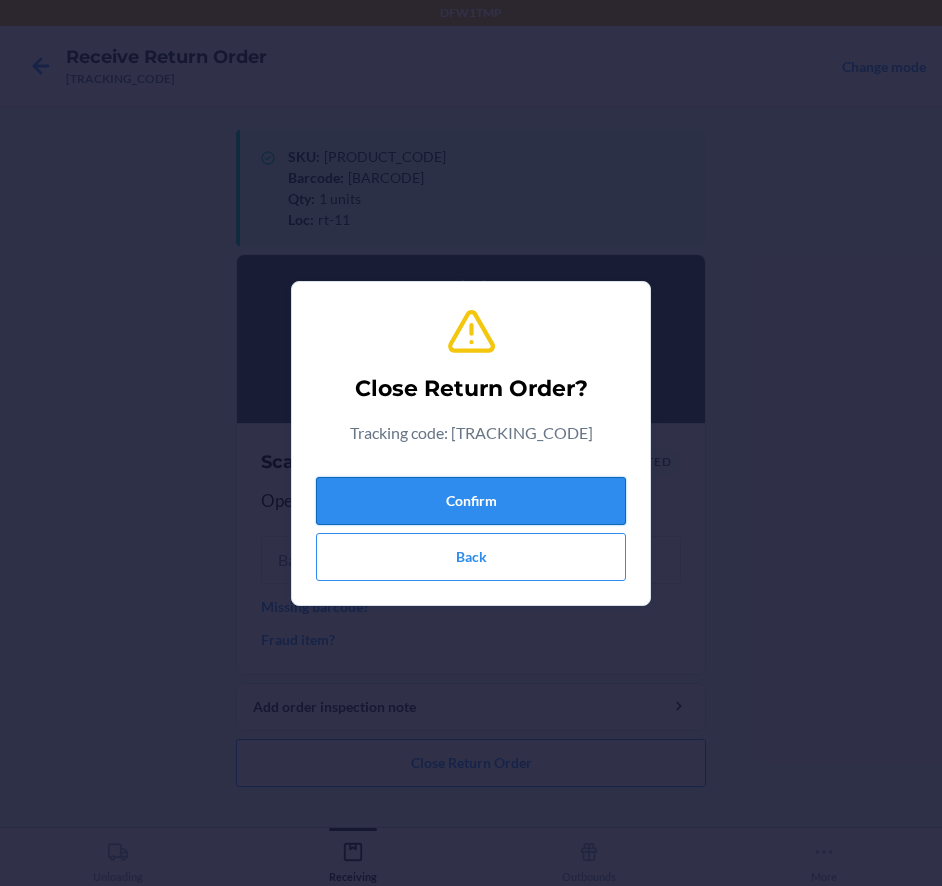 scroll, scrollTop: 0, scrollLeft: 0, axis: both 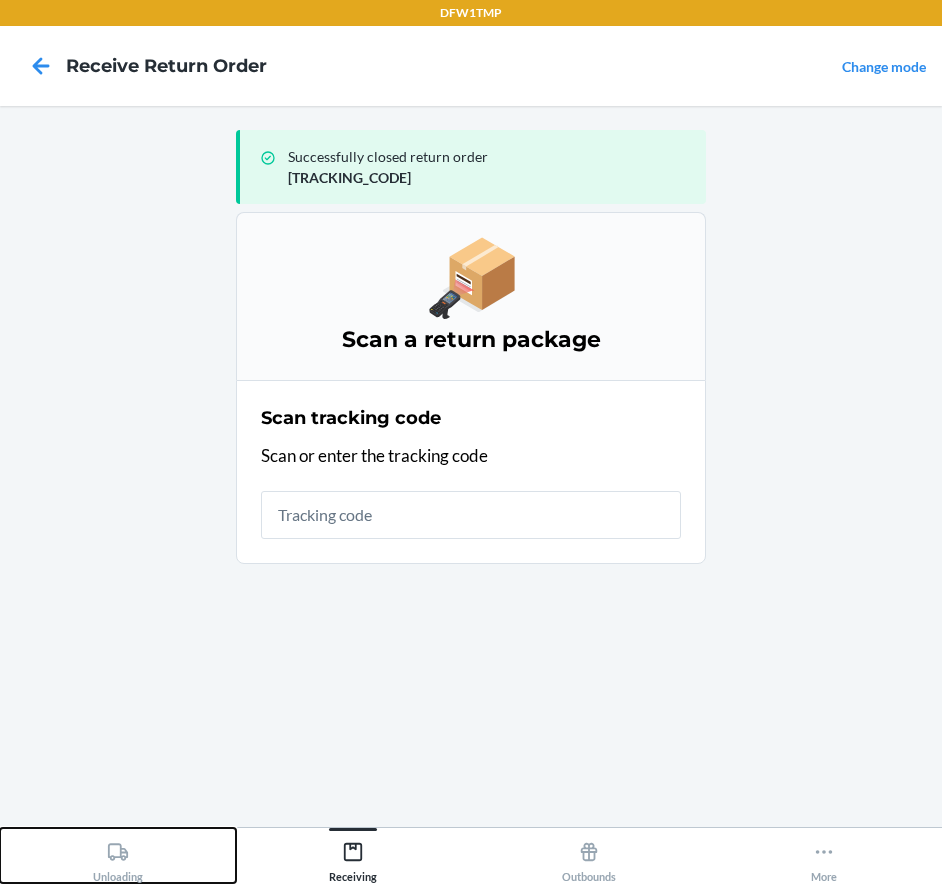 click on "Unloading" at bounding box center (118, 855) 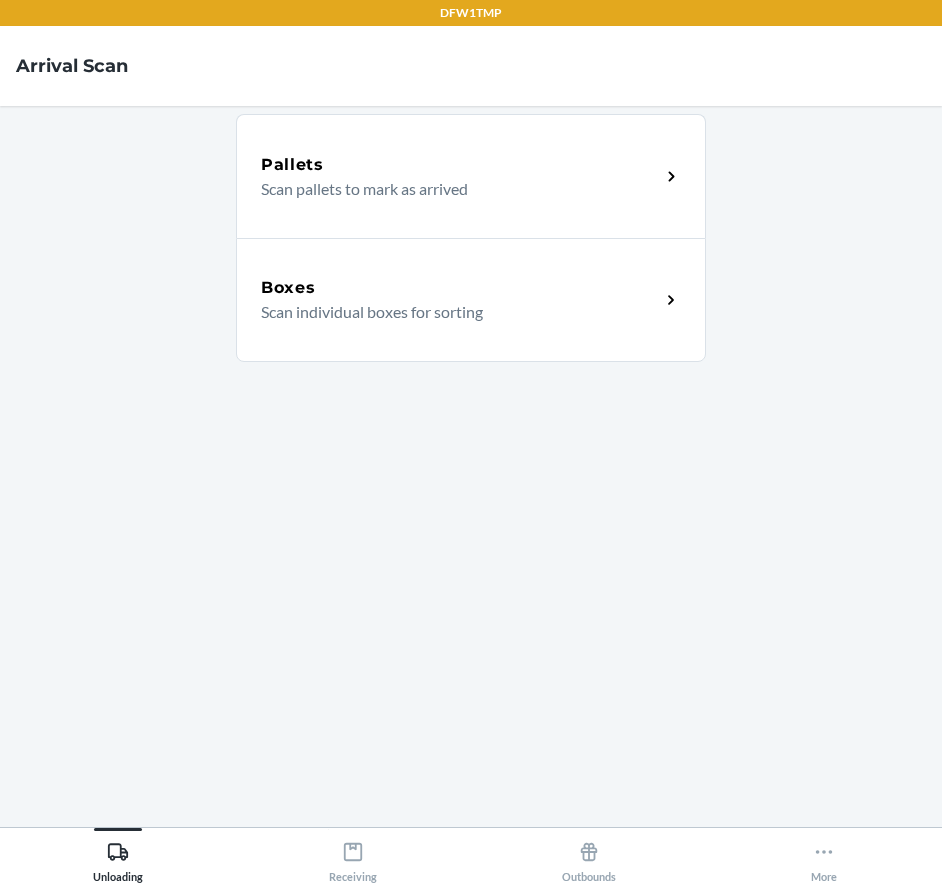 click on "Boxes" at bounding box center [460, 288] 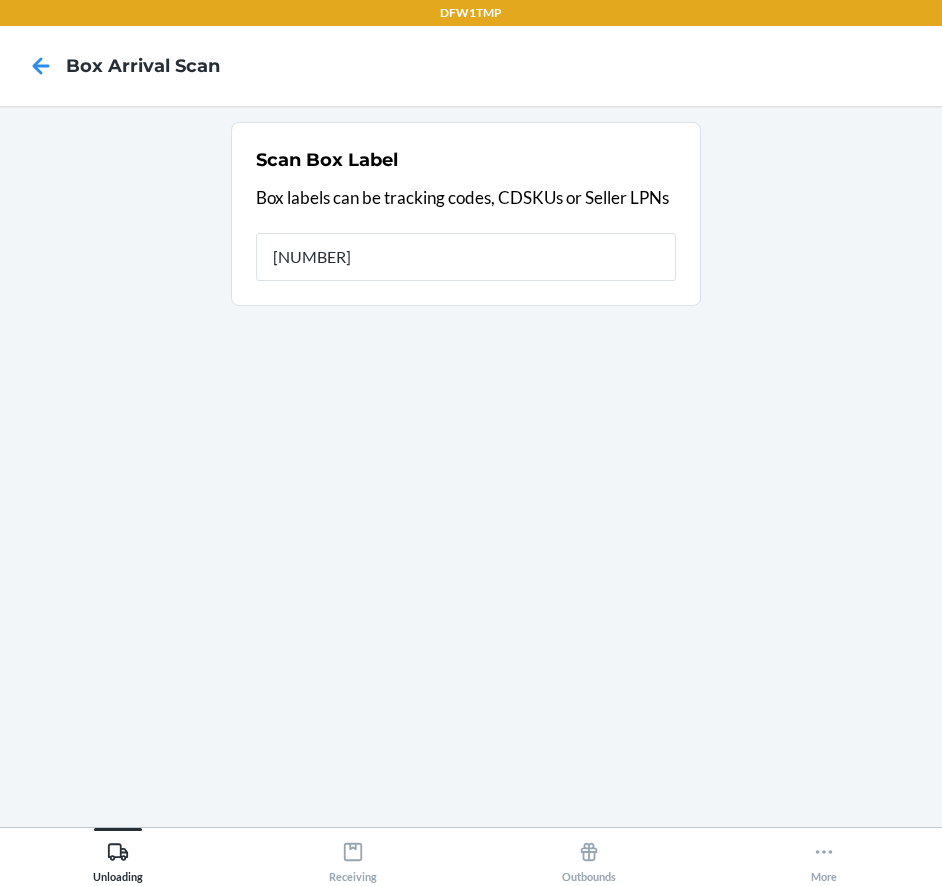 type on "[NUMBER]" 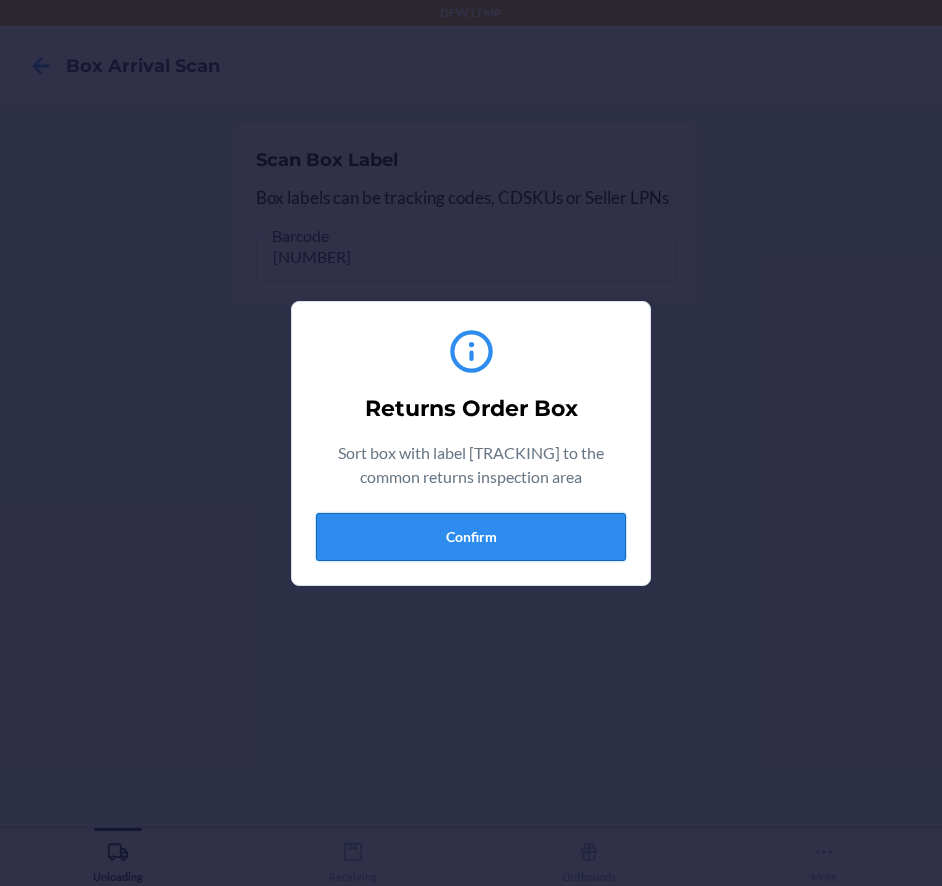 click on "Confirm" at bounding box center [471, 537] 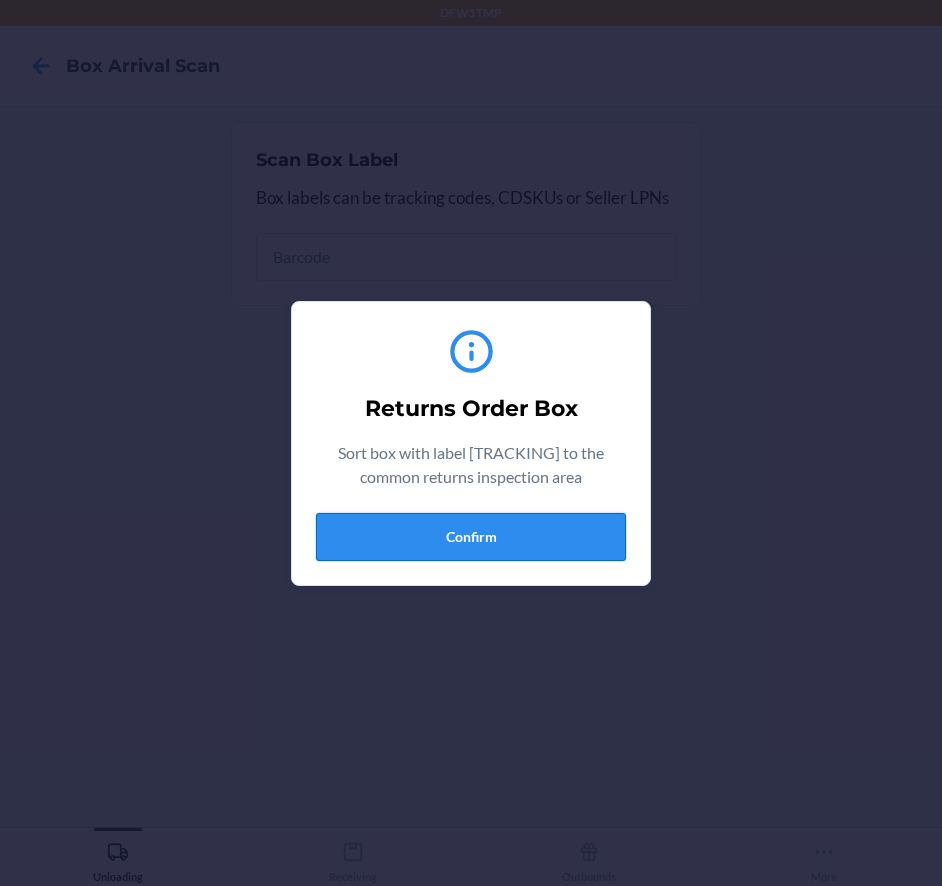 type 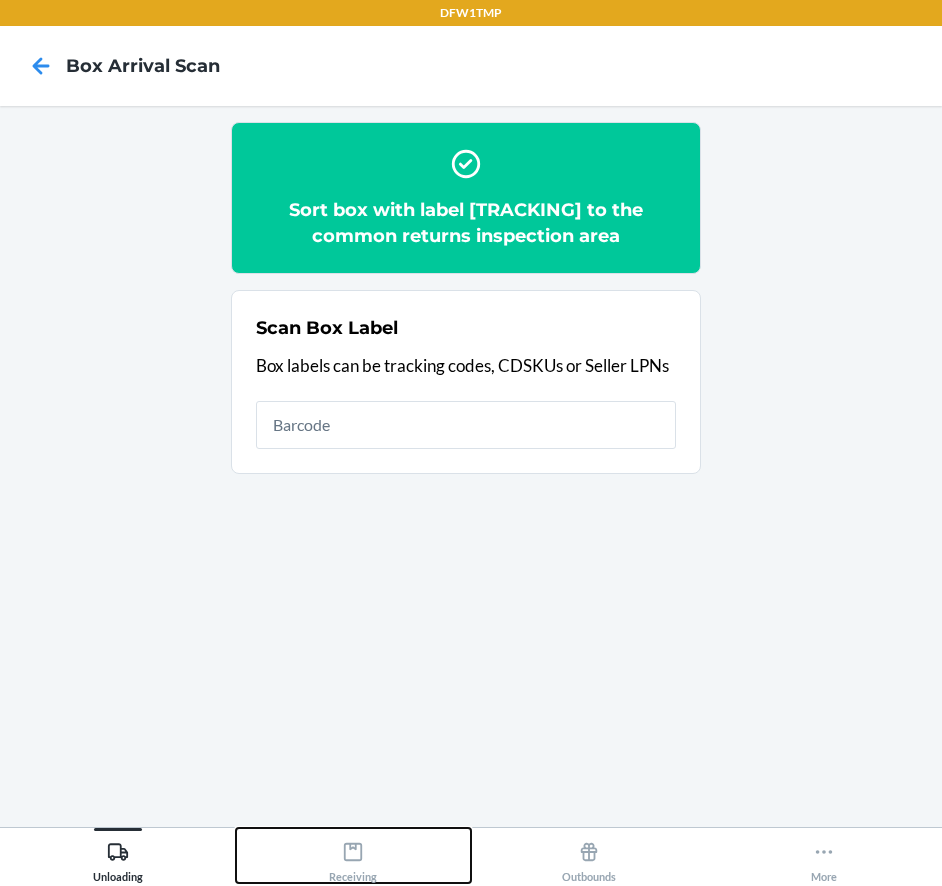 click on "Receiving" at bounding box center (354, 855) 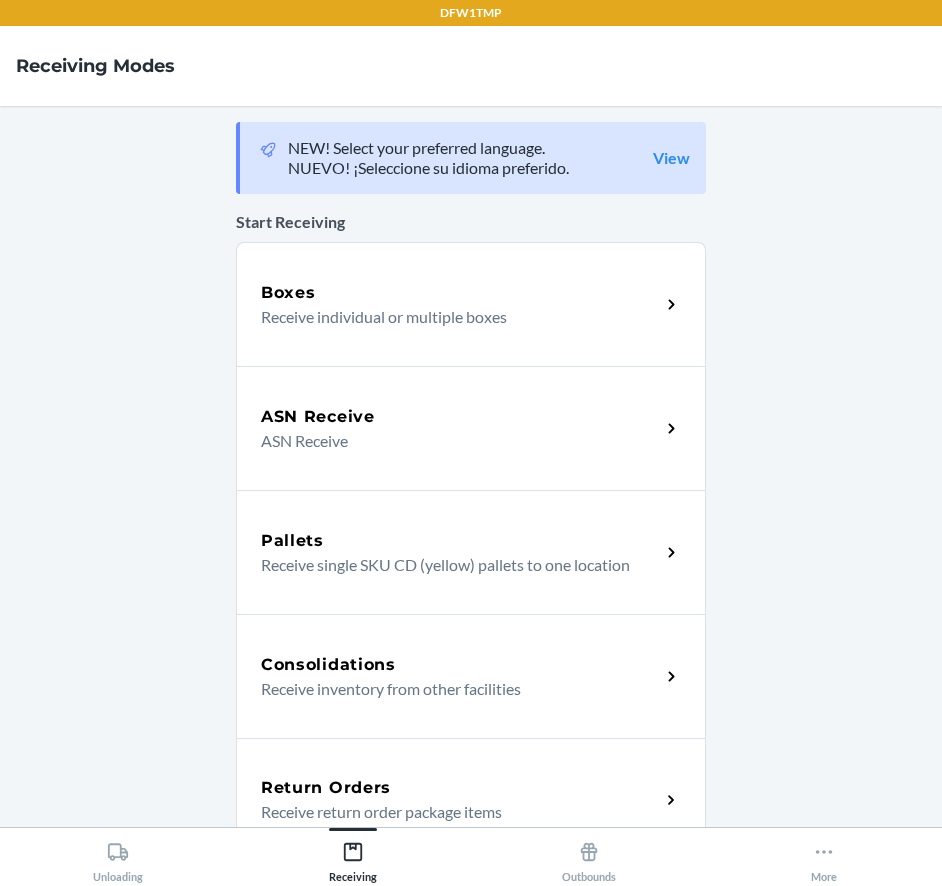 click on "Return Orders Receive return order package items" at bounding box center [471, 800] 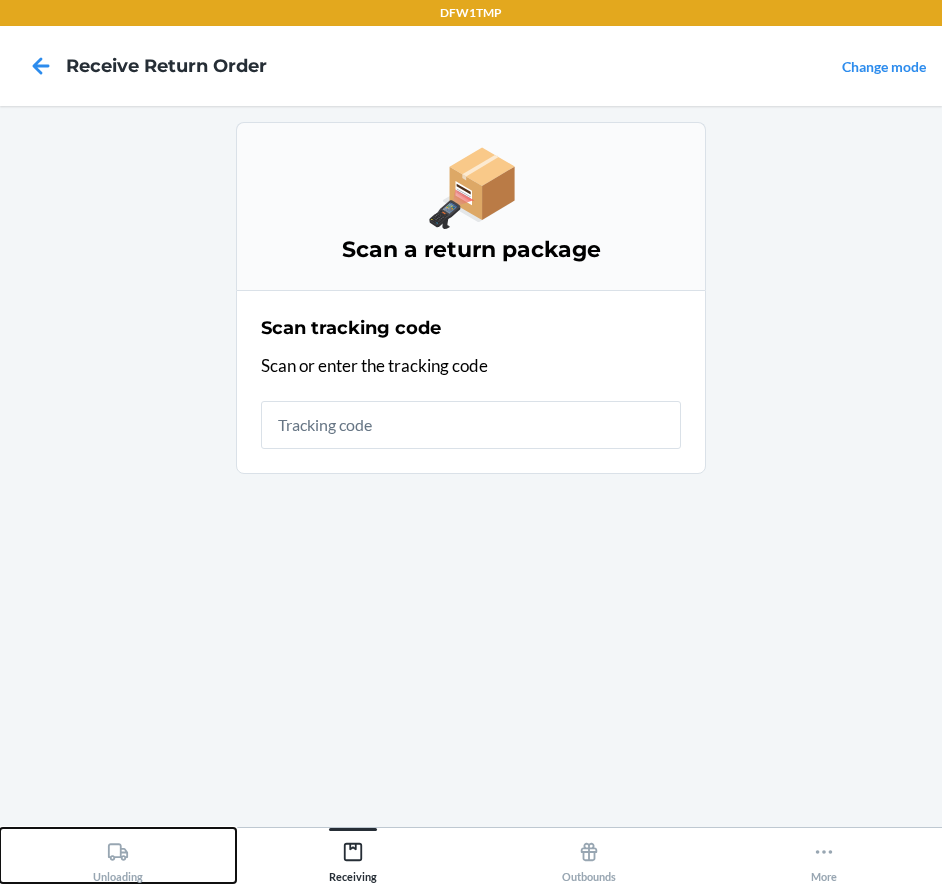 click on "Unloading" at bounding box center (118, 858) 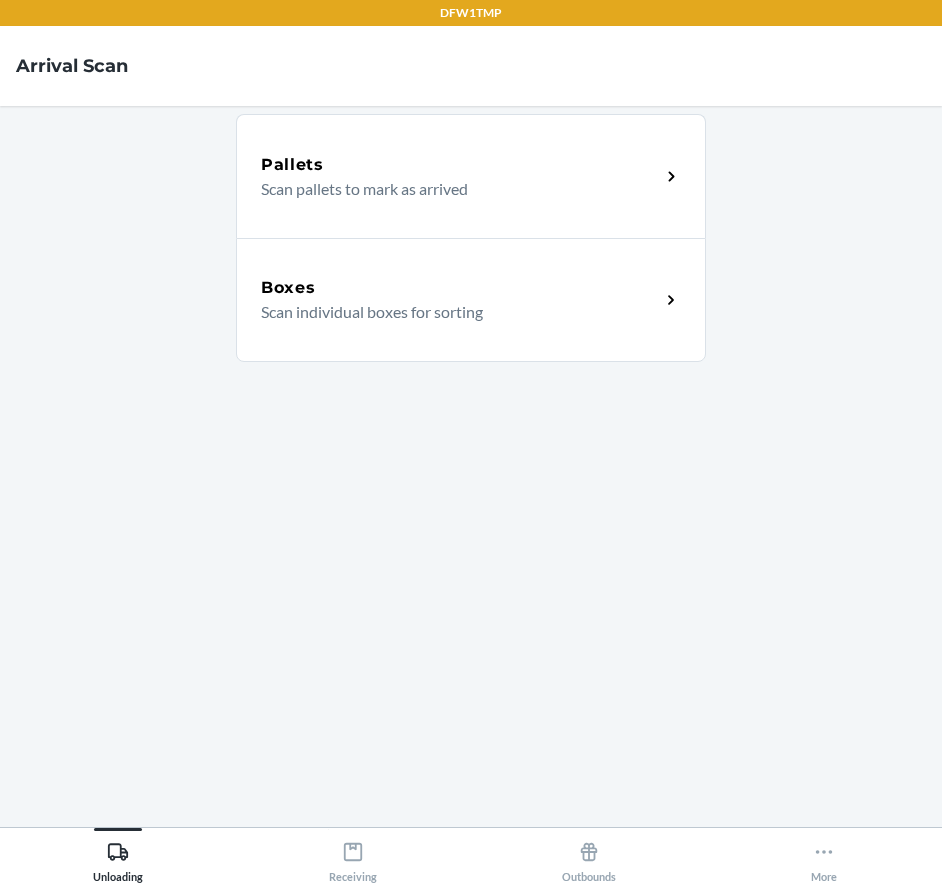 click on "Scan individual boxes for sorting" at bounding box center (452, 312) 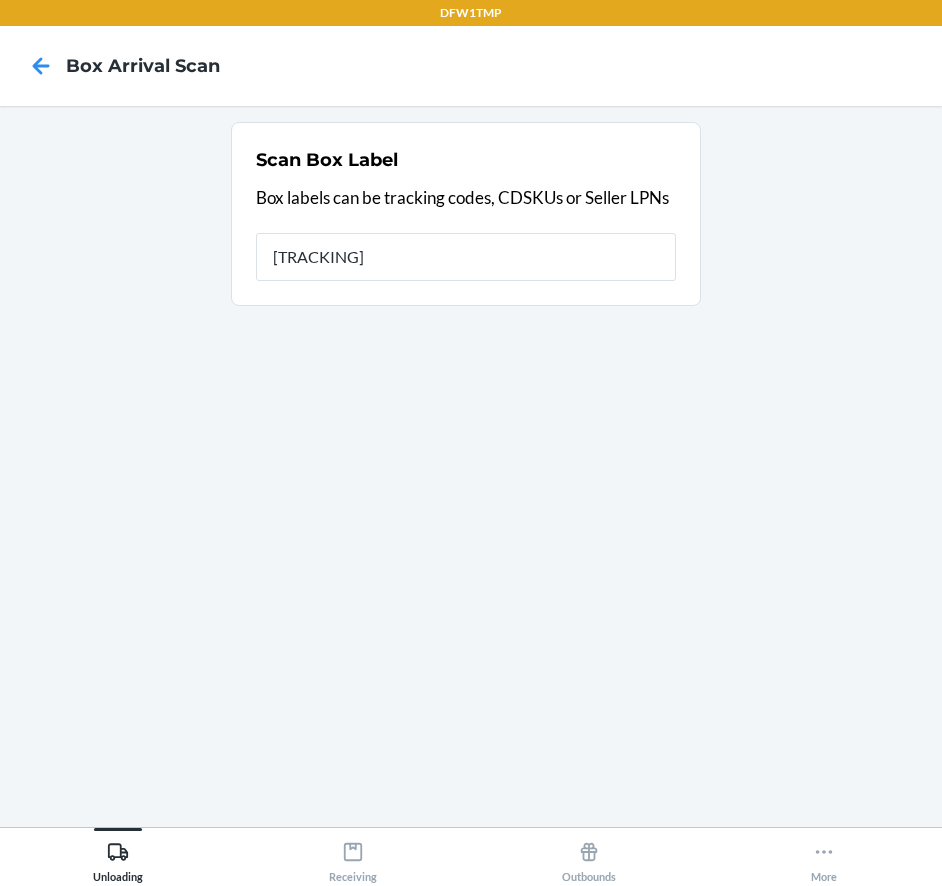 type on "[TRACKING]" 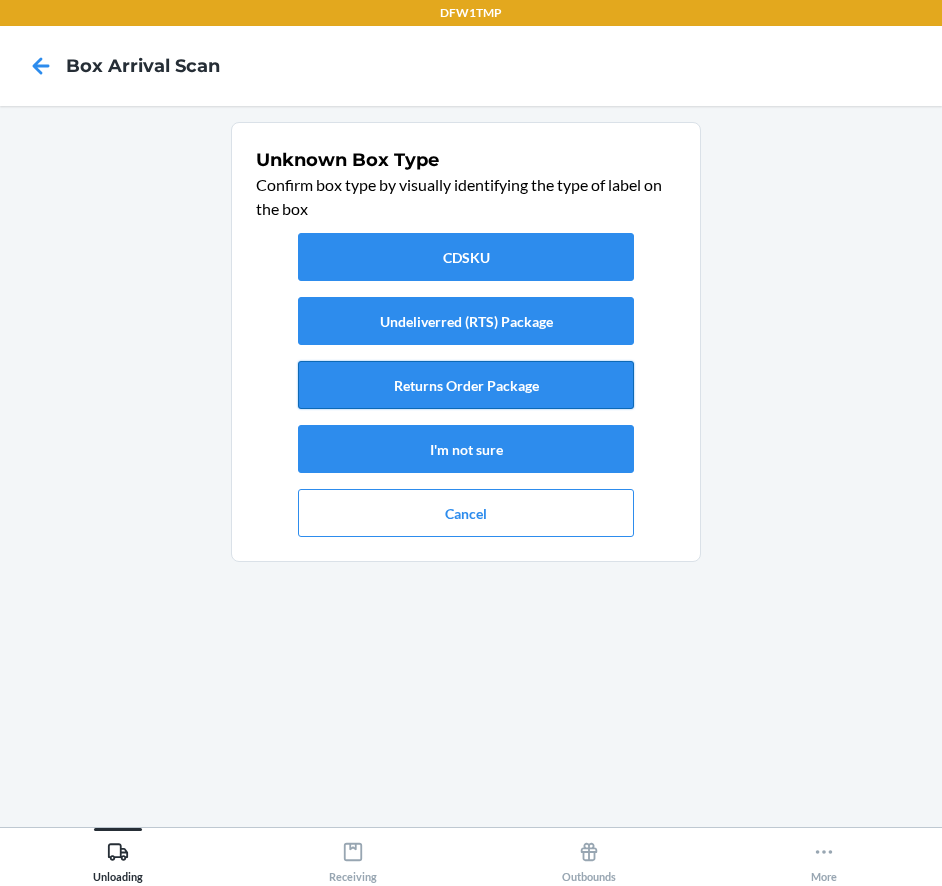 click on "Returns Order Package" at bounding box center [466, 385] 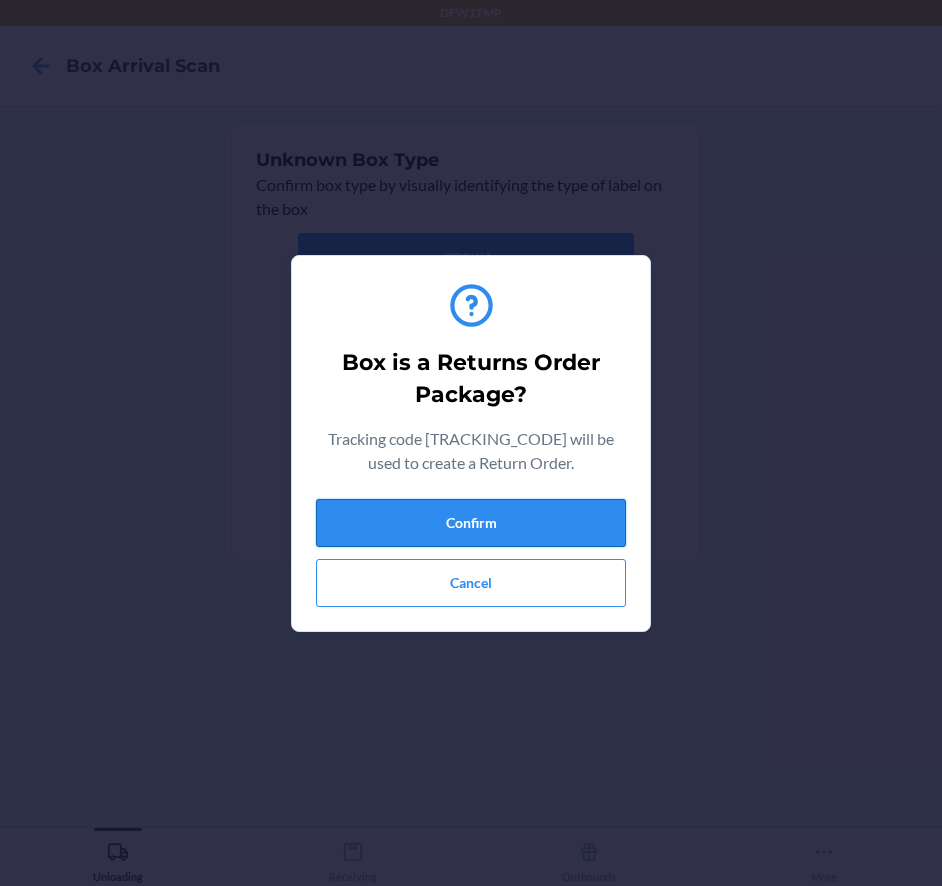 drag, startPoint x: 493, startPoint y: 484, endPoint x: 485, endPoint y: 516, distance: 32.984844 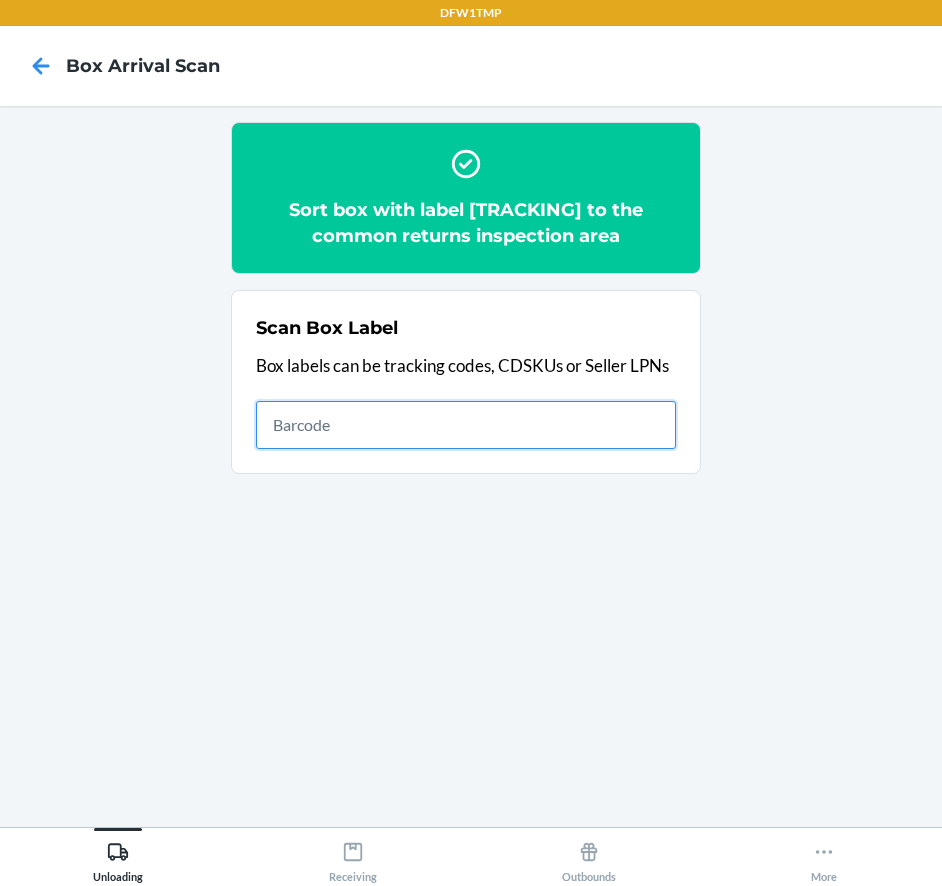 click on "Receiving" at bounding box center [353, 858] 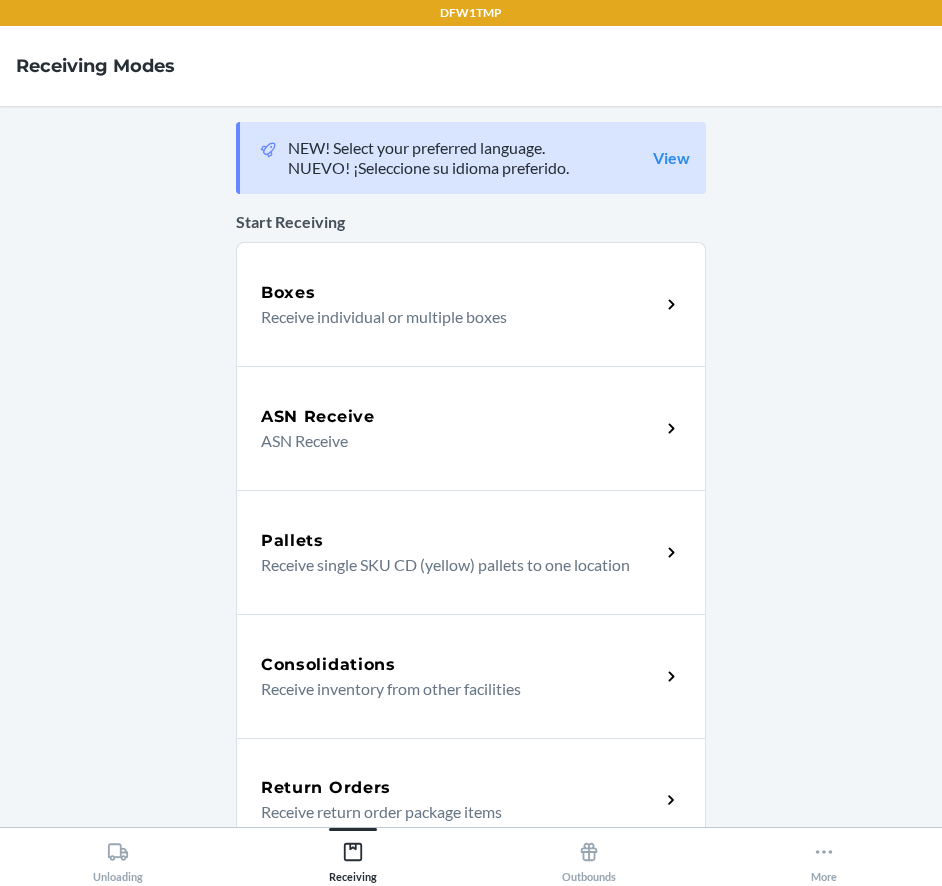 click on "Return Orders Receive return order package items" at bounding box center (471, 800) 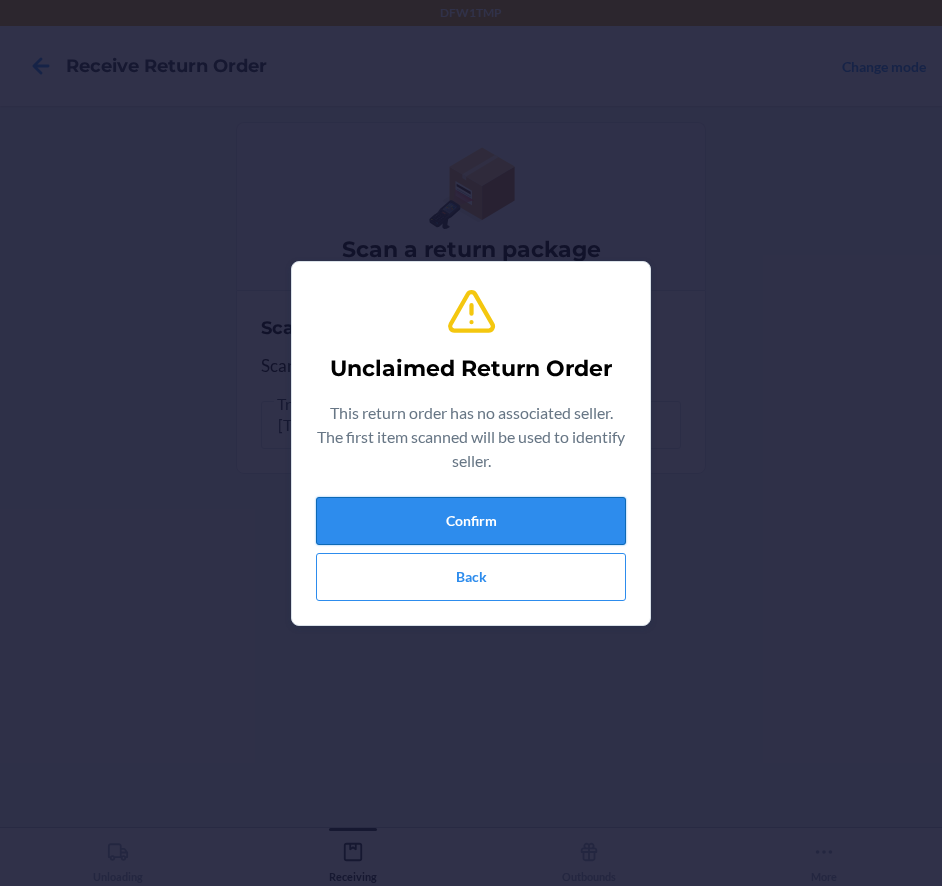 click on "Confirm" at bounding box center [471, 521] 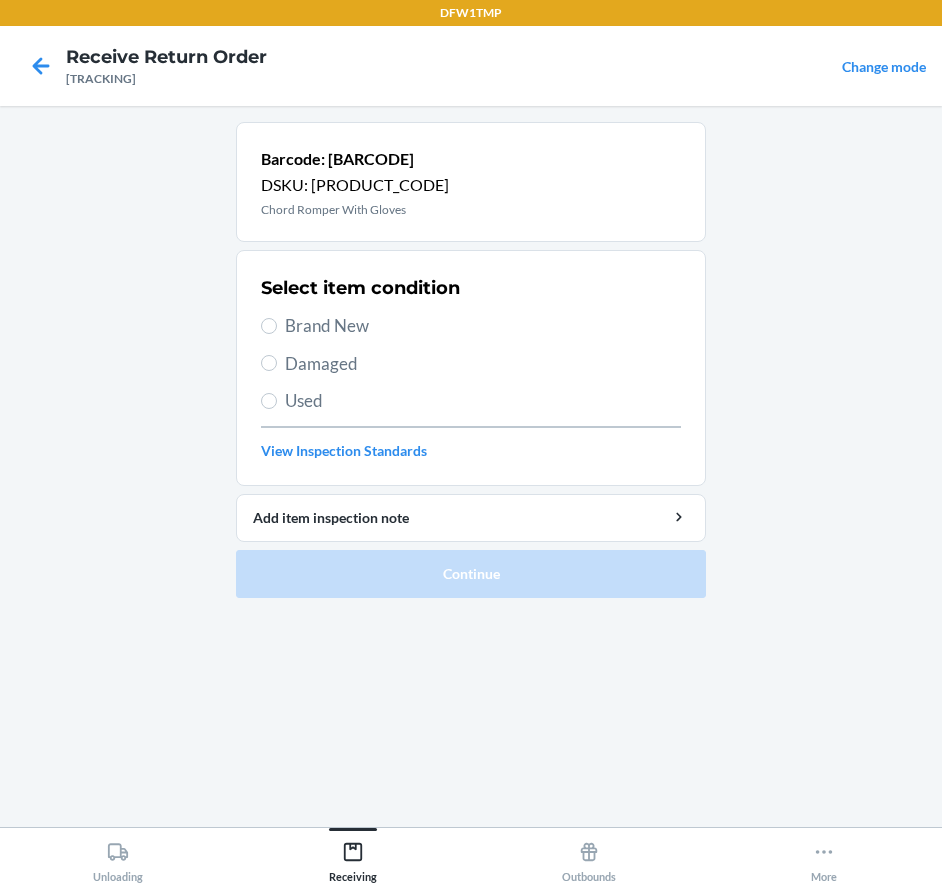 click on "Brand New" at bounding box center (483, 326) 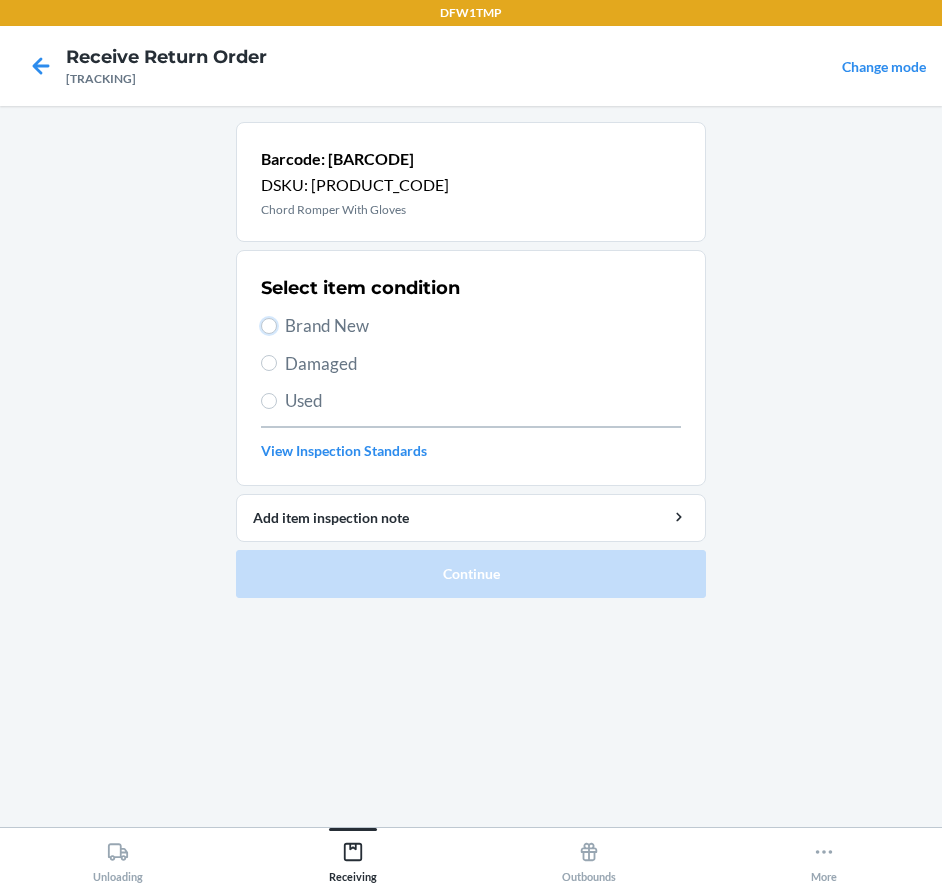 click on "Brand New" at bounding box center [269, 326] 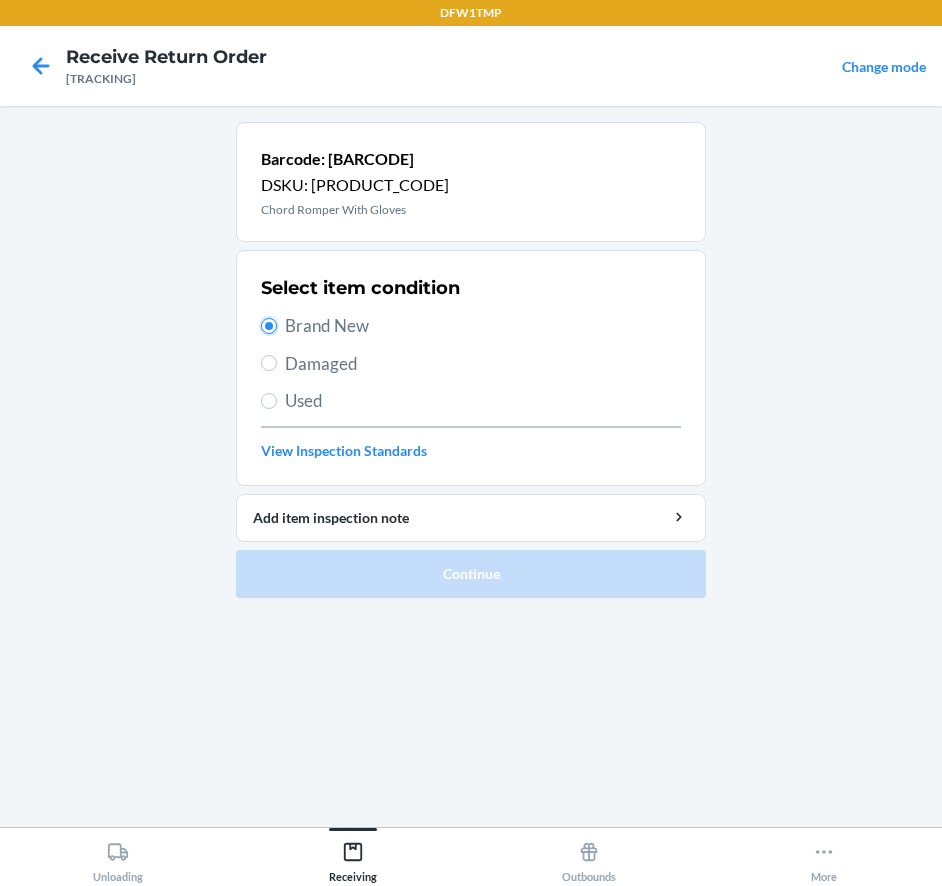 radio on "true" 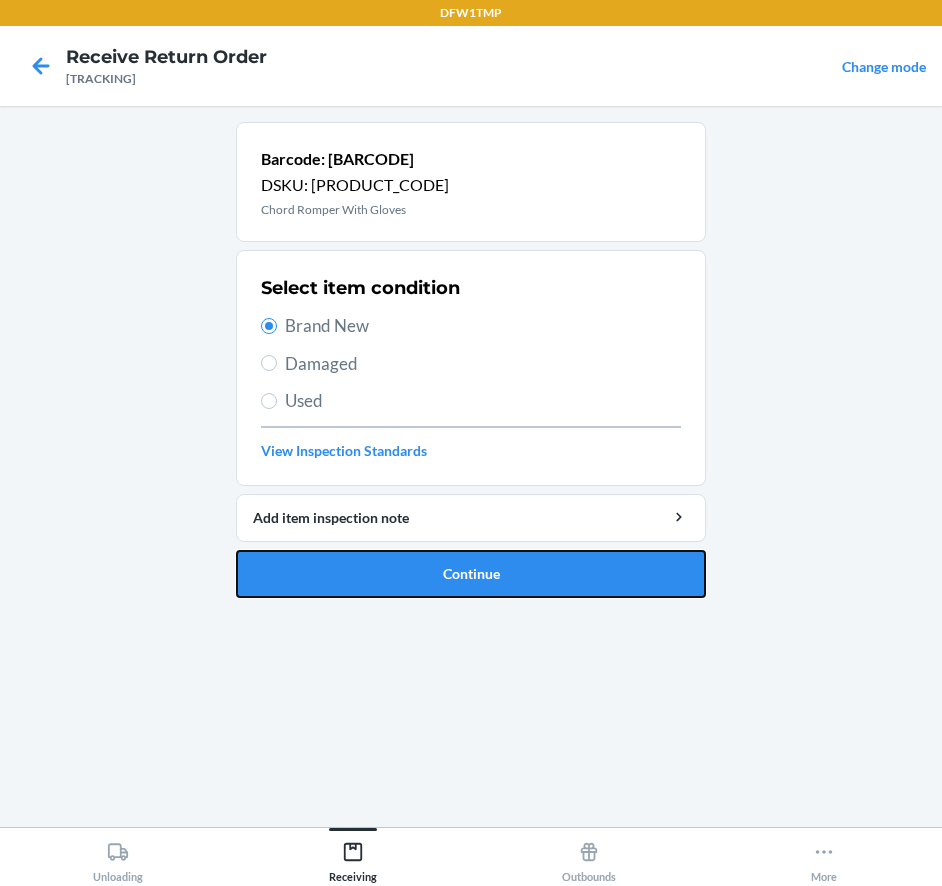 drag, startPoint x: 276, startPoint y: 559, endPoint x: 273, endPoint y: 546, distance: 13.341664 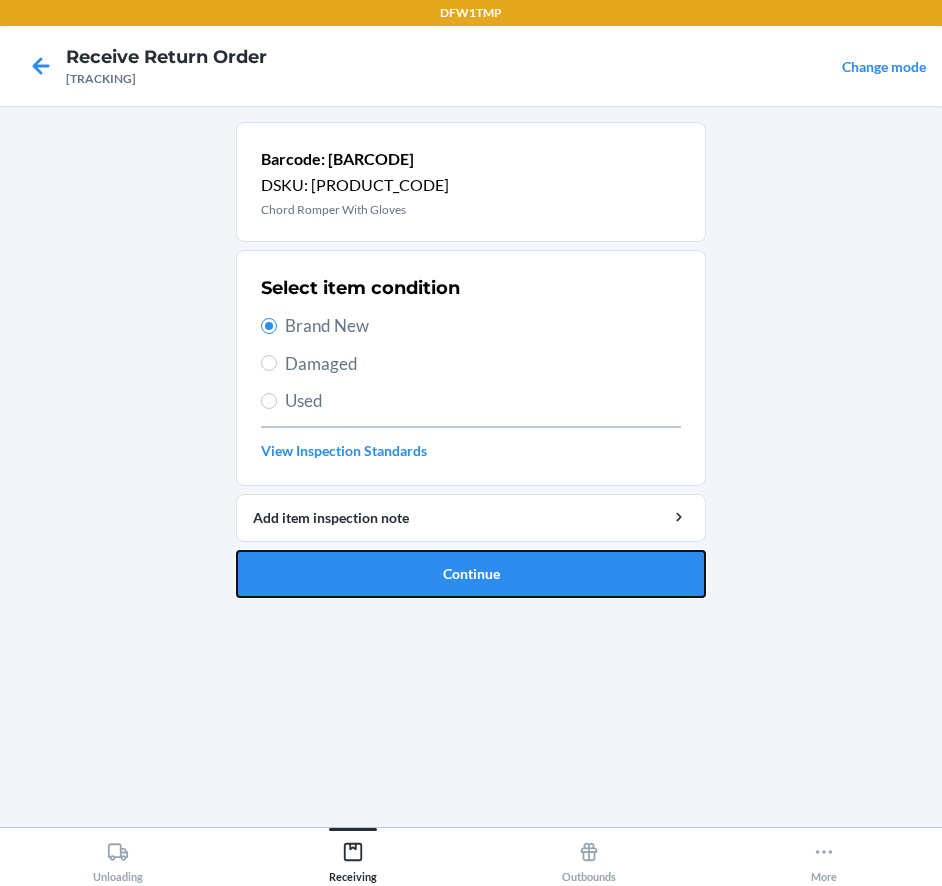 click on "Continue" at bounding box center (471, 574) 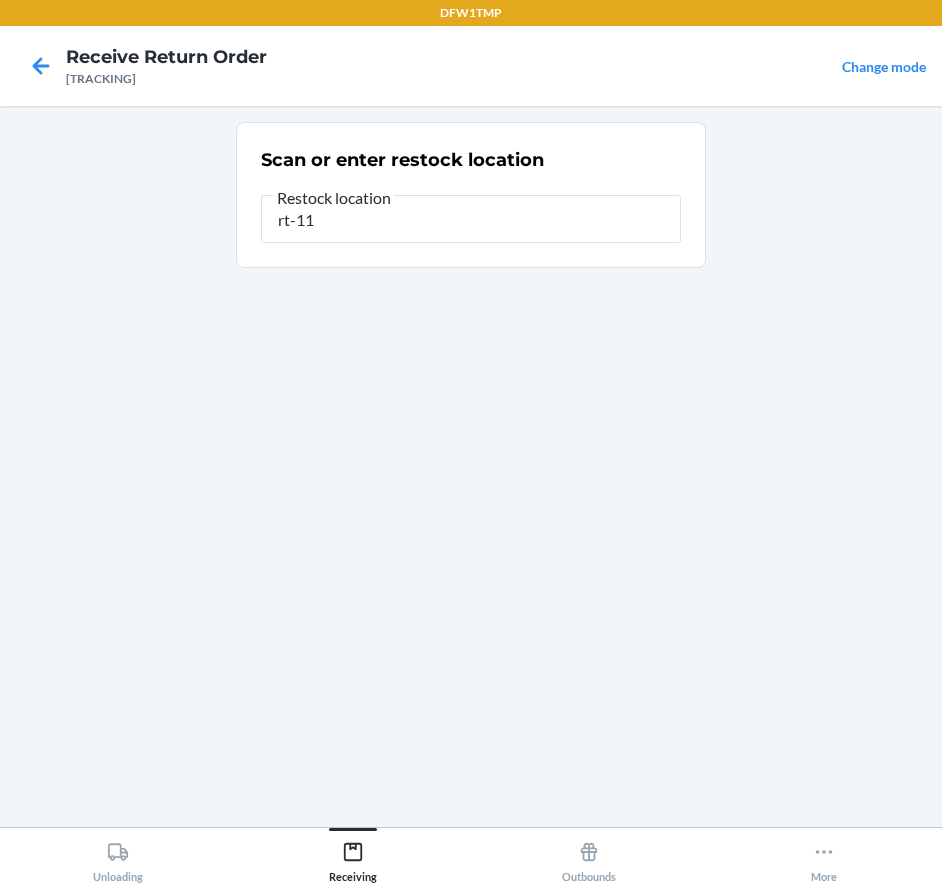 type on "rt-11" 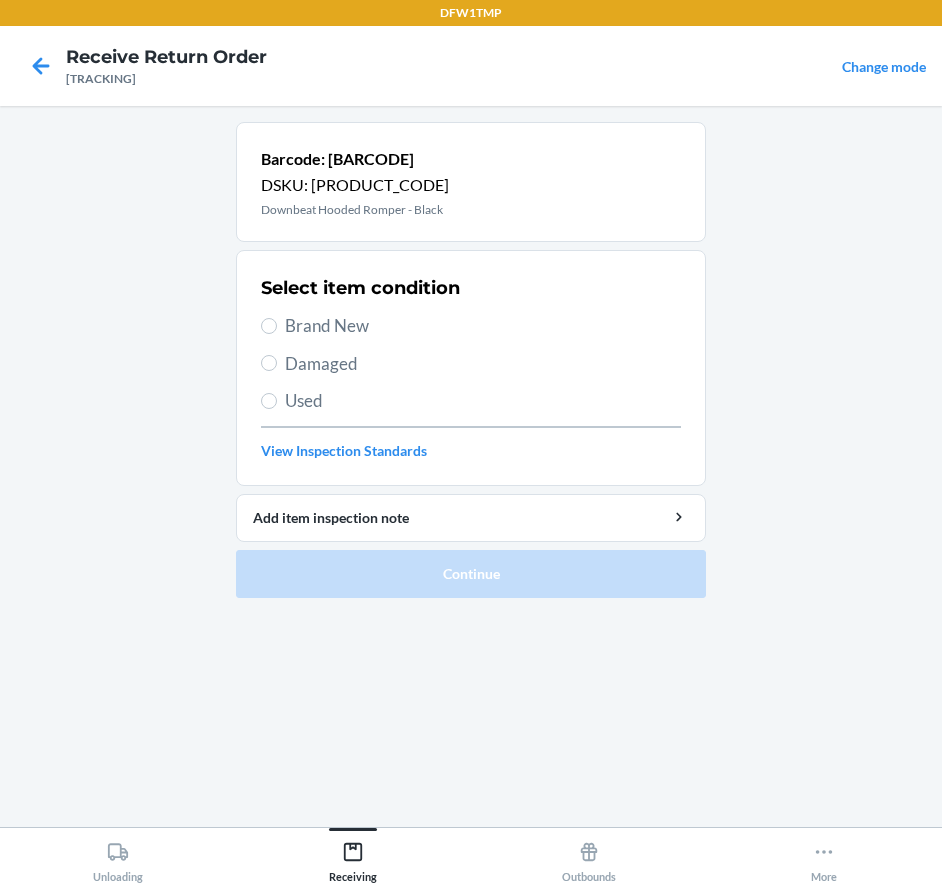 click on "Brand New" at bounding box center [483, 326] 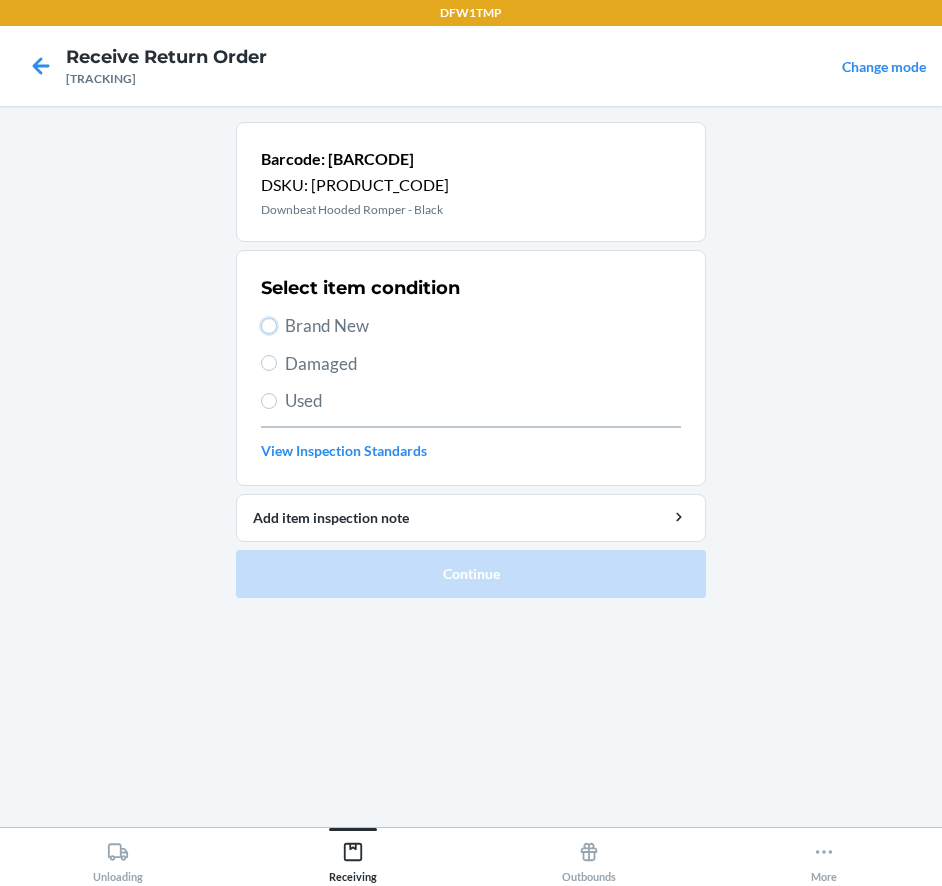 click on "Brand New" at bounding box center [269, 326] 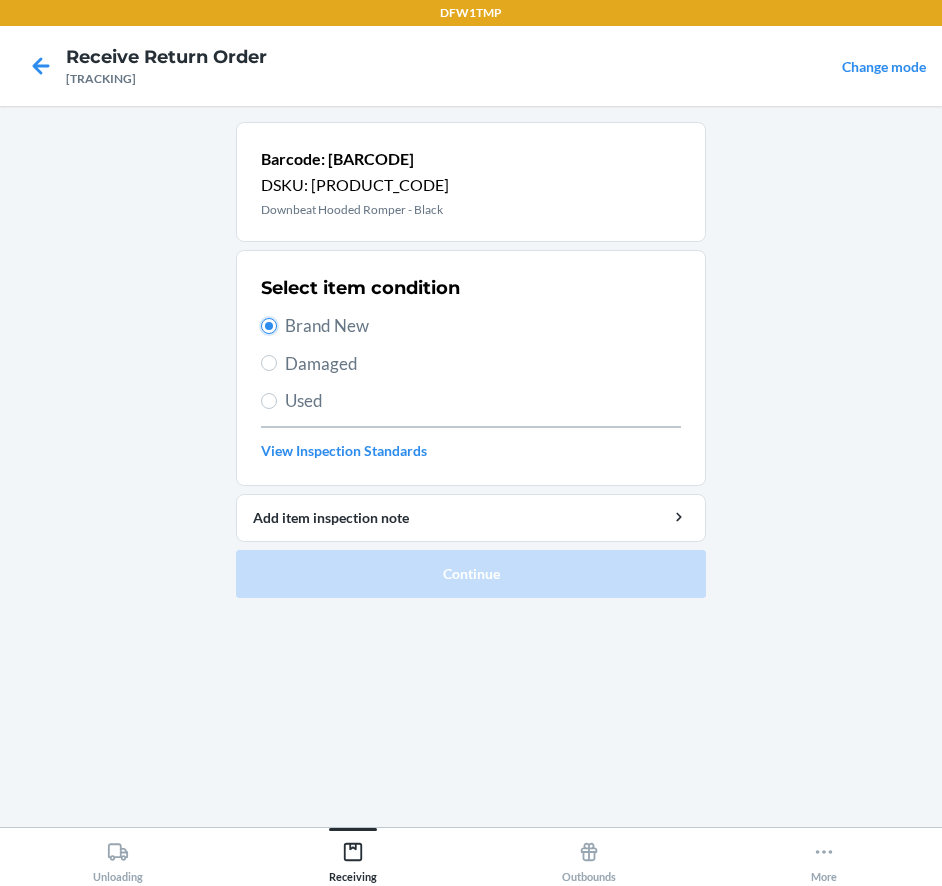 radio on "true" 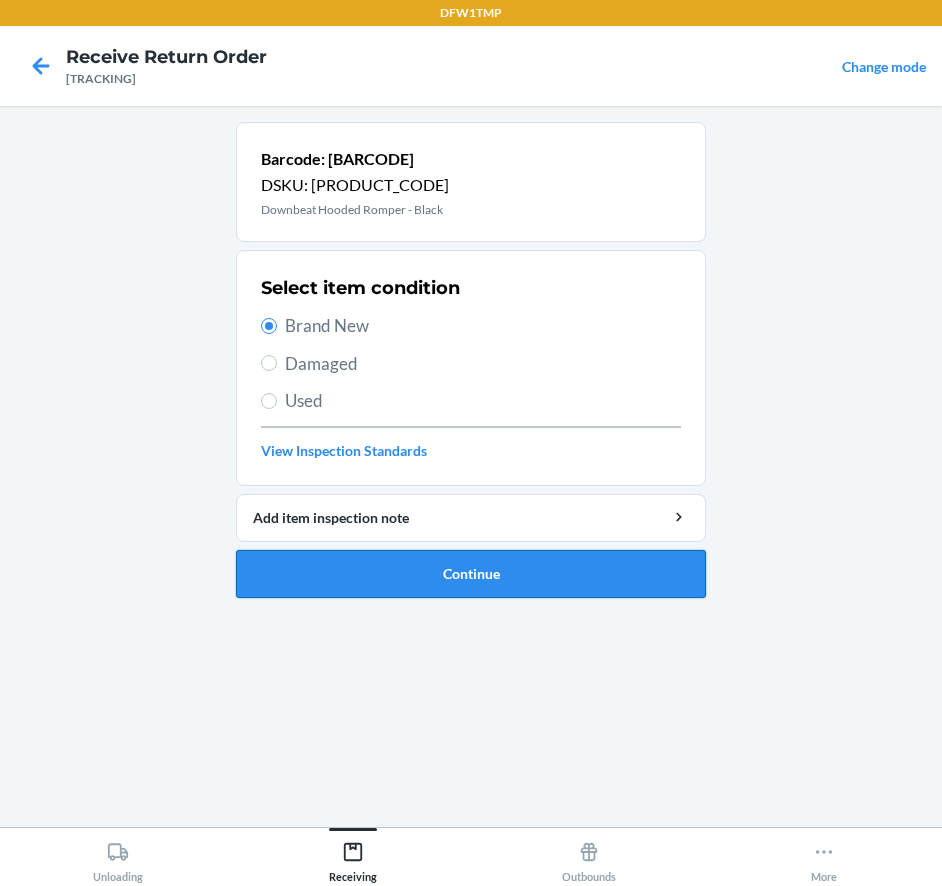 click on "Continue" at bounding box center (471, 574) 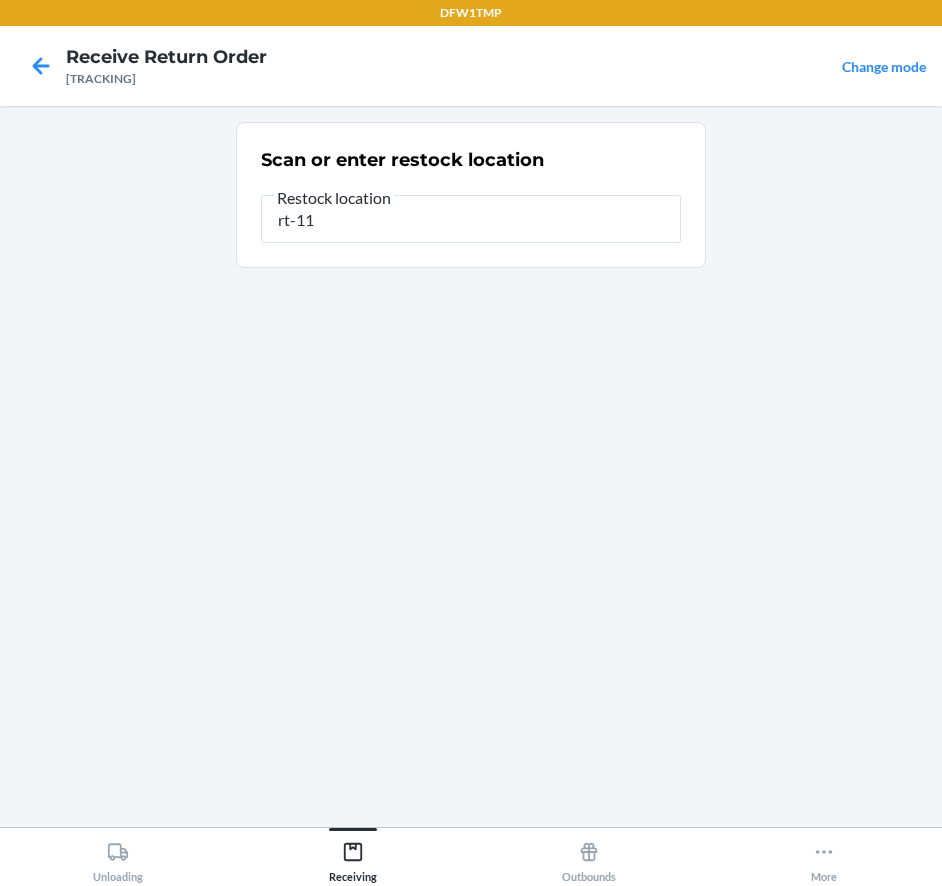 type on "rt-11" 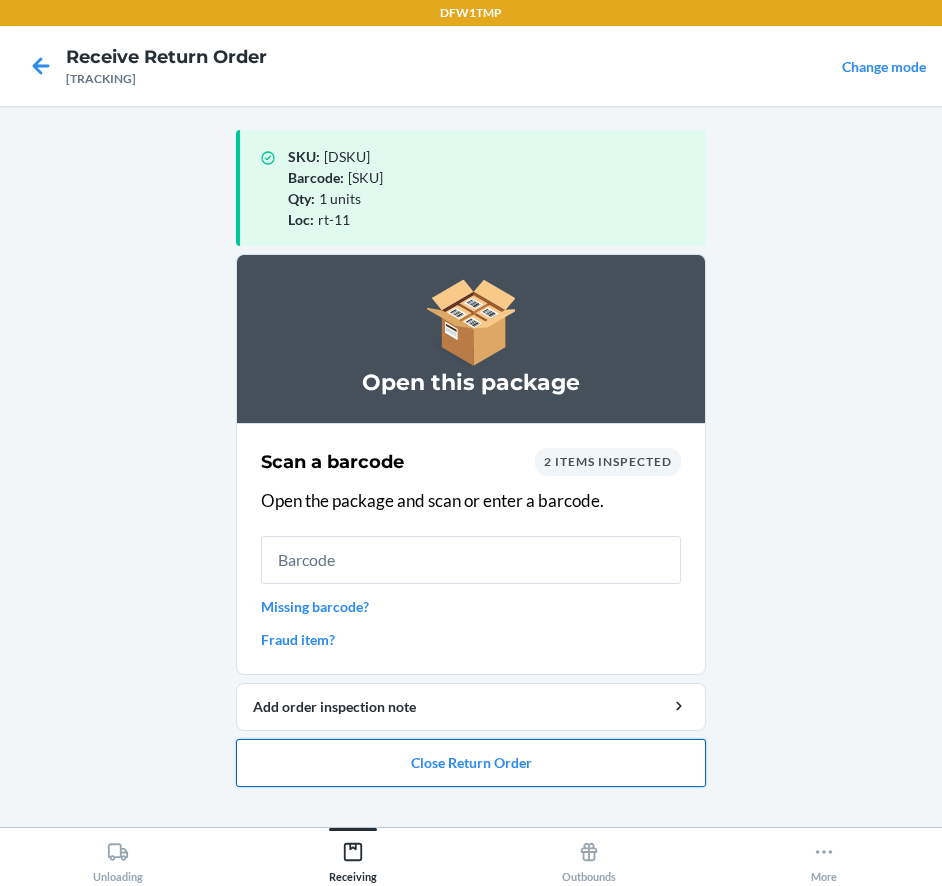 click on "Close Return Order" at bounding box center (471, 763) 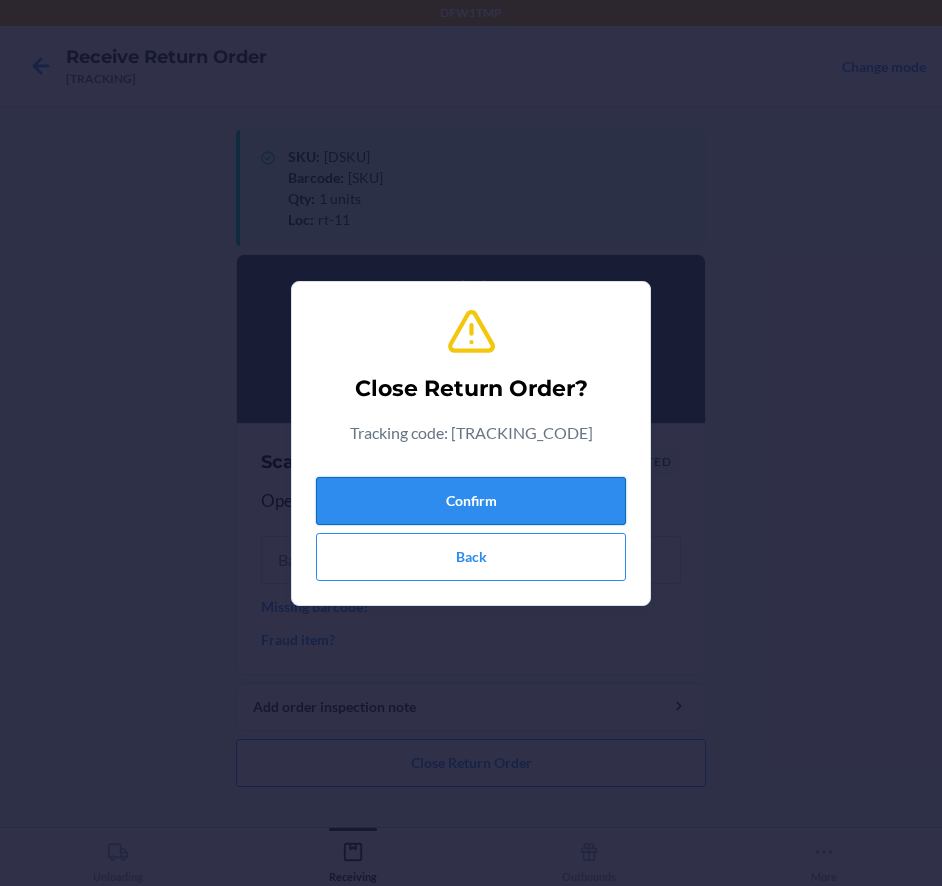 click on "Confirm" at bounding box center [471, 501] 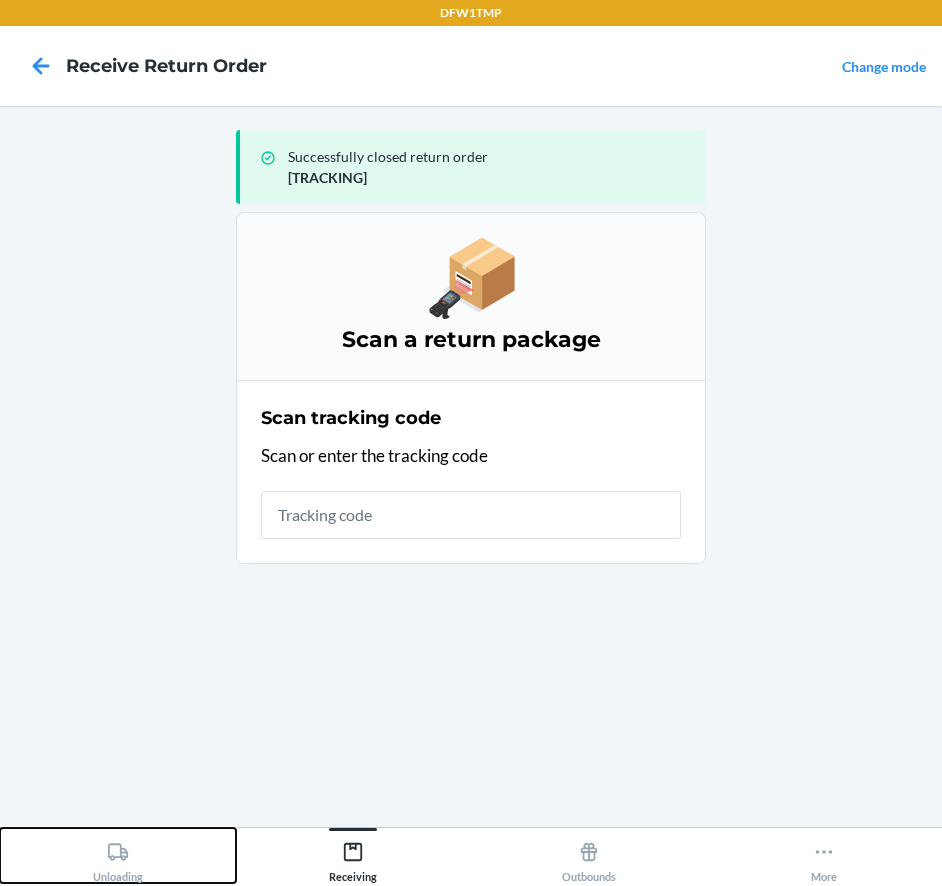 click on "Unloading" at bounding box center (118, 855) 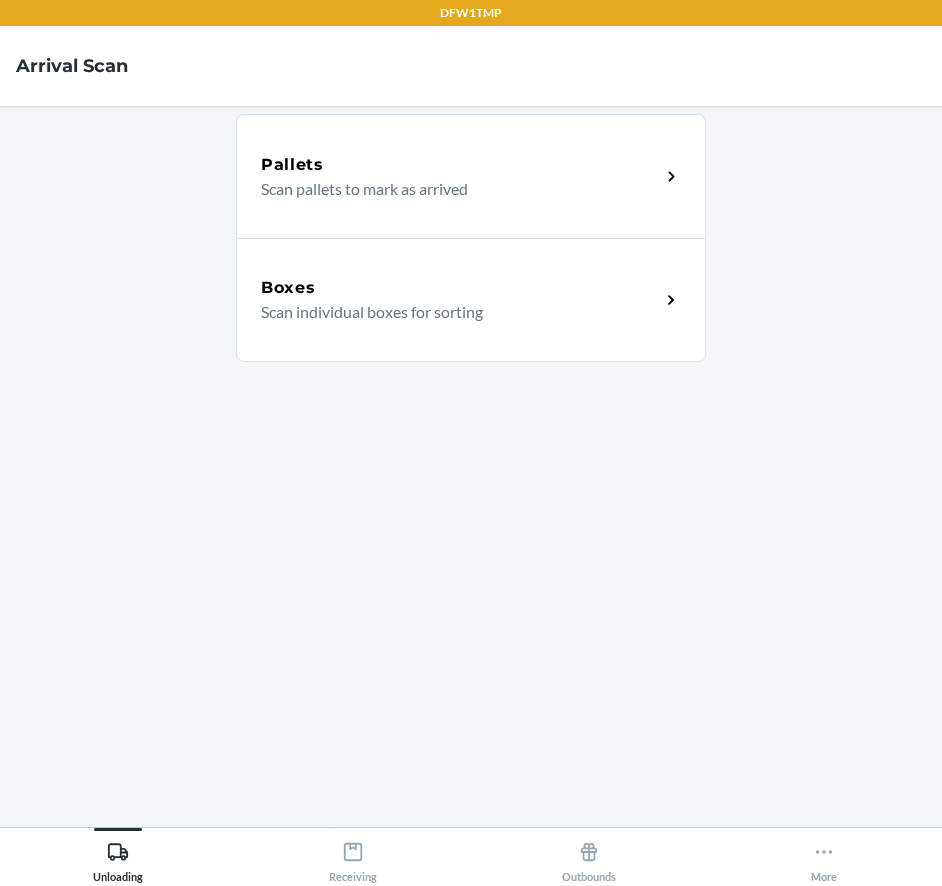 click on "Pallets Scan pallets to mark as arrived" at bounding box center [471, 176] 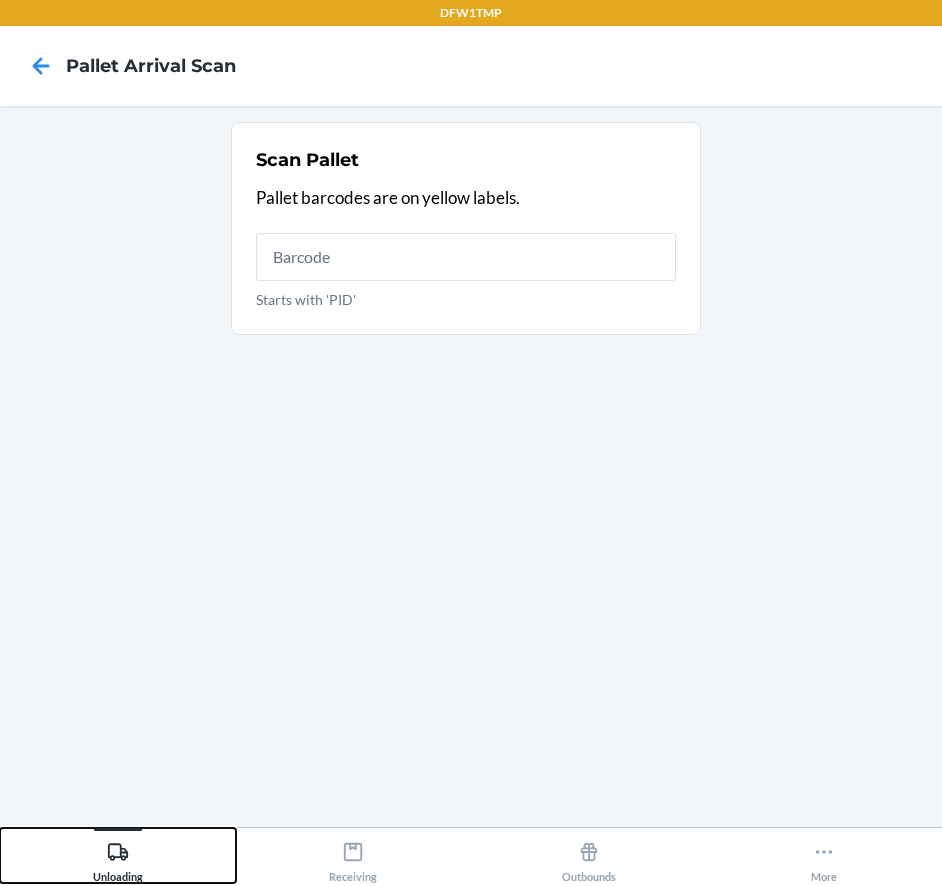 click on "Unloading" at bounding box center [118, 855] 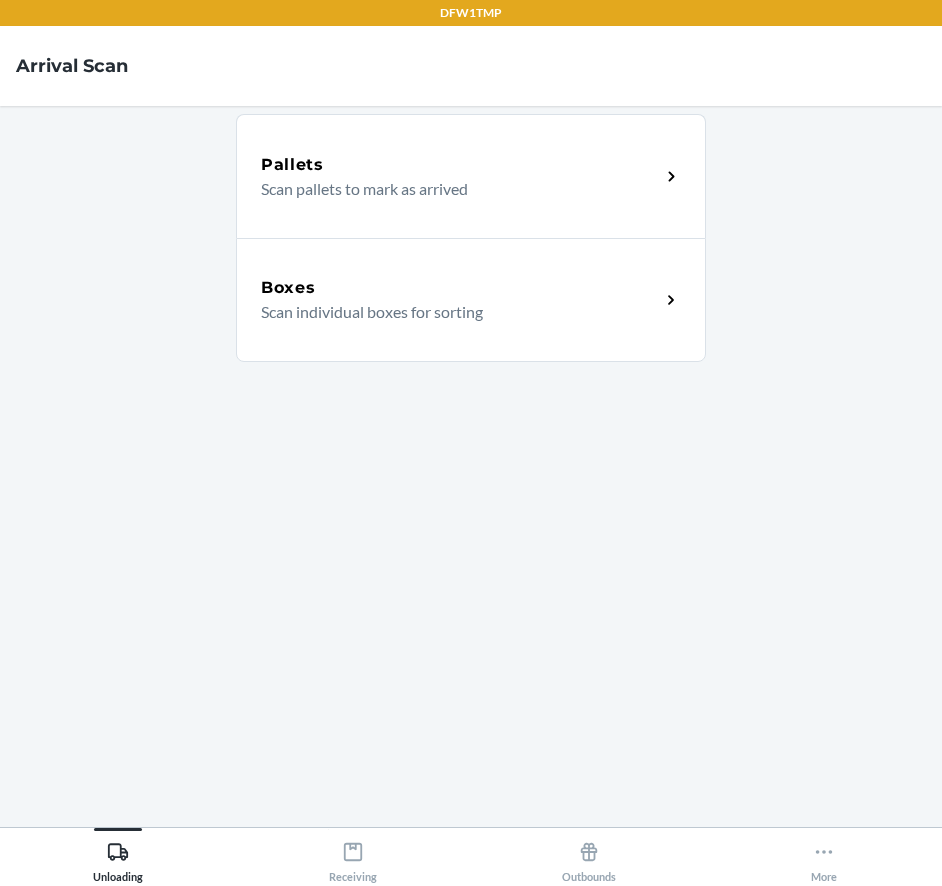 click on "Scan individual boxes for sorting" at bounding box center (452, 312) 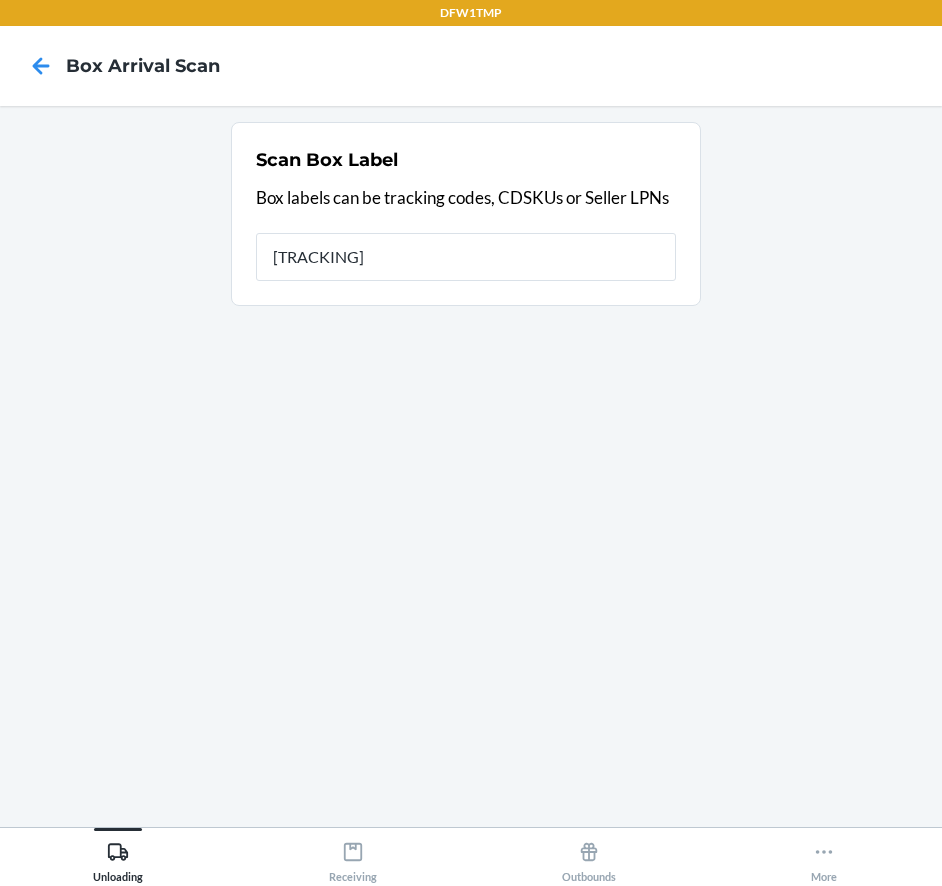 type on "[TRACKING]" 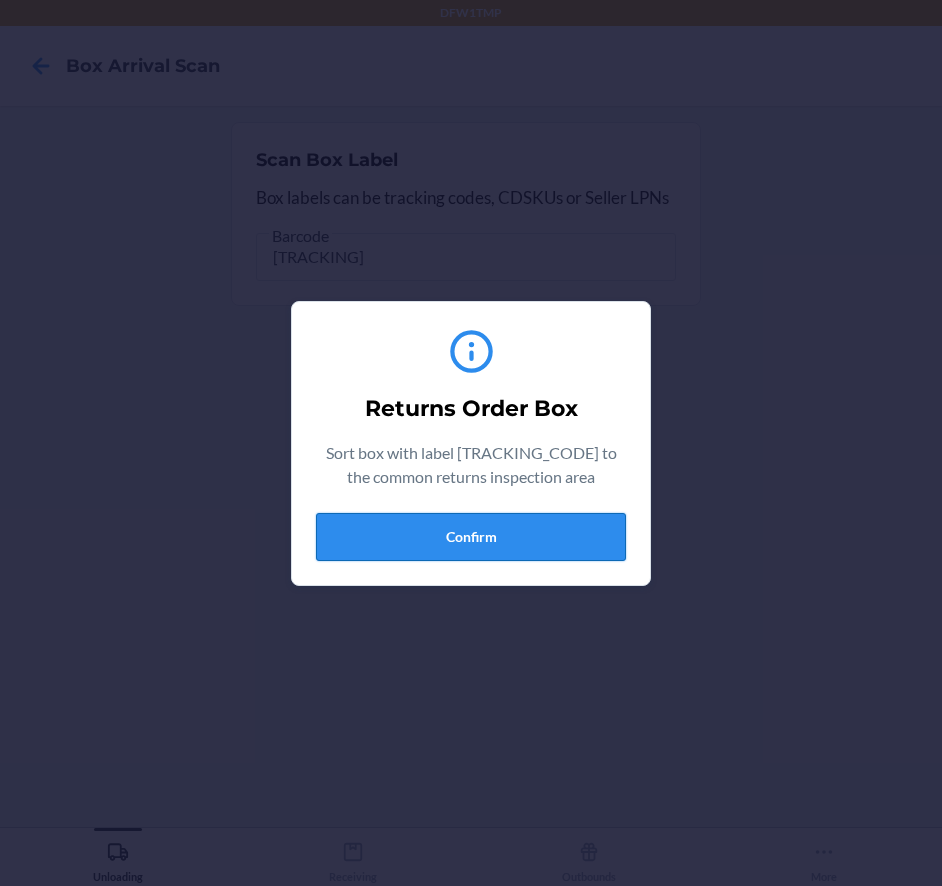 click on "Confirm" at bounding box center (471, 537) 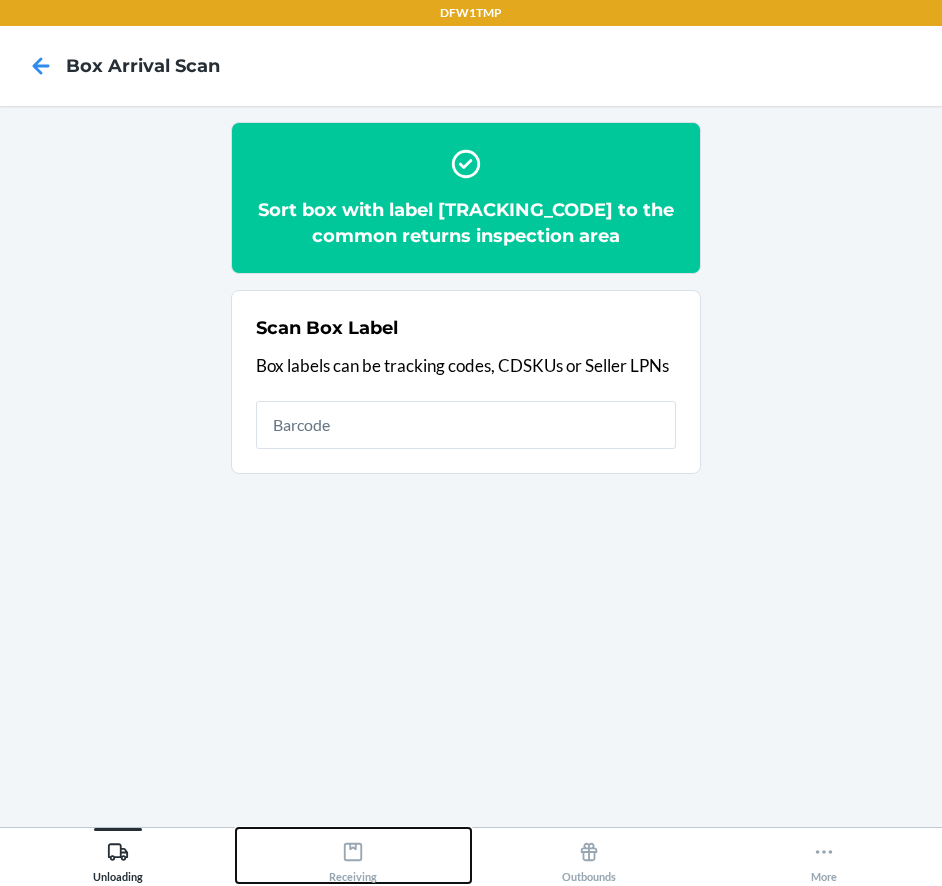 click on "Receiving" at bounding box center (353, 858) 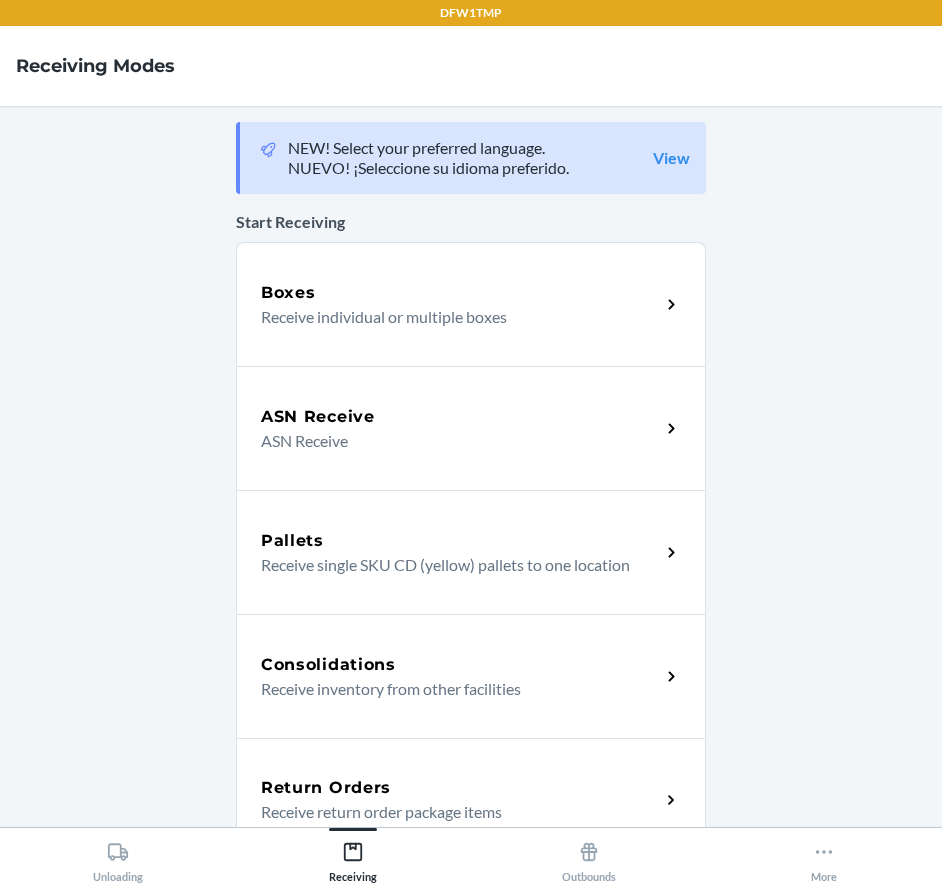 click on "Receive return order package items" at bounding box center [452, 812] 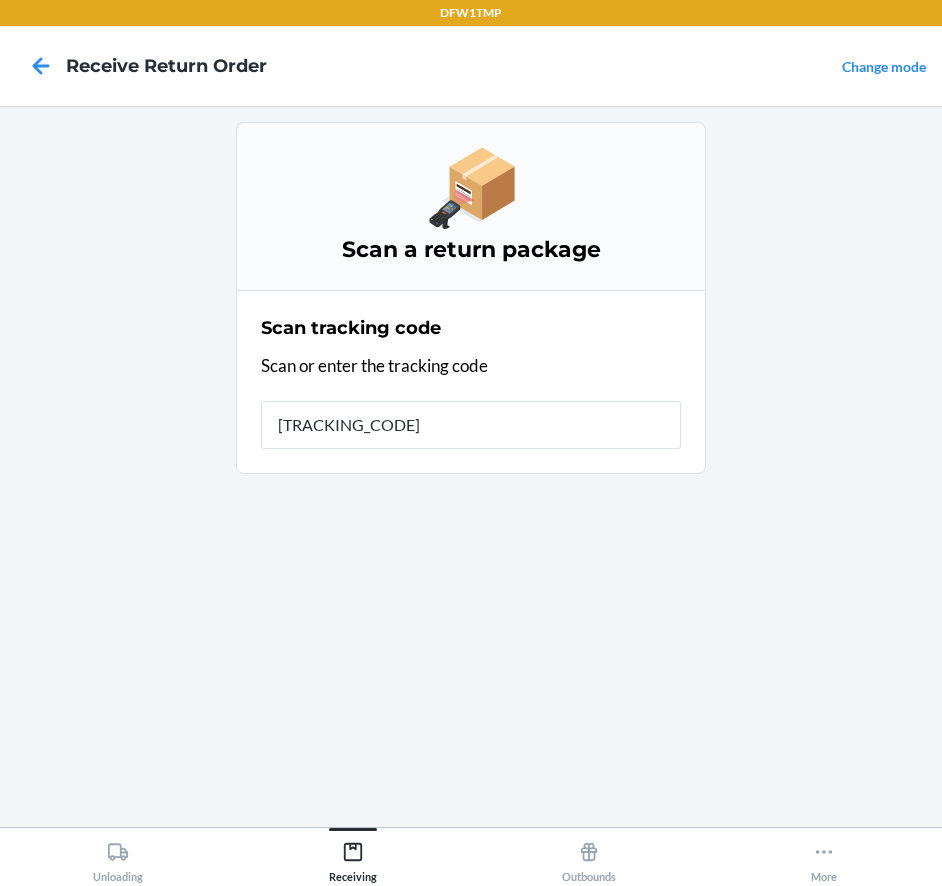 type on "[TRACKING_CODE]" 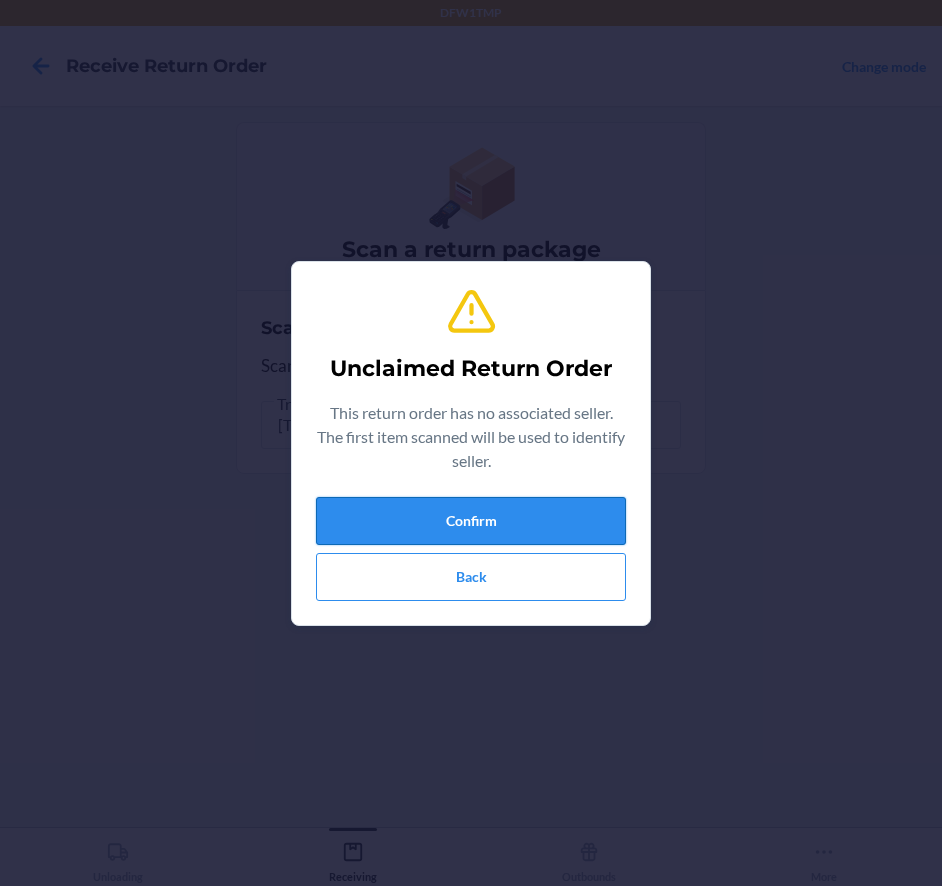 click on "Confirm" at bounding box center (471, 521) 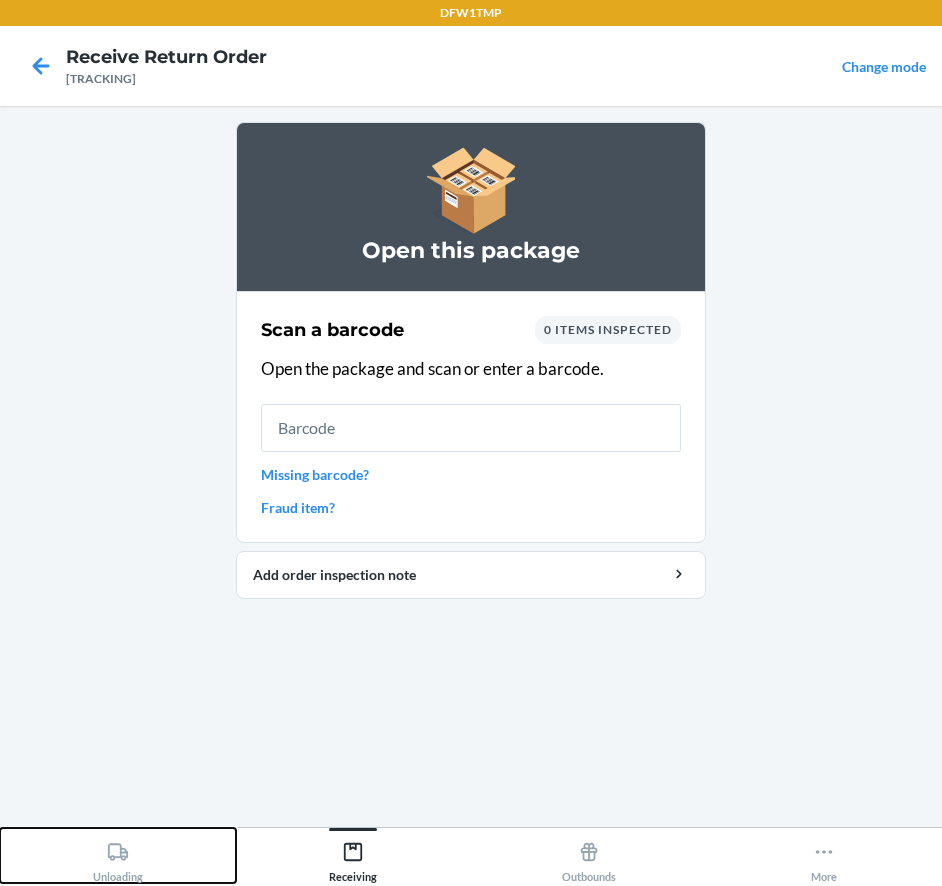 click on "Unloading" at bounding box center [118, 855] 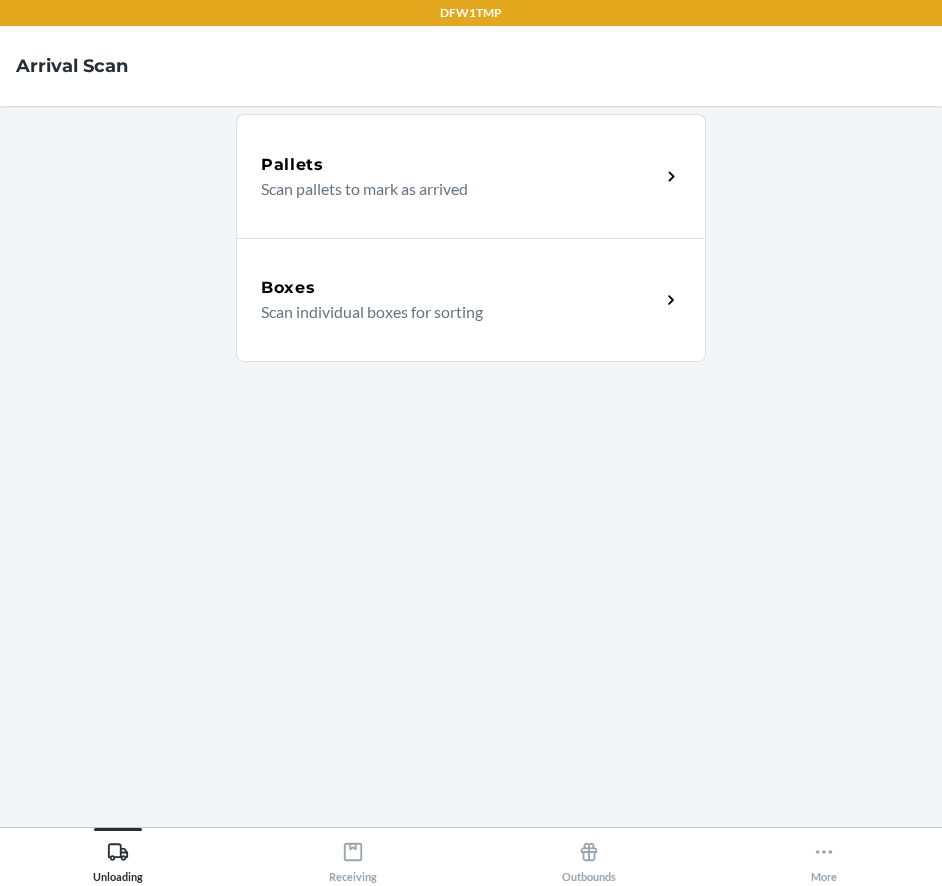click on "Boxes" at bounding box center [460, 288] 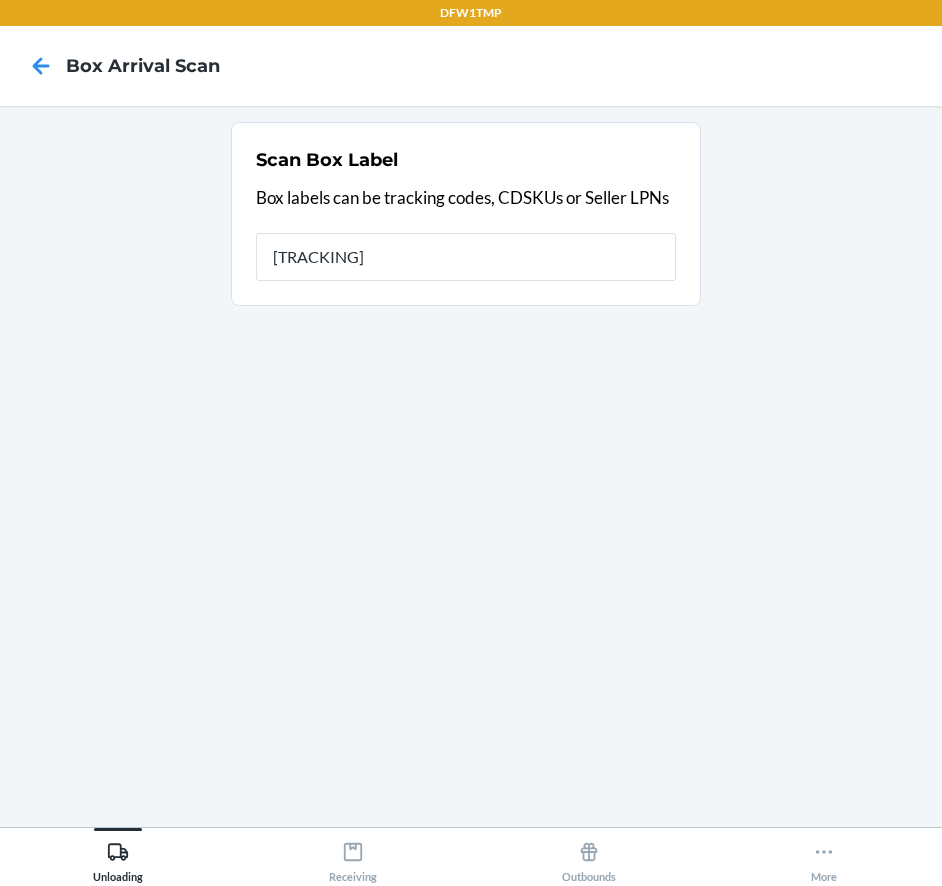 type on "[TRACKING]" 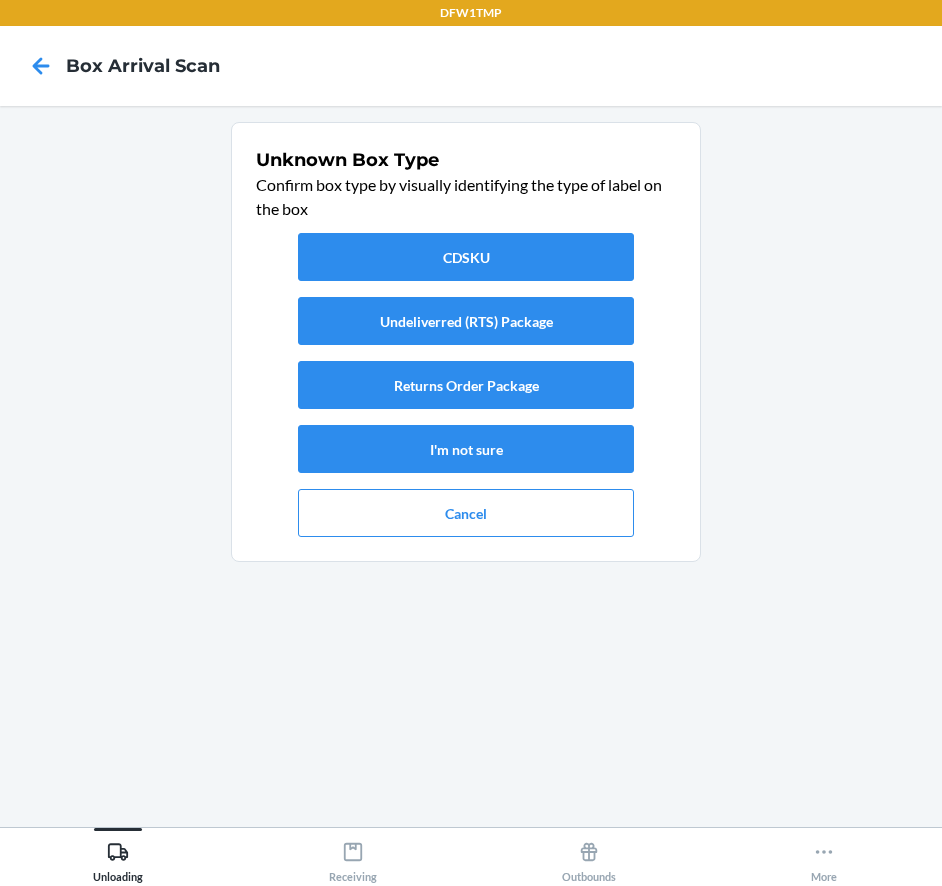 click on "Unloading Receiving Outbounds More" at bounding box center [471, 856] 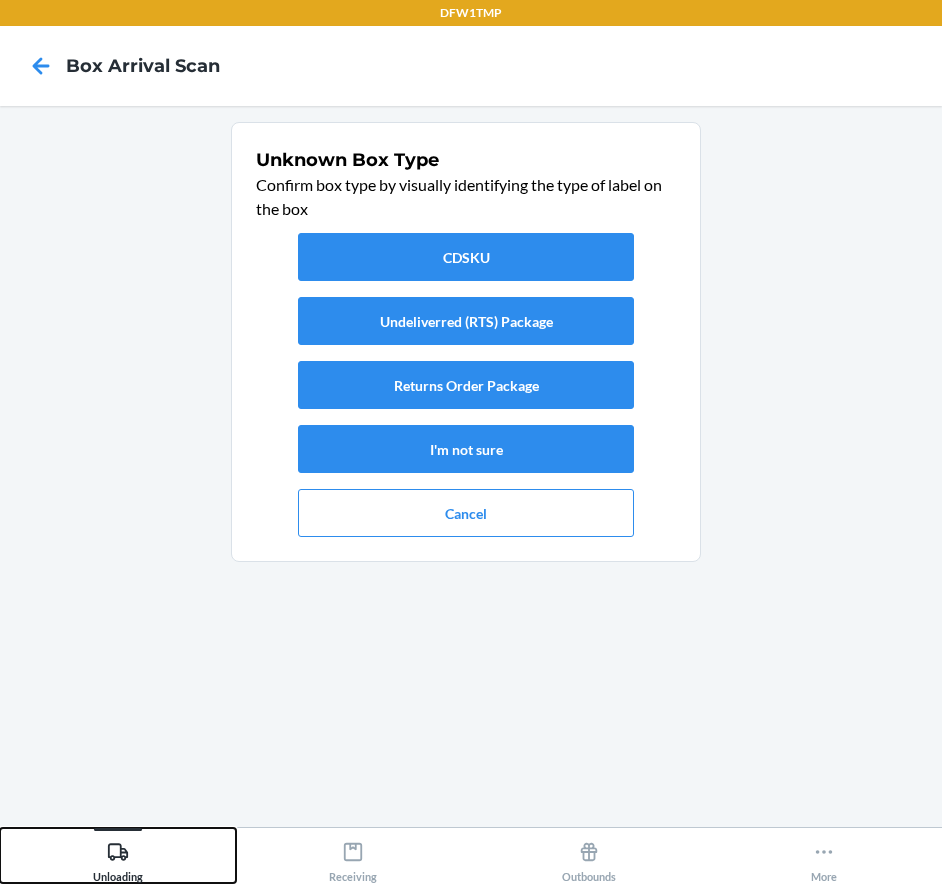click on "Unloading" at bounding box center [118, 858] 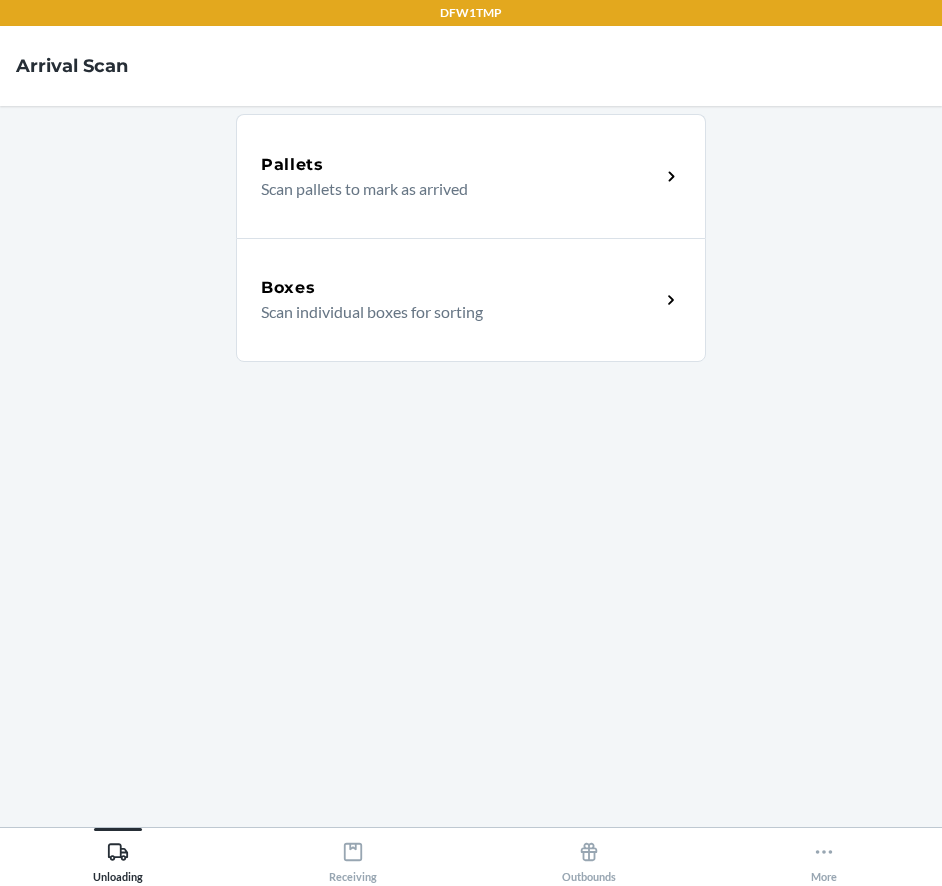click on "Boxes" at bounding box center [460, 288] 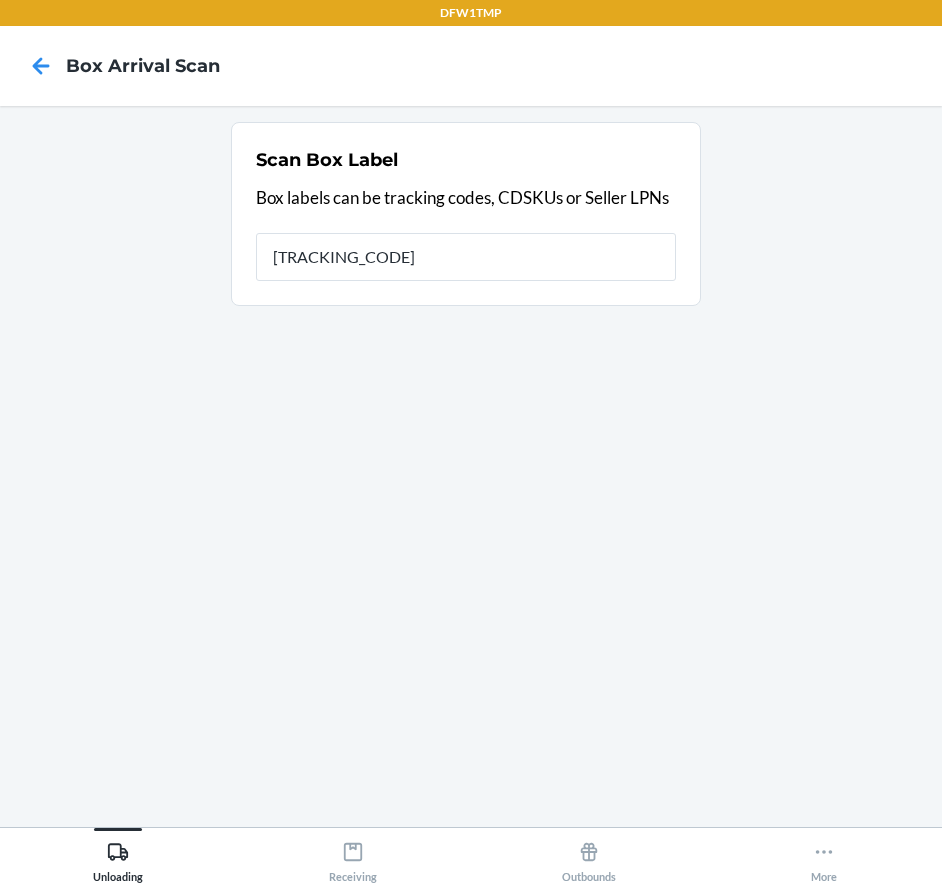 type on "[TRACKING_CODE]" 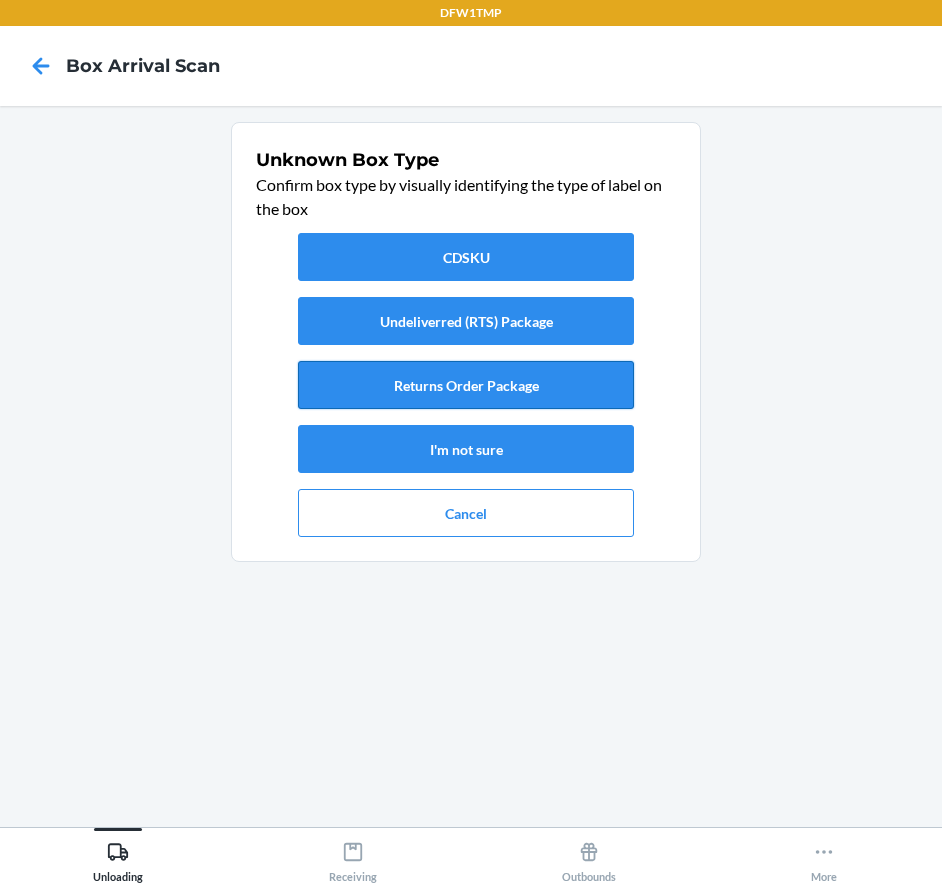 click on "Returns Order Package" at bounding box center (466, 385) 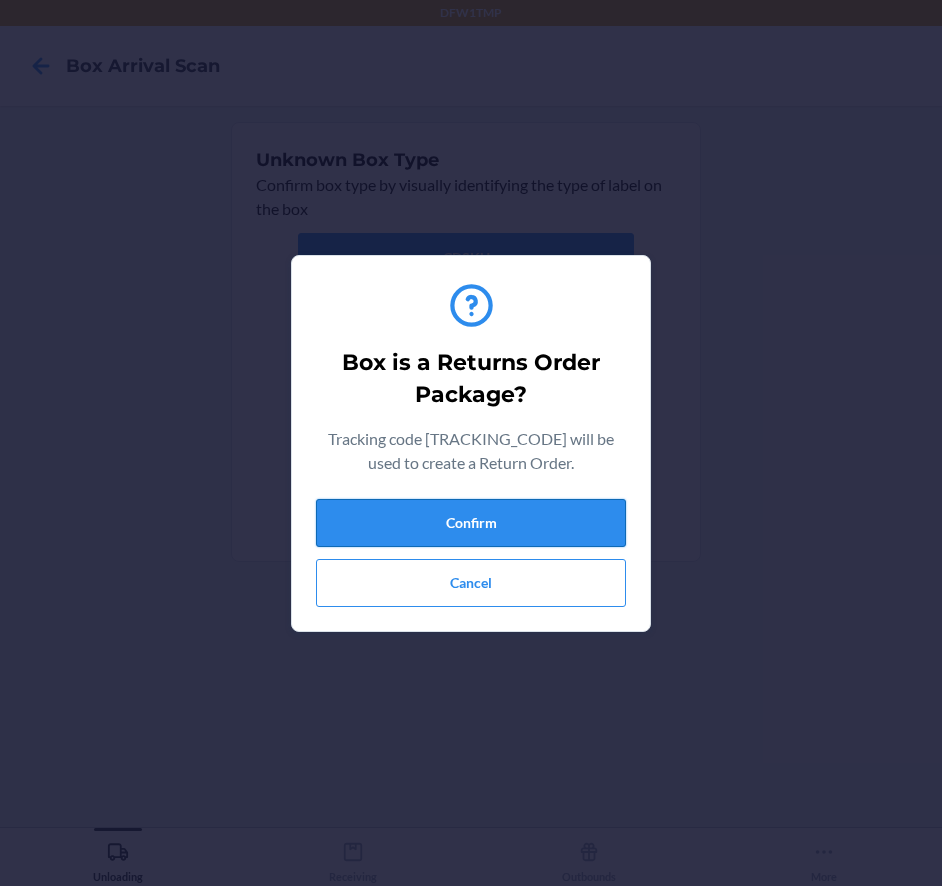 click on "Confirm" at bounding box center (471, 523) 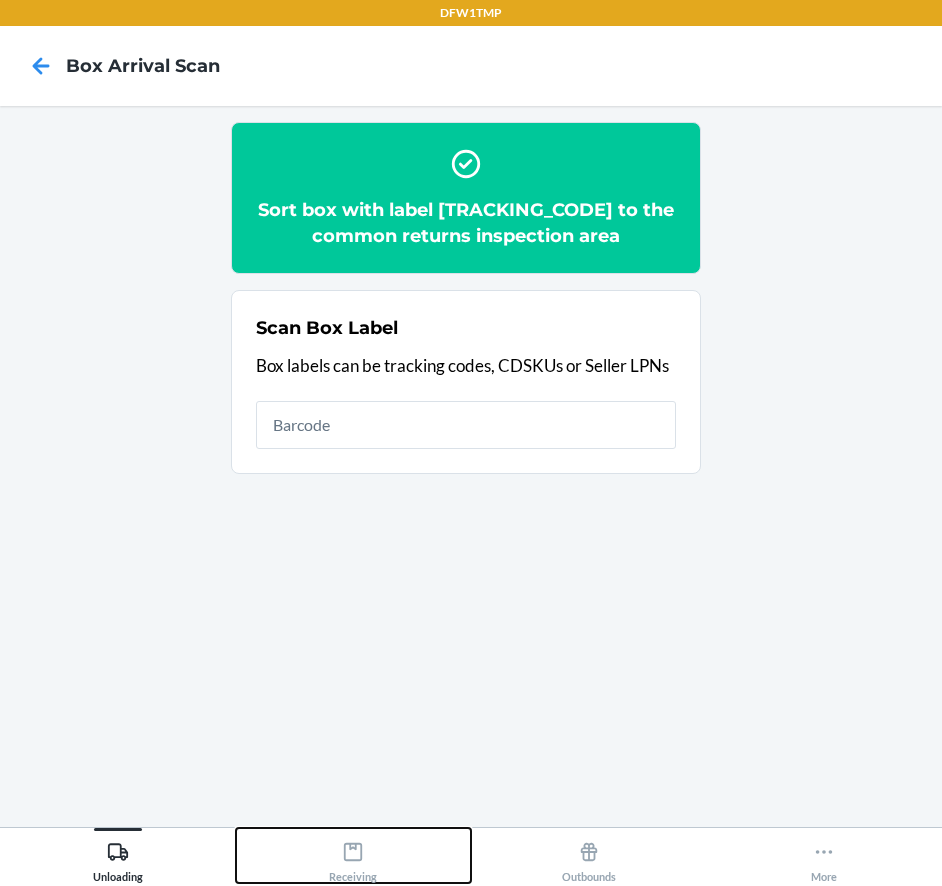 click on "Receiving" at bounding box center (353, 858) 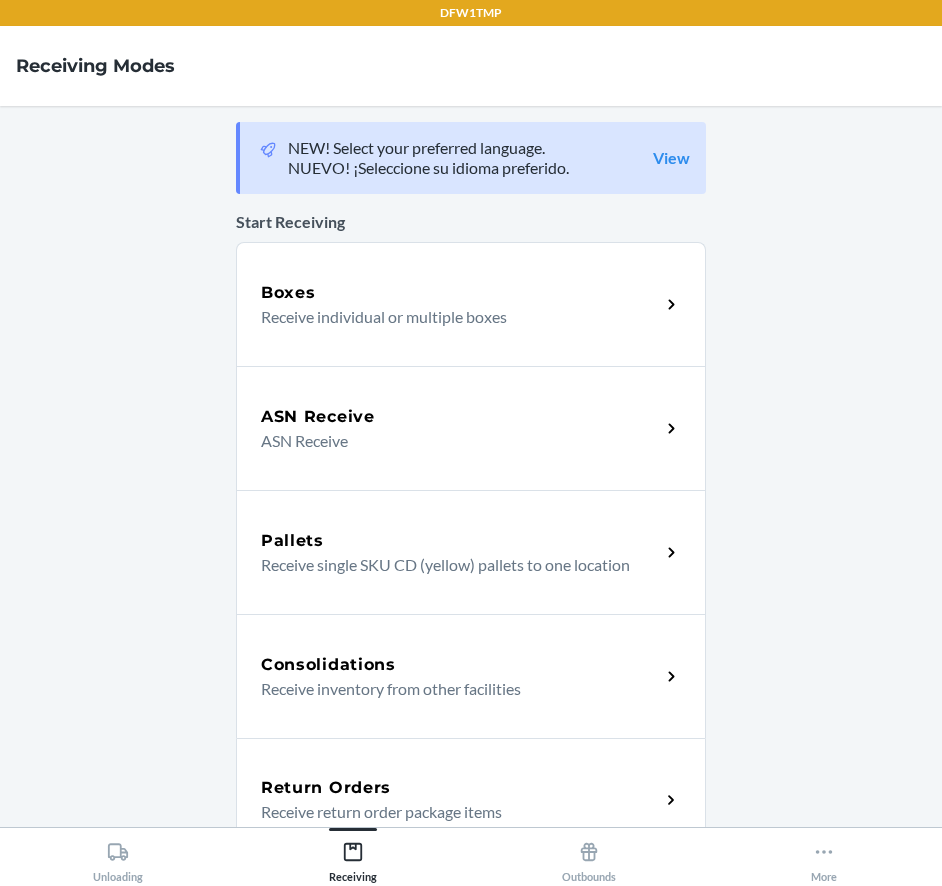 click on "Return Orders" at bounding box center [460, 788] 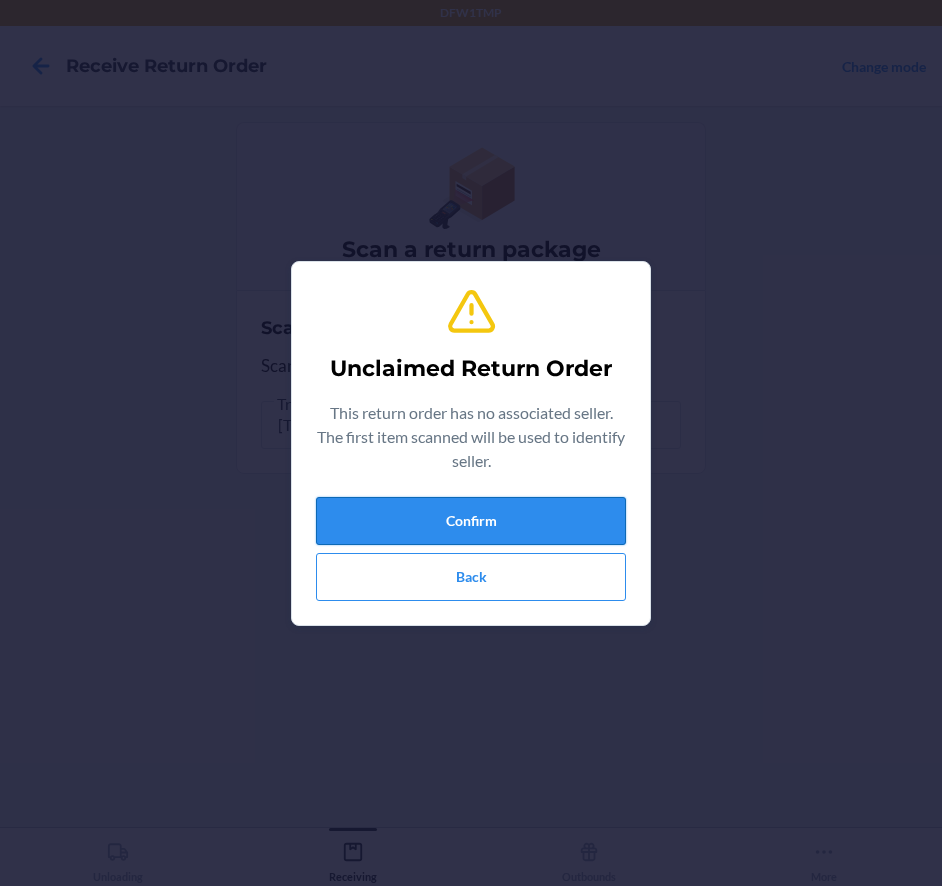click on "Confirm" at bounding box center (471, 521) 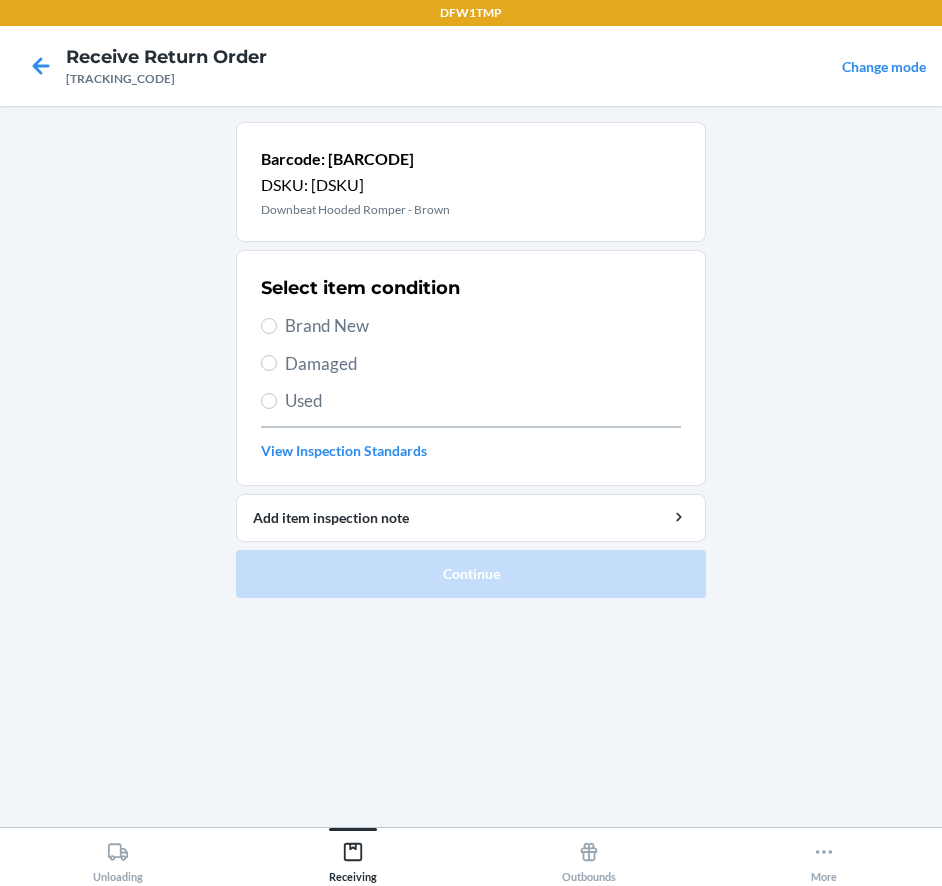 click on "Damaged" at bounding box center (483, 364) 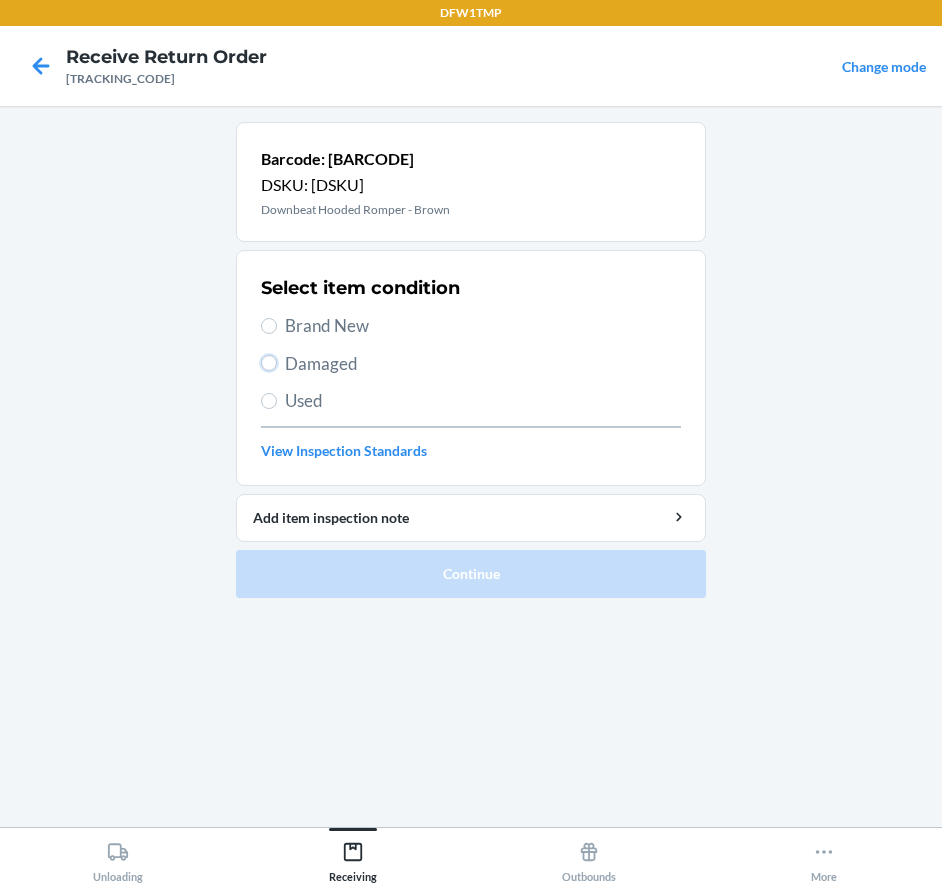 click on "Damaged" at bounding box center [269, 363] 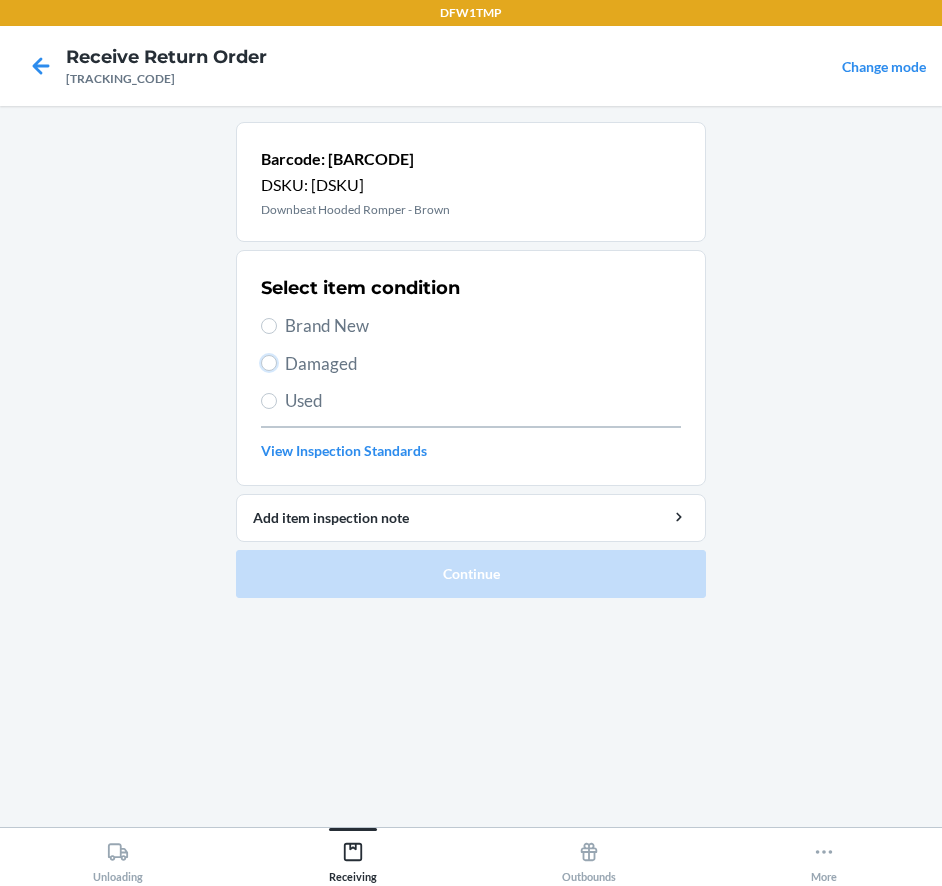 radio on "true" 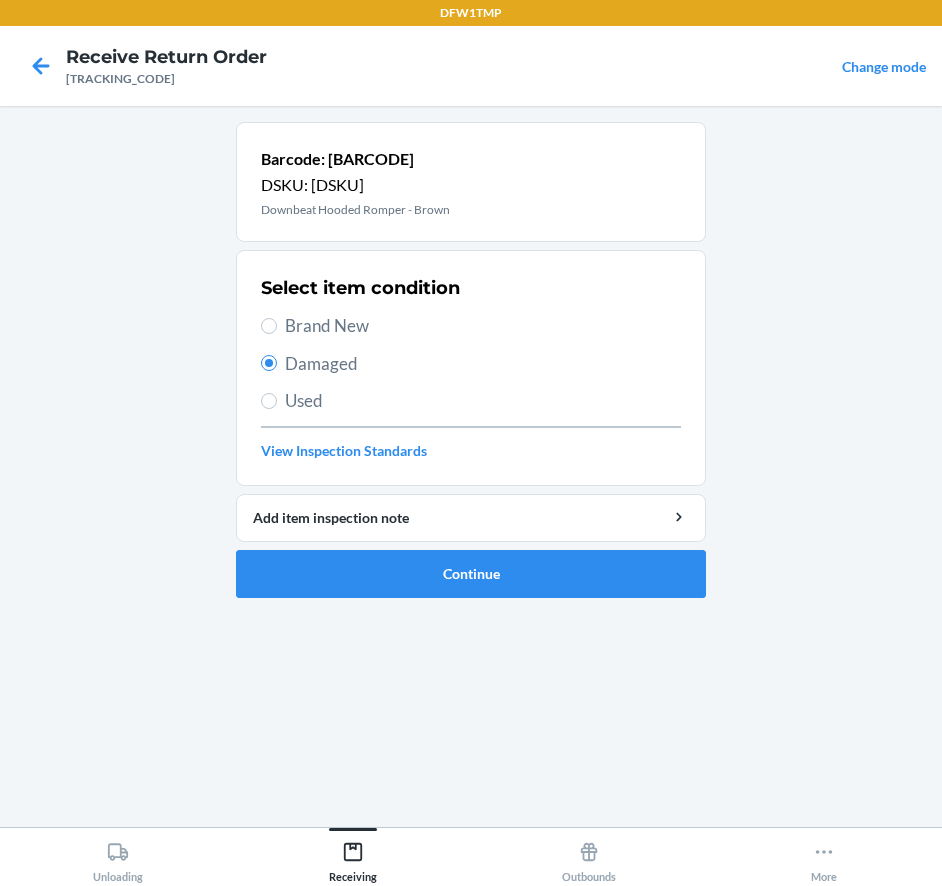 click on "Brand New" at bounding box center (483, 326) 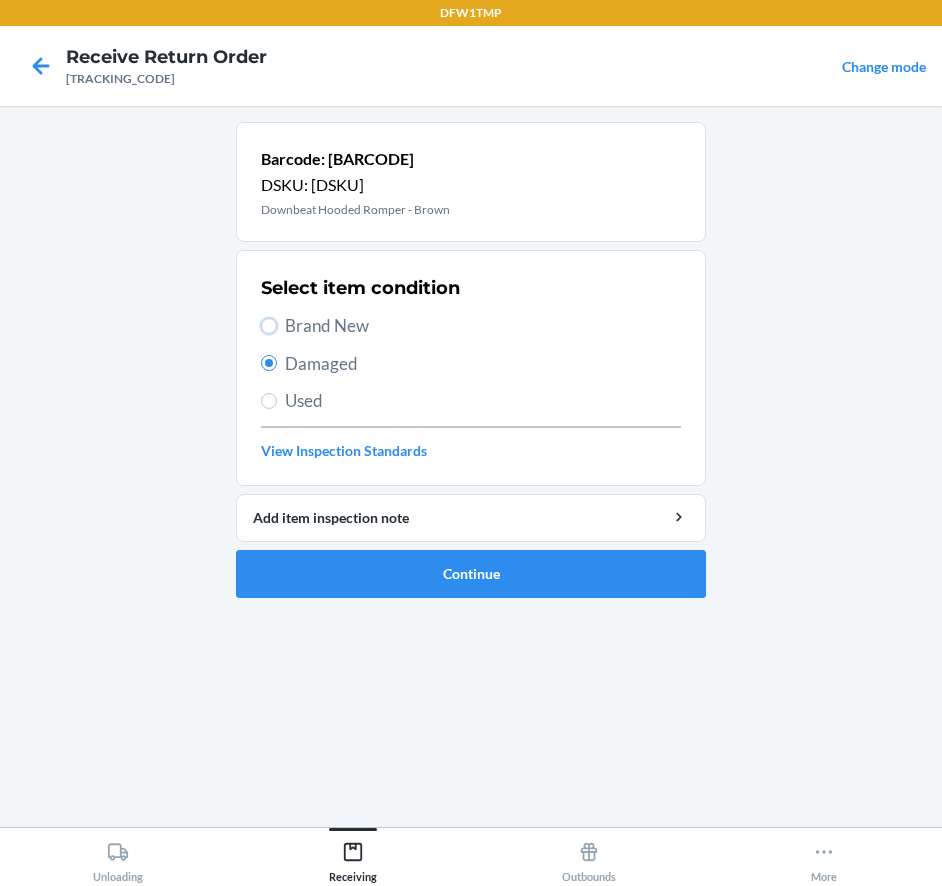 click on "Brand New" at bounding box center [269, 326] 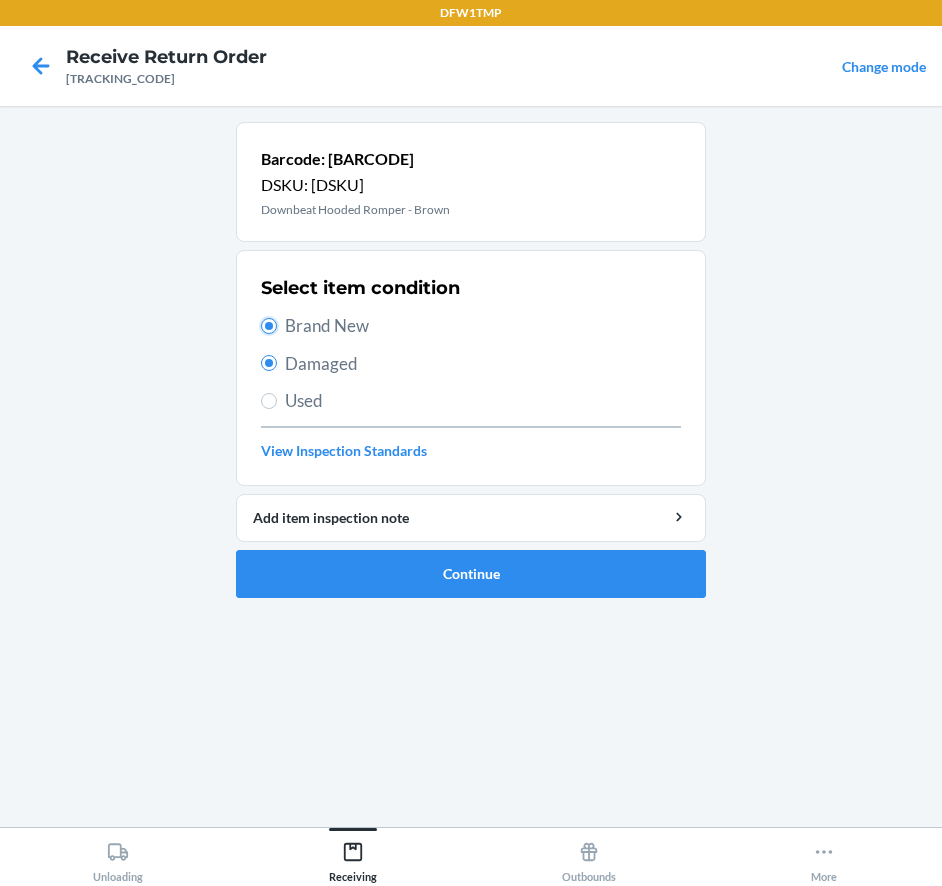 radio on "true" 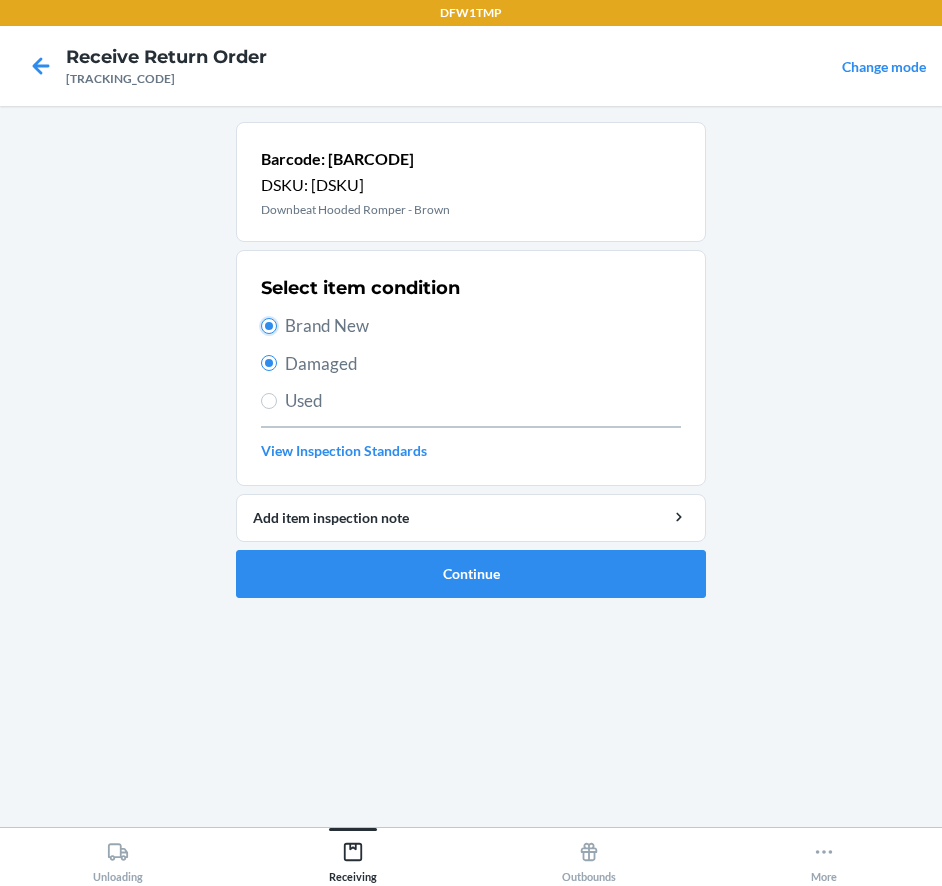 radio on "false" 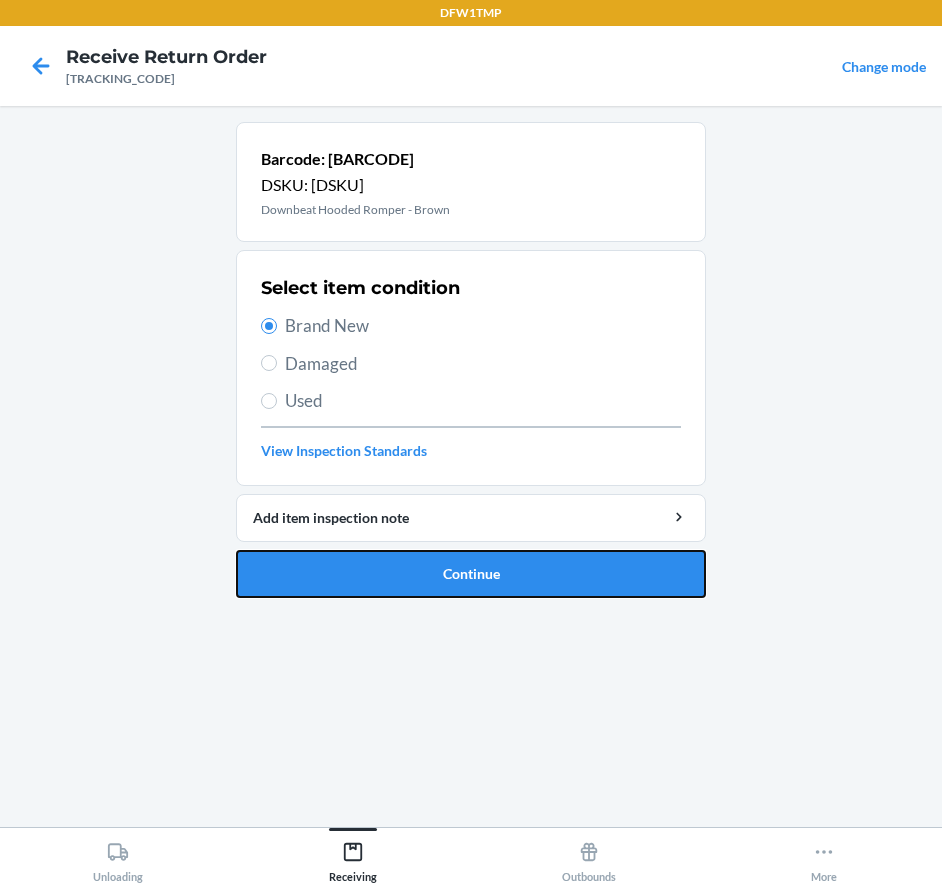 click on "Continue" at bounding box center (471, 574) 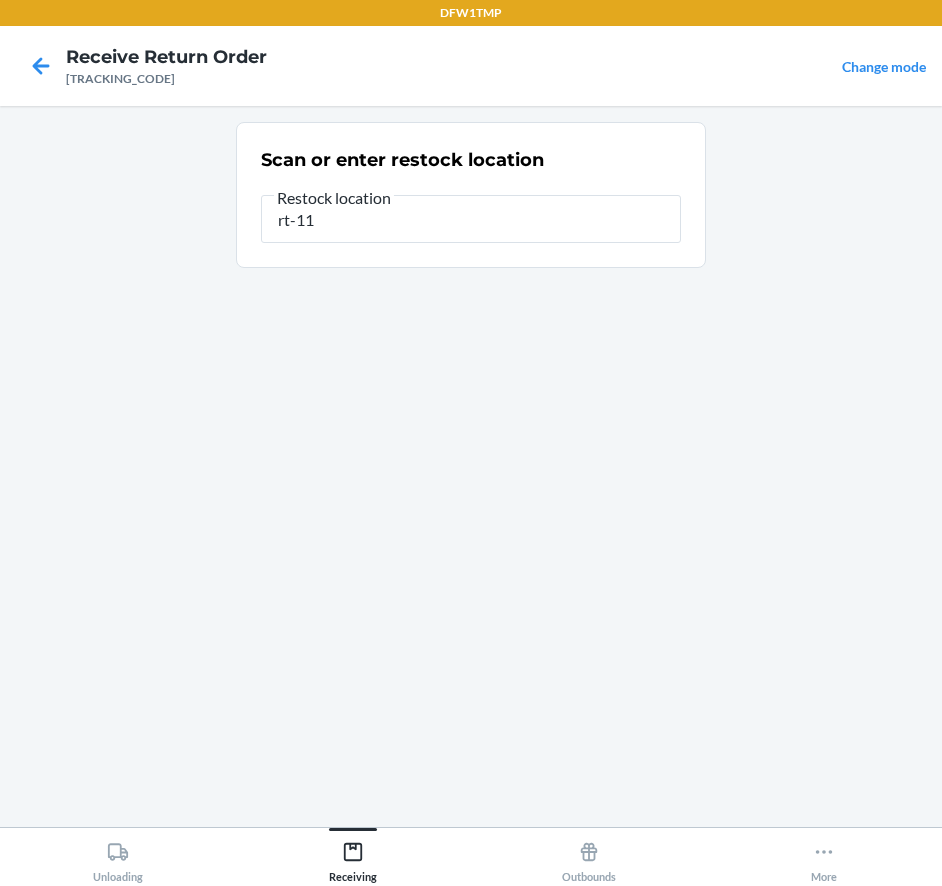 type on "rt-11" 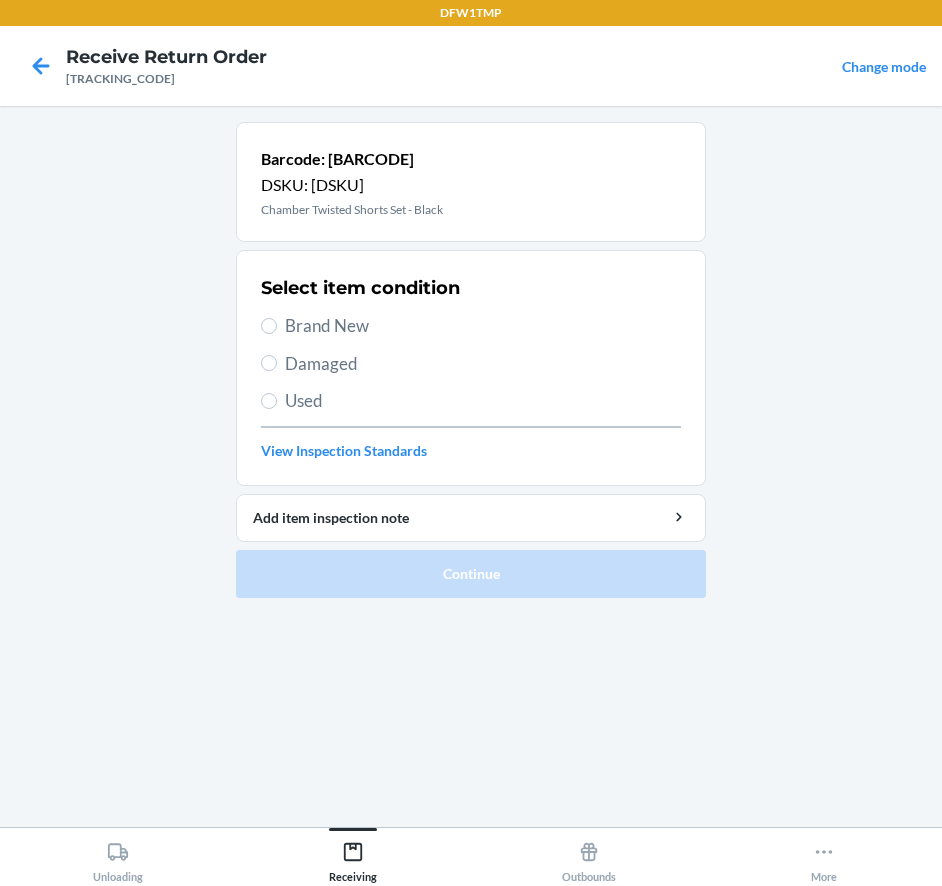 click on "Brand New" at bounding box center [483, 326] 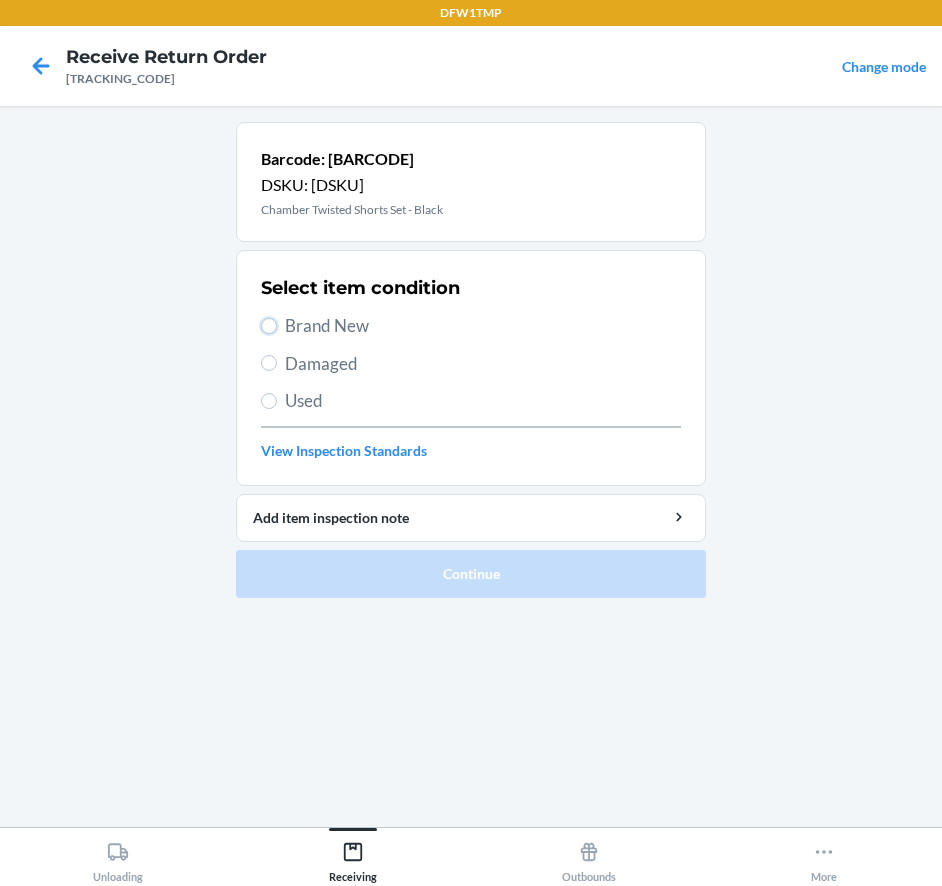 click on "Brand New" at bounding box center (269, 326) 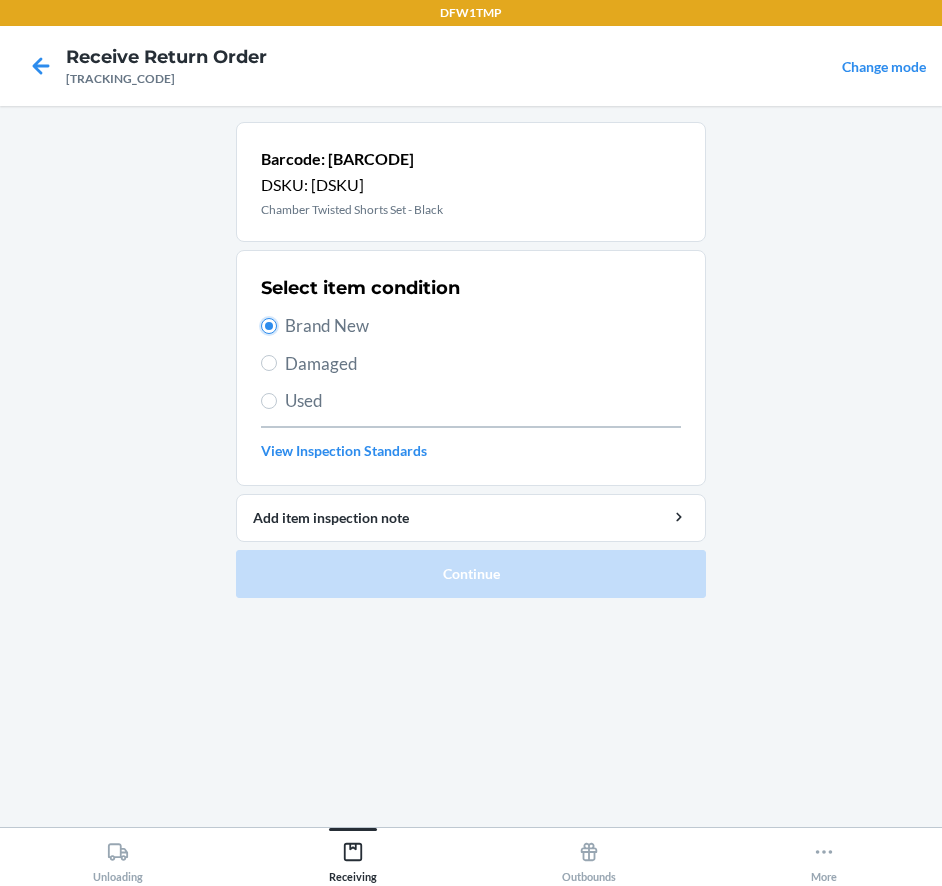 radio on "true" 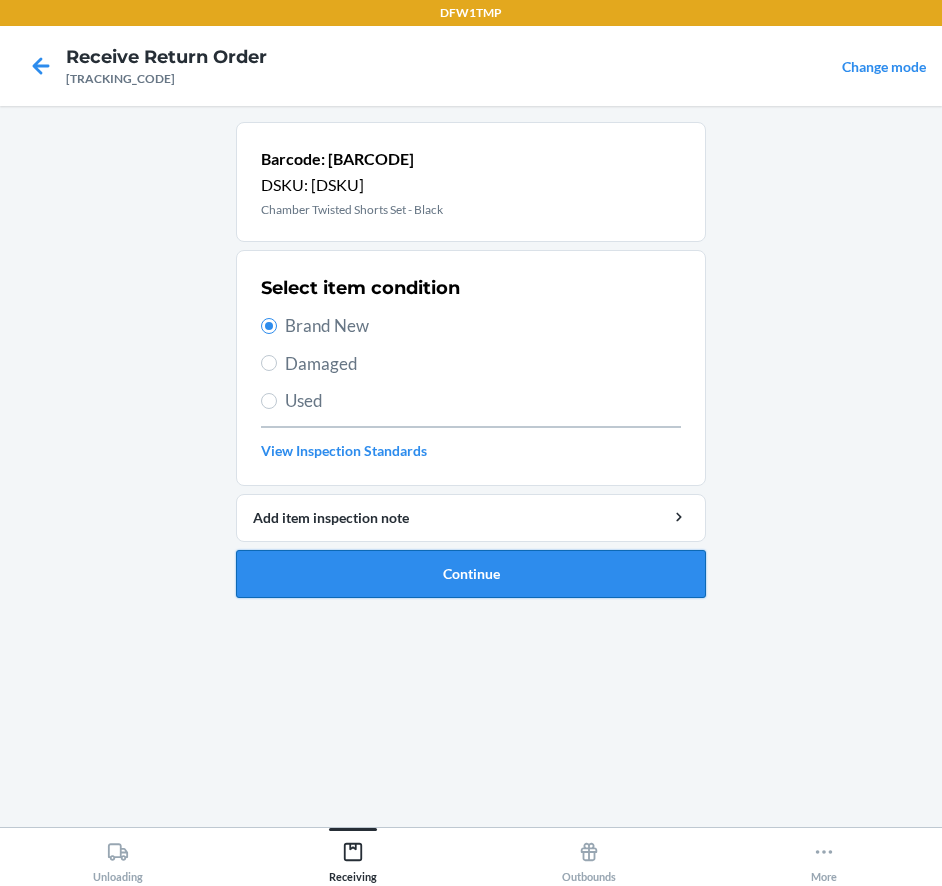 click on "Continue" at bounding box center [471, 574] 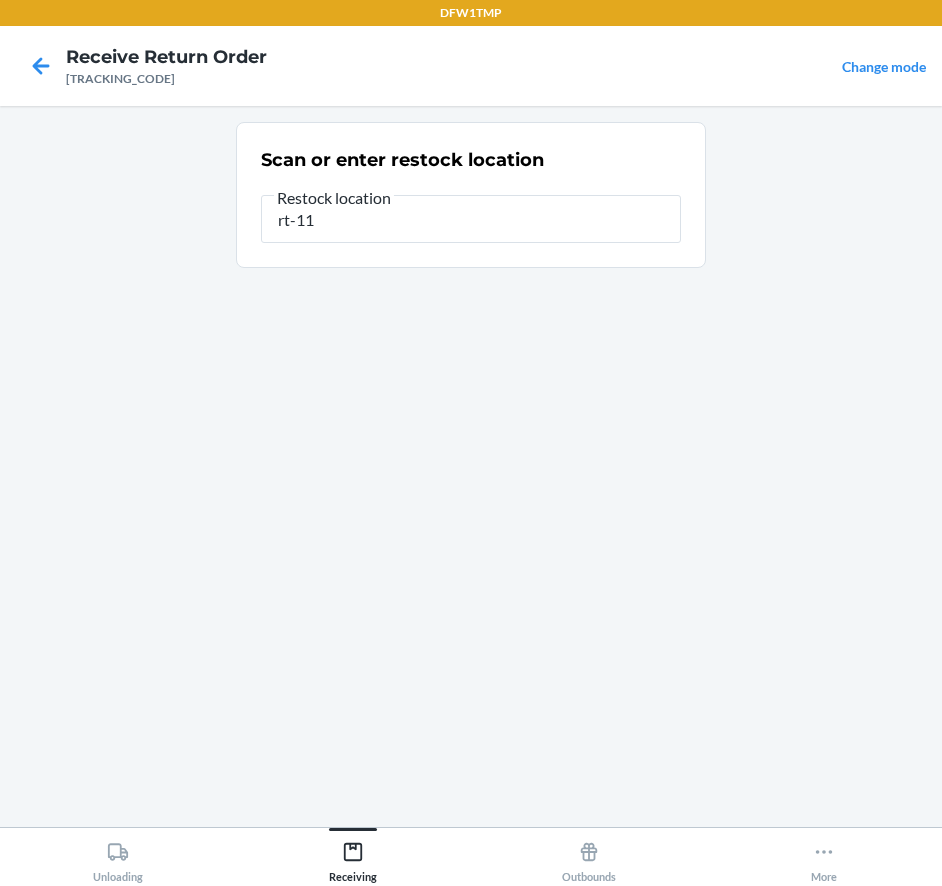 type on "rt-11" 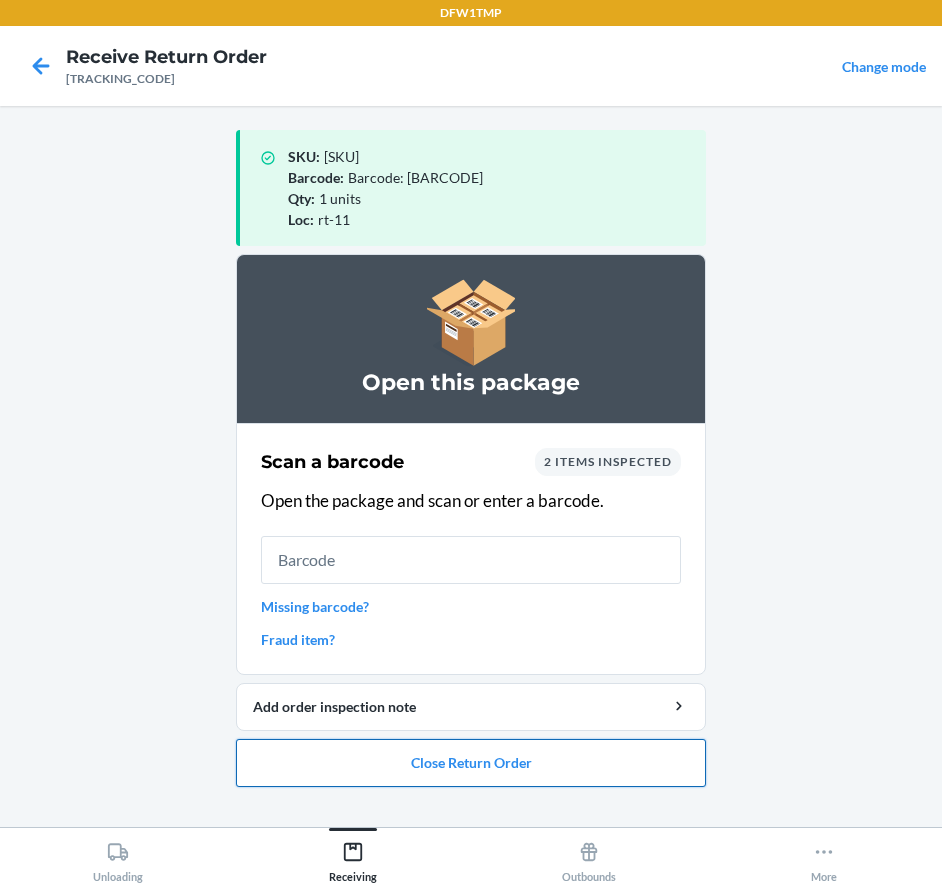 click on "Close Return Order" at bounding box center [471, 763] 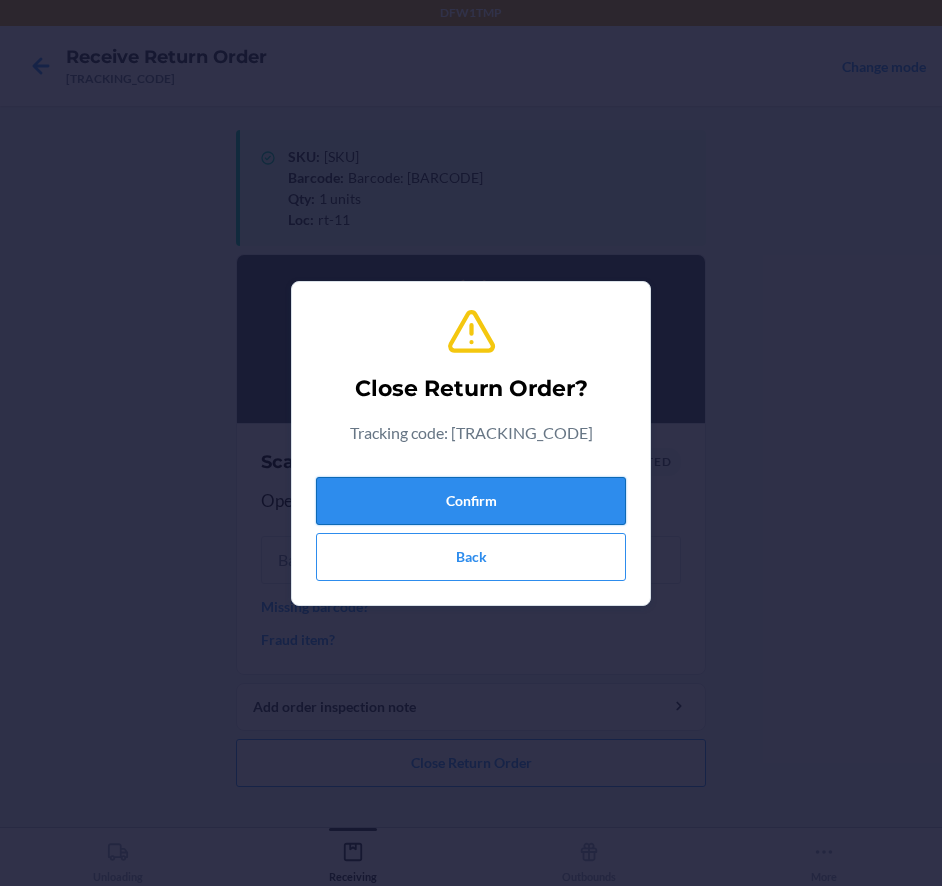 click on "Confirm" at bounding box center [471, 501] 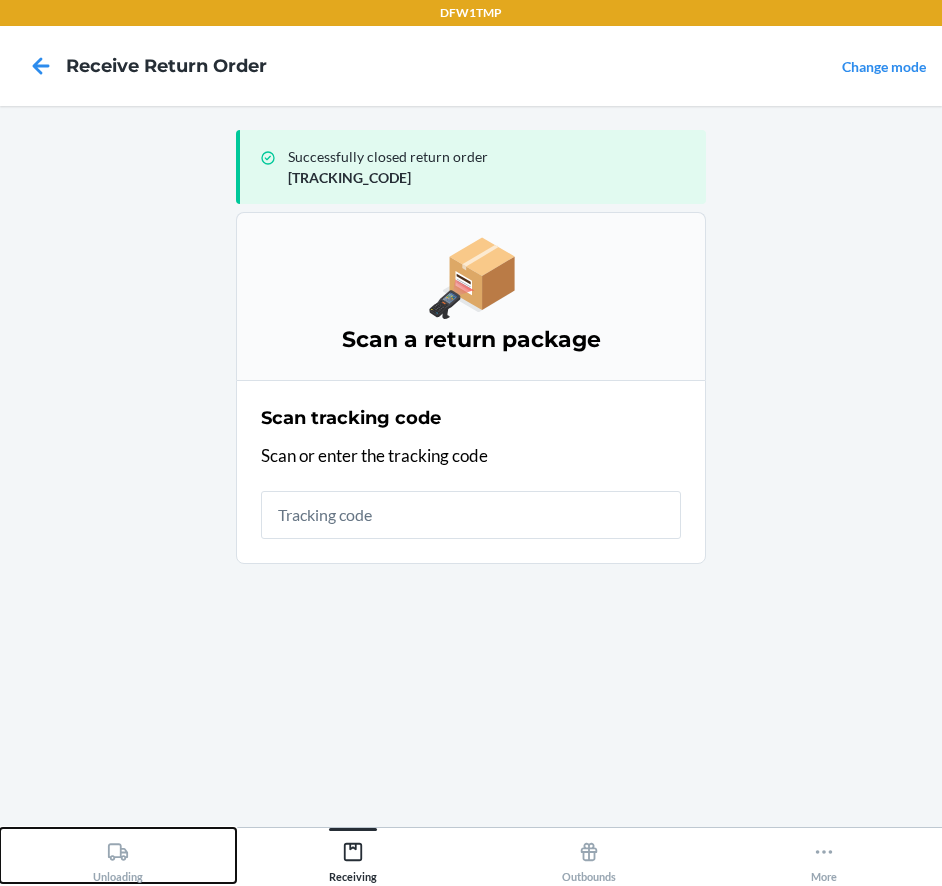 drag, startPoint x: 68, startPoint y: 829, endPoint x: 130, endPoint y: 836, distance: 62.39391 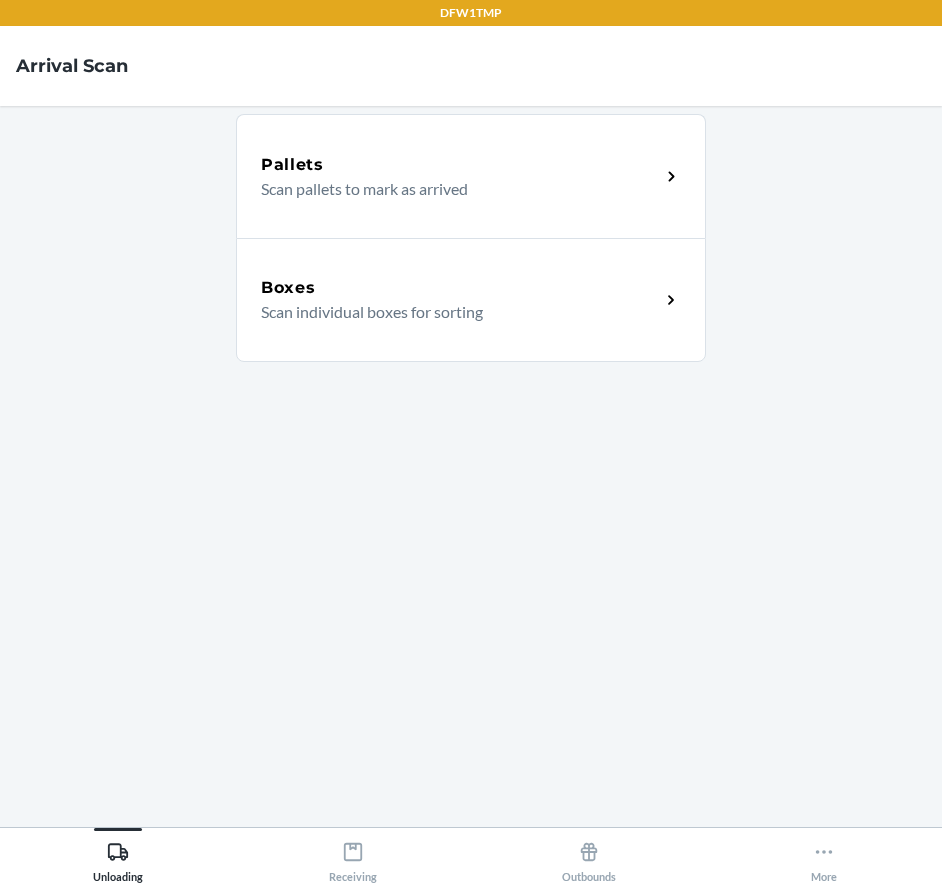 click on "Pallets Scan pallets to mark as arrived Boxes Scan individual boxes for sorting" at bounding box center [471, 466] 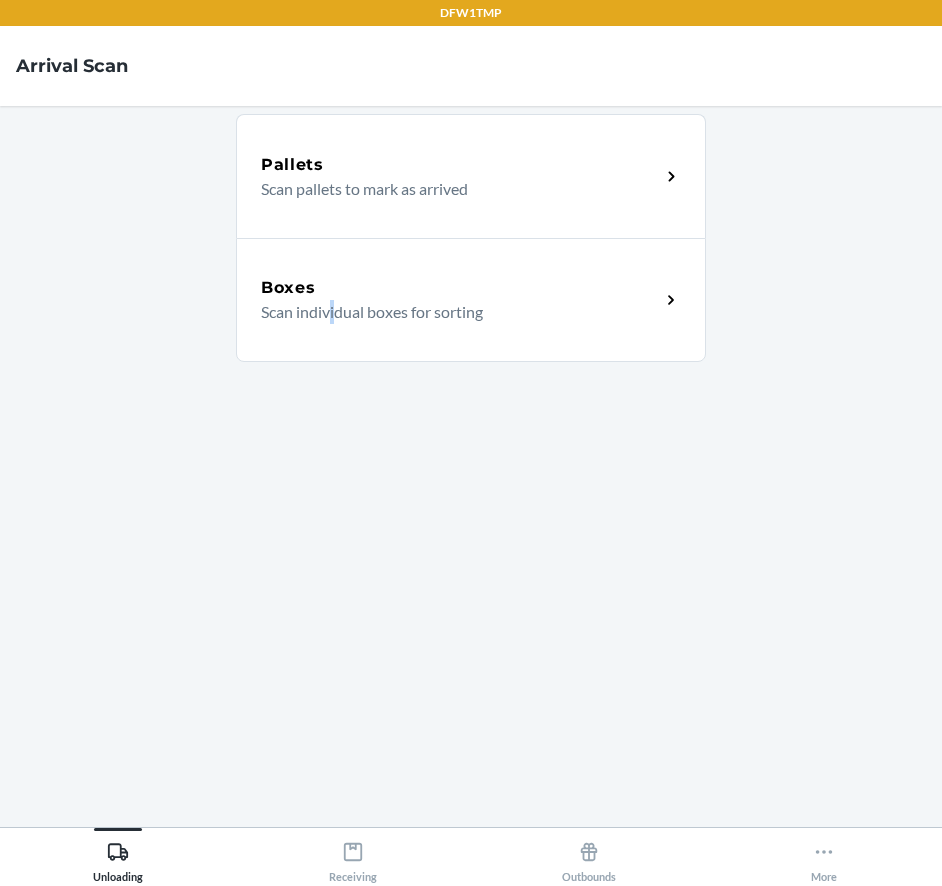 drag, startPoint x: 337, startPoint y: 361, endPoint x: 339, endPoint y: 305, distance: 56.0357 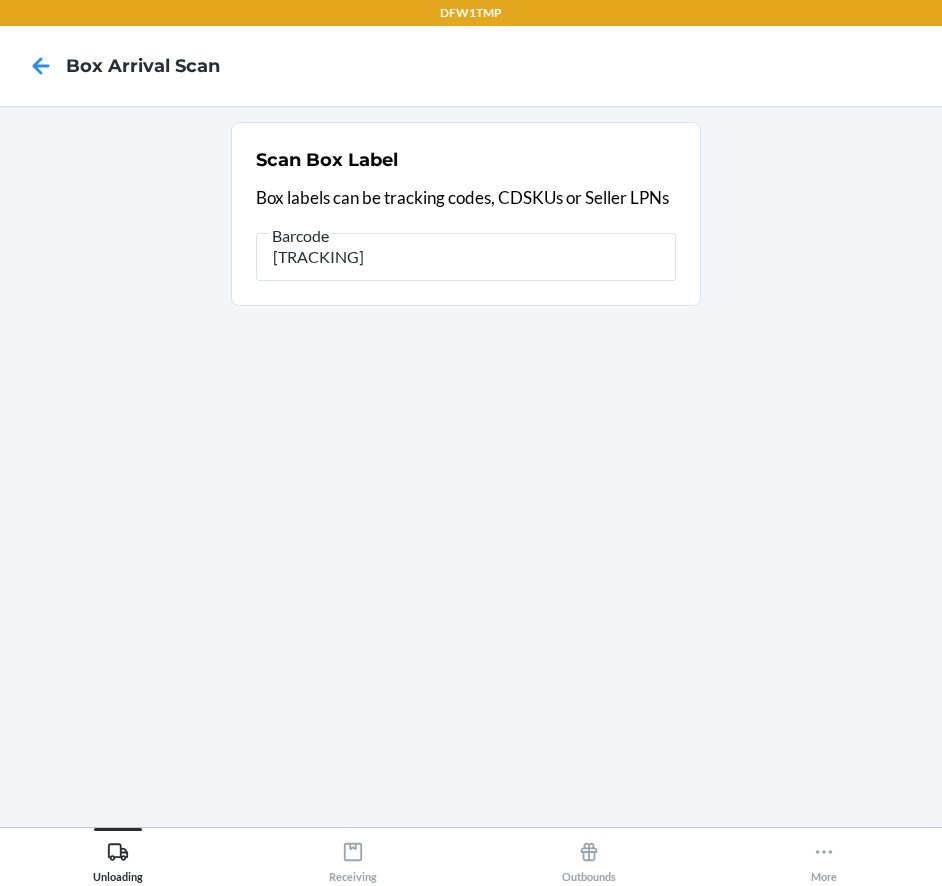 type on "[TRACKING]" 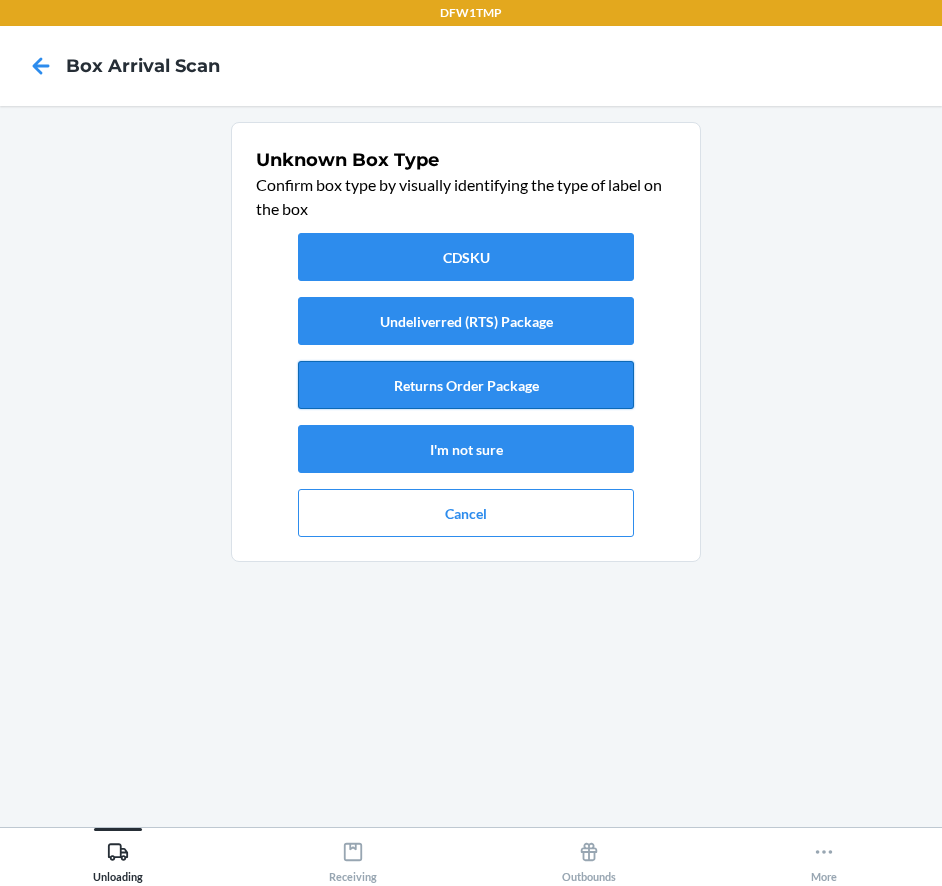click on "Returns Order Package" at bounding box center (466, 385) 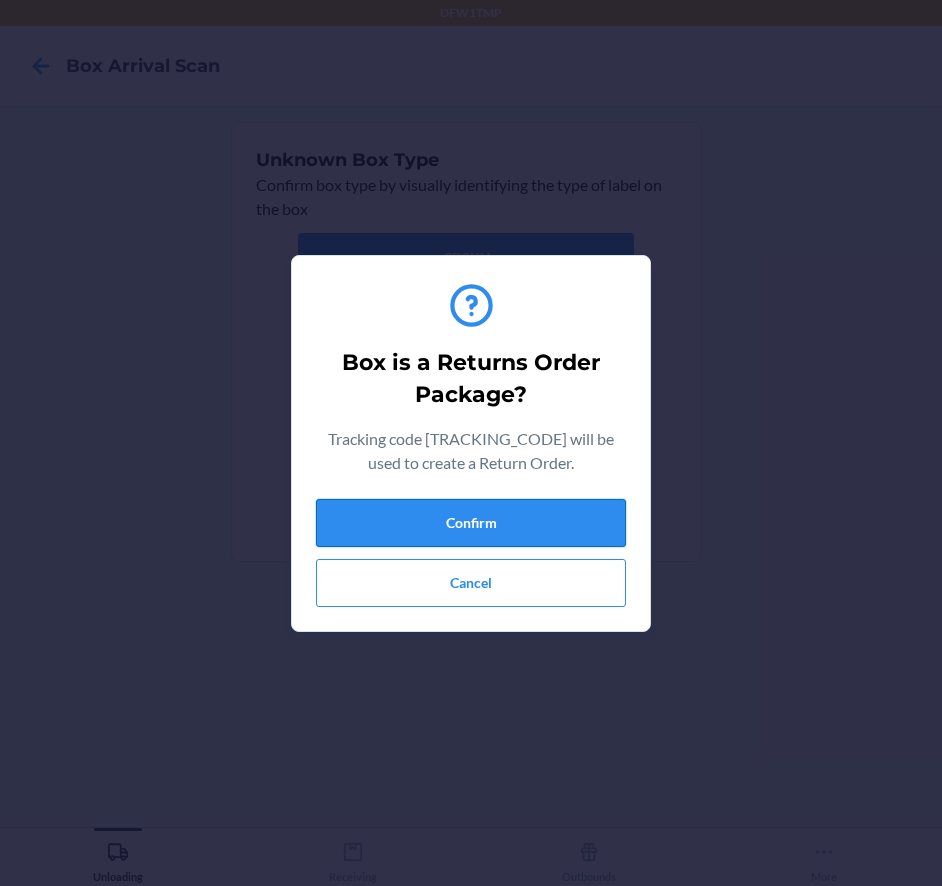 click on "Confirm" at bounding box center [471, 523] 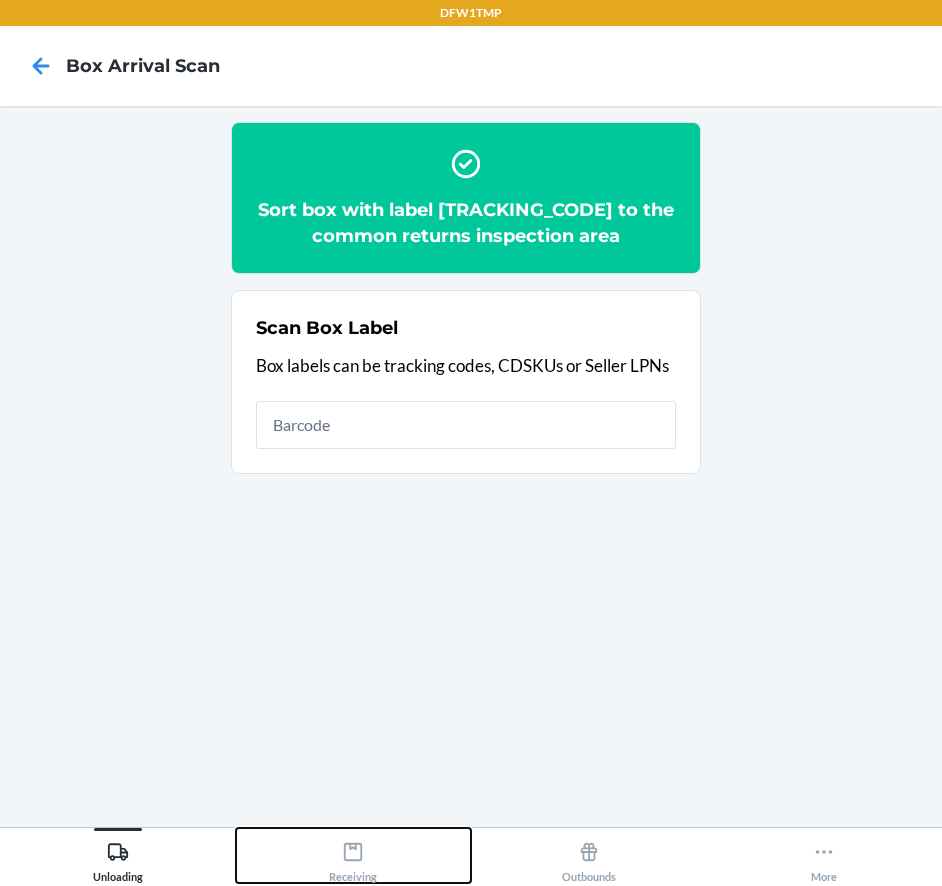 click on "Receiving" at bounding box center (354, 855) 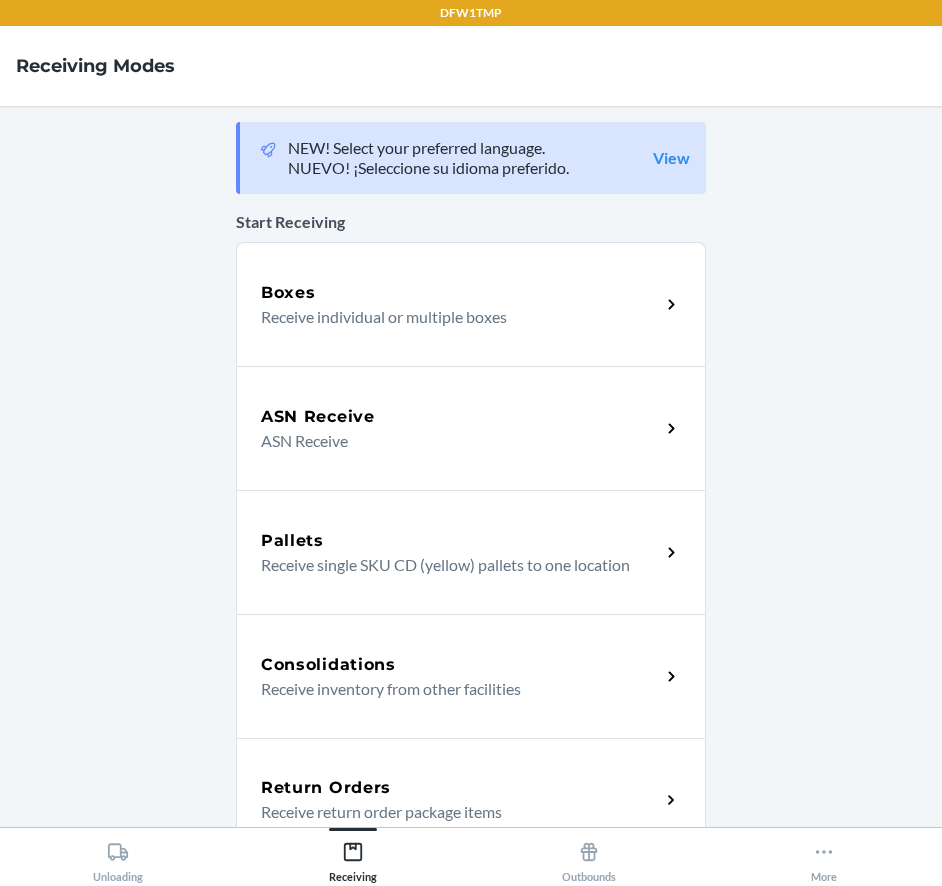 click on "Return Orders Receive return order package items" at bounding box center [471, 800] 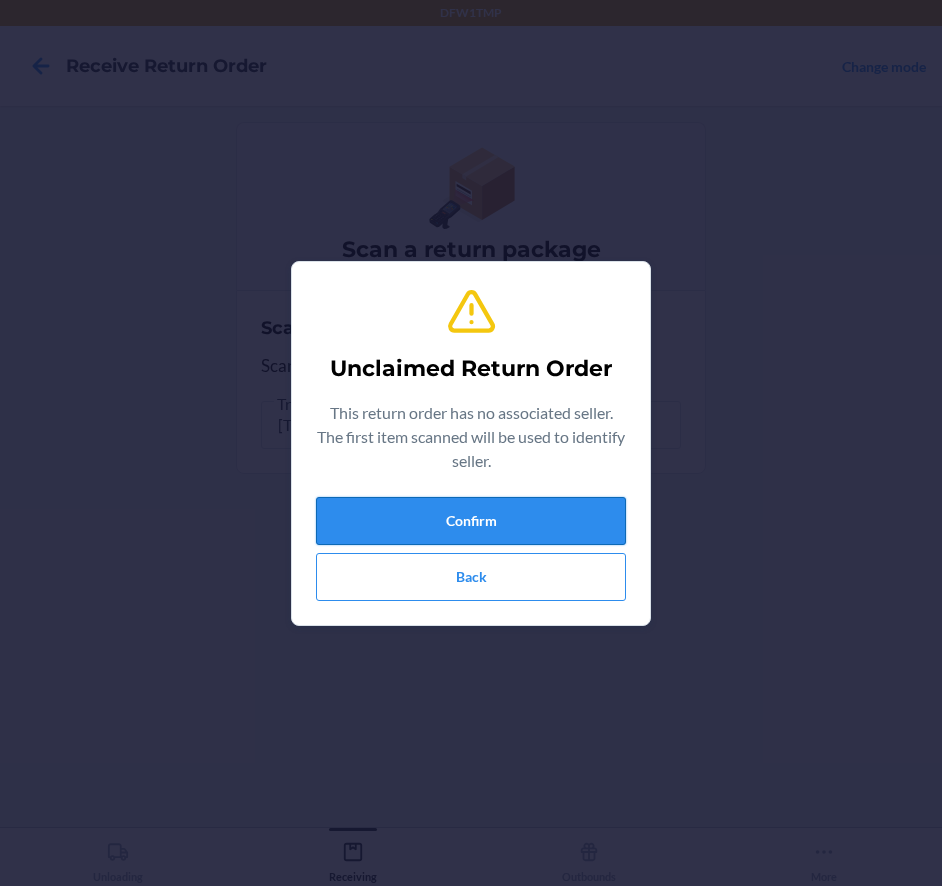 click on "Confirm" at bounding box center [471, 521] 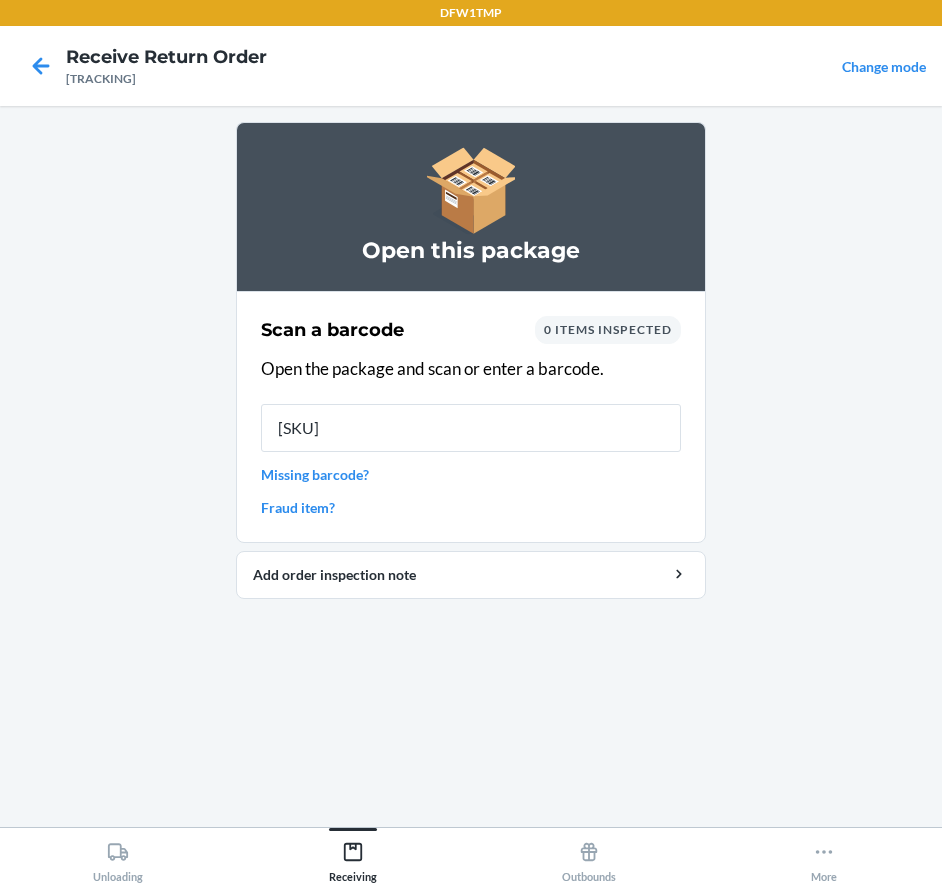 type on "[PRODUCT_CODE]" 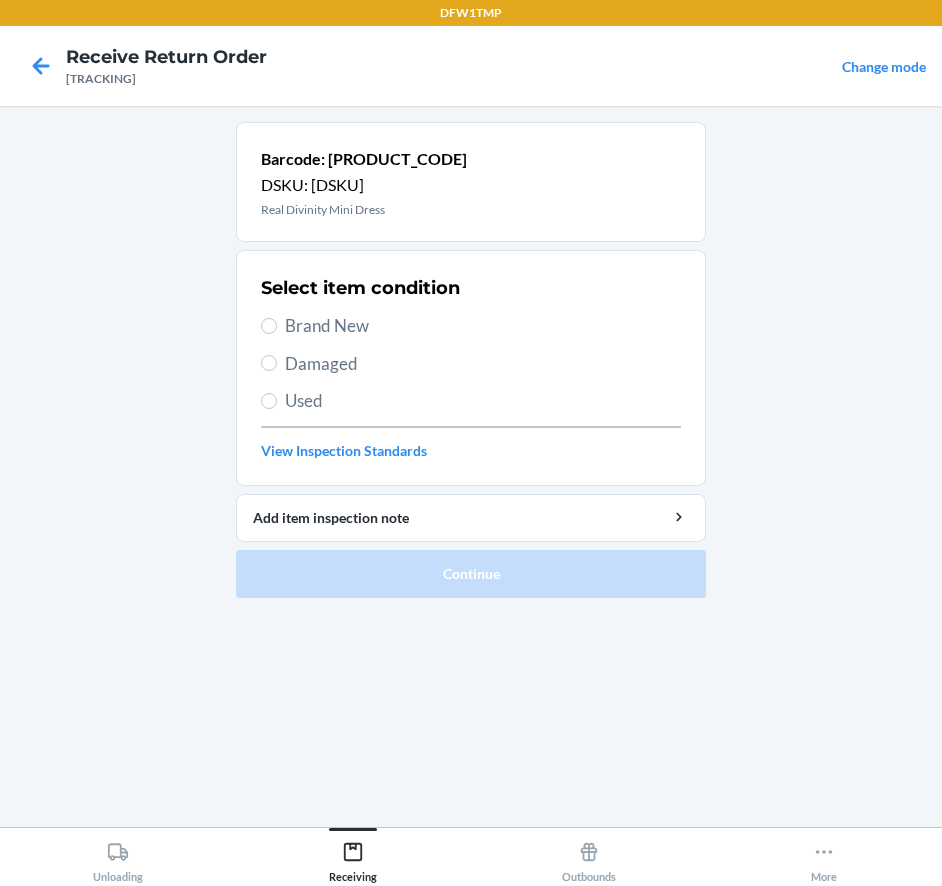 click on "Brand New" at bounding box center [483, 326] 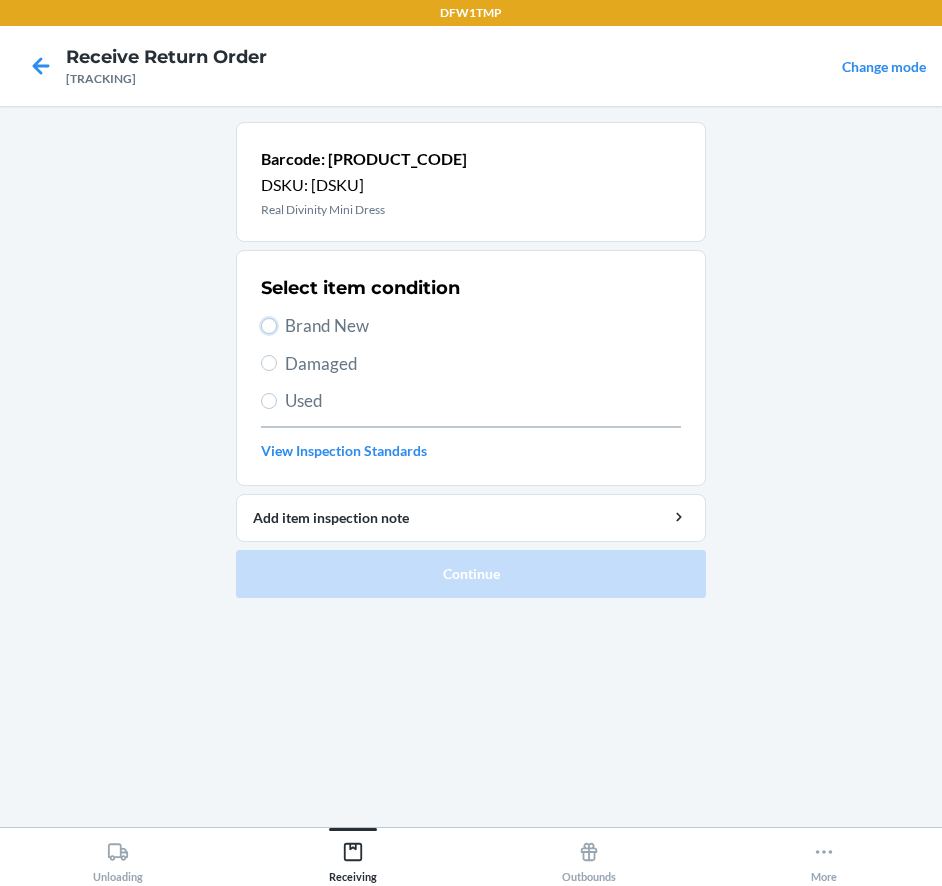 click on "Brand New" at bounding box center (269, 326) 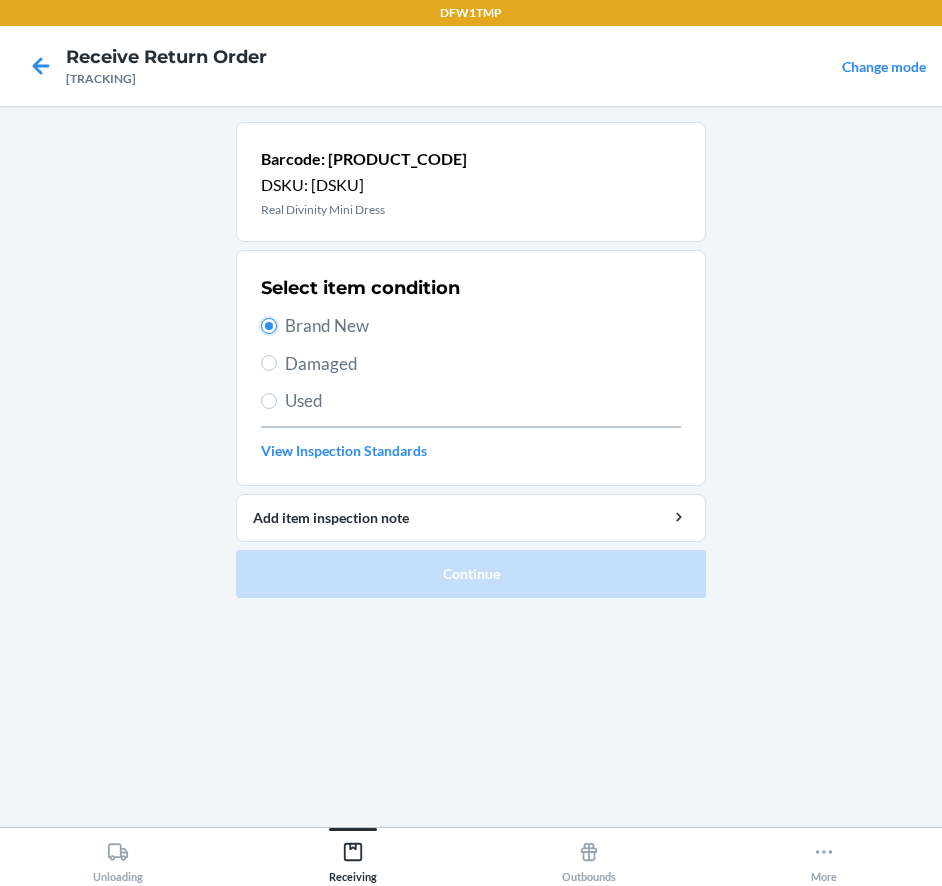 radio on "true" 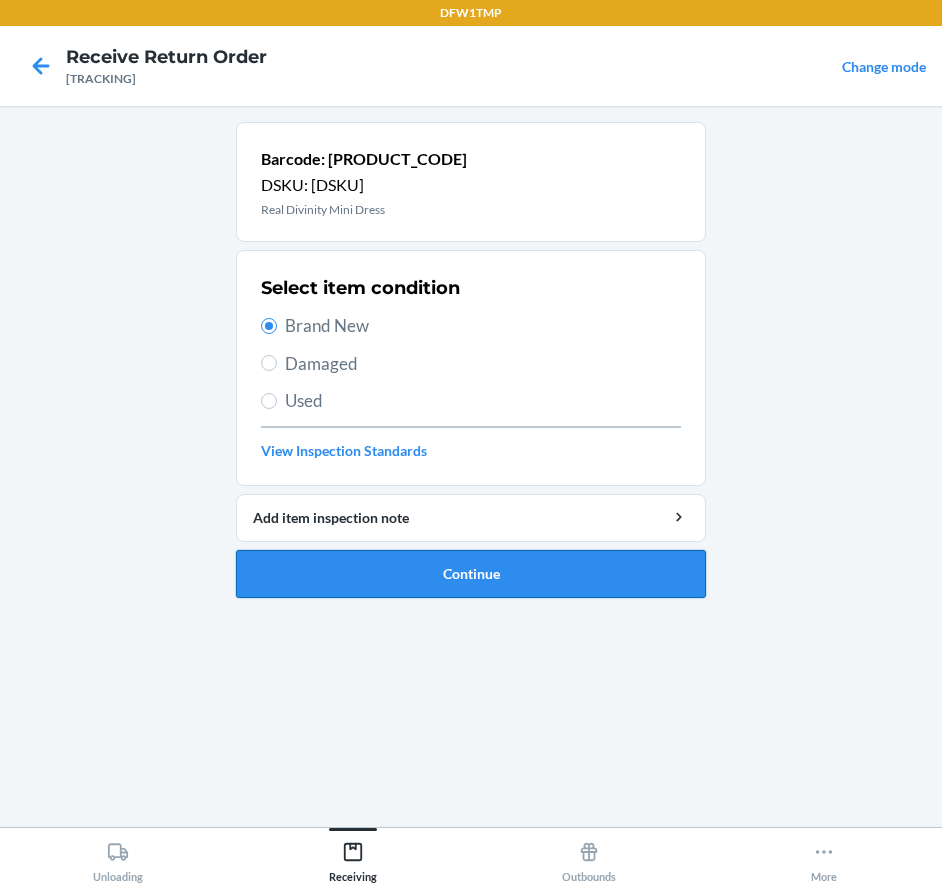 click on "Continue" at bounding box center (471, 574) 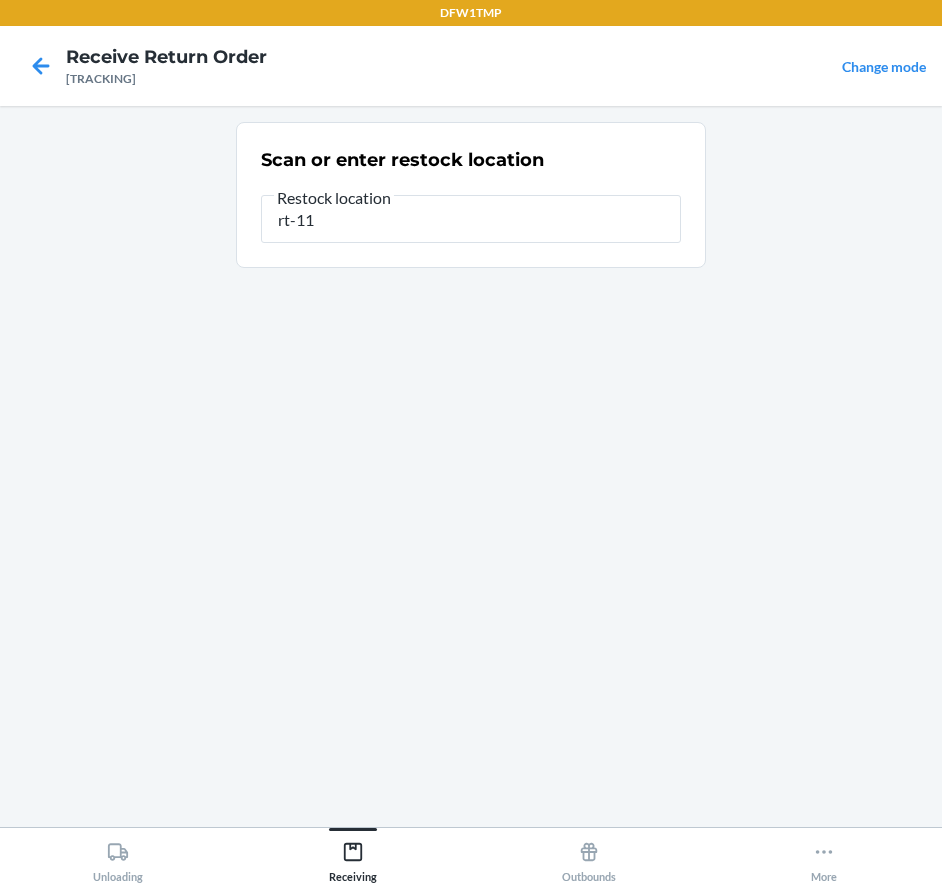 type on "rt-11" 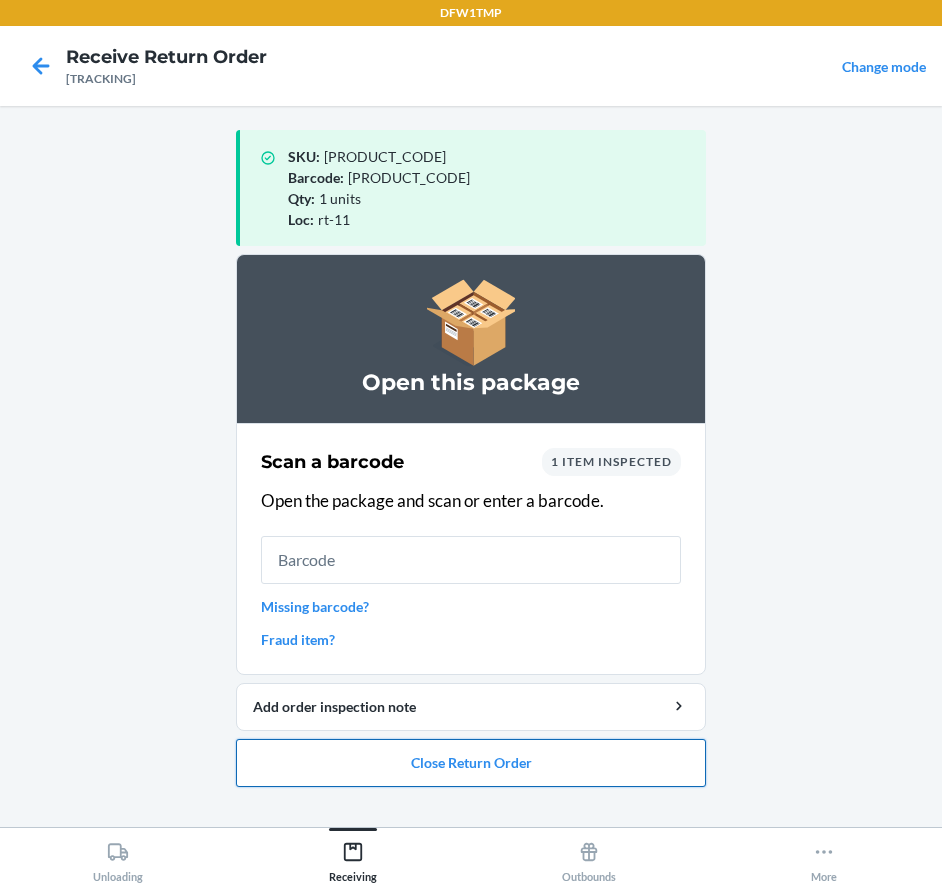 click on "Close Return Order" at bounding box center (471, 763) 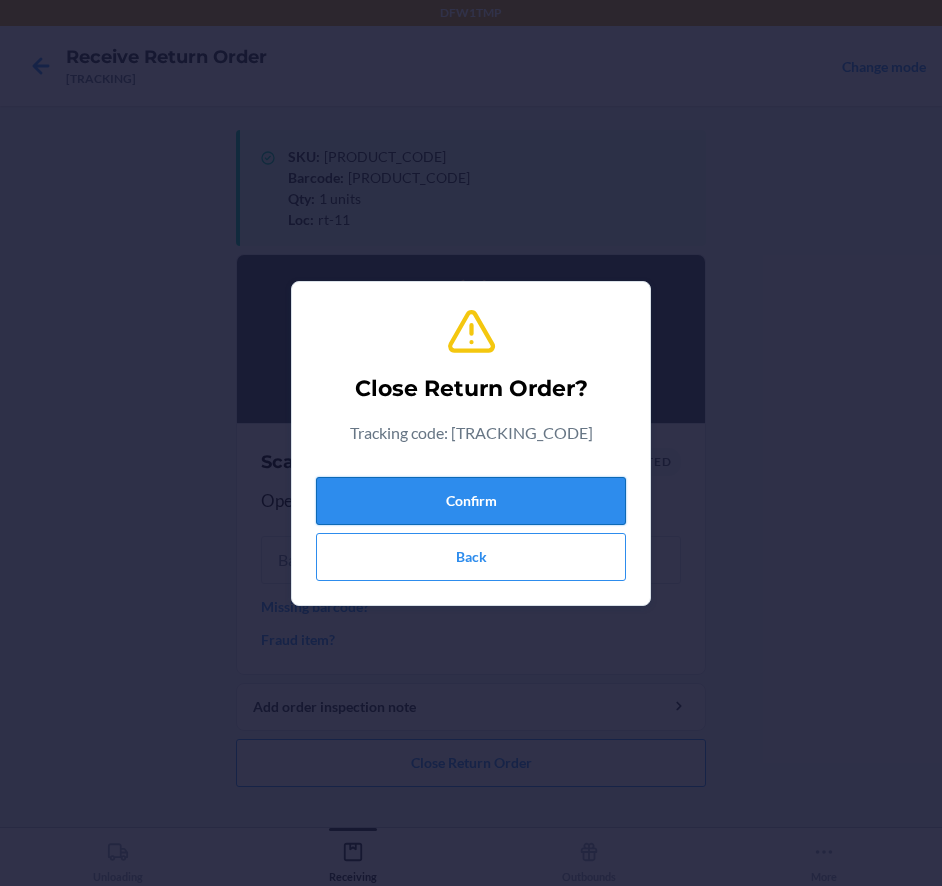 click on "Confirm" at bounding box center (471, 501) 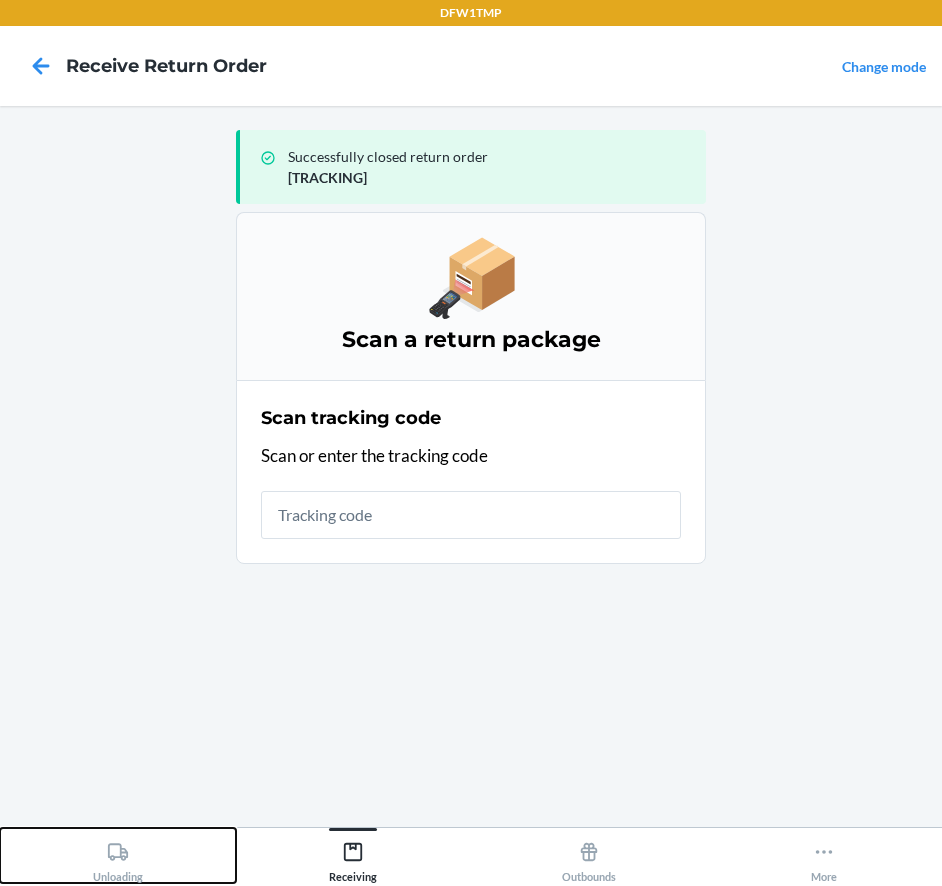 click on "Unloading" at bounding box center [118, 855] 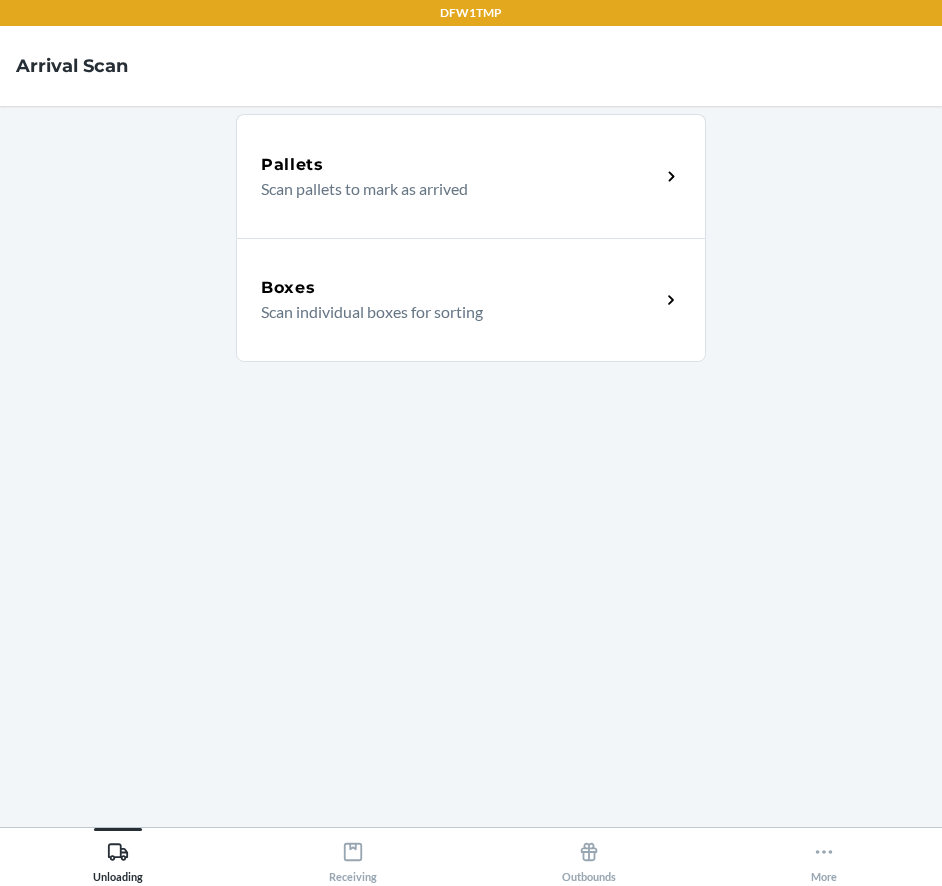 click on "Scan individual boxes for sorting" at bounding box center [452, 312] 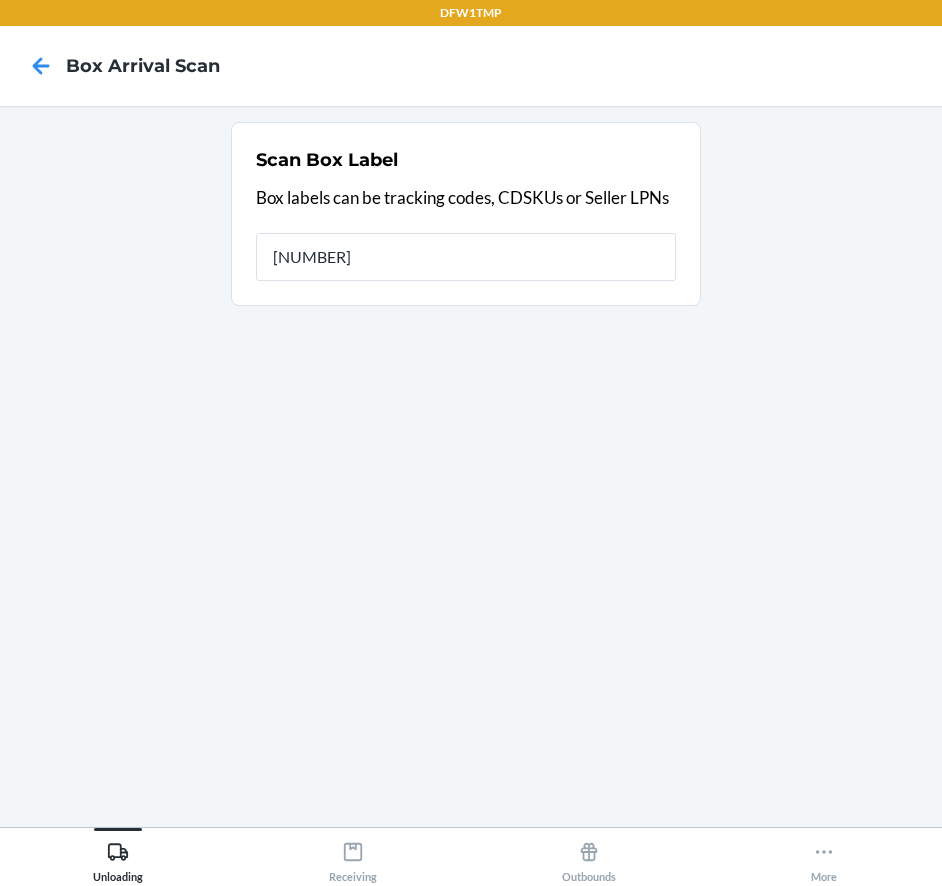 type on "[NUMBER]" 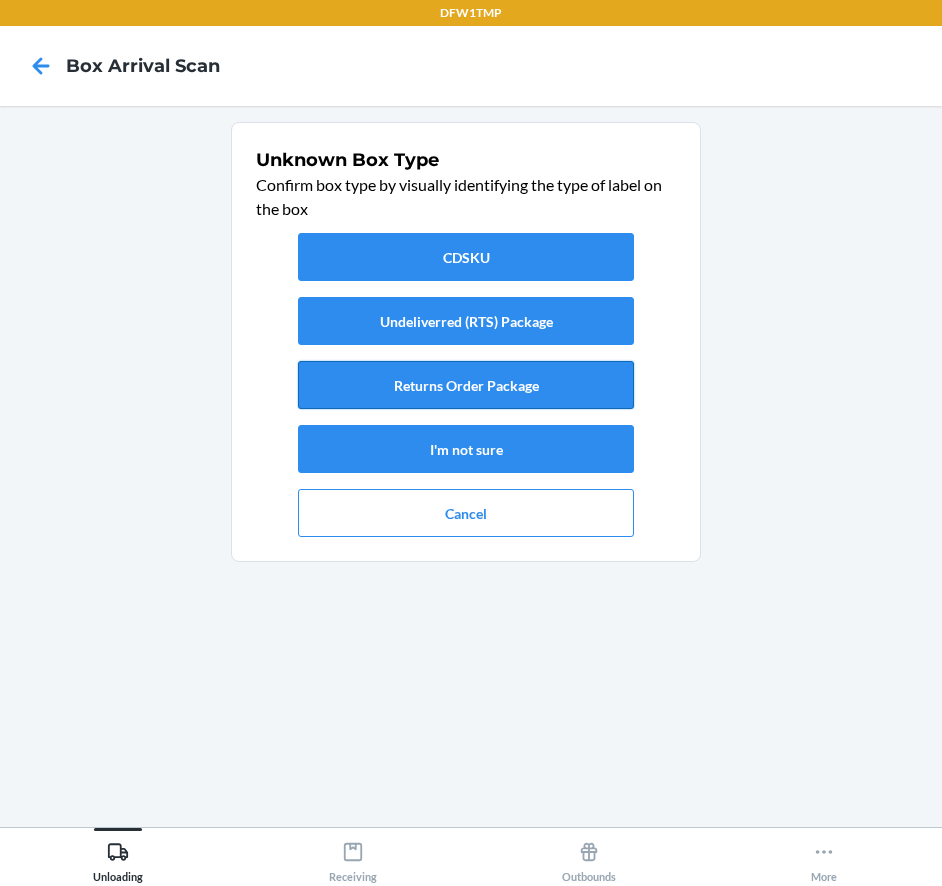 click on "Returns Order Package" at bounding box center (466, 385) 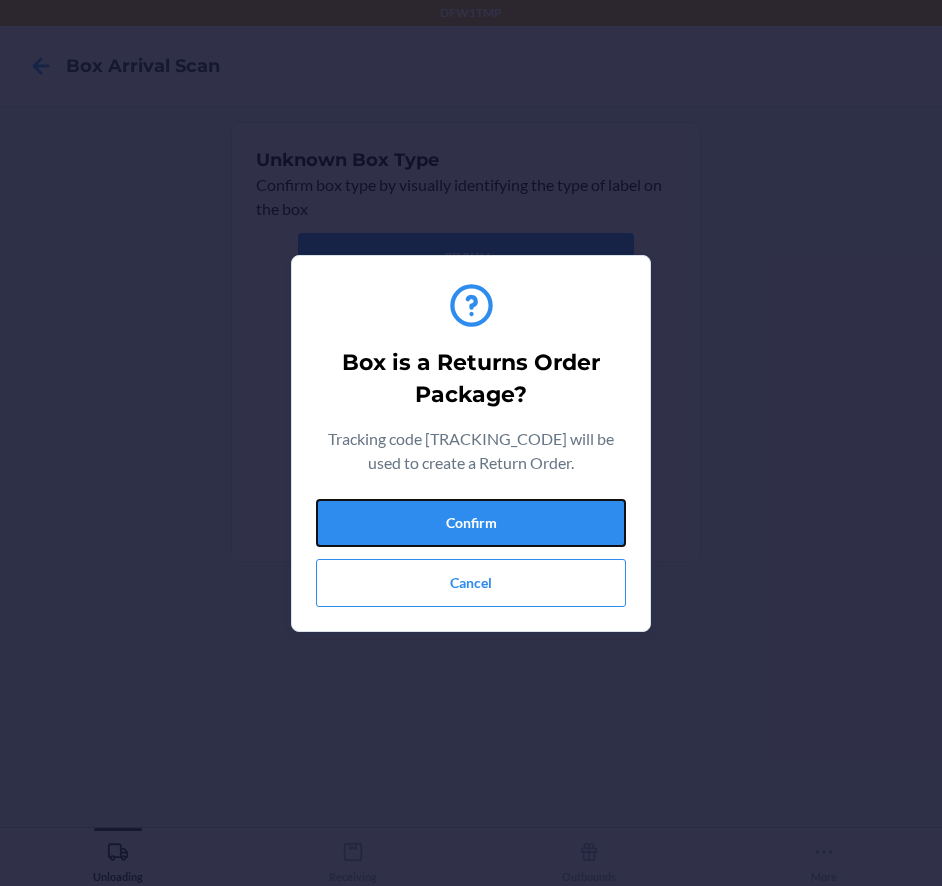 drag, startPoint x: 563, startPoint y: 520, endPoint x: 484, endPoint y: 661, distance: 161.62302 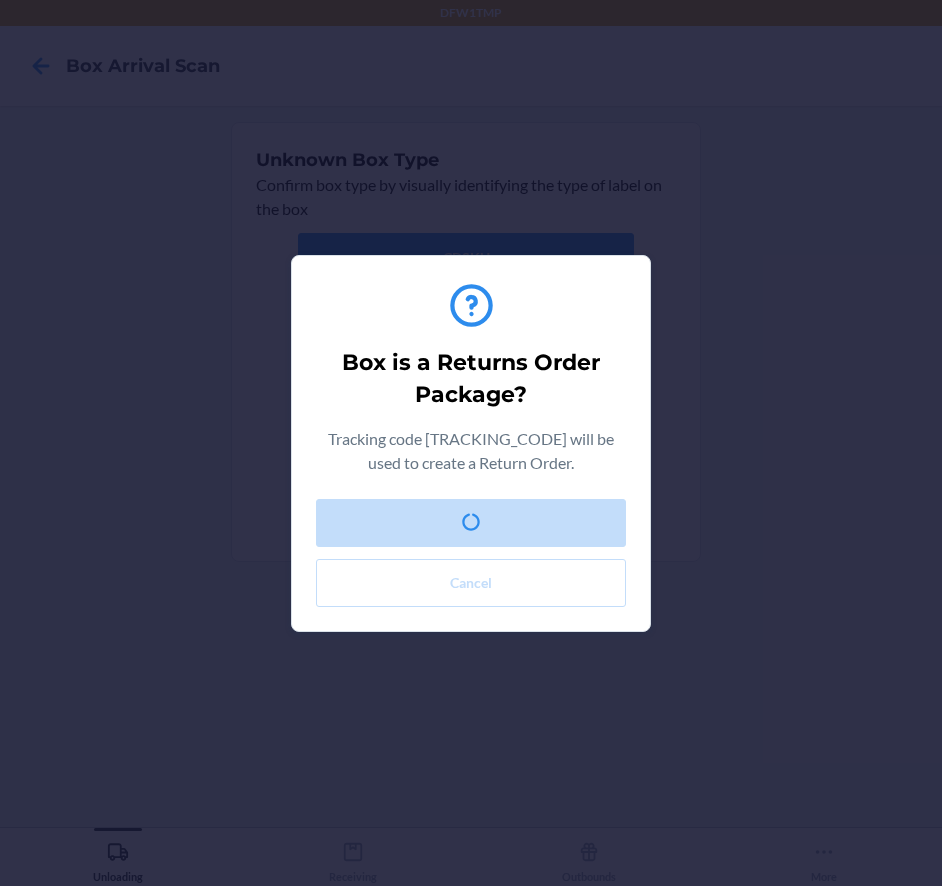 click on "Box is a Returns Order Package? Tracking code [TRACKING_CODE] will be used to create a Return Order. Confirm Cancel" at bounding box center [471, 443] 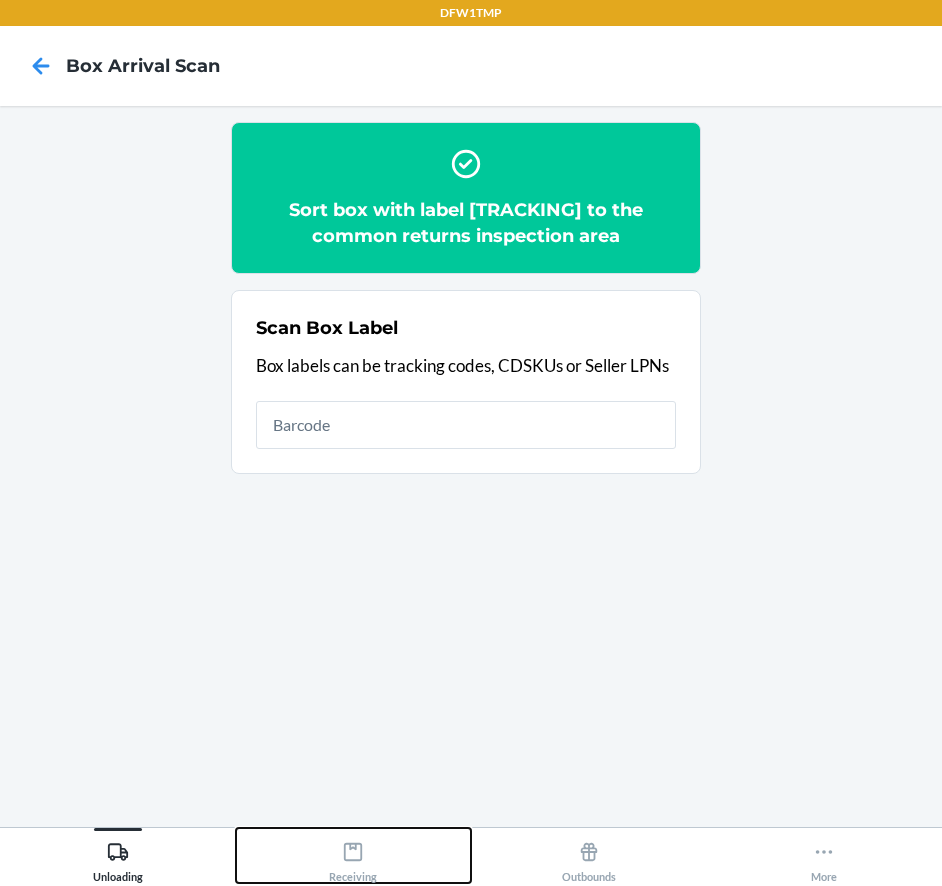 click 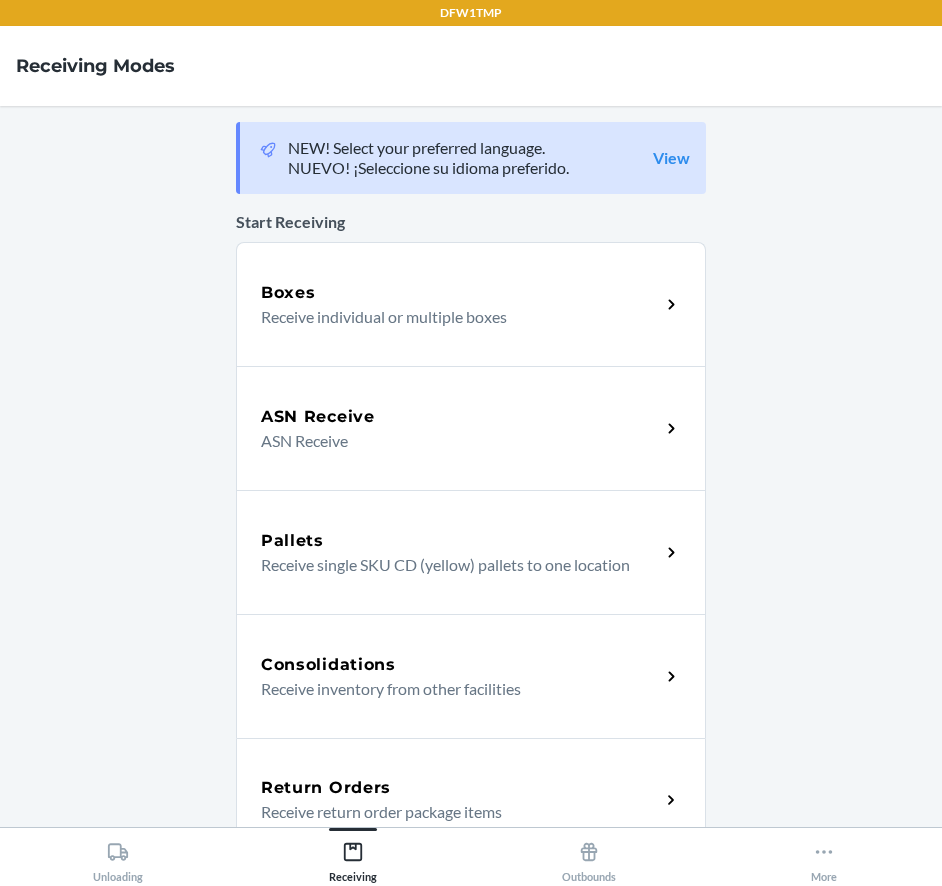 click on "Return Orders Receive return order package items" at bounding box center (471, 800) 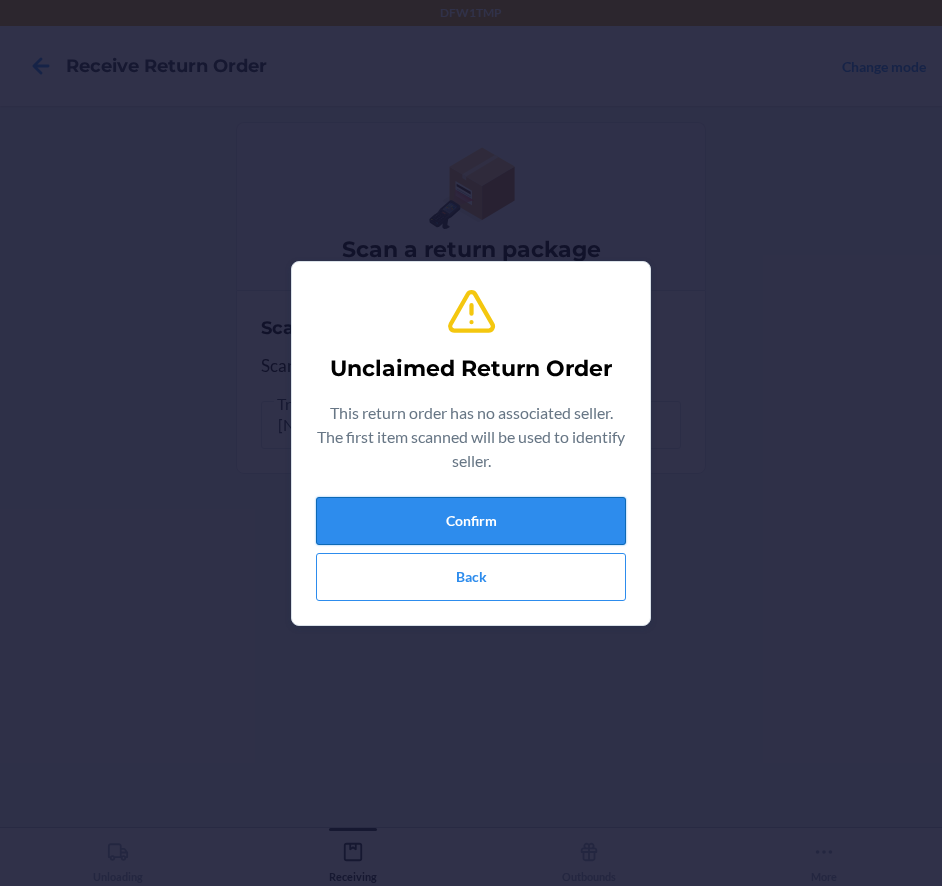 click on "Confirm" at bounding box center [471, 521] 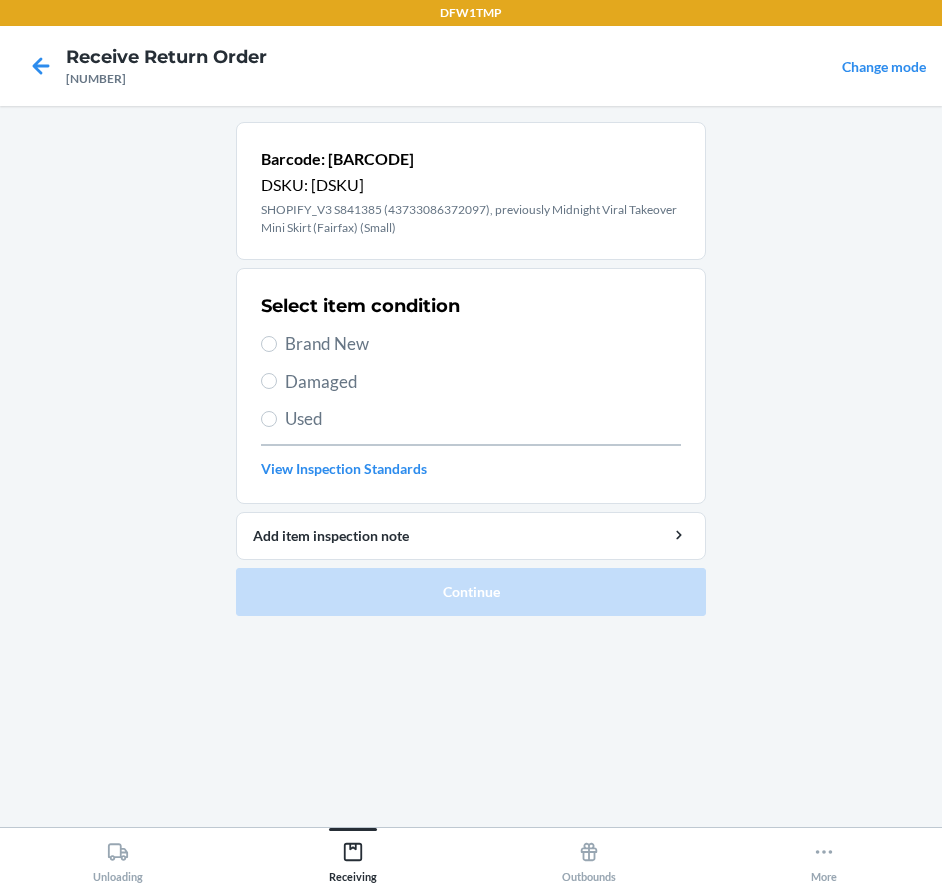 click on "Brand New" at bounding box center [483, 344] 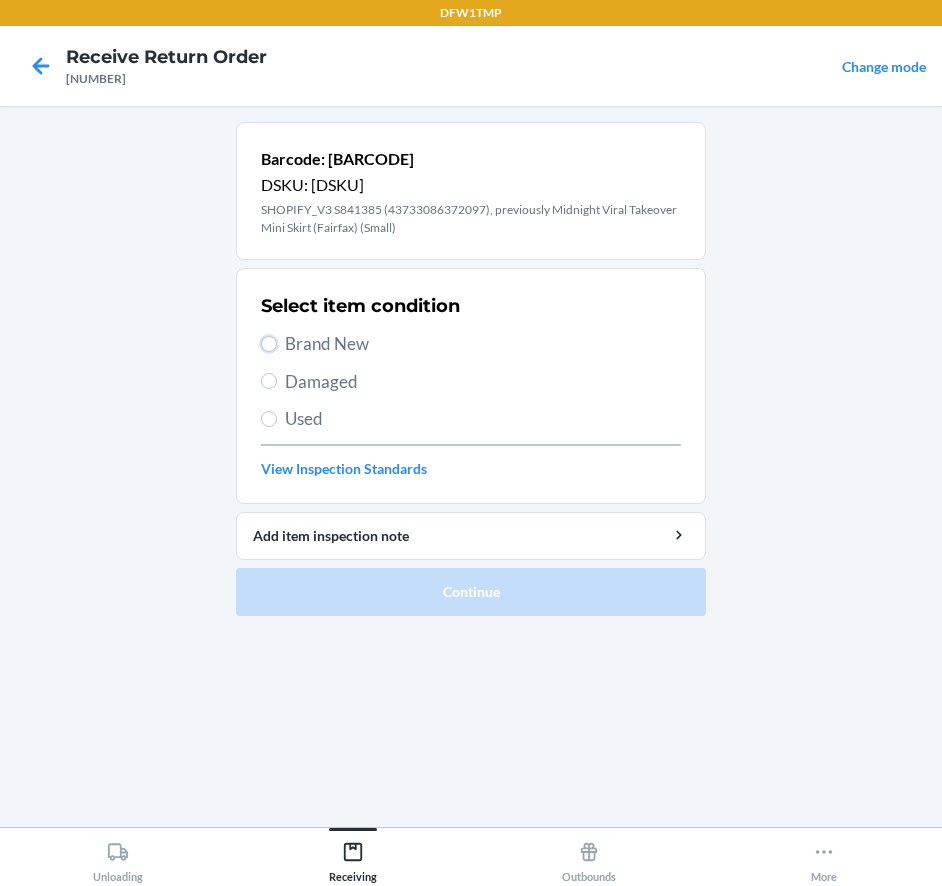 click on "Brand New" at bounding box center [269, 344] 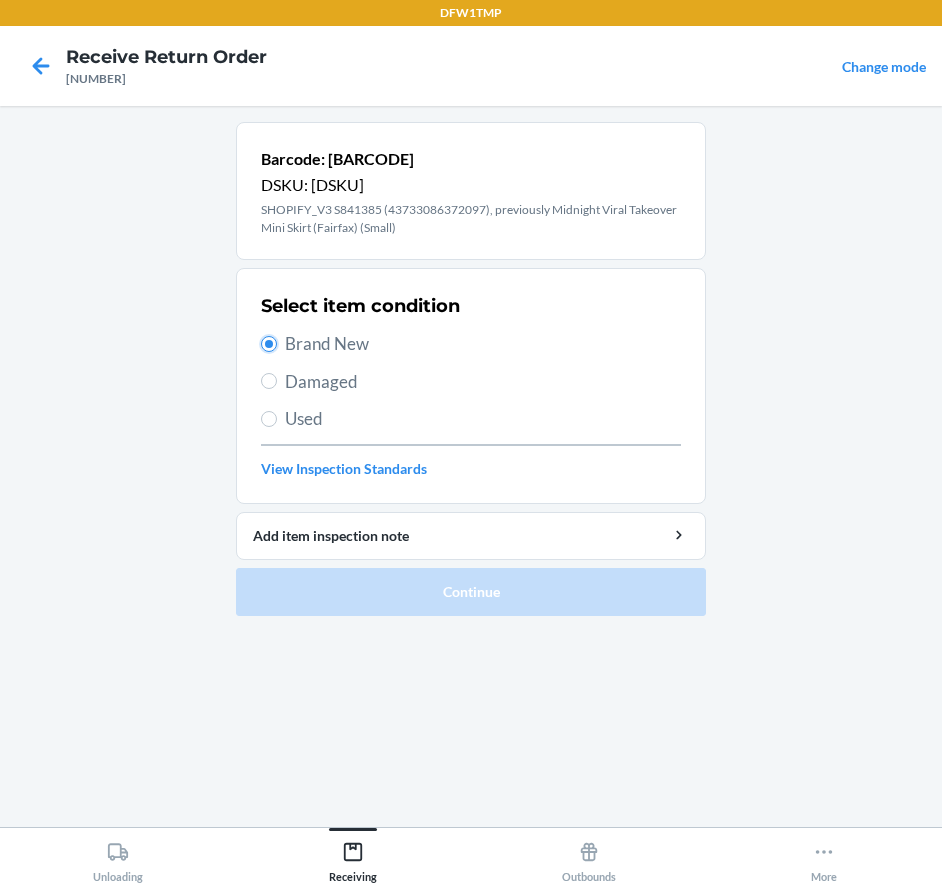 radio on "true" 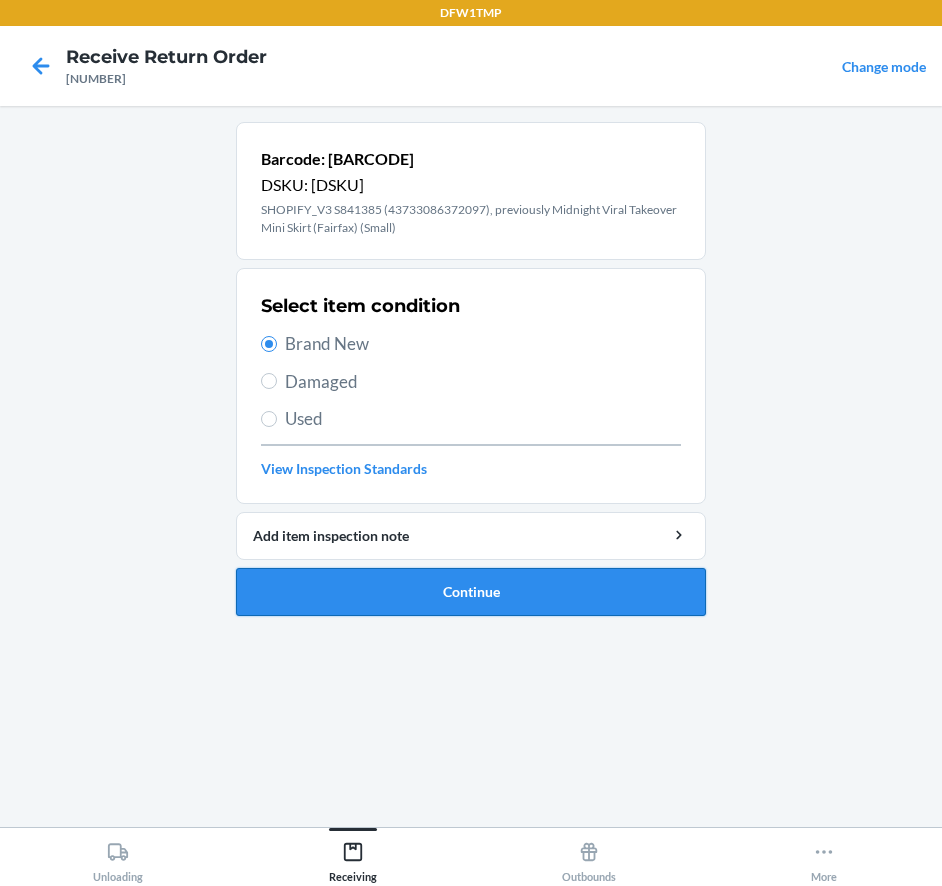 click on "Continue" at bounding box center (471, 592) 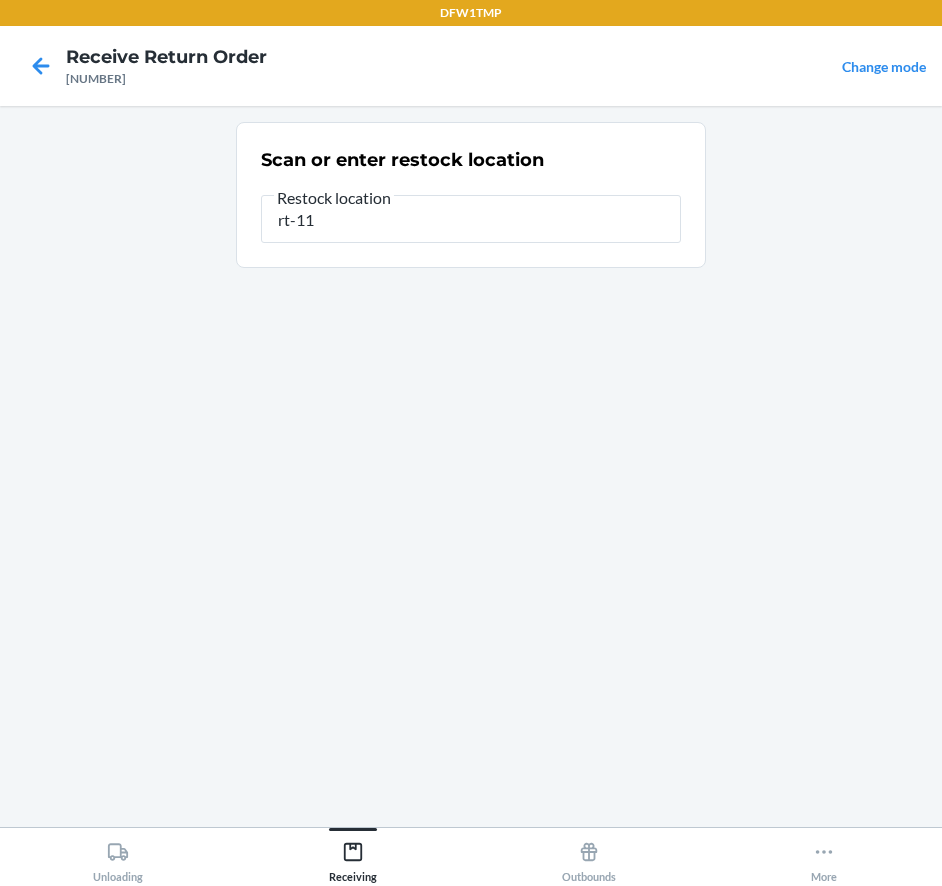 type on "rt-11" 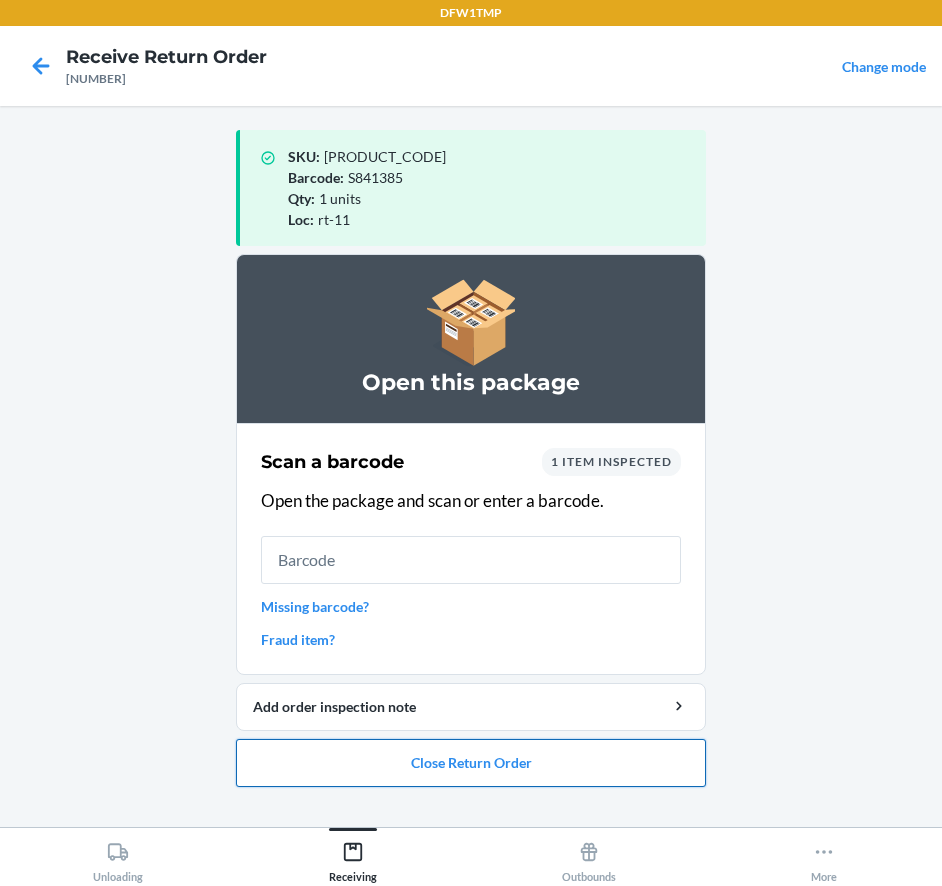 click on "Close Return Order" at bounding box center (471, 763) 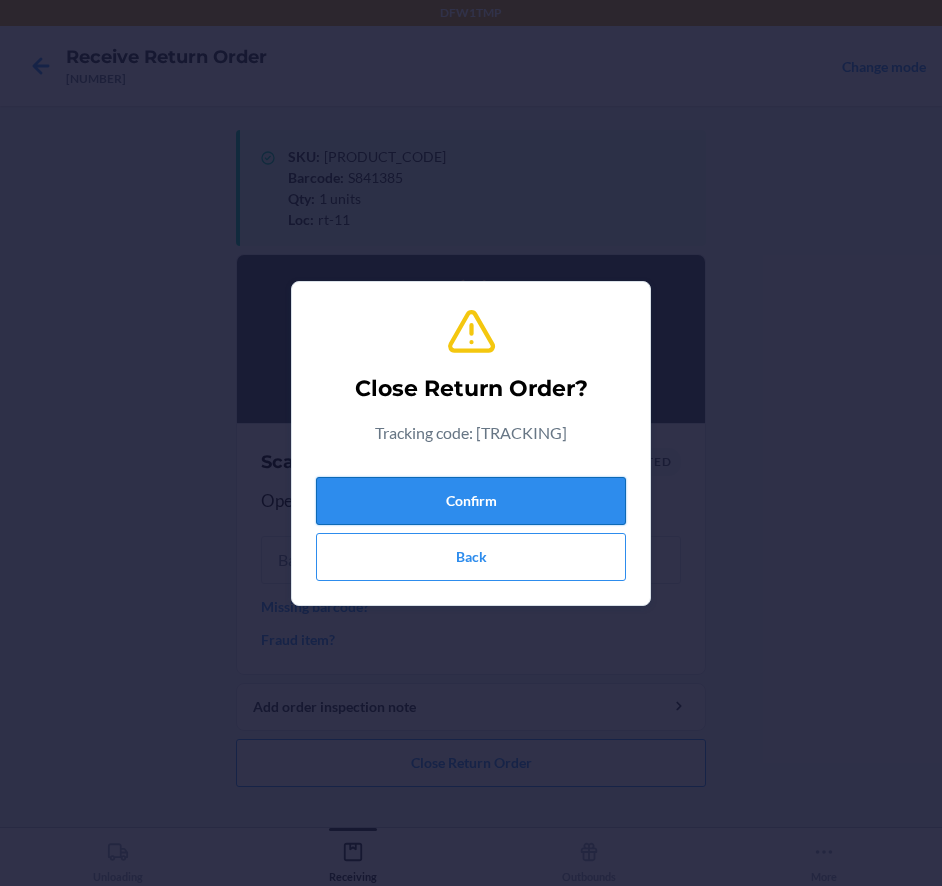 click on "Confirm" at bounding box center [471, 501] 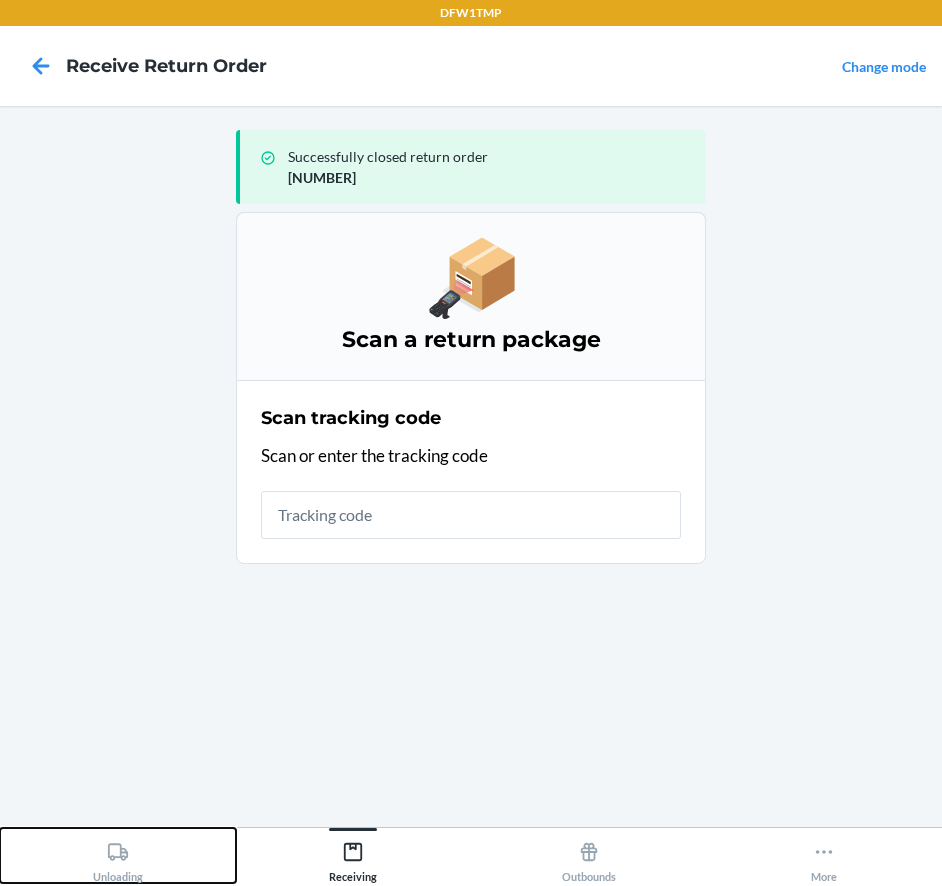 click on "Unloading" at bounding box center (118, 855) 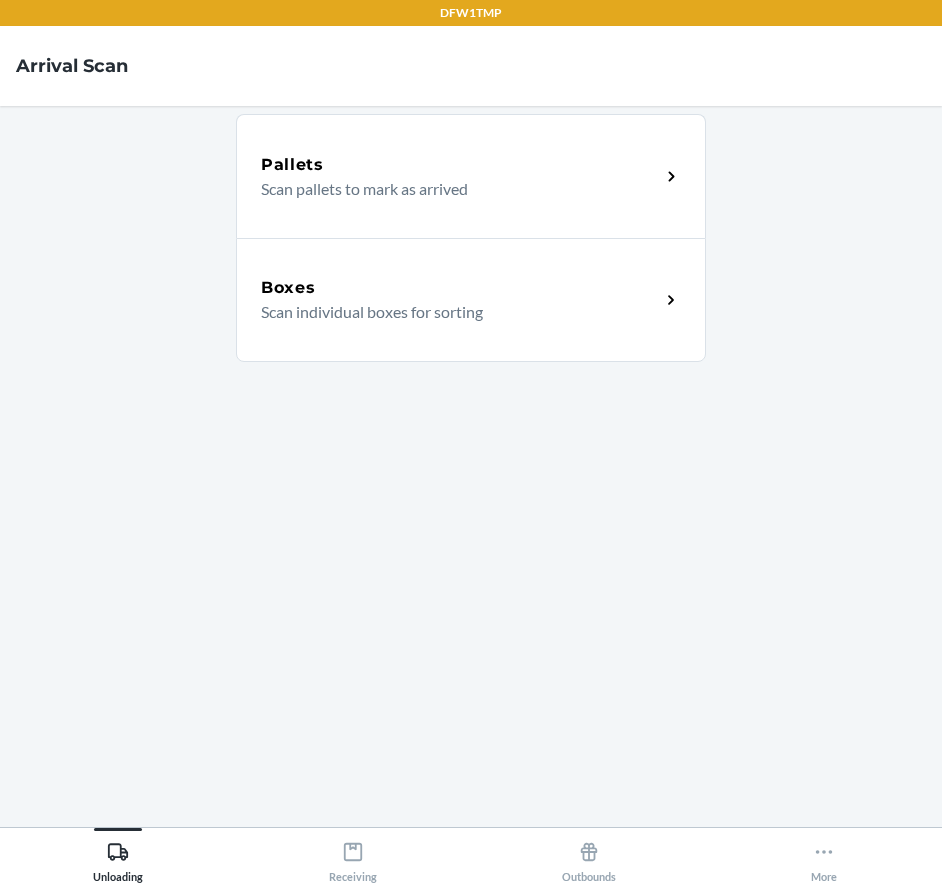 click on "Scan individual boxes for sorting" at bounding box center (452, 312) 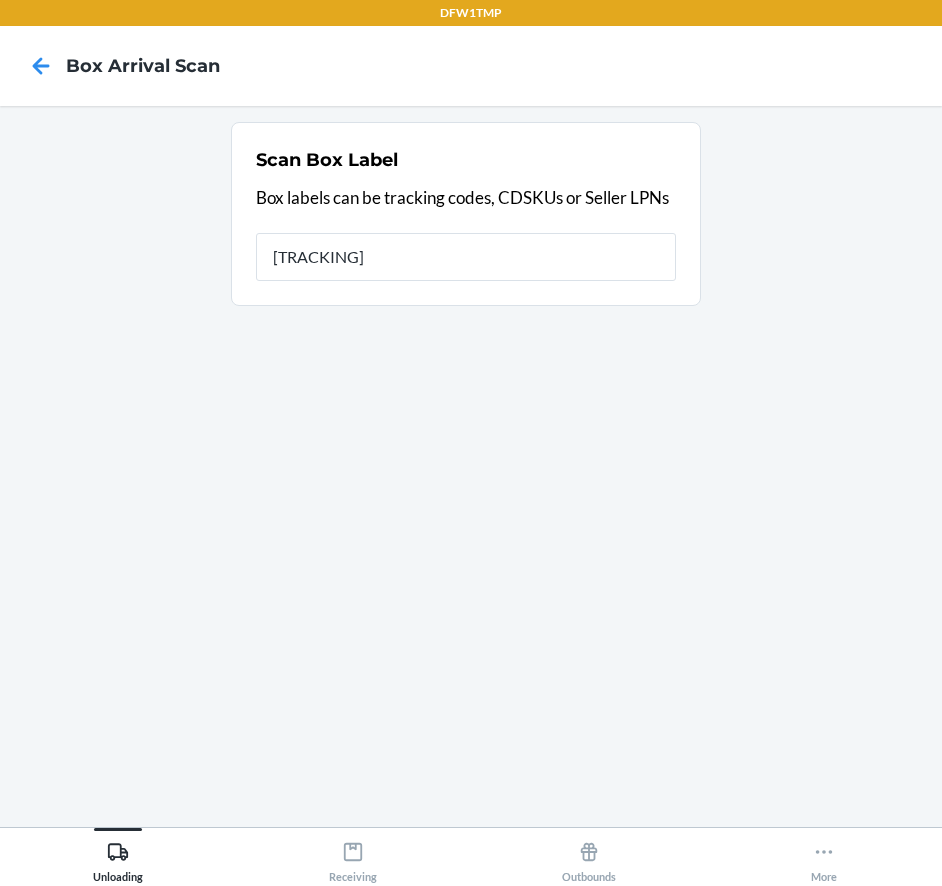 type on "[TRACKING]" 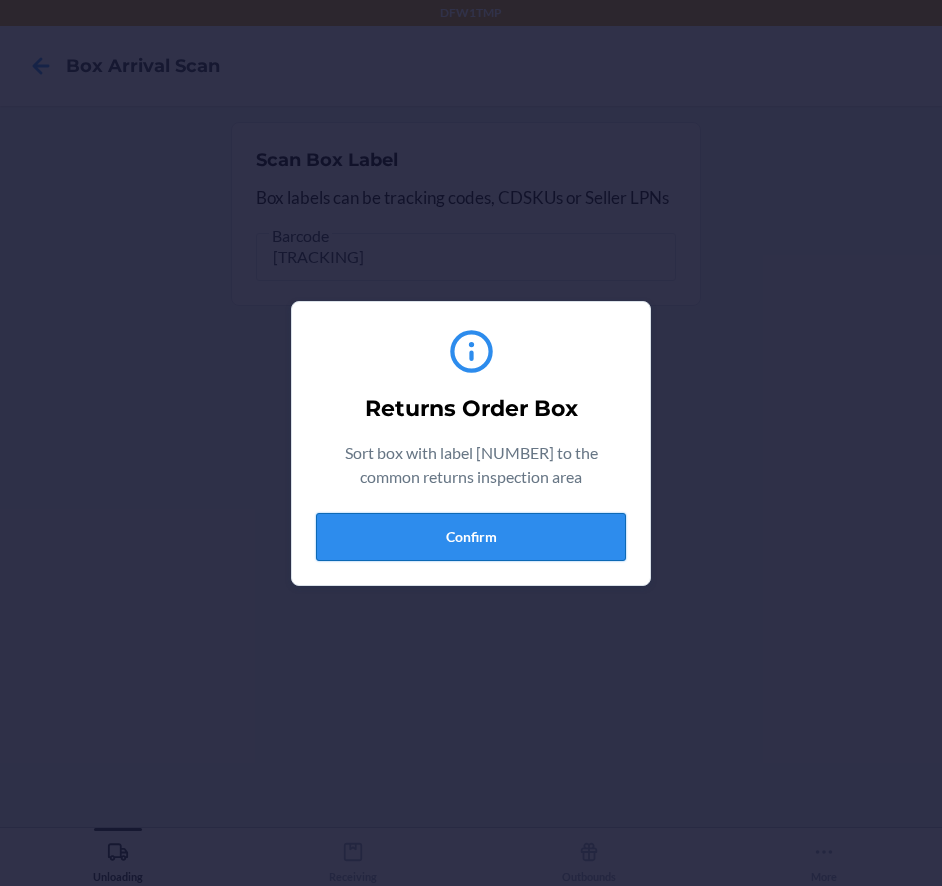 click on "Confirm" at bounding box center [471, 537] 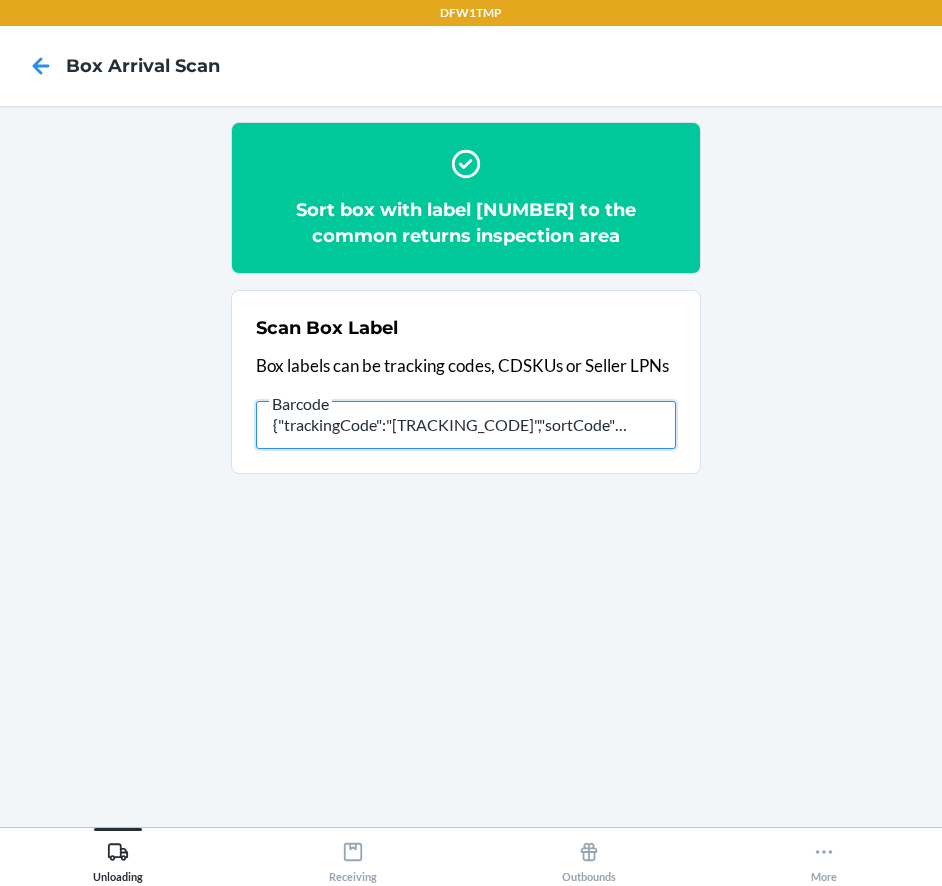 type on "{"trackingCode":"[TRACKING_CODE]","sortCode":"[SORT_CODE]" 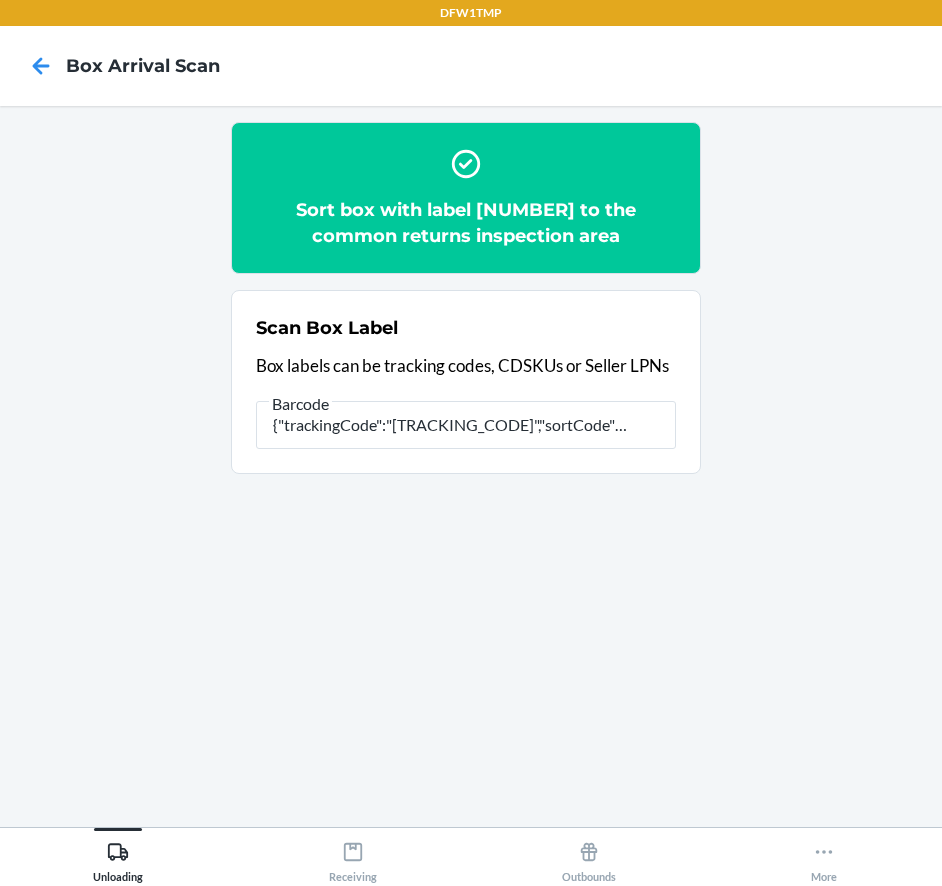 scroll, scrollTop: 0, scrollLeft: 0, axis: both 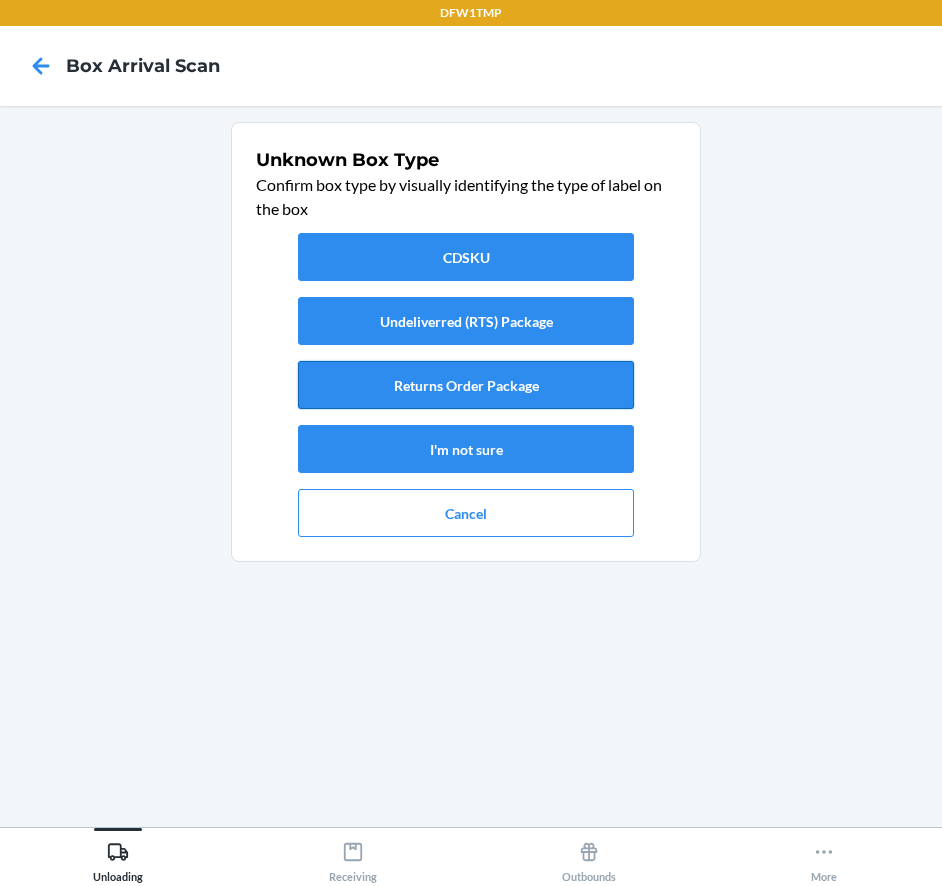 click on "Returns Order Package" at bounding box center [466, 385] 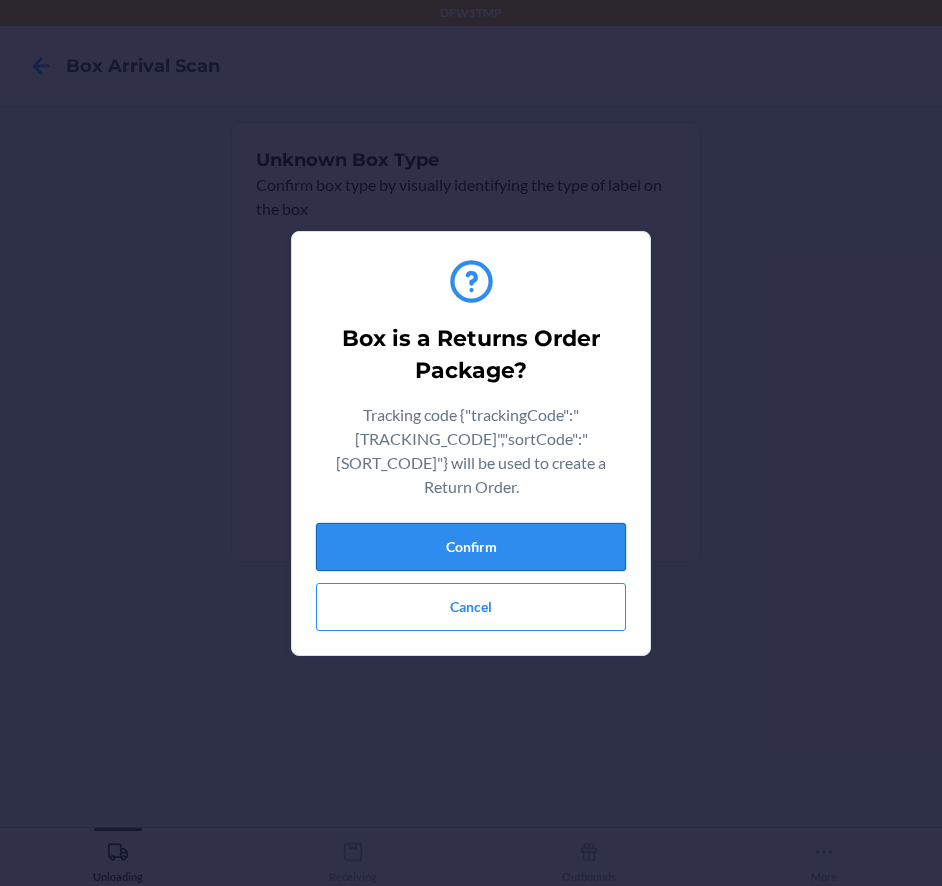 click on "Confirm" at bounding box center (471, 547) 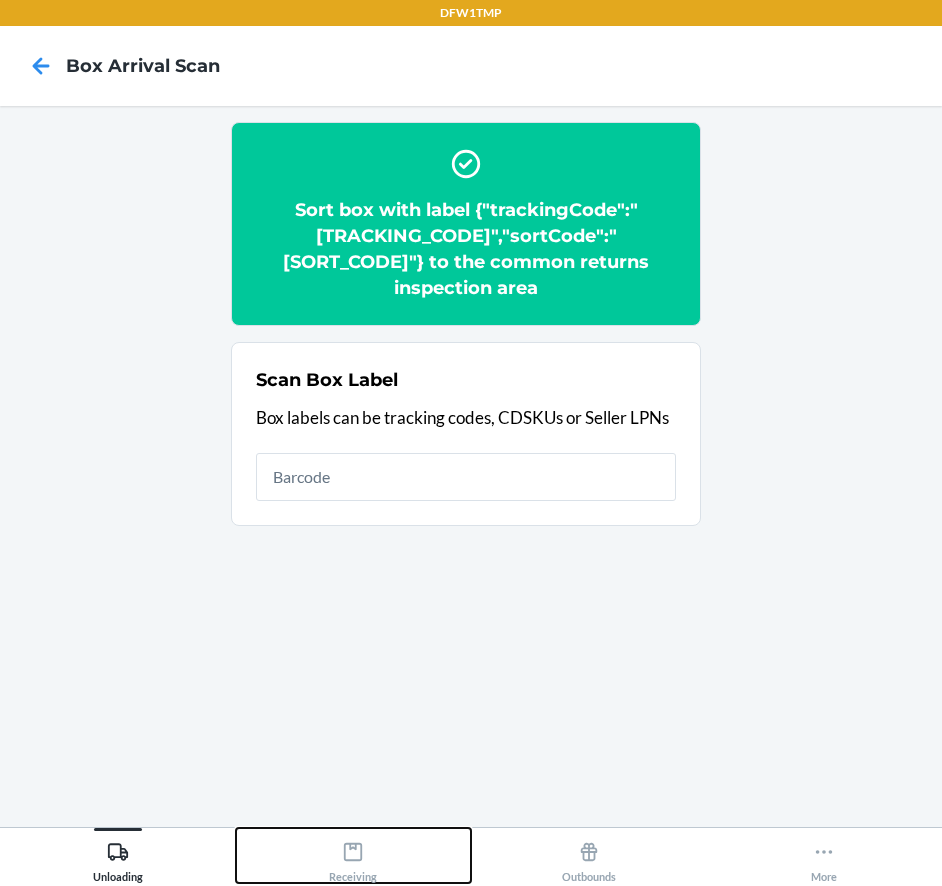 click on "Receiving" at bounding box center (353, 858) 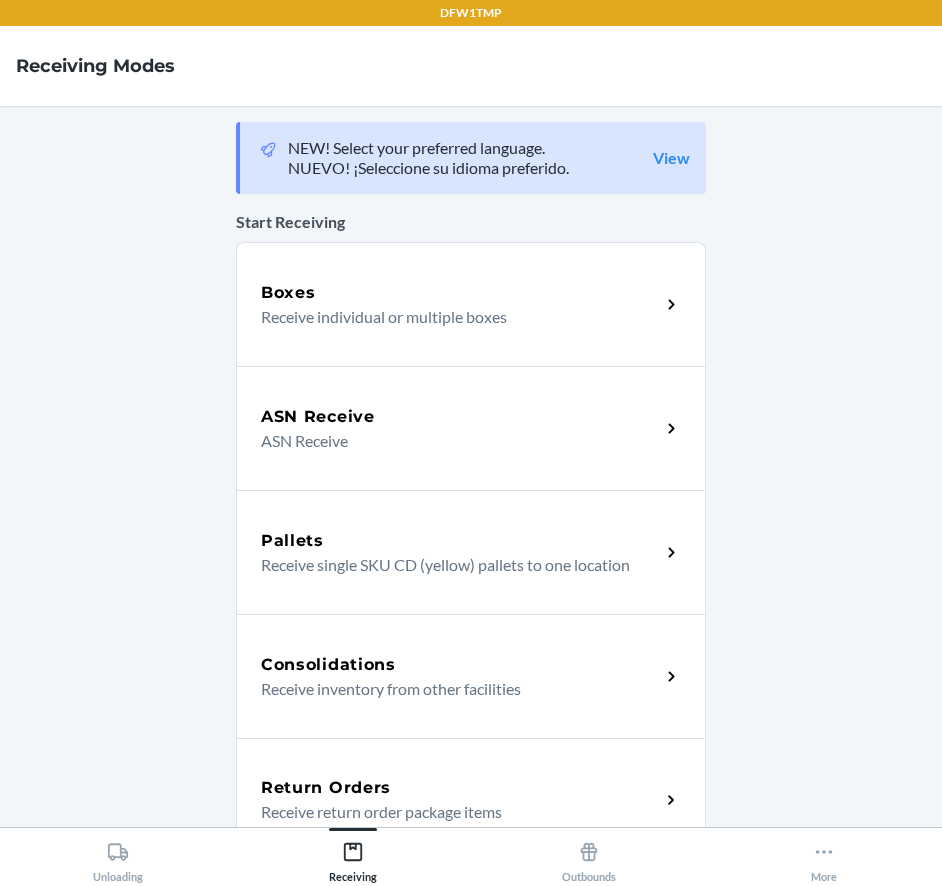 click on "Return Orders" at bounding box center [326, 788] 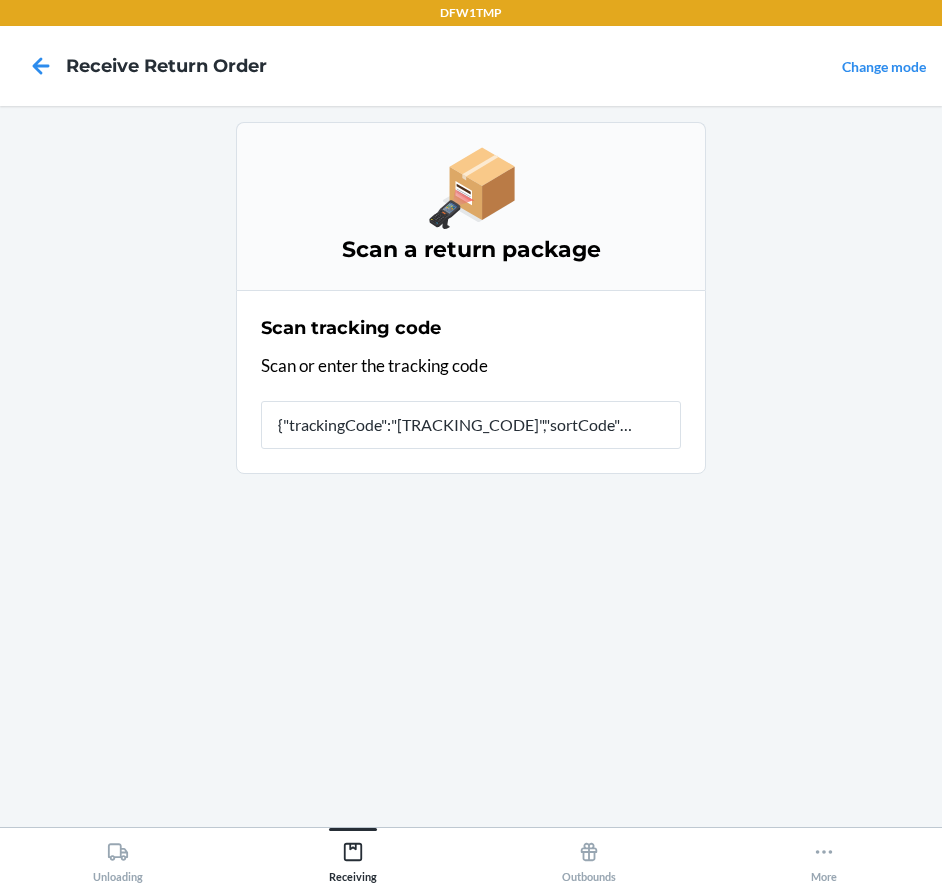 type on "{"trackingCode":"[NUMBER]","sortCode":"[CITY]" 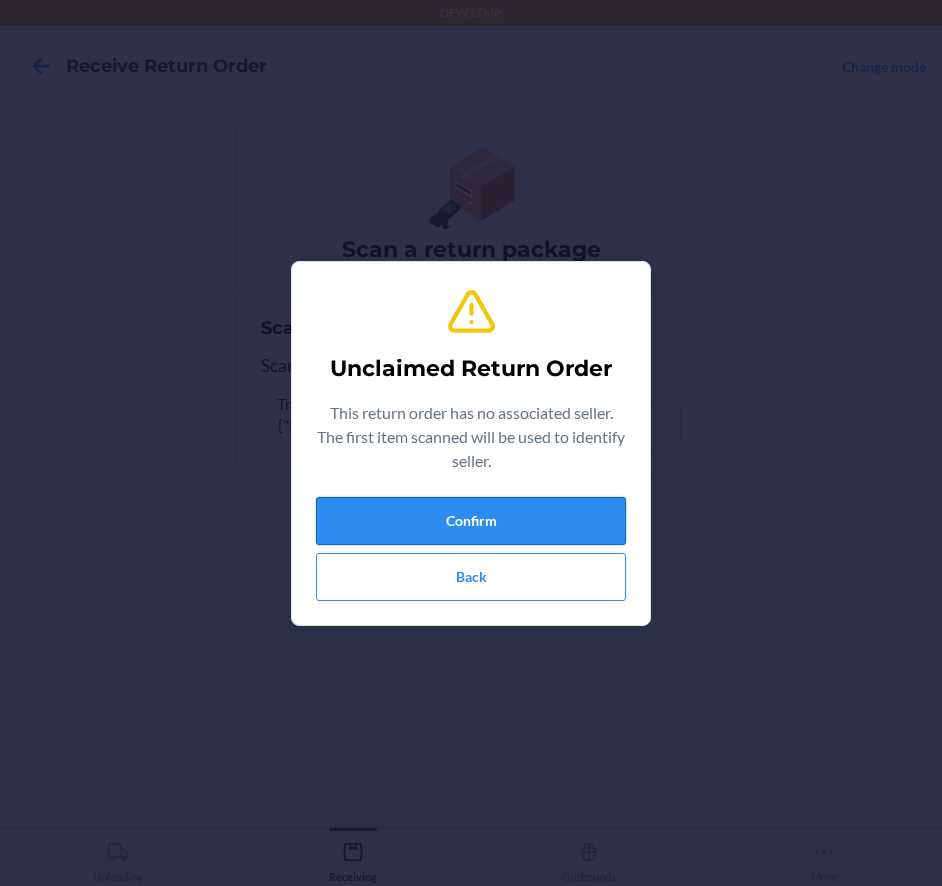 click on "Confirm" at bounding box center (471, 521) 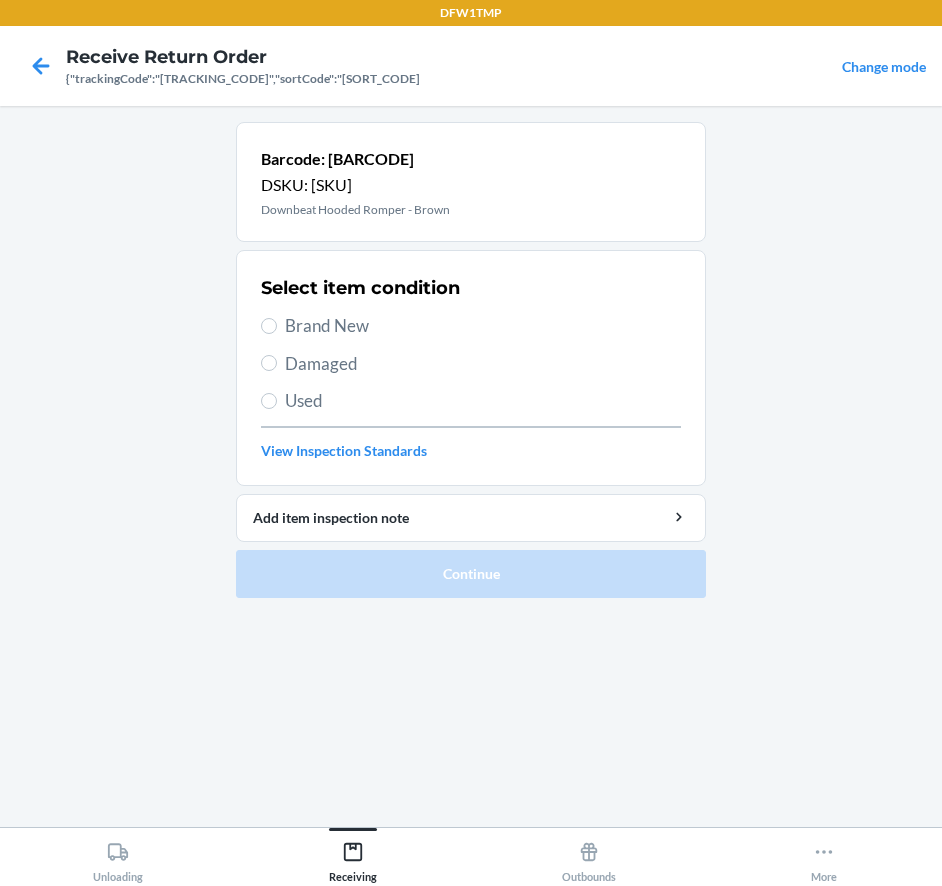 click on "Brand New" at bounding box center [483, 326] 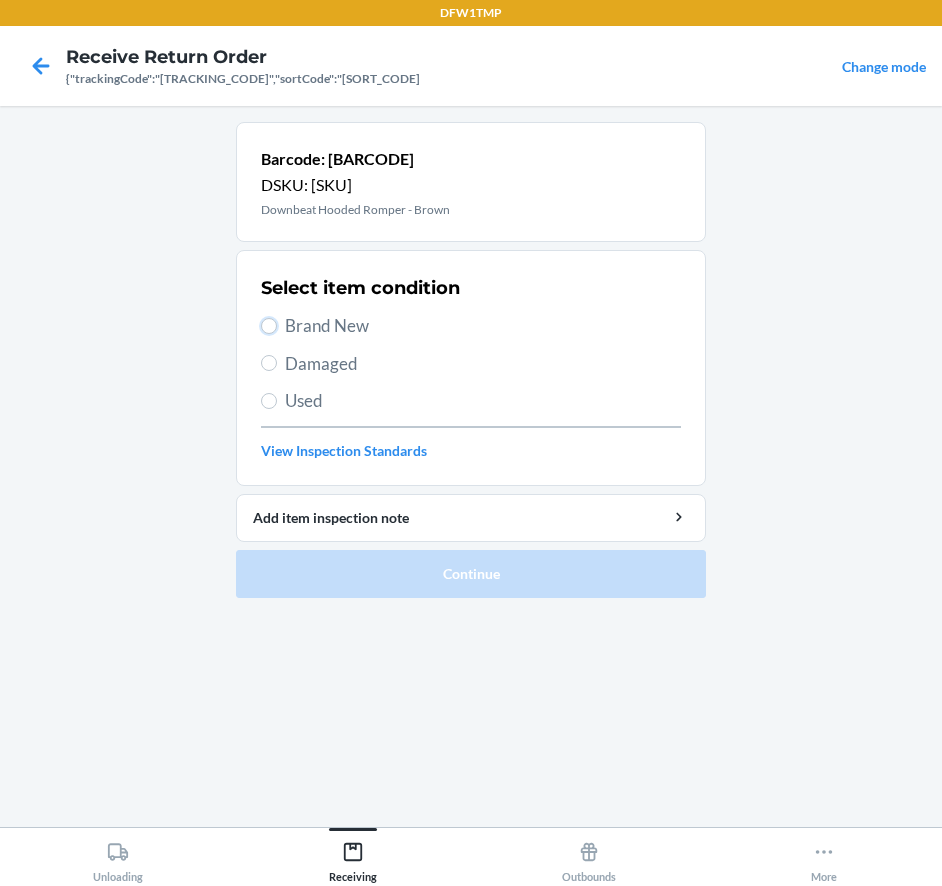click on "Brand New" at bounding box center [269, 326] 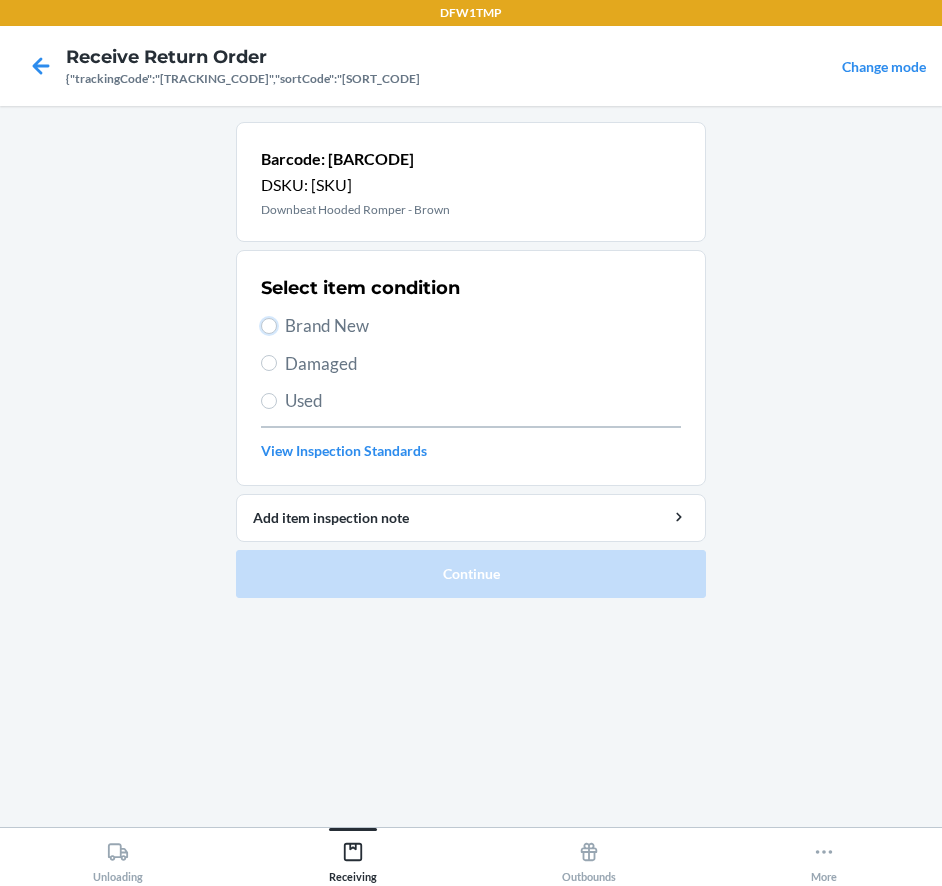 radio on "true" 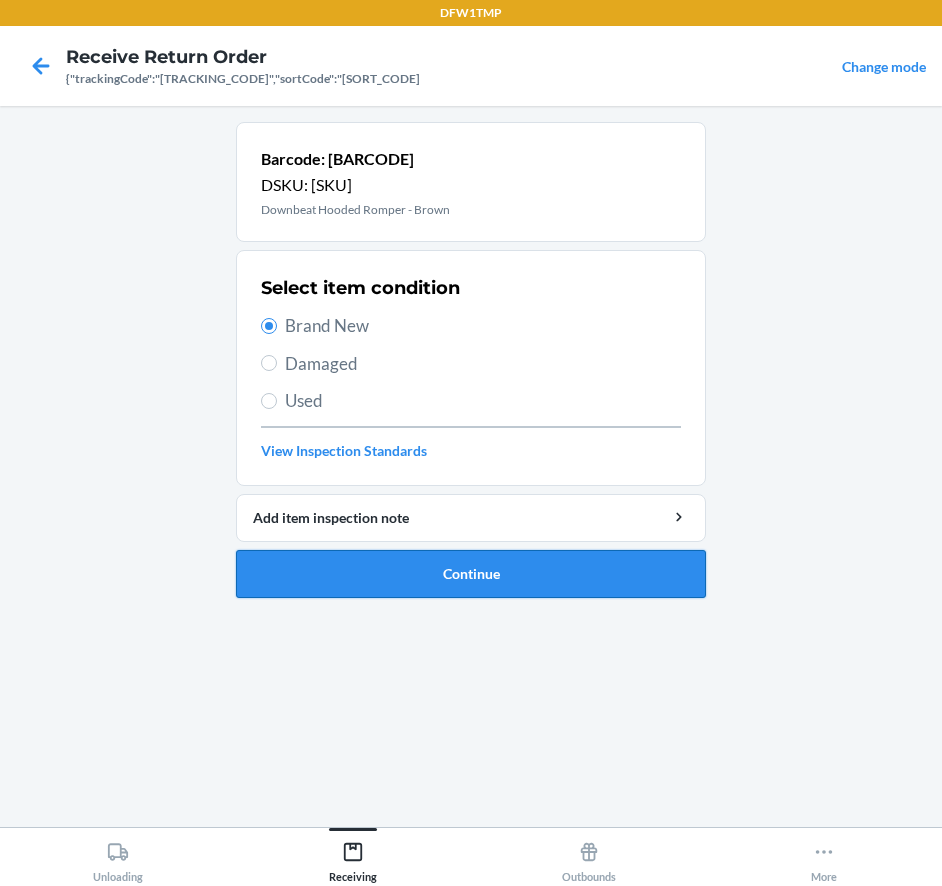 click on "Continue" at bounding box center (471, 574) 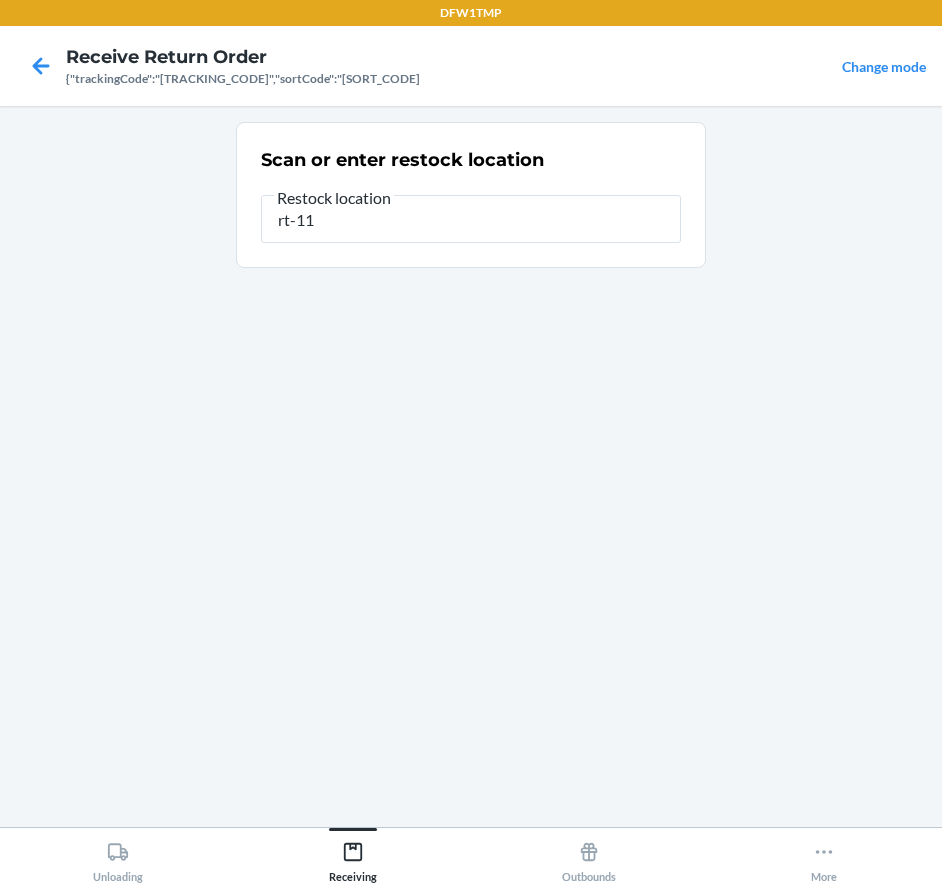 type on "rt-11" 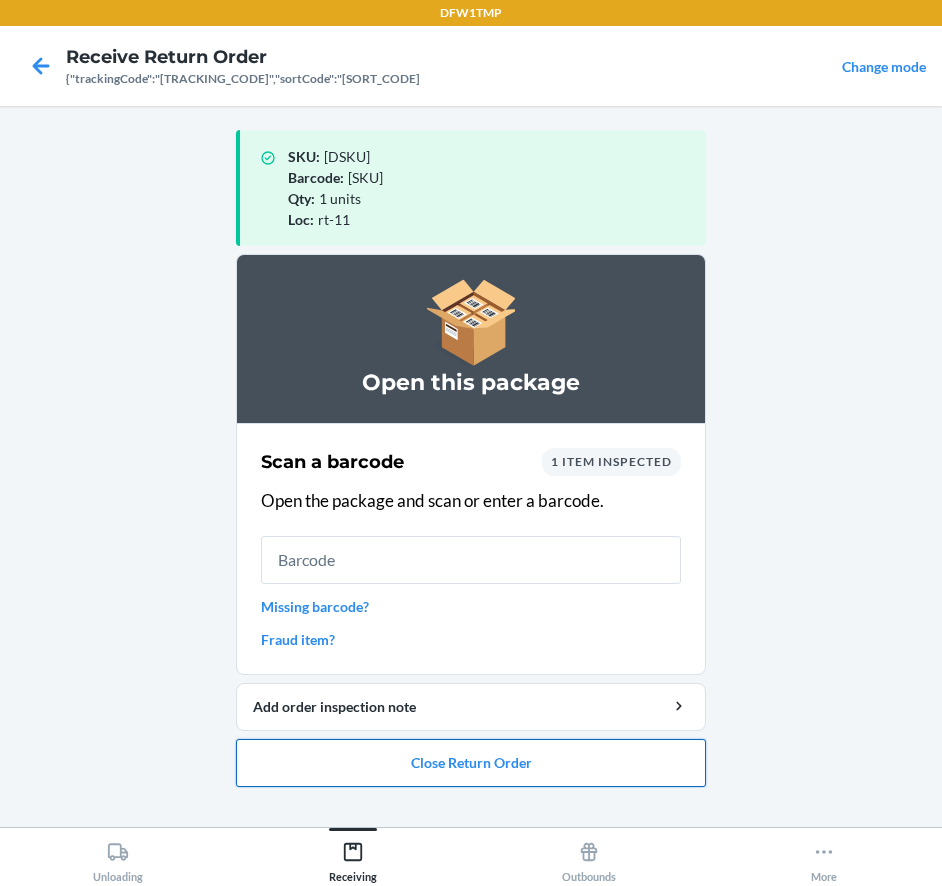 click on "Close Return Order" at bounding box center (471, 763) 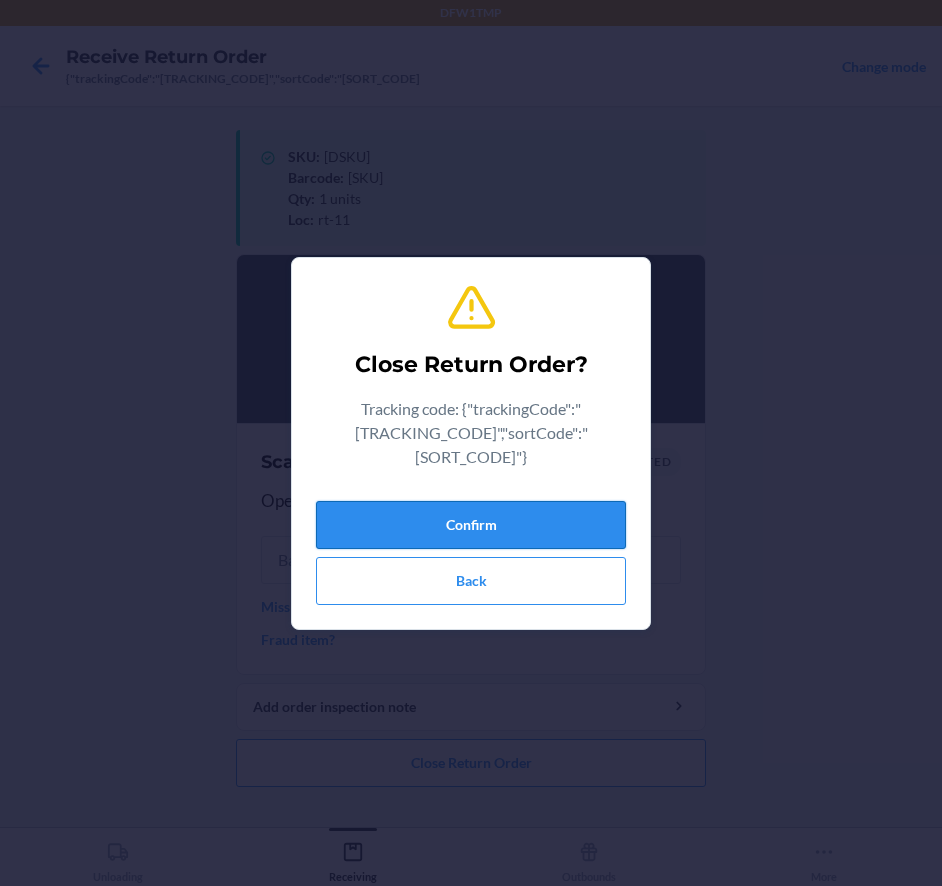 click on "Confirm" at bounding box center [471, 525] 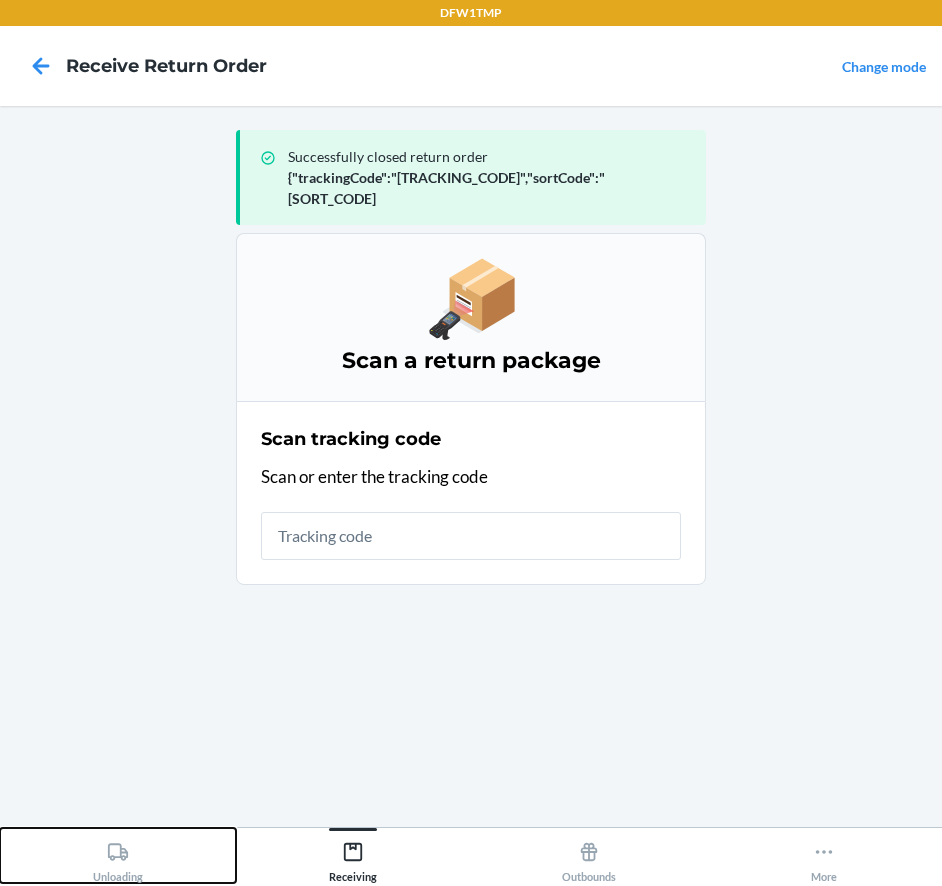 click on "Unloading" at bounding box center [118, 855] 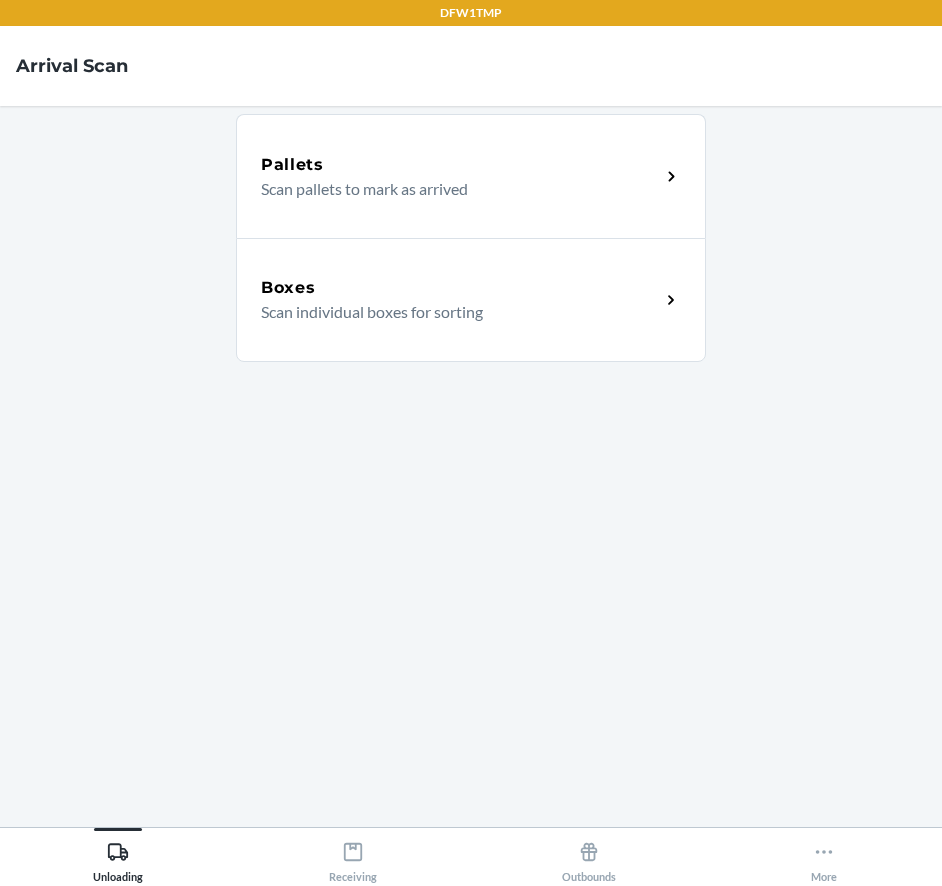 click on "Scan individual boxes for sorting" at bounding box center [452, 312] 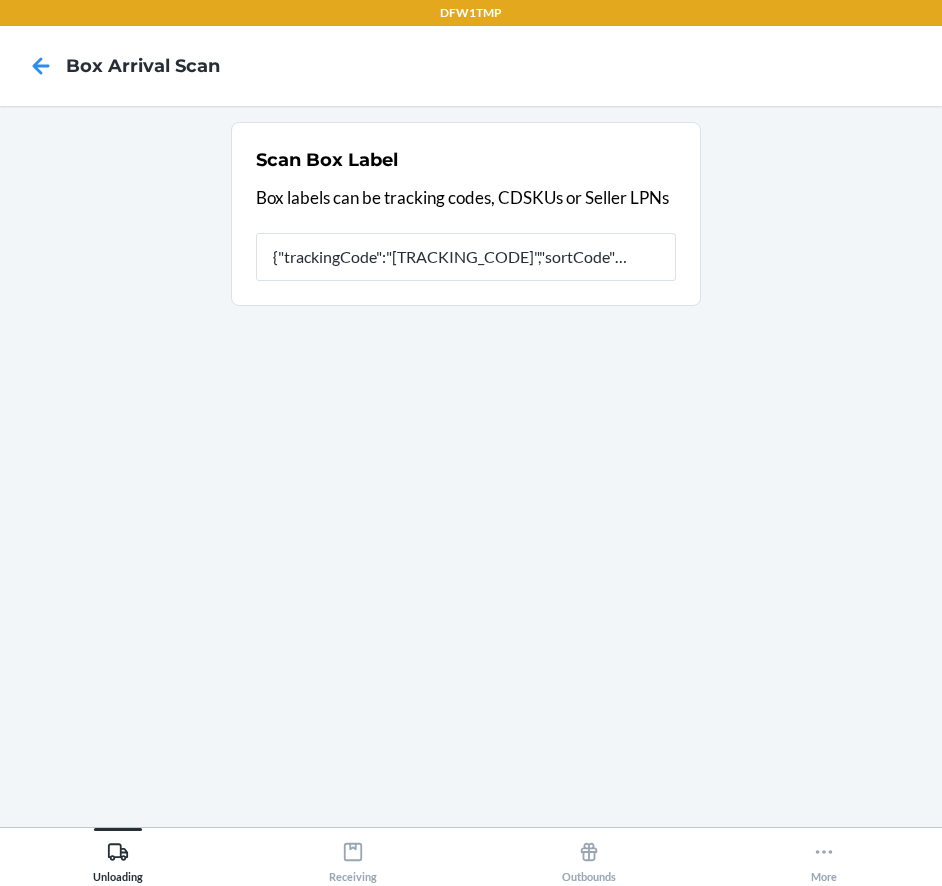 type on "{"trackingCode":"[TRACKING_CODE]","sortCode":"DFW-P1"}" 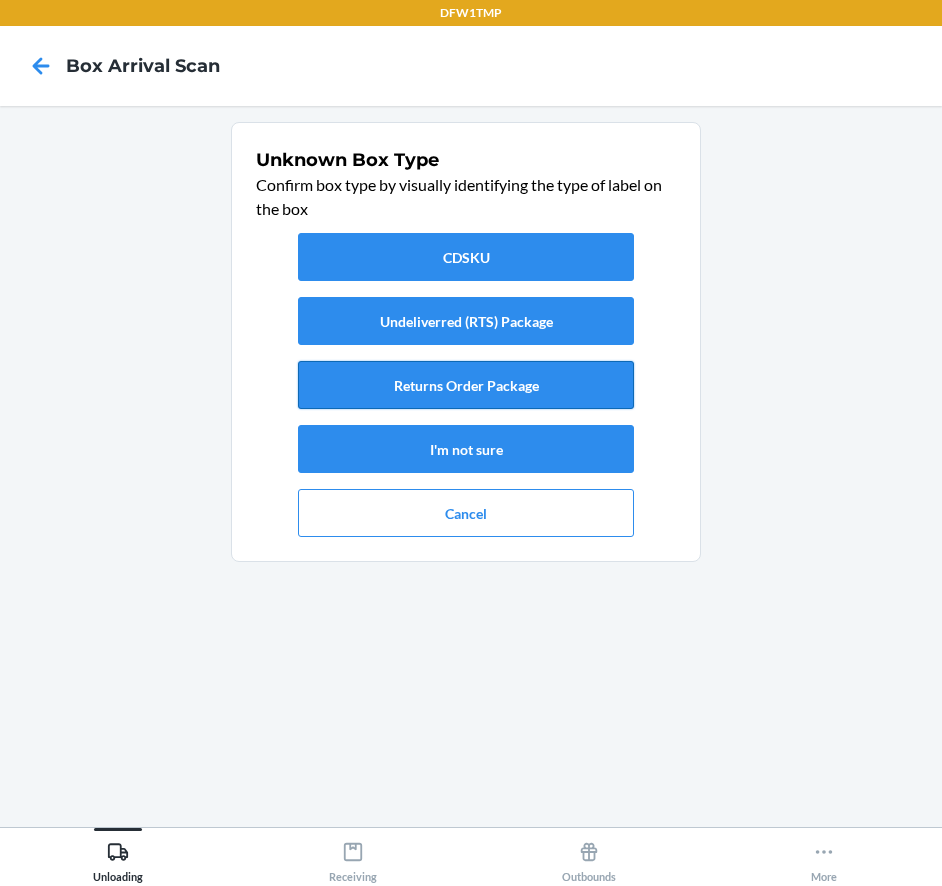 click on "Returns Order Package" at bounding box center [466, 385] 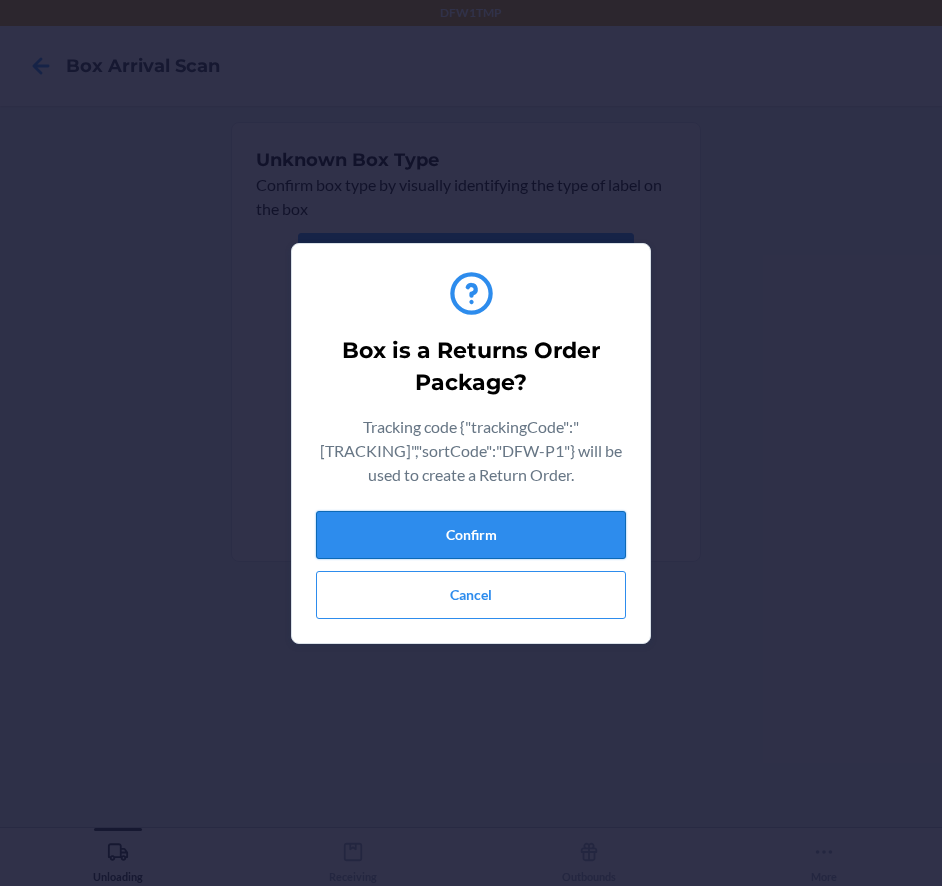click on "Confirm" at bounding box center (471, 535) 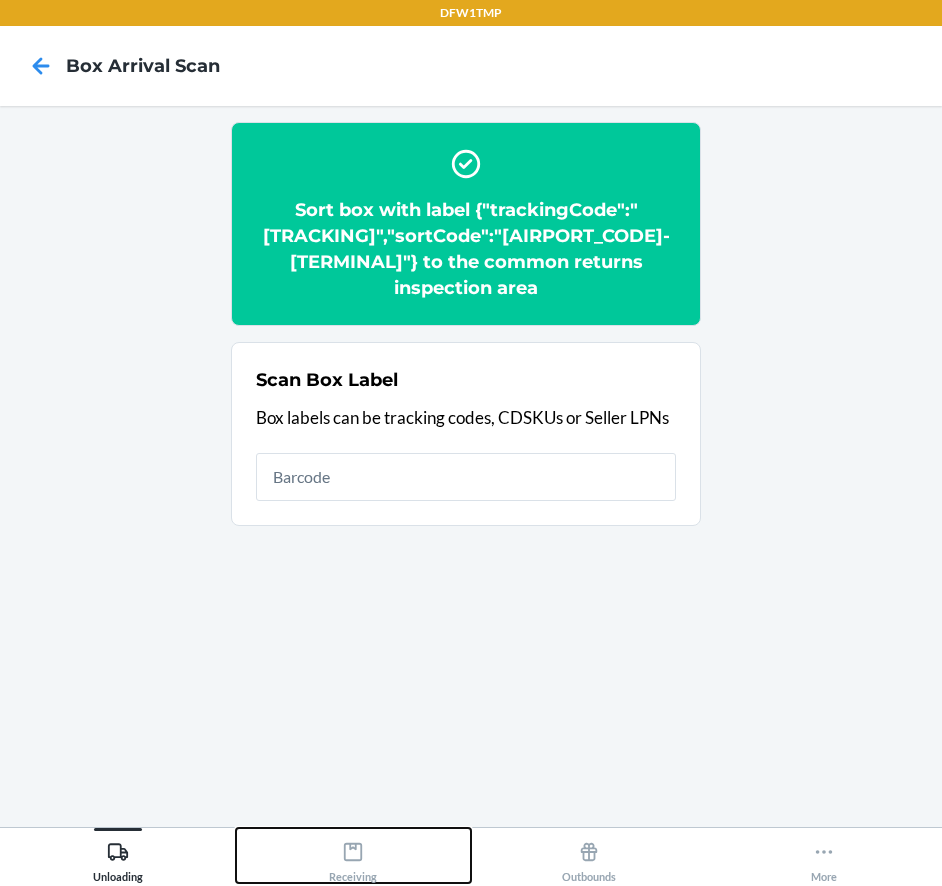 click 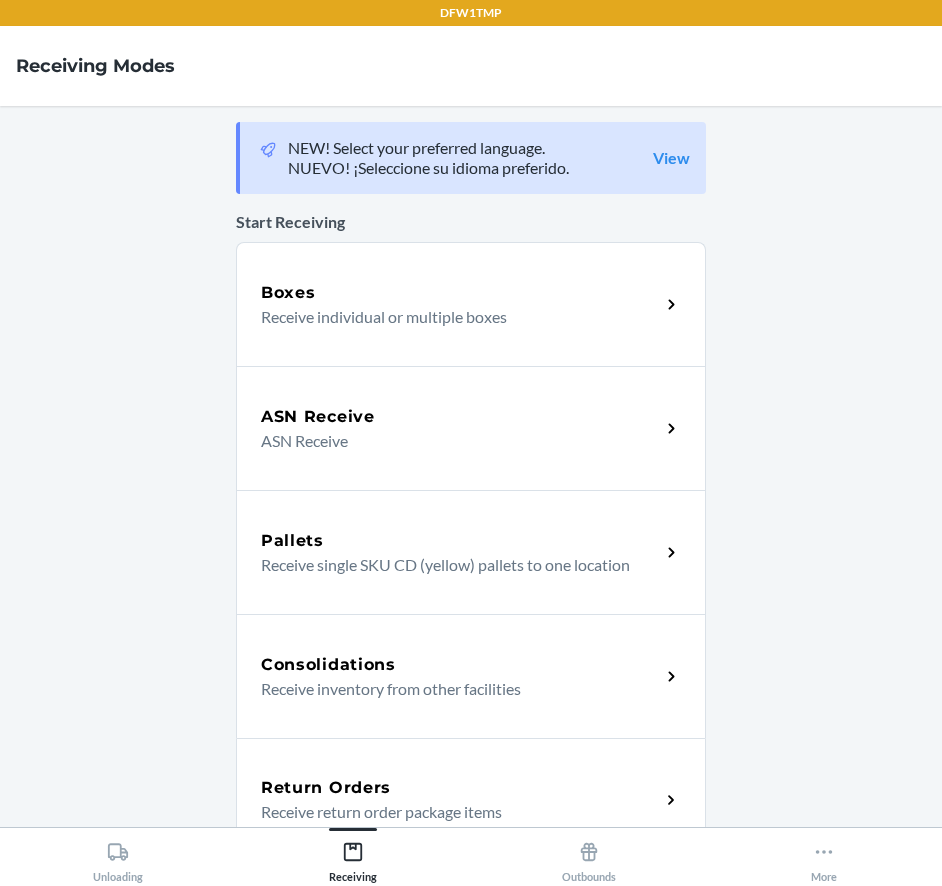 click on "Return Orders" at bounding box center [460, 788] 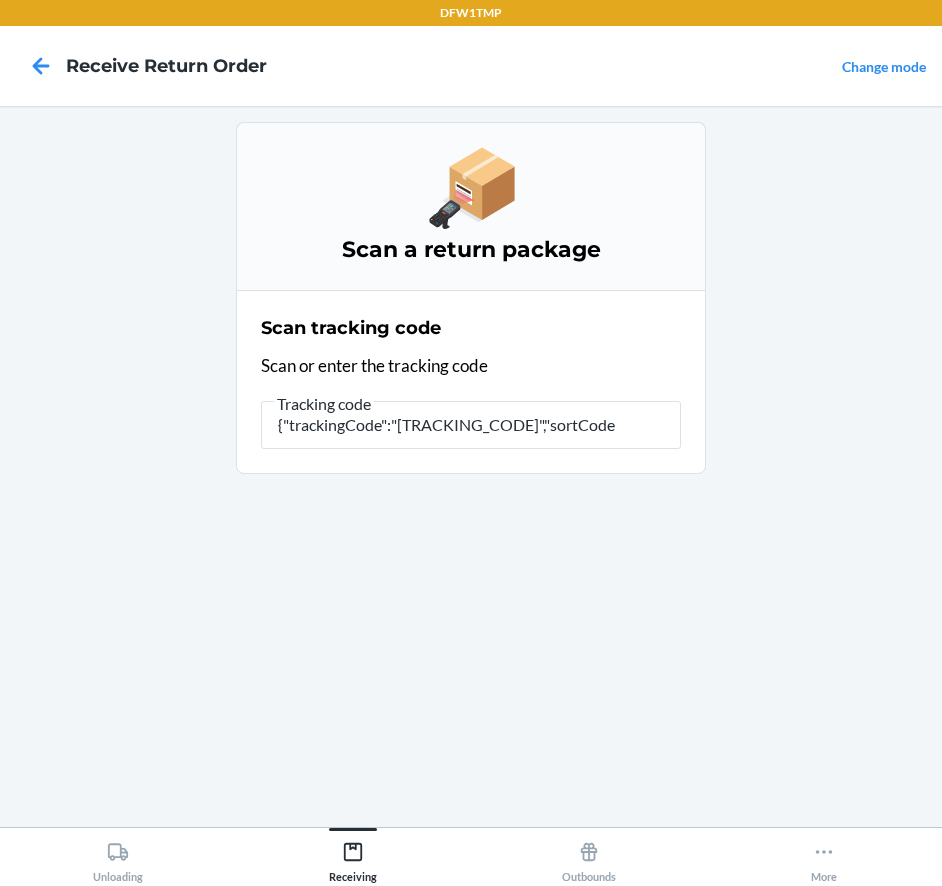 type on "{"trackingCode":"[TRACKING]","sortCode"" 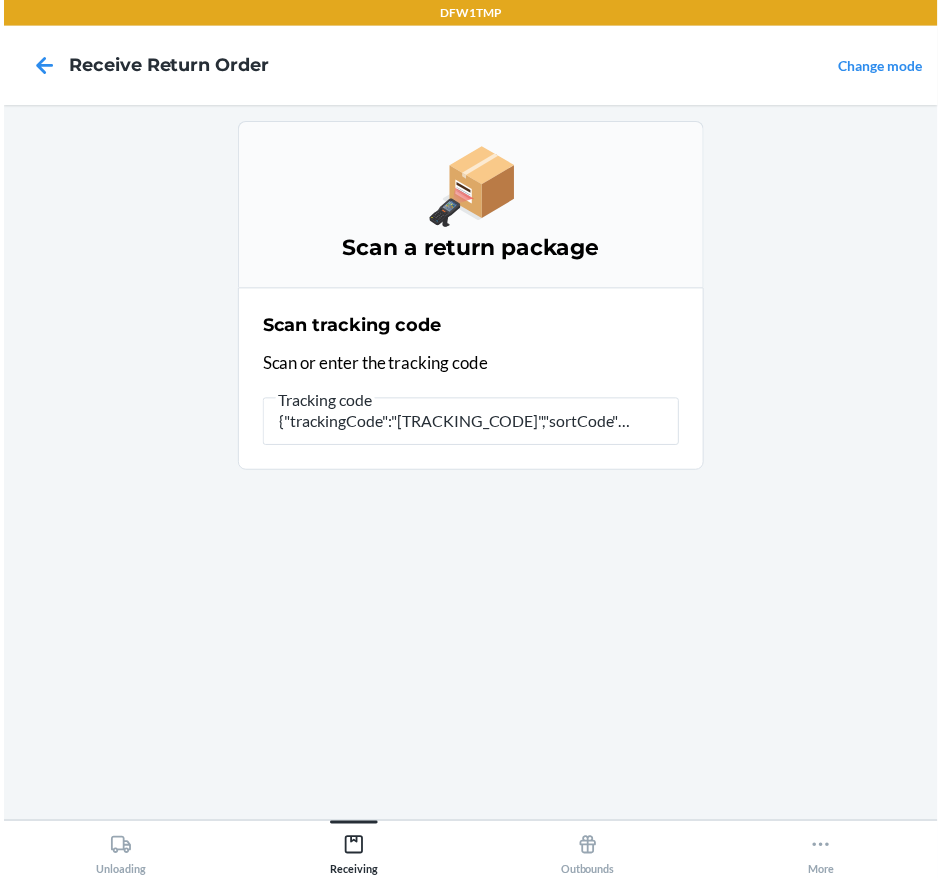 scroll, scrollTop: 0, scrollLeft: 0, axis: both 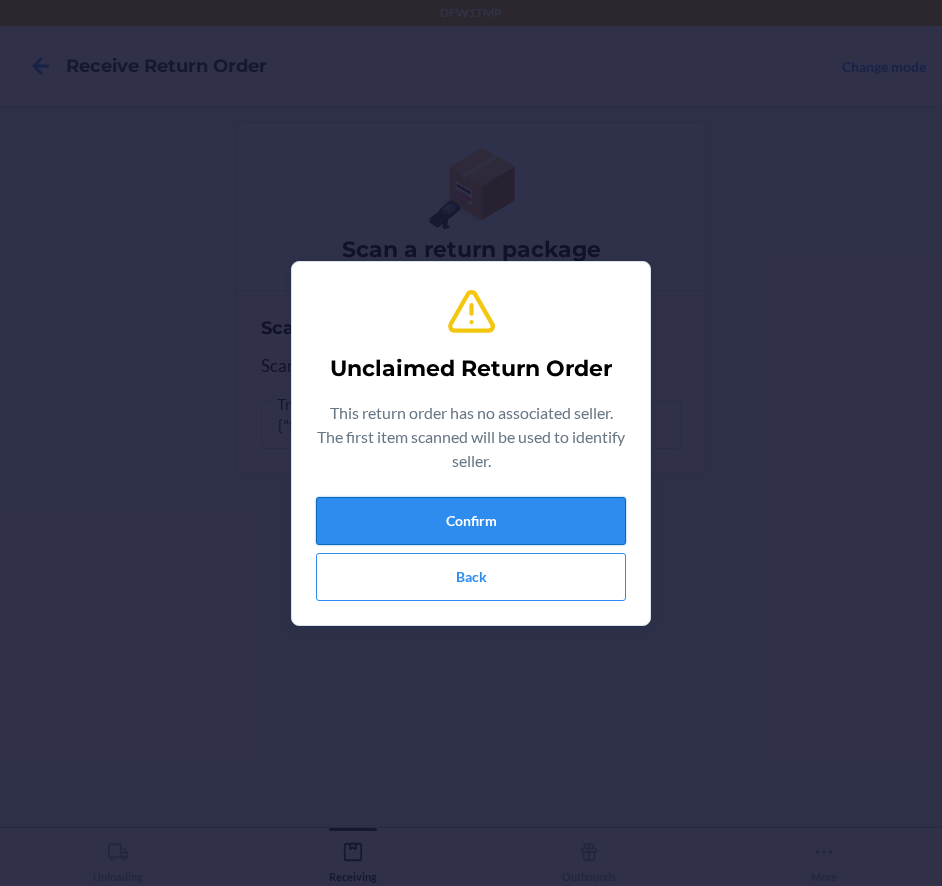 click on "Confirm" at bounding box center (471, 521) 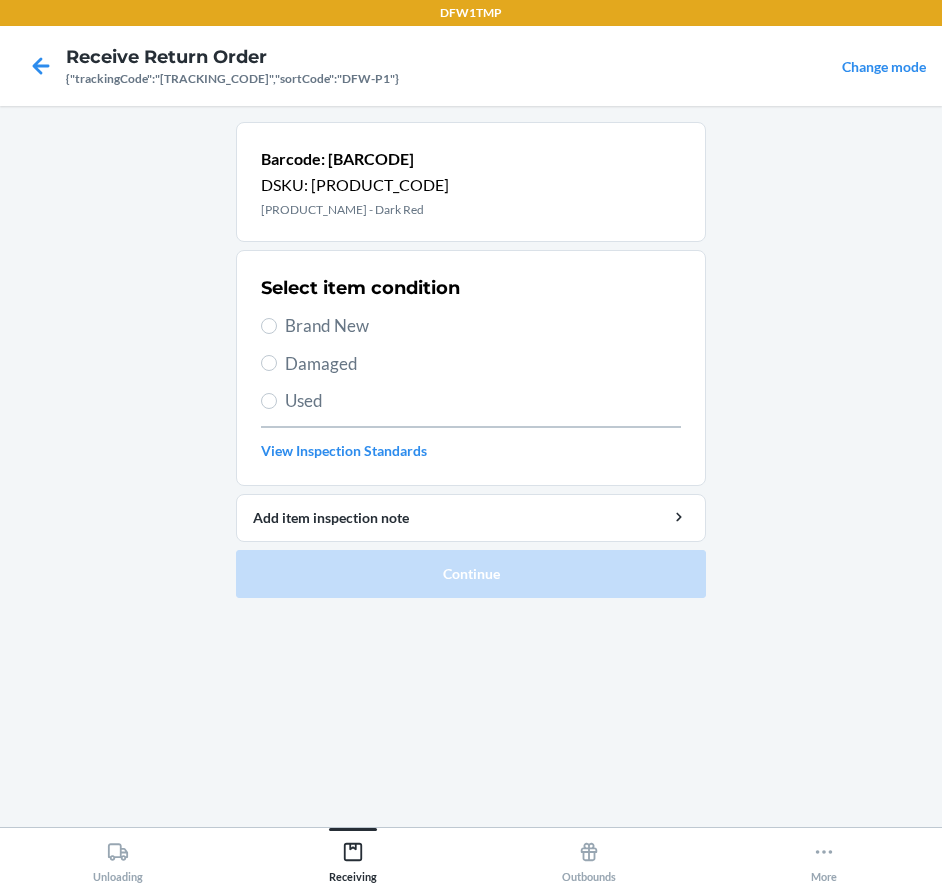 click on "Brand New" at bounding box center (483, 326) 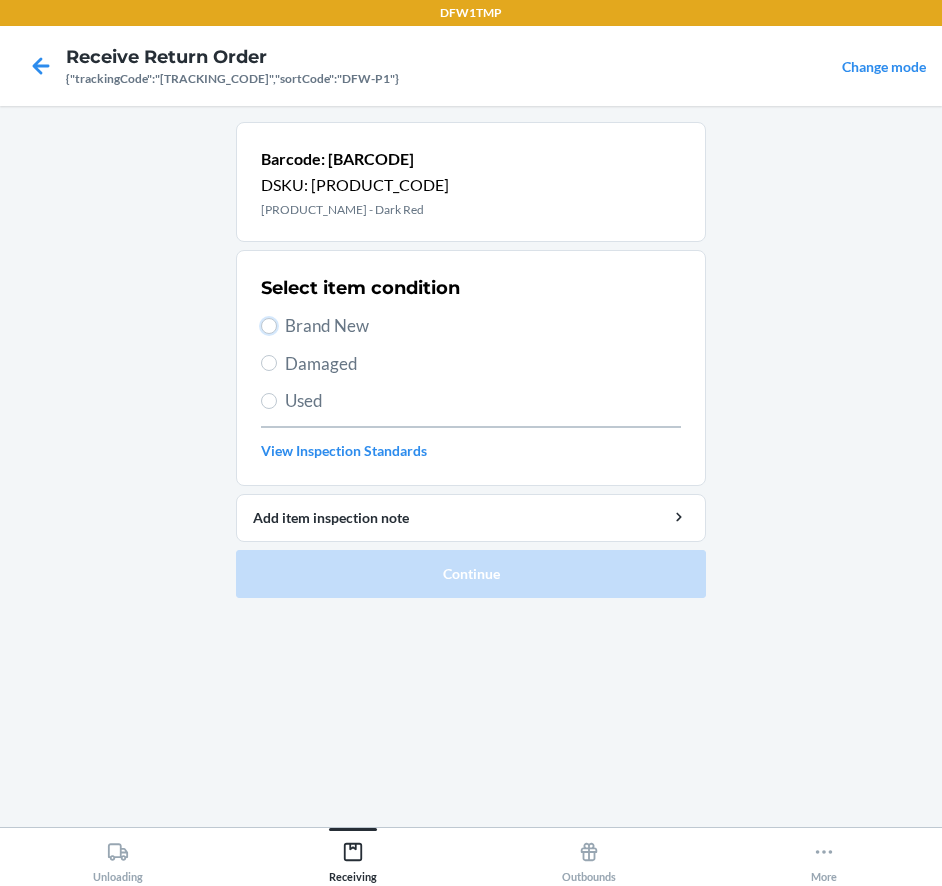 click on "Brand New" at bounding box center (269, 326) 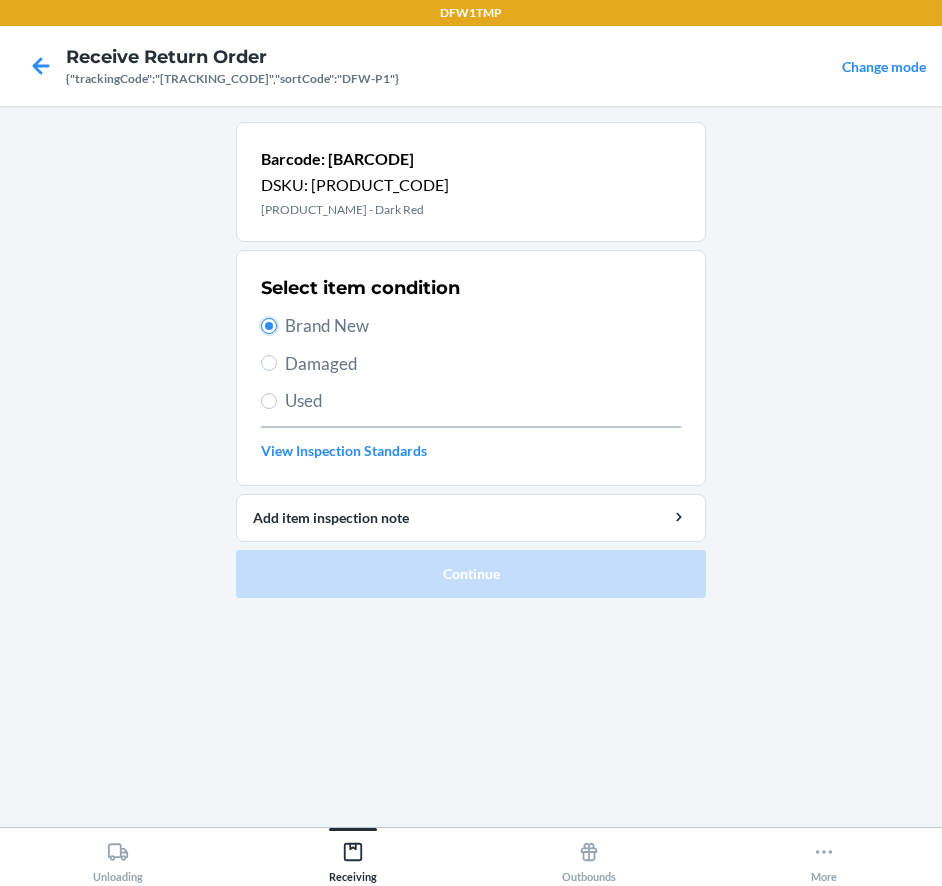 radio on "true" 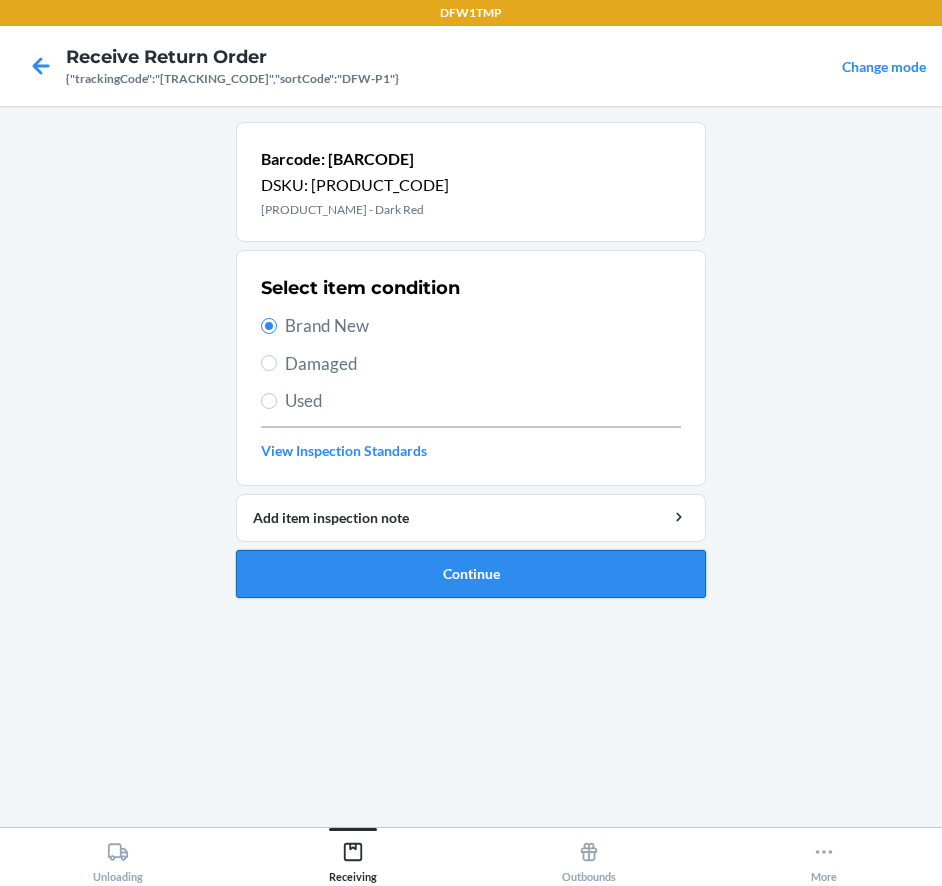 click on "Continue" at bounding box center (471, 574) 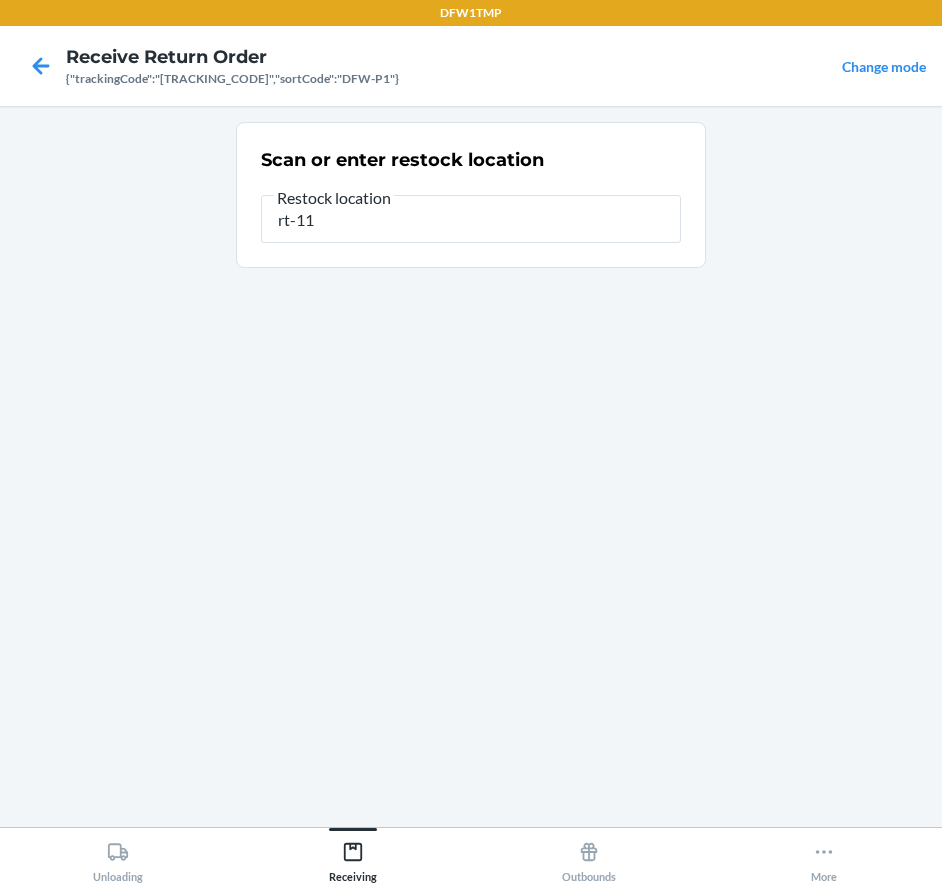 type on "rt-11" 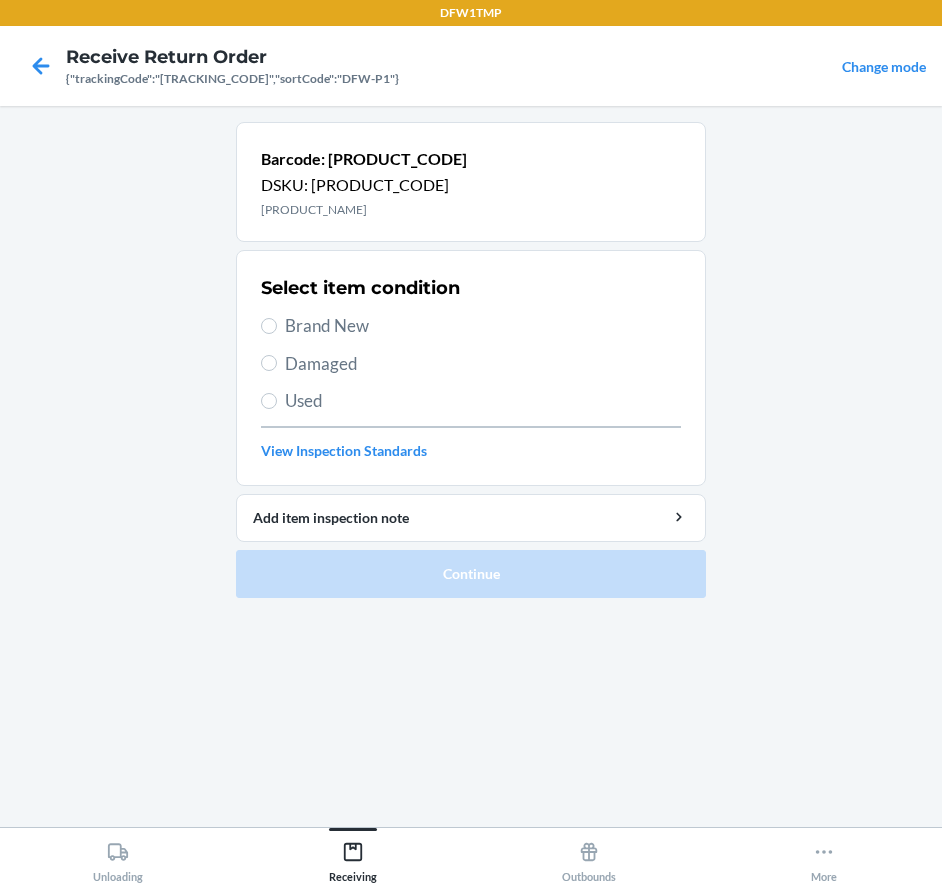 click on "Select item condition Brand New Damaged Used View Inspection Standards" at bounding box center [471, 368] 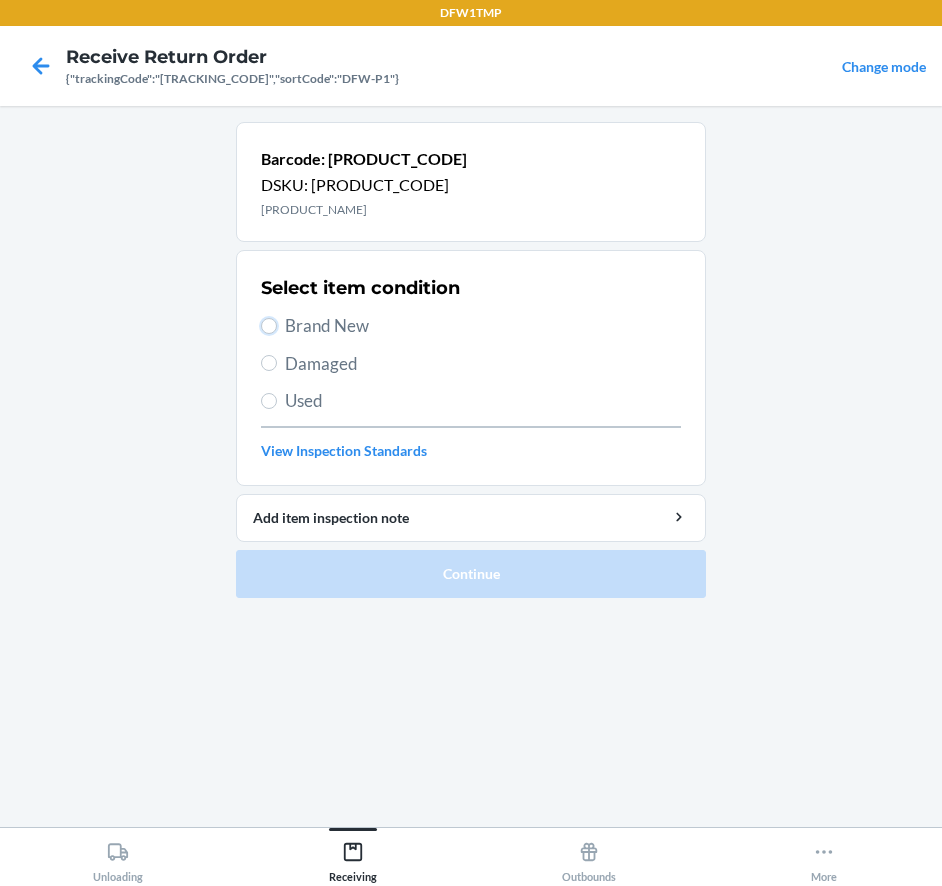 click on "Brand New" at bounding box center [269, 326] 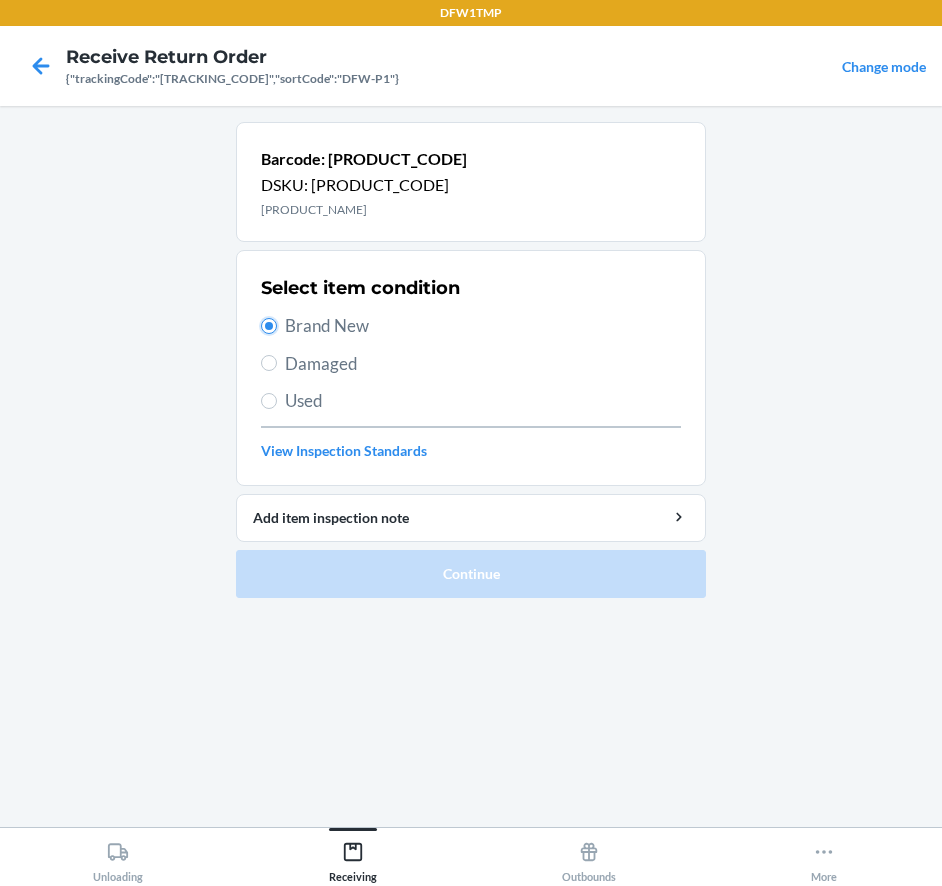 radio on "true" 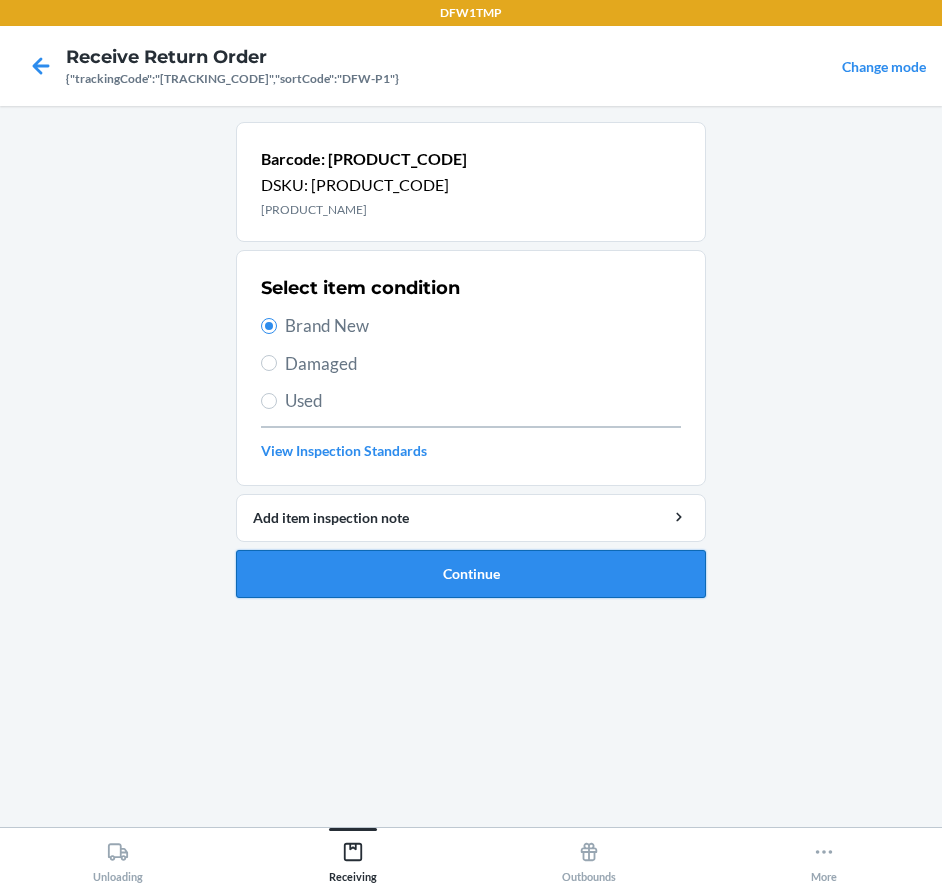 click on "Continue" at bounding box center [471, 574] 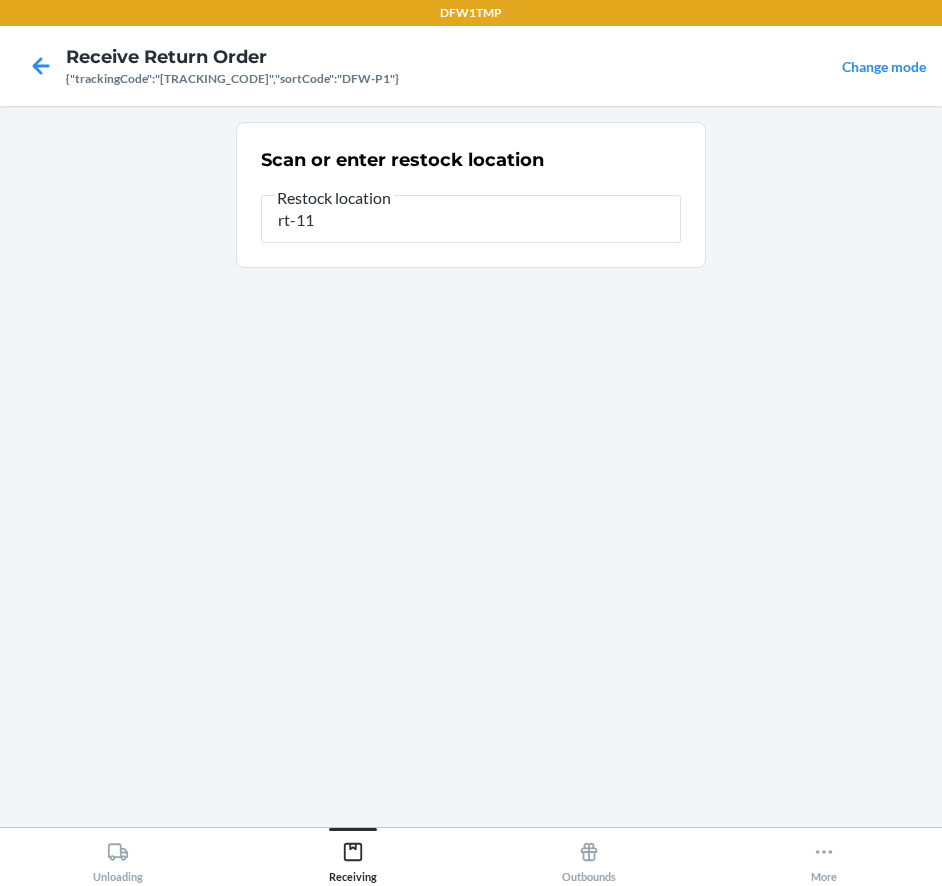 type on "rt-11" 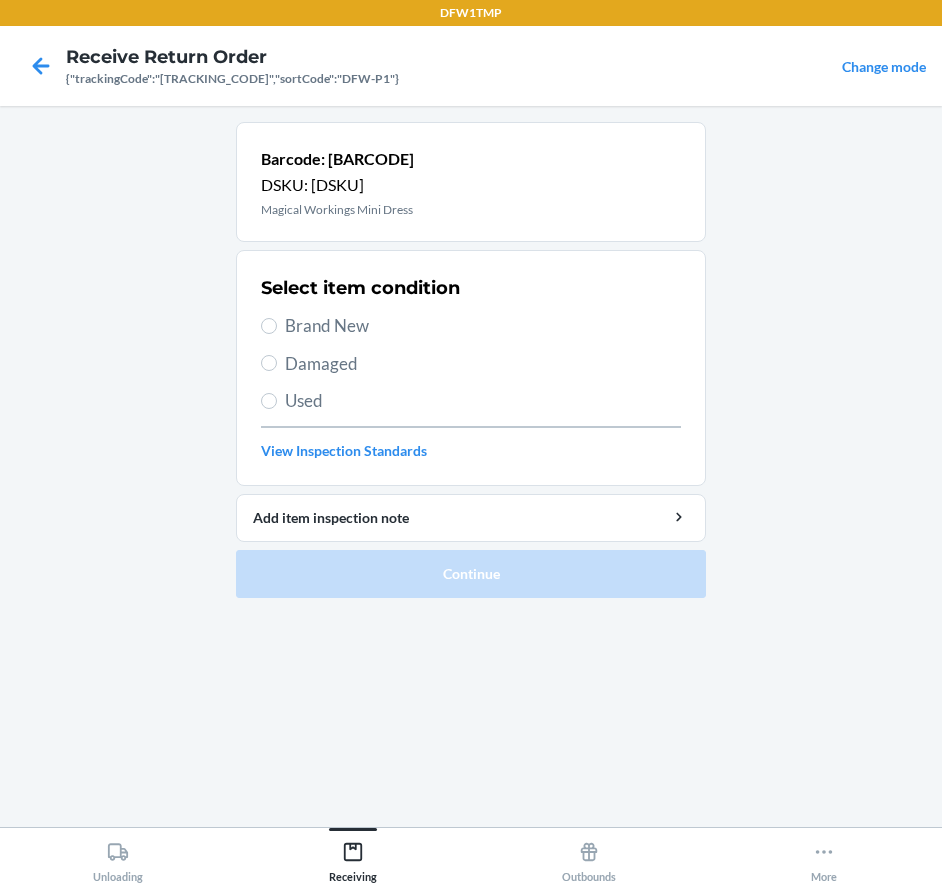 click on "Brand New" at bounding box center (483, 326) 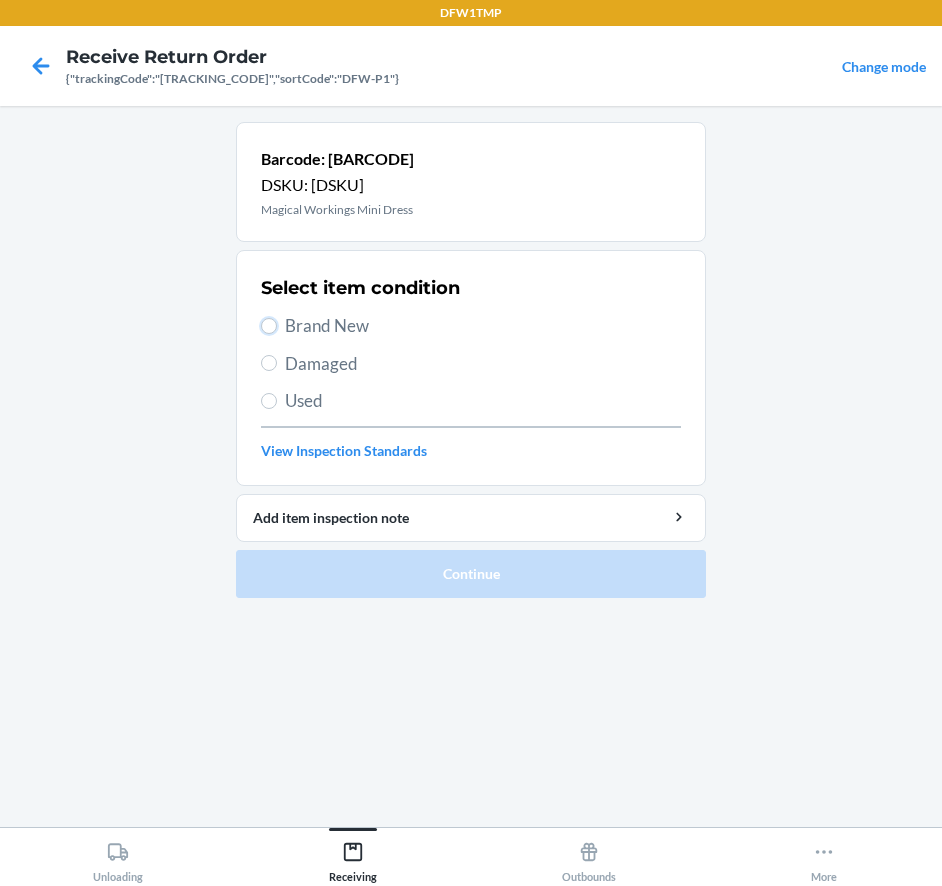 click on "Brand New" at bounding box center [269, 326] 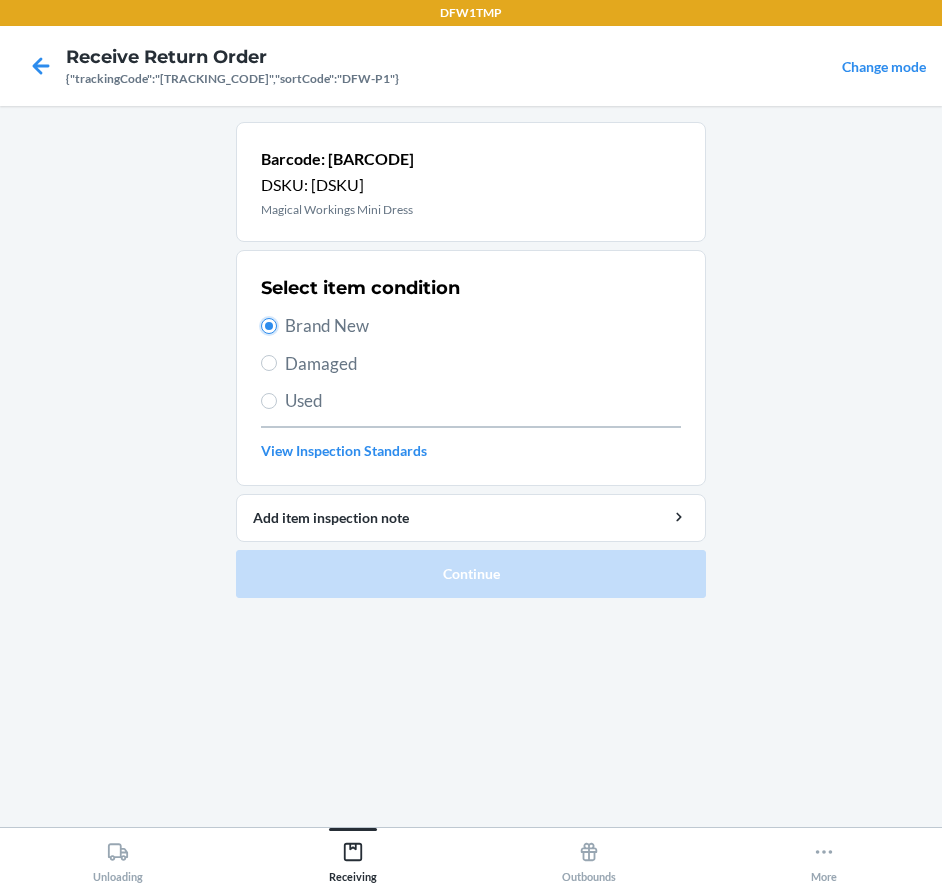 radio on "true" 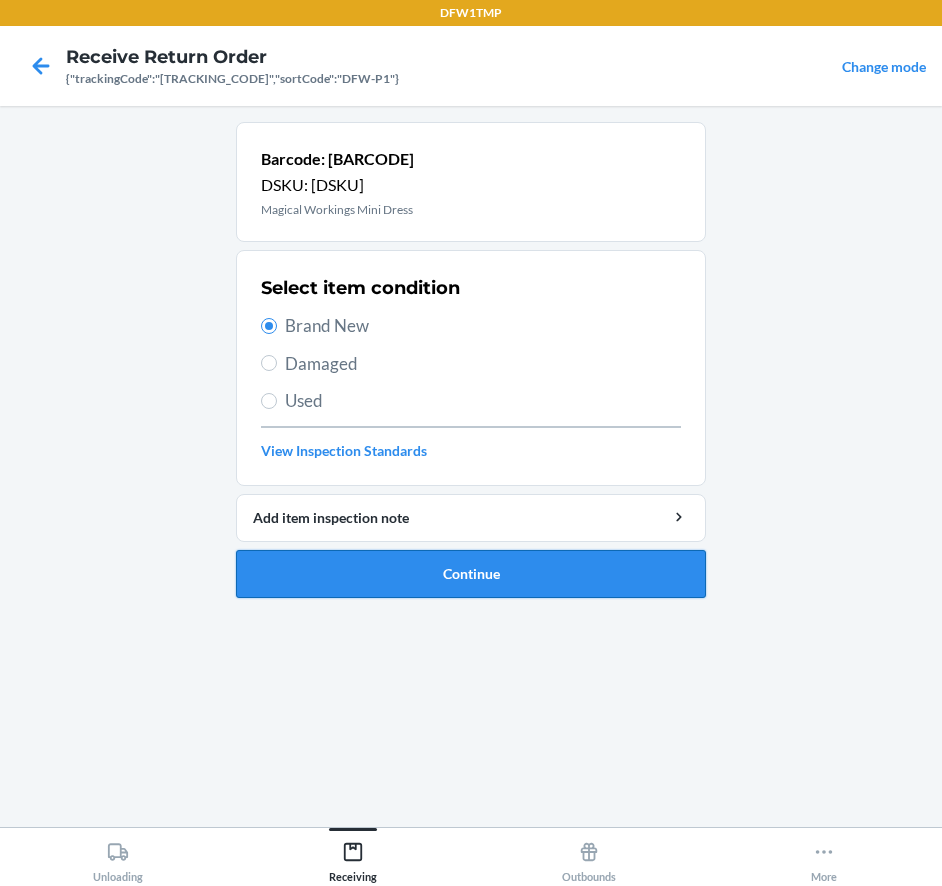 click on "Continue" at bounding box center [471, 574] 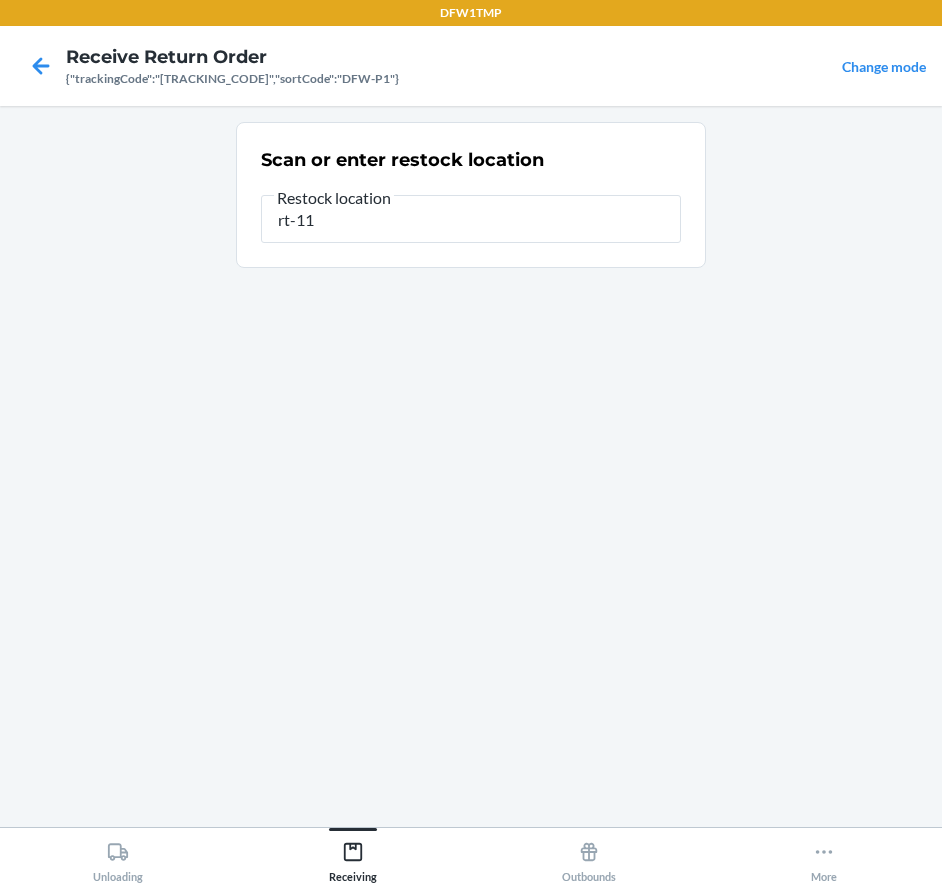 type on "rt-11" 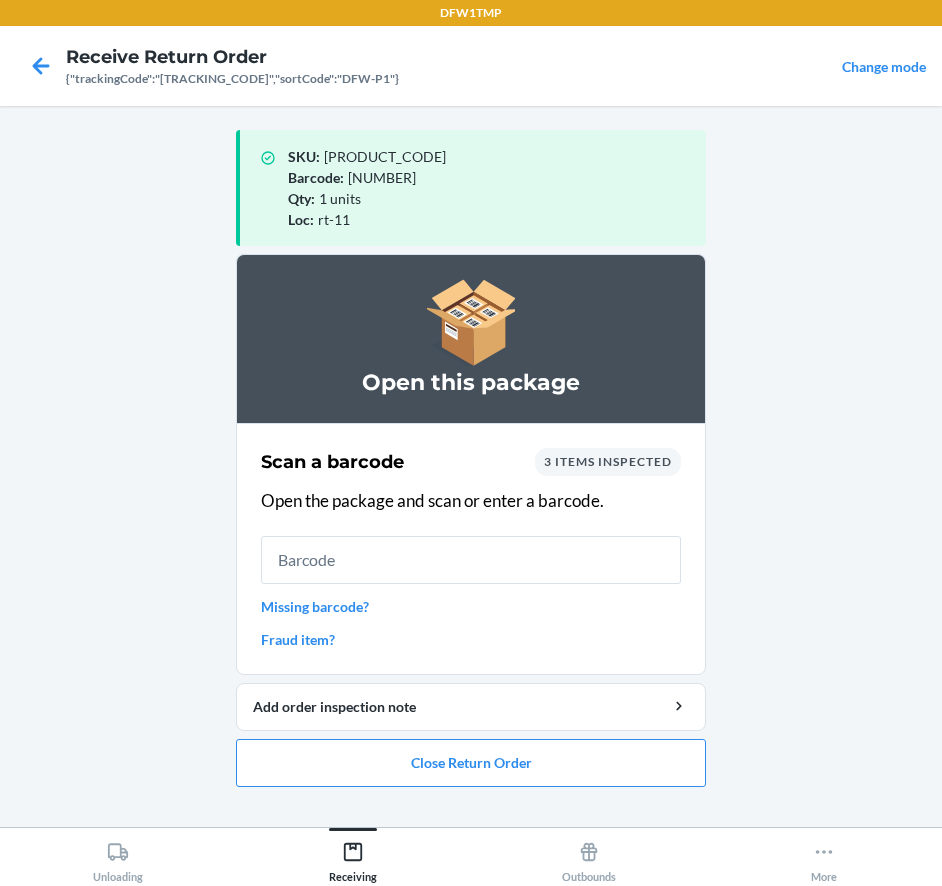 drag, startPoint x: 356, startPoint y: 474, endPoint x: 841, endPoint y: 580, distance: 496.4484 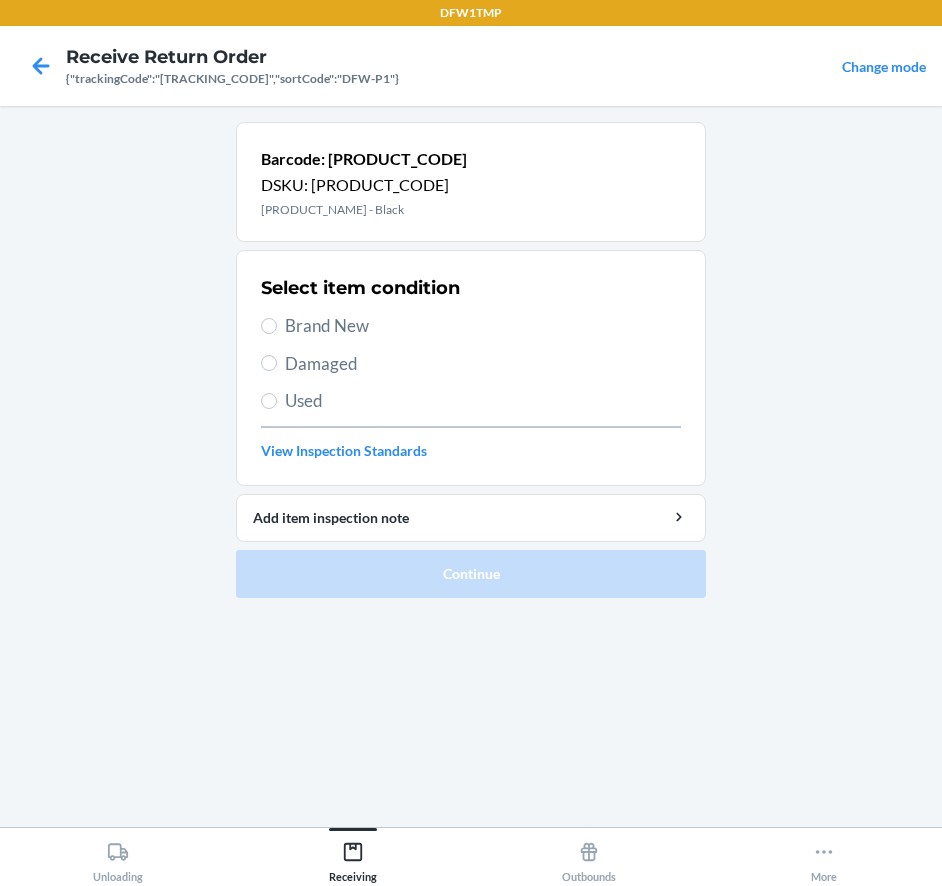 click on "Brand New" at bounding box center (483, 326) 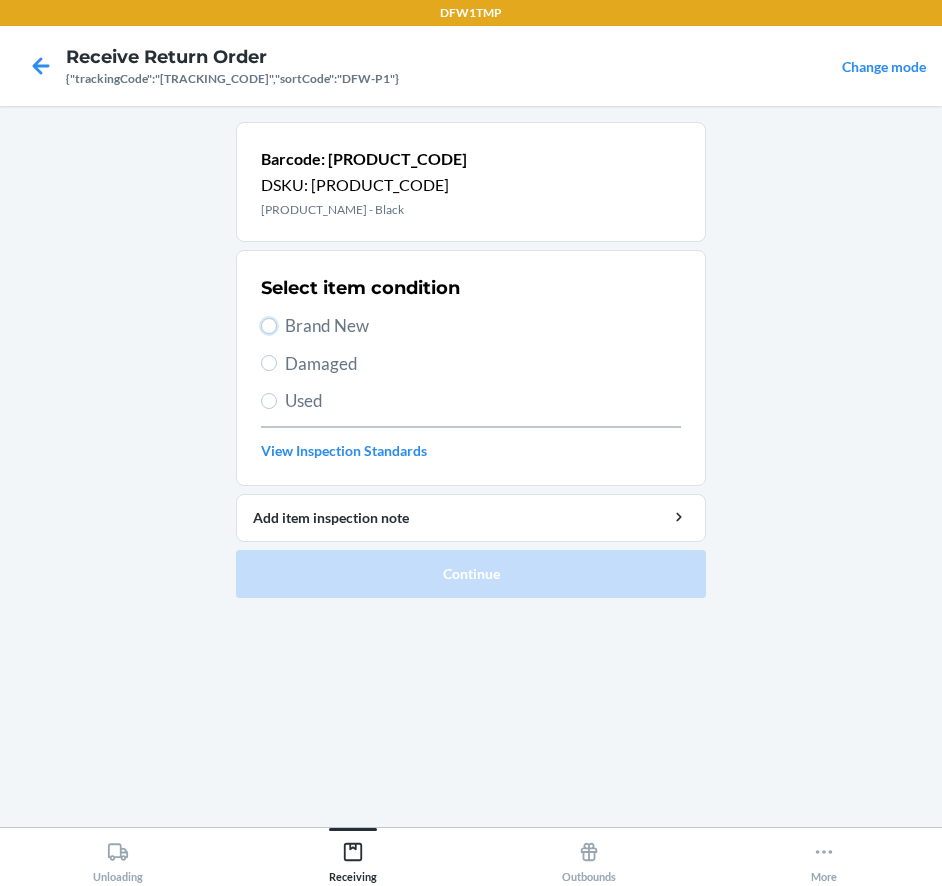 click on "Brand New" at bounding box center (269, 326) 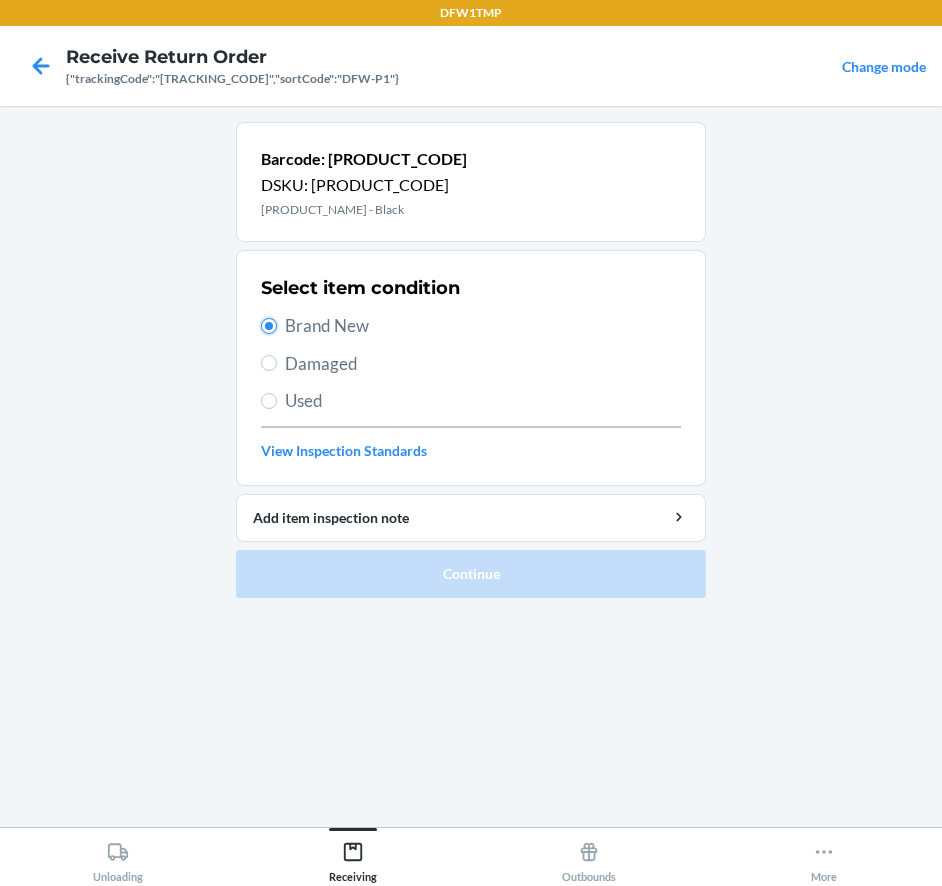 radio on "true" 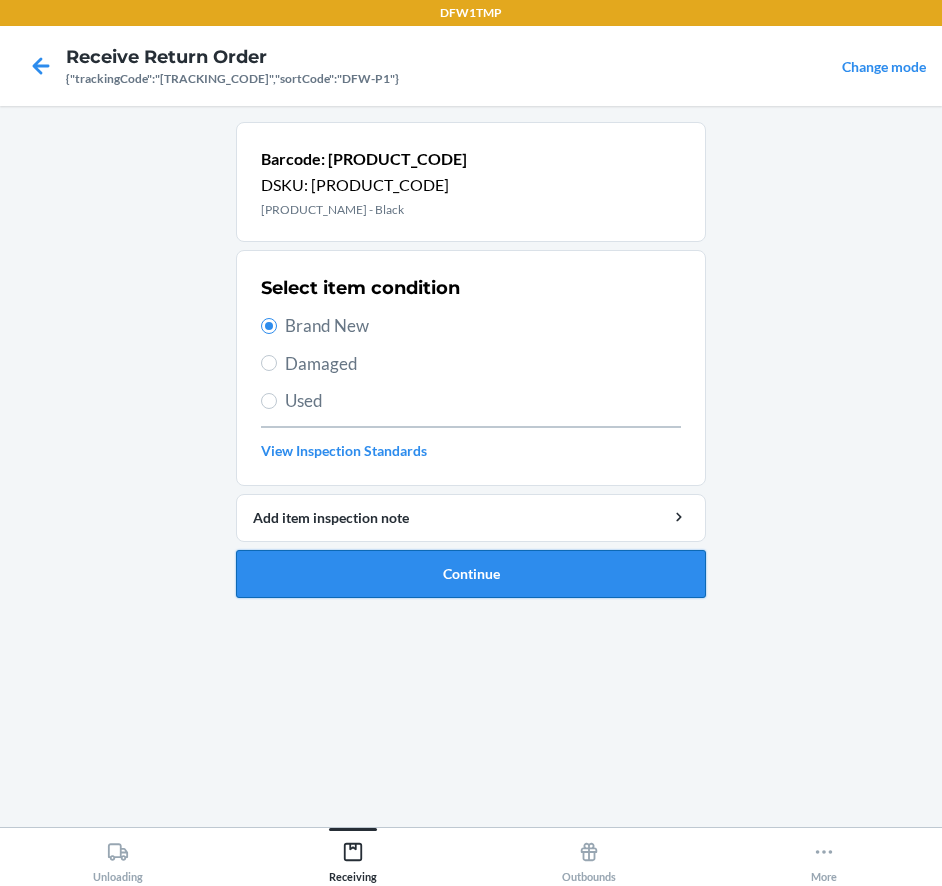 click on "Continue" at bounding box center [471, 574] 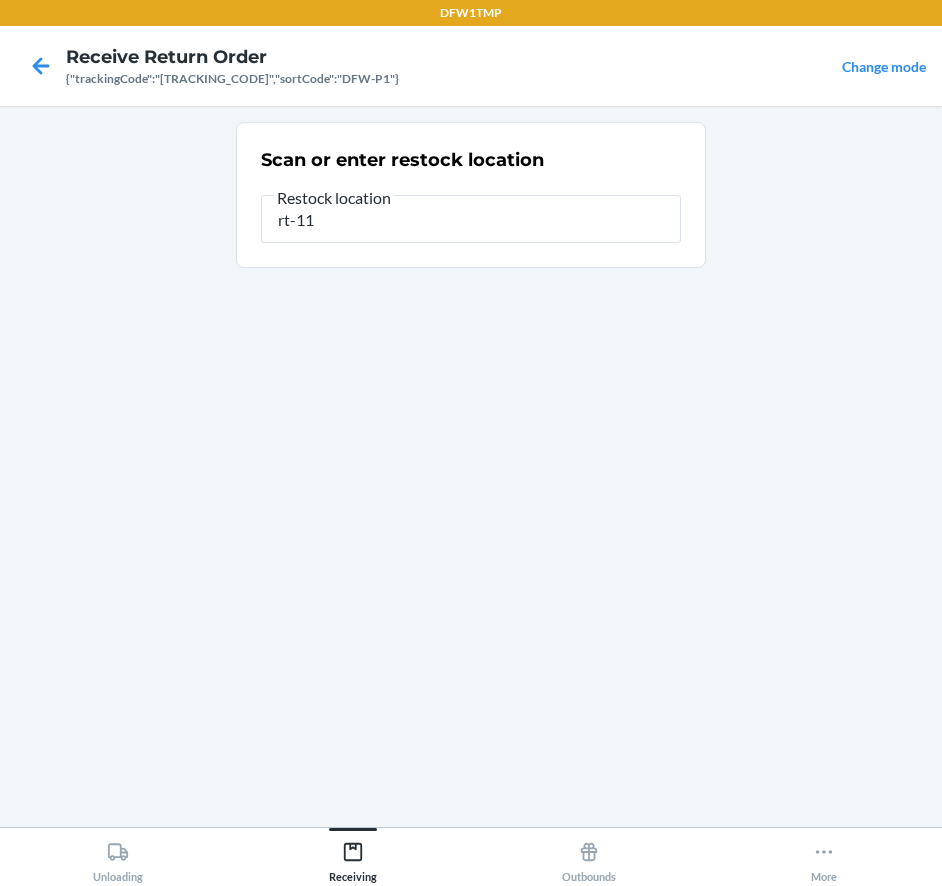 type on "rt-11" 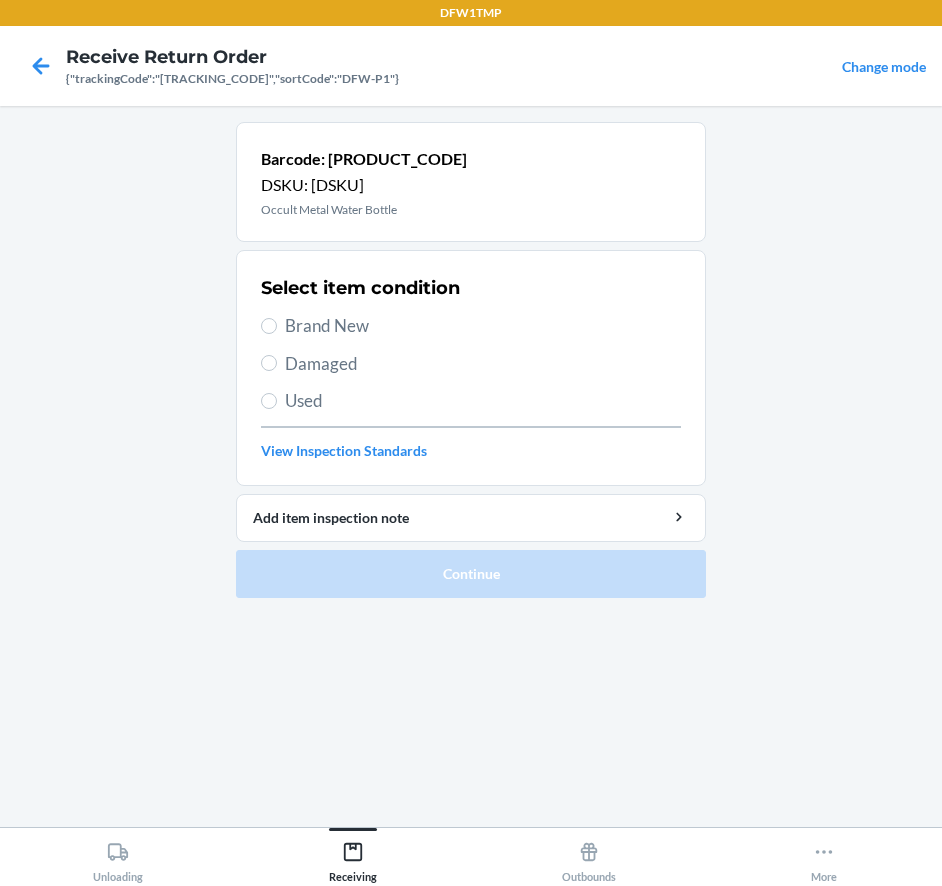 click on "Select item condition Brand New Damaged Used View Inspection Standards" at bounding box center [471, 368] 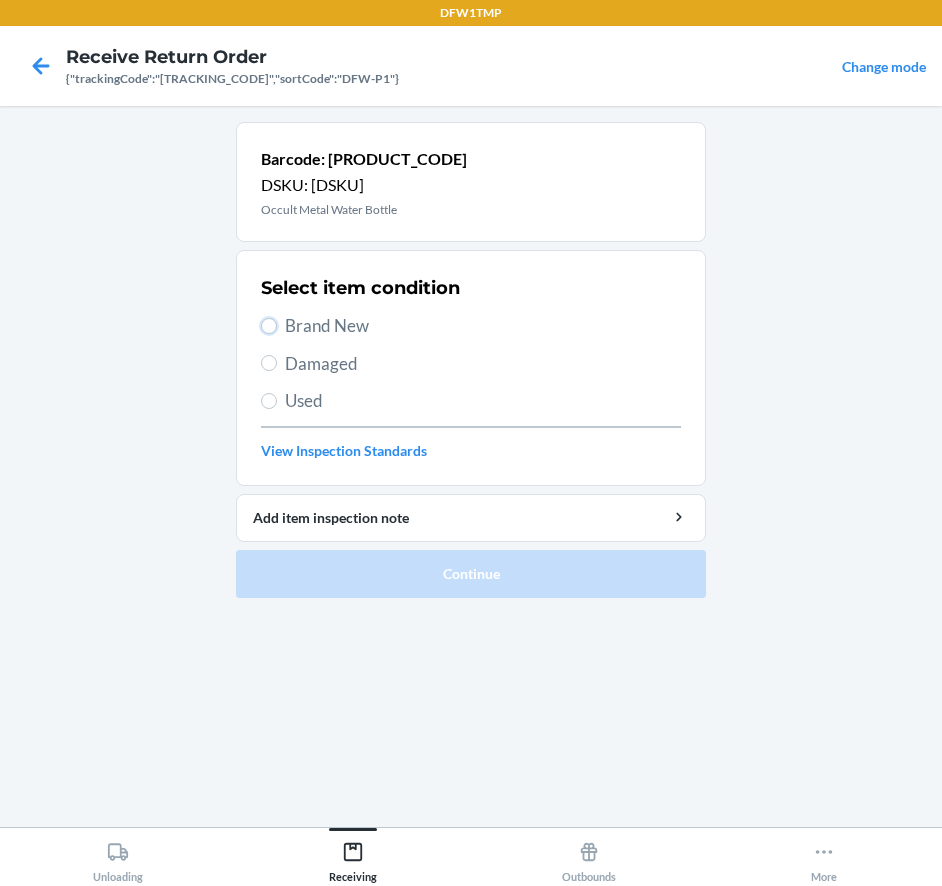 click on "Brand New" at bounding box center [269, 326] 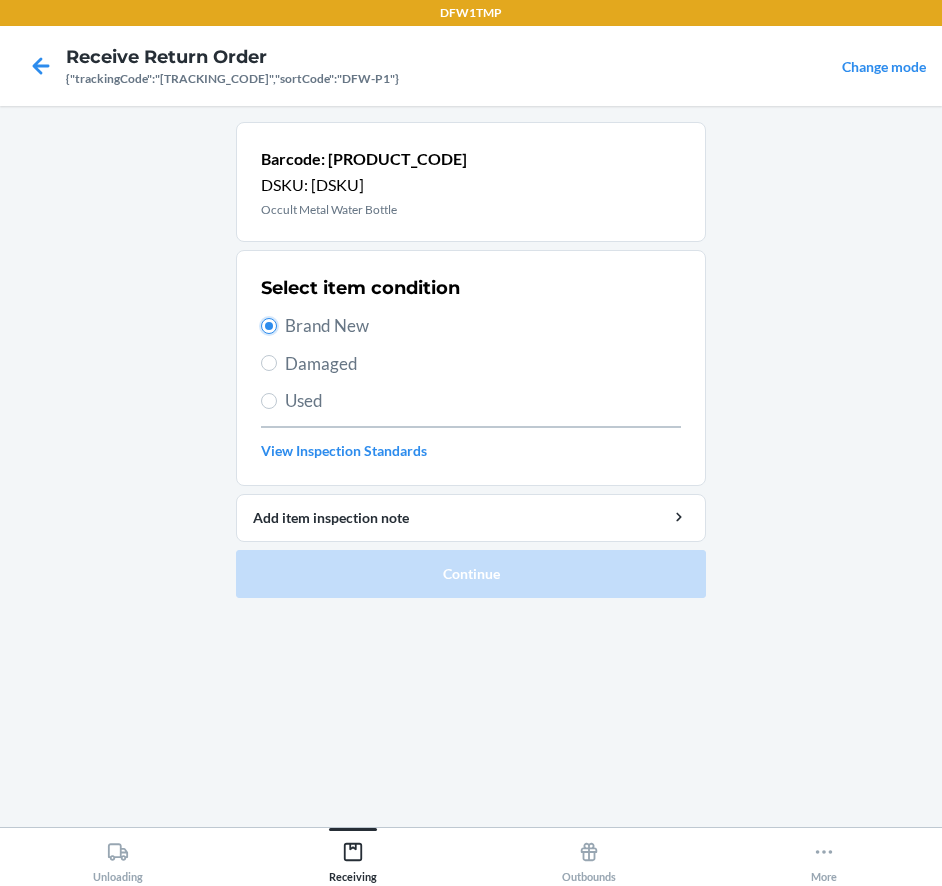 radio on "true" 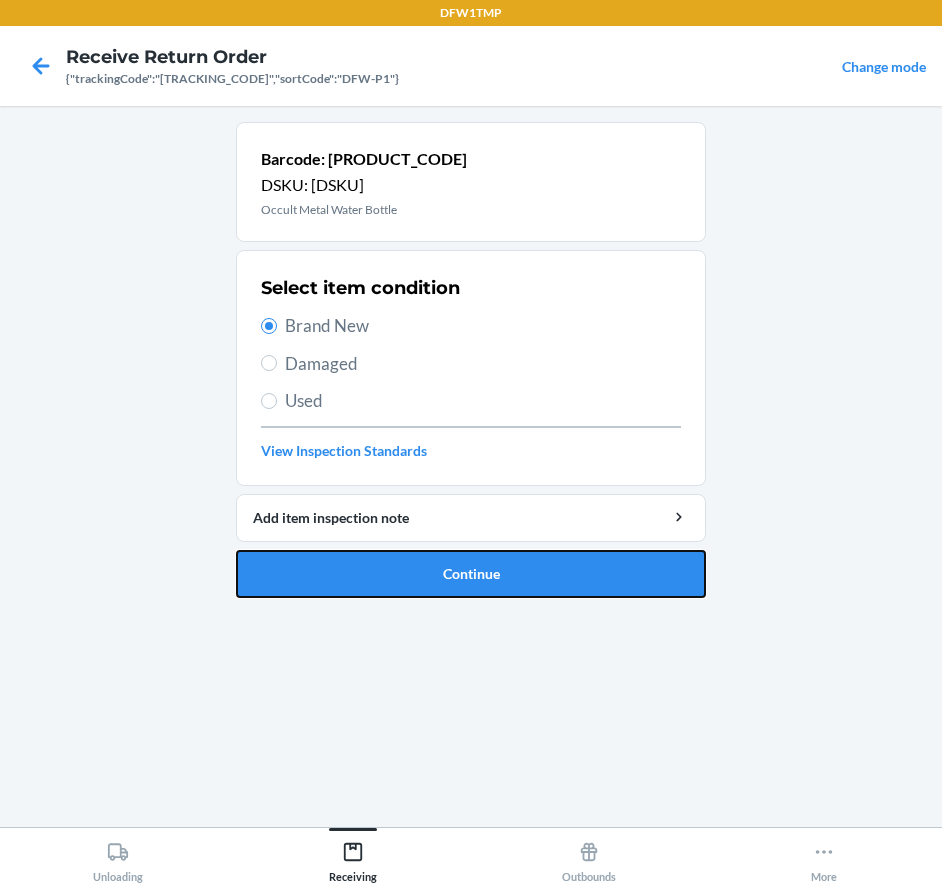 drag, startPoint x: 441, startPoint y: 581, endPoint x: 450, endPoint y: 551, distance: 31.320919 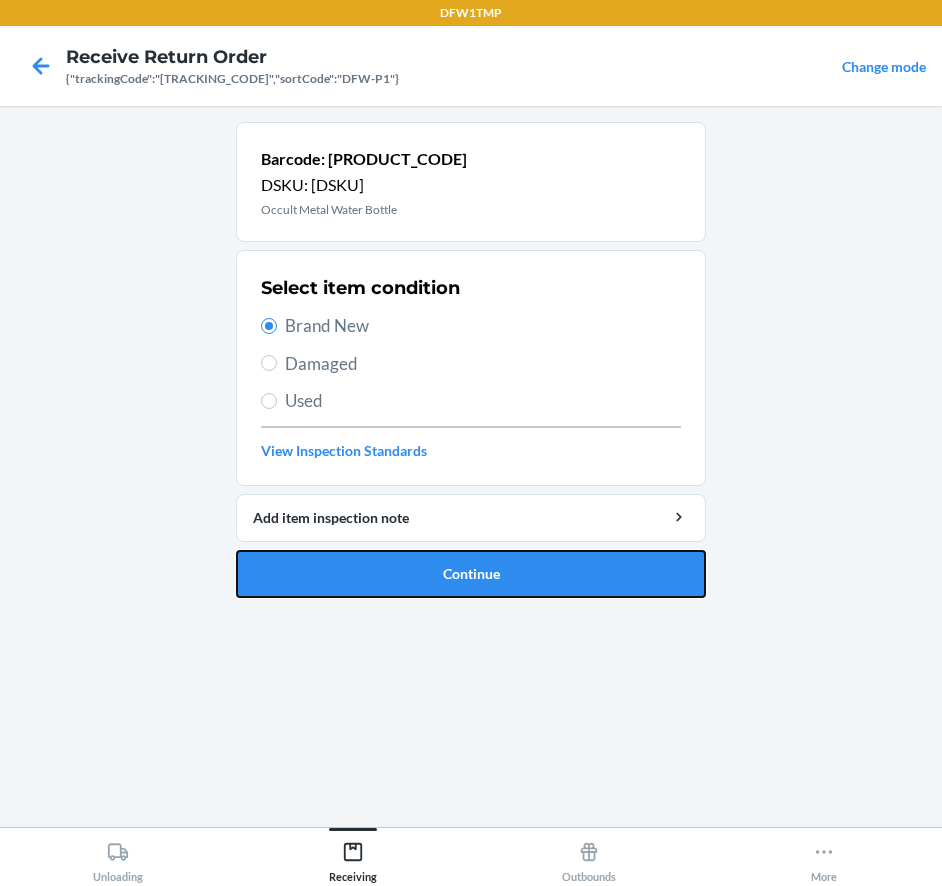 click on "Continue" at bounding box center [471, 574] 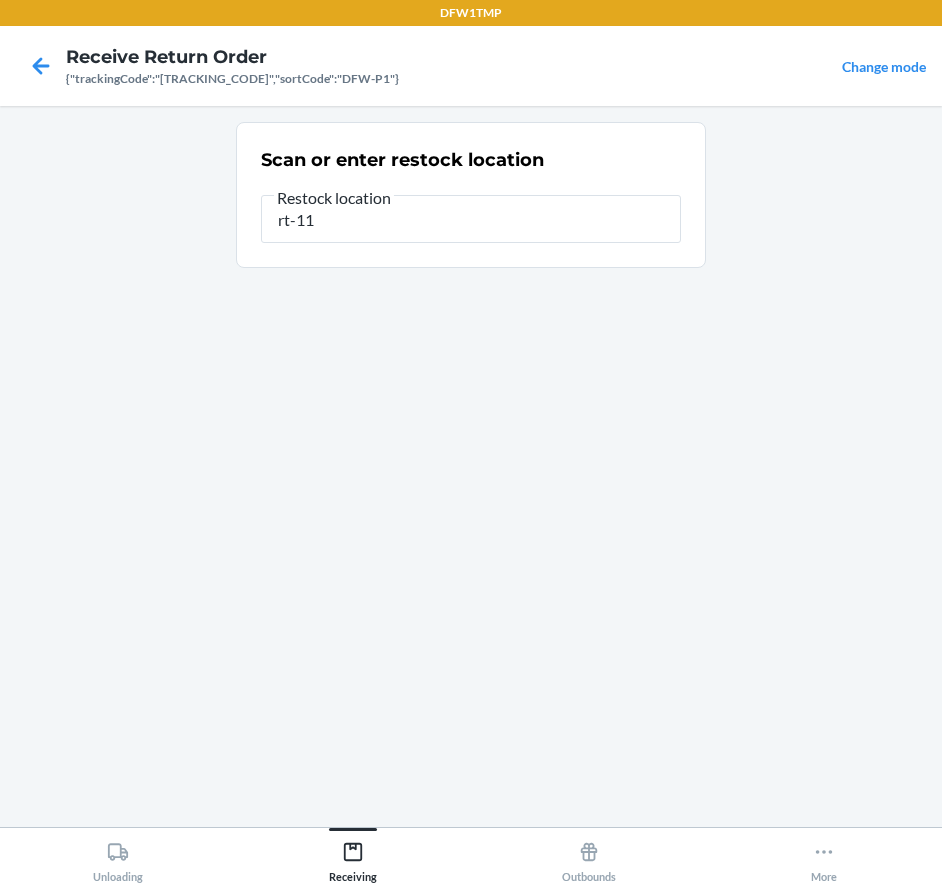 type on "rt-11" 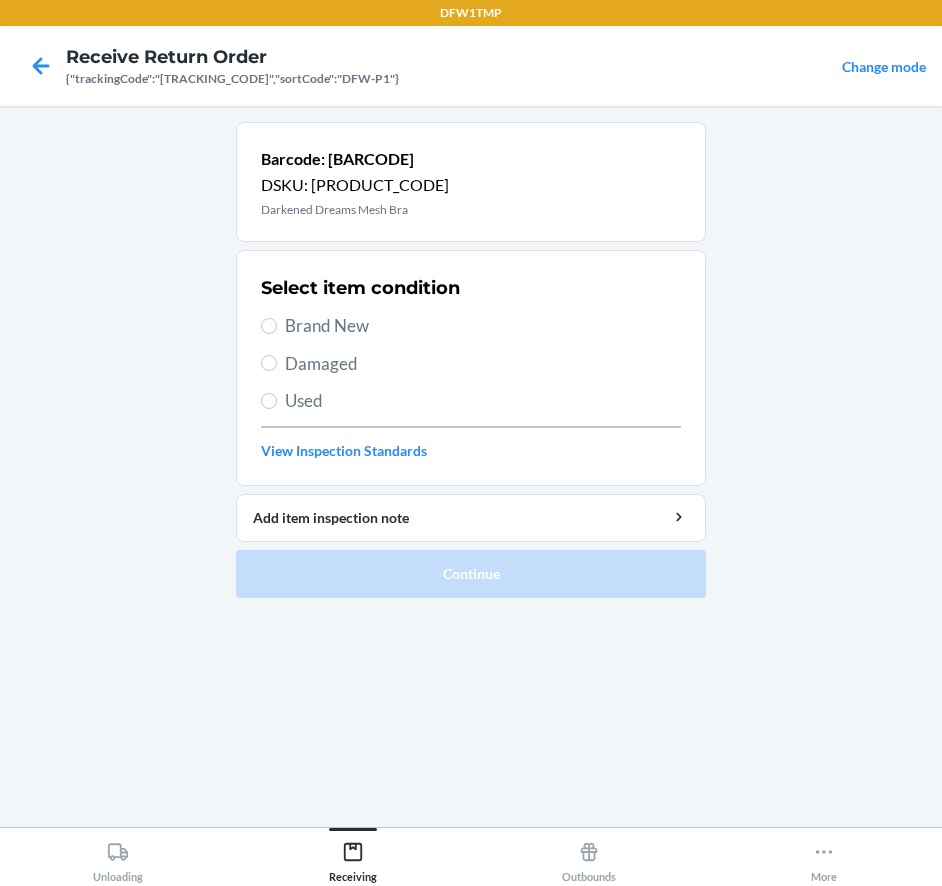 click on "Brand New" at bounding box center (483, 326) 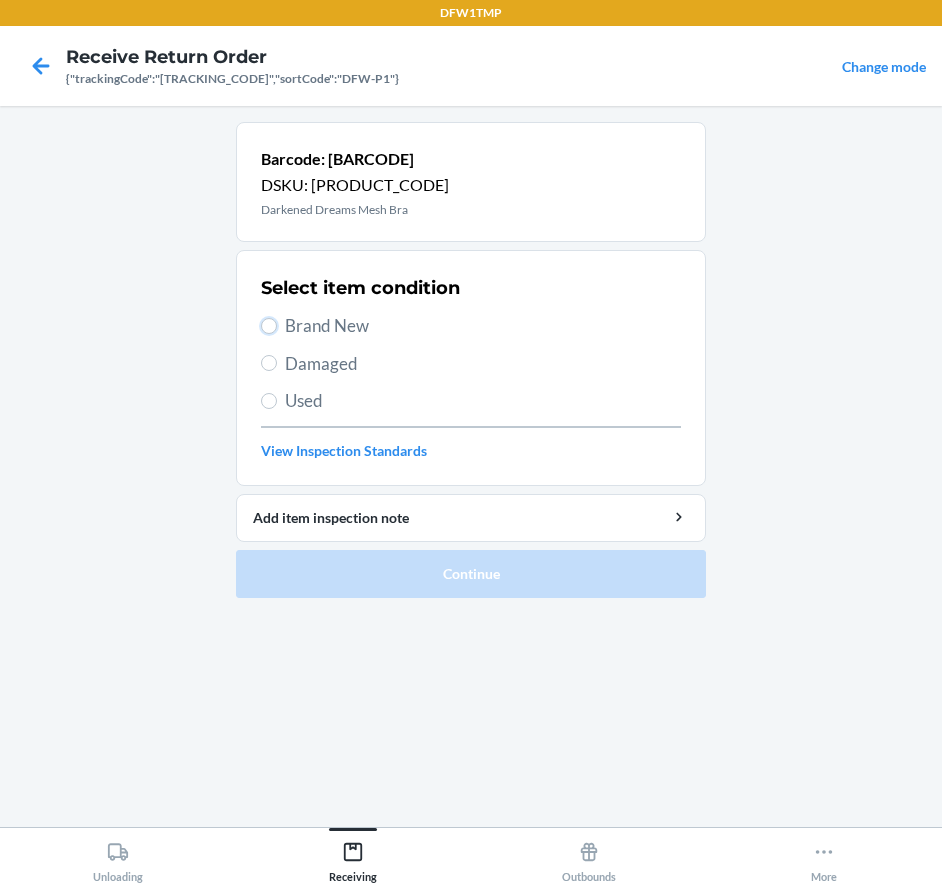 click on "Brand New" at bounding box center (269, 326) 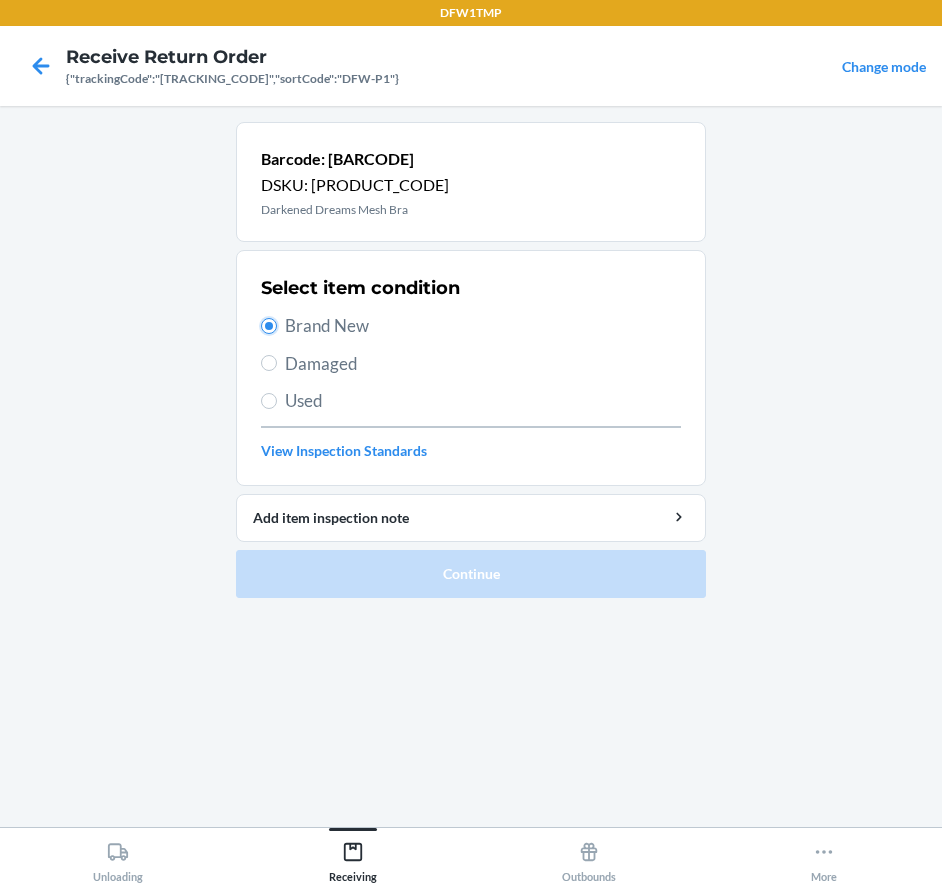 radio on "true" 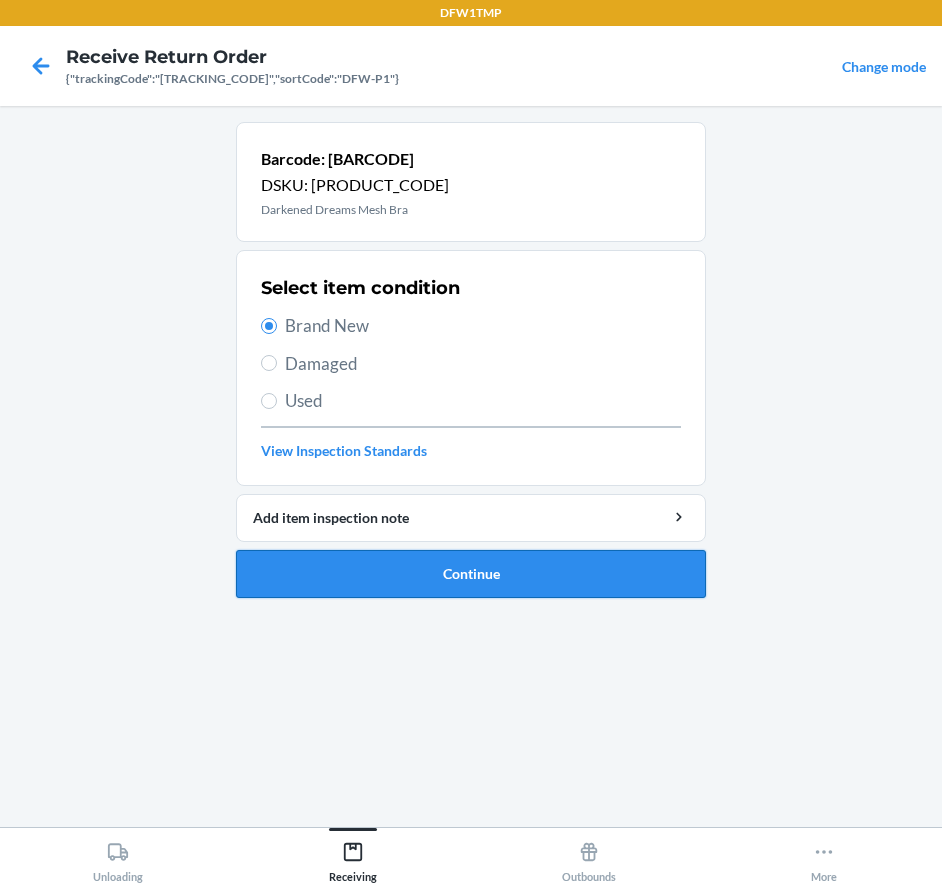 click on "Continue" at bounding box center [471, 574] 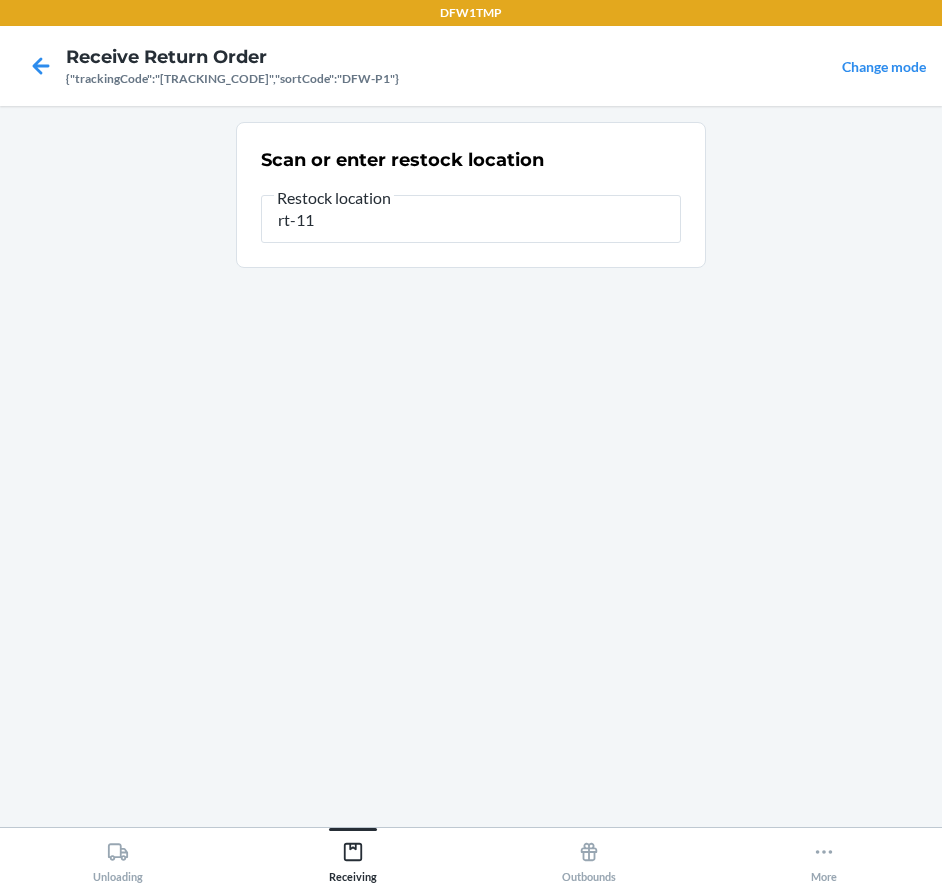type on "rt-11" 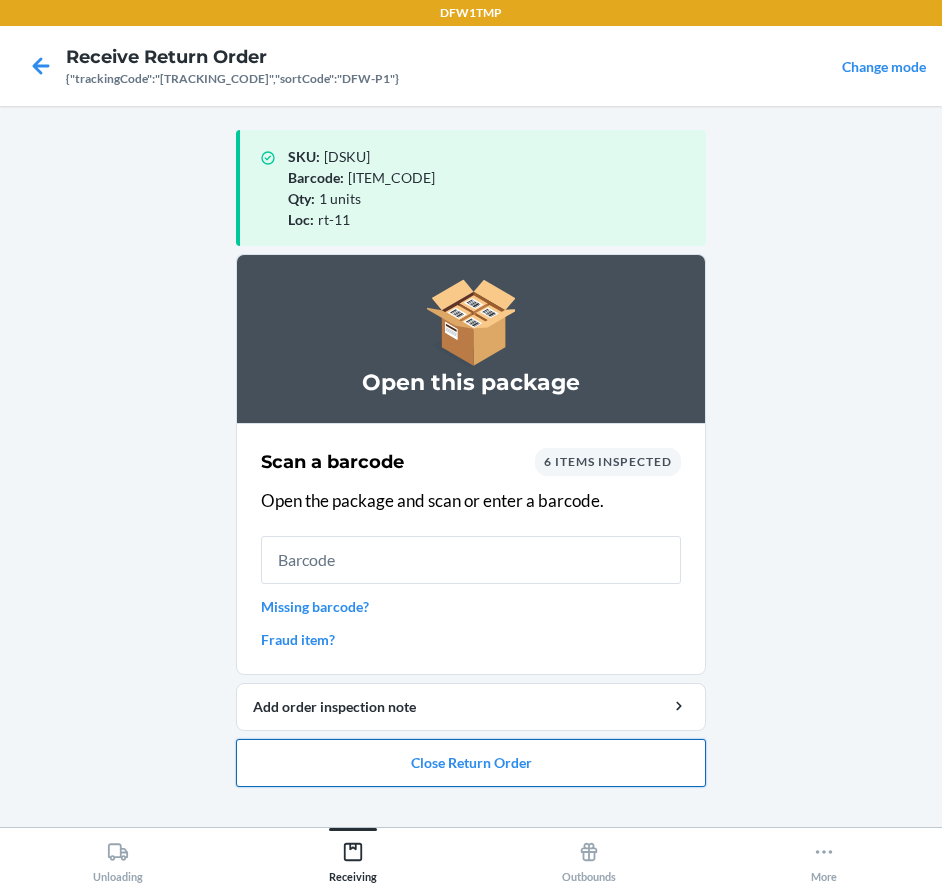 click on "Close Return Order" at bounding box center [471, 763] 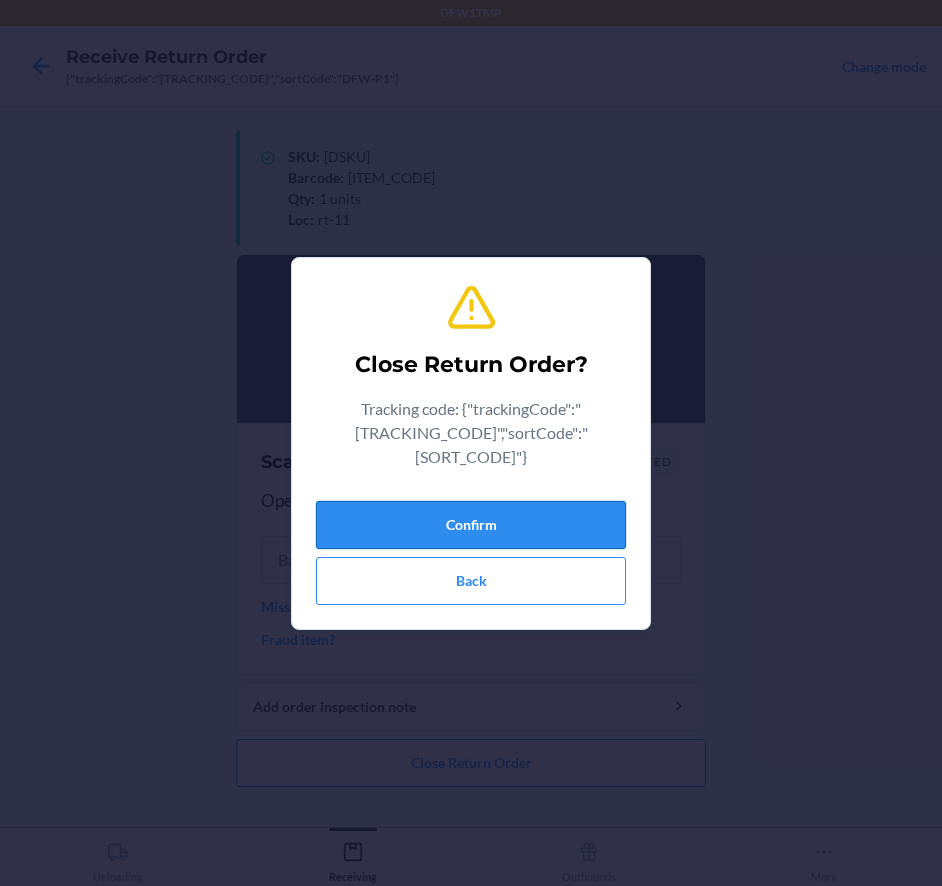 click on "Confirm" at bounding box center (471, 525) 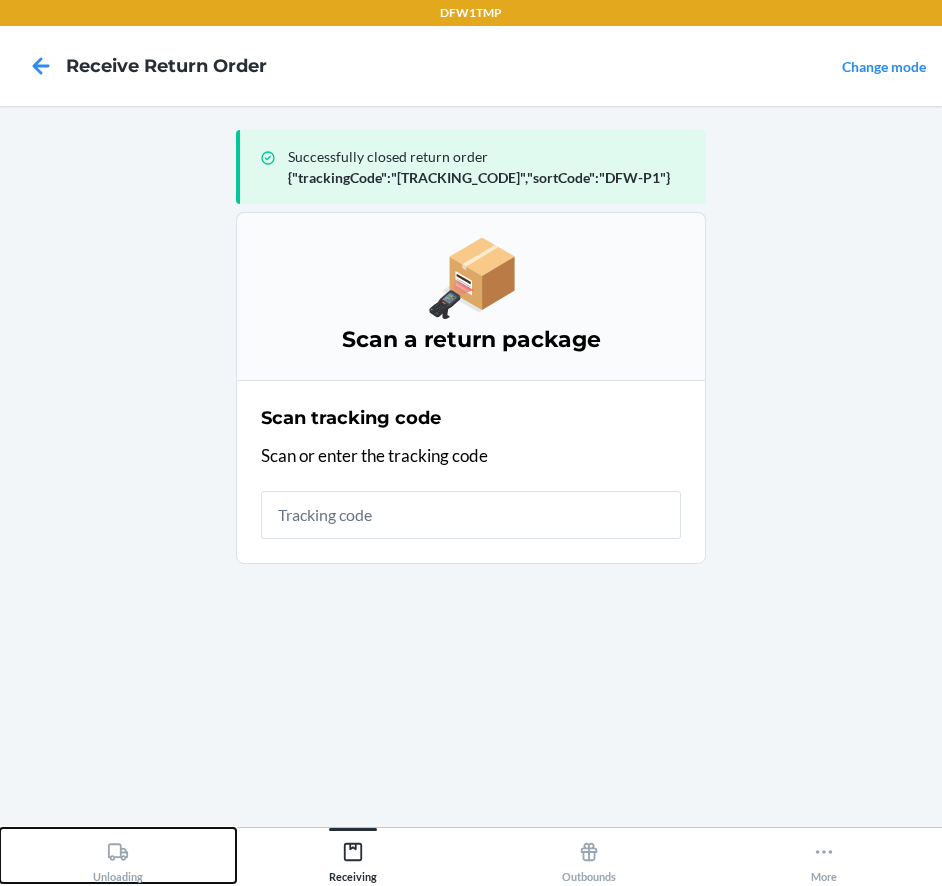 click on "Unloading" at bounding box center [118, 858] 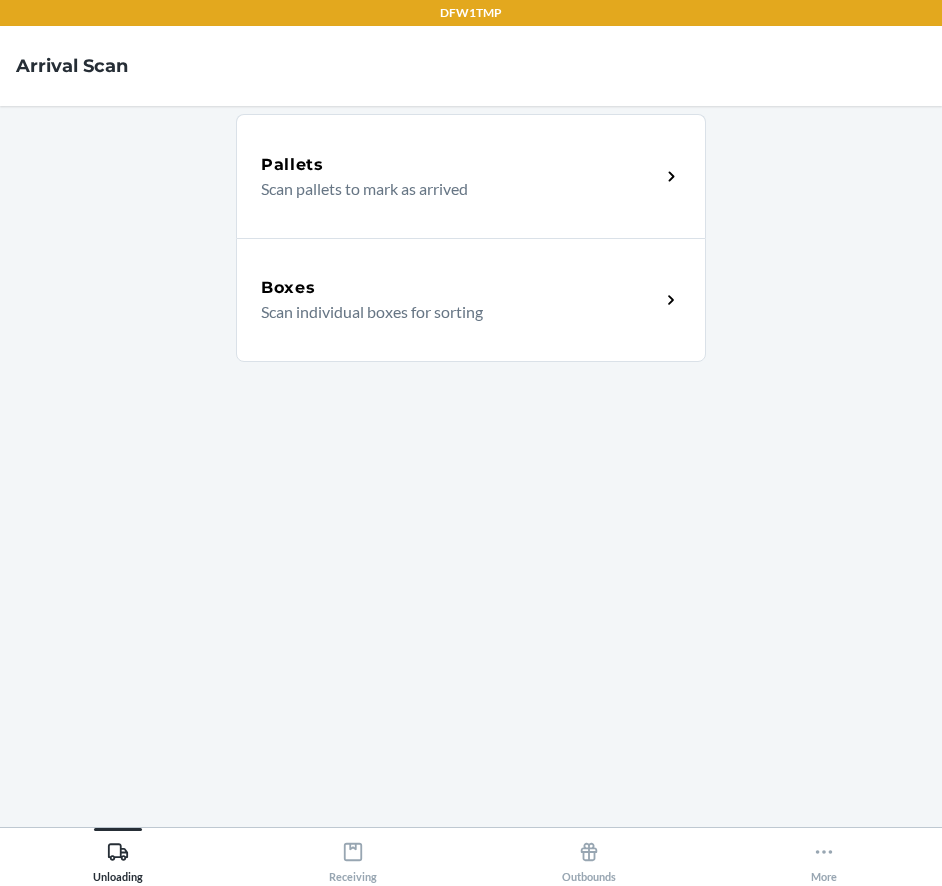 click on "Boxes Scan individual boxes for sorting" at bounding box center [471, 300] 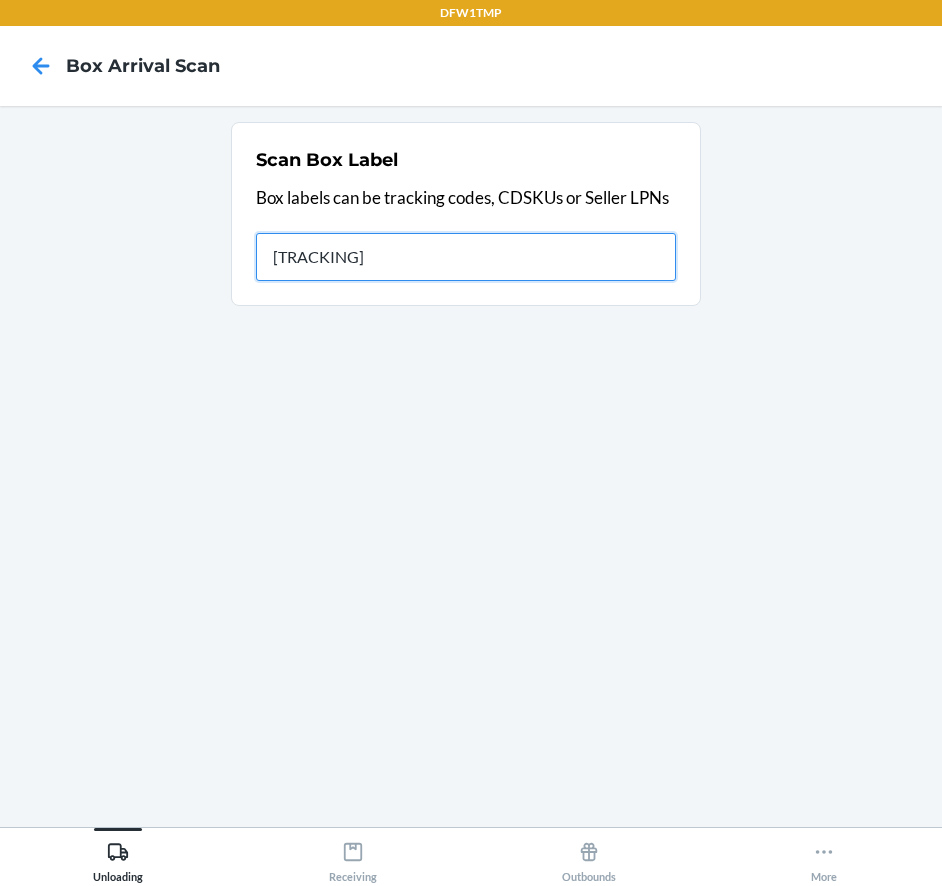 type on "[TRACKING]" 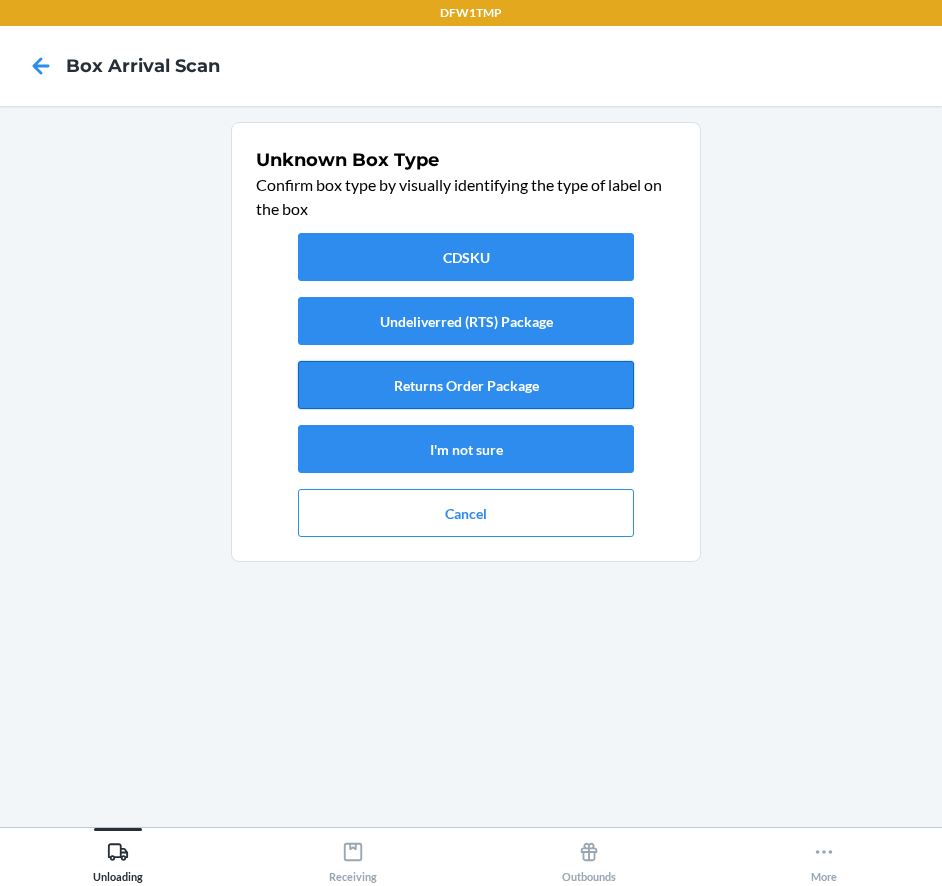 click on "Returns Order Package" at bounding box center [466, 385] 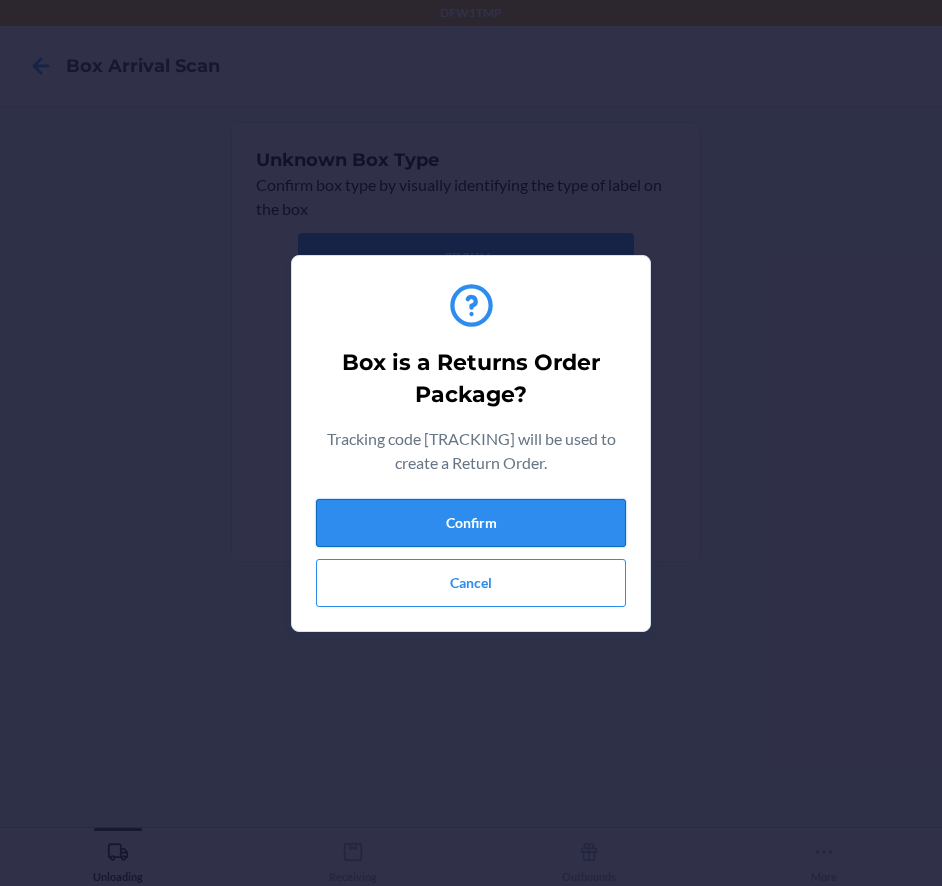 click on "Confirm" at bounding box center (471, 523) 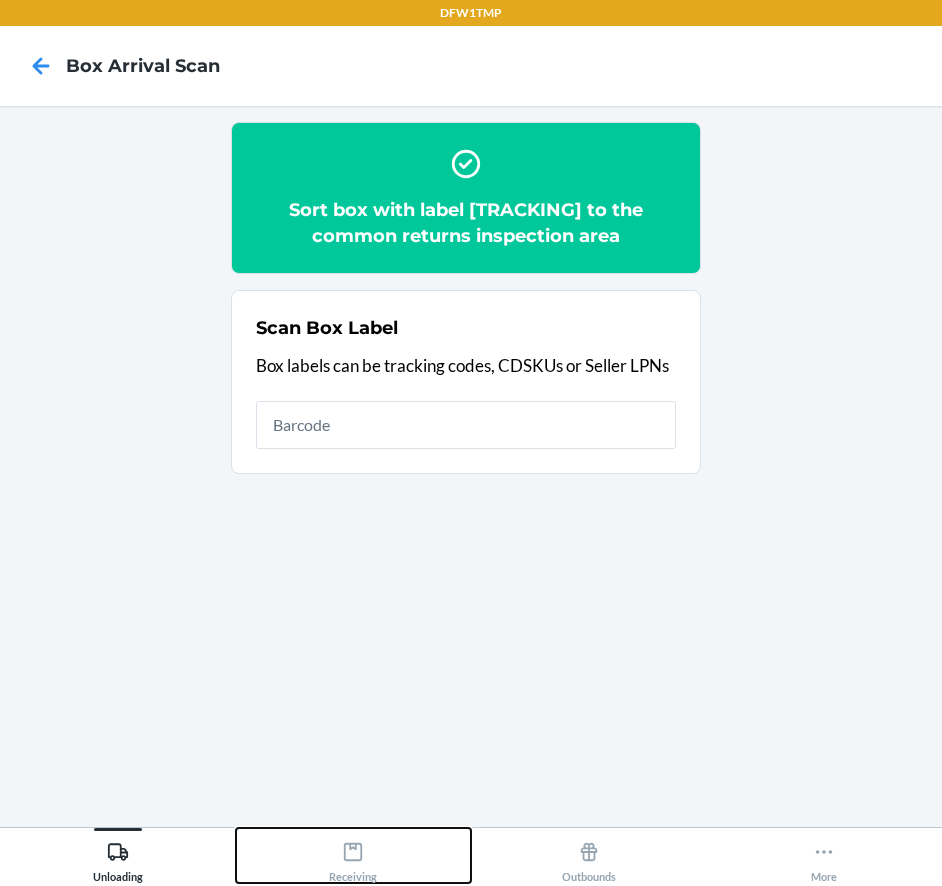 drag, startPoint x: 380, startPoint y: 864, endPoint x: 377, endPoint y: 849, distance: 15.297058 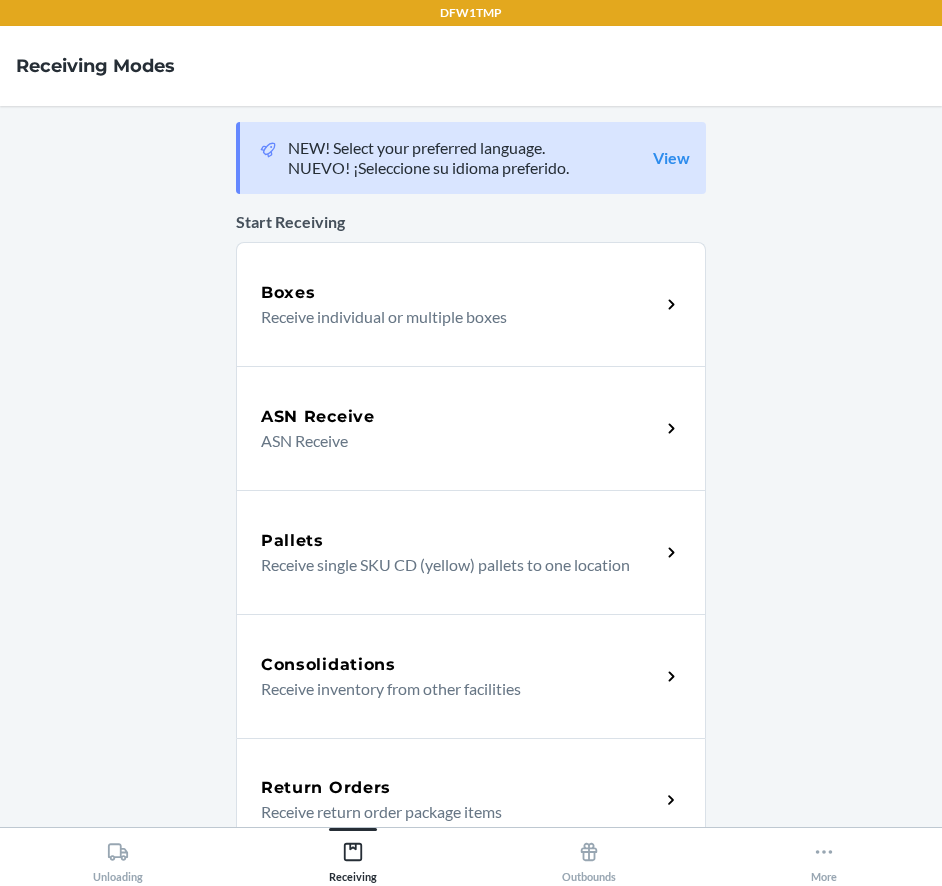 click on "Return Orders Receive return order package items" at bounding box center [471, 800] 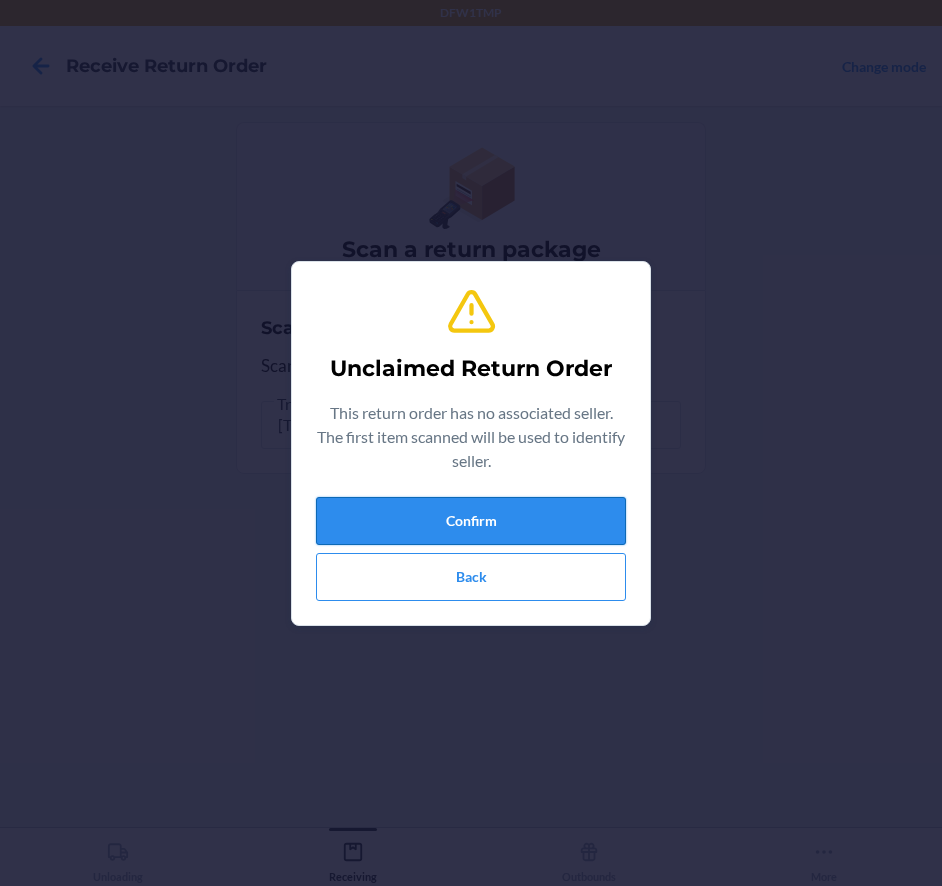 click on "Confirm" at bounding box center [471, 521] 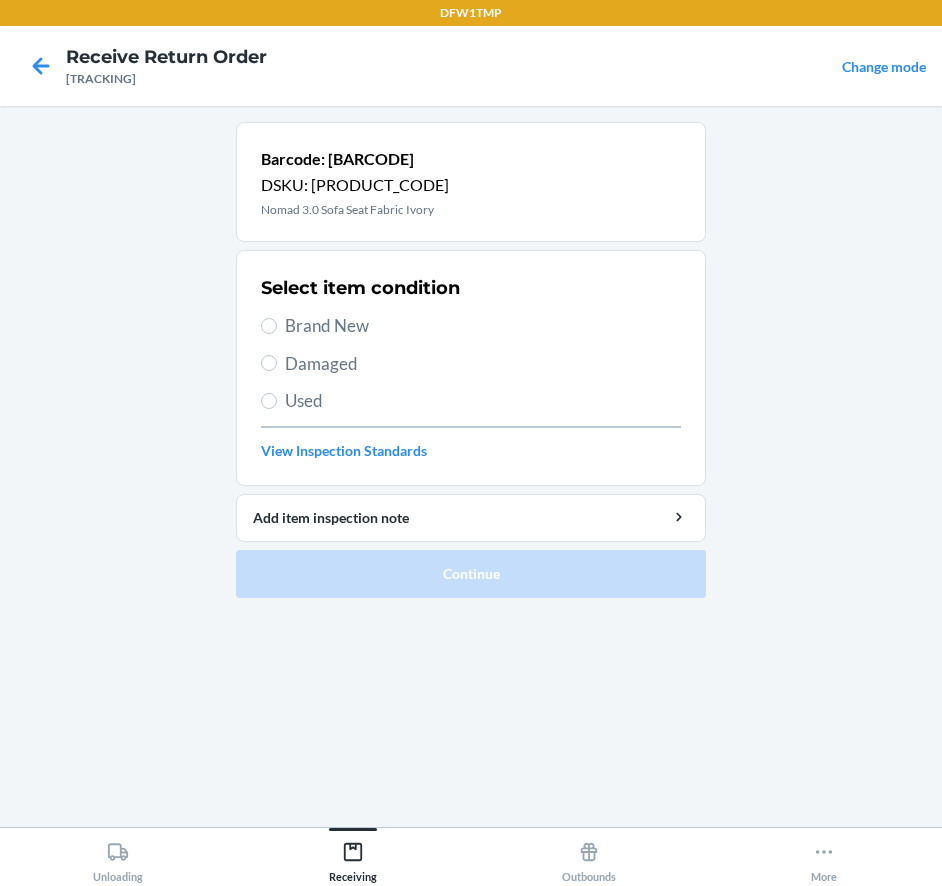 click on "Brand New" at bounding box center [483, 326] 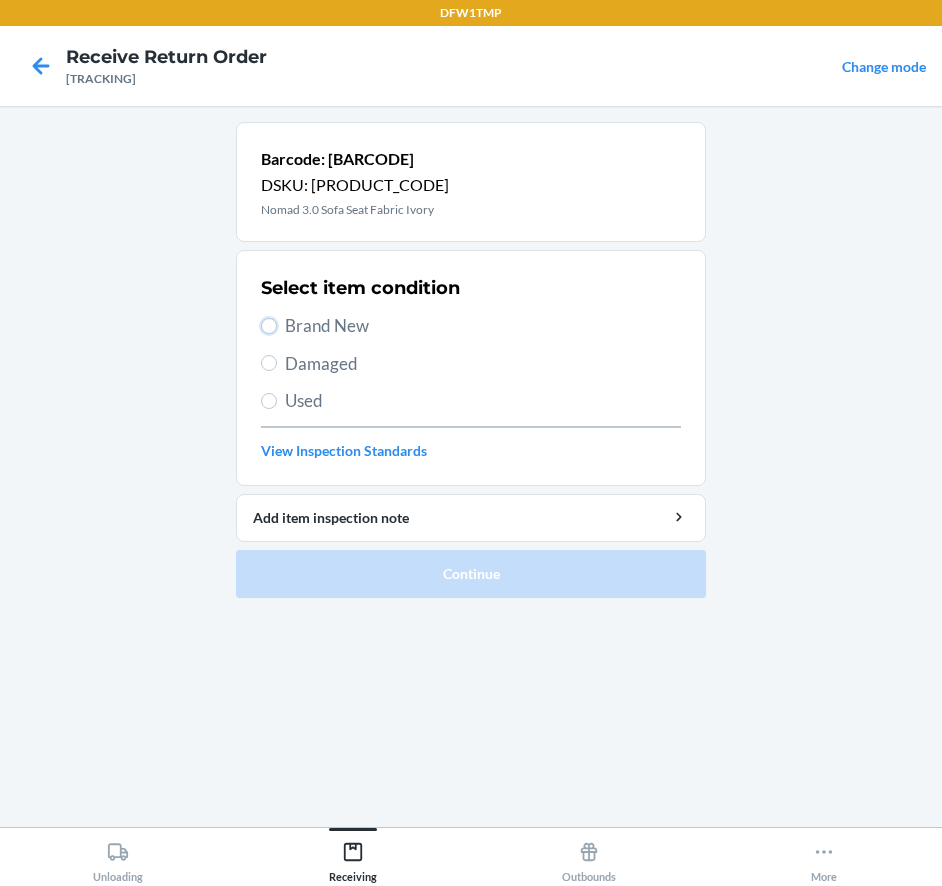 click on "Brand New" at bounding box center [269, 326] 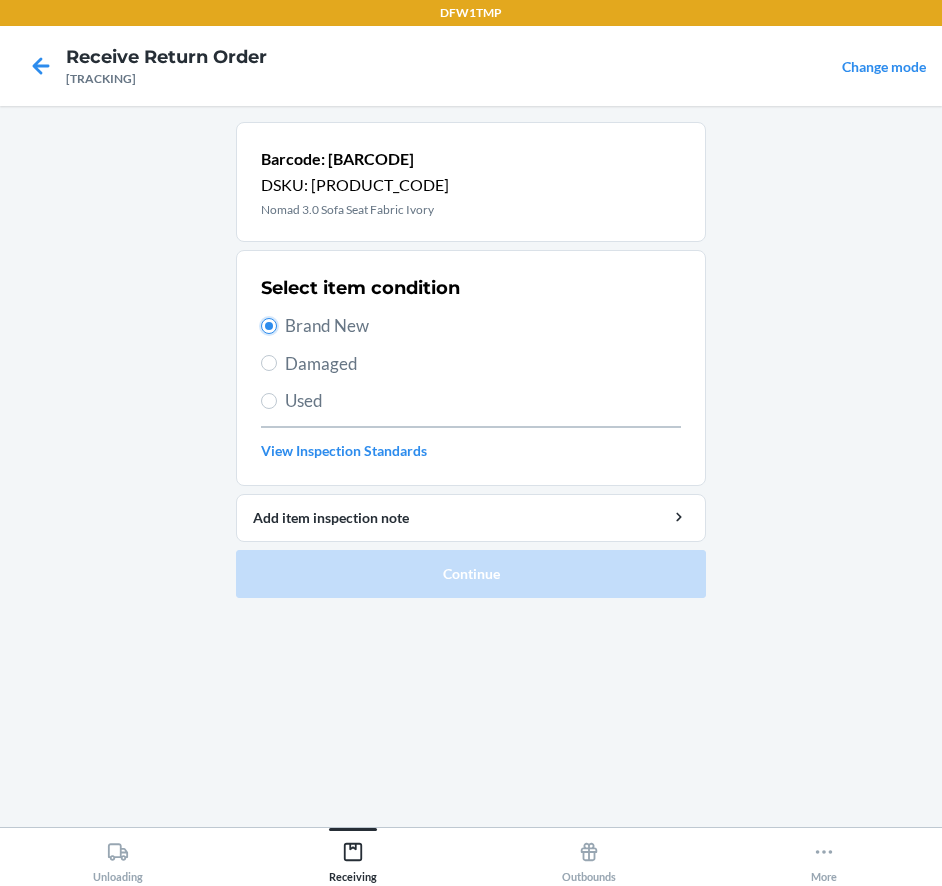 radio on "true" 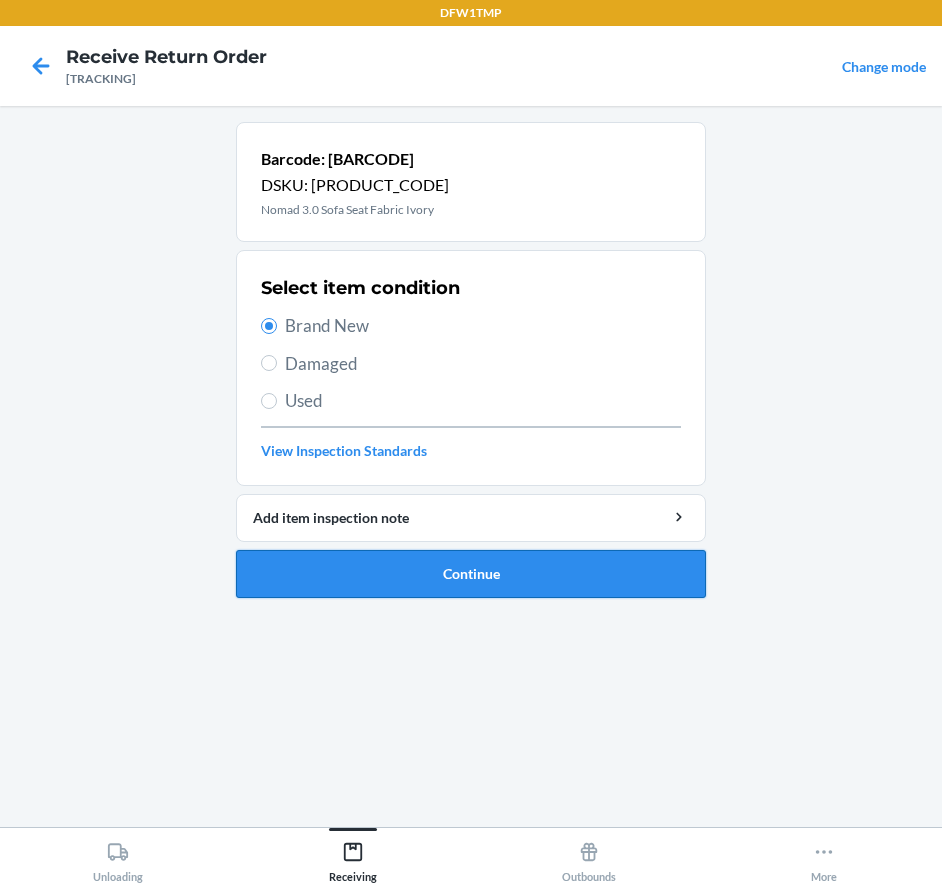click on "Continue" at bounding box center [471, 574] 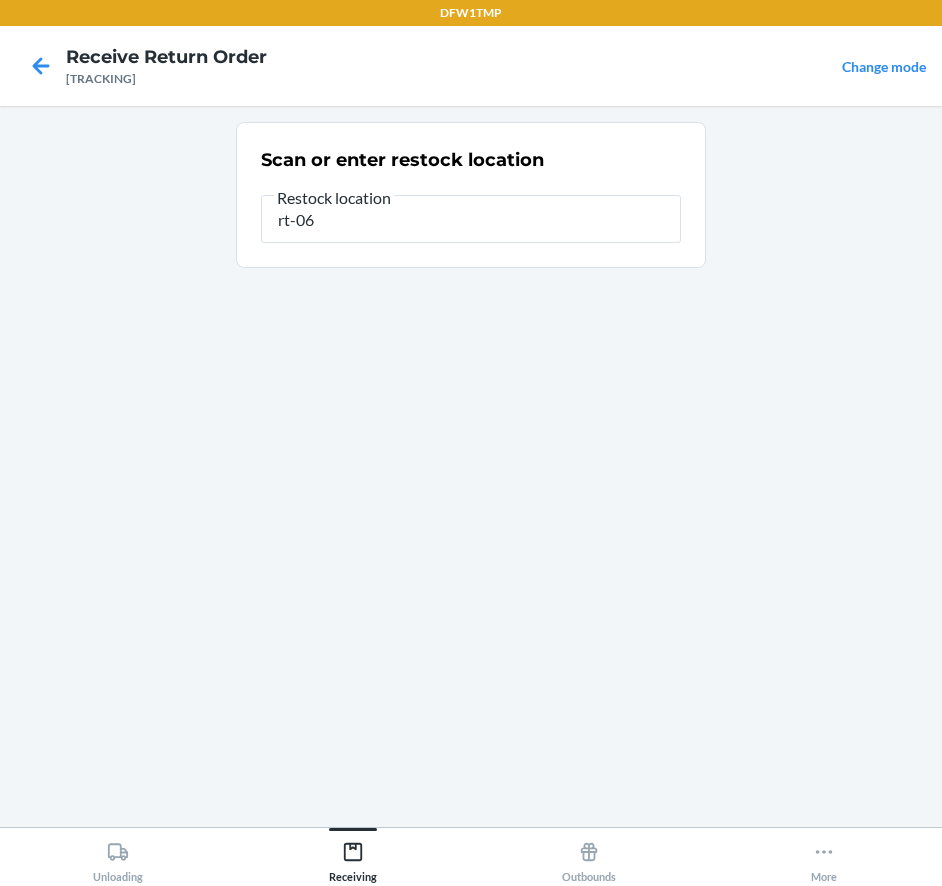 type on "rt-06" 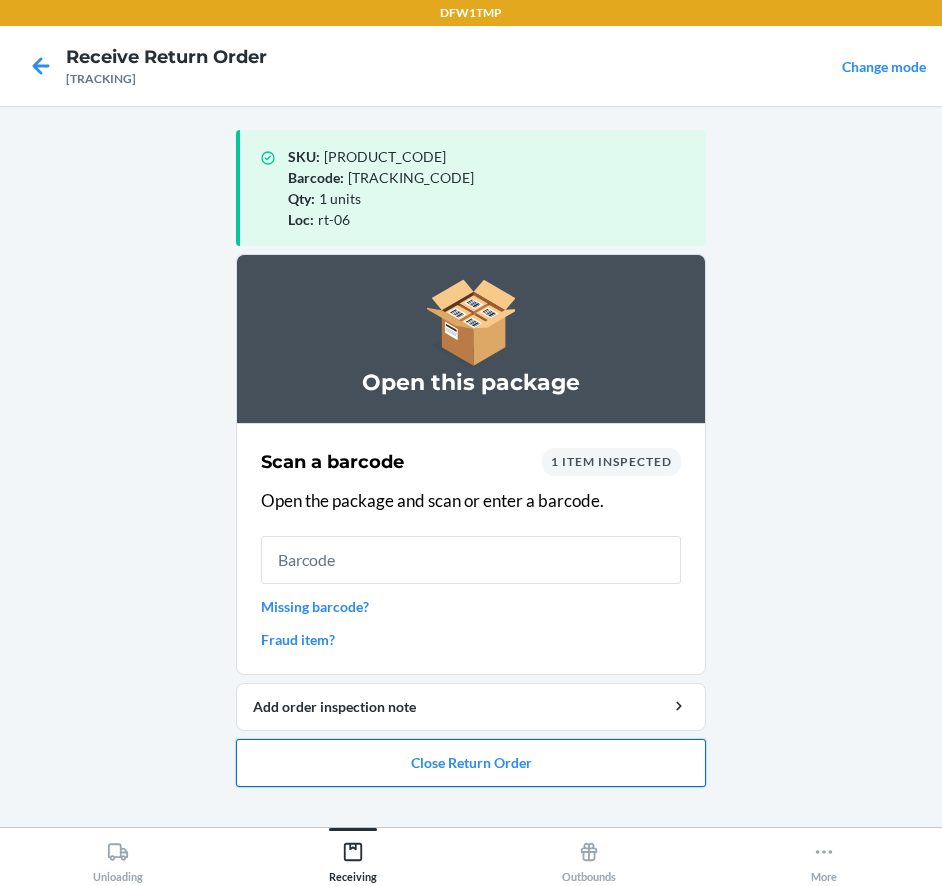 click on "Close Return Order" at bounding box center (471, 763) 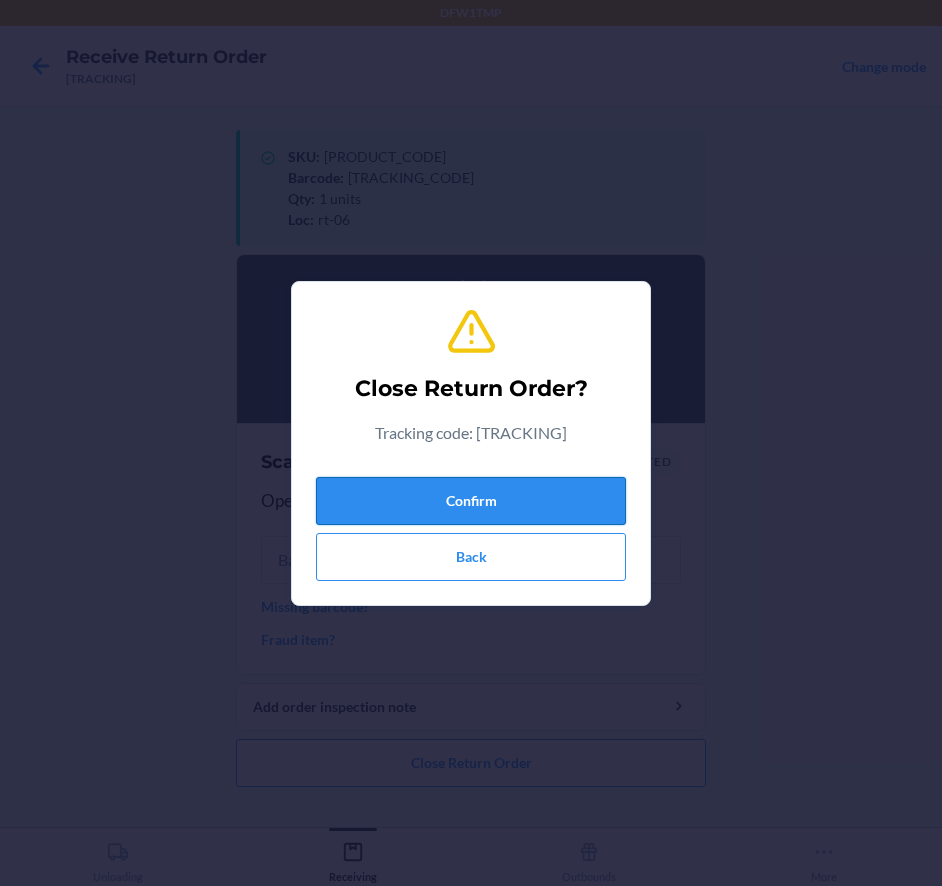 click on "Confirm" at bounding box center [471, 501] 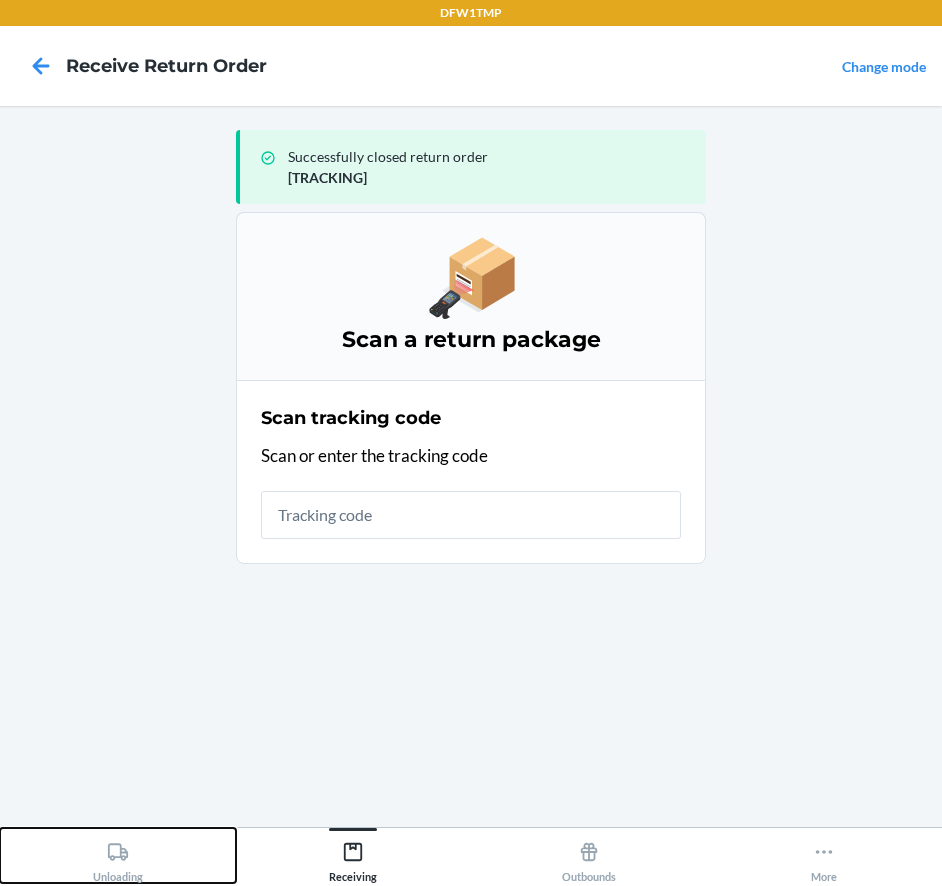 click on "Unloading" at bounding box center (118, 858) 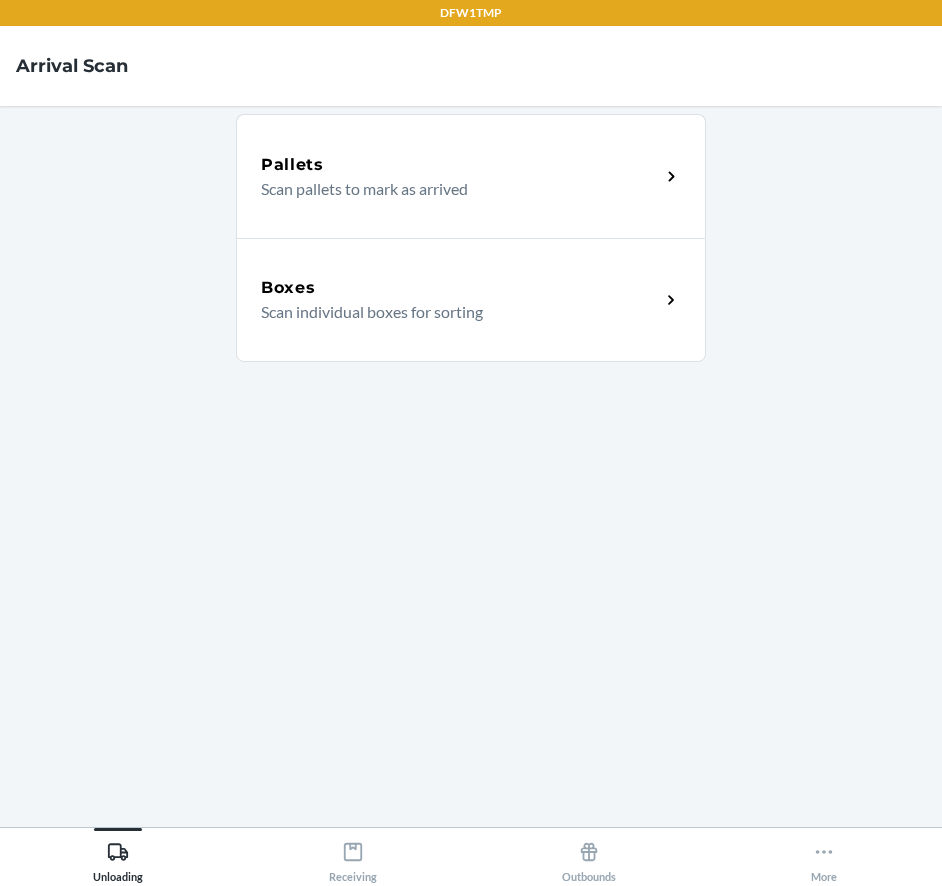 click on "Boxes Scan individual boxes for sorting" at bounding box center (471, 300) 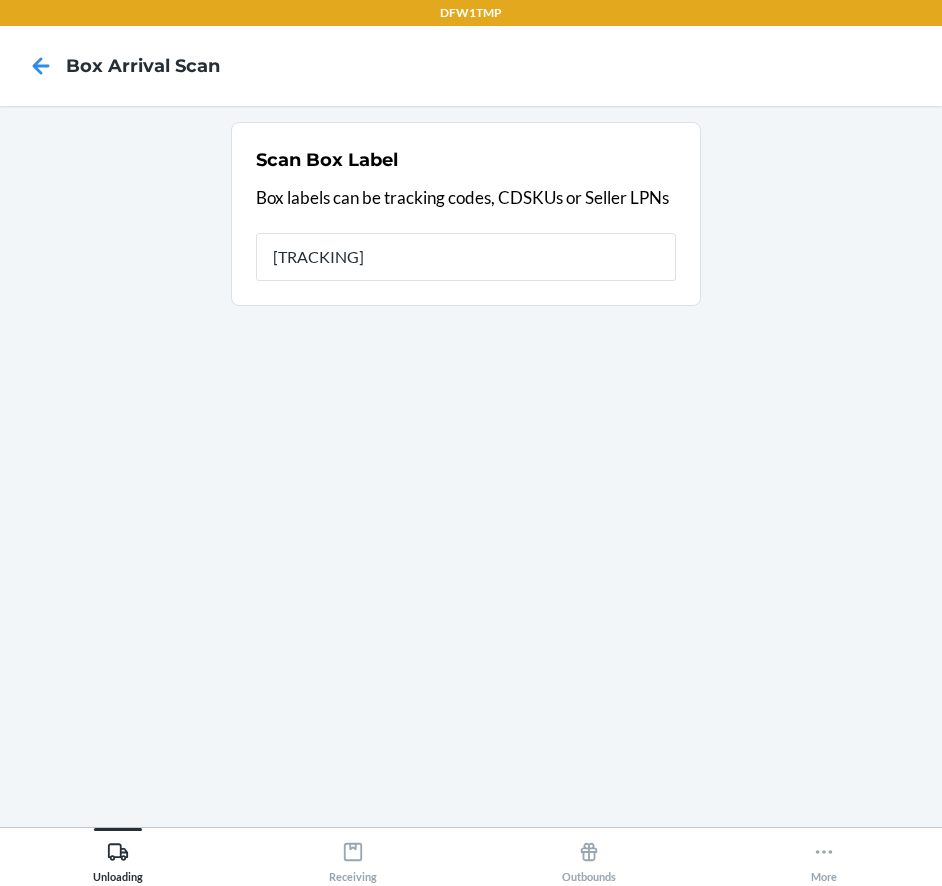 type on "[TRACKING]" 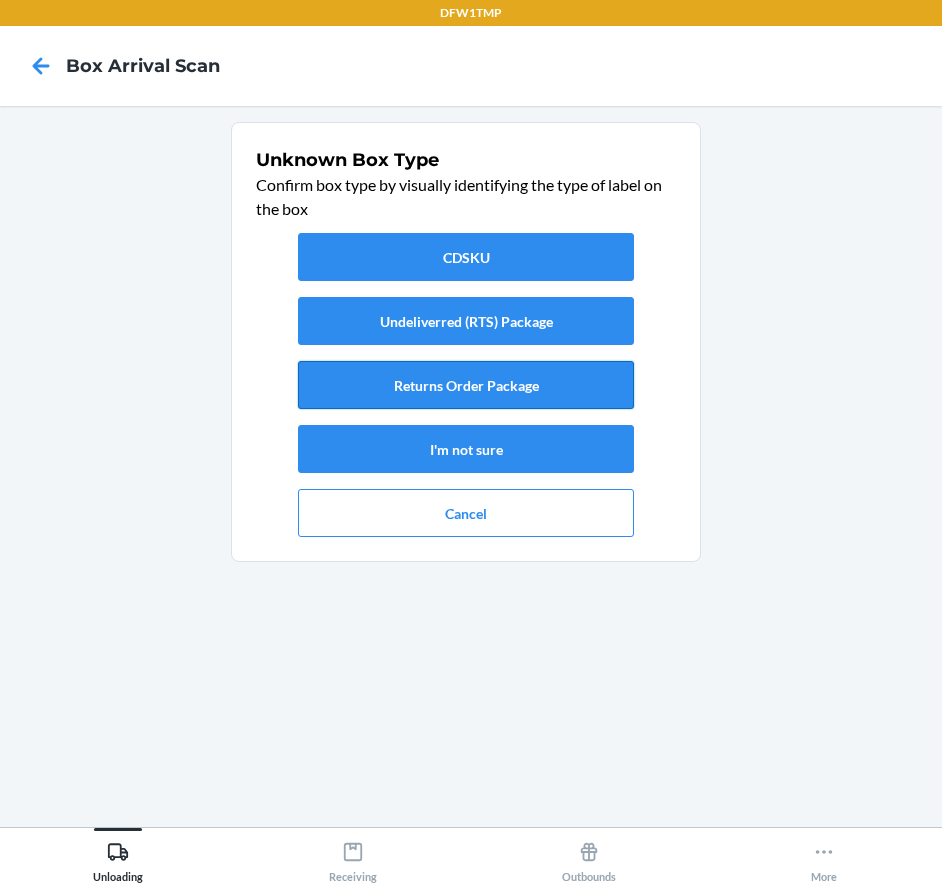 click on "Returns Order Package" at bounding box center (466, 385) 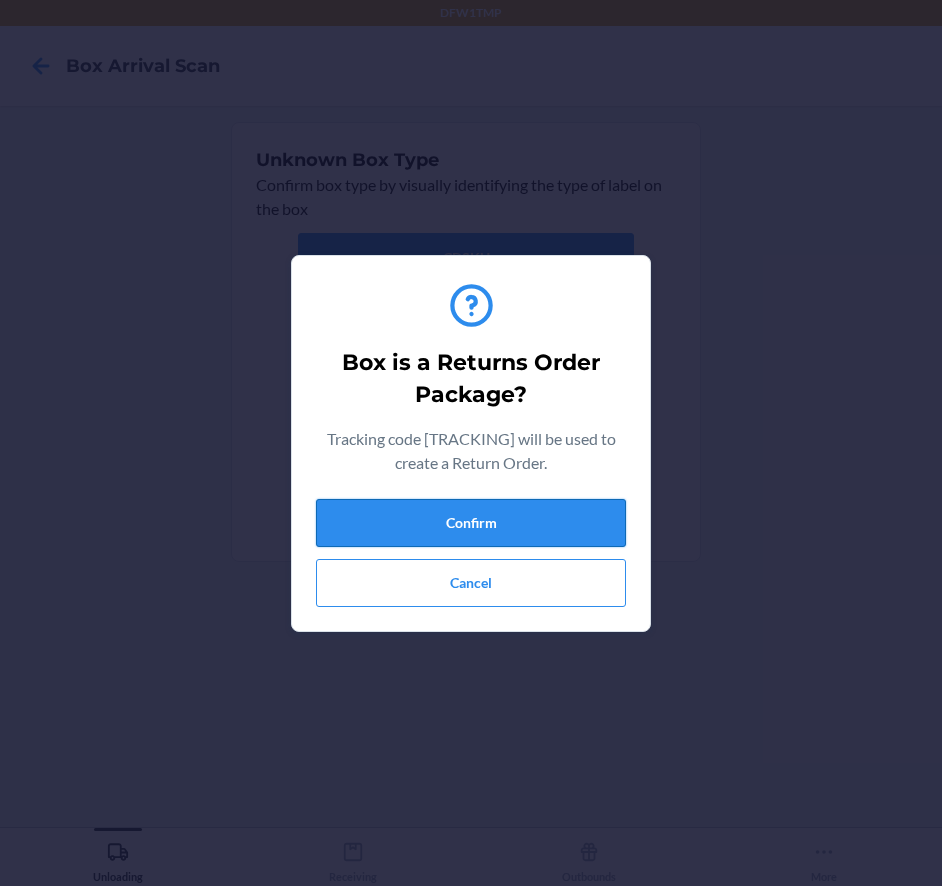 click on "Confirm" at bounding box center [471, 523] 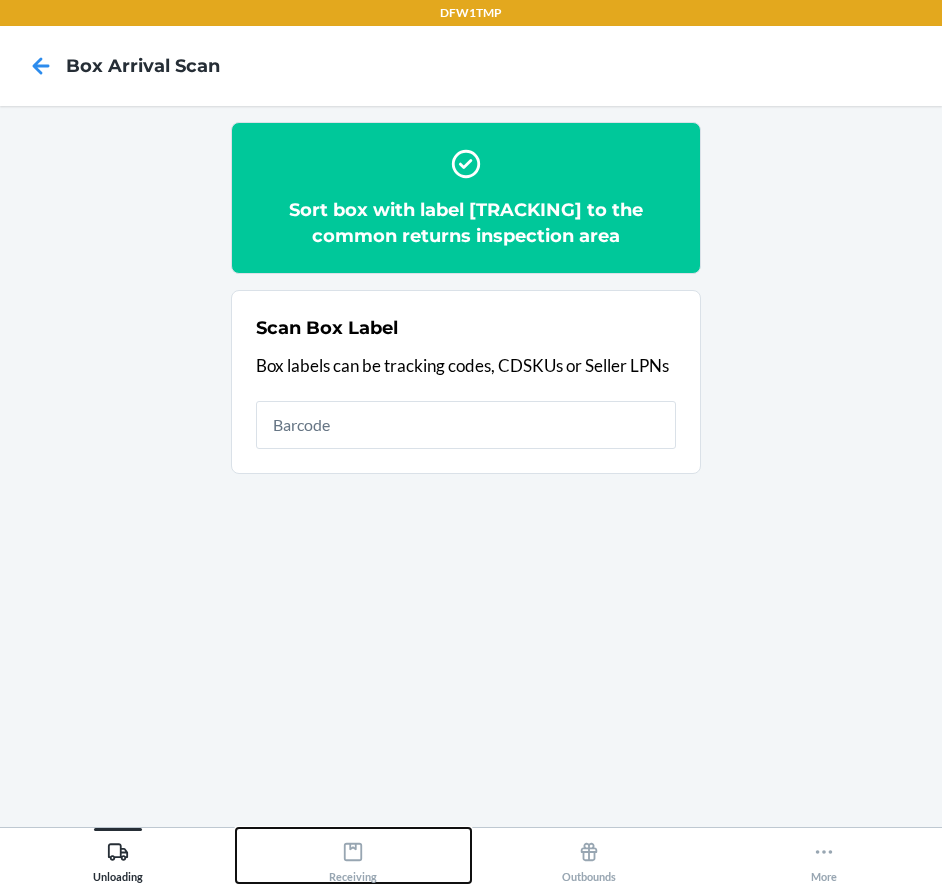 drag, startPoint x: 352, startPoint y: 850, endPoint x: 348, endPoint y: 838, distance: 12.649111 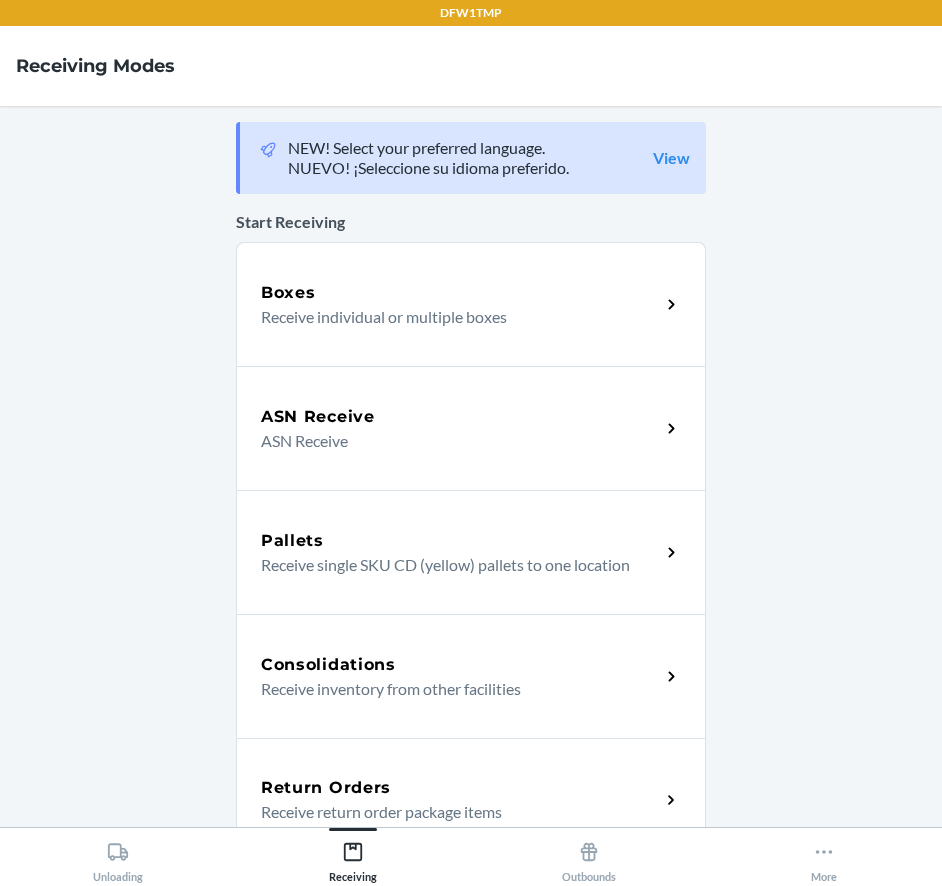 drag, startPoint x: 406, startPoint y: 768, endPoint x: 446, endPoint y: 611, distance: 162.01543 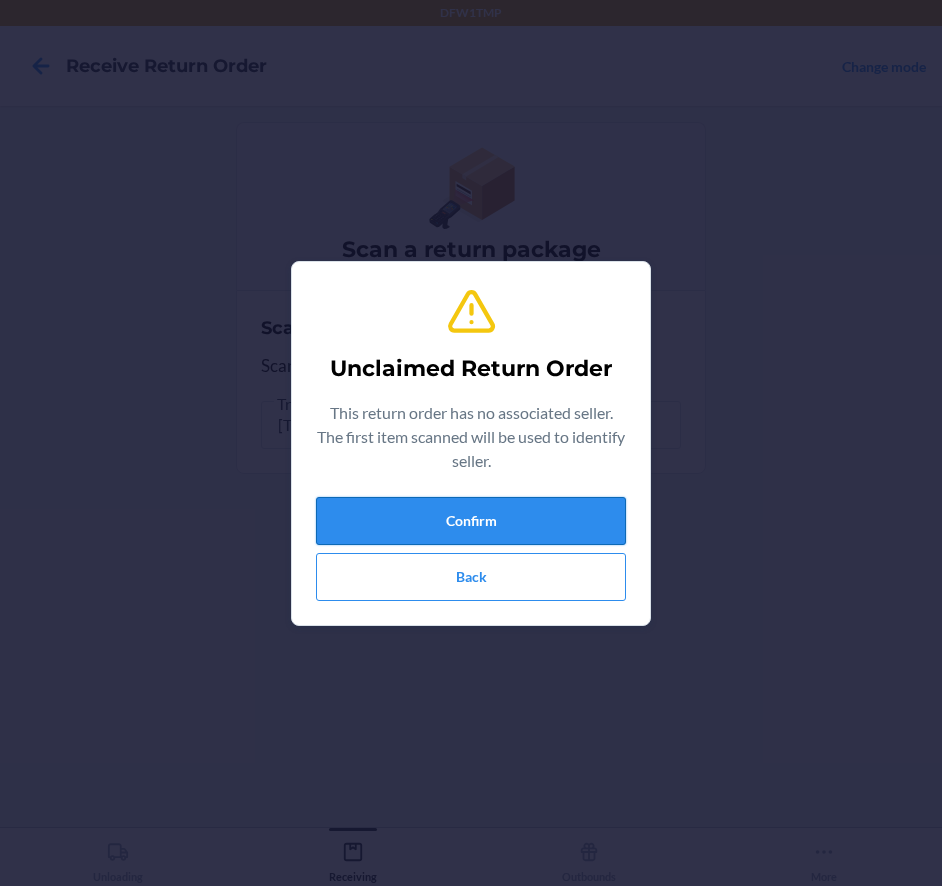 click on "Confirm" at bounding box center [471, 521] 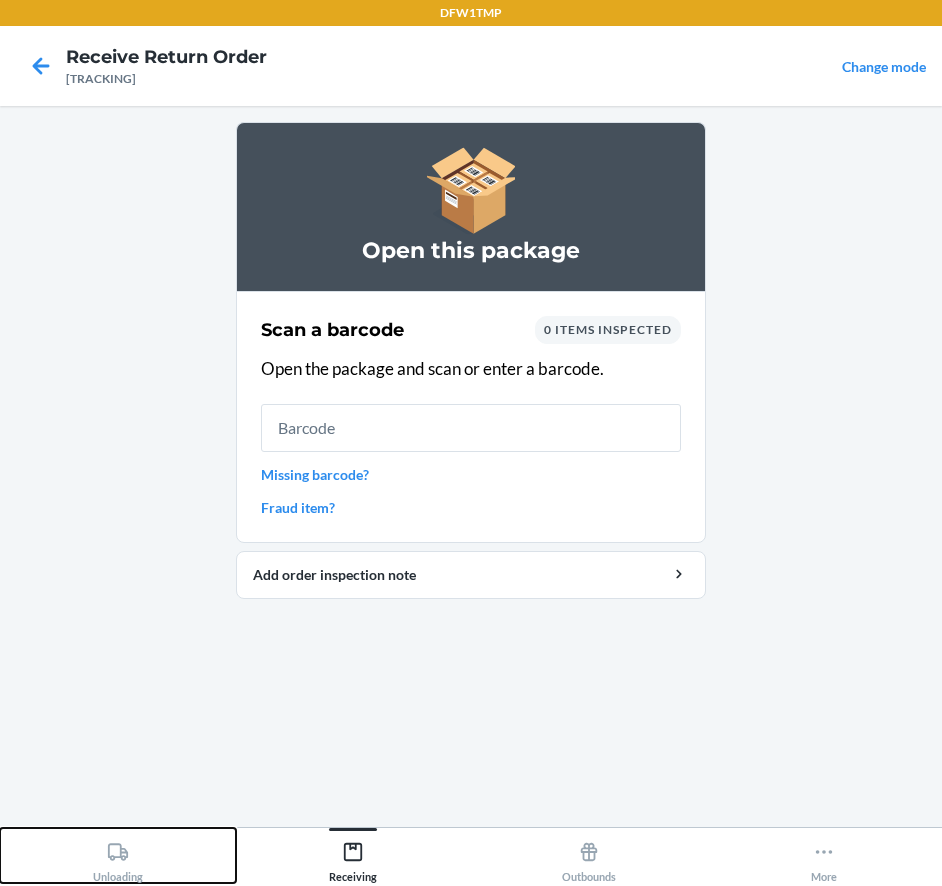 click on "Unloading" at bounding box center (118, 855) 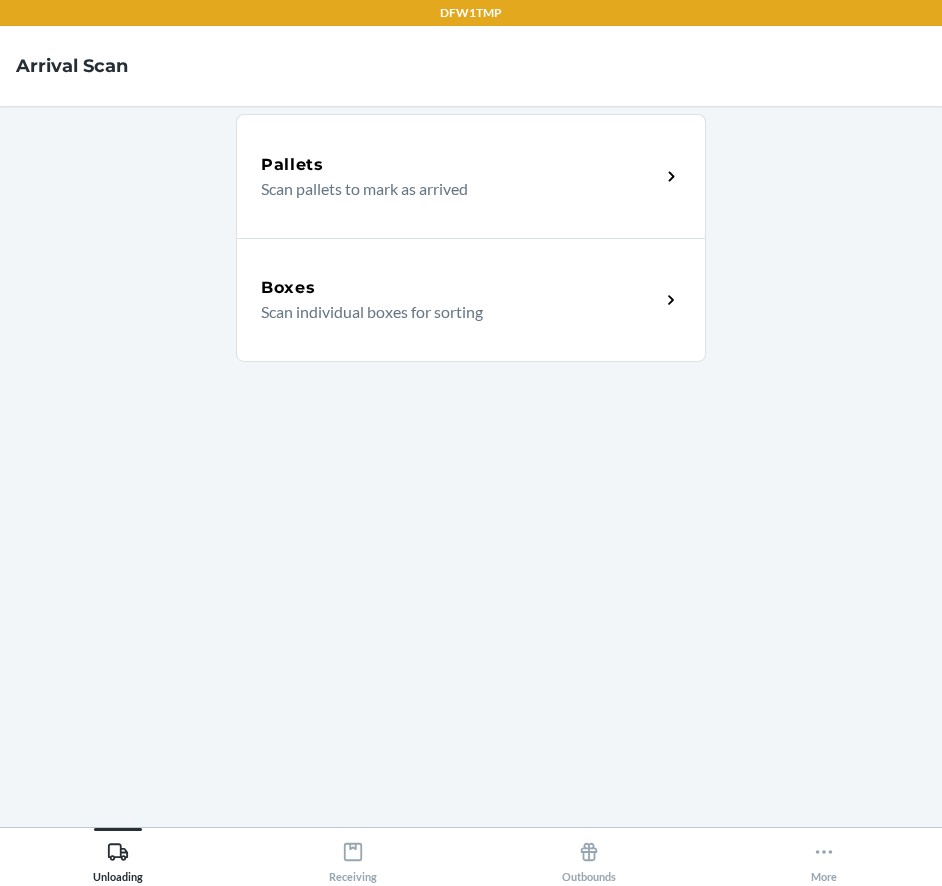 click on "Boxes" at bounding box center [460, 288] 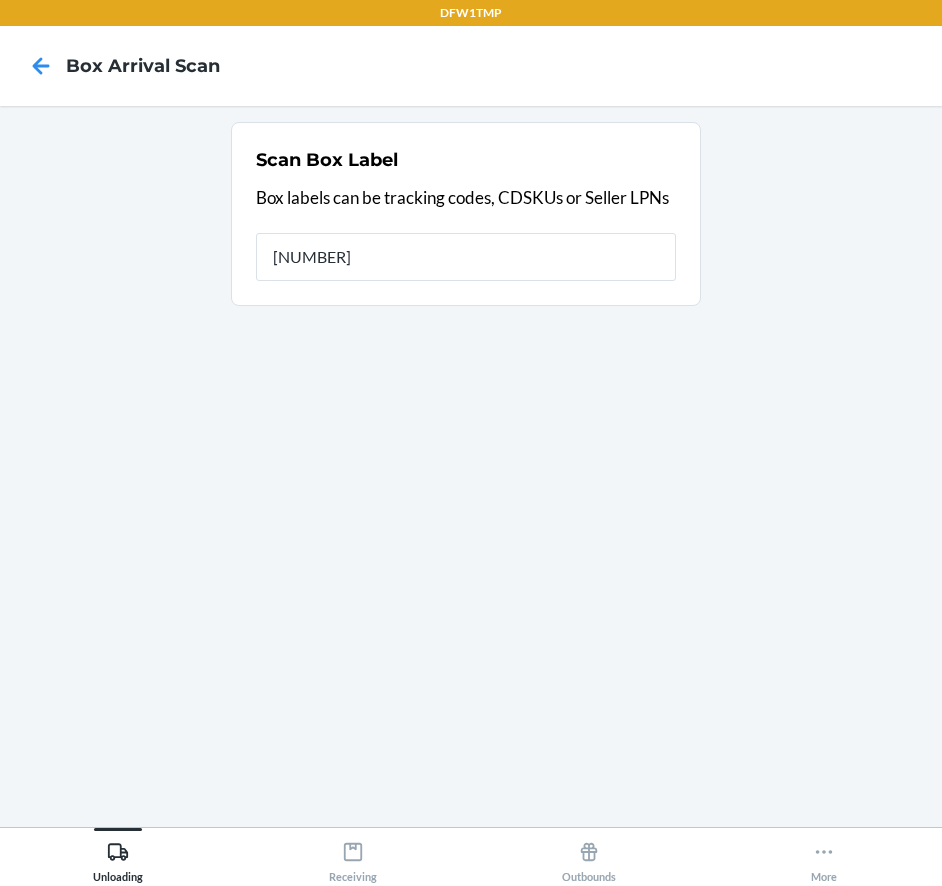 type on "[NUMBER]" 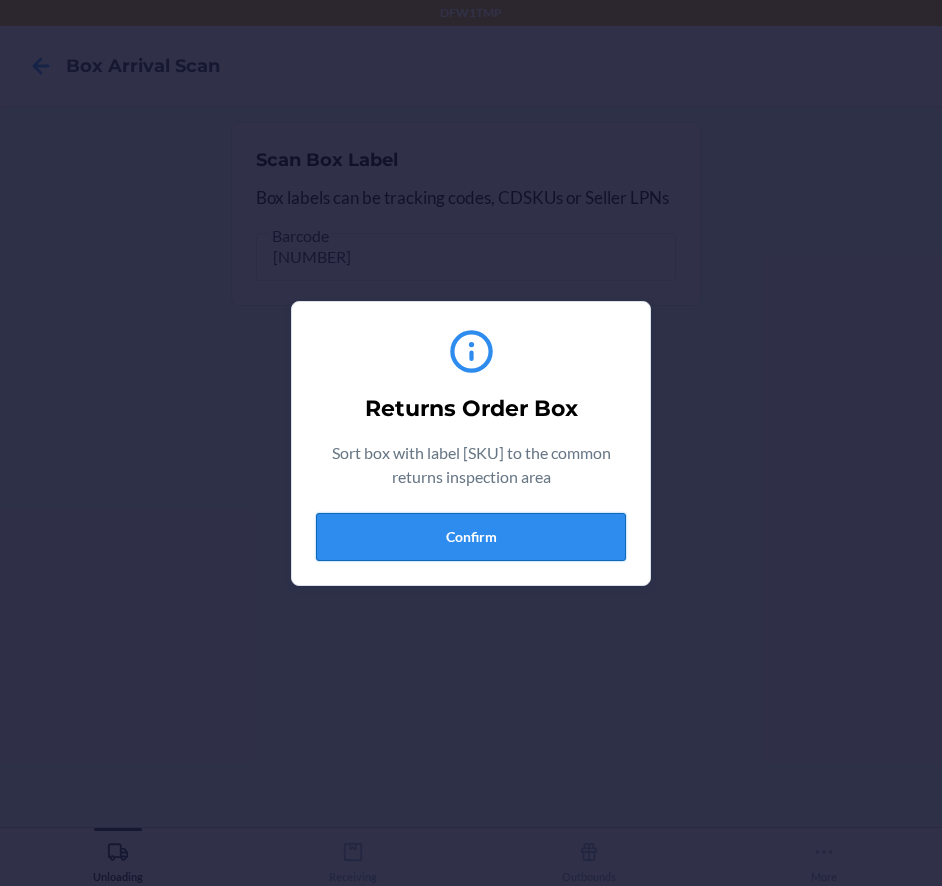 click on "Confirm" at bounding box center [471, 537] 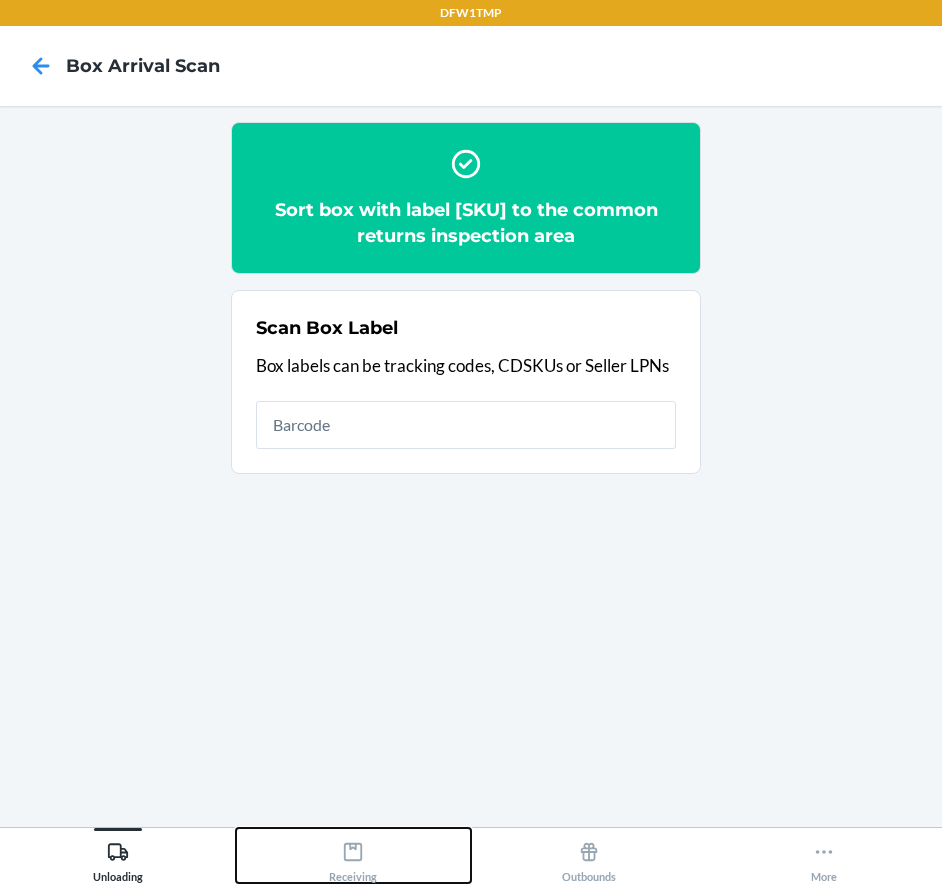 click on "Receiving" at bounding box center (353, 858) 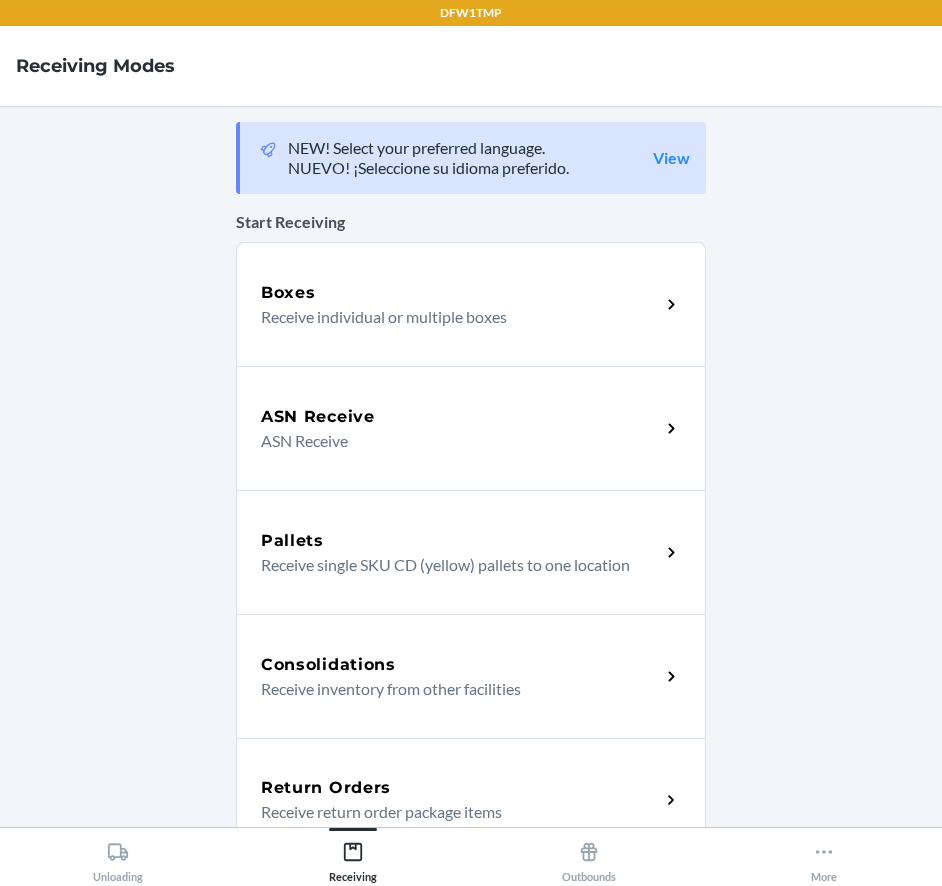 drag, startPoint x: 492, startPoint y: 787, endPoint x: 513, endPoint y: 713, distance: 76.922035 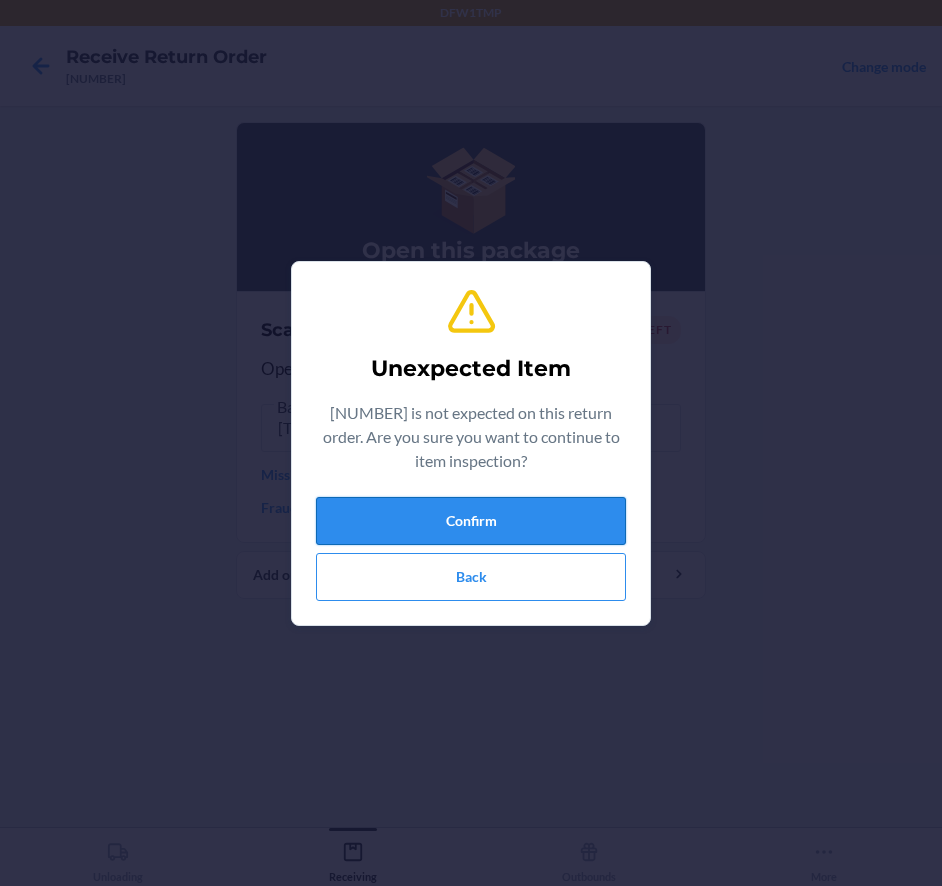 click on "Confirm" at bounding box center (471, 521) 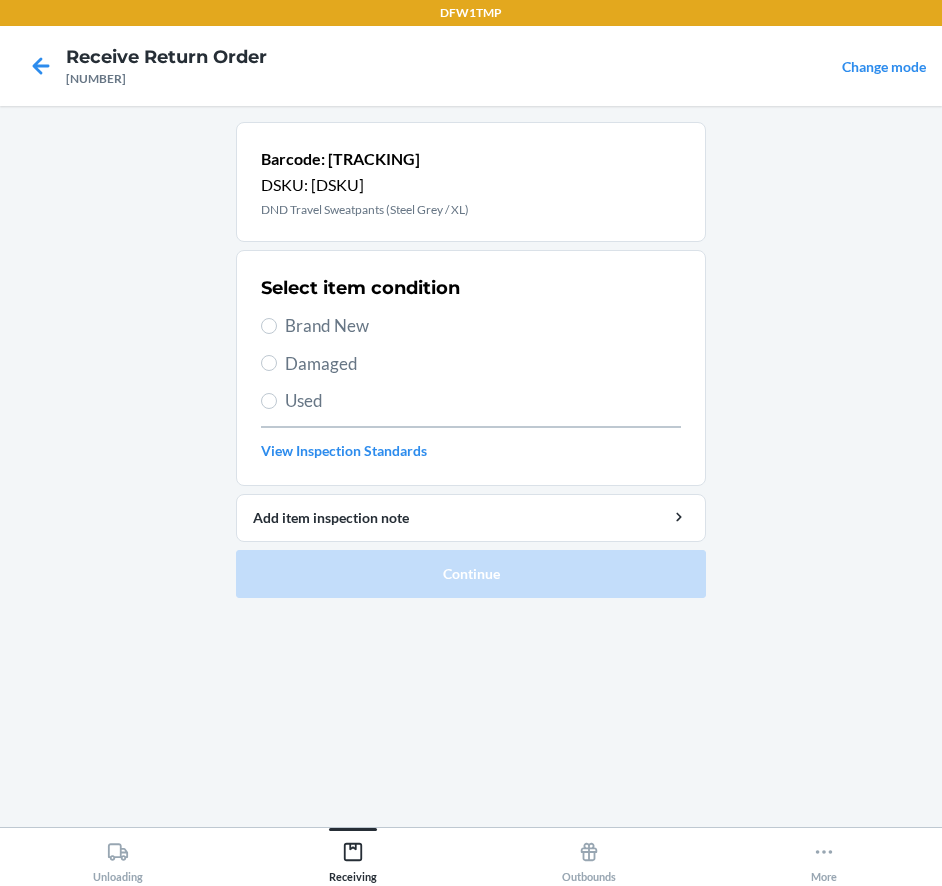 click on "Select item condition Brand New Damaged Used View Inspection Standards" at bounding box center (471, 368) 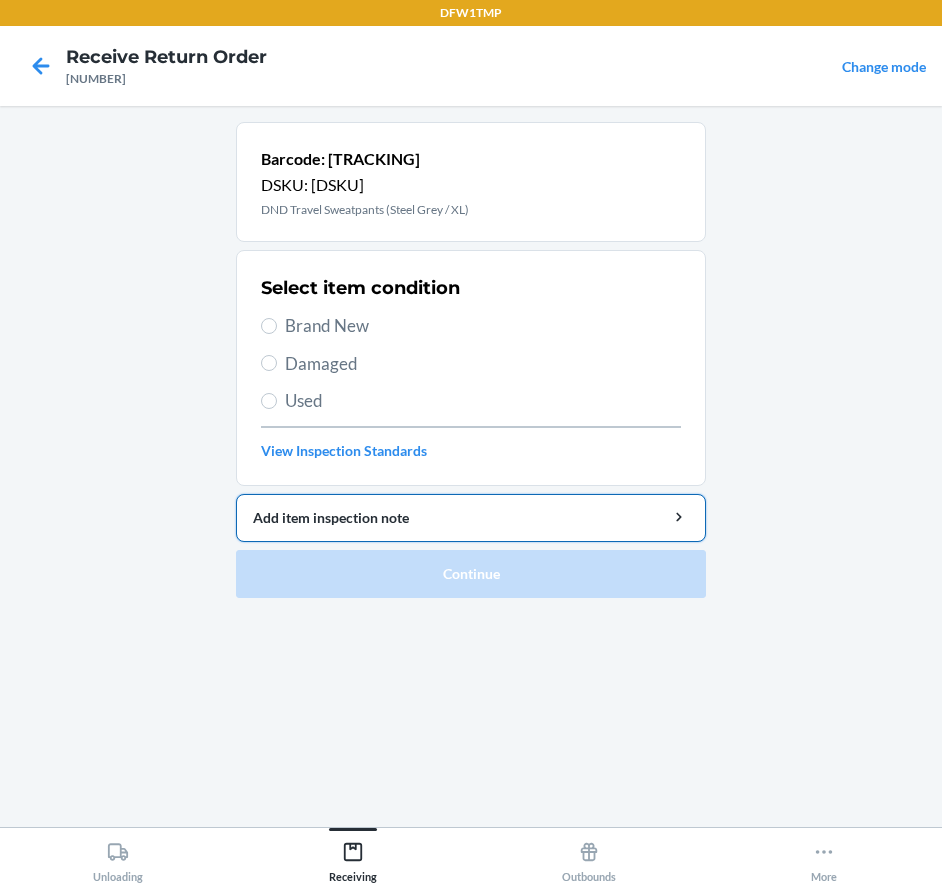 drag, startPoint x: 289, startPoint y: 333, endPoint x: 388, endPoint y: 533, distance: 223.16138 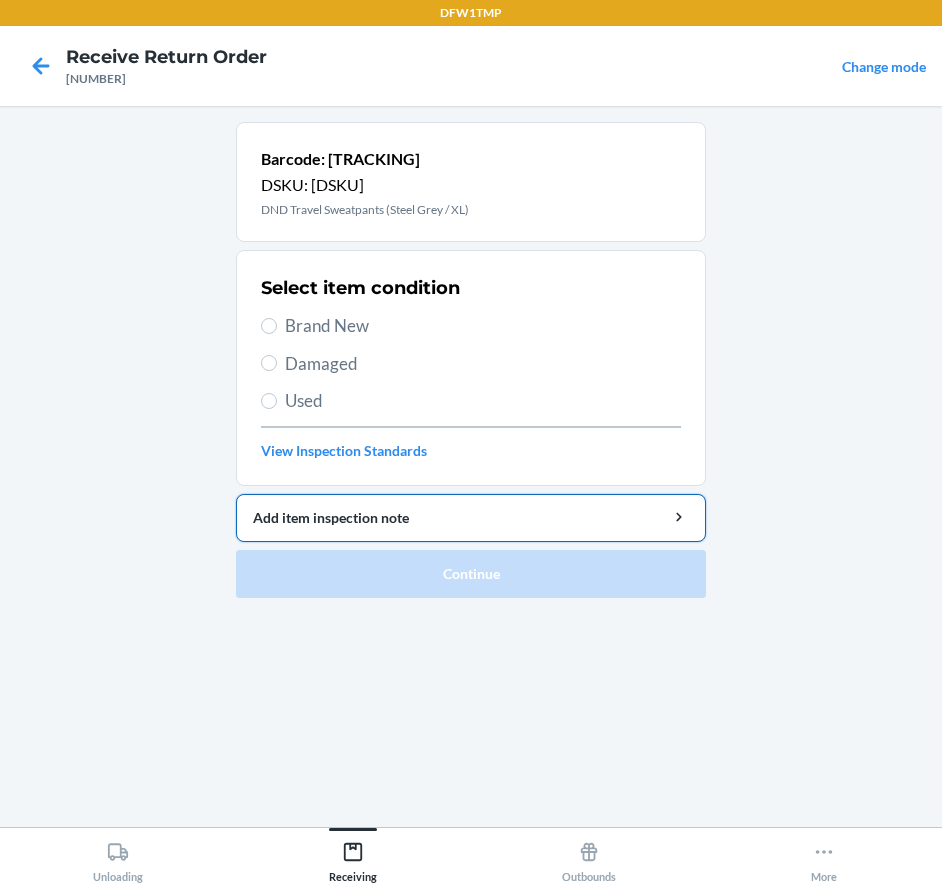 click on "Brand New" at bounding box center [483, 326] 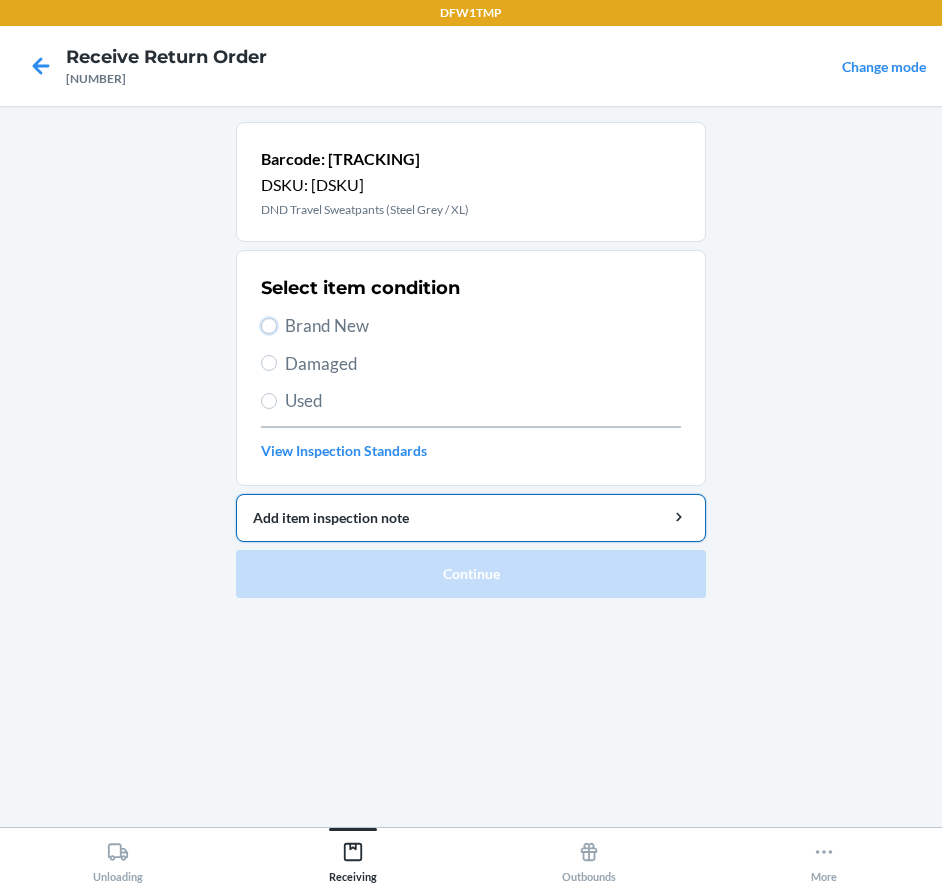 click on "Brand New" at bounding box center [269, 326] 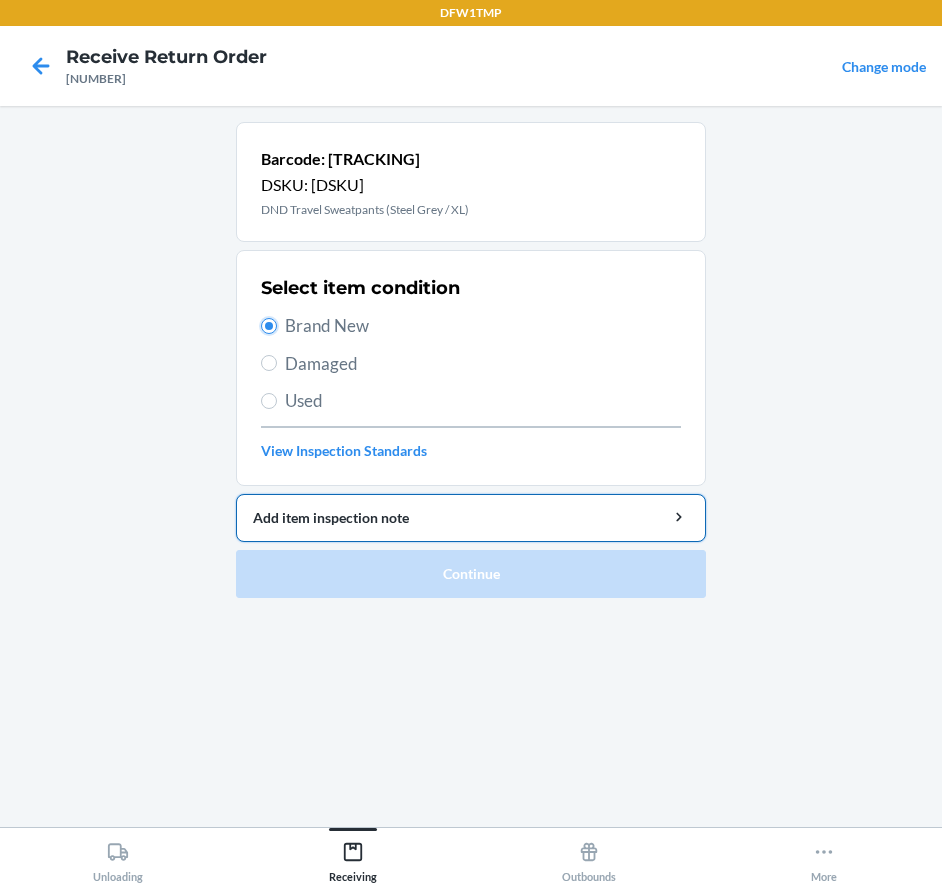 radio on "true" 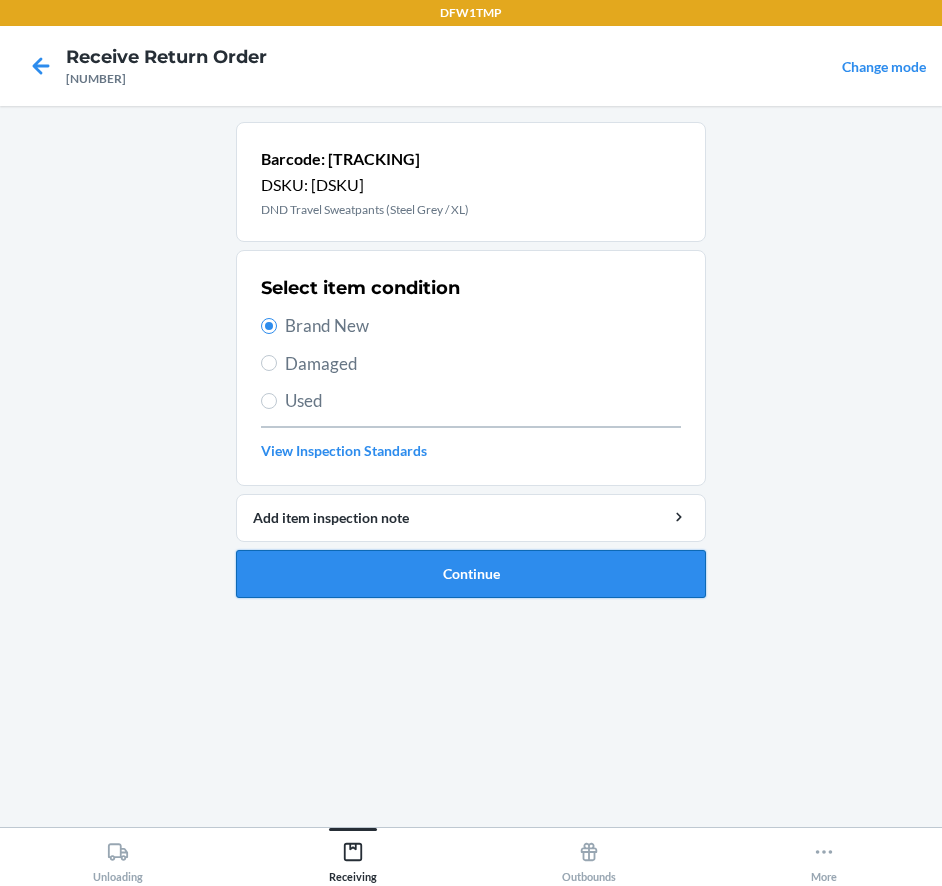 click on "Continue" at bounding box center (471, 574) 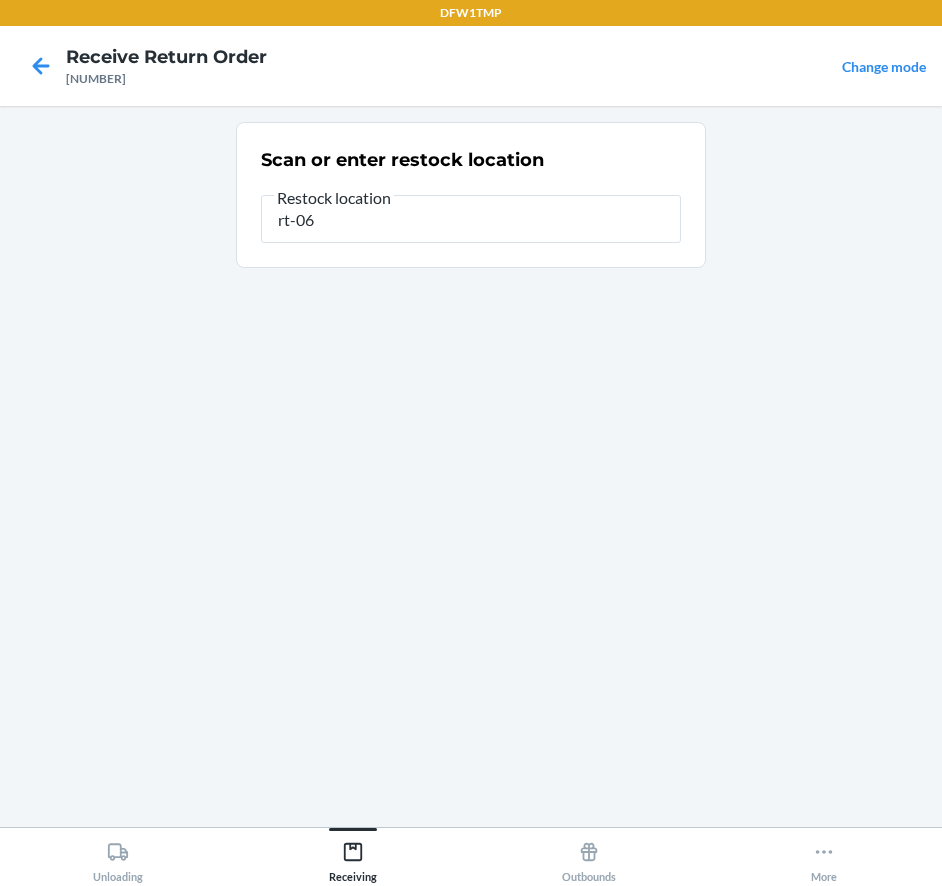 type on "rt-06" 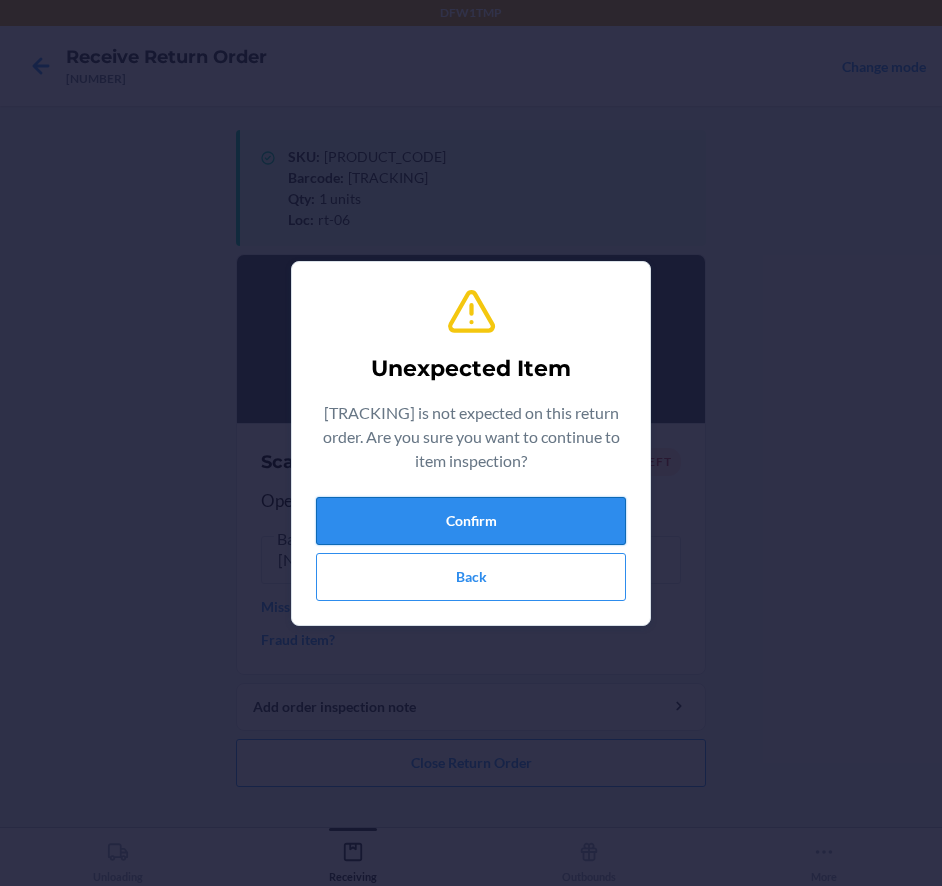 drag, startPoint x: 554, startPoint y: 493, endPoint x: 550, endPoint y: 510, distance: 17.464249 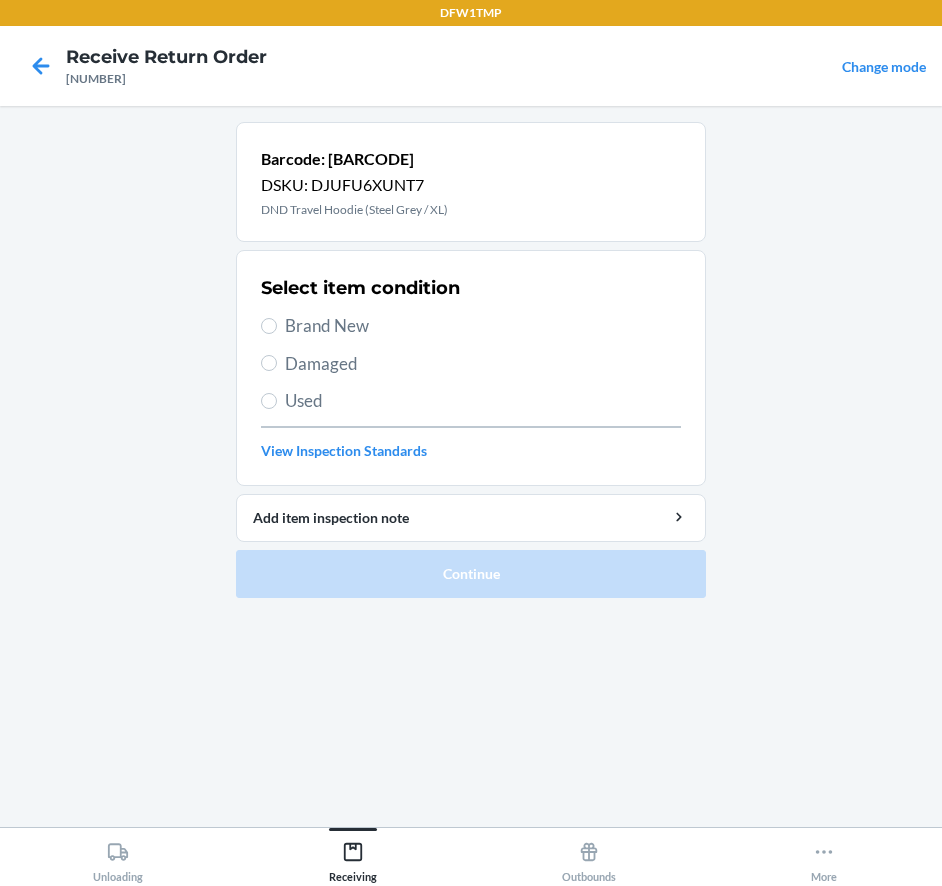 click on "Brand New" at bounding box center [483, 326] 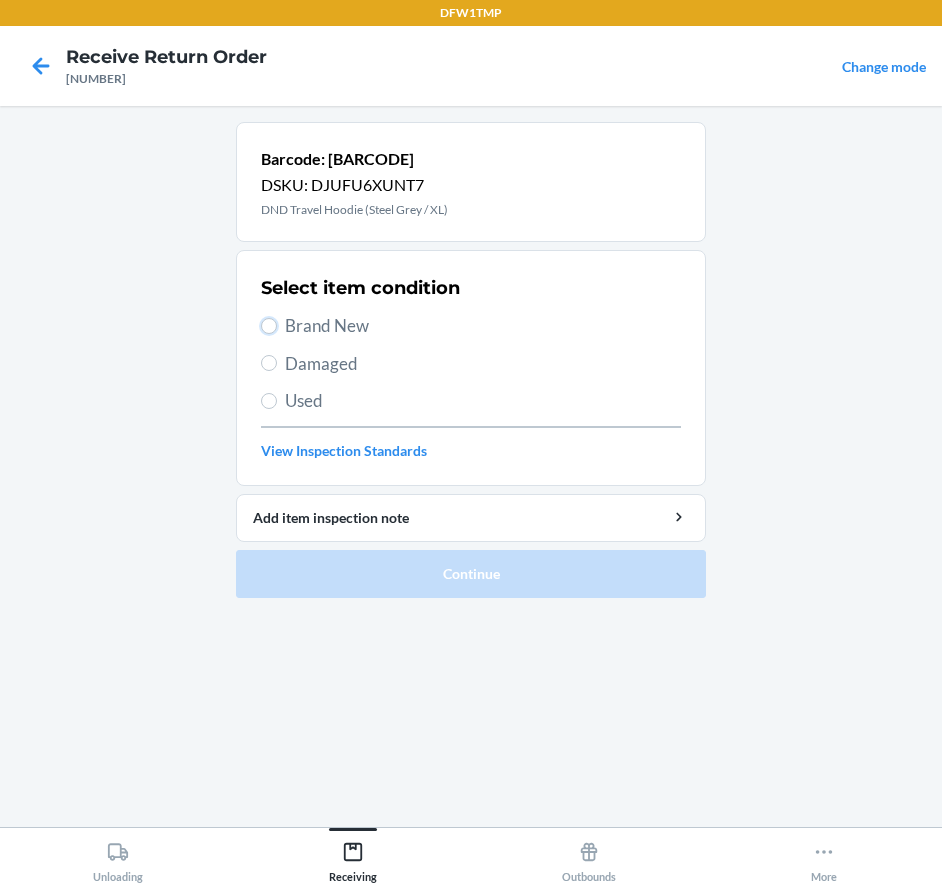 click on "Brand New" at bounding box center [269, 326] 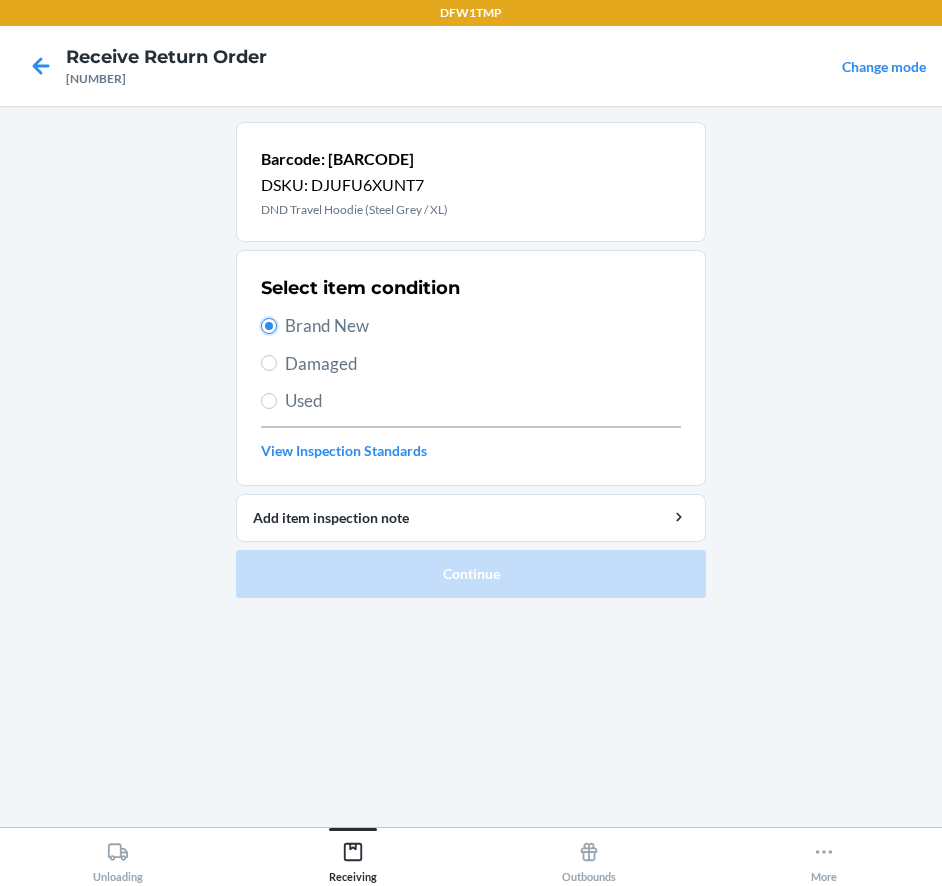 radio on "true" 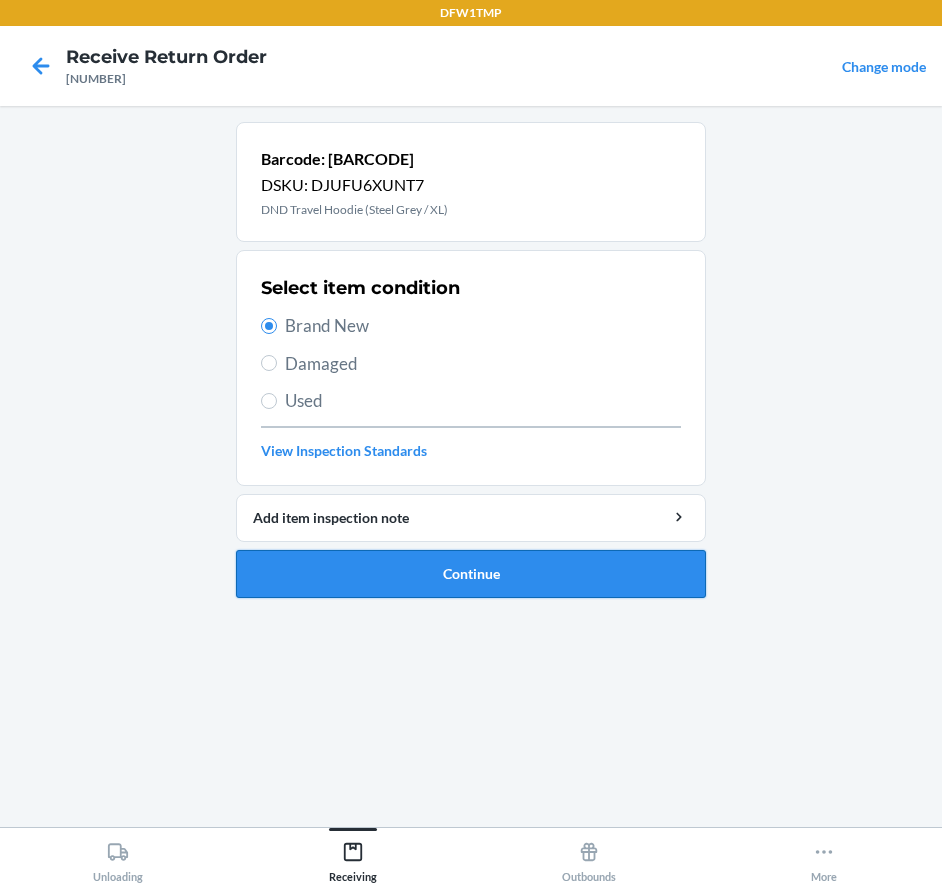 click on "Continue" at bounding box center (471, 574) 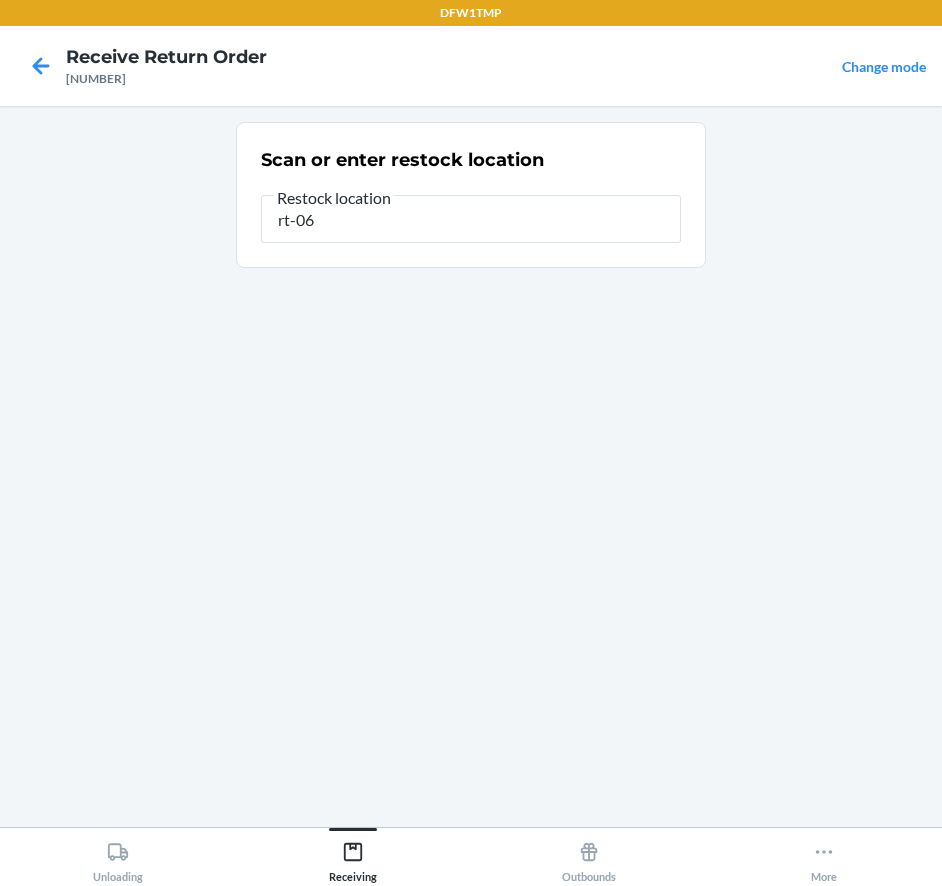 type on "rt-06" 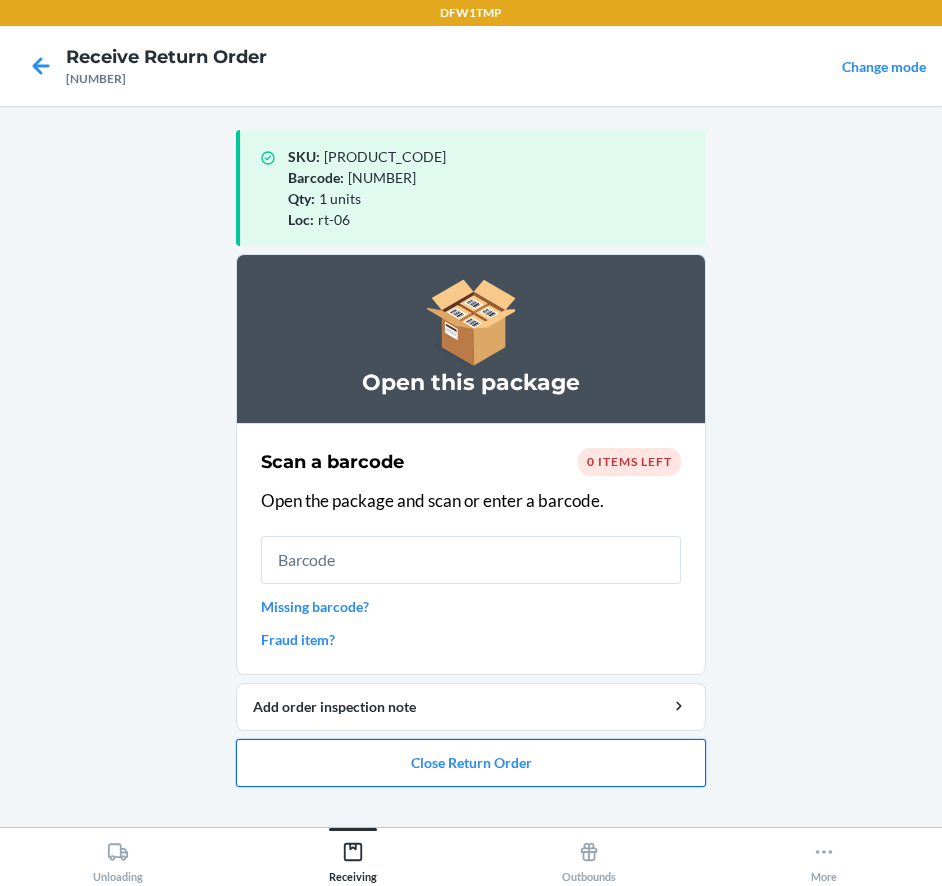 click on "Close Return Order" at bounding box center [471, 763] 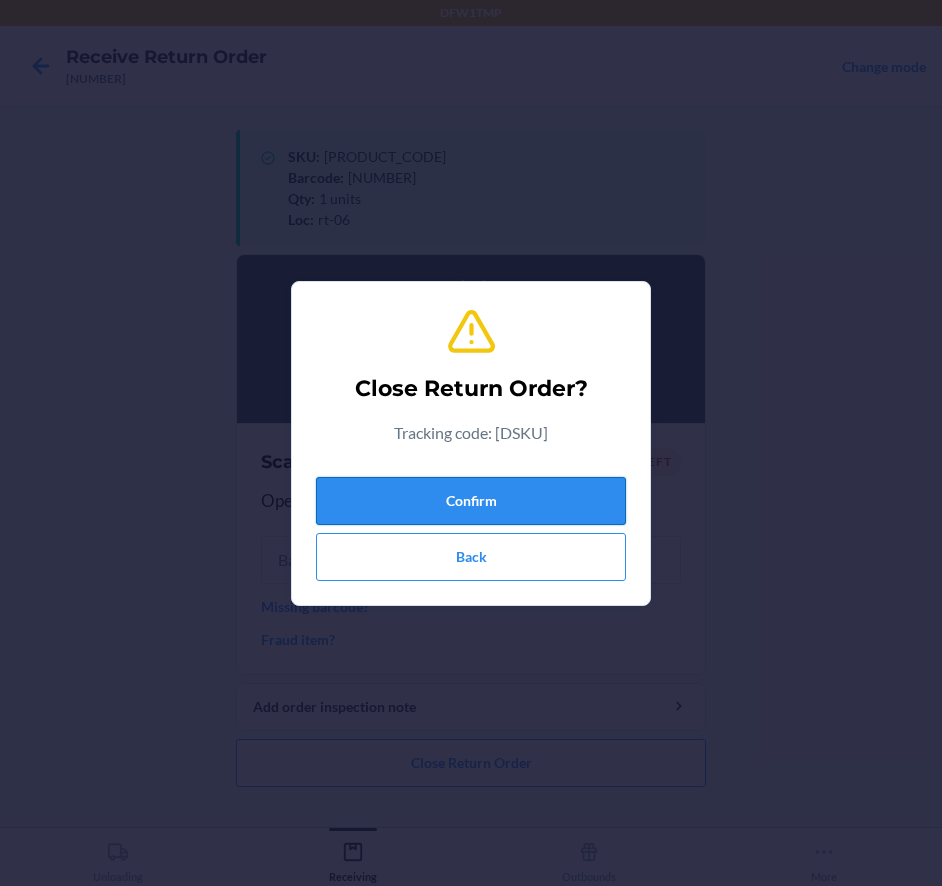 click on "Confirm" at bounding box center (471, 501) 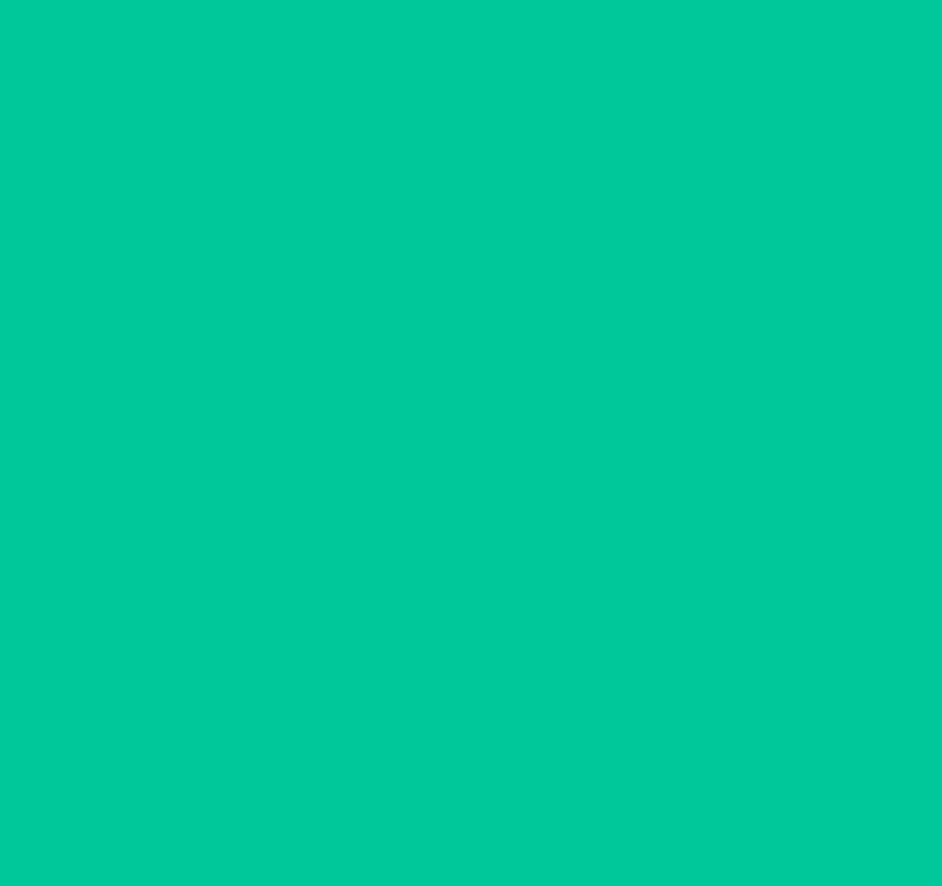 click on "Unloading" at bounding box center (118, 858) 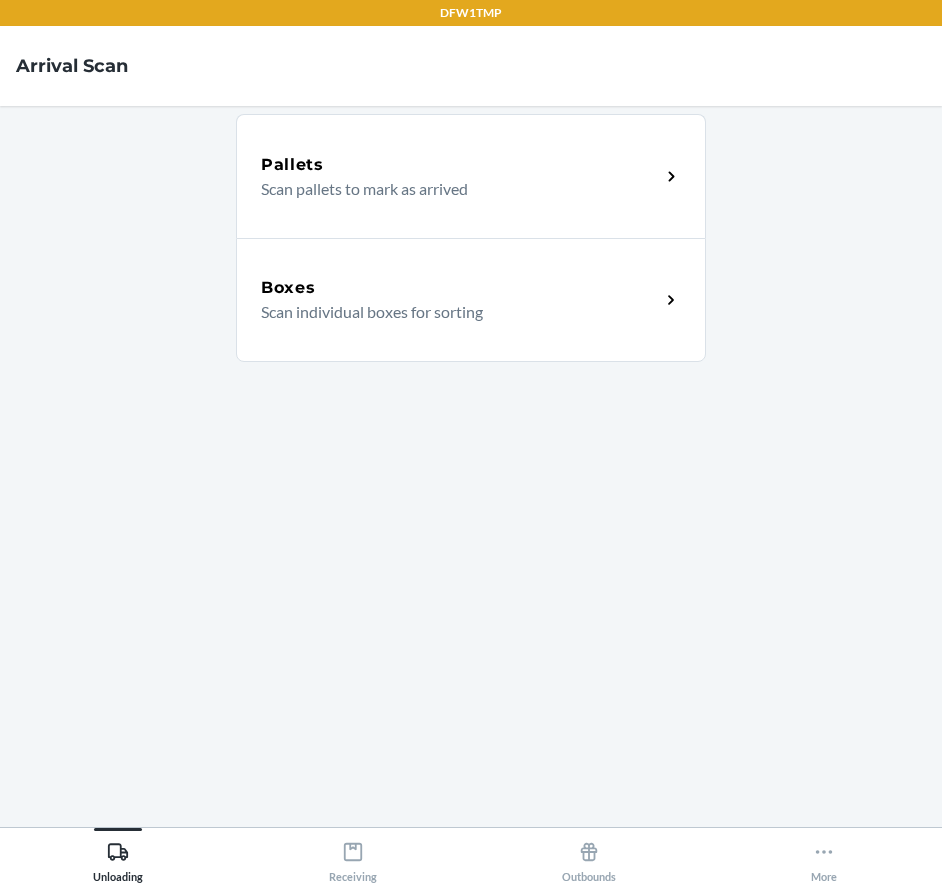 click on "Boxes" at bounding box center [460, 288] 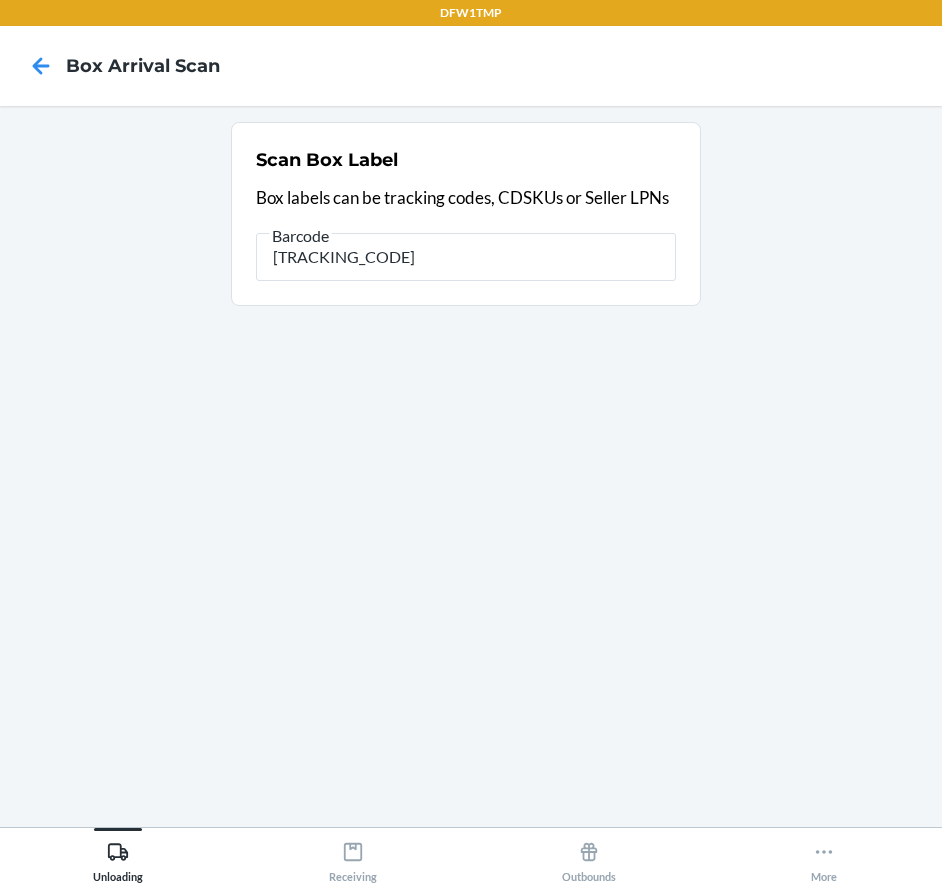 type on "[TRACKING_CODE]" 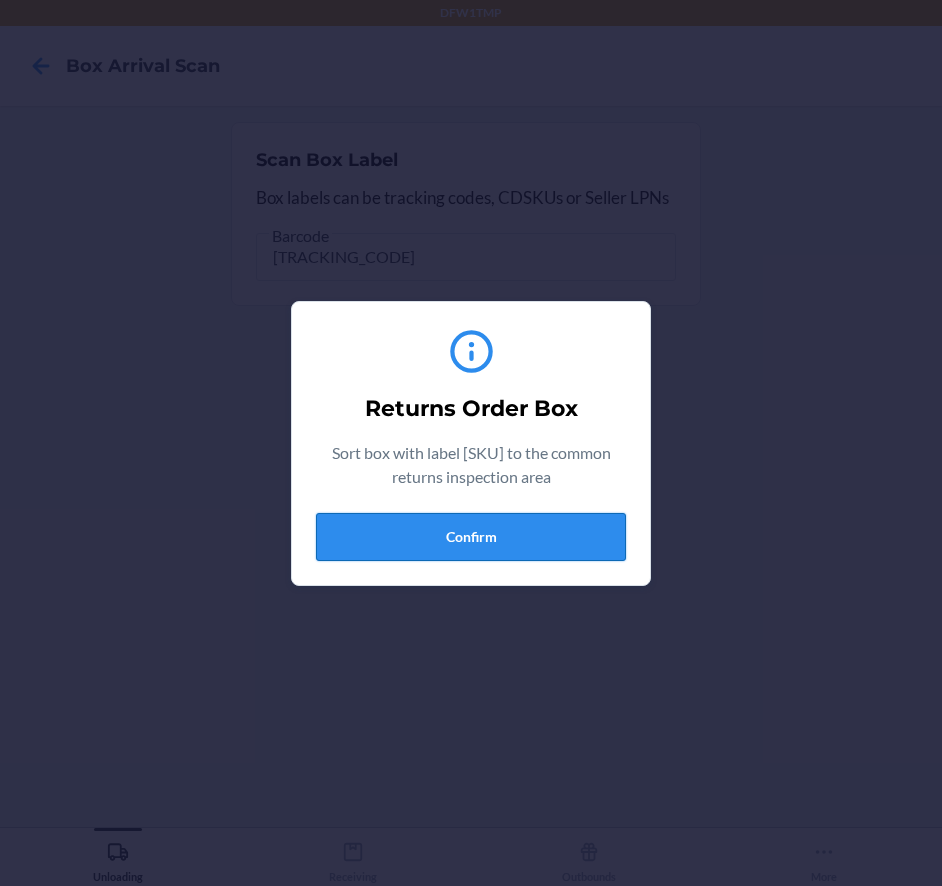 click on "Confirm" at bounding box center [471, 537] 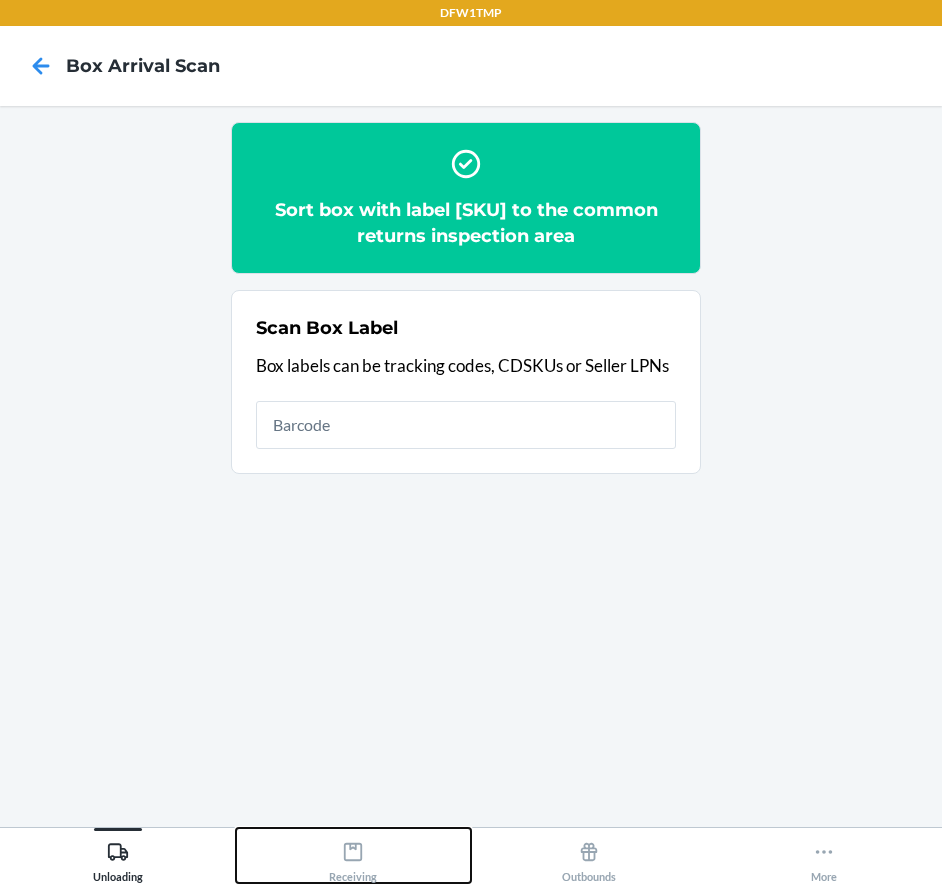 click on "Receiving" at bounding box center (354, 855) 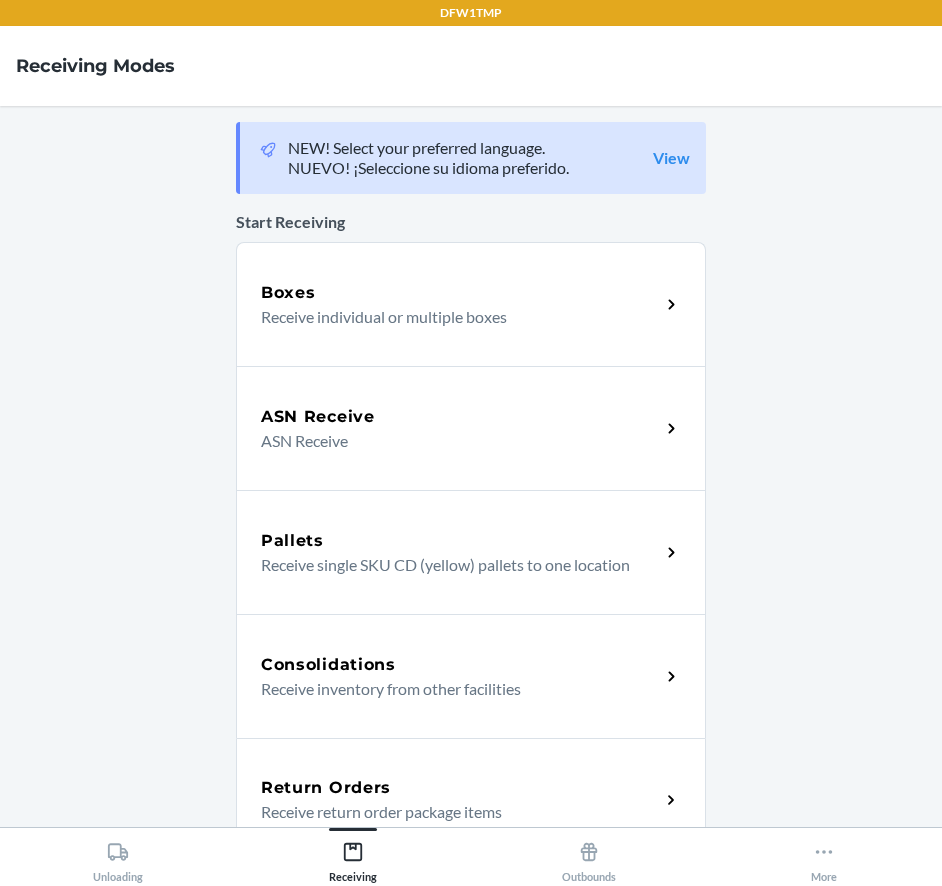 drag, startPoint x: 429, startPoint y: 773, endPoint x: 476, endPoint y: 722, distance: 69.354164 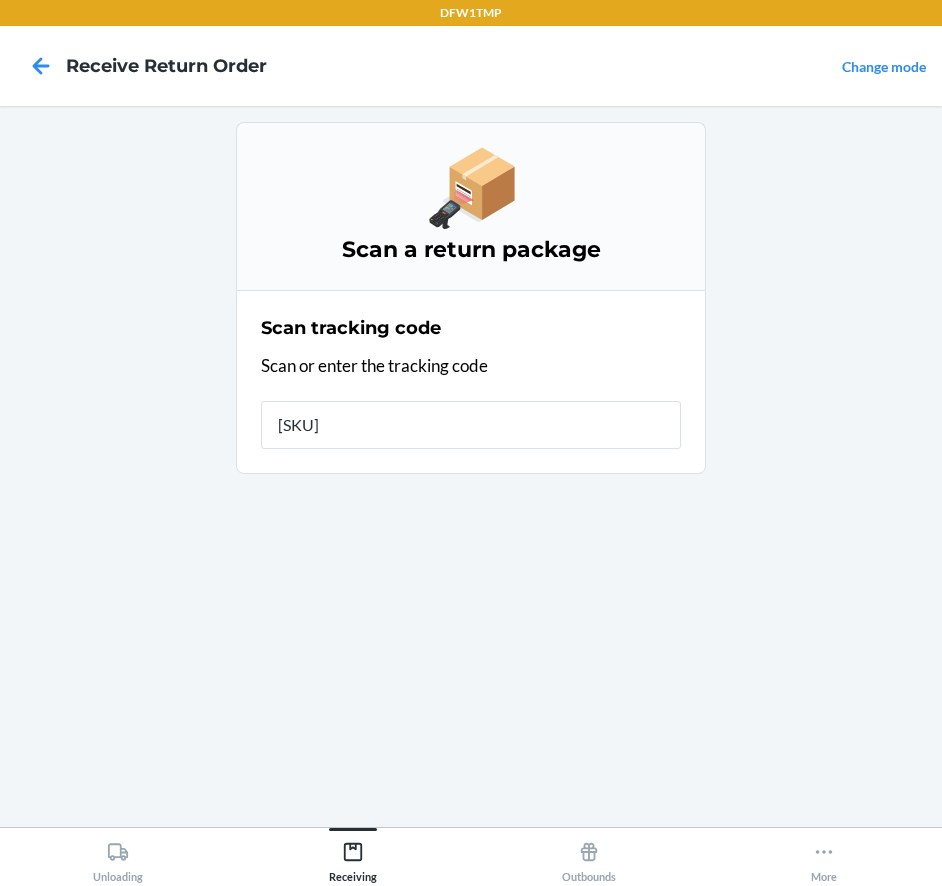 type on "[TRACKING_CODE]" 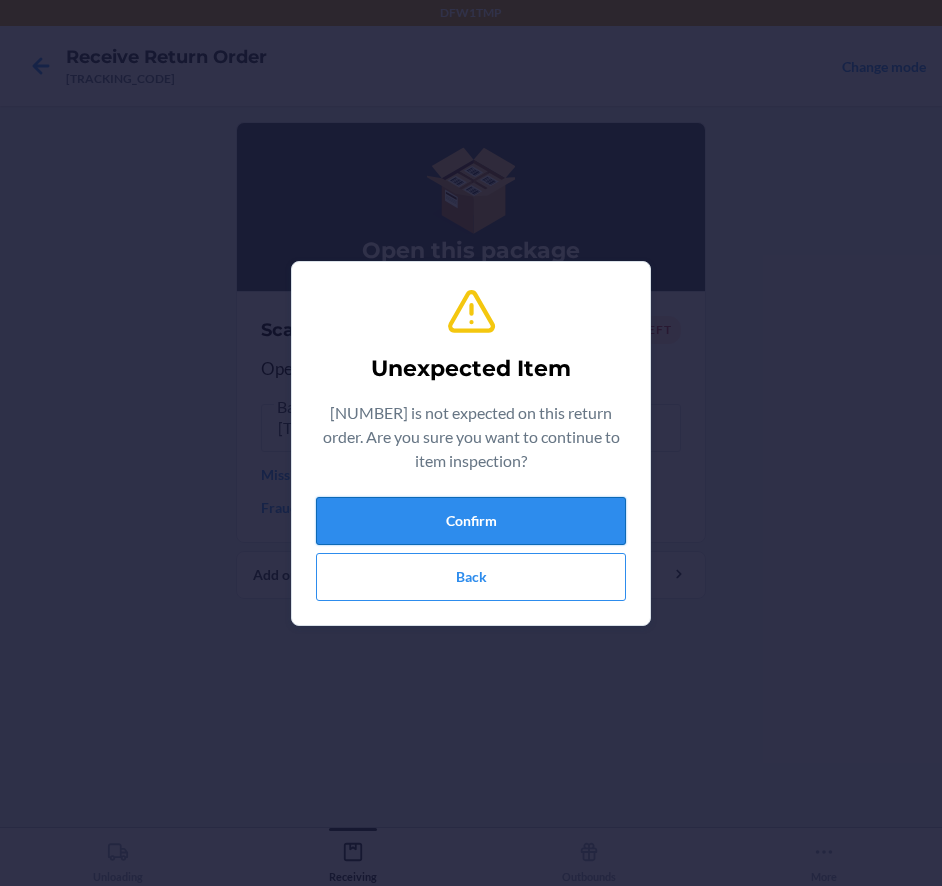 click on "Confirm" at bounding box center [471, 521] 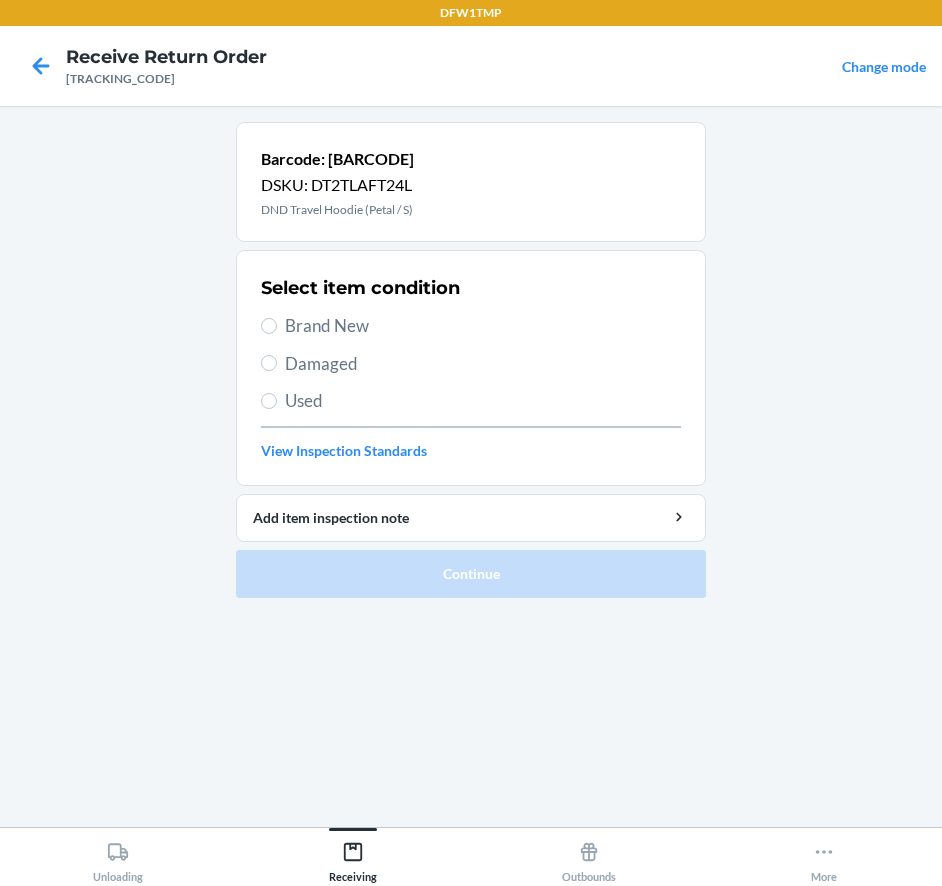 click on "Brand New" at bounding box center [483, 326] 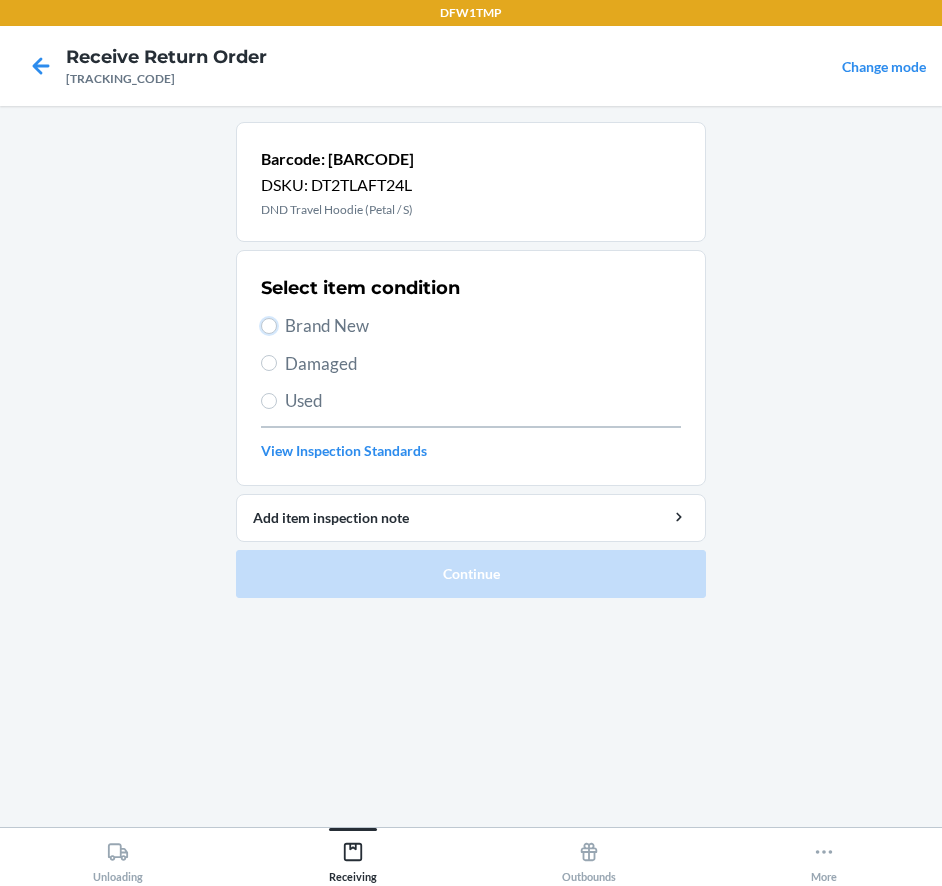 click on "Brand New" at bounding box center [269, 326] 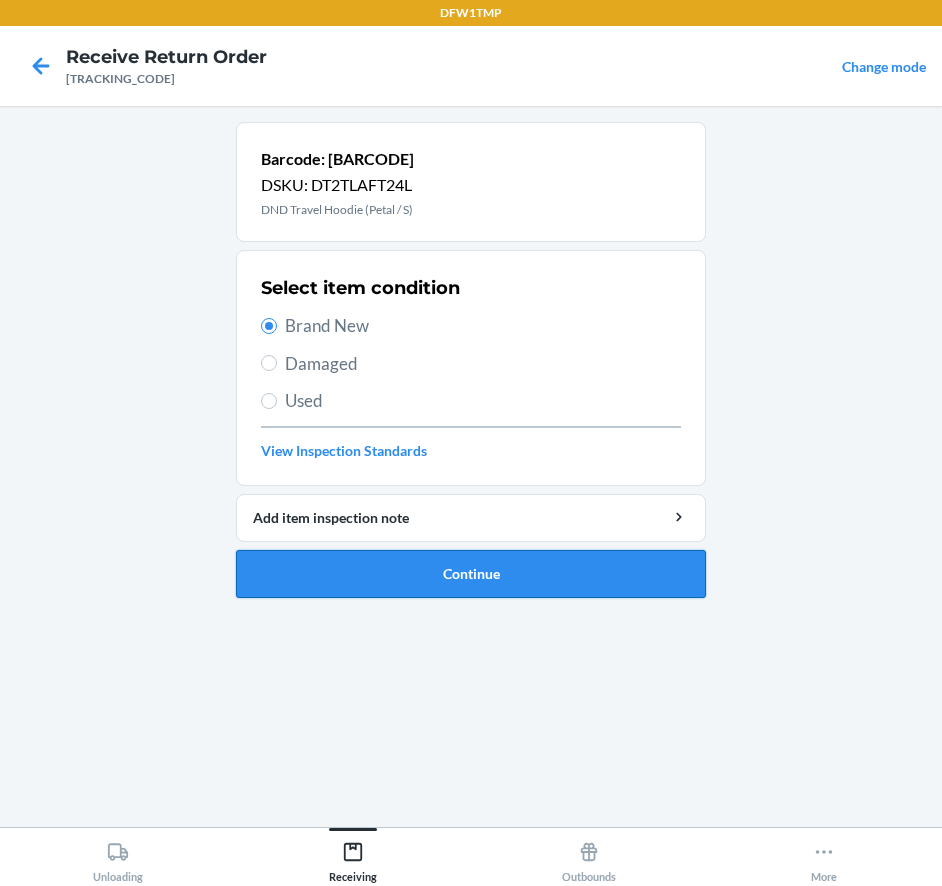 click on "Continue" at bounding box center (471, 574) 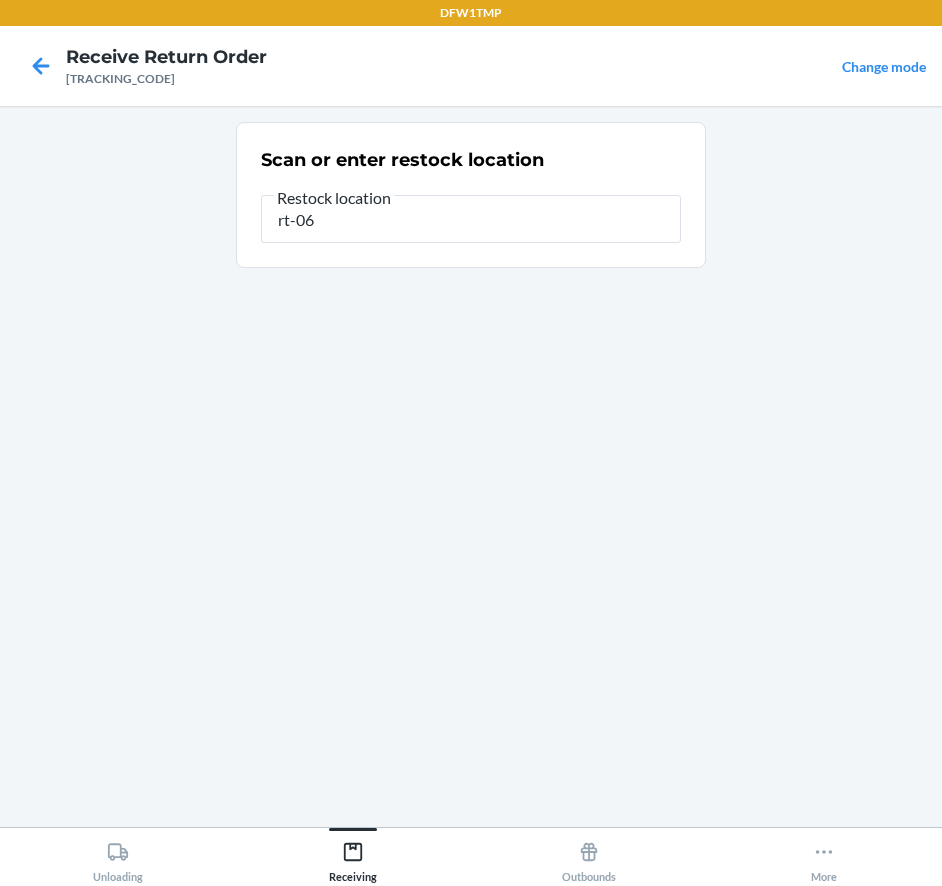 type on "rt-06" 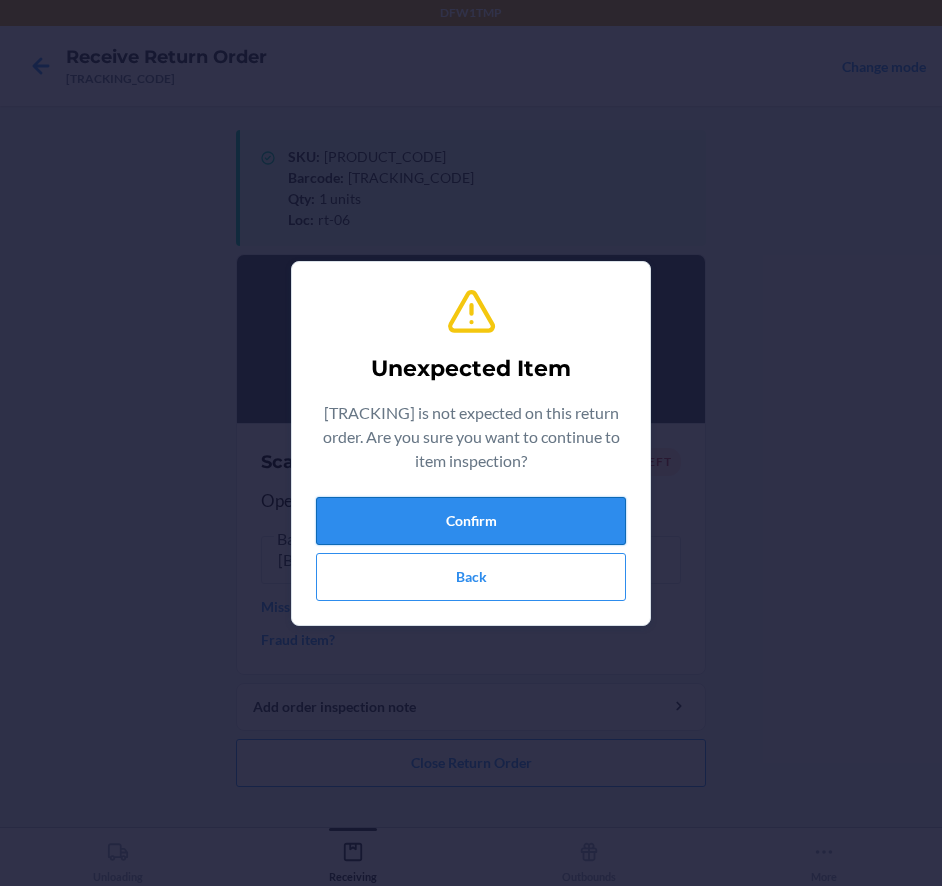 click on "Confirm" at bounding box center (471, 521) 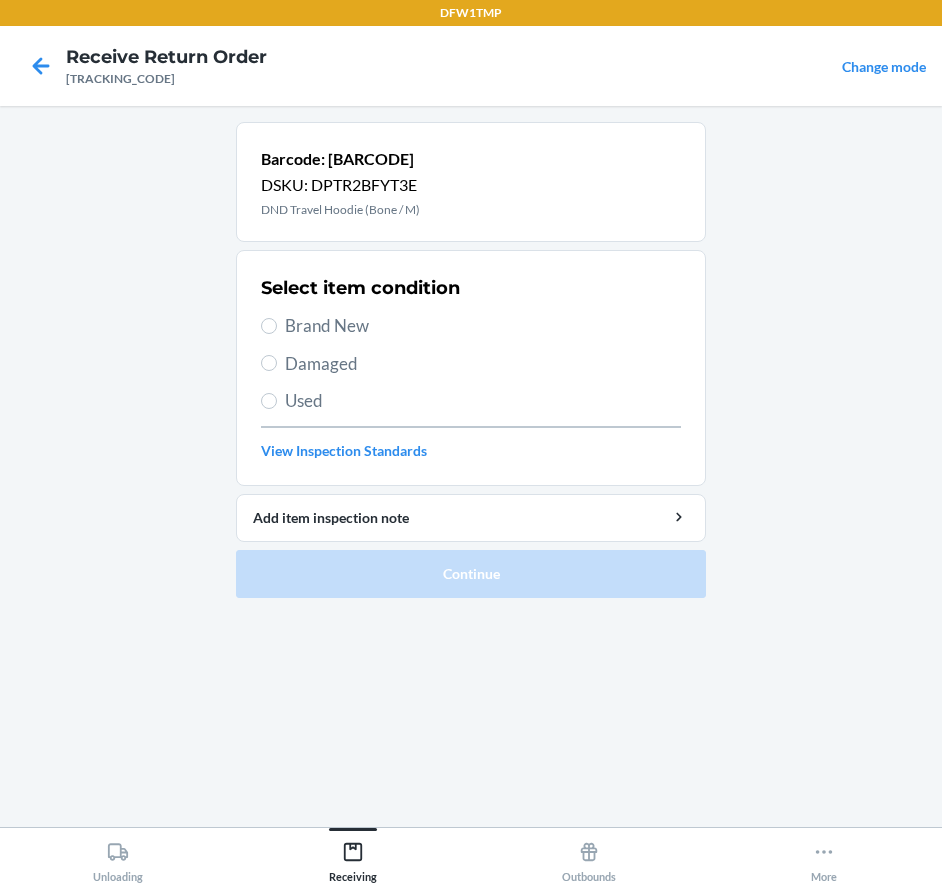 click on "Brand New" at bounding box center (483, 326) 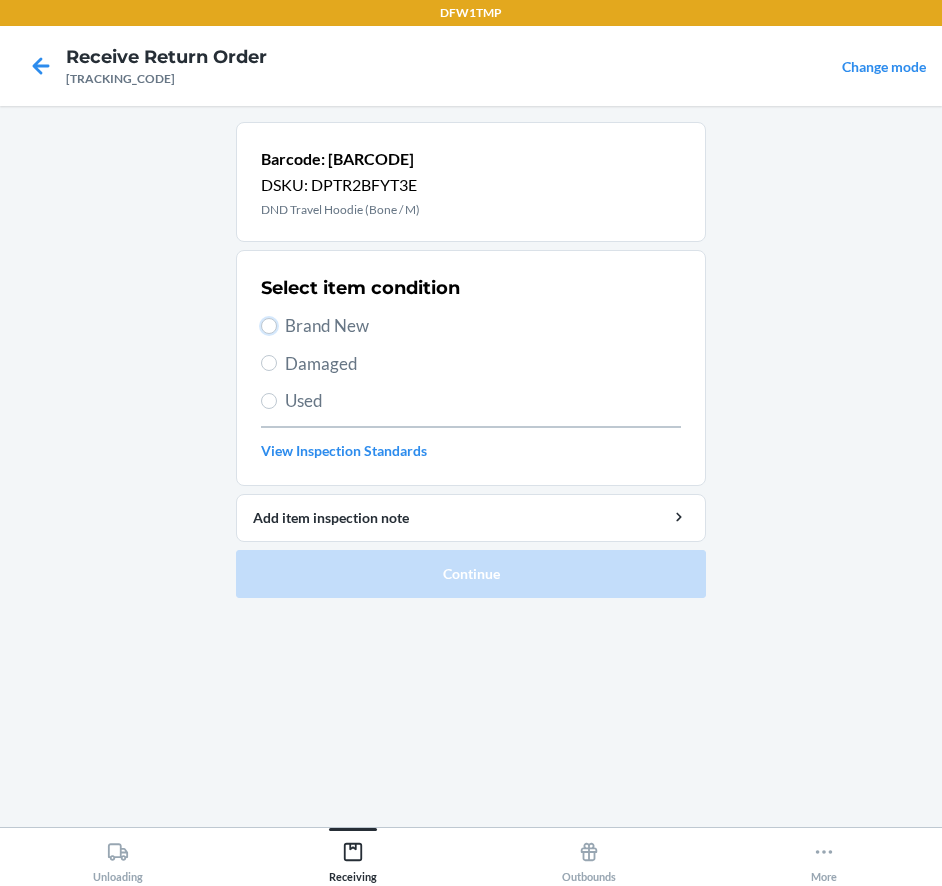 click on "Brand New" at bounding box center [269, 326] 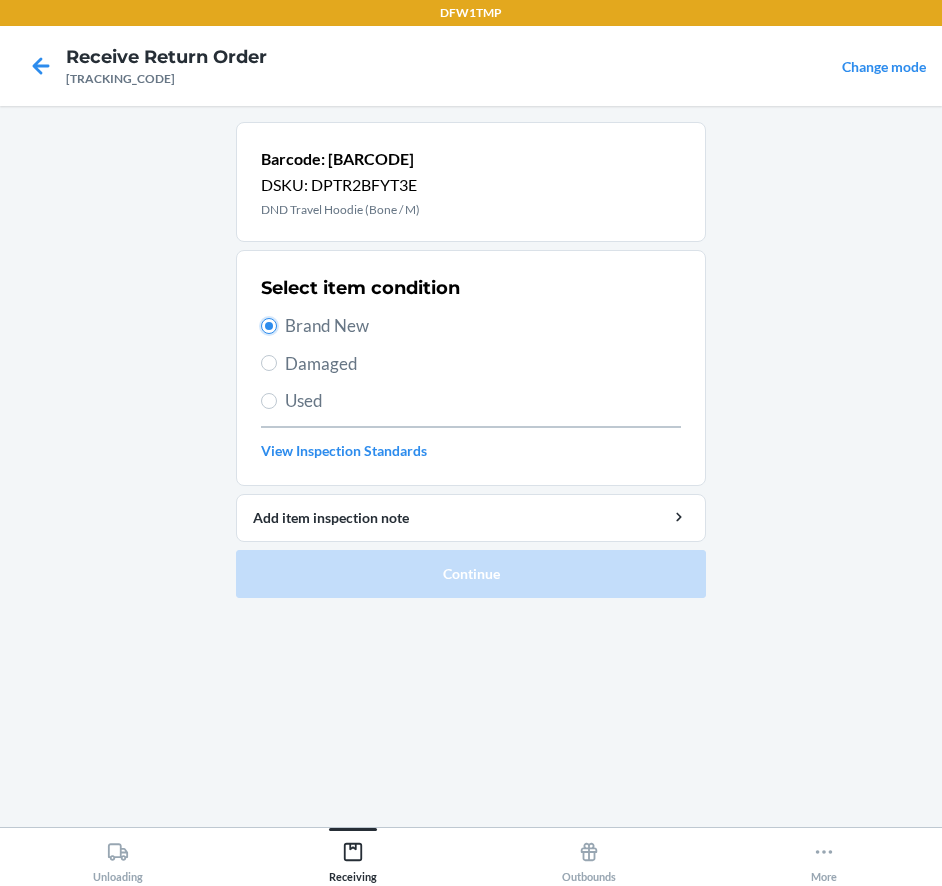 radio on "true" 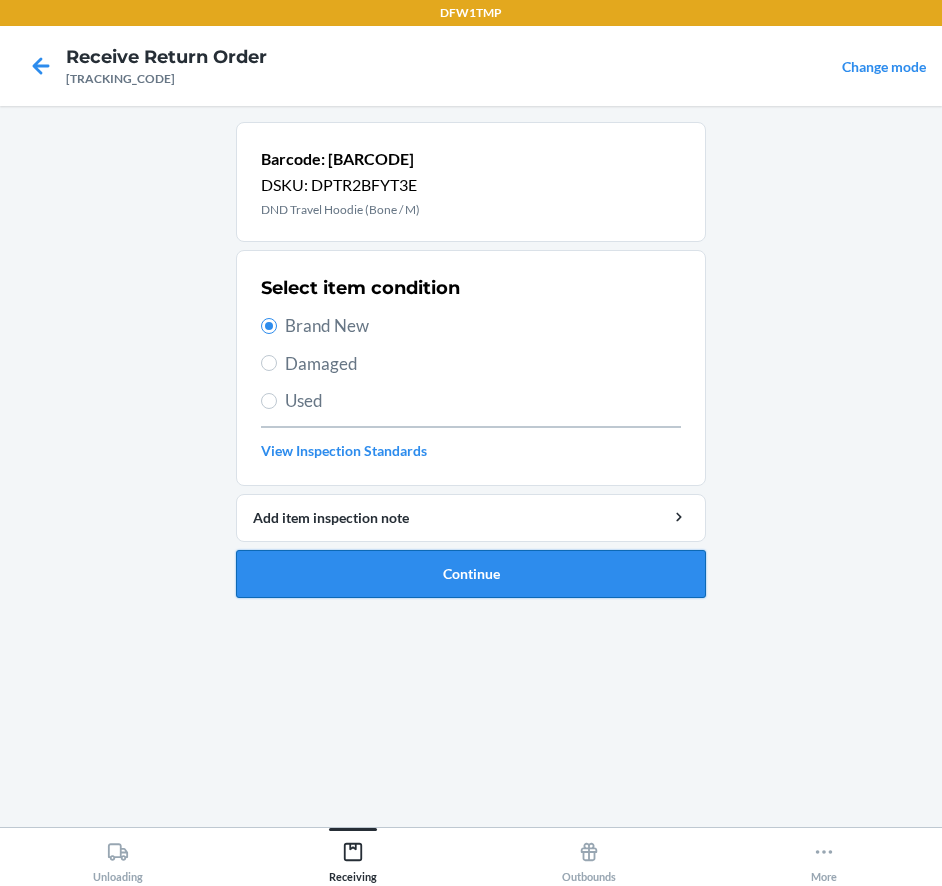 click on "Continue" at bounding box center [471, 574] 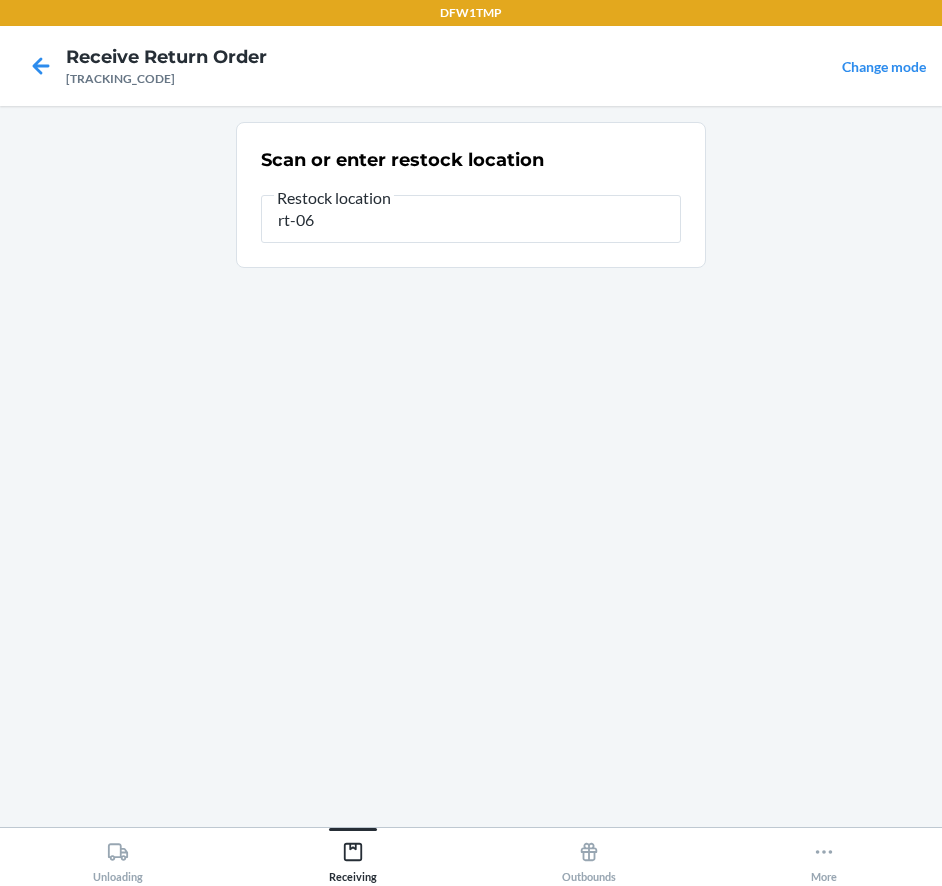 type on "rt-06" 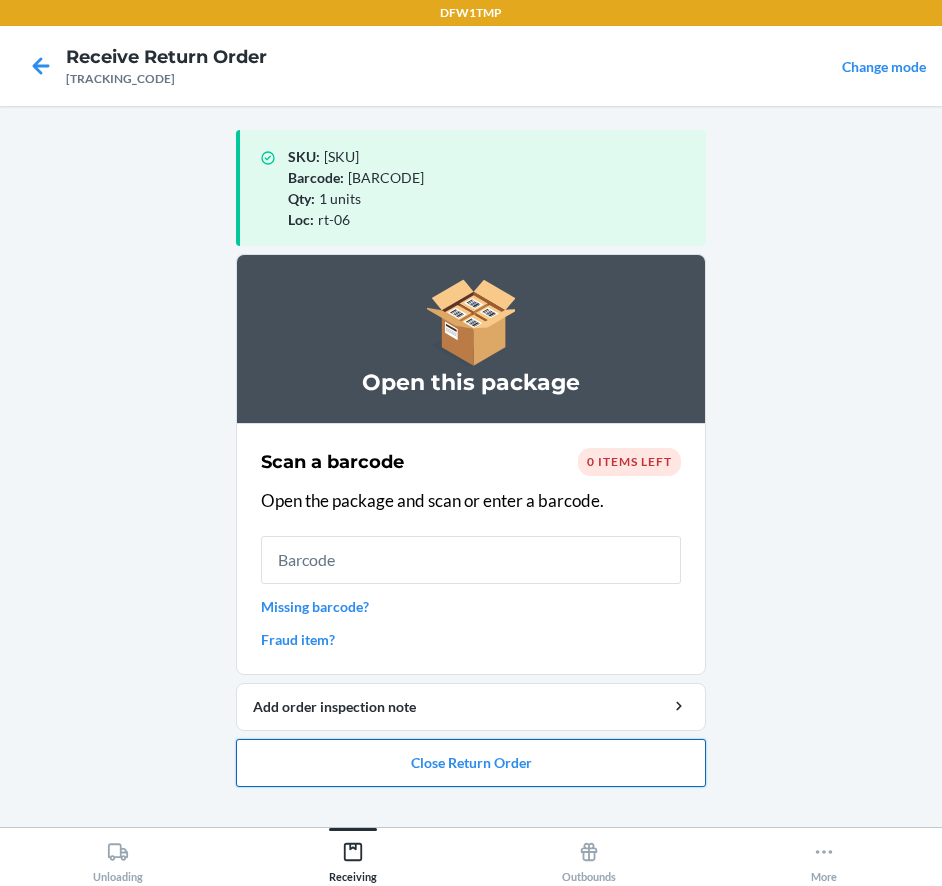 click on "Close Return Order" at bounding box center [471, 763] 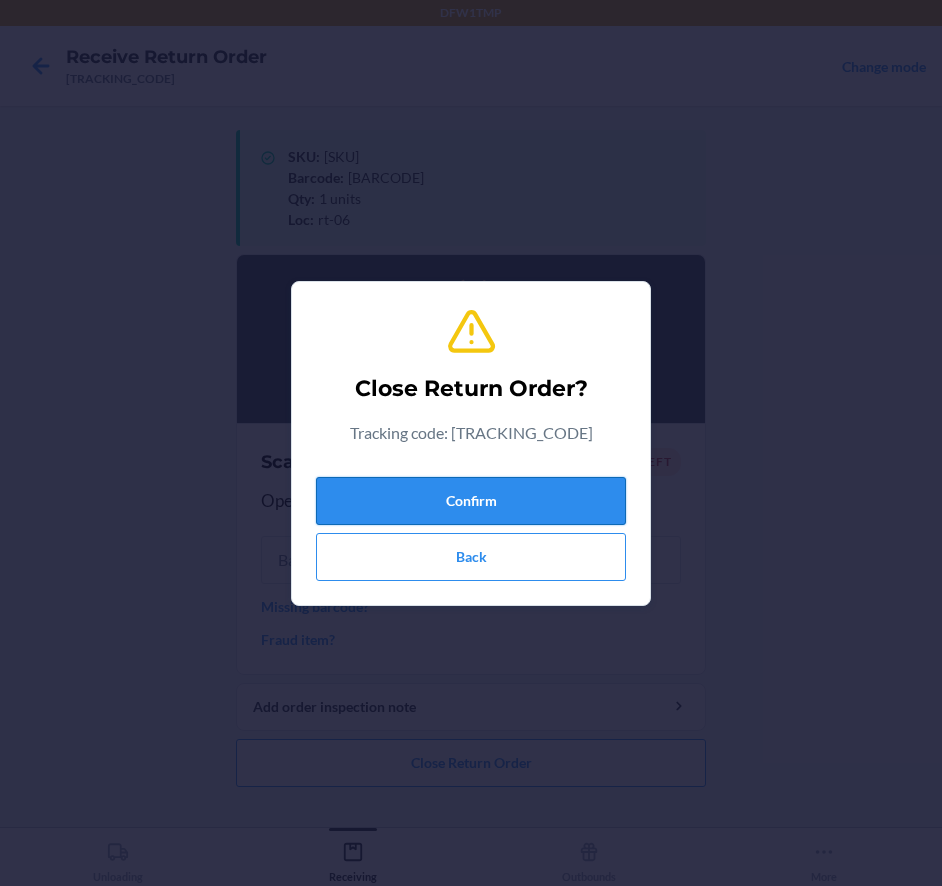 click on "Confirm" at bounding box center (471, 501) 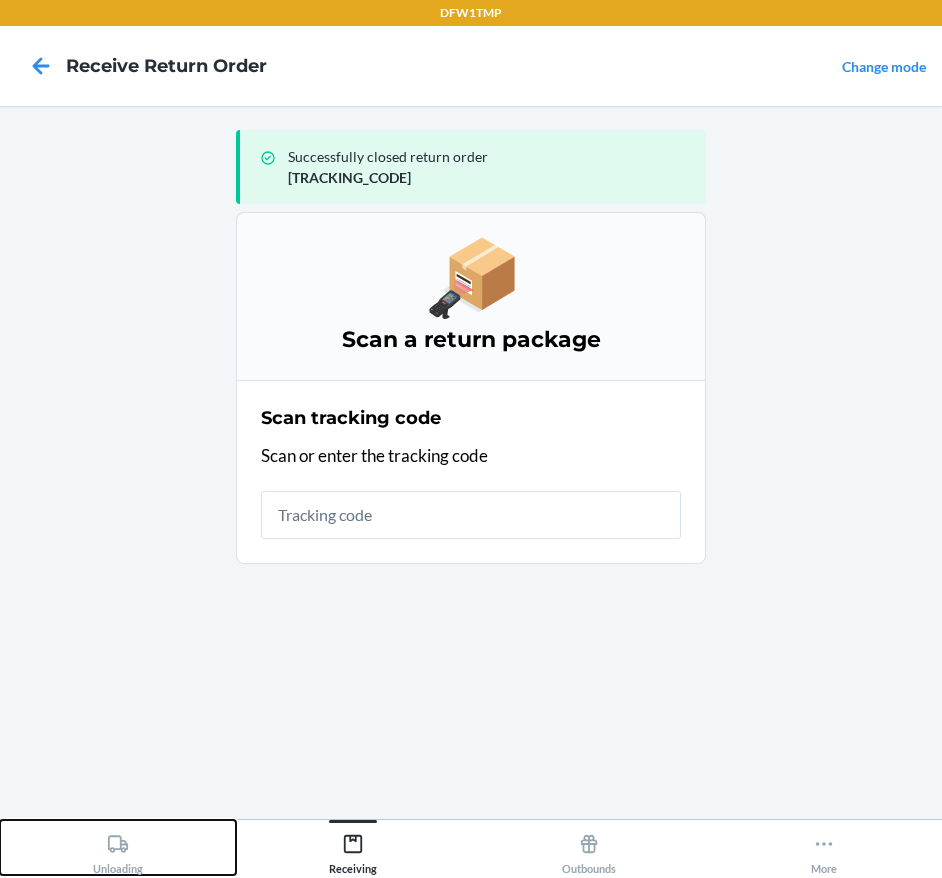 click on "Unloading" at bounding box center (118, 850) 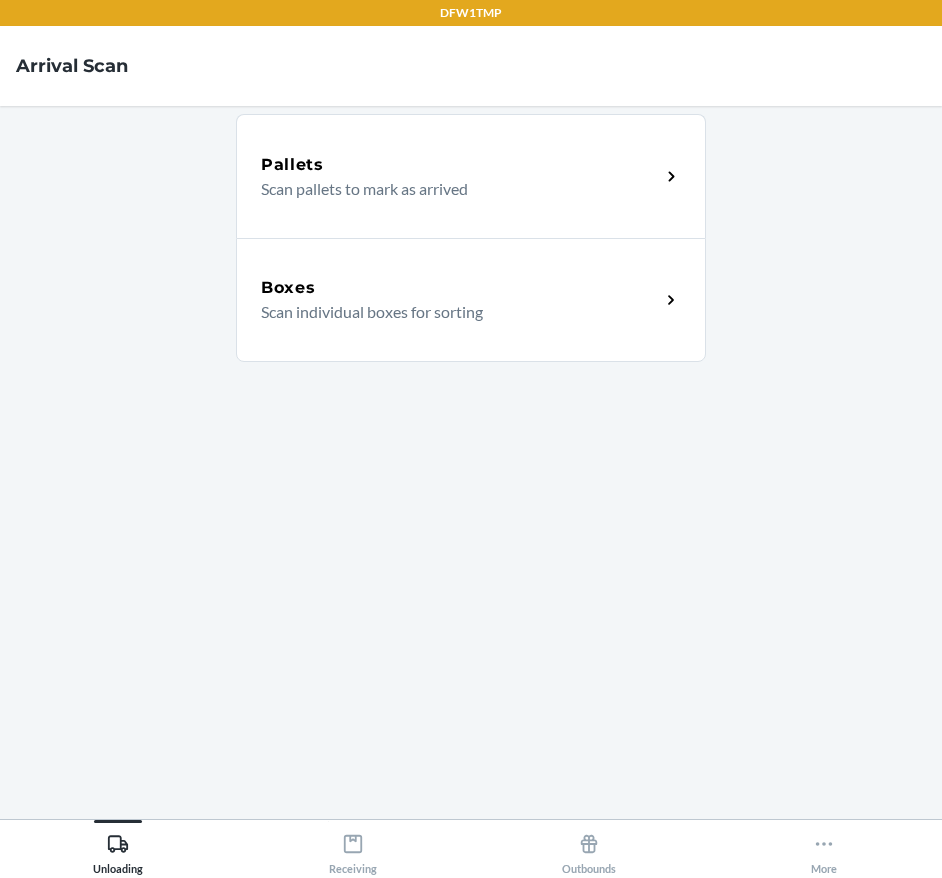 click on "Boxes" at bounding box center [460, 288] 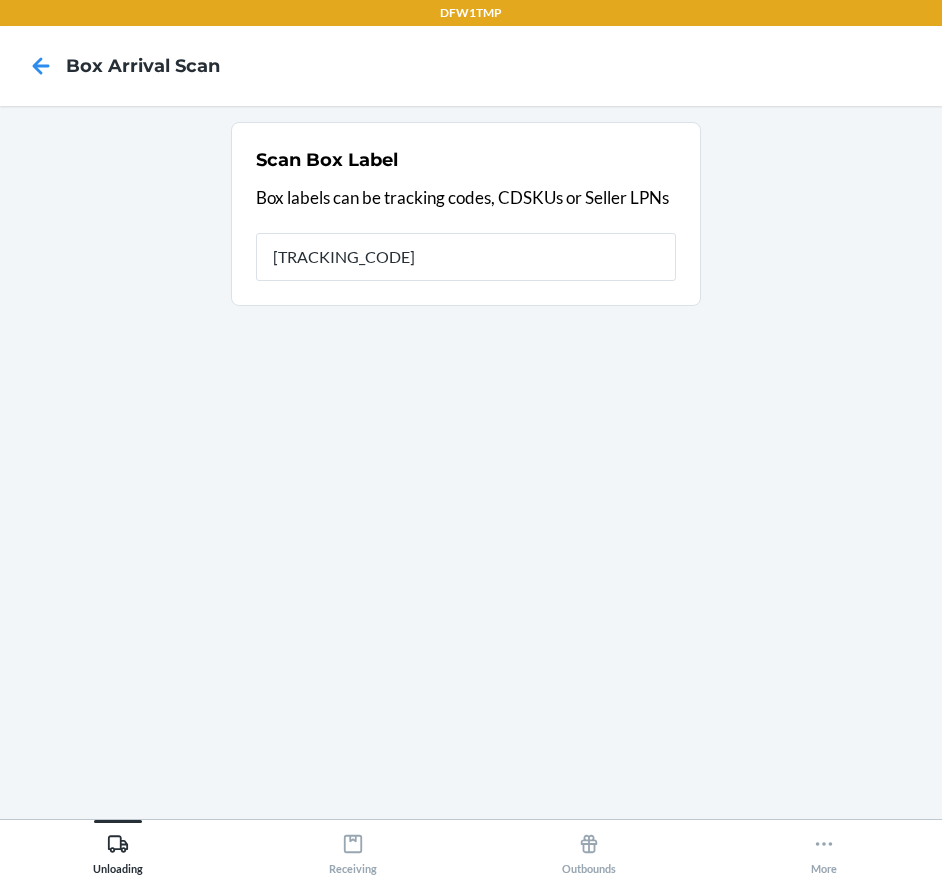 type on "[TRACKING_CODE]" 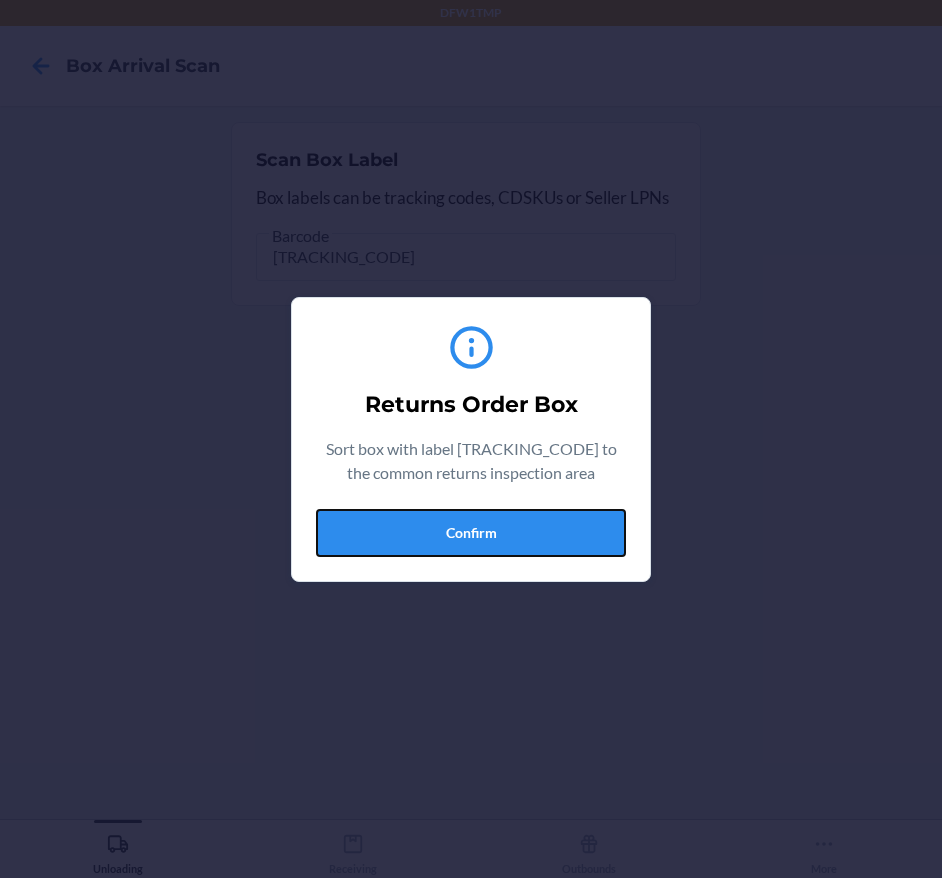 click on "Confirm" at bounding box center [471, 533] 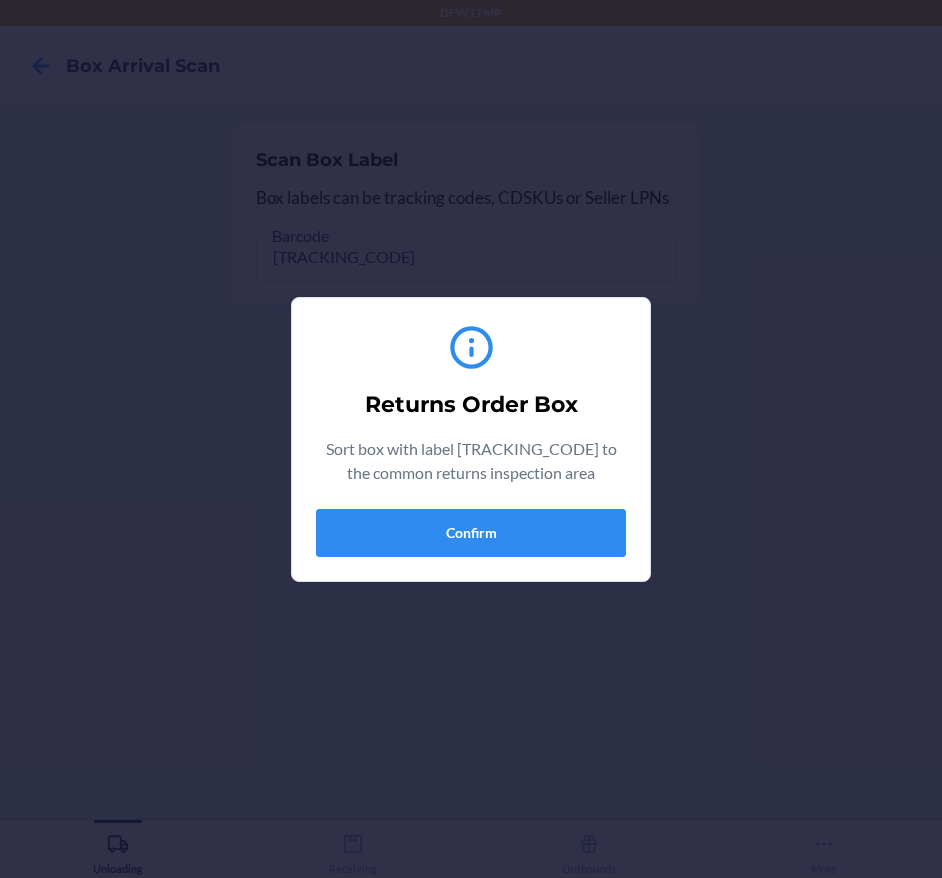 type 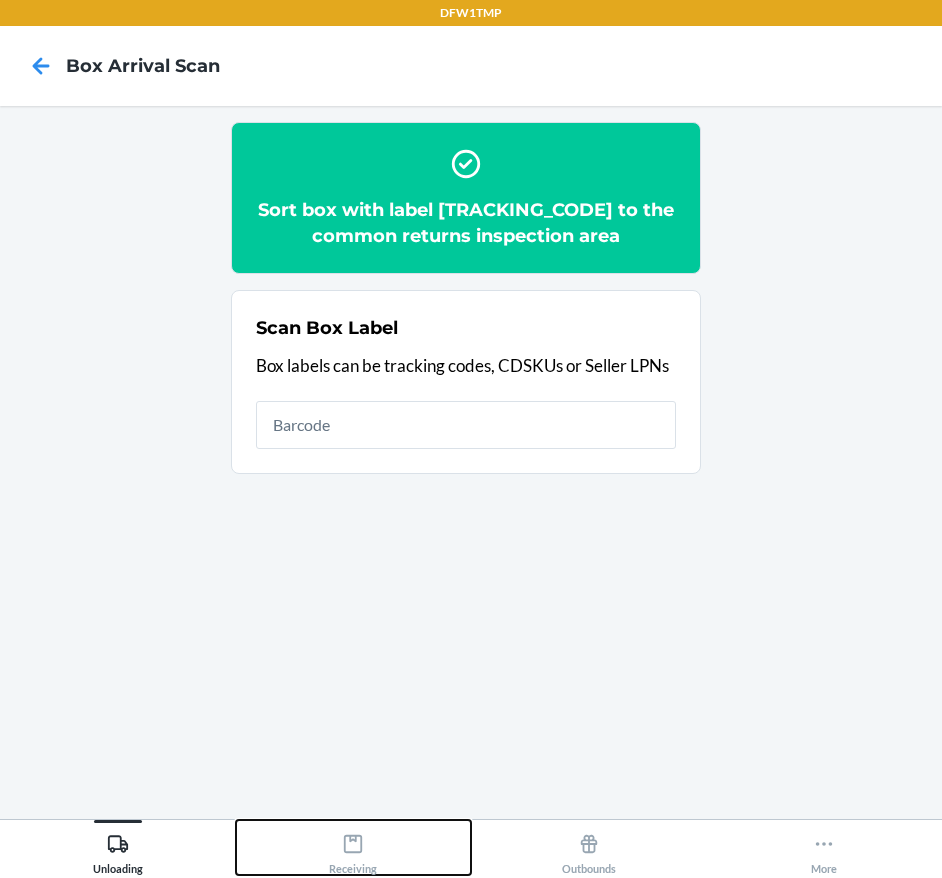 click on "Receiving" at bounding box center (353, 850) 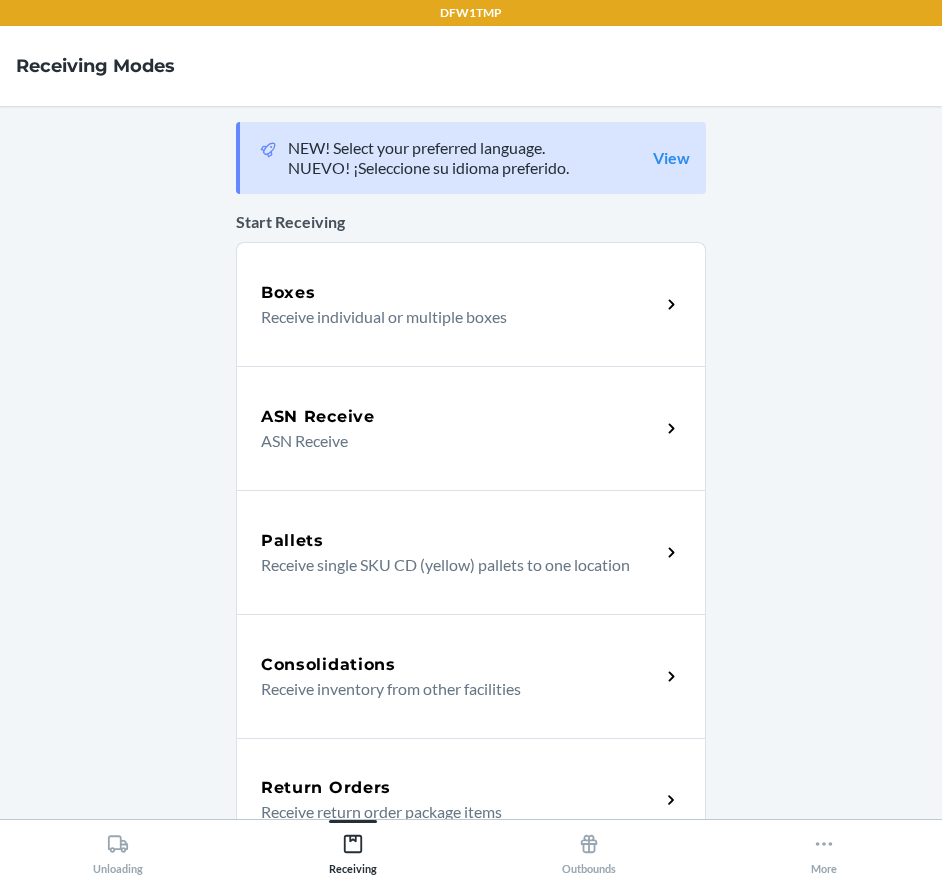 click on "Return Orders" at bounding box center (326, 788) 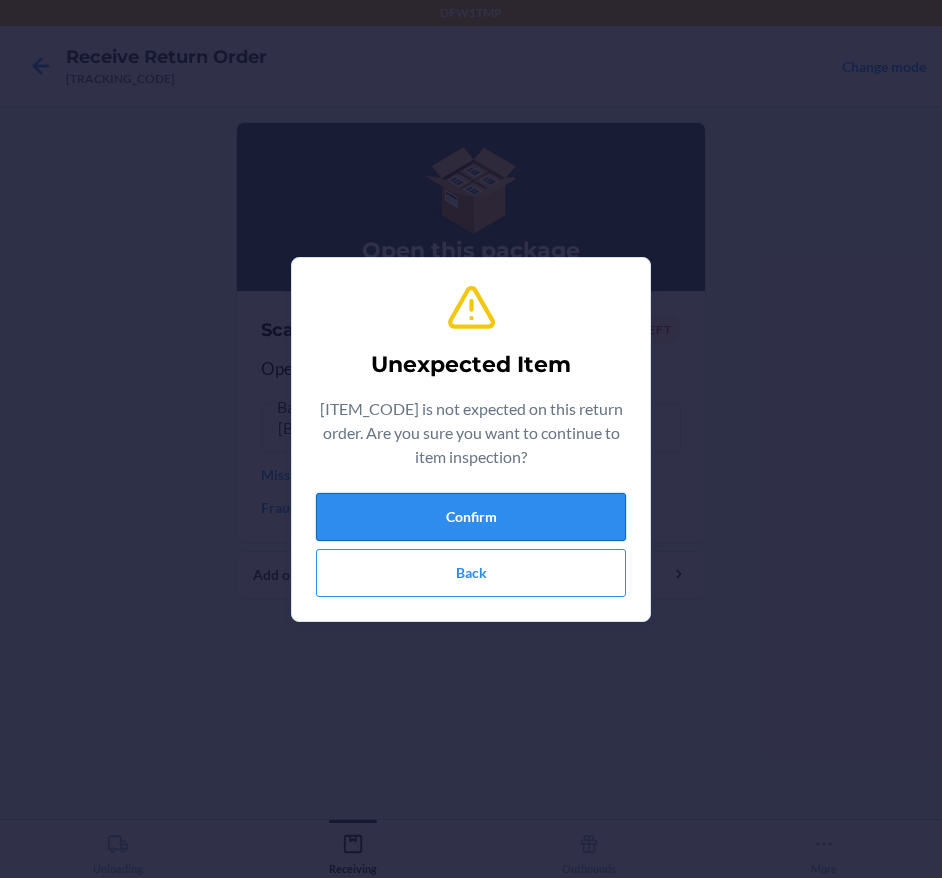 click on "Confirm" at bounding box center (471, 517) 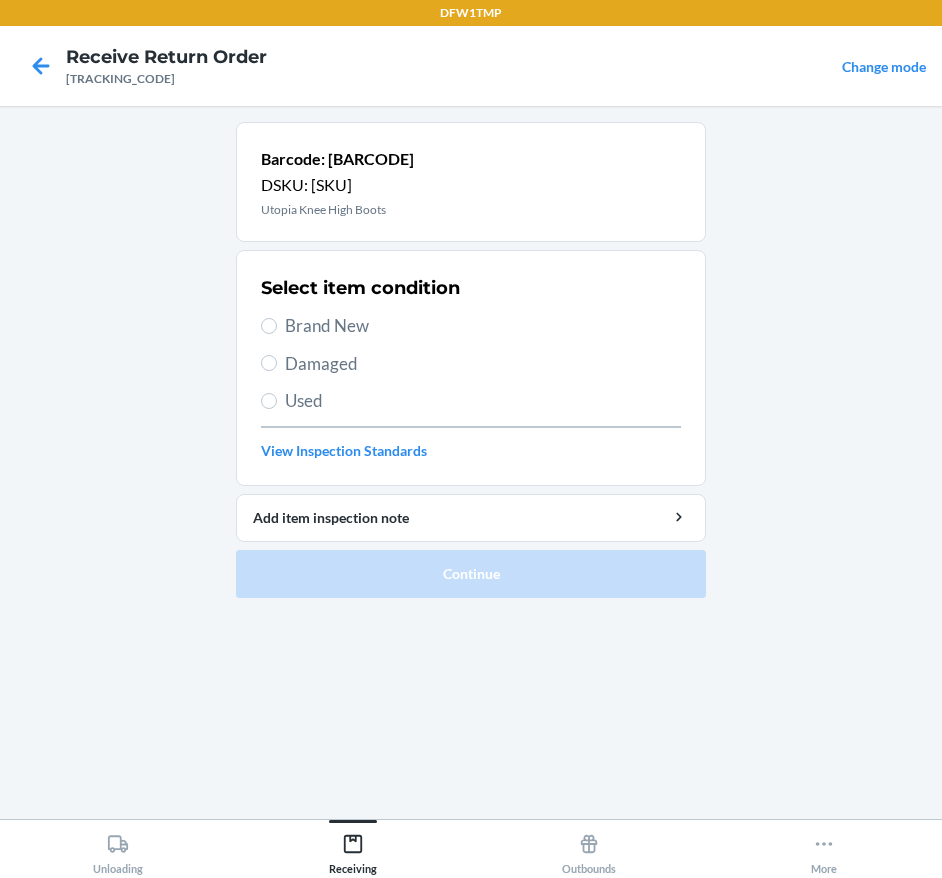 click on "Brand New" at bounding box center [483, 326] 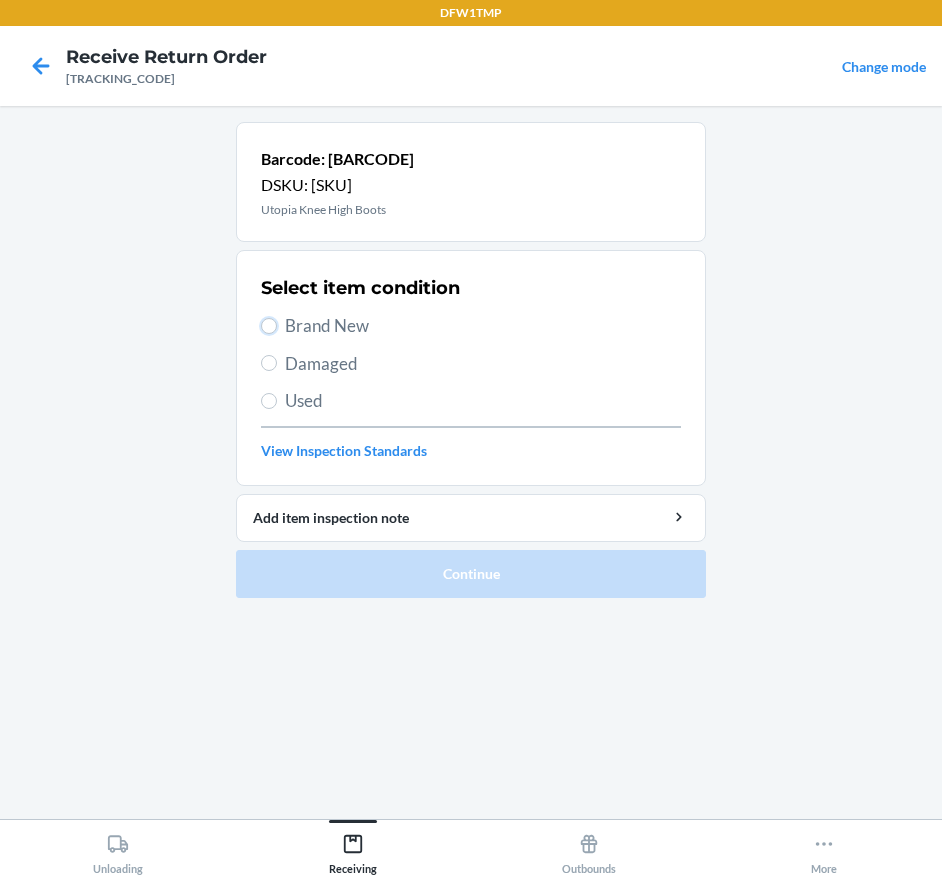 click on "Brand New" at bounding box center [269, 326] 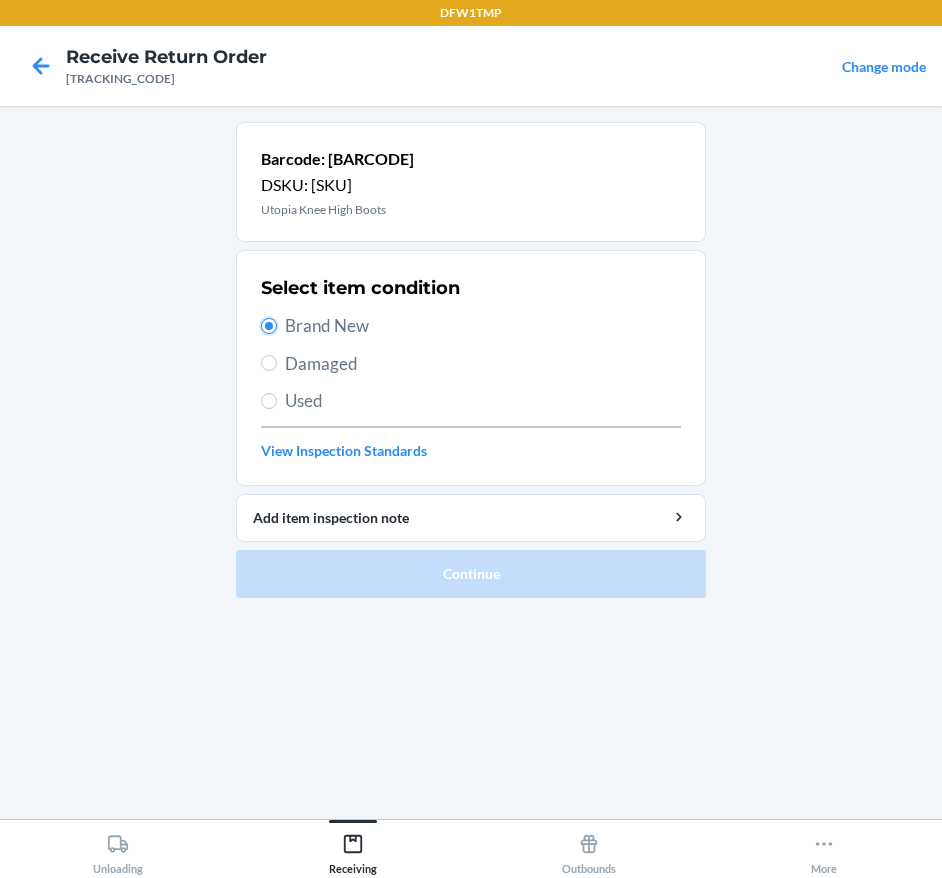 radio on "true" 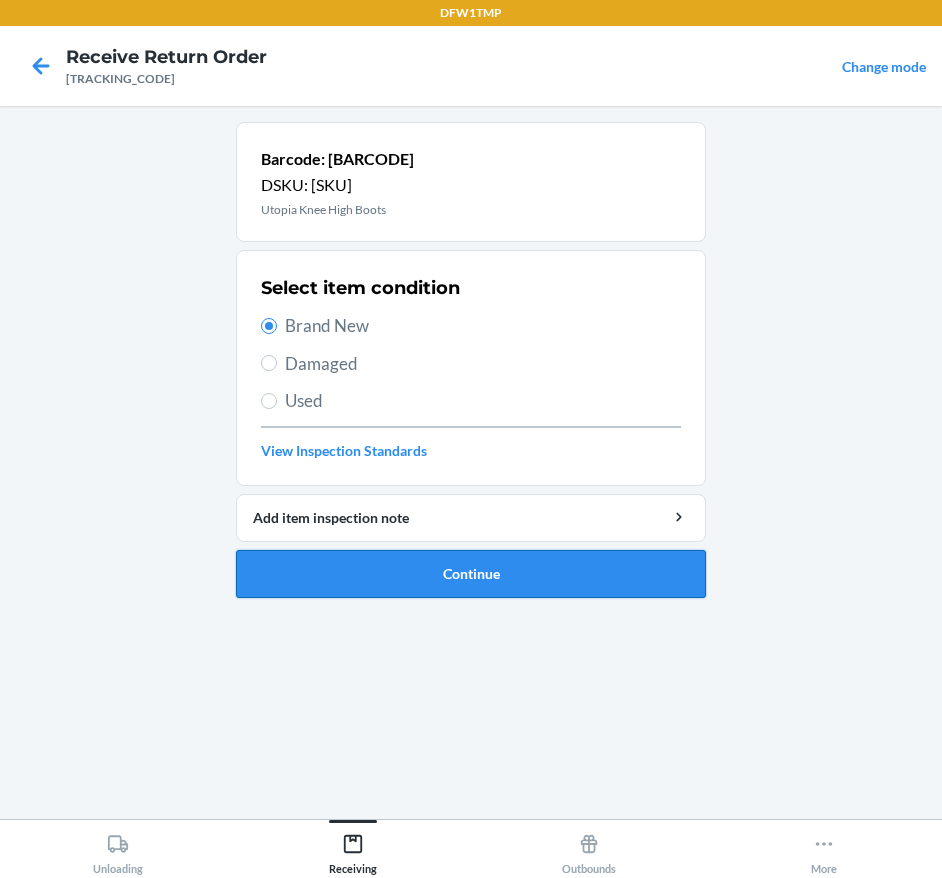 click on "Continue" at bounding box center (471, 574) 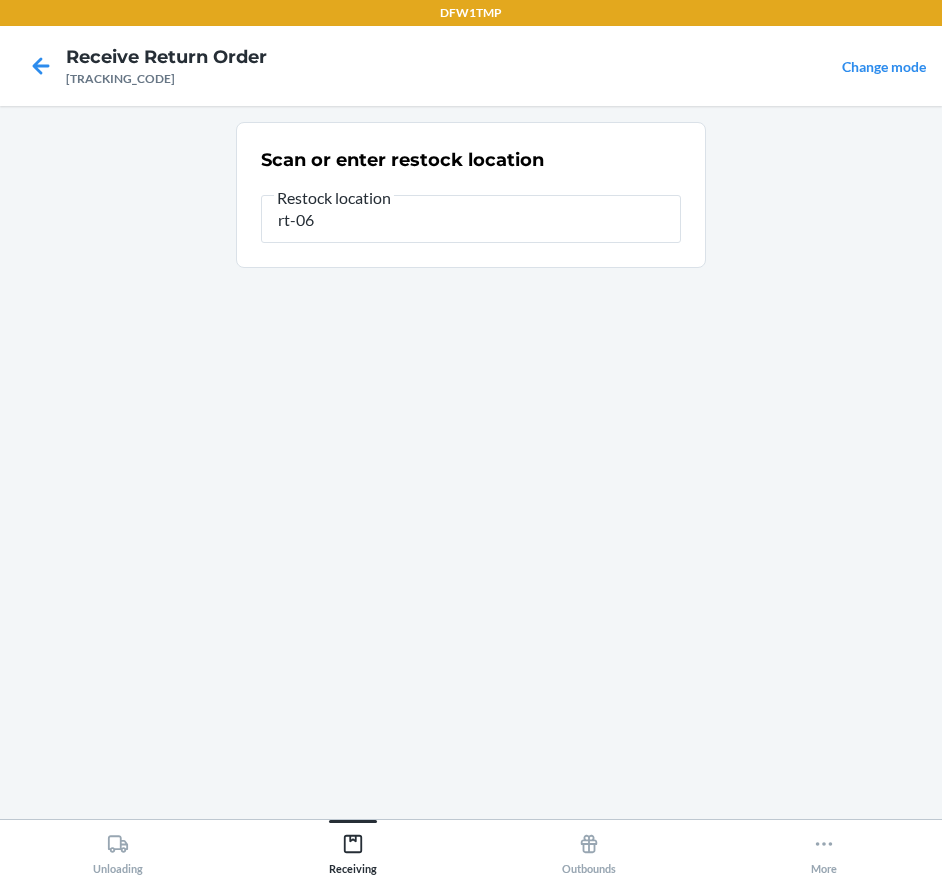 type on "rt-06" 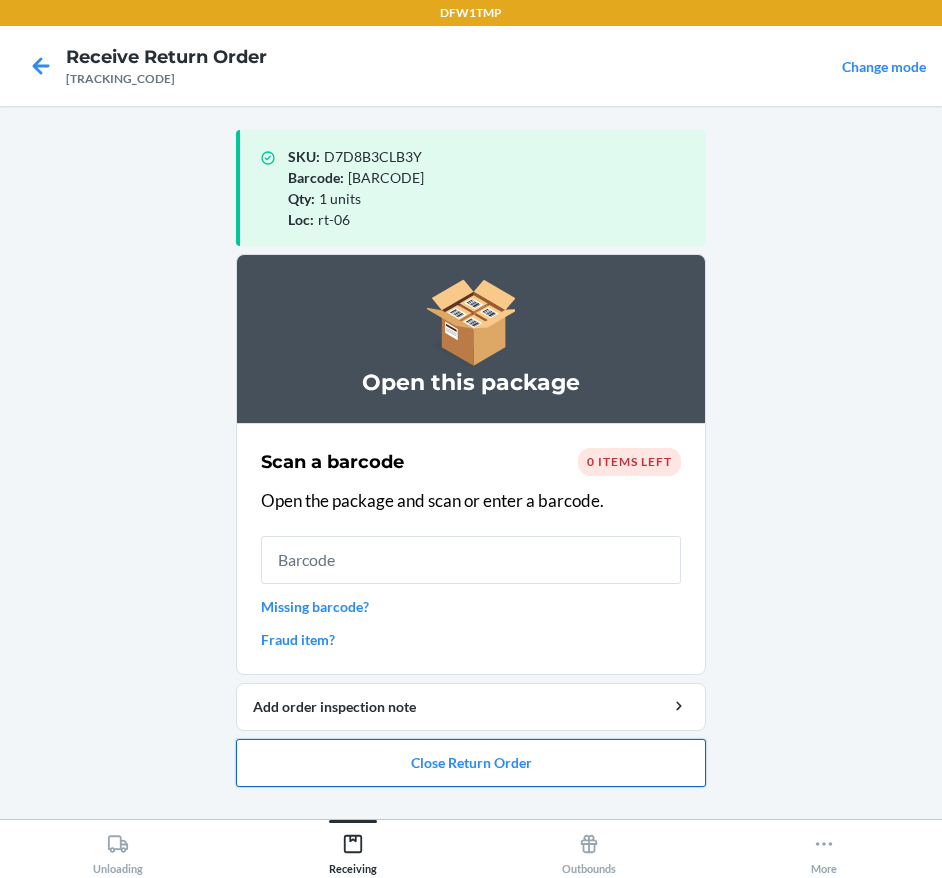 click on "Close Return Order" at bounding box center (471, 763) 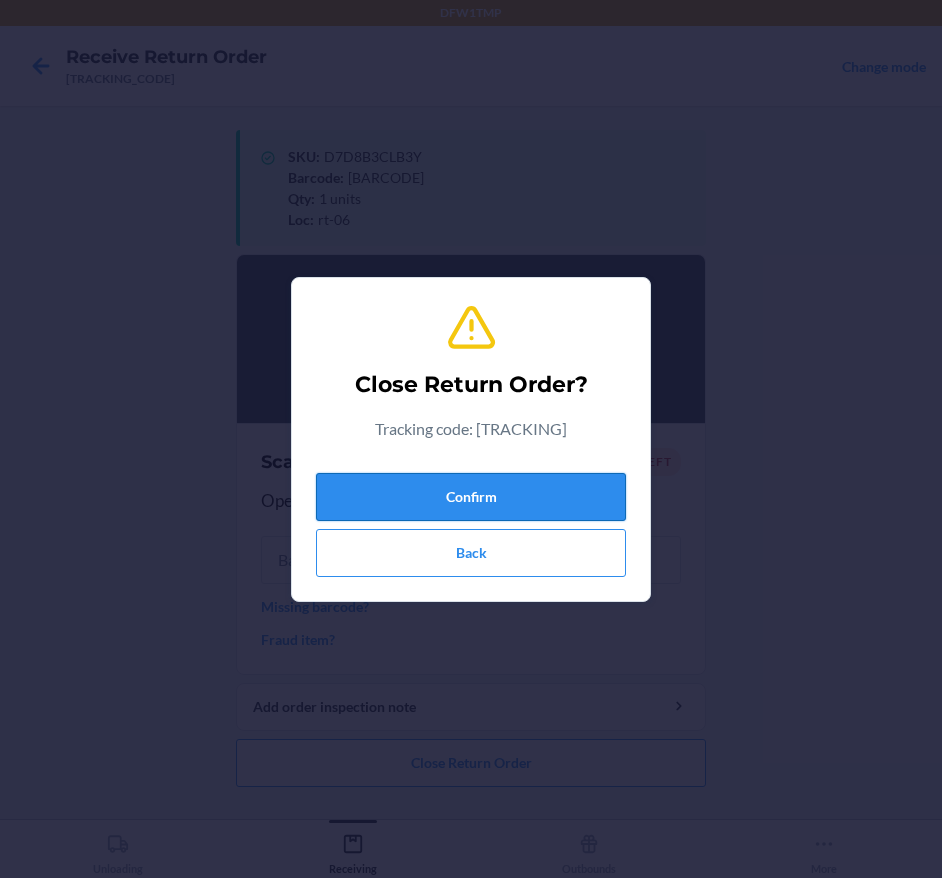 click on "Confirm" at bounding box center [471, 497] 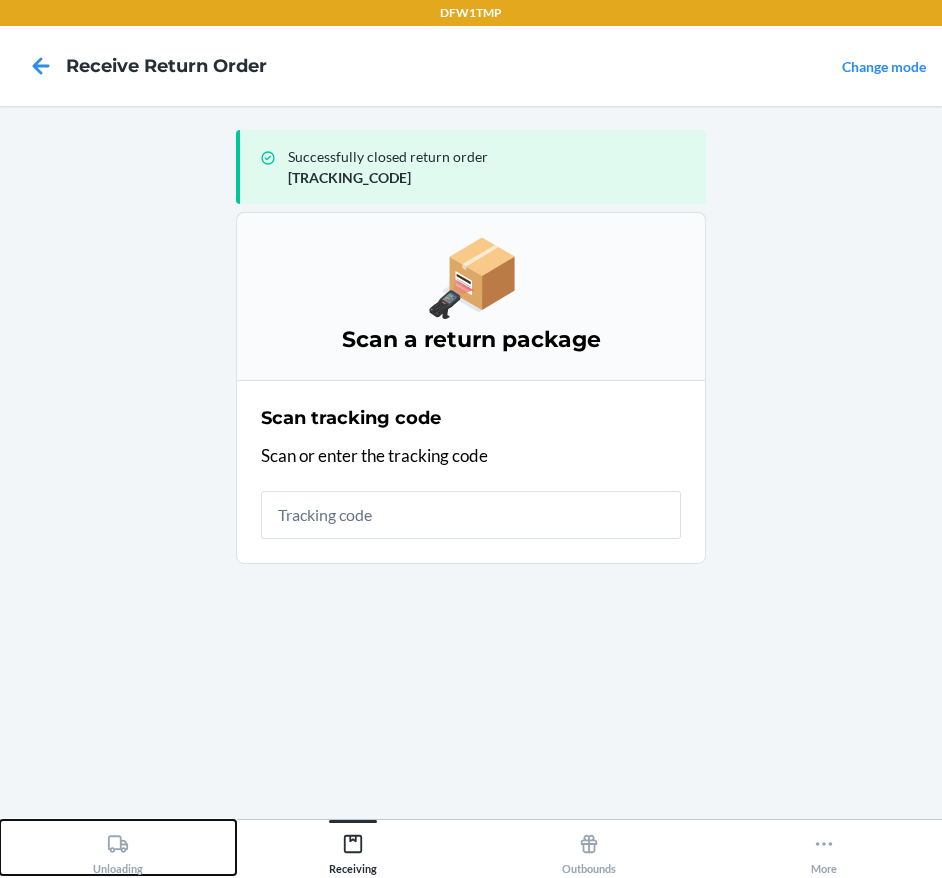 click on "Unloading" at bounding box center (118, 850) 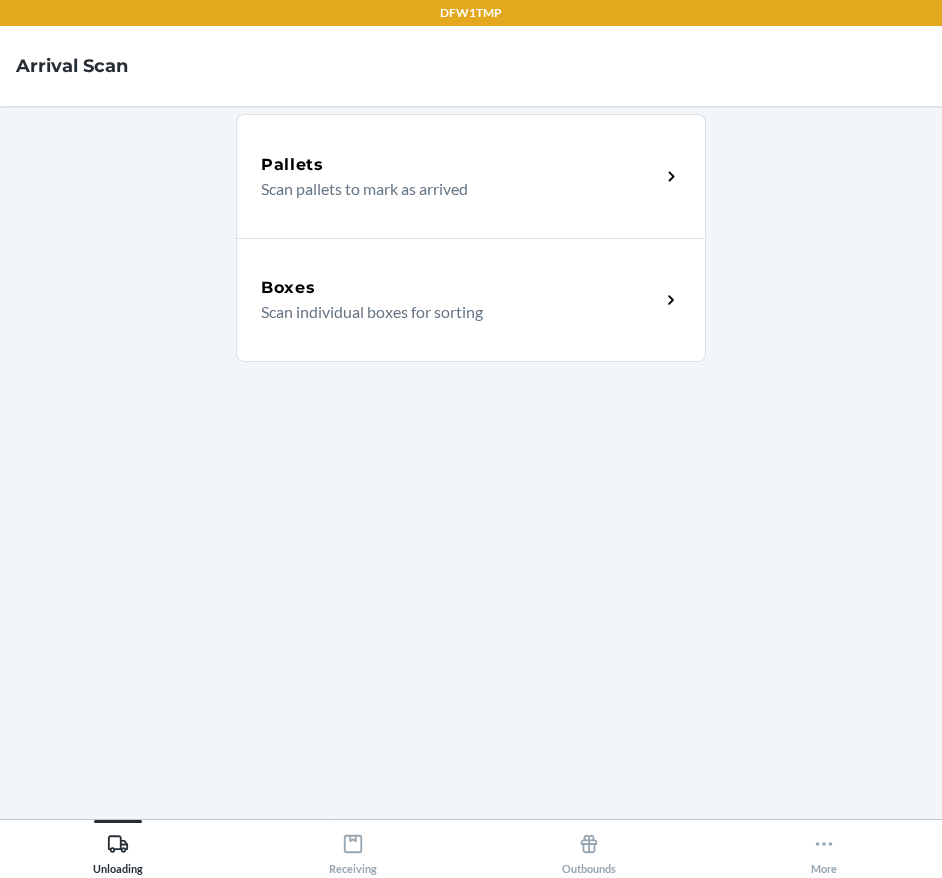 click on "Boxes Scan individual boxes for sorting" at bounding box center (471, 300) 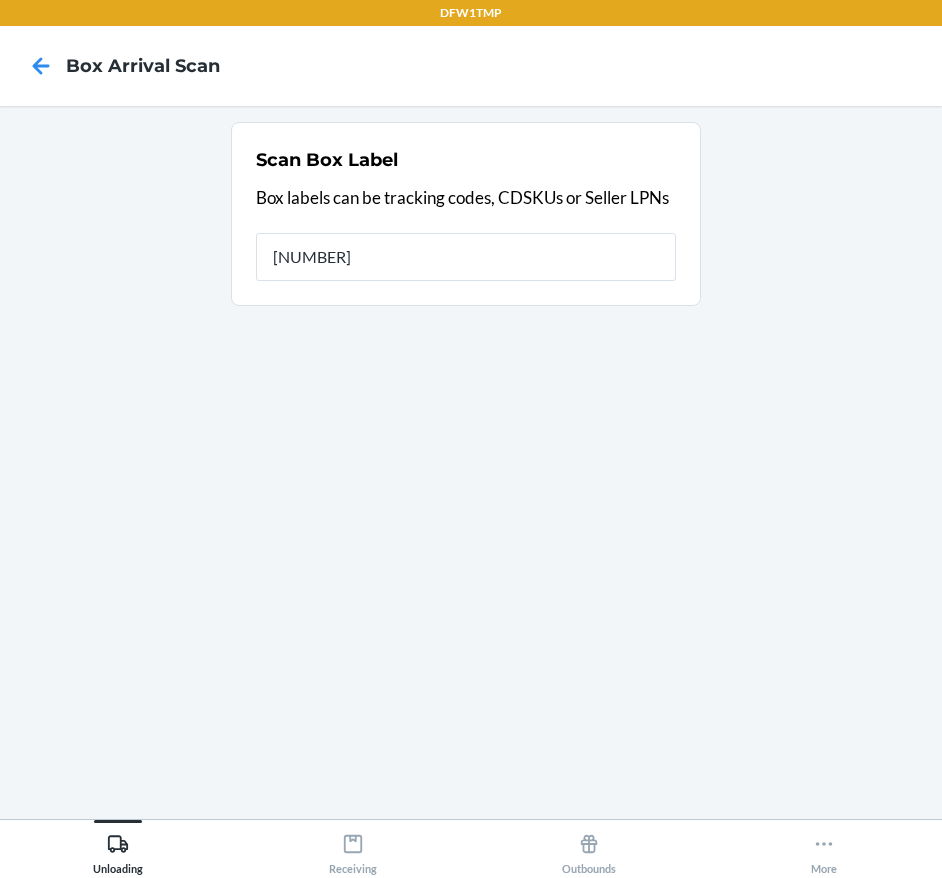 type on "[NUMBER]" 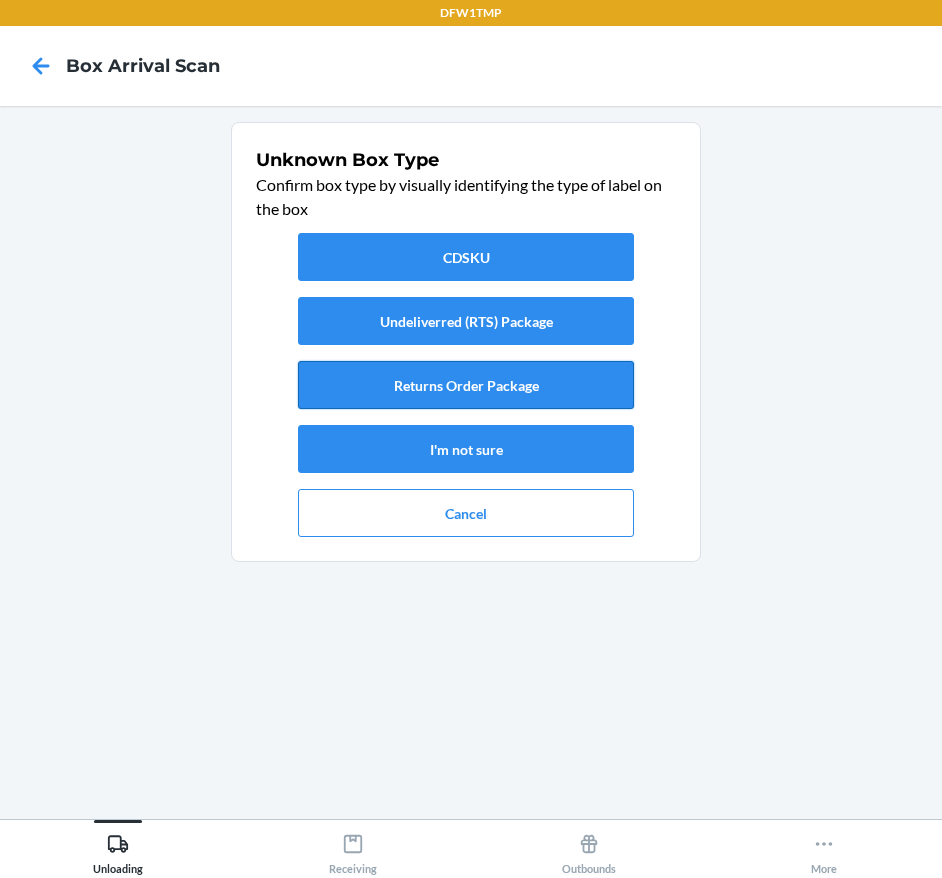 click on "Returns Order Package" at bounding box center (466, 385) 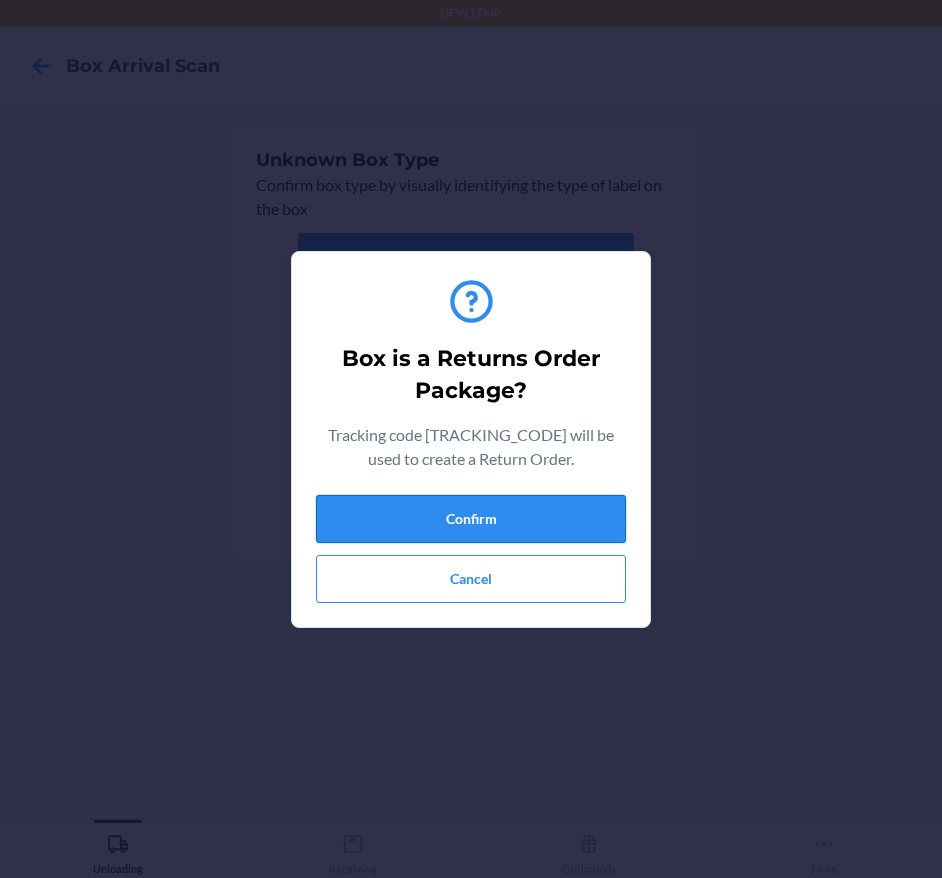 click on "Confirm" at bounding box center [471, 519] 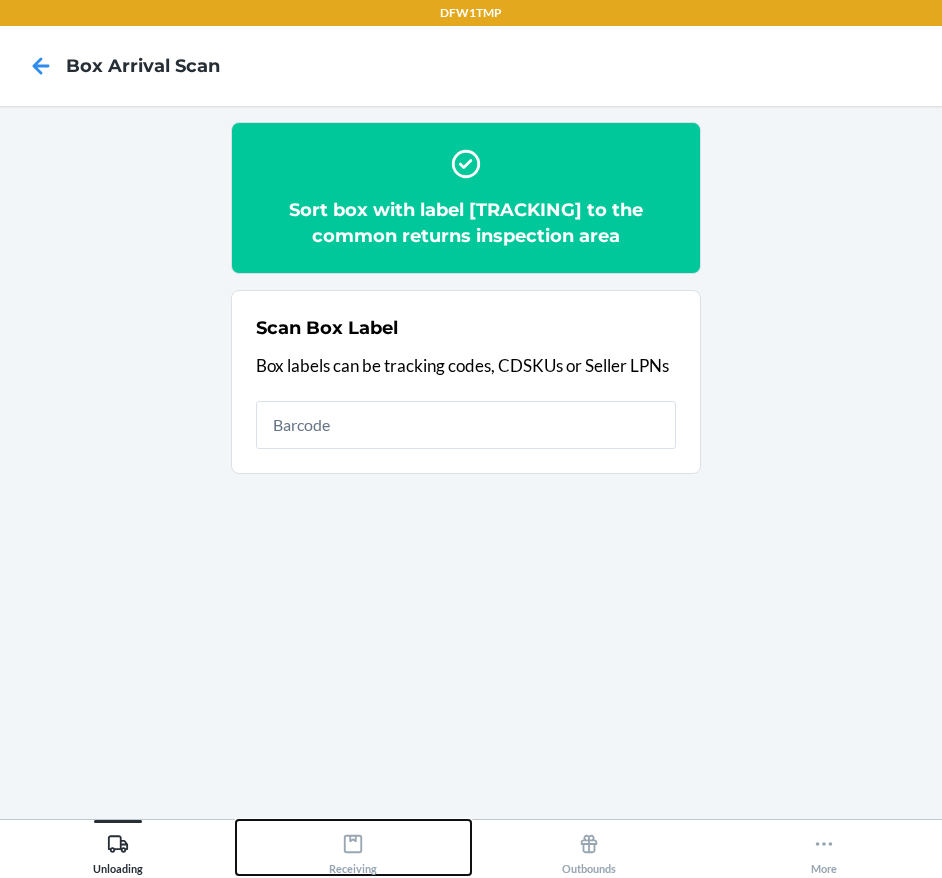 click on "Receiving" at bounding box center (353, 850) 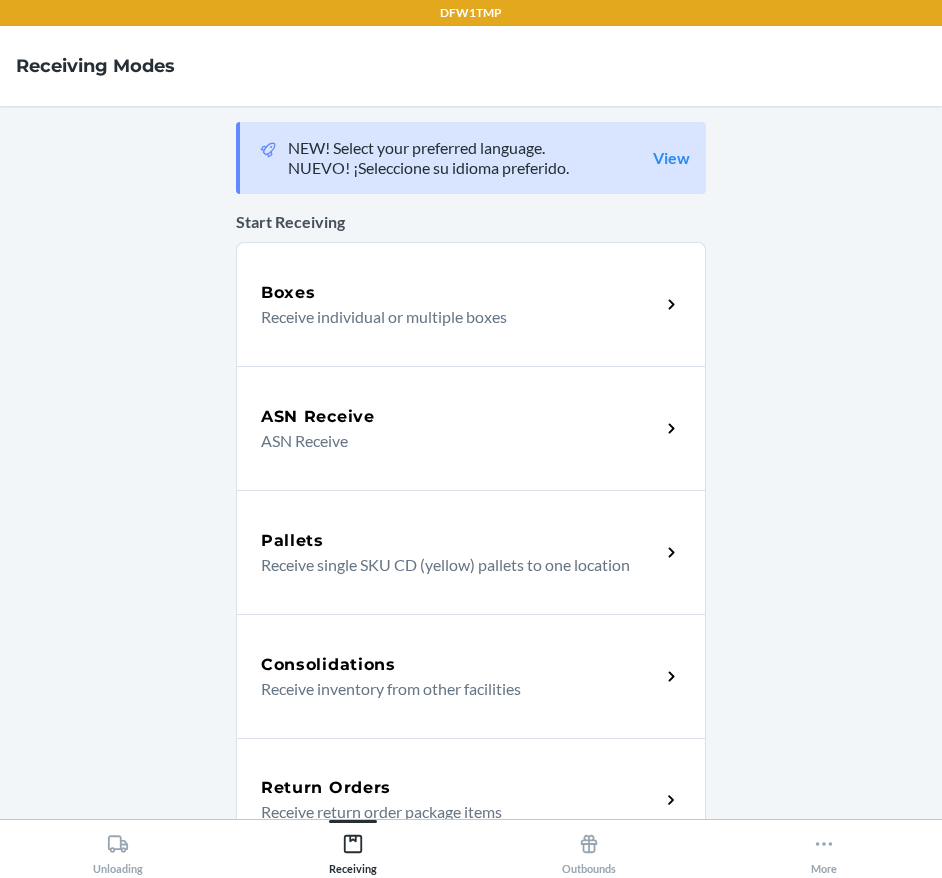 click on "Receive return order package items" at bounding box center [452, 812] 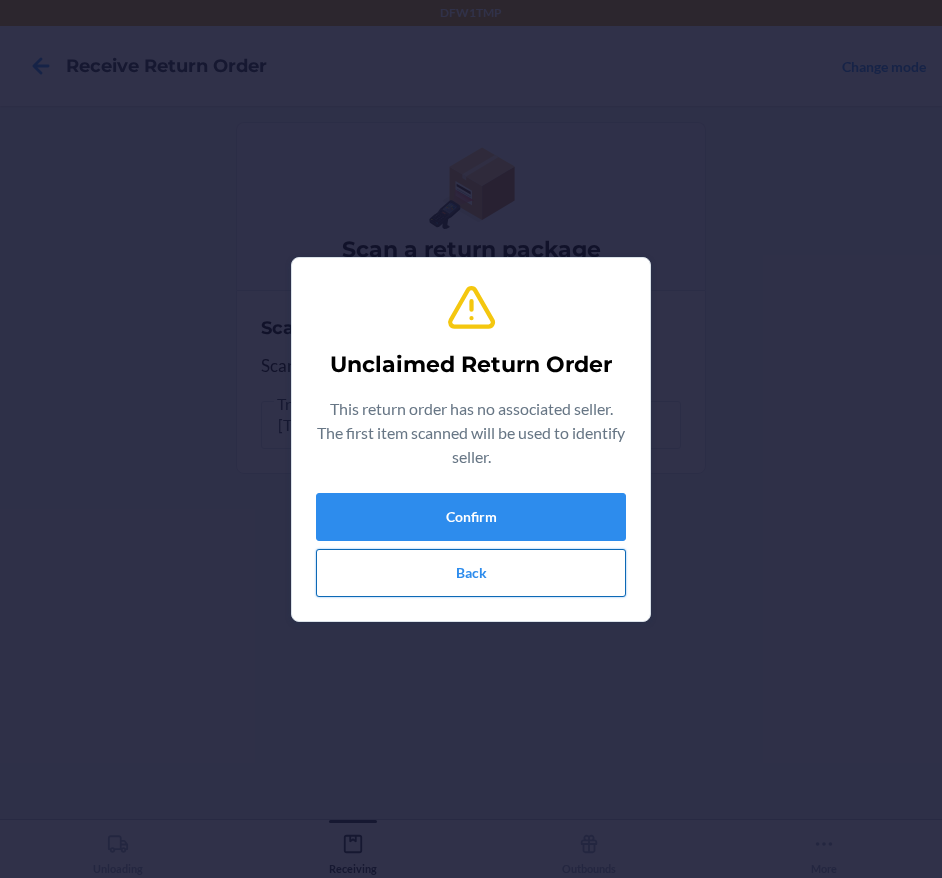 click on "Back" at bounding box center (471, 573) 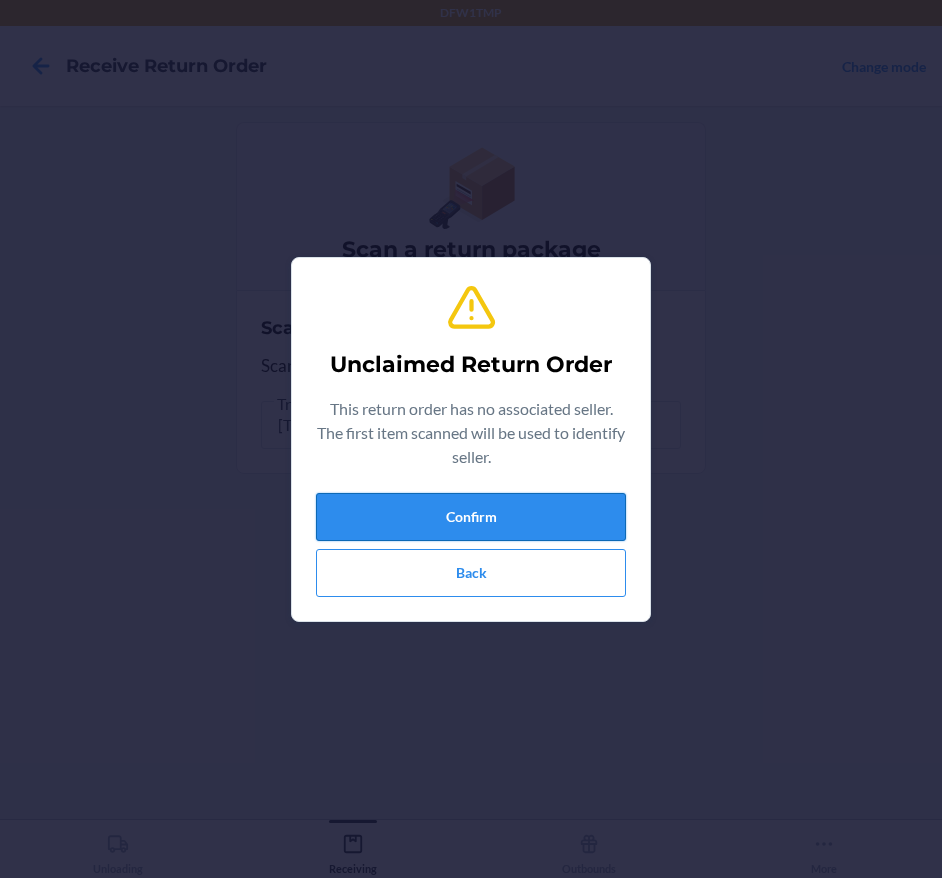 click on "Confirm" at bounding box center (471, 517) 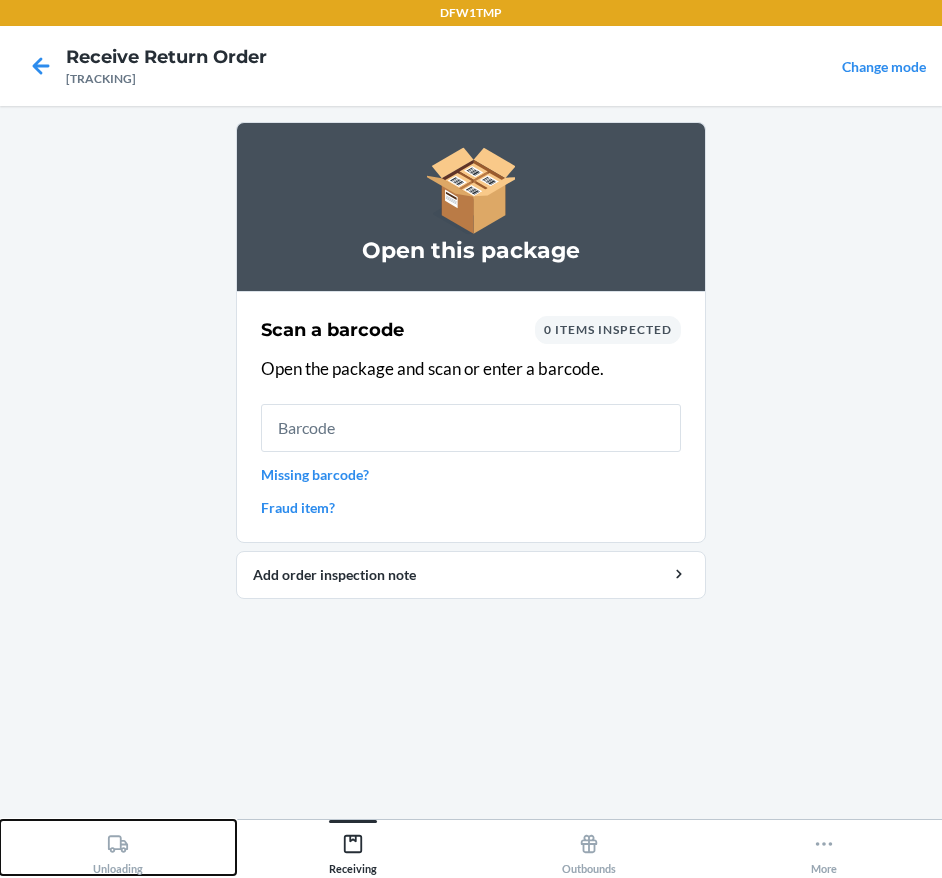 click on "Unloading" at bounding box center (118, 847) 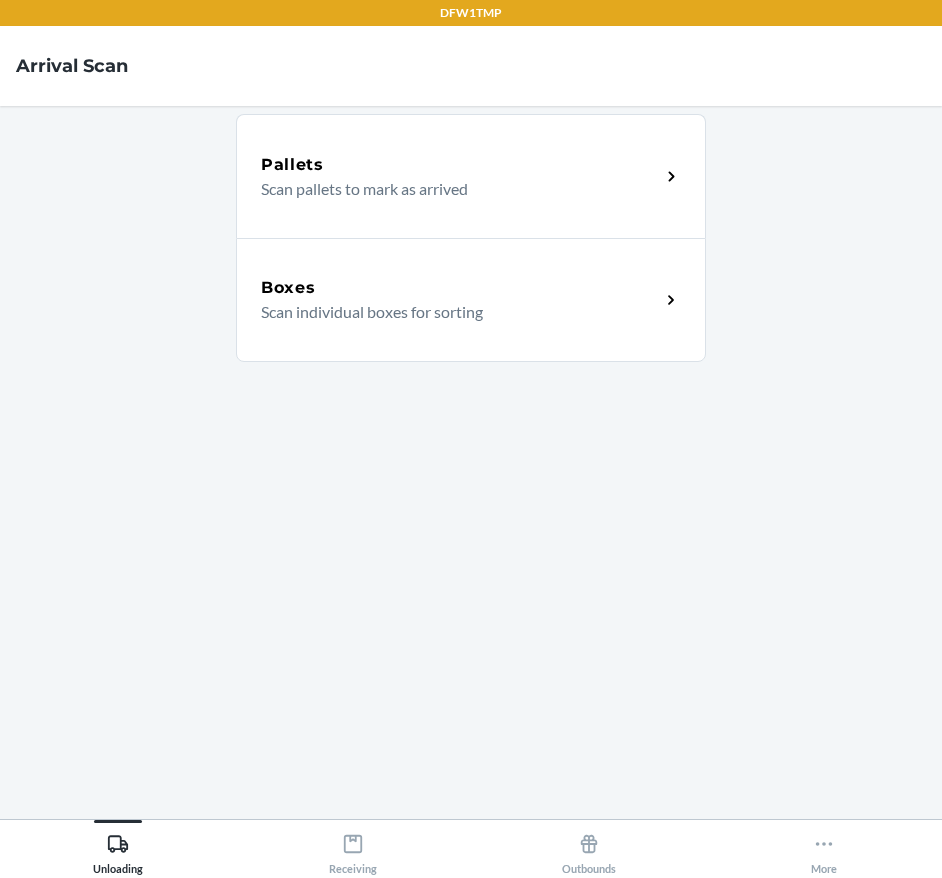 click on "Scan individual boxes for sorting" at bounding box center (452, 312) 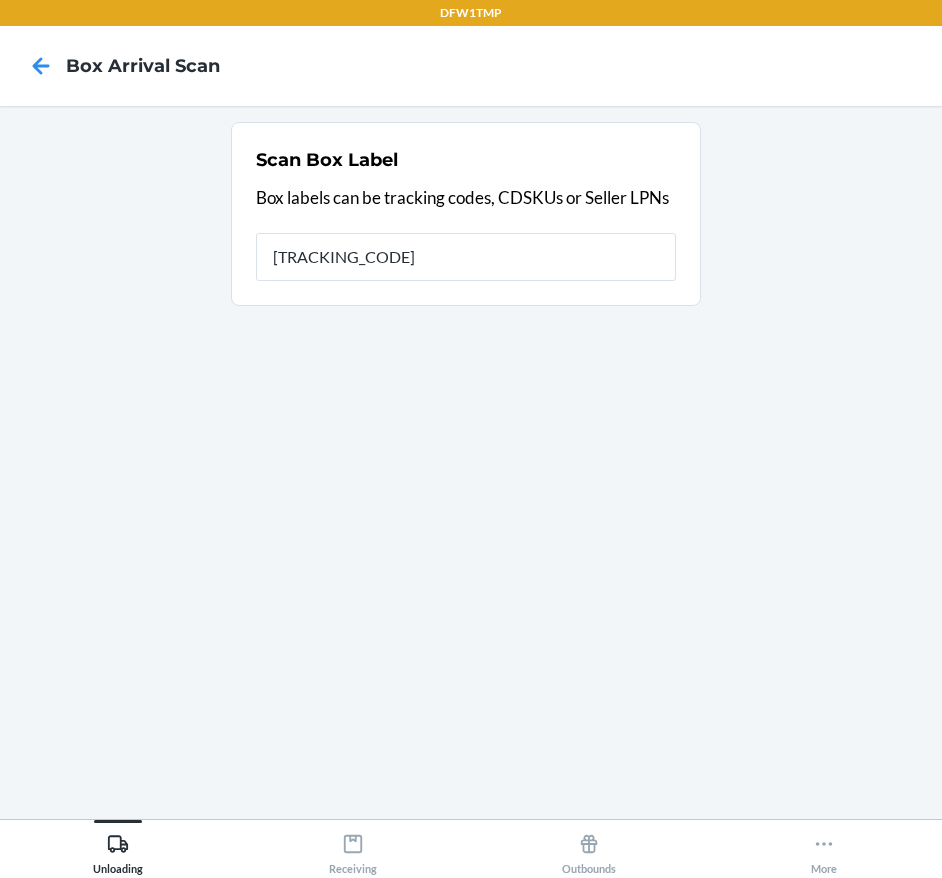 type on "[NUMBER]" 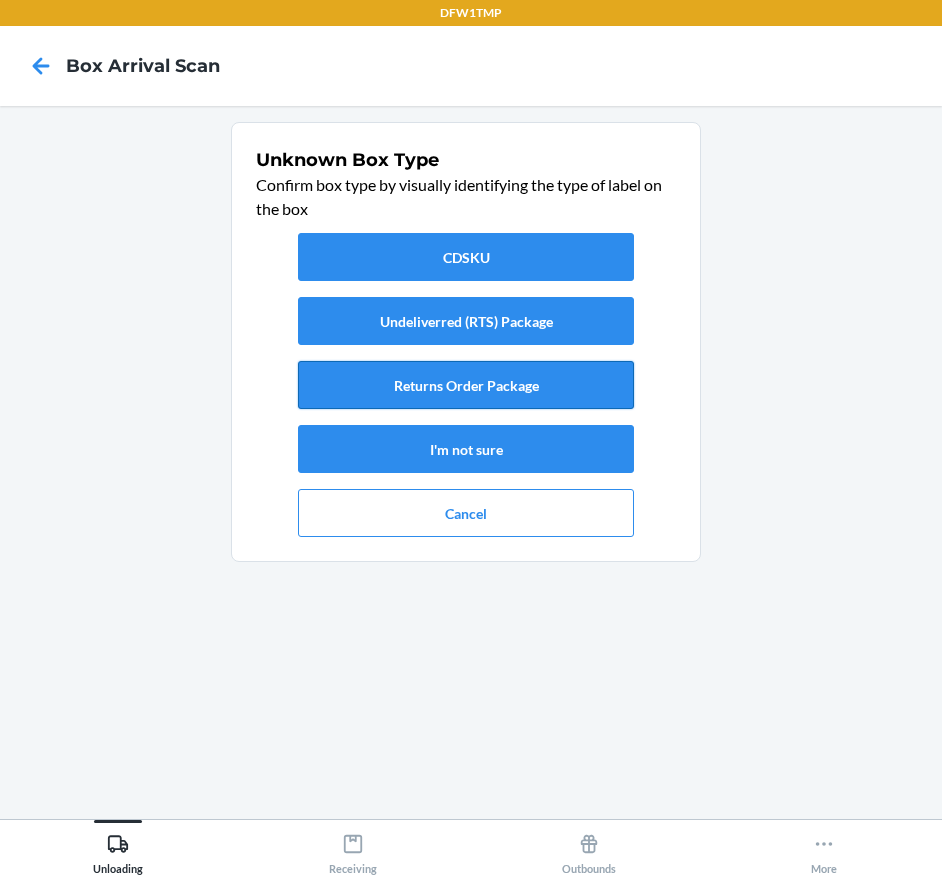 click on "Returns Order Package" at bounding box center [466, 385] 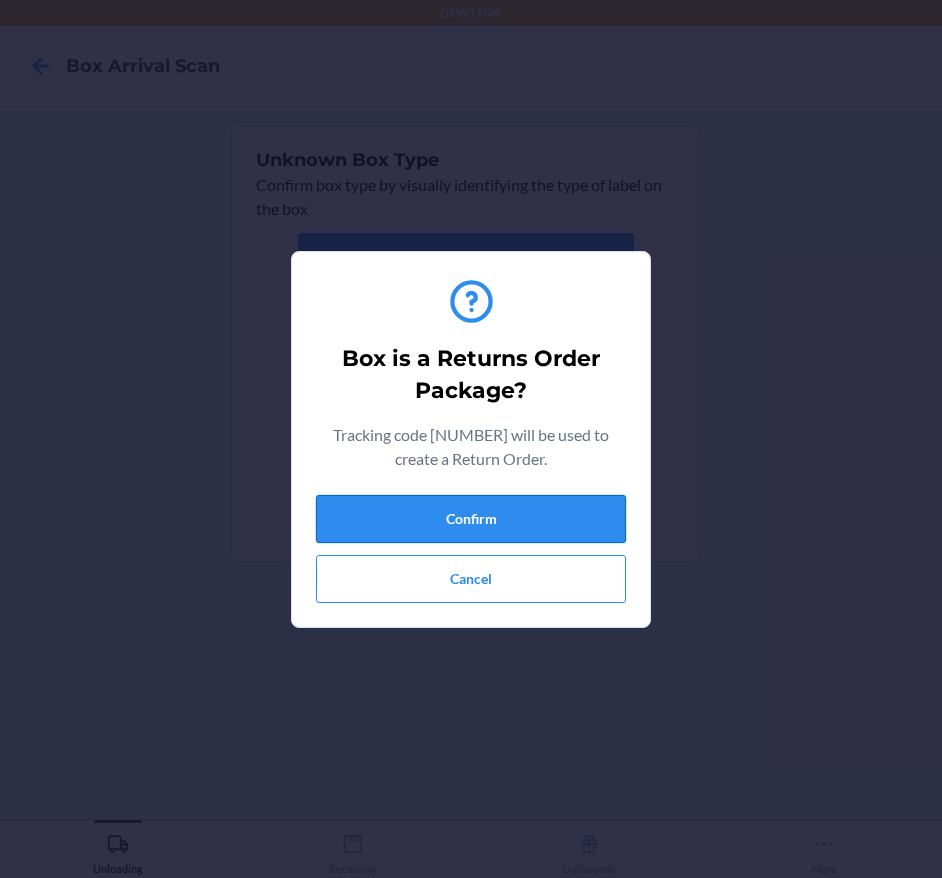 click on "Confirm" at bounding box center (471, 519) 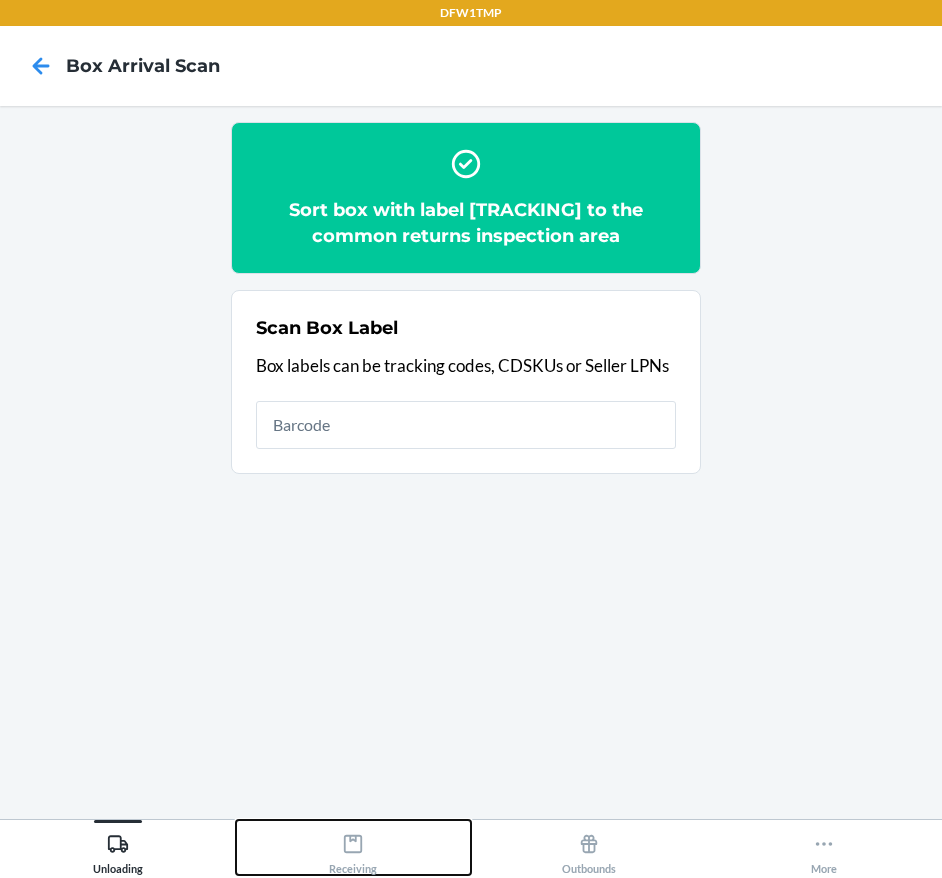 drag, startPoint x: 315, startPoint y: 831, endPoint x: 325, endPoint y: 819, distance: 15.6205 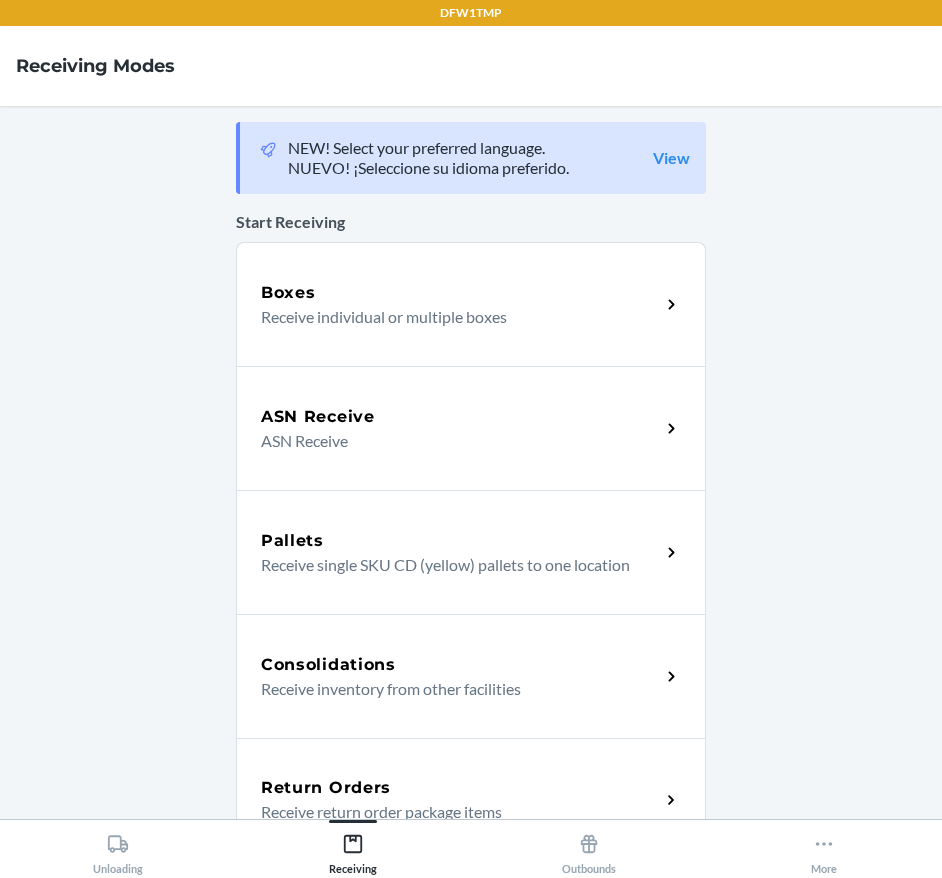 drag, startPoint x: 431, startPoint y: 745, endPoint x: 462, endPoint y: 689, distance: 64.00781 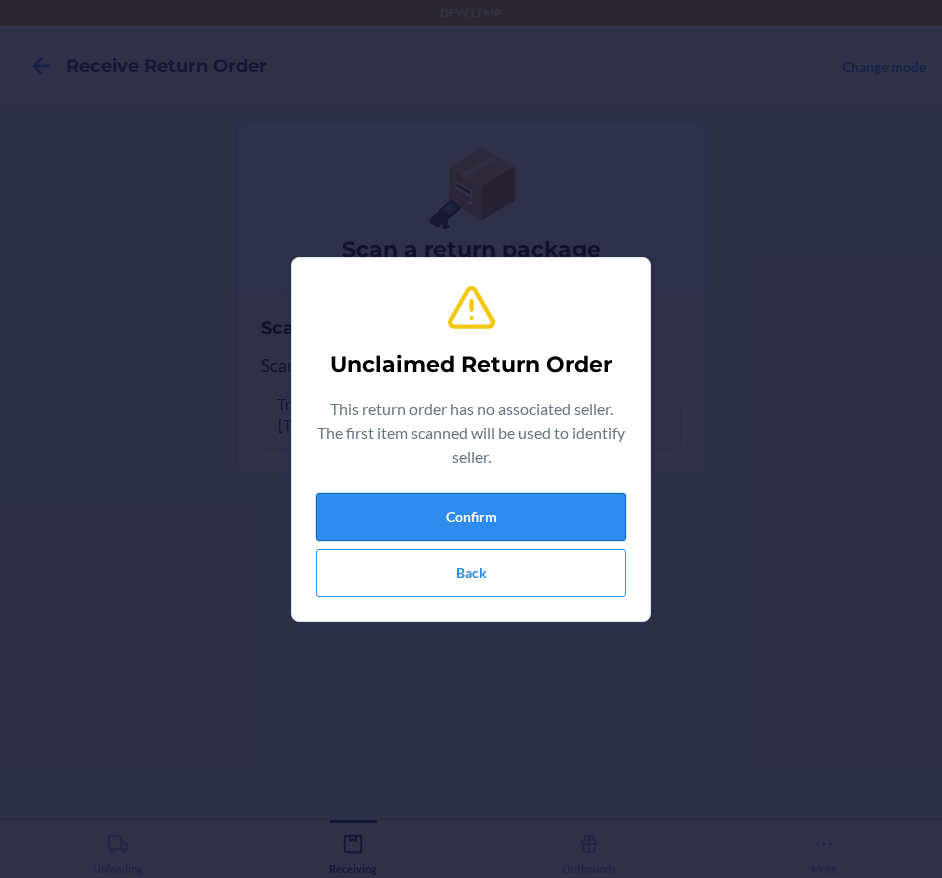 click on "Confirm" at bounding box center [471, 517] 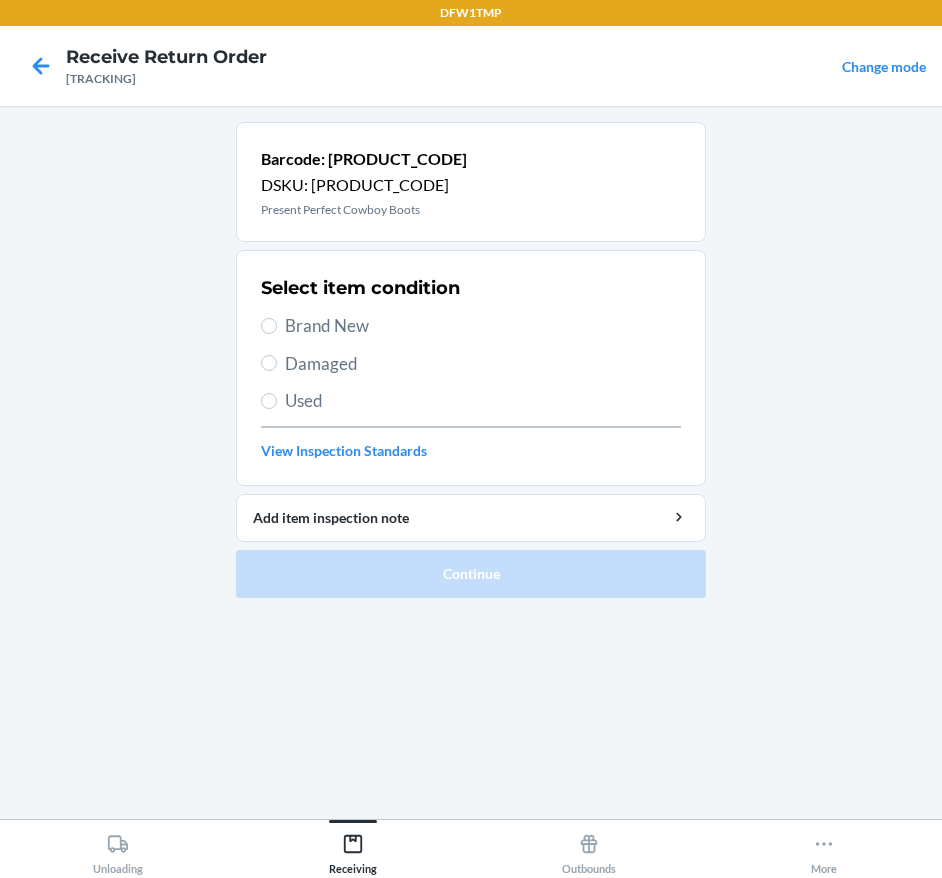 click on "Select item condition Brand New Damaged Used View Inspection Standards" at bounding box center (471, 368) 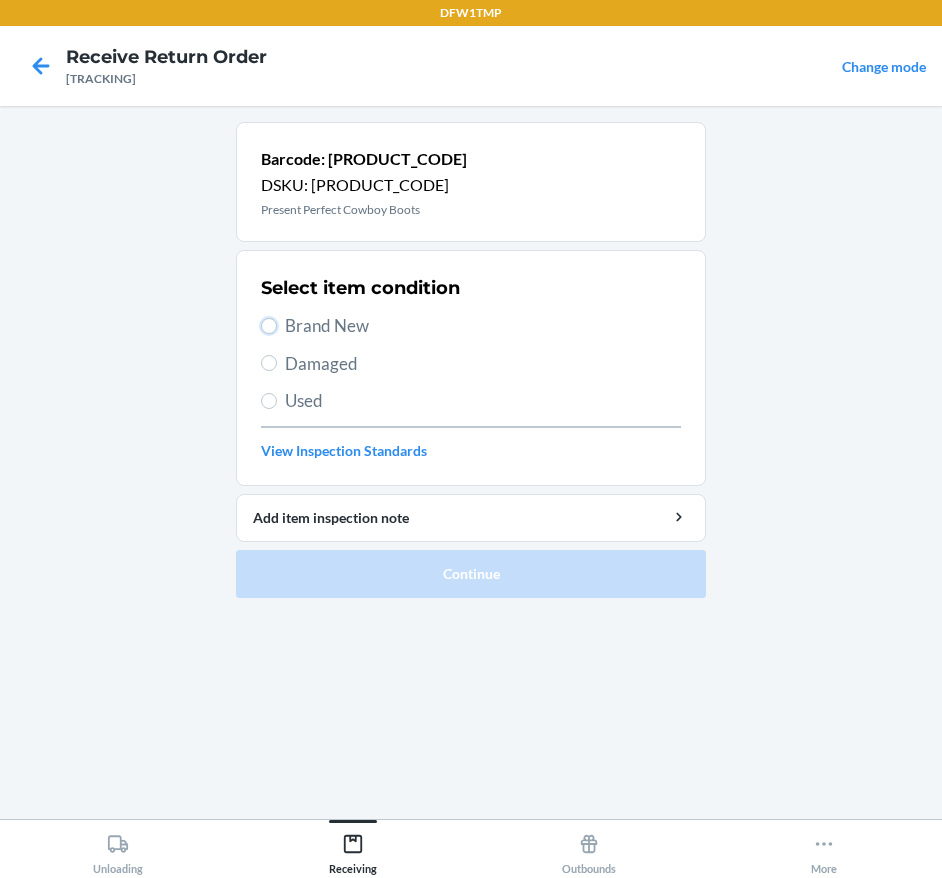 click on "Brand New" at bounding box center (269, 326) 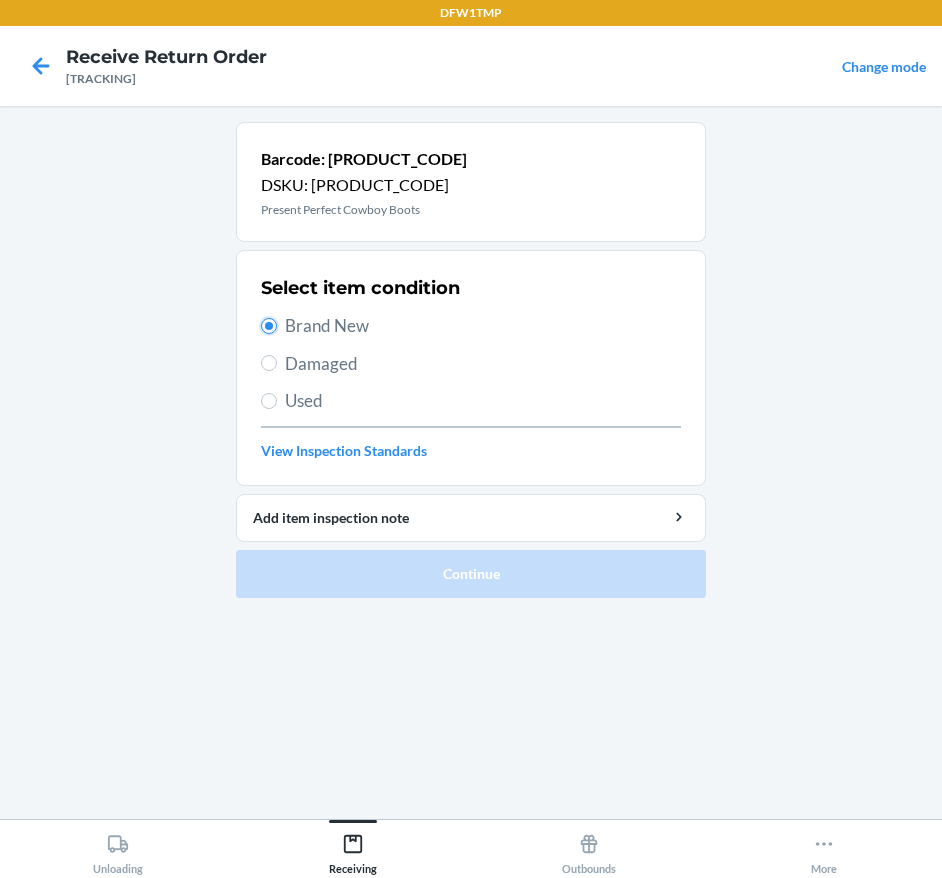 radio on "true" 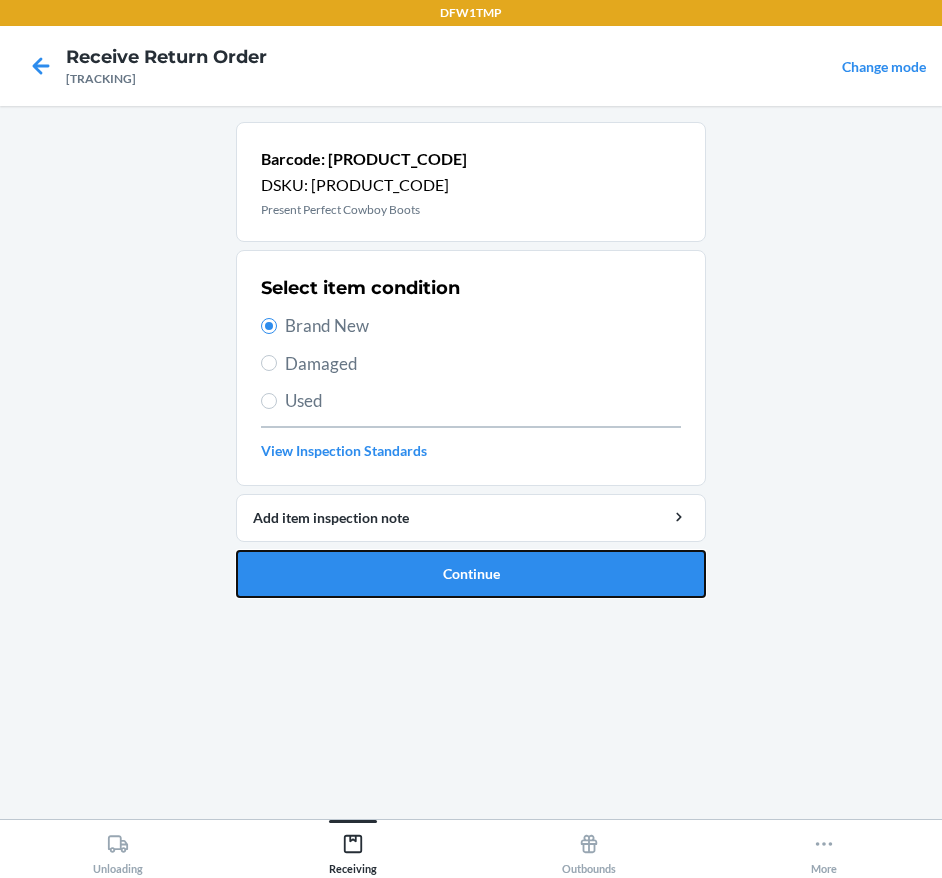 click on "Continue" at bounding box center (471, 574) 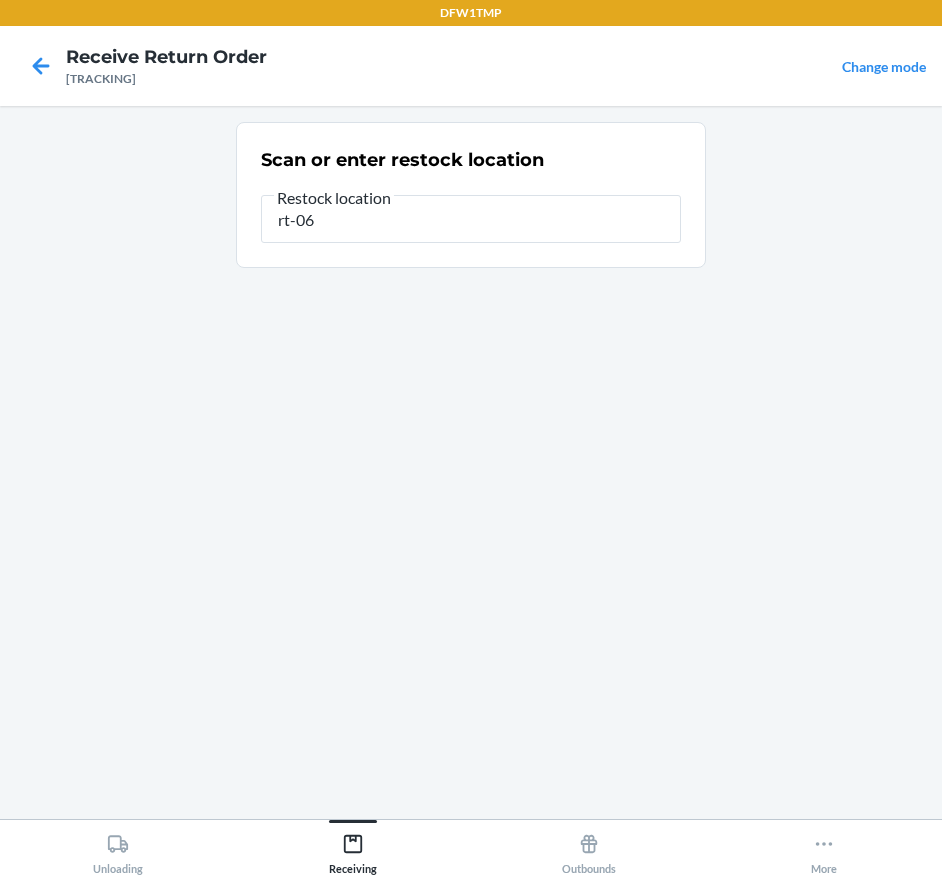 type on "rt-06" 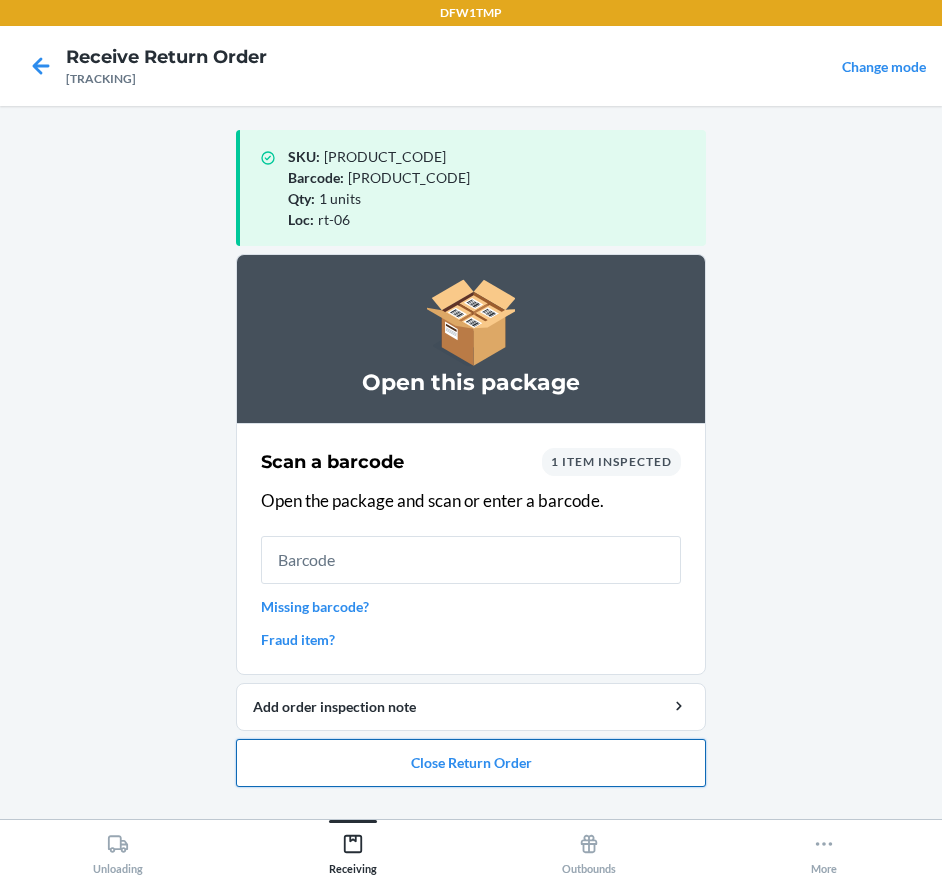 click on "Close Return Order" at bounding box center [471, 763] 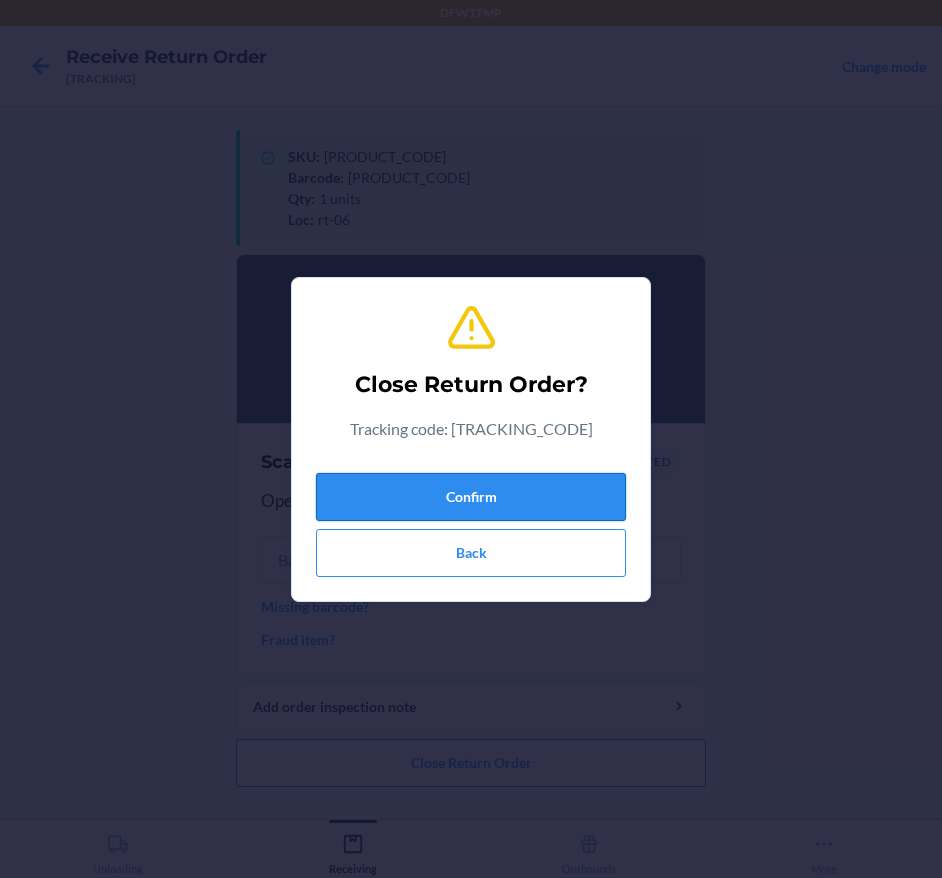click on "Confirm" at bounding box center [471, 497] 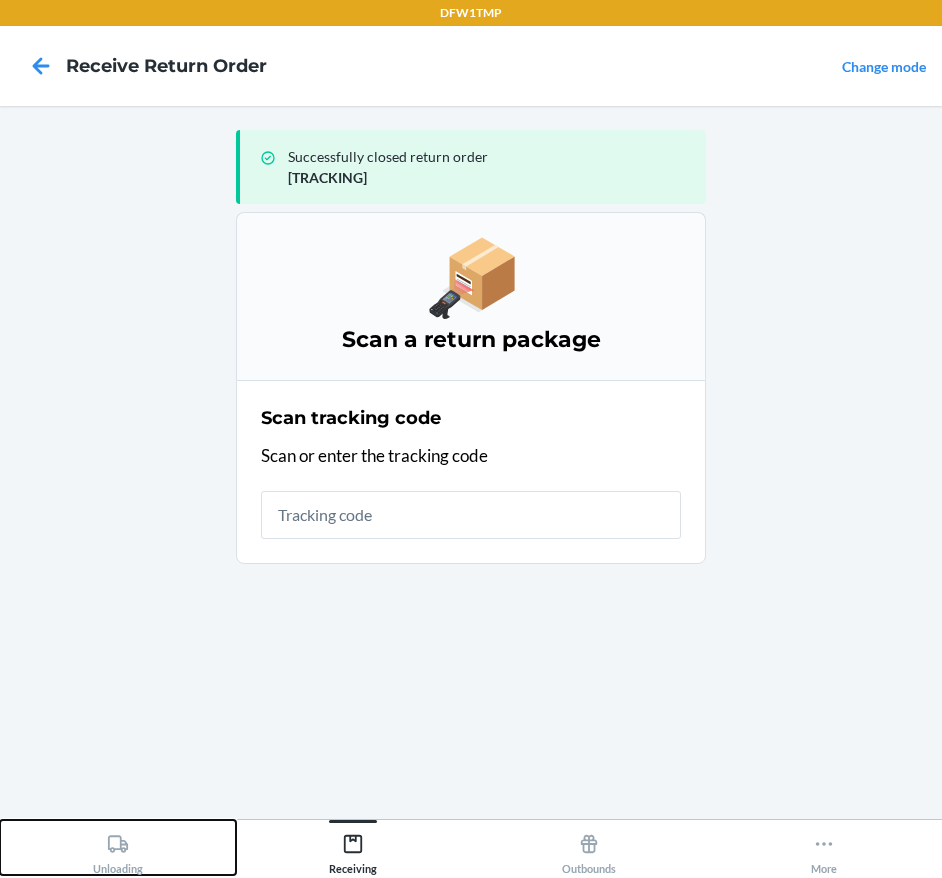 drag, startPoint x: 146, startPoint y: 832, endPoint x: 166, endPoint y: 819, distance: 23.853722 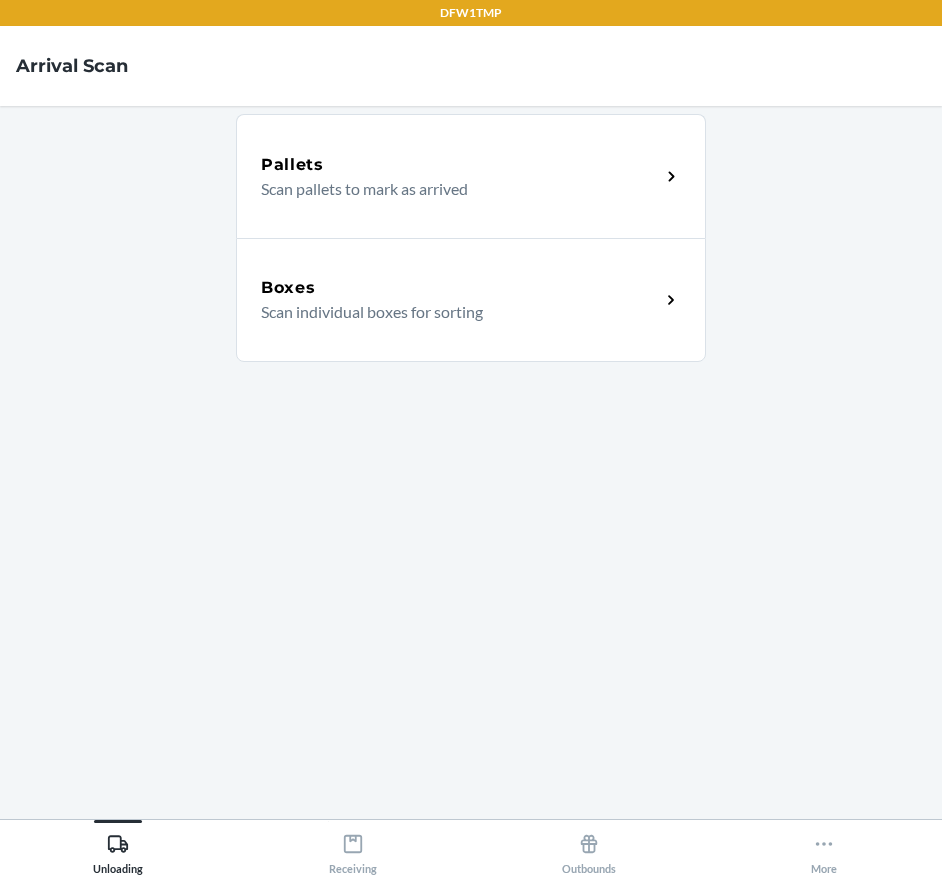 click on "Boxes Scan individual boxes for sorting" at bounding box center [471, 300] 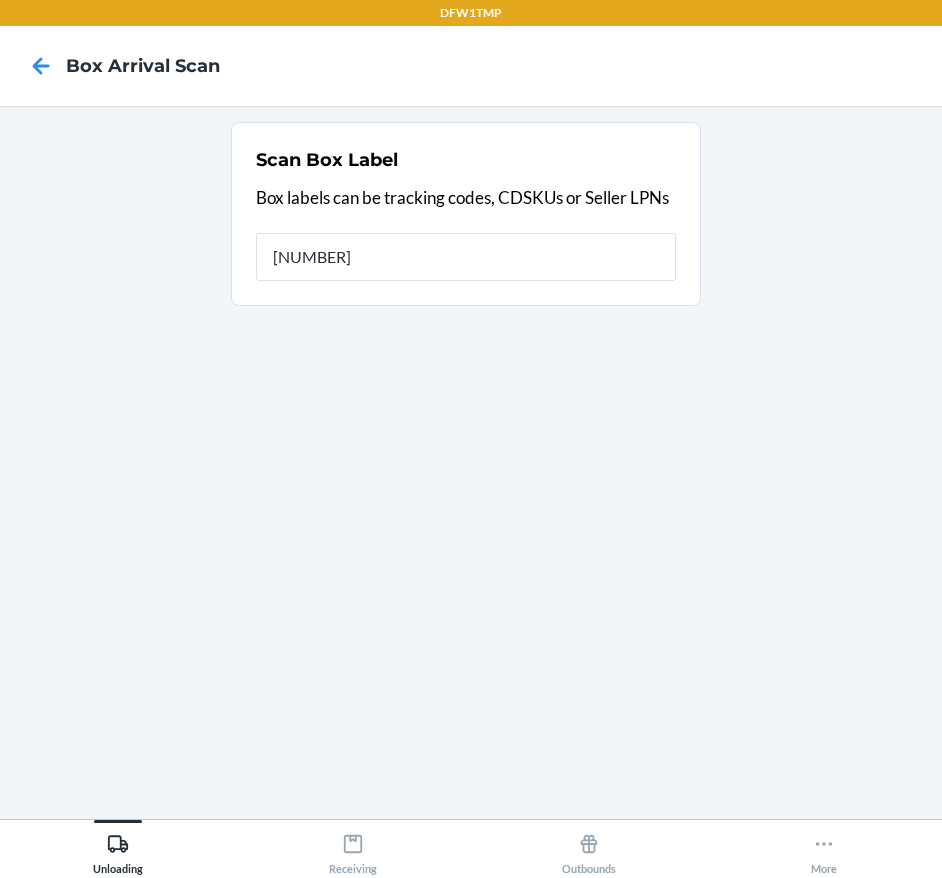 type on "[TRACKING]" 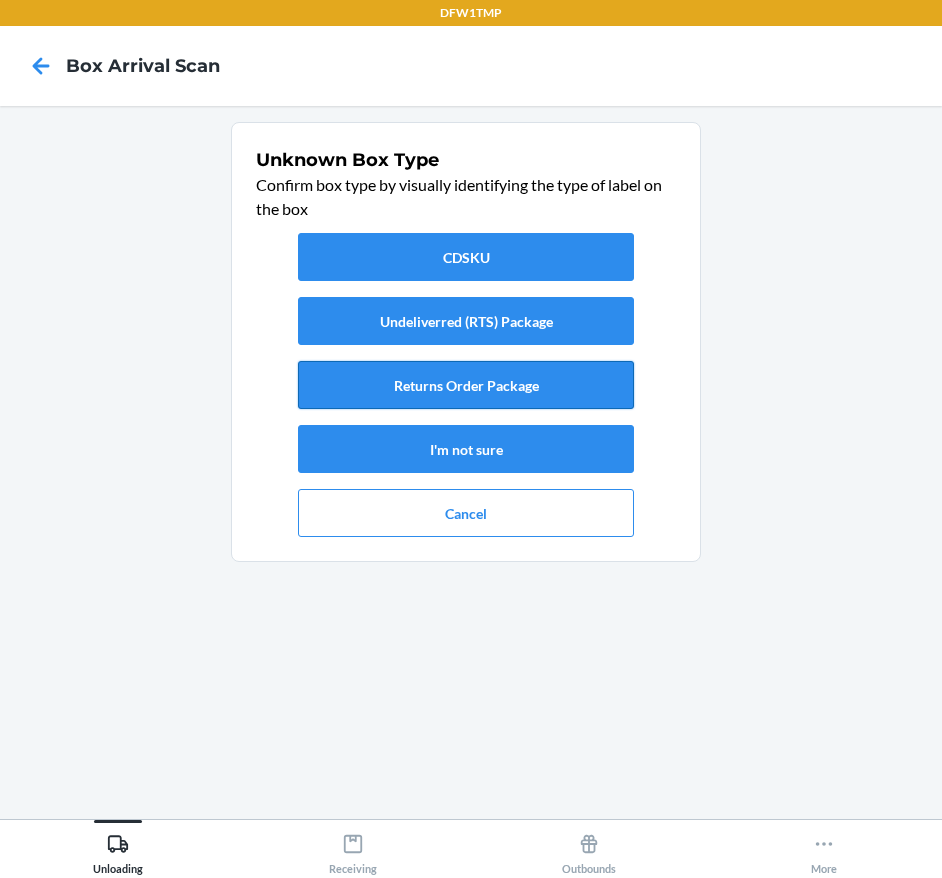 click on "Returns Order Package" at bounding box center (466, 385) 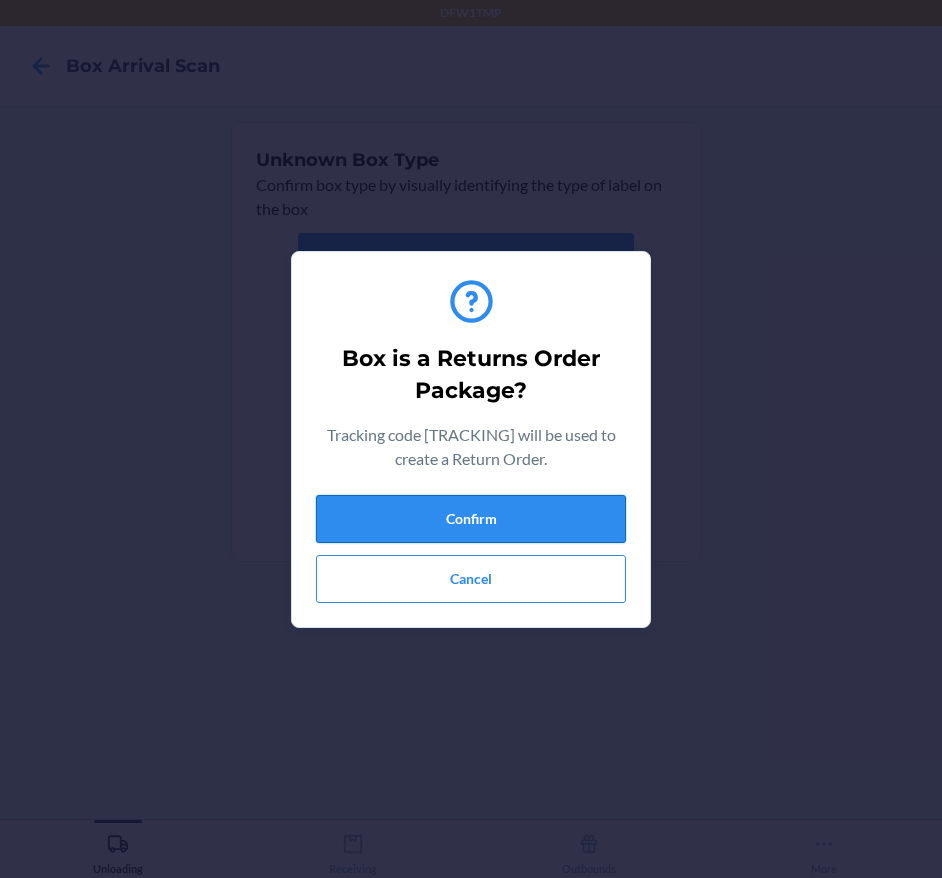 click on "Confirm" at bounding box center [471, 519] 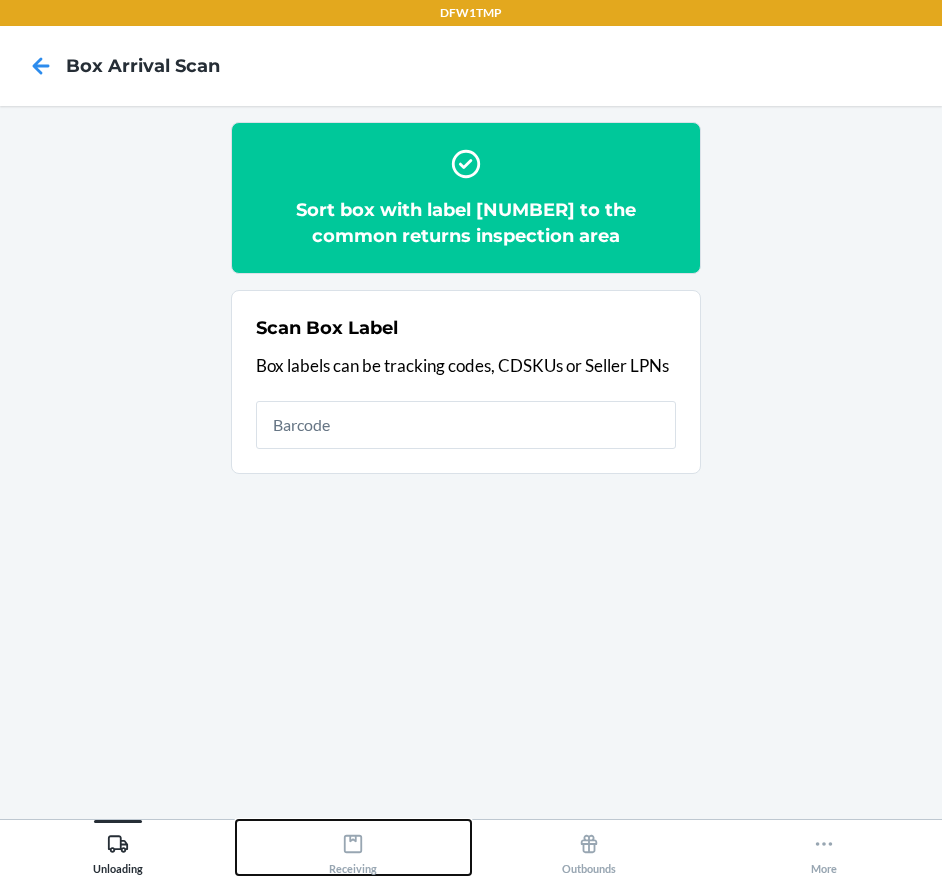 click on "Receiving" at bounding box center [354, 847] 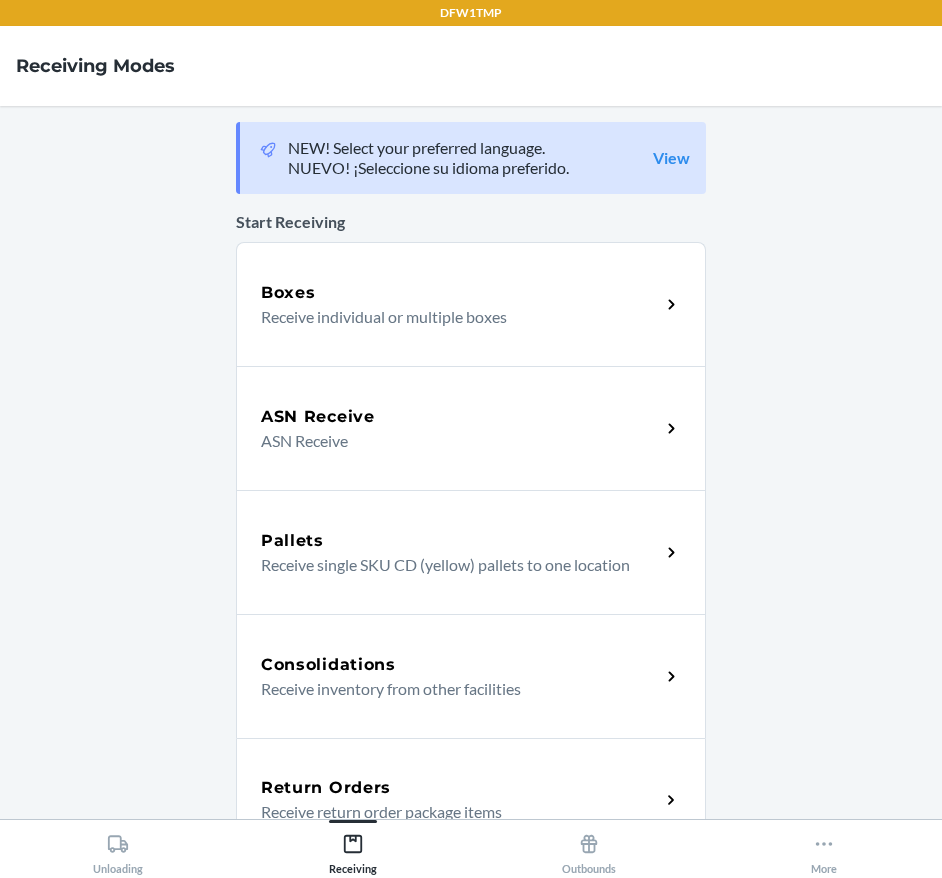 click on "Return Orders Receive return order package items" at bounding box center (471, 800) 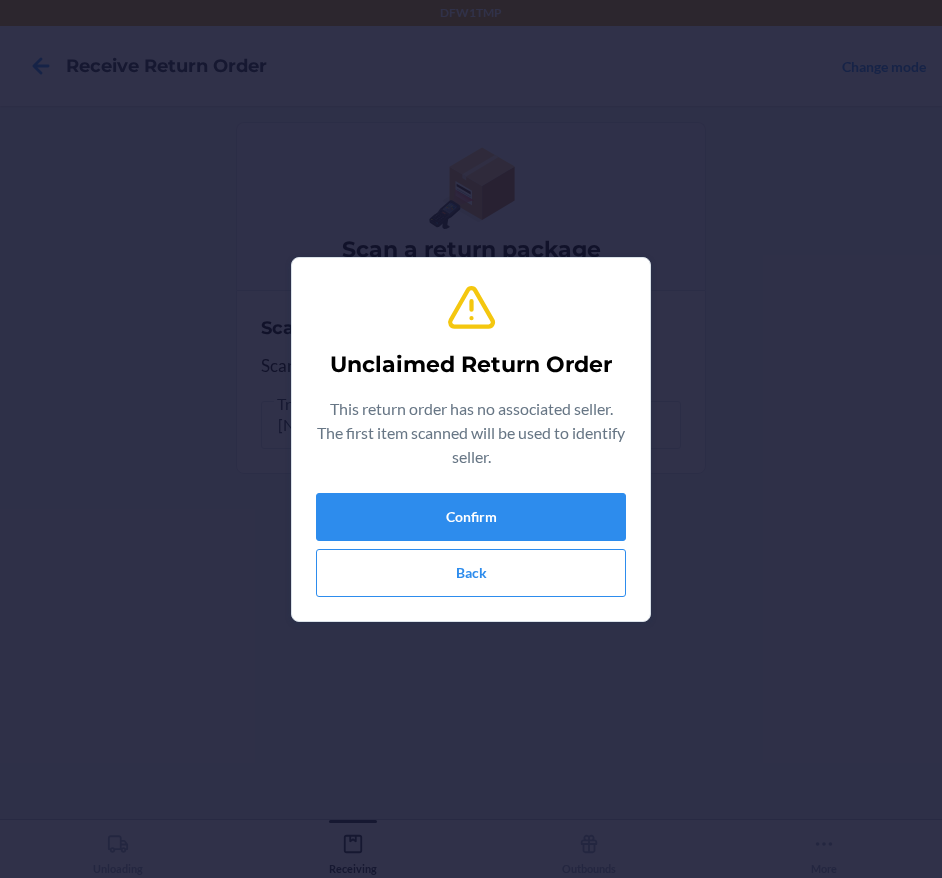 click on "Unclaimed Return Order This return order has no associated seller. The first item scanned will be used to identify seller. Confirm Back" at bounding box center [471, 439] 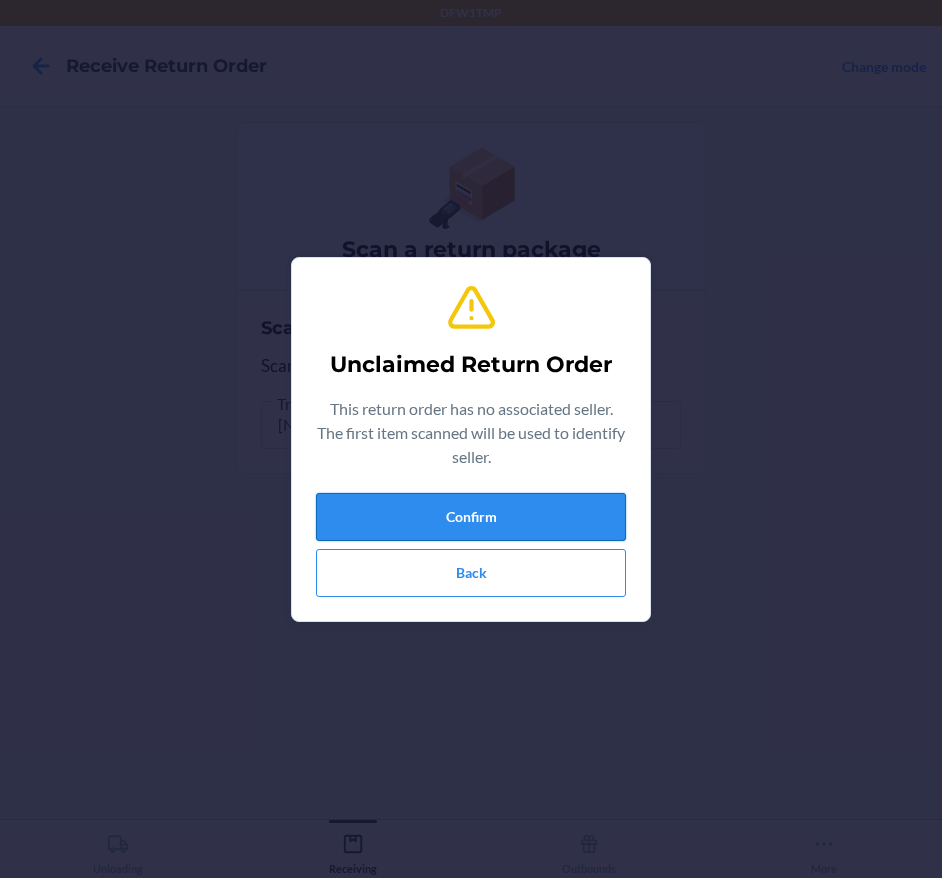 click on "Confirm" at bounding box center (471, 517) 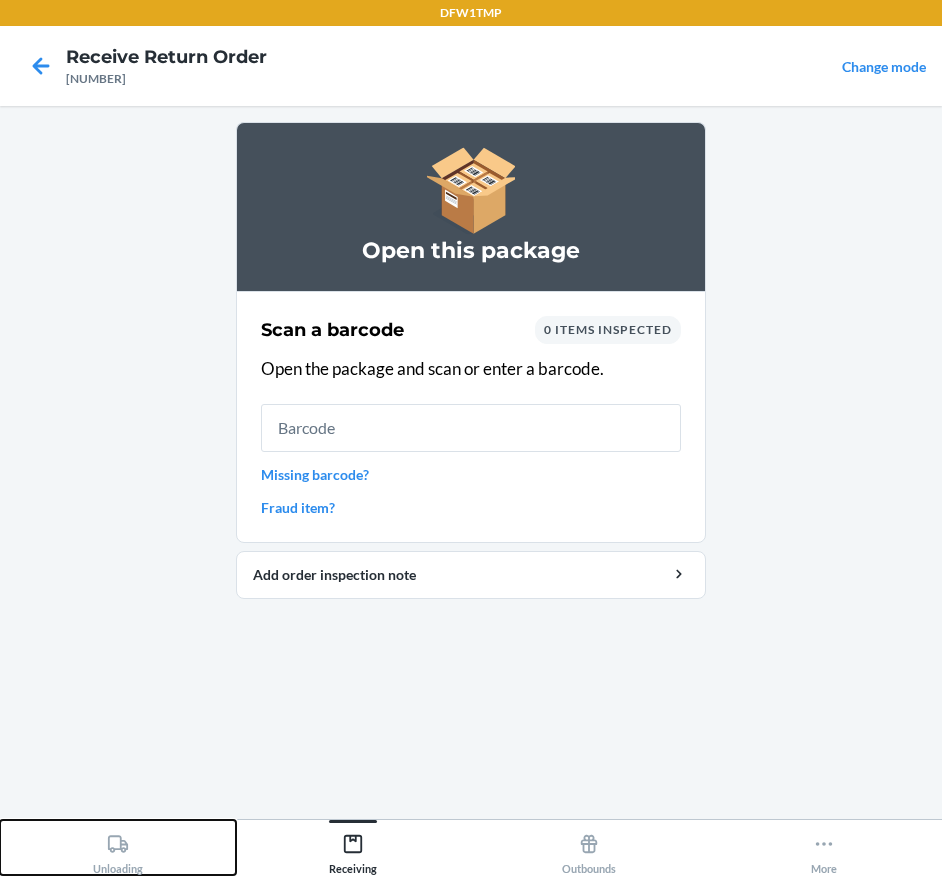 click on "Unloading" at bounding box center [118, 850] 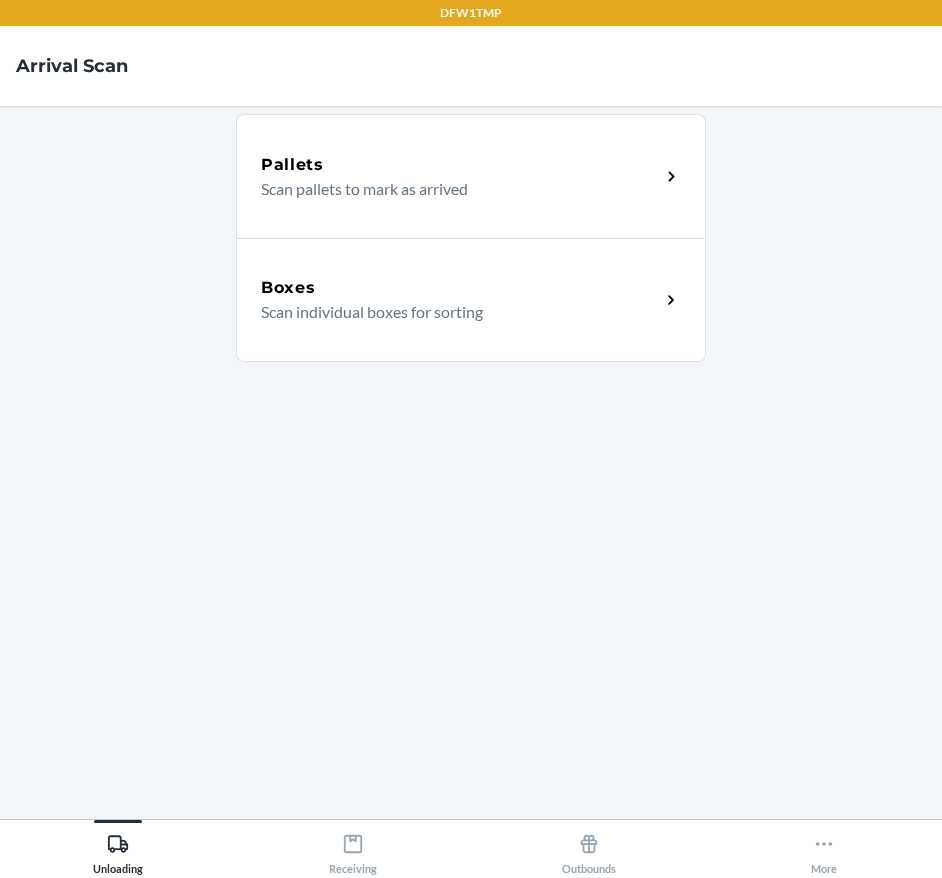 click on "Scan individual boxes for sorting" at bounding box center (452, 312) 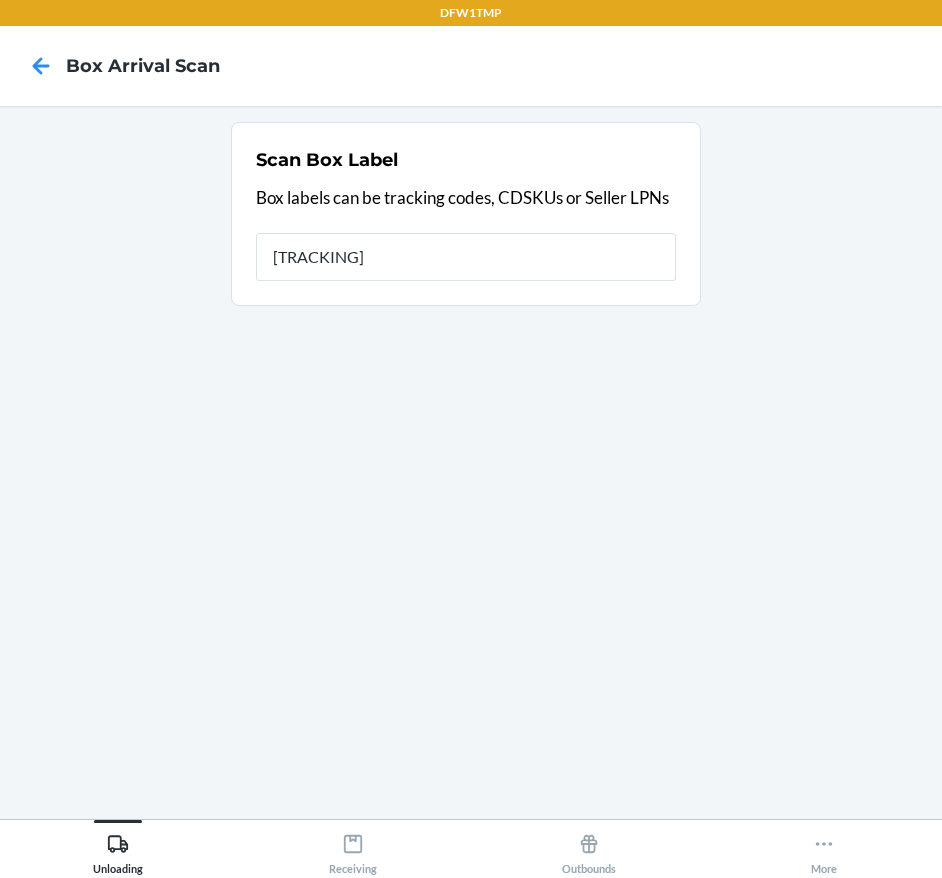 type on "[TRACKING]" 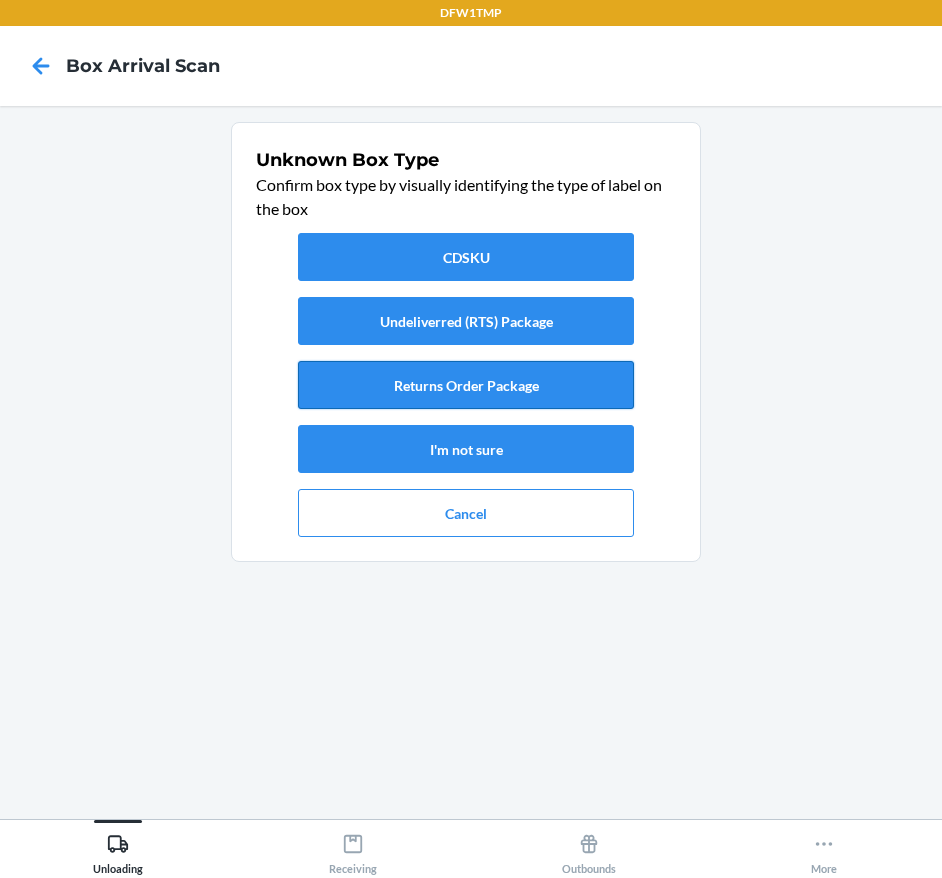 click on "Returns Order Package" at bounding box center [466, 385] 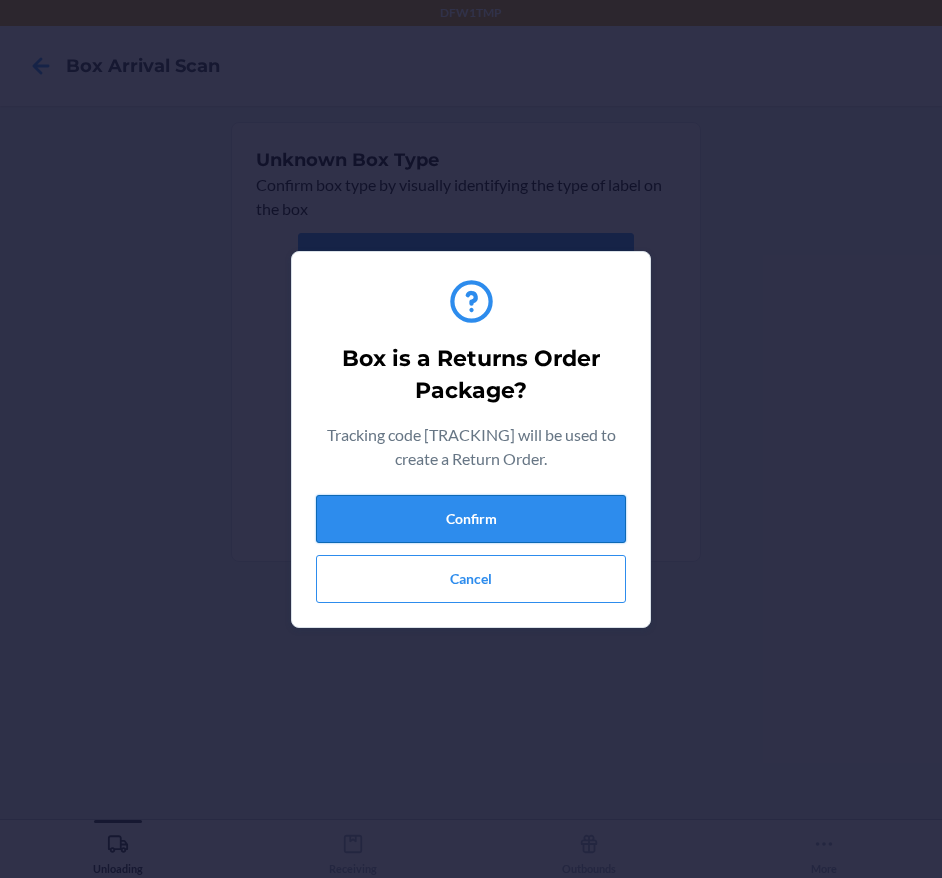 click on "Confirm" at bounding box center [471, 519] 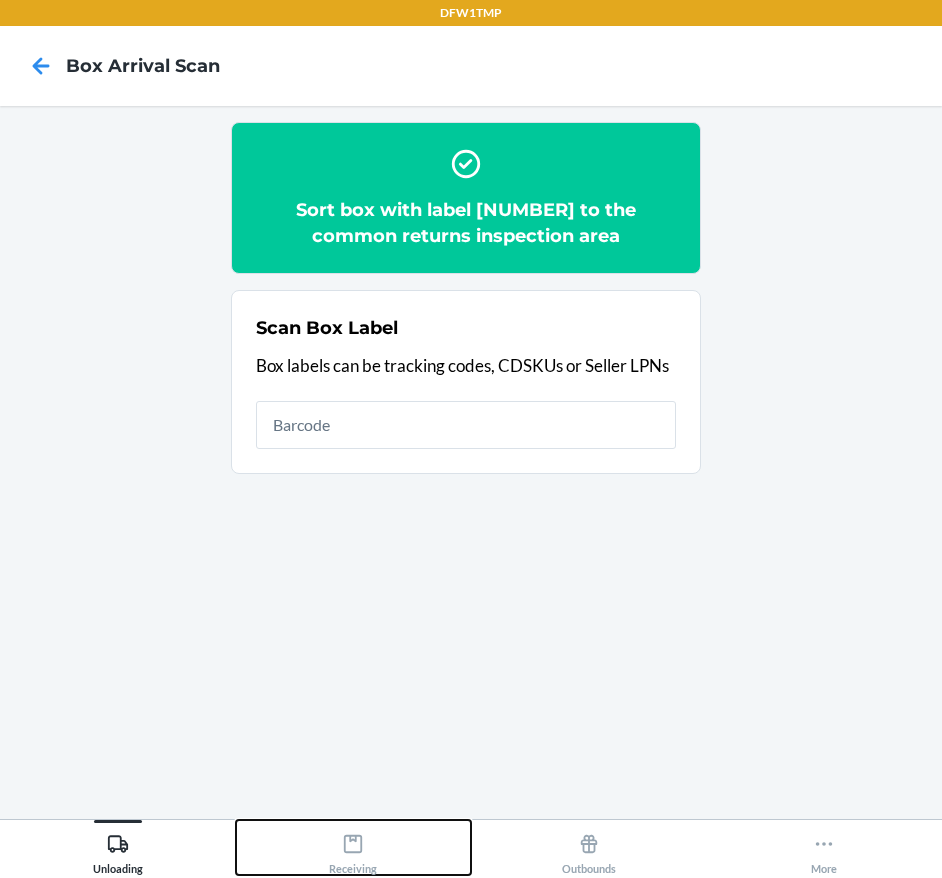 click on "Receiving" at bounding box center (354, 847) 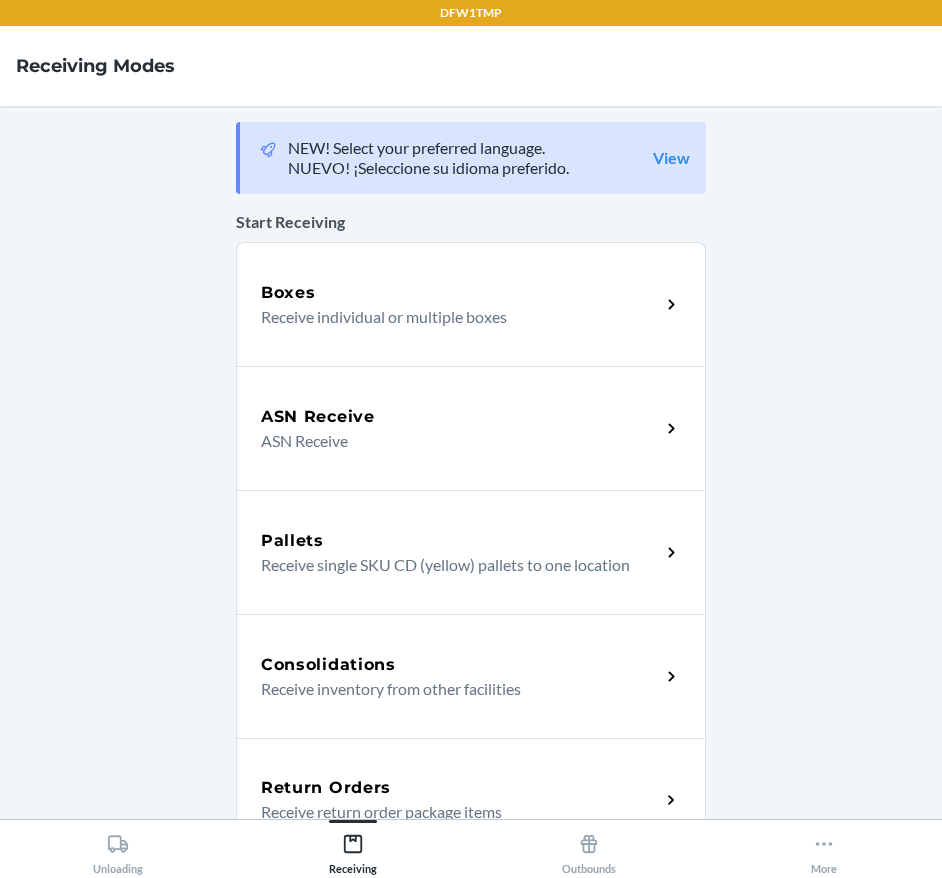 click on "Return Orders Receive return order package items" at bounding box center [471, 800] 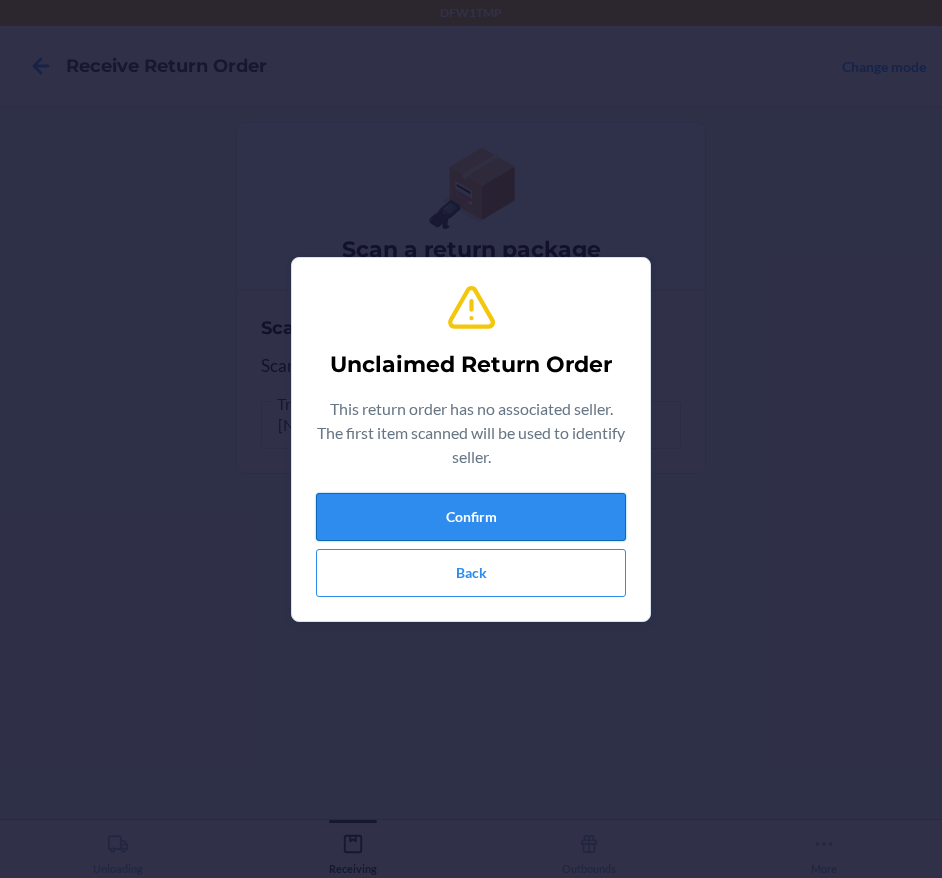 click on "Confirm" at bounding box center [471, 517] 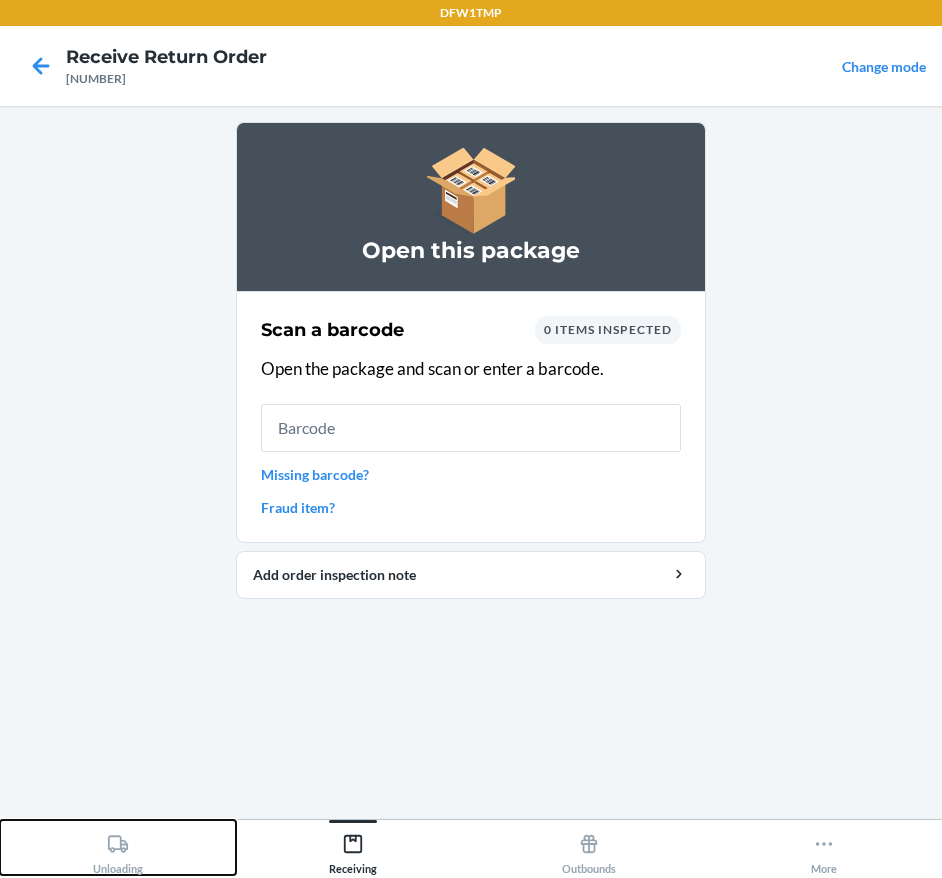 click on "Unloading" at bounding box center (118, 847) 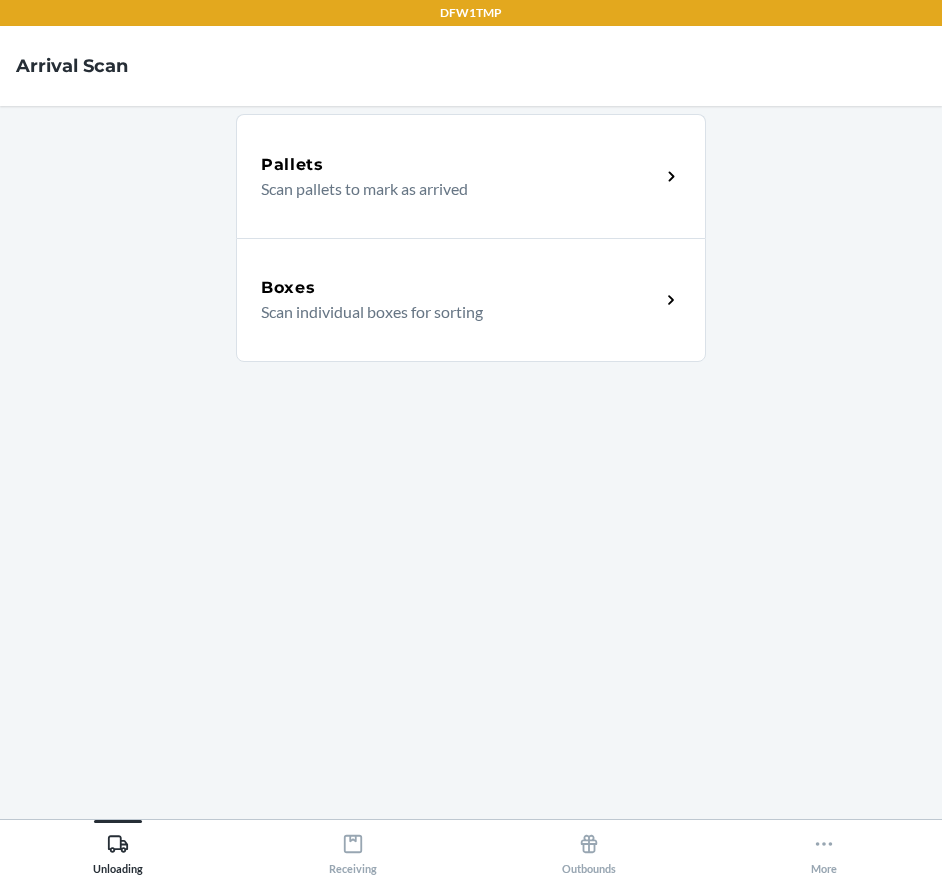 click on "Scan individual boxes for sorting" at bounding box center [452, 312] 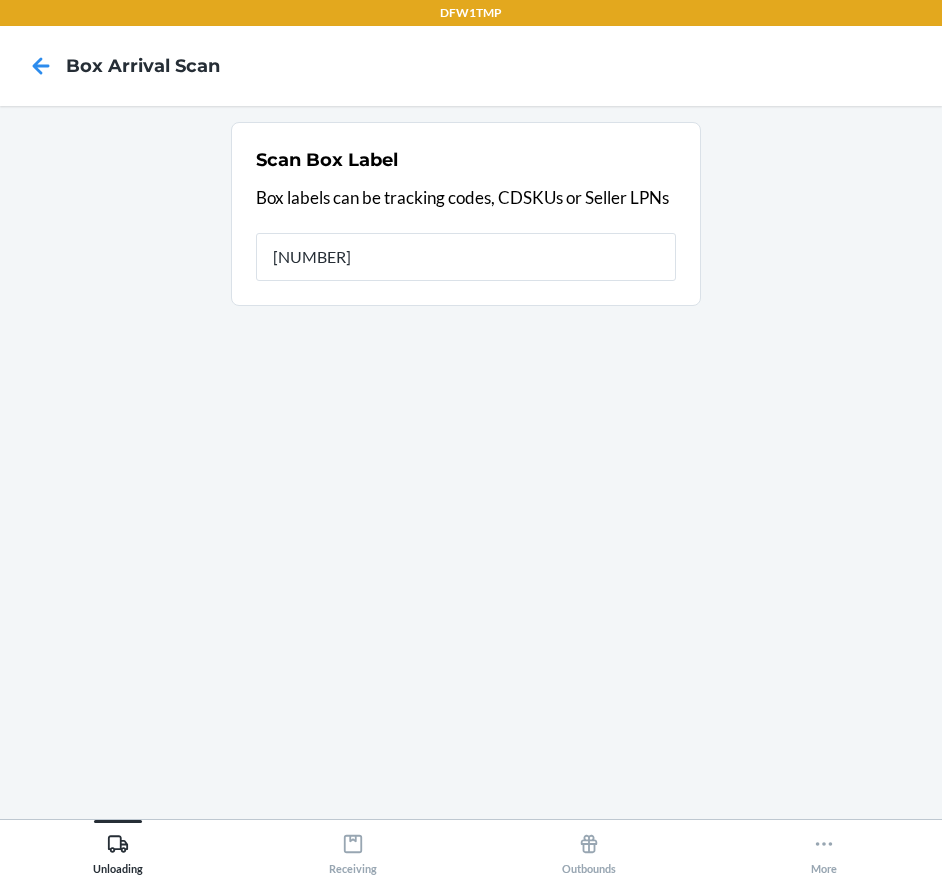 type on "[NUMBER]" 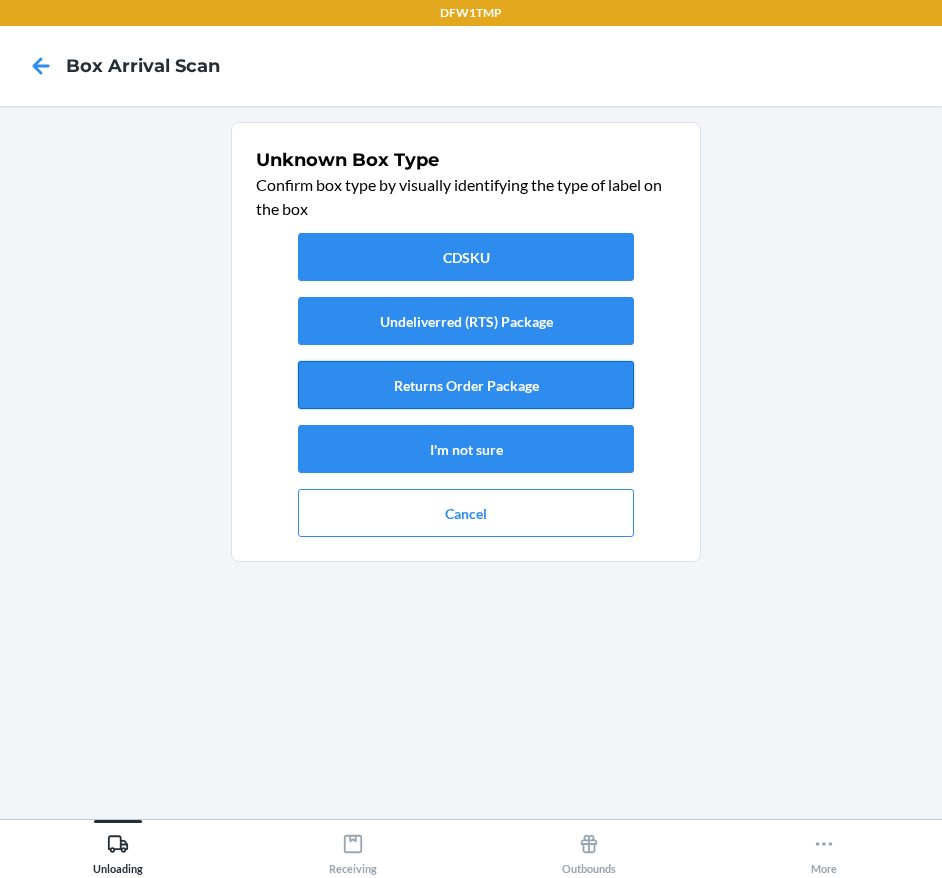 click on "Returns Order Package" at bounding box center (466, 385) 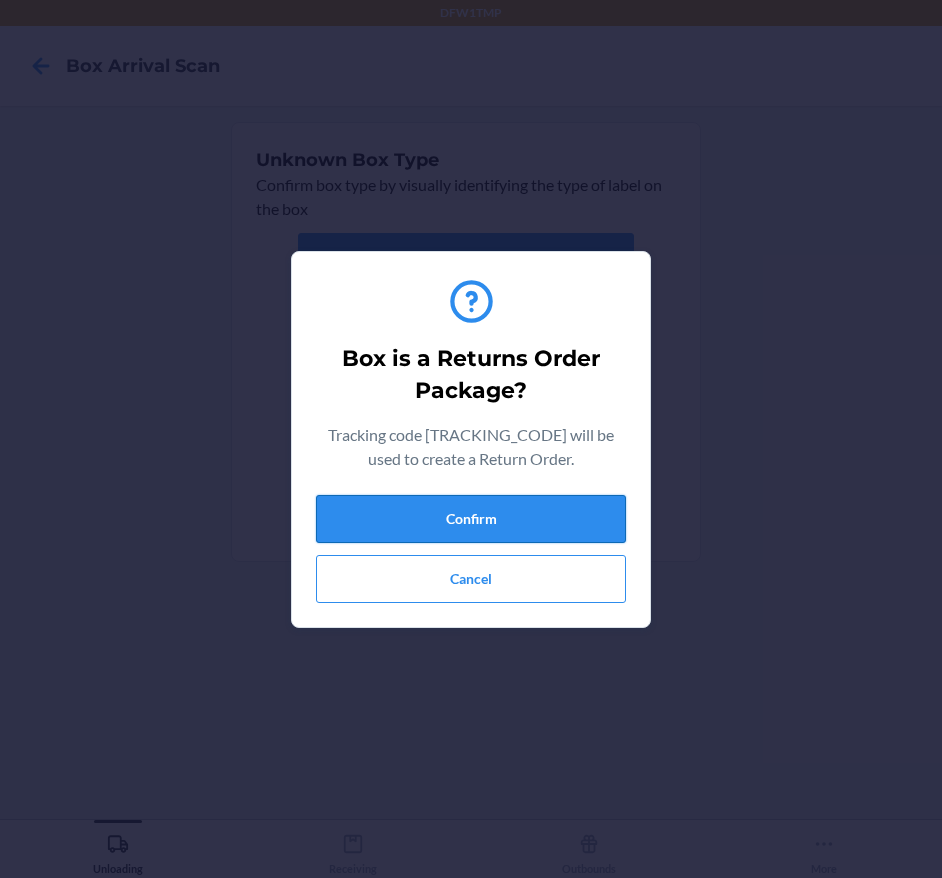 click on "Confirm" at bounding box center [471, 519] 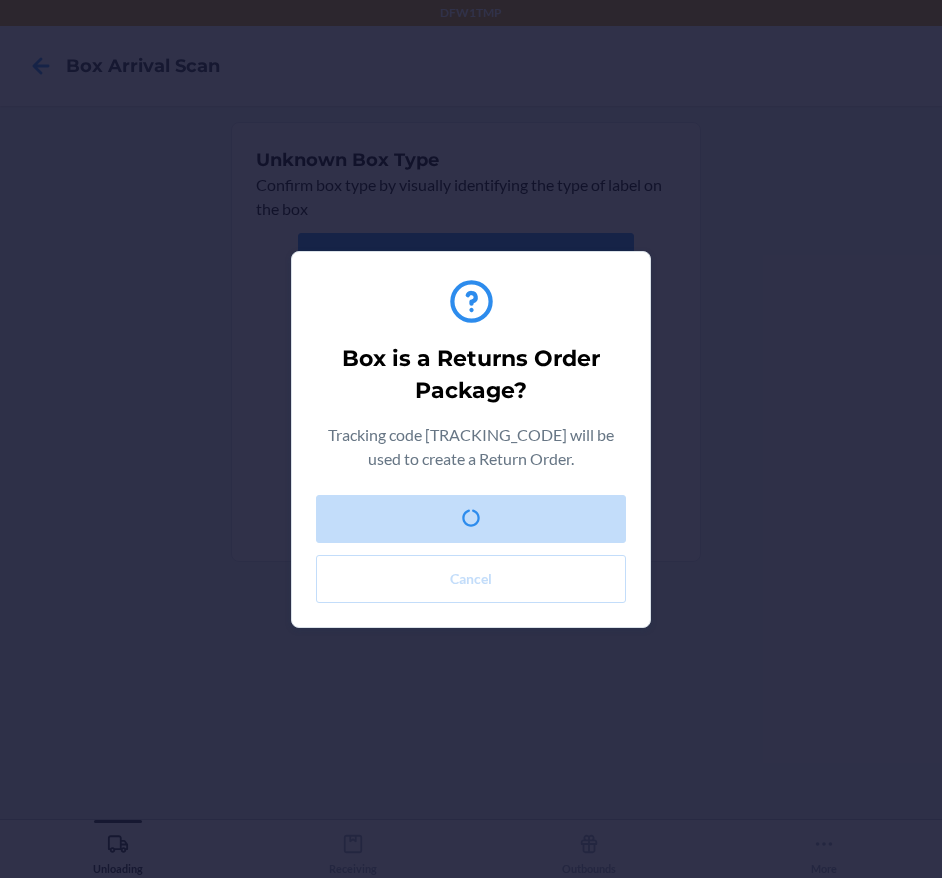 click on "Box is a Returns Order Package? Tracking code [TRACKING] will be used to create a Return Order. Confirm Cancel" at bounding box center (471, 439) 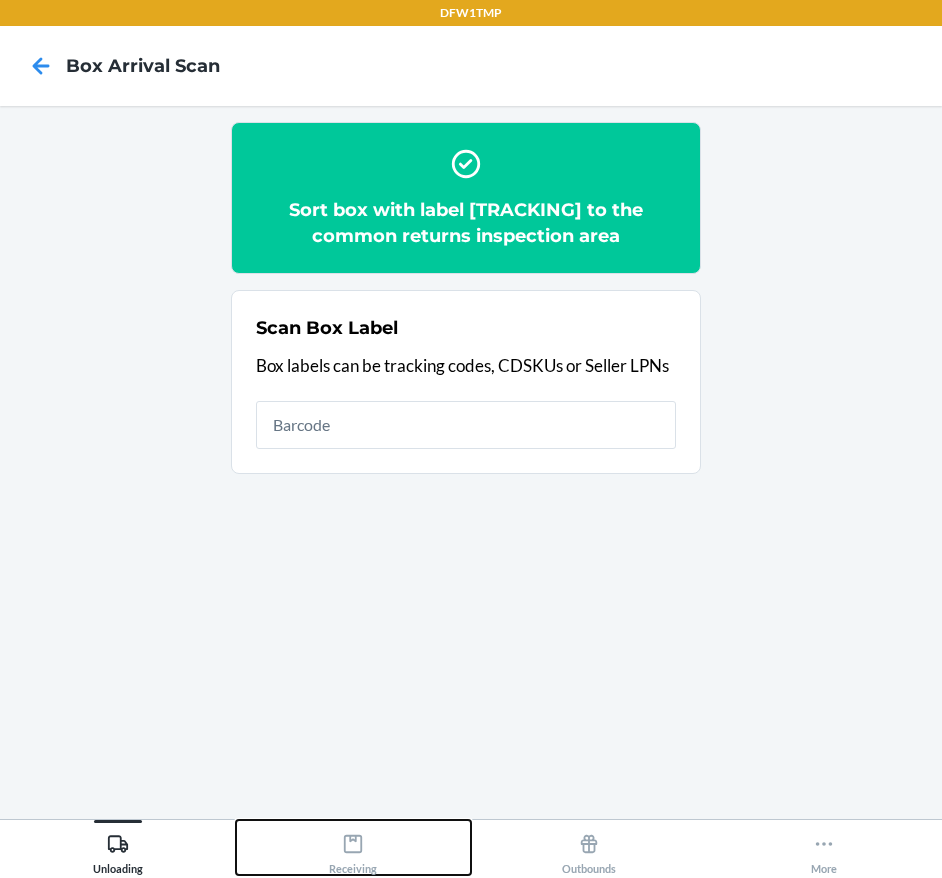 click on "Receiving" at bounding box center (353, 850) 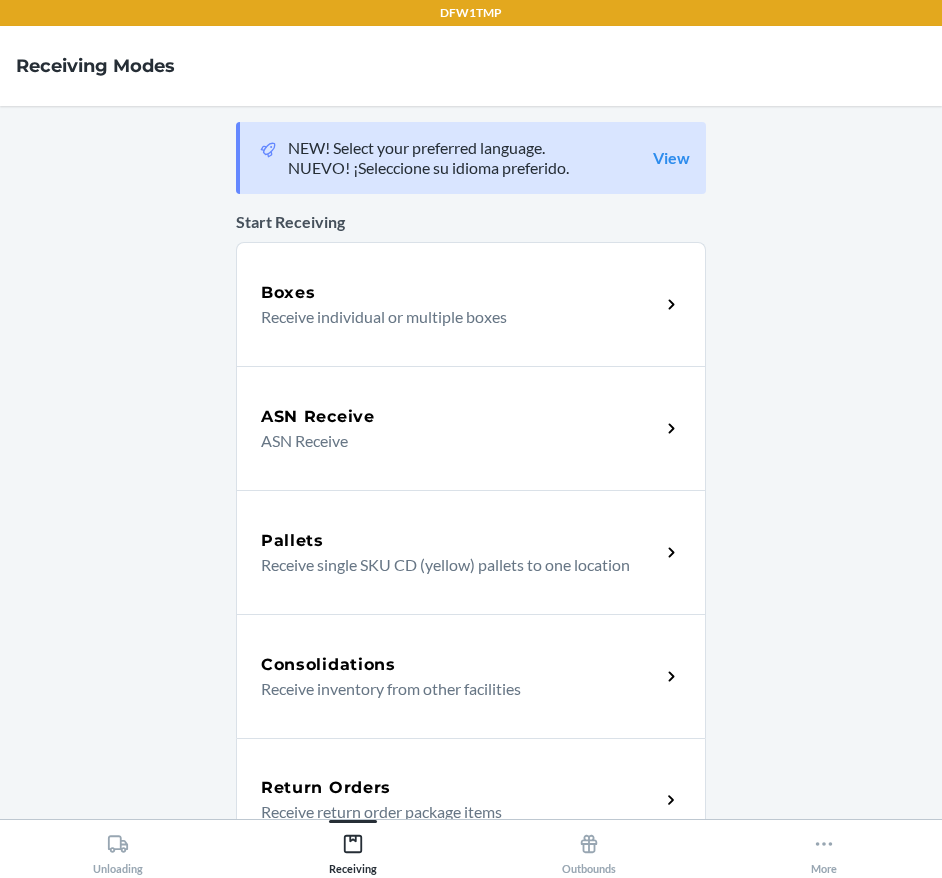 click on "Return Orders Receive return order package items" at bounding box center (471, 800) 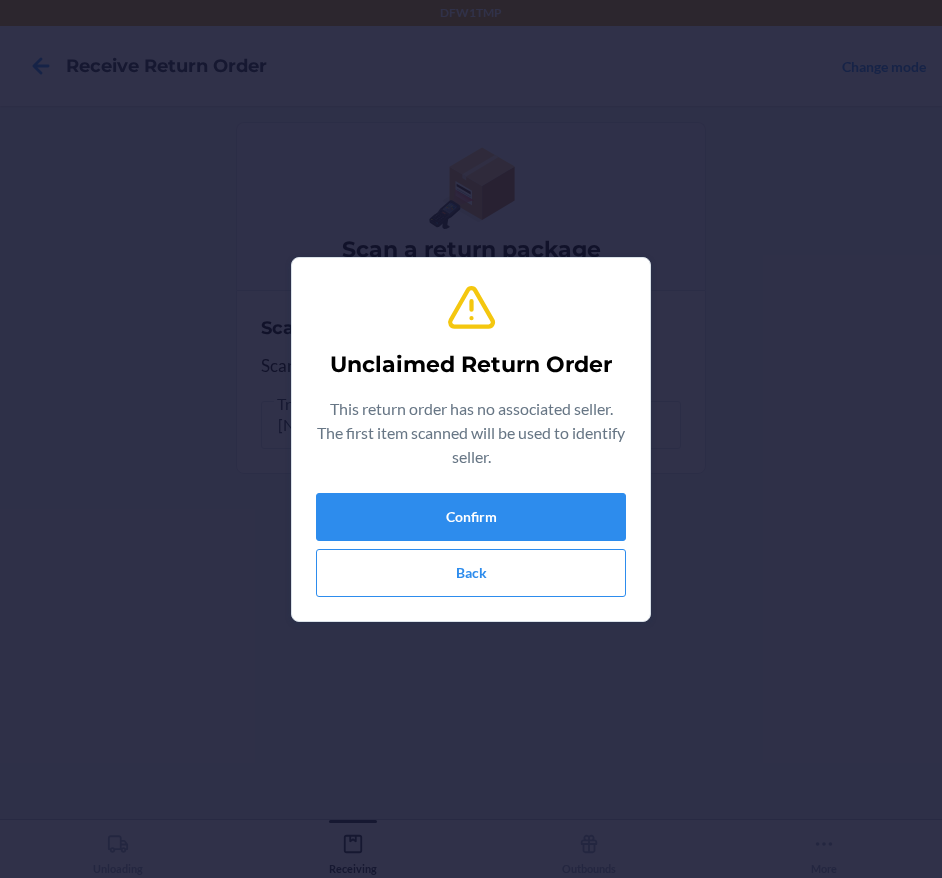 click on "Unclaimed Return Order This return order has no associated seller. The first item scanned will be used to identify seller. Confirm Back" at bounding box center [471, 439] 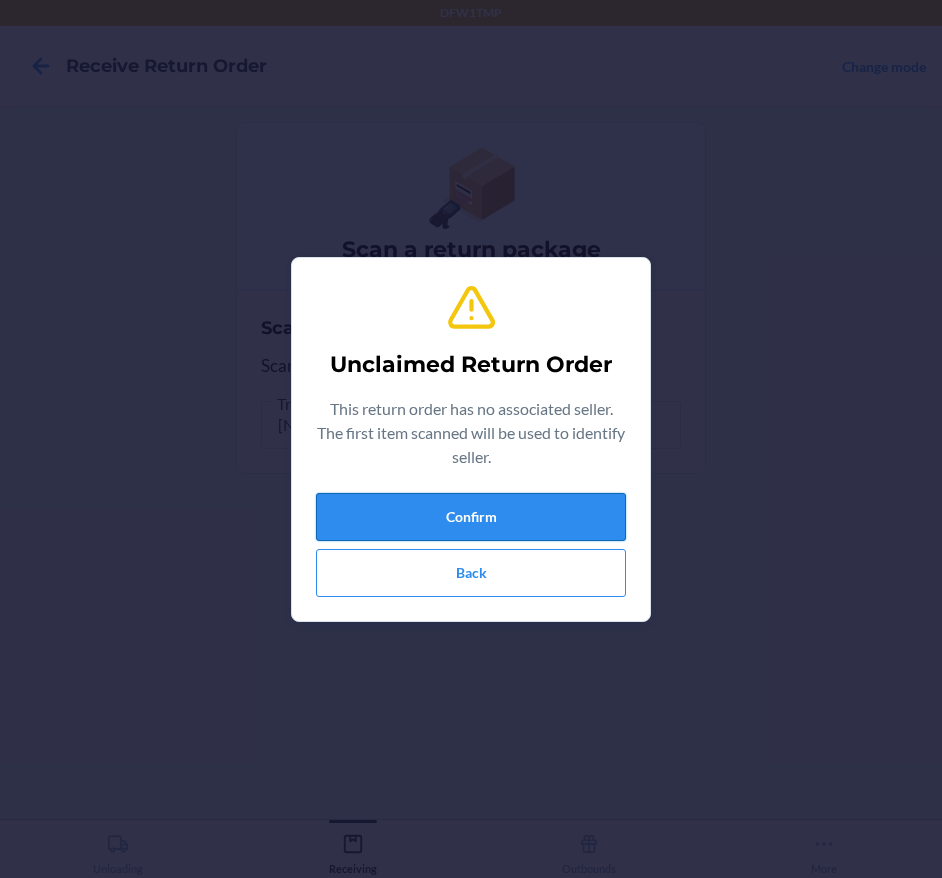 click on "Confirm" at bounding box center [471, 517] 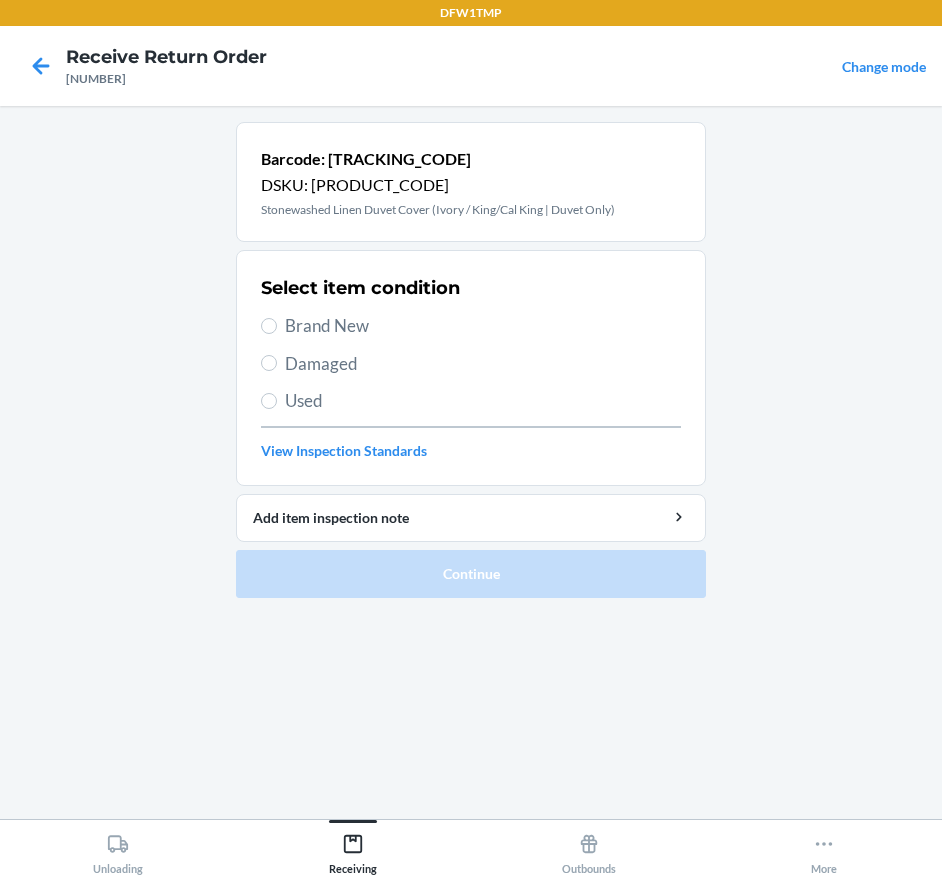 click on "Brand New" at bounding box center (483, 326) 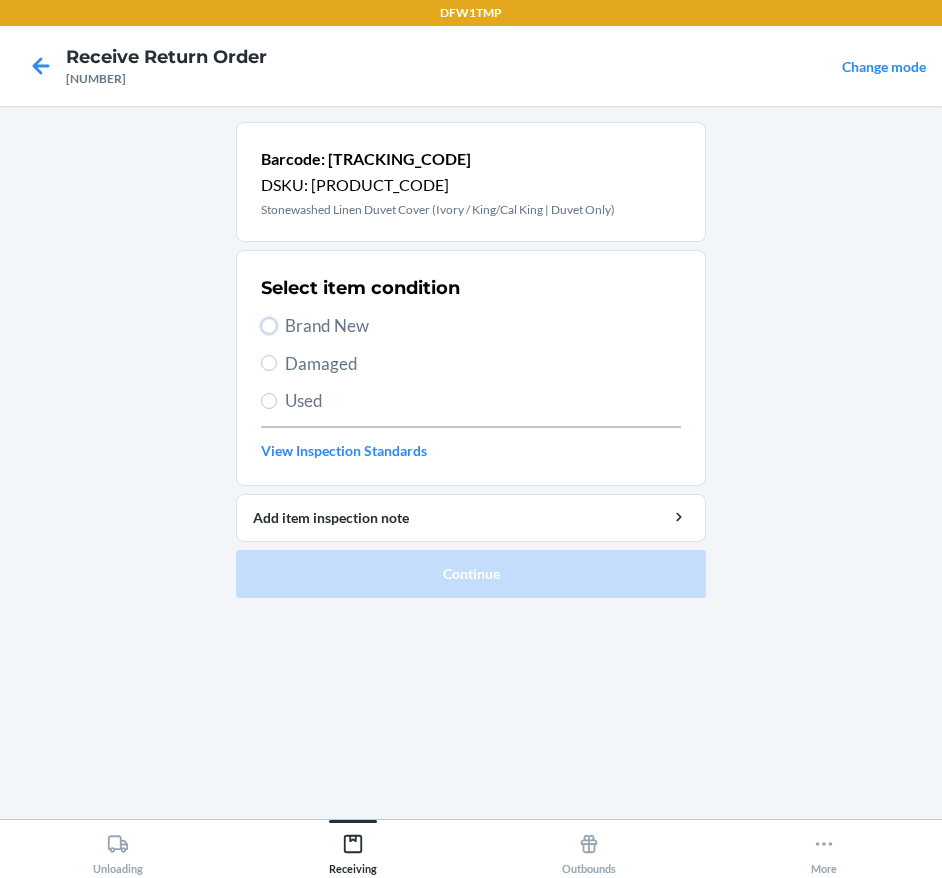 click on "Brand New" at bounding box center [269, 326] 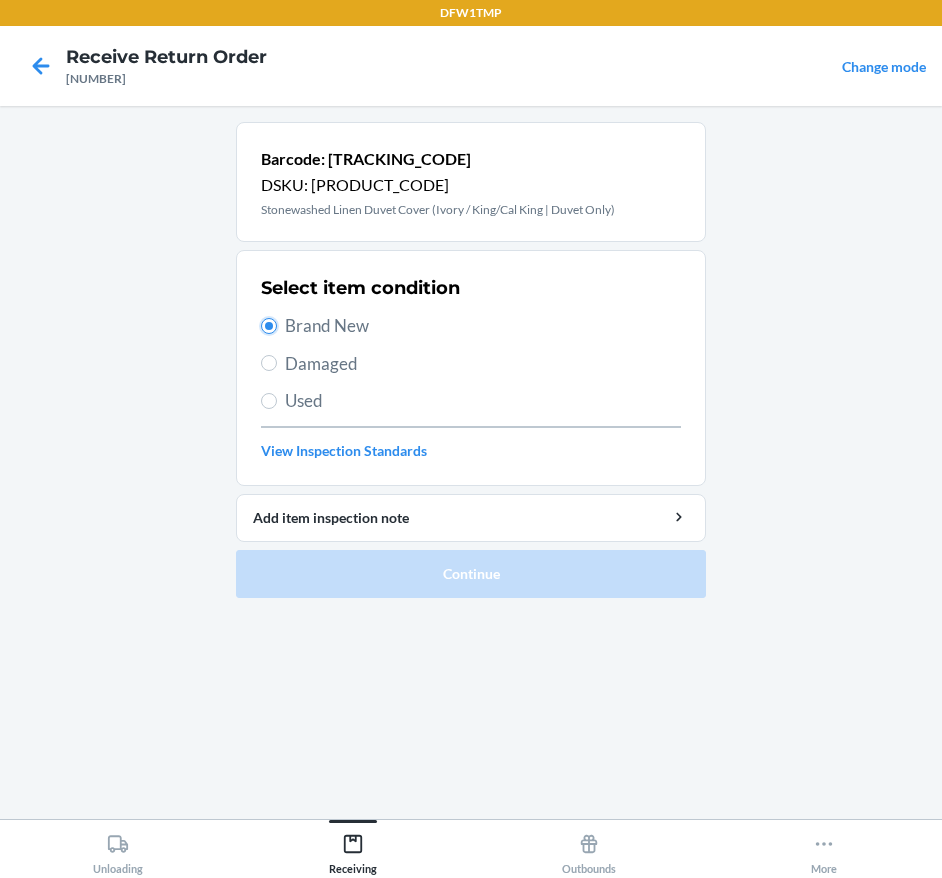 radio on "true" 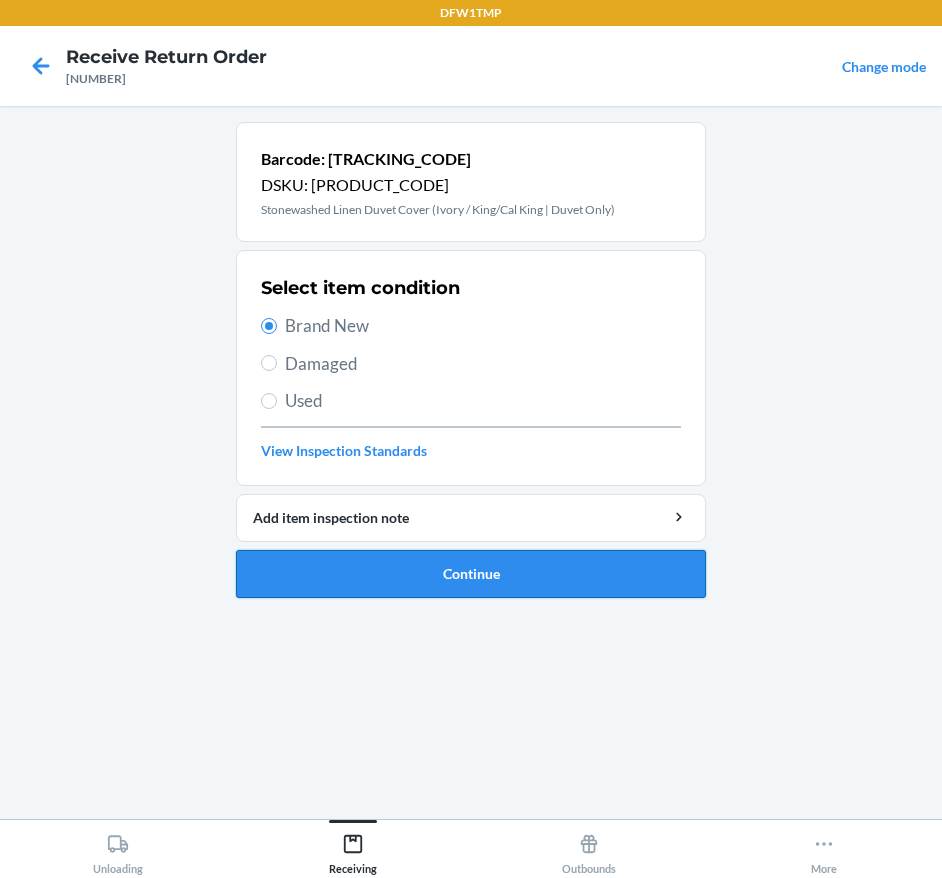 click on "Continue" at bounding box center (471, 574) 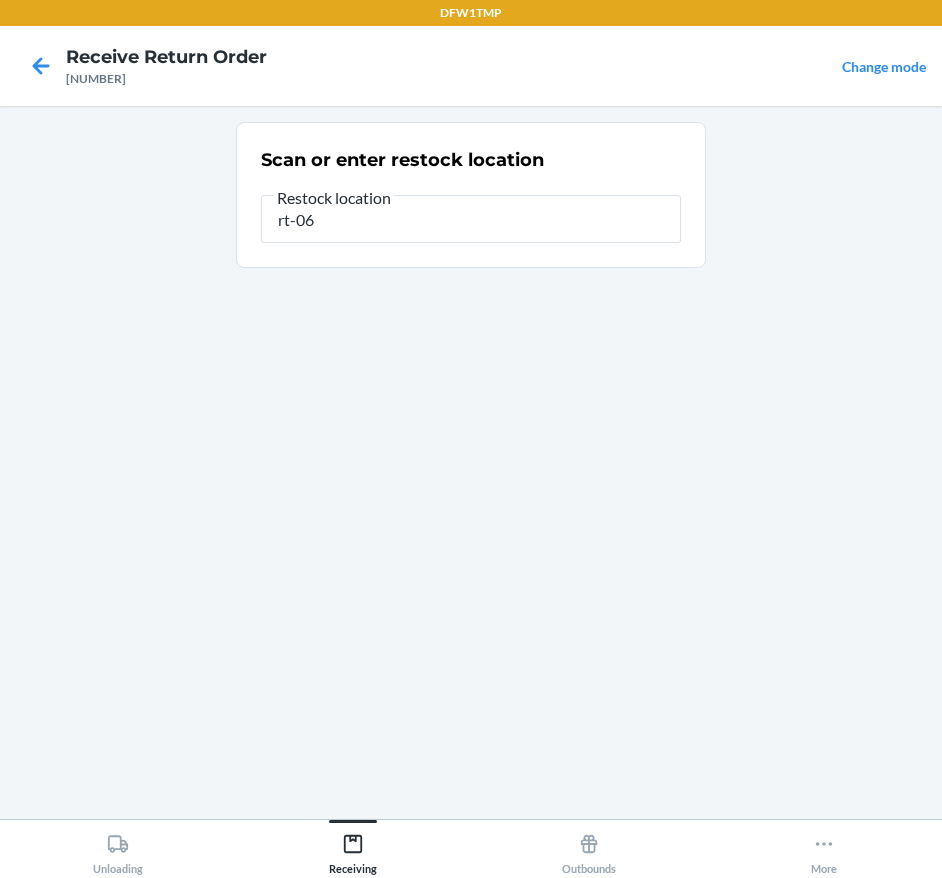 type on "rt-06" 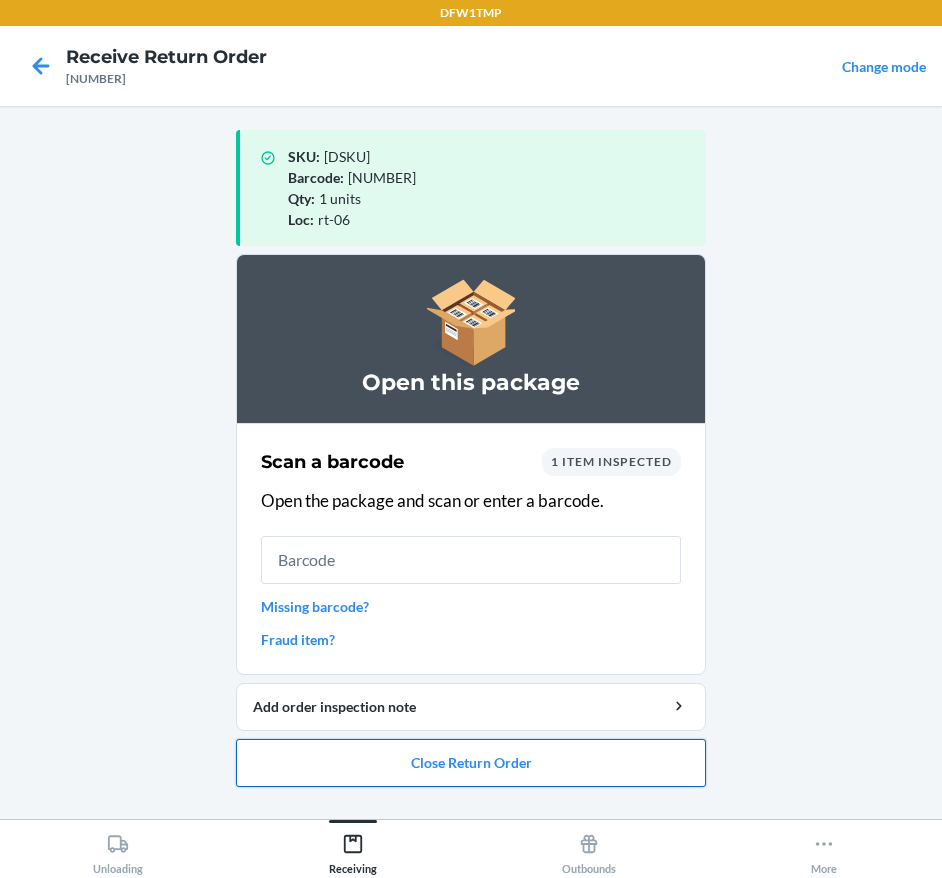 click on "Close Return Order" at bounding box center (471, 763) 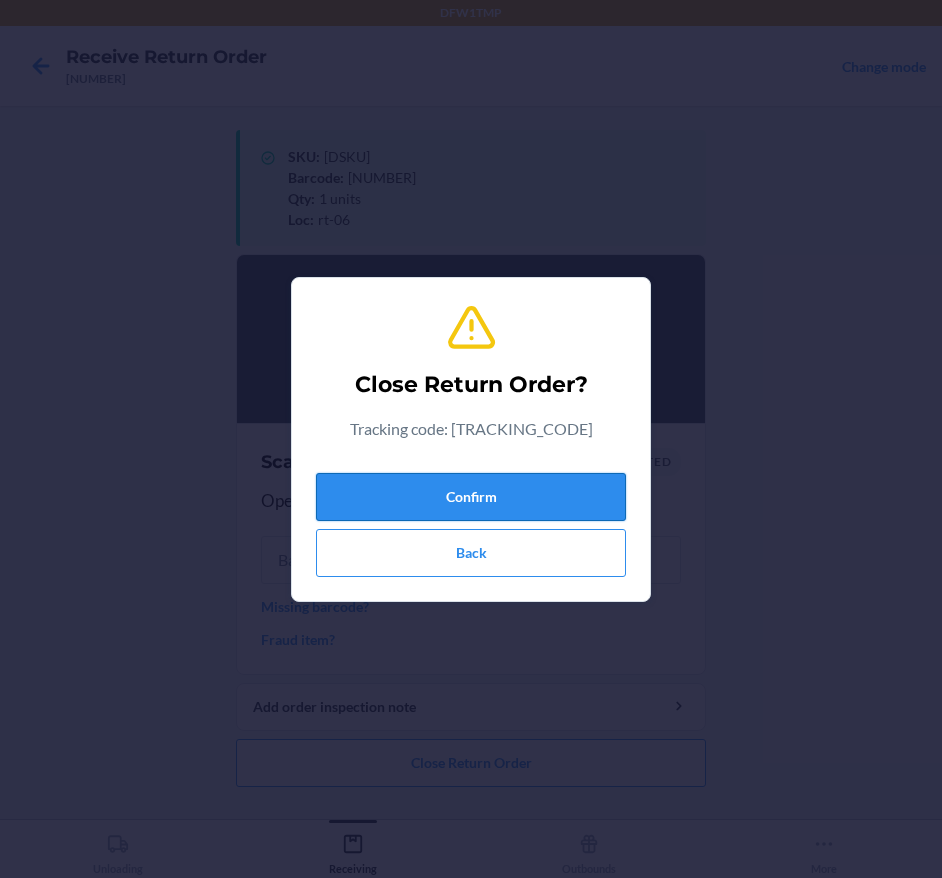 click on "Confirm" at bounding box center (471, 497) 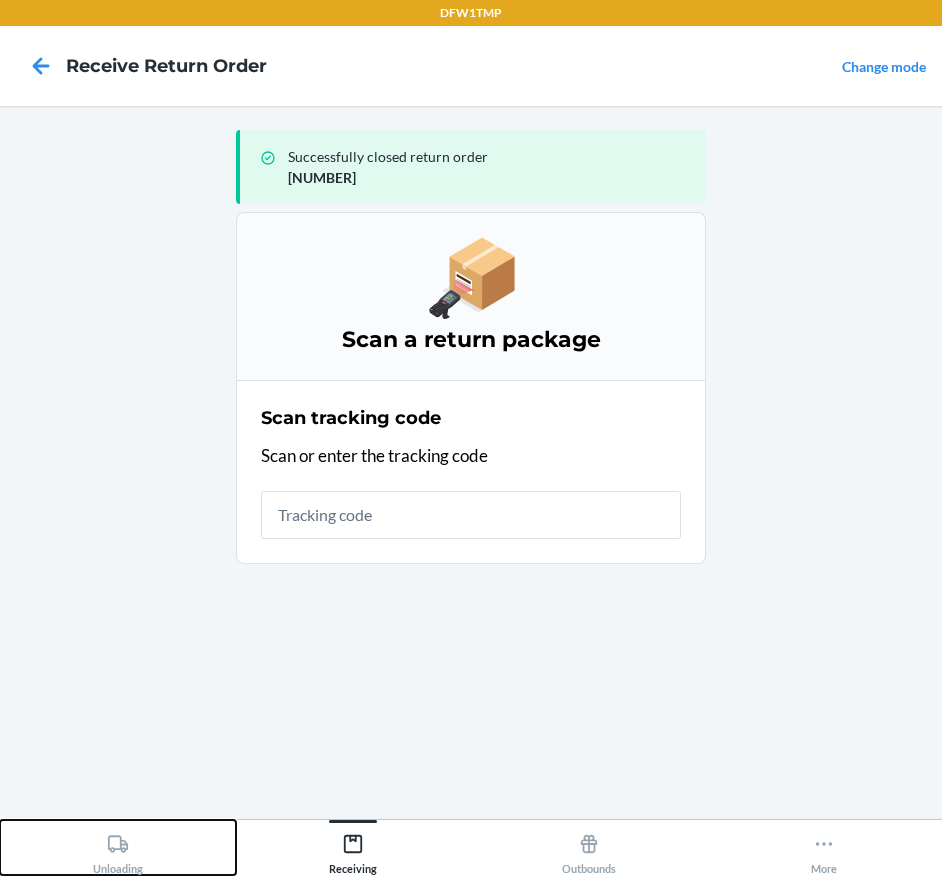 drag, startPoint x: 188, startPoint y: 822, endPoint x: 169, endPoint y: 832, distance: 21.470911 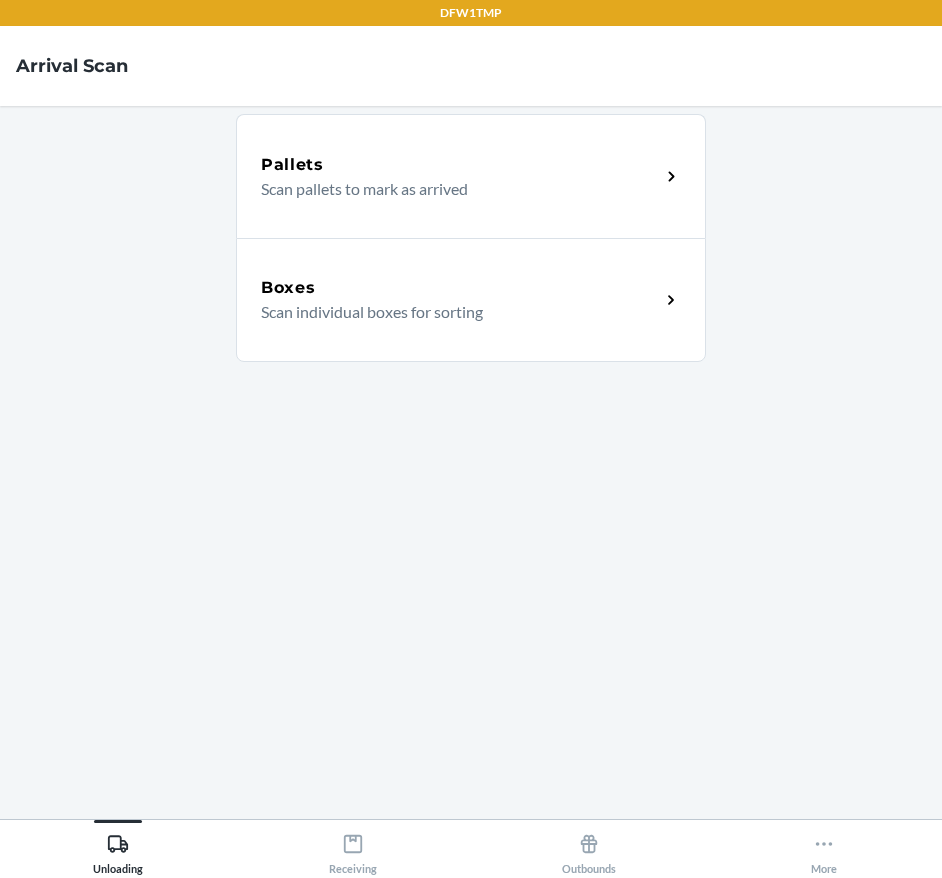 click on "Boxes Scan individual boxes for sorting" at bounding box center (471, 300) 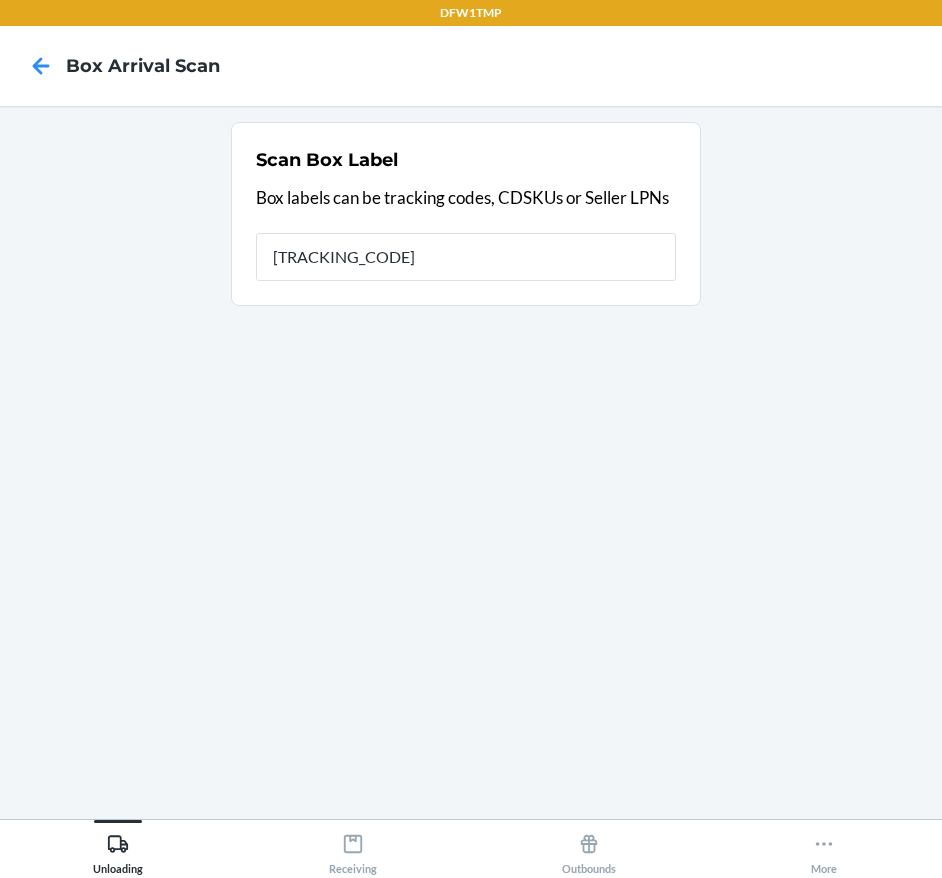 type on "[TRACKING_CODE]" 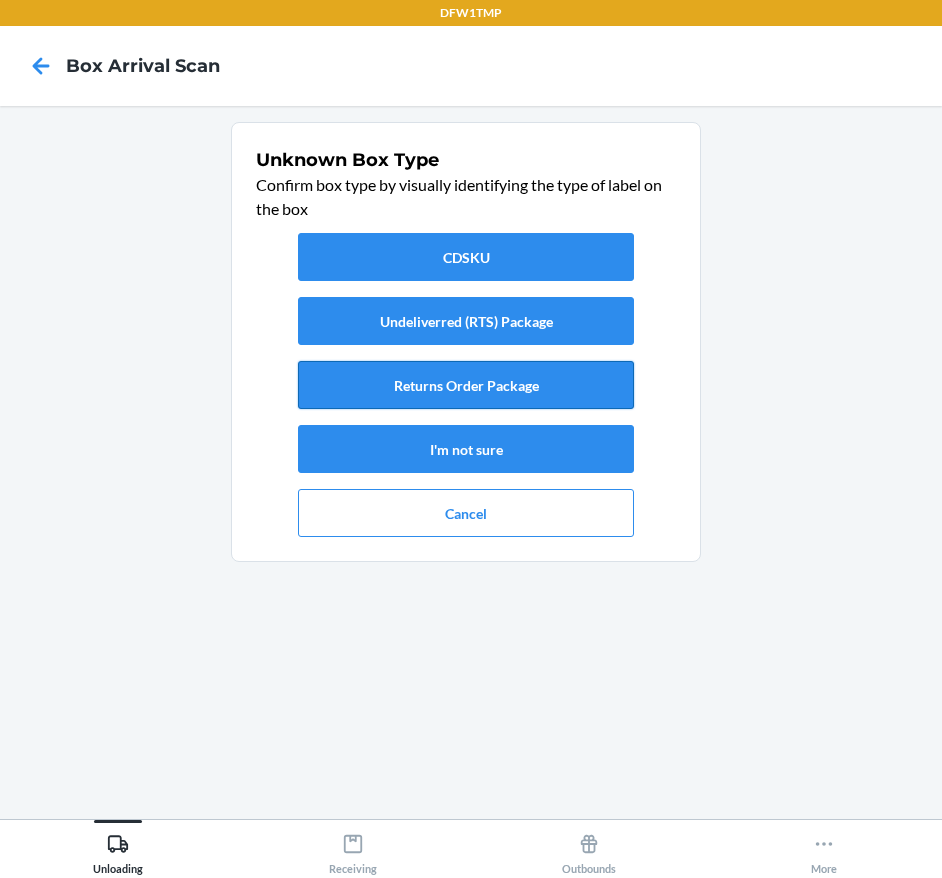 drag, startPoint x: 341, startPoint y: 390, endPoint x: 342, endPoint y: 407, distance: 17.029387 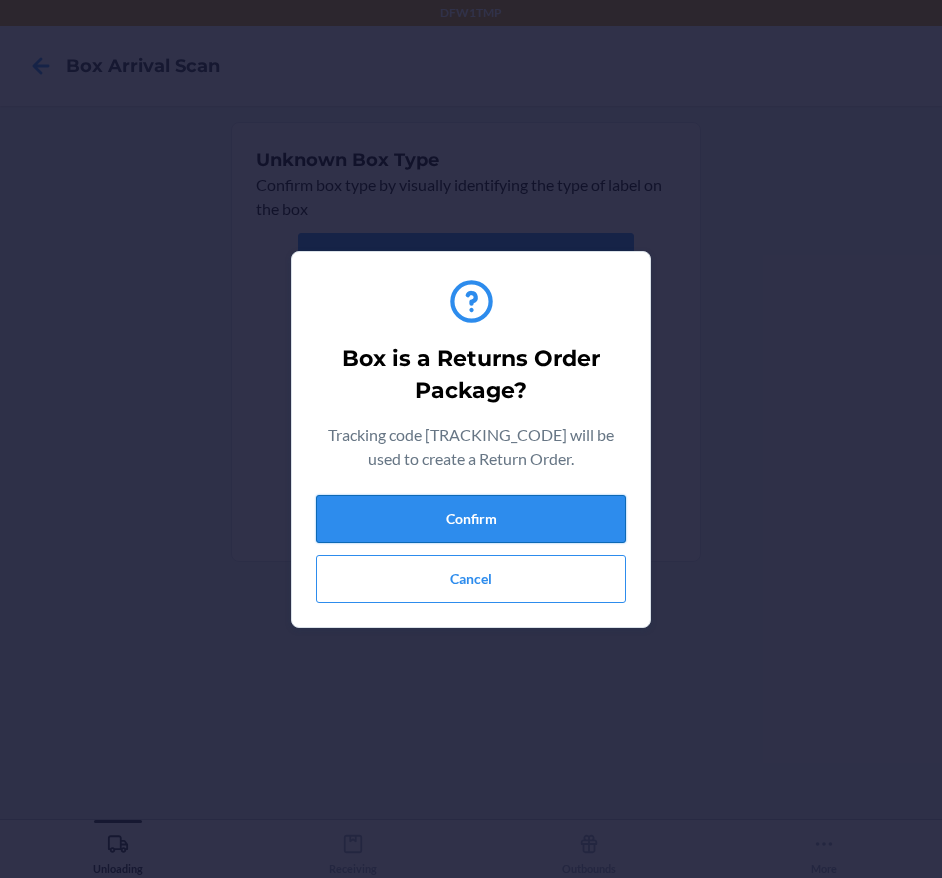 click on "Confirm" at bounding box center [471, 519] 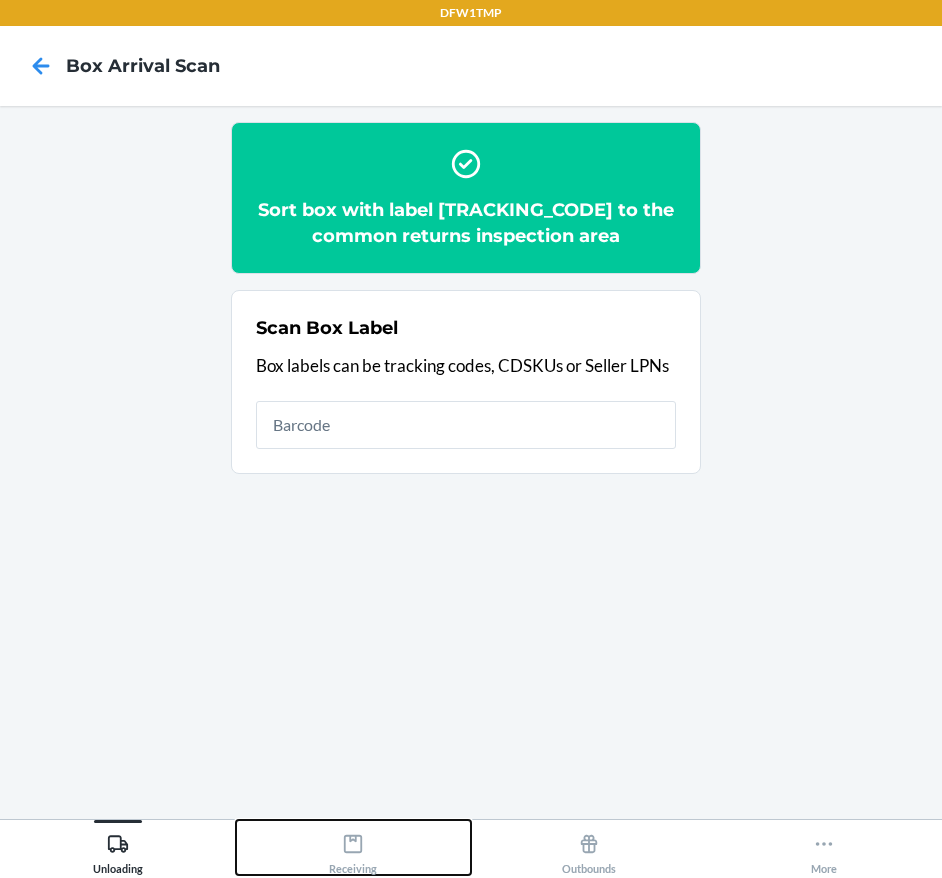 click on "Receiving" at bounding box center (353, 850) 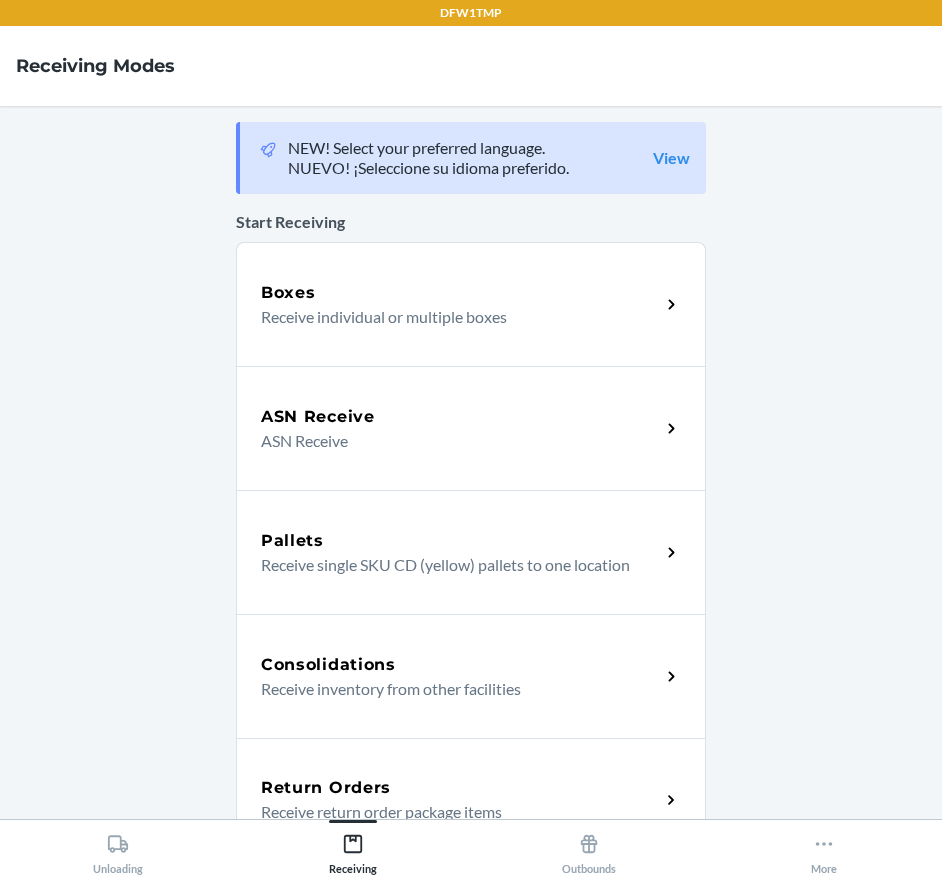 click on "Return Orders Receive return order package items" at bounding box center [471, 800] 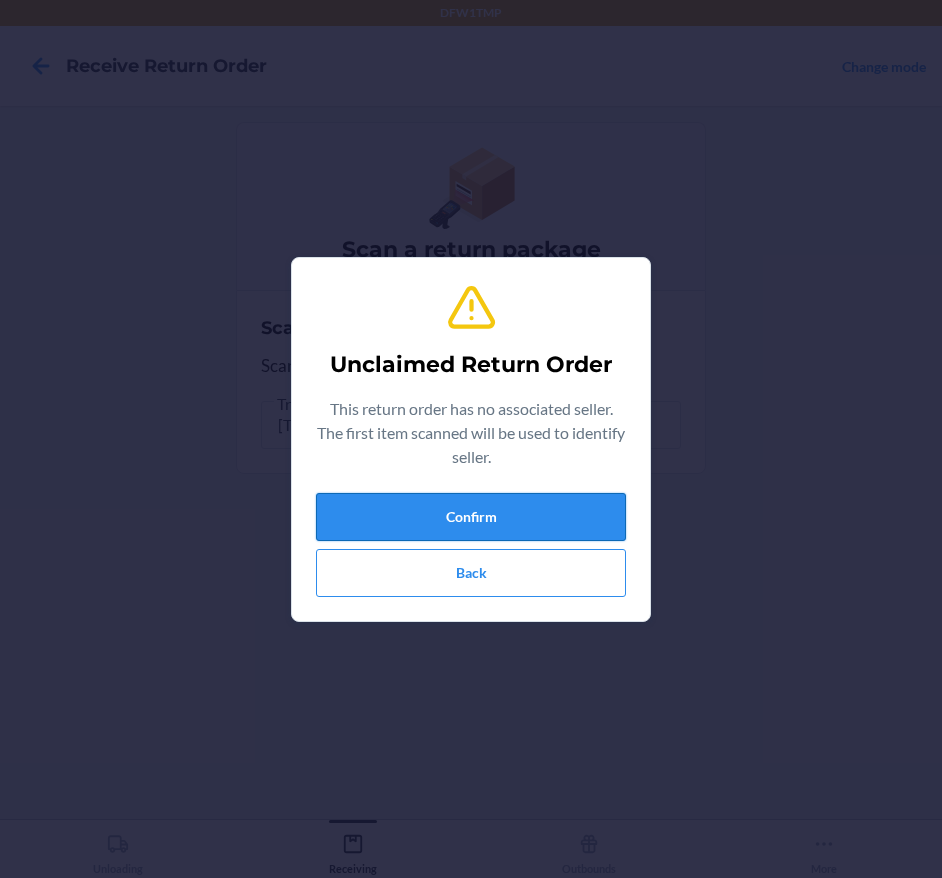 click on "Confirm" at bounding box center (471, 517) 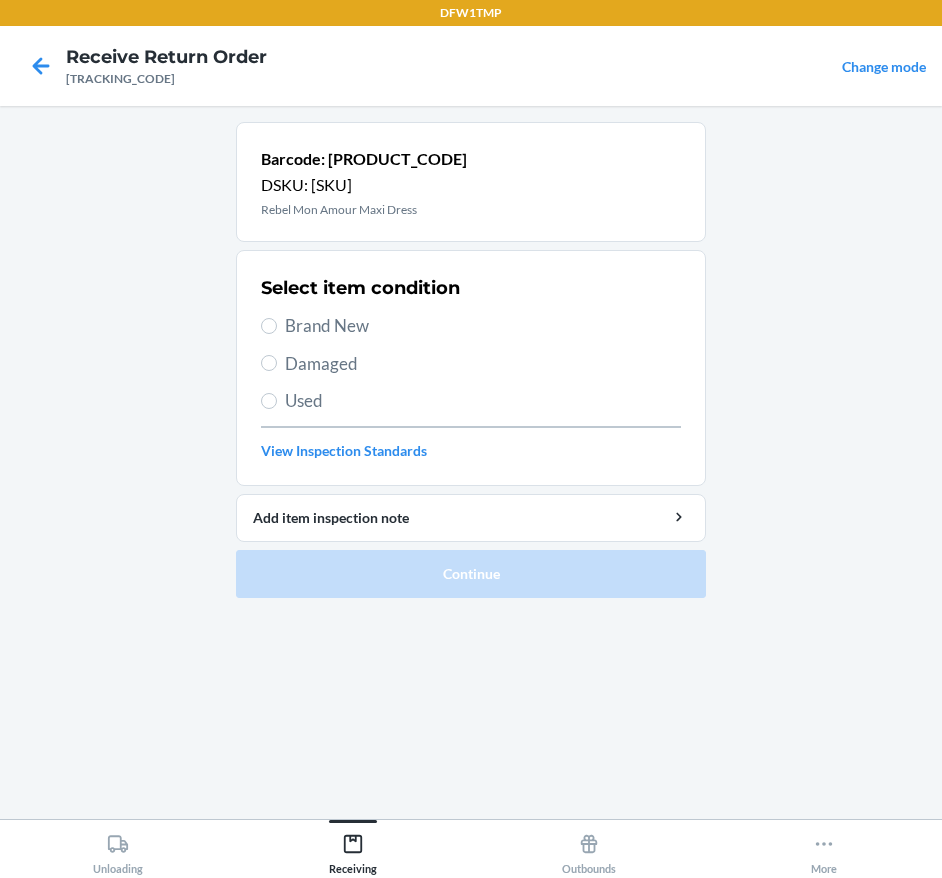 click on "Brand New" at bounding box center [483, 326] 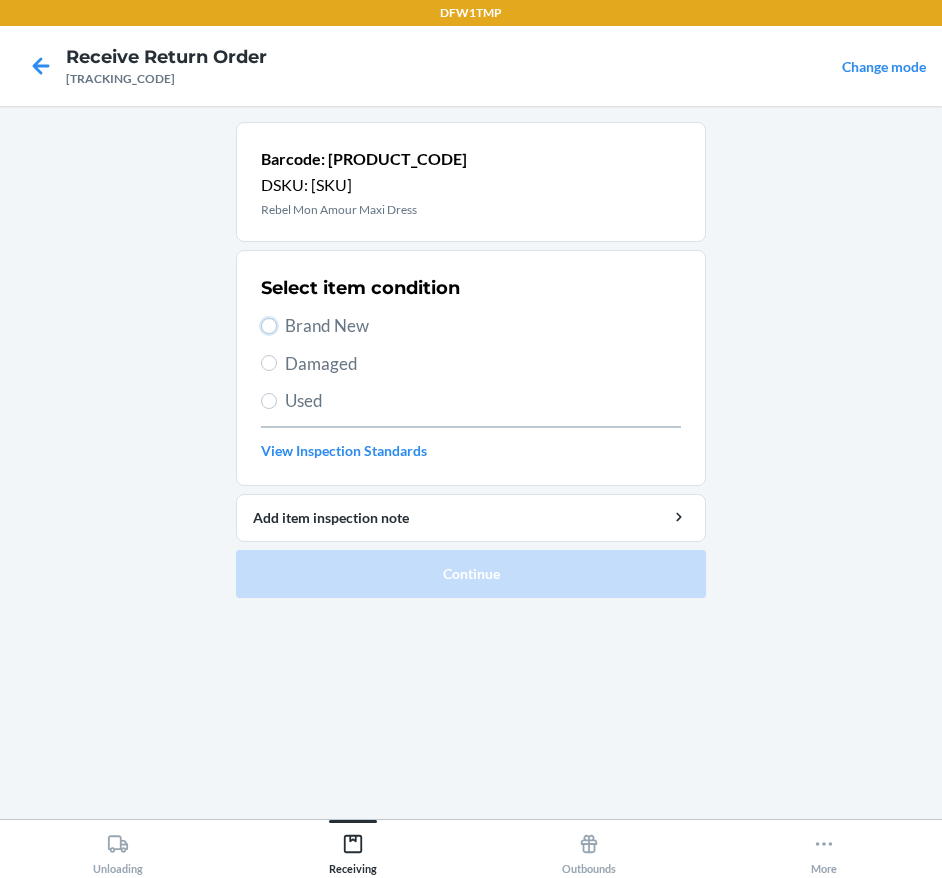 click on "Brand New" at bounding box center [269, 326] 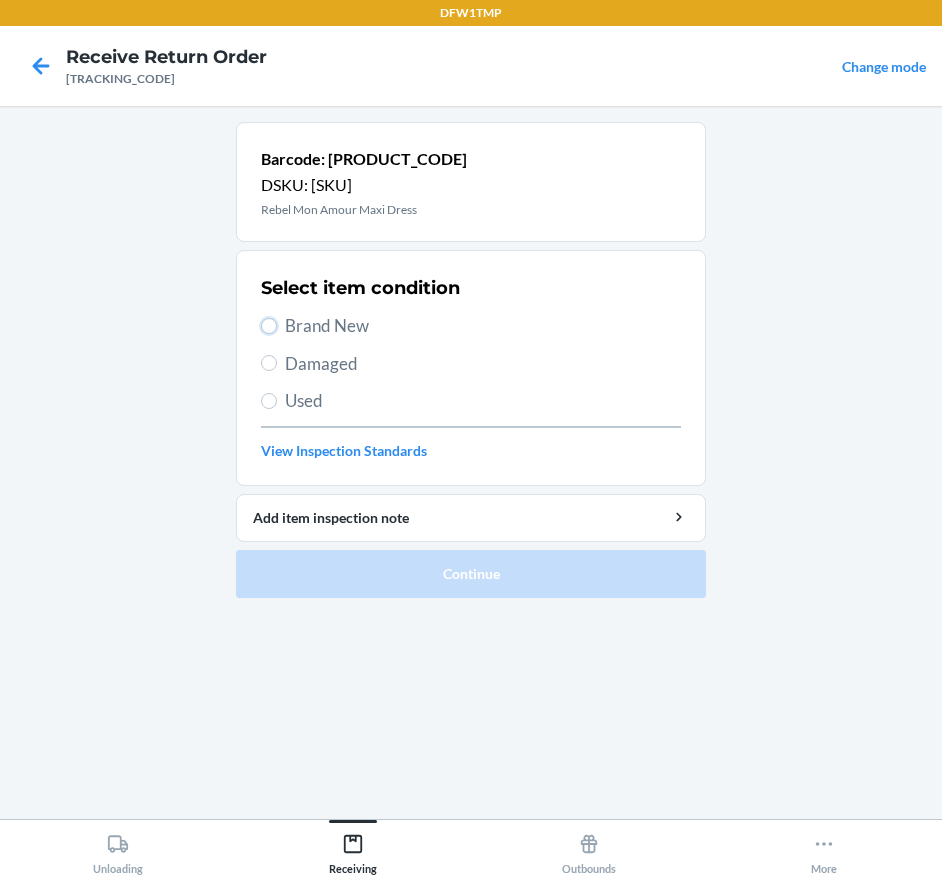 radio on "true" 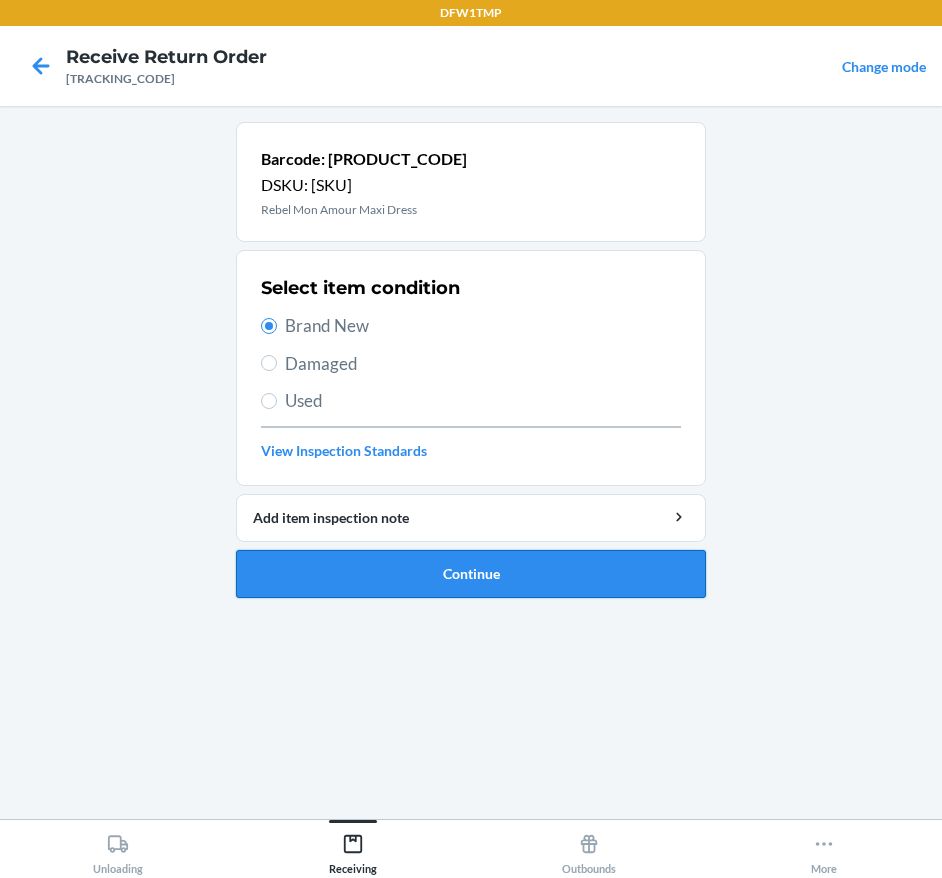 click on "Continue" at bounding box center [471, 574] 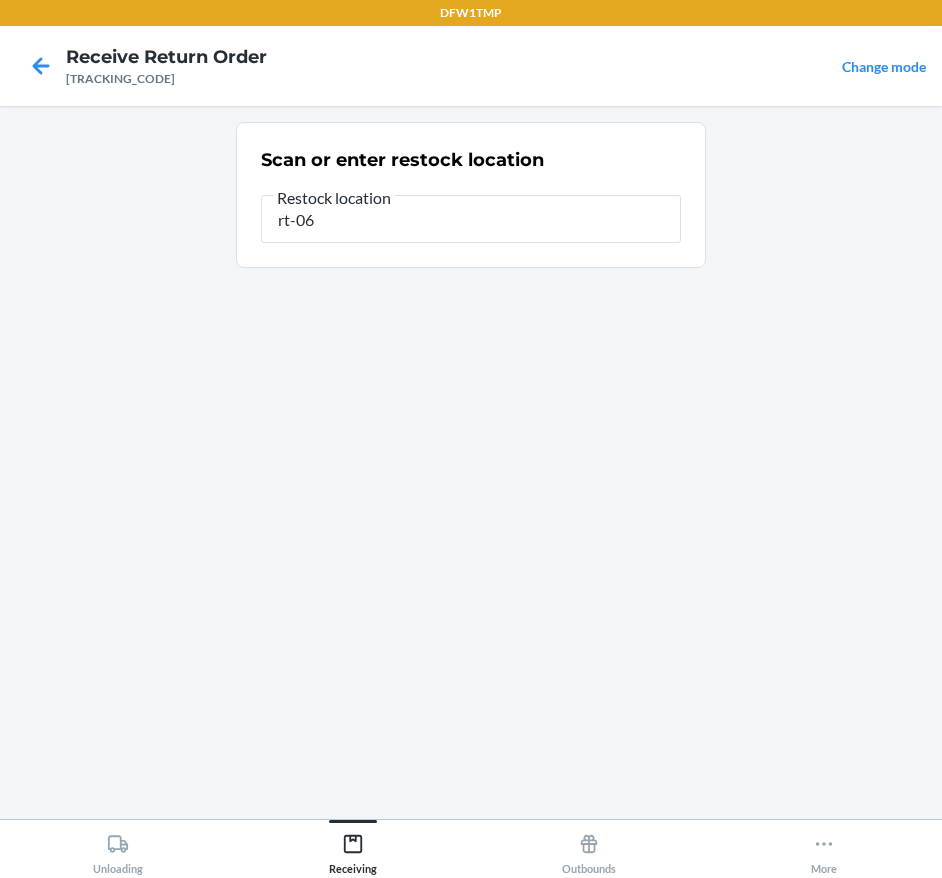 type on "rt-06" 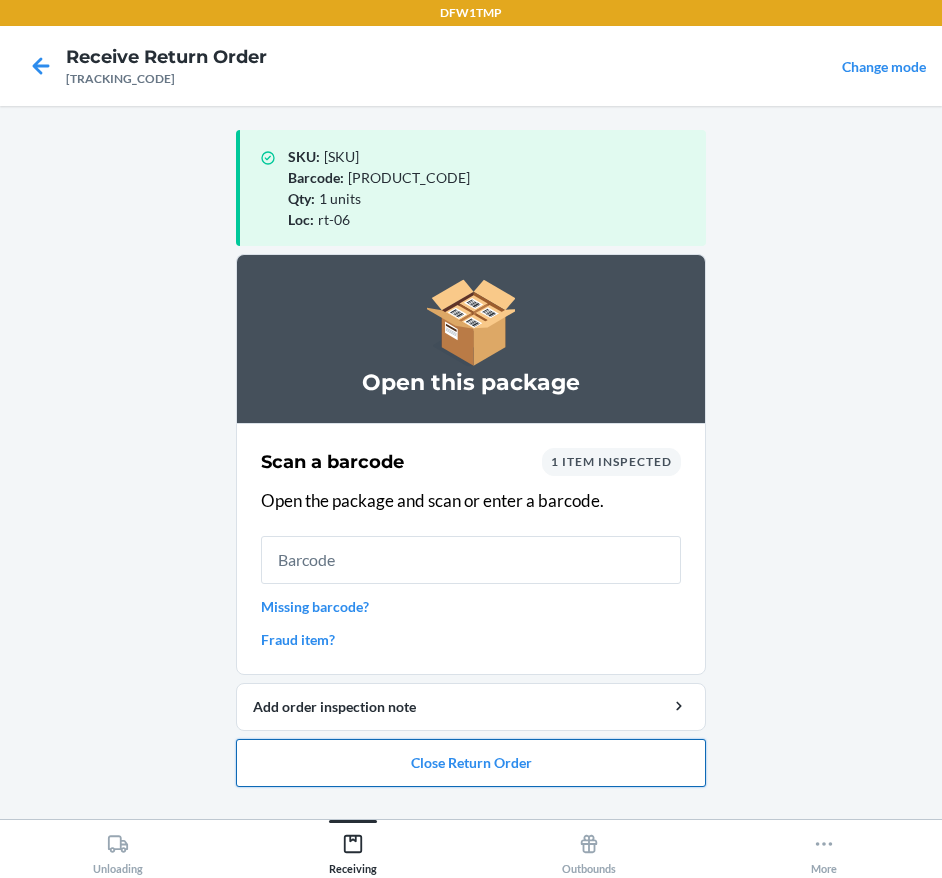 click on "Close Return Order" at bounding box center (471, 763) 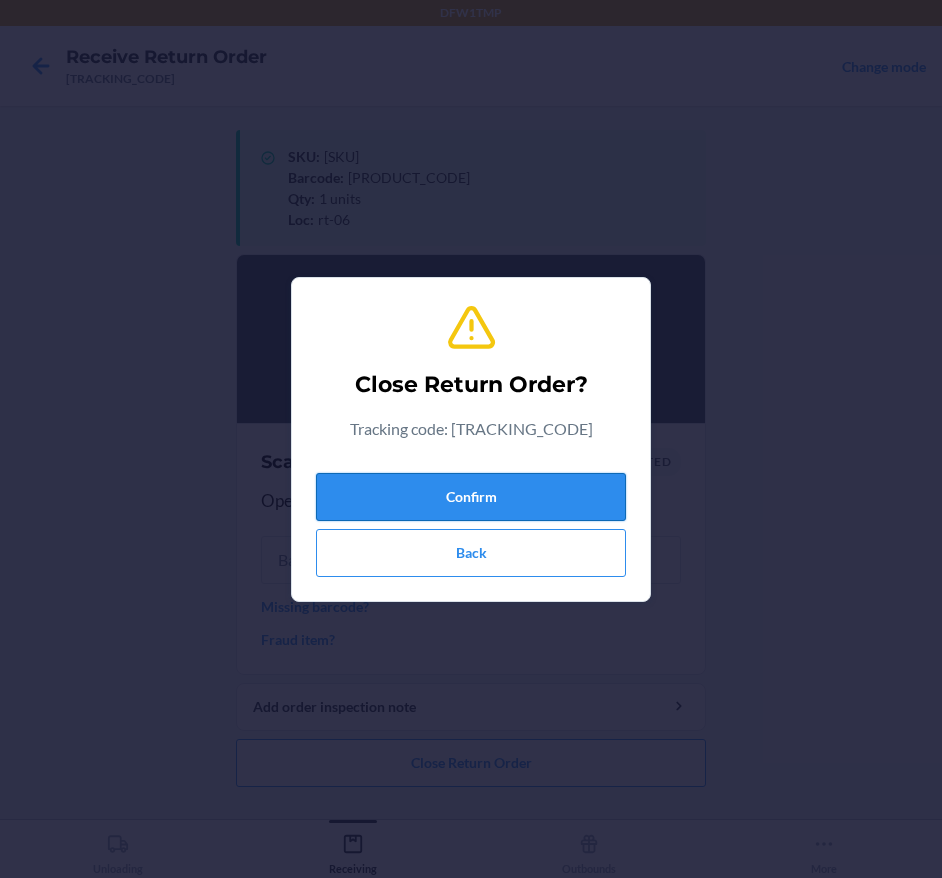 click on "Confirm" at bounding box center (471, 497) 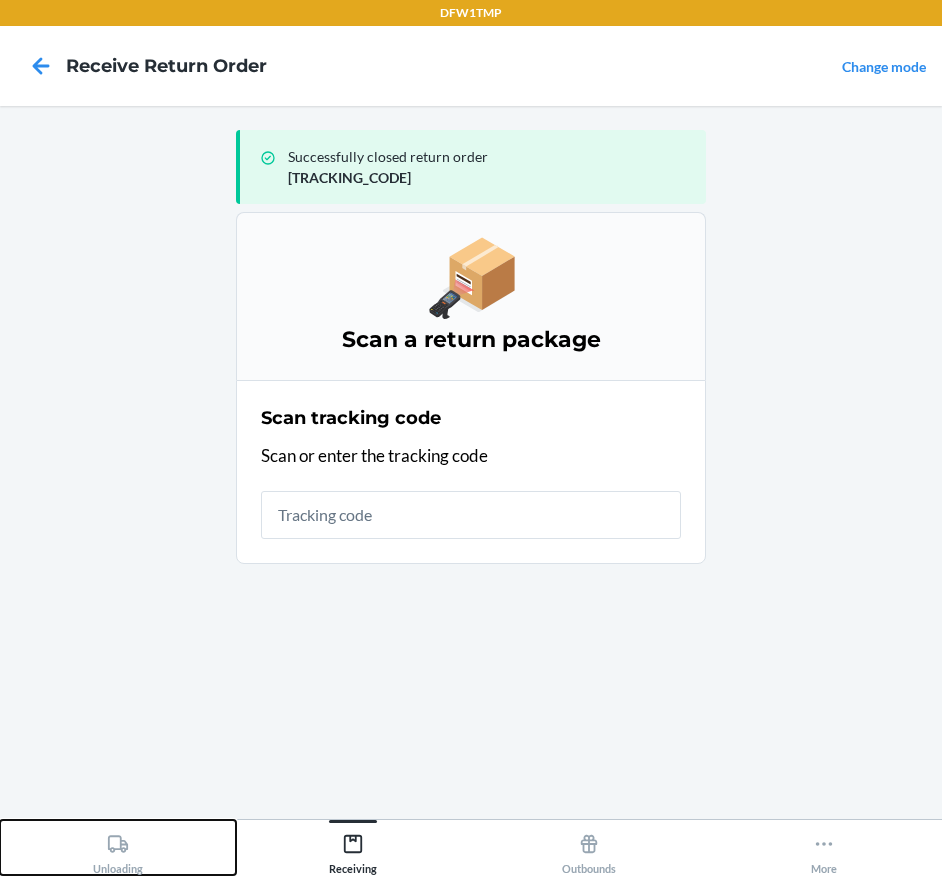 click on "Unloading" at bounding box center [118, 847] 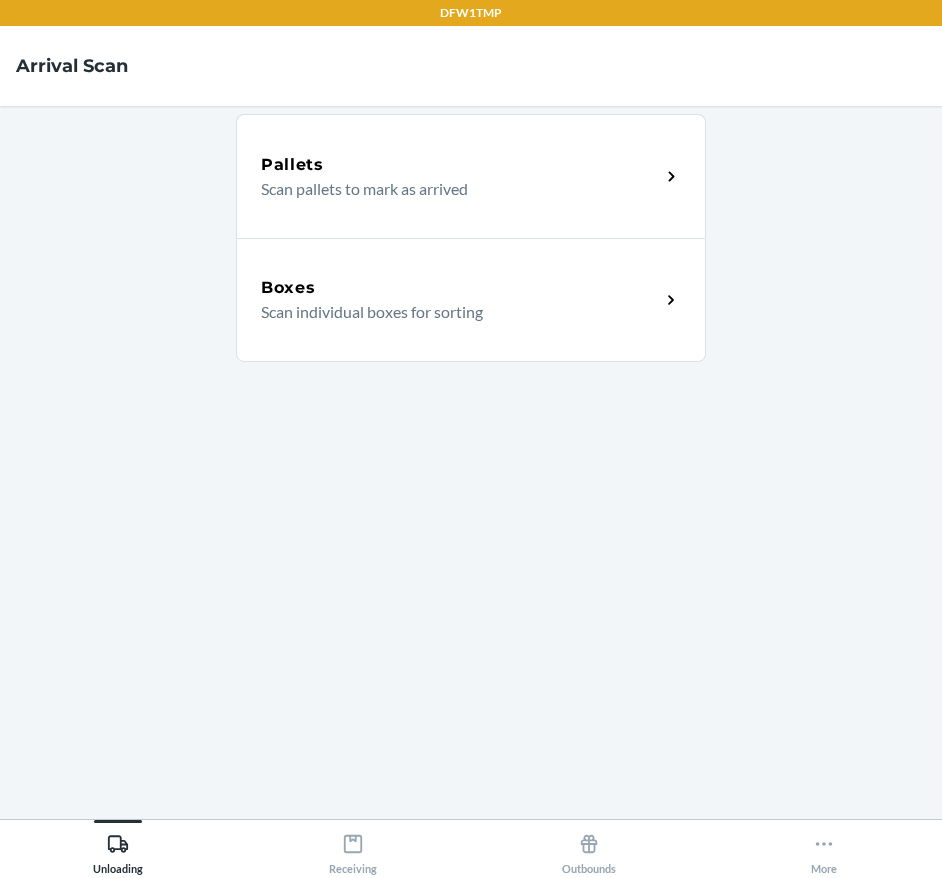 click on "Scan individual boxes for sorting" at bounding box center [452, 312] 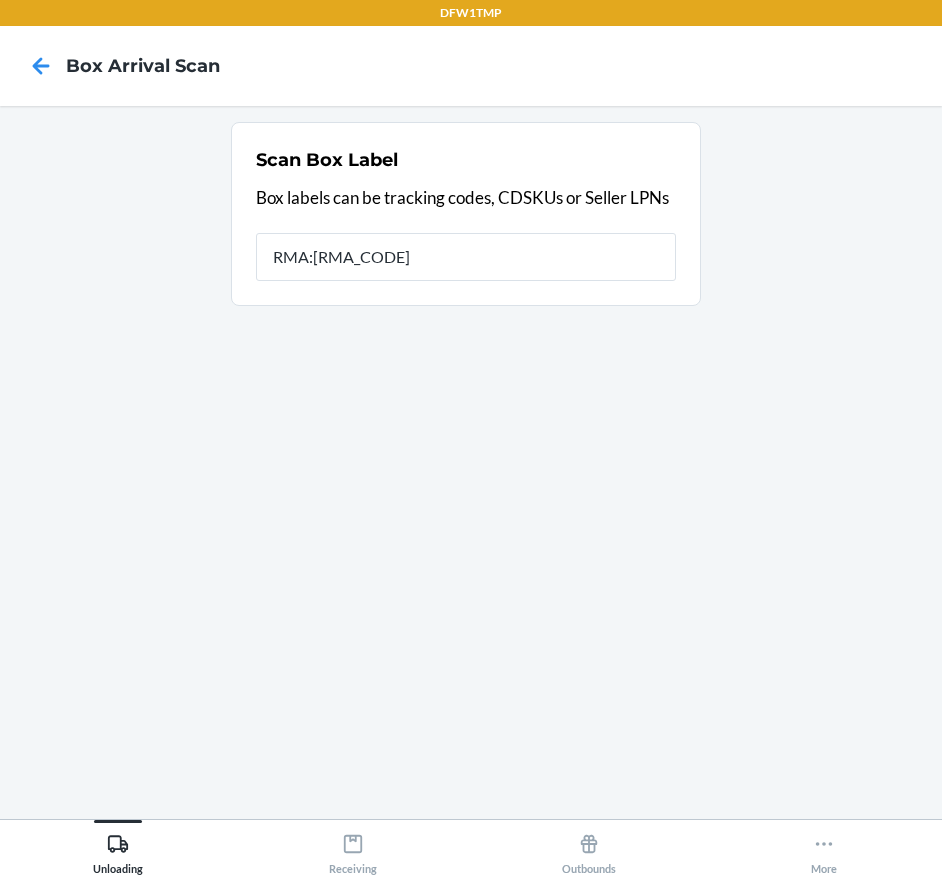type on "RMA:[RMA_CODE]" 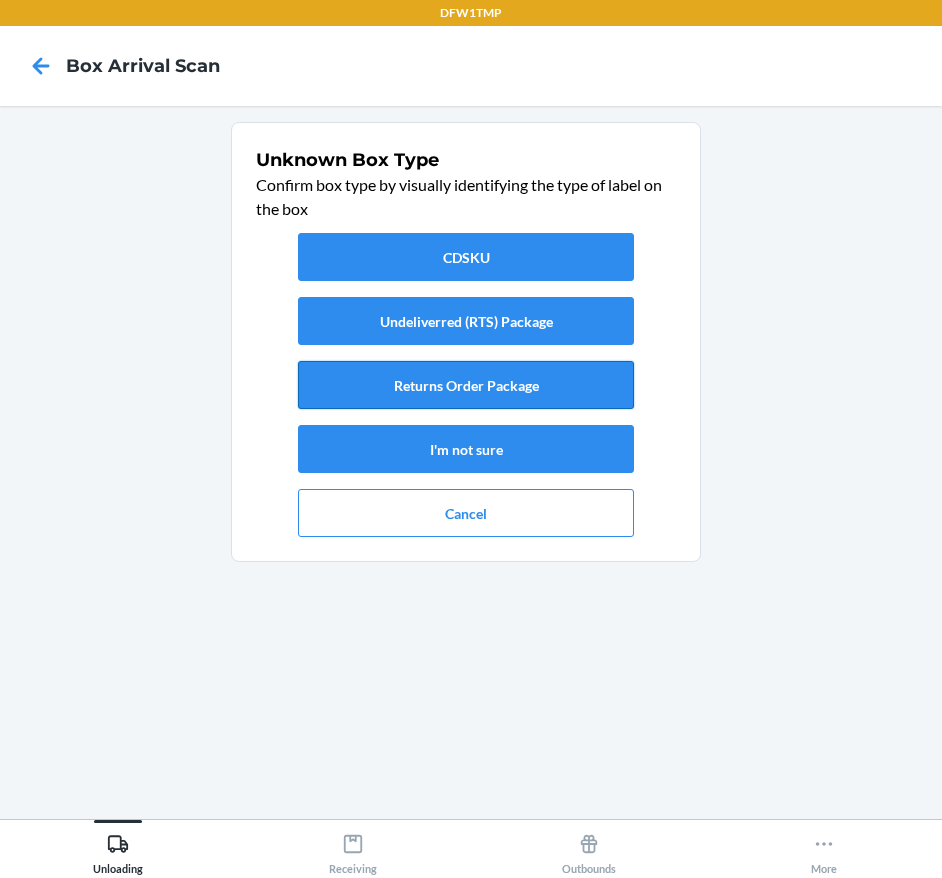 click on "Returns Order Package" at bounding box center (466, 385) 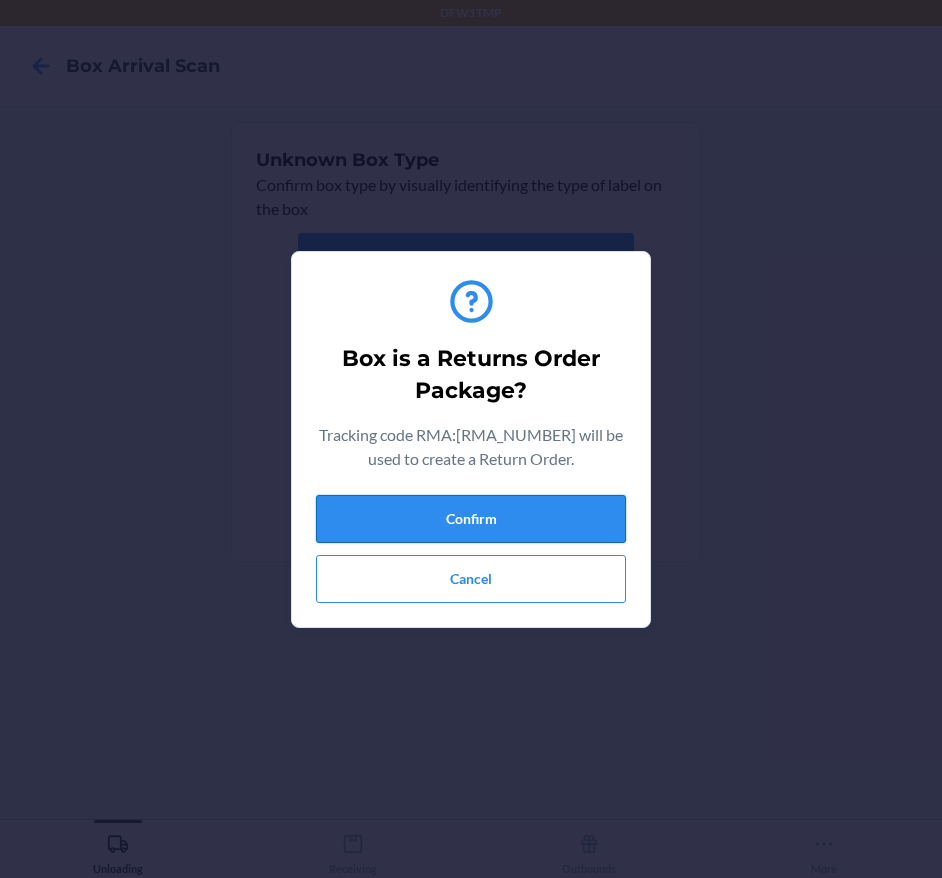 click on "Confirm" at bounding box center [471, 519] 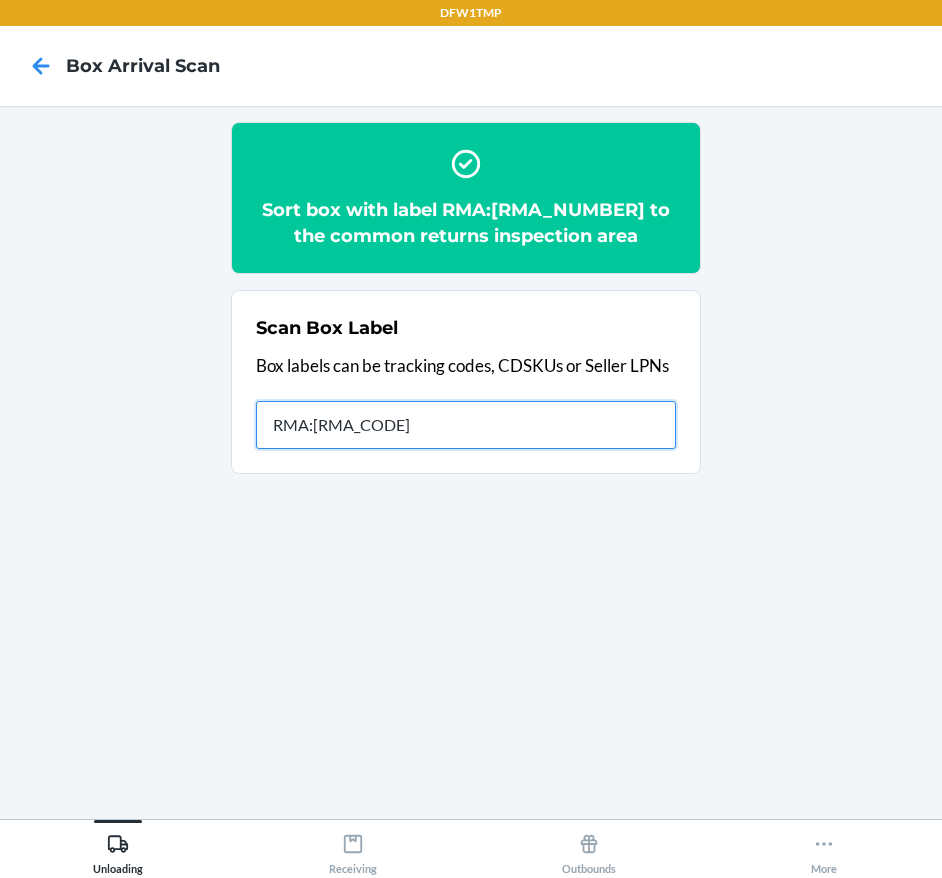 type on "RMA:[RMA_CODE]" 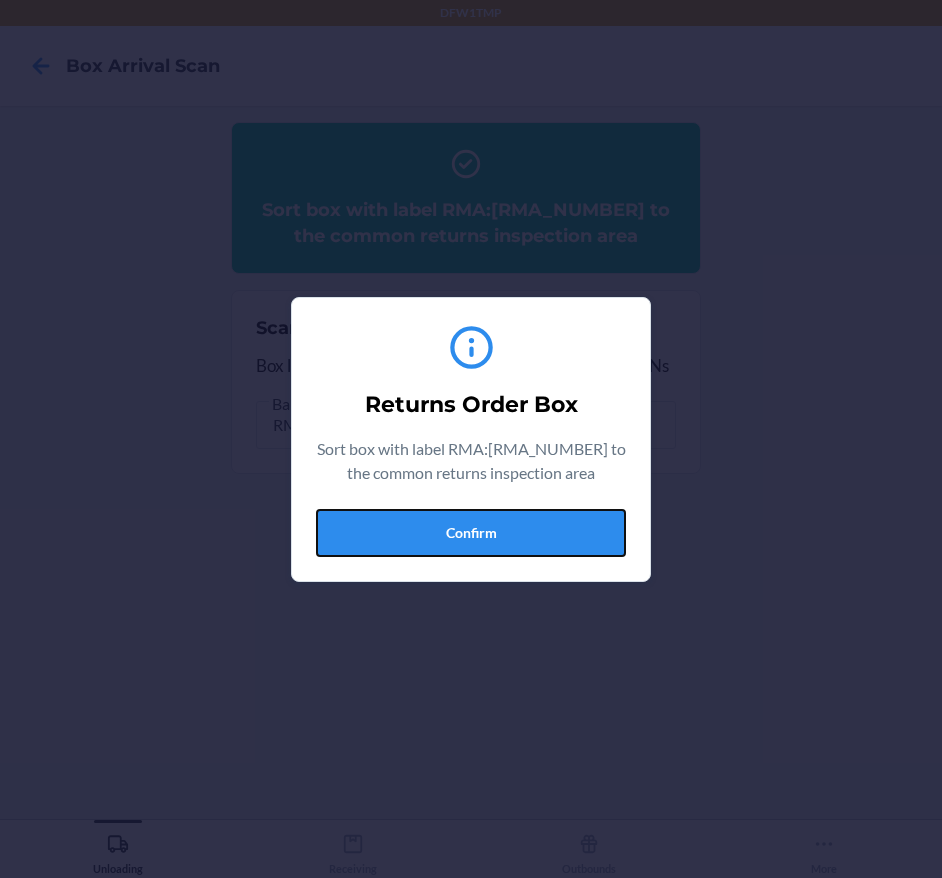 click on "Confirm" at bounding box center (471, 533) 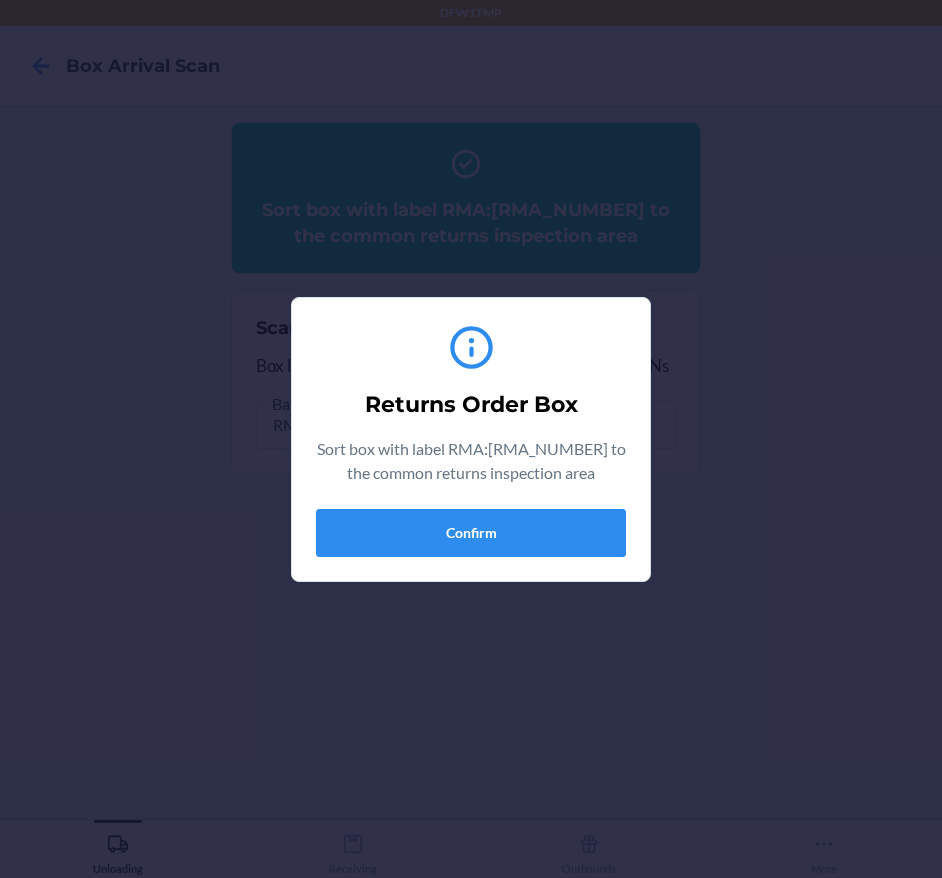 type 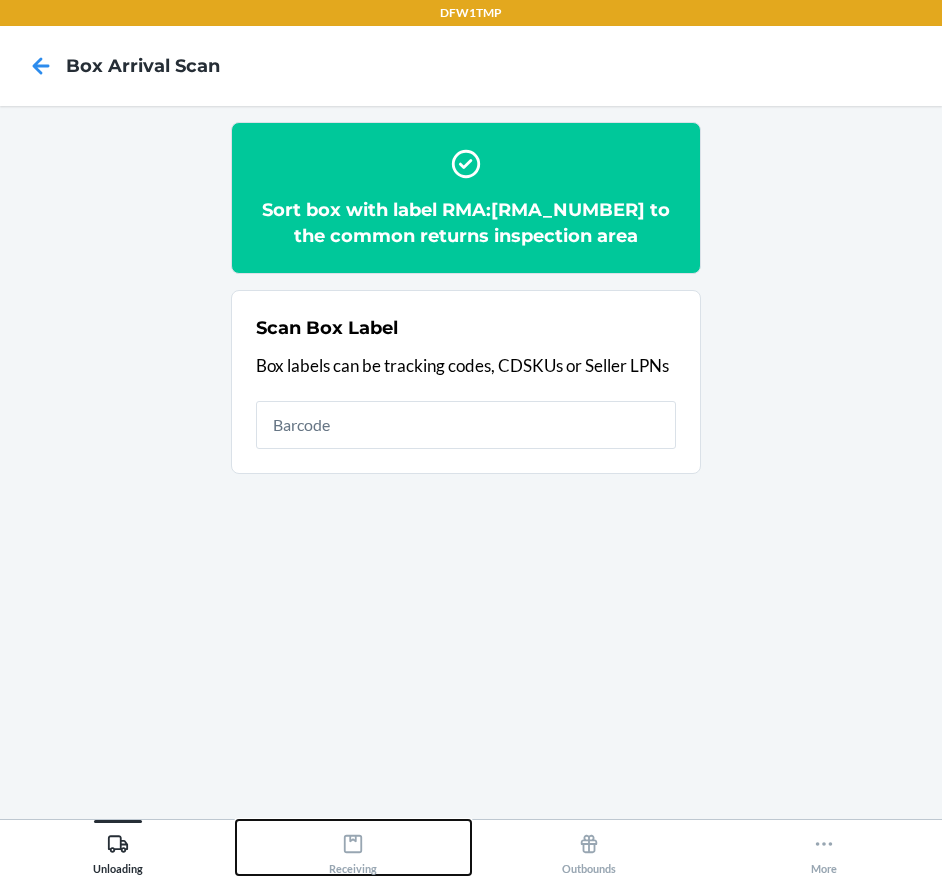 click on "Receiving" at bounding box center (354, 847) 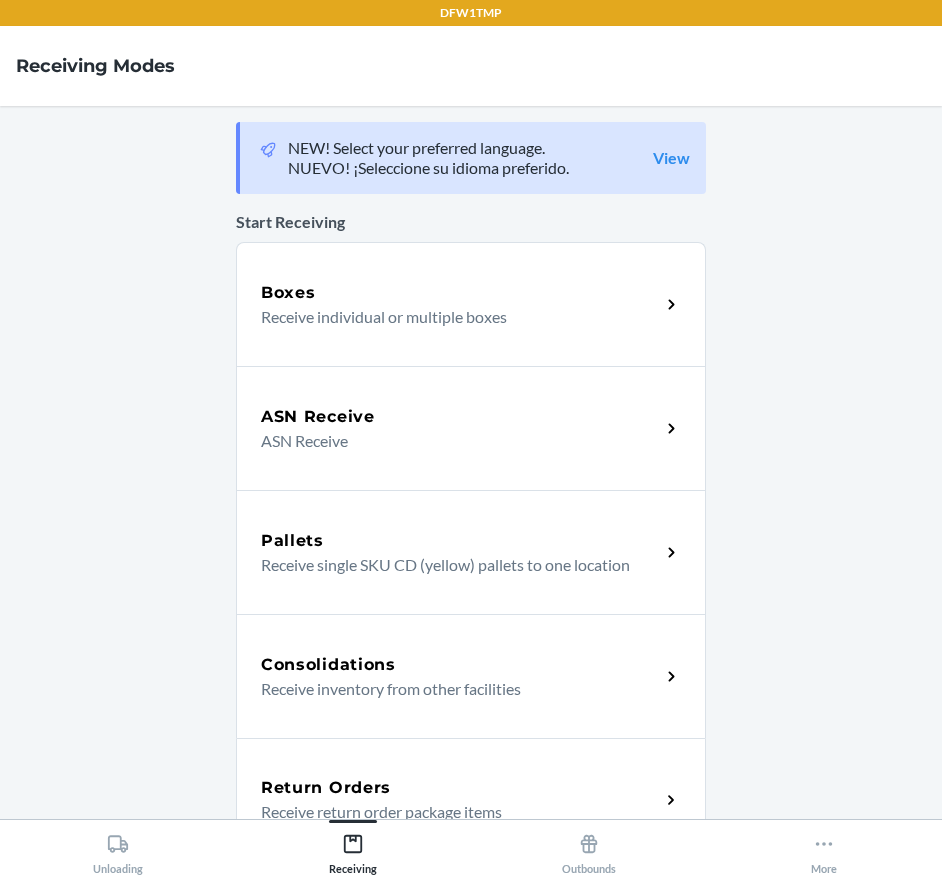 click on "Return Orders Receive return order package items" at bounding box center [471, 800] 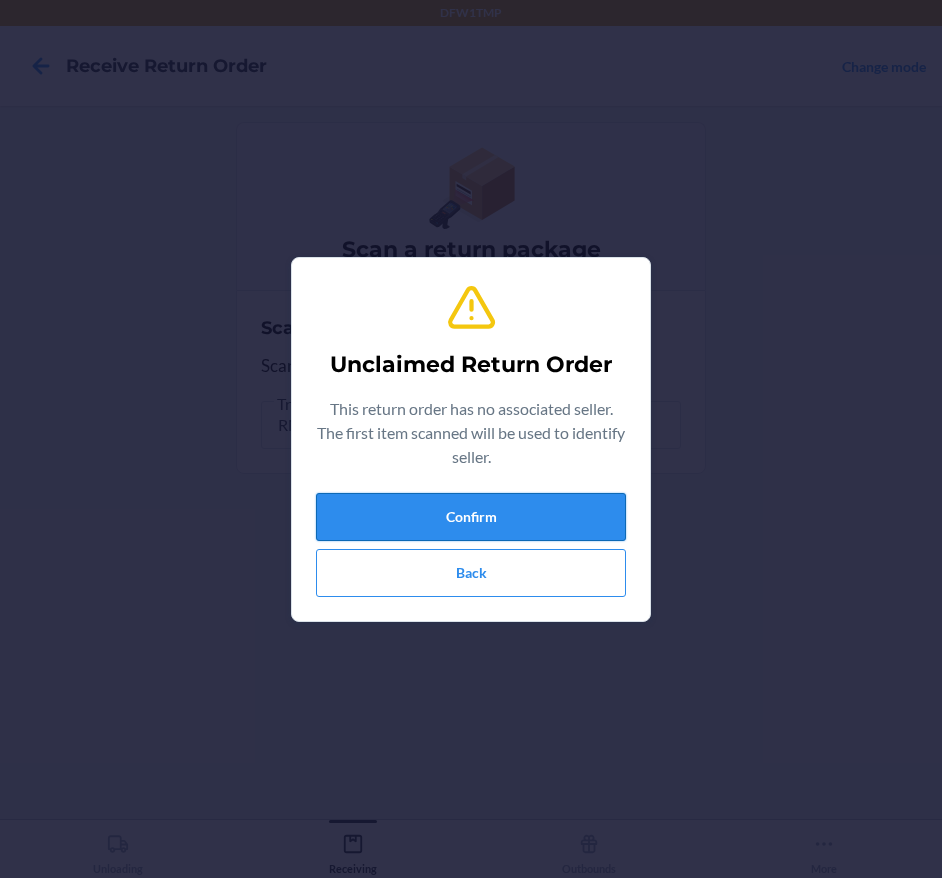 click on "Confirm" at bounding box center [471, 517] 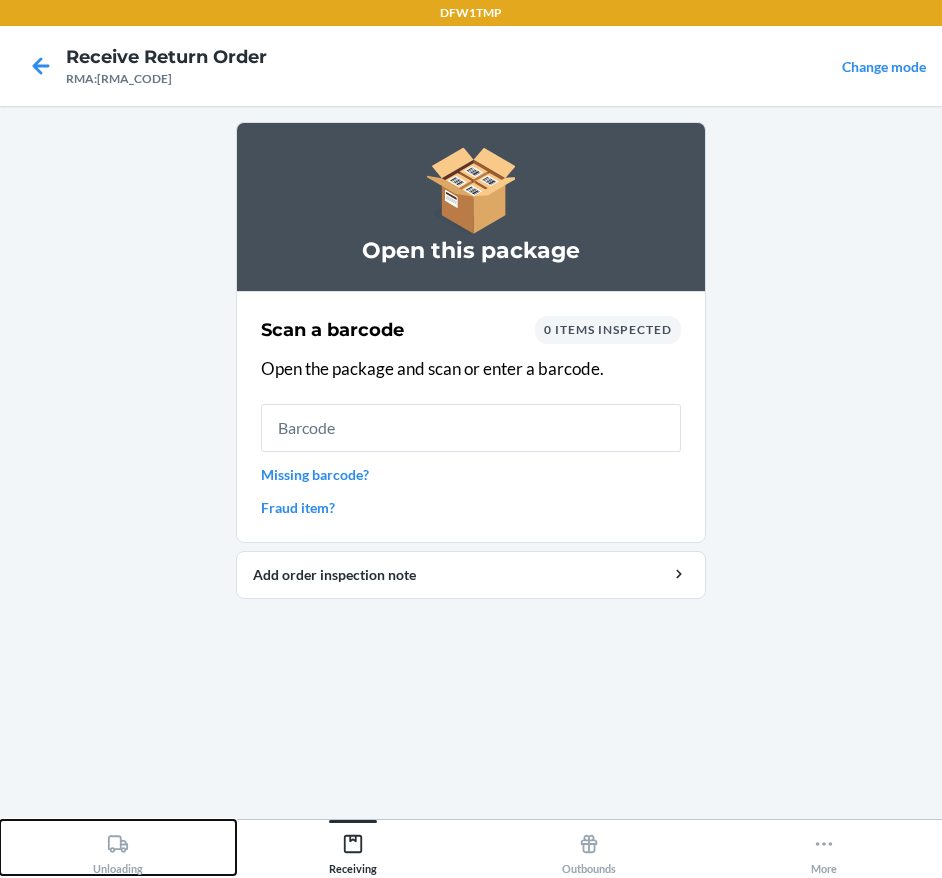 click 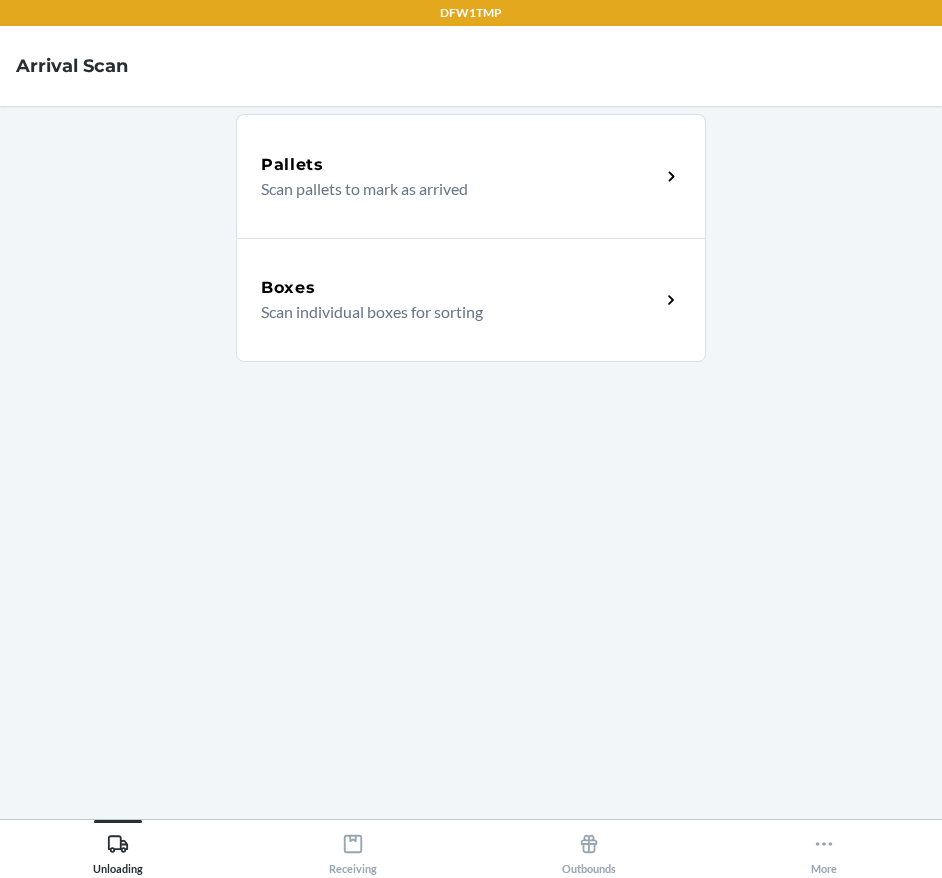 click on "Boxes Scan individual boxes for sorting" at bounding box center (471, 300) 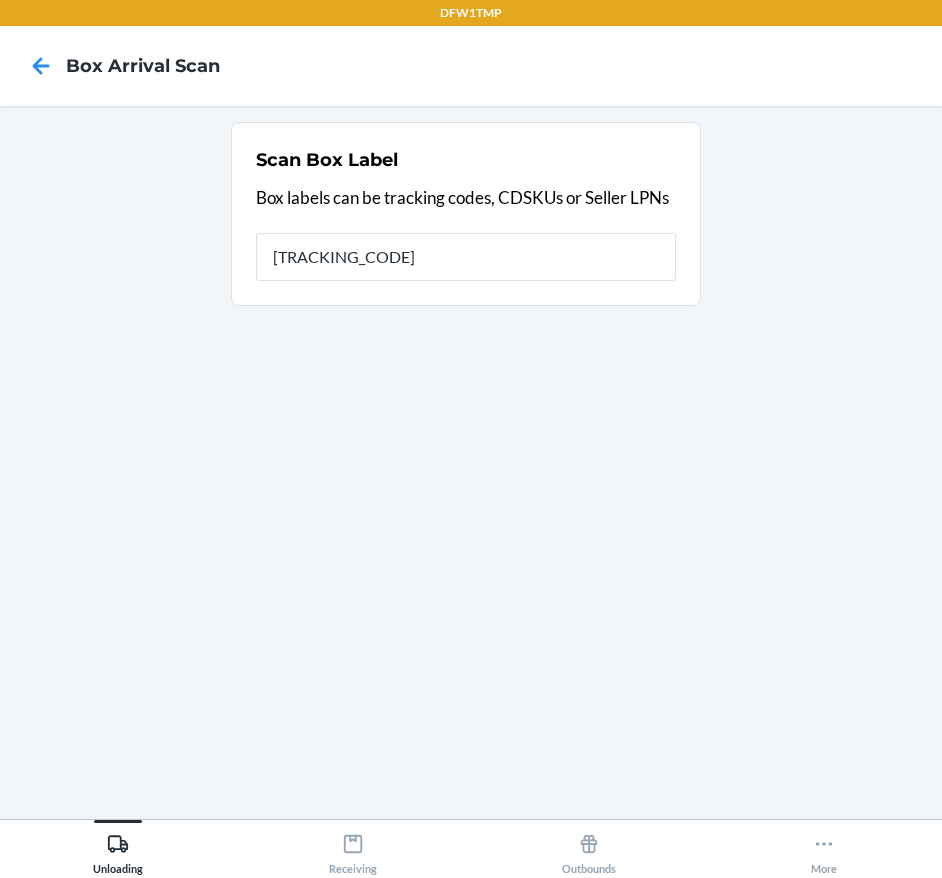 type on "[TRACKING_CODE]" 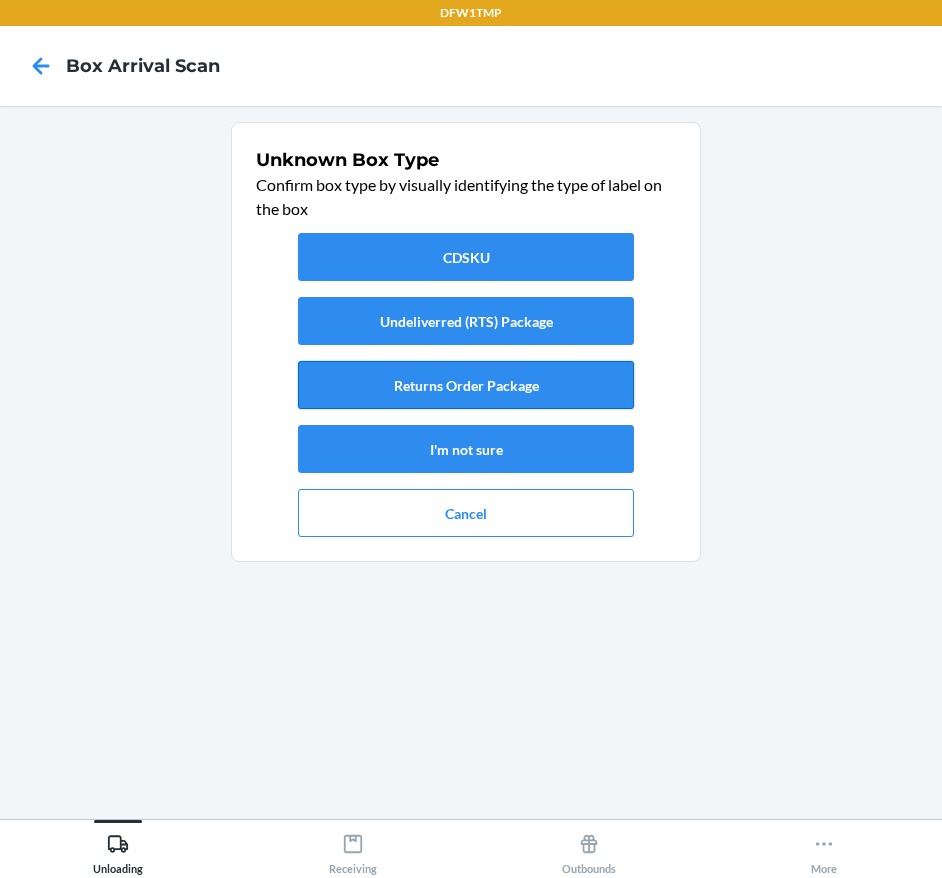 click on "Returns Order Package" at bounding box center [466, 385] 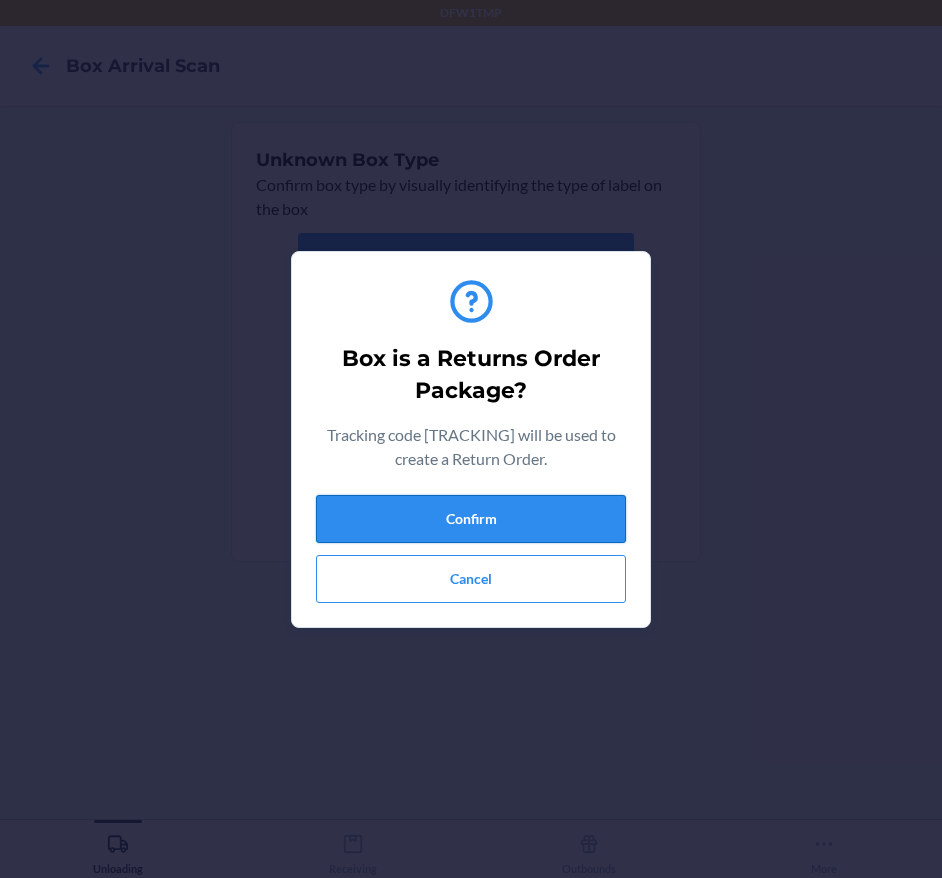 click on "Confirm" at bounding box center [471, 519] 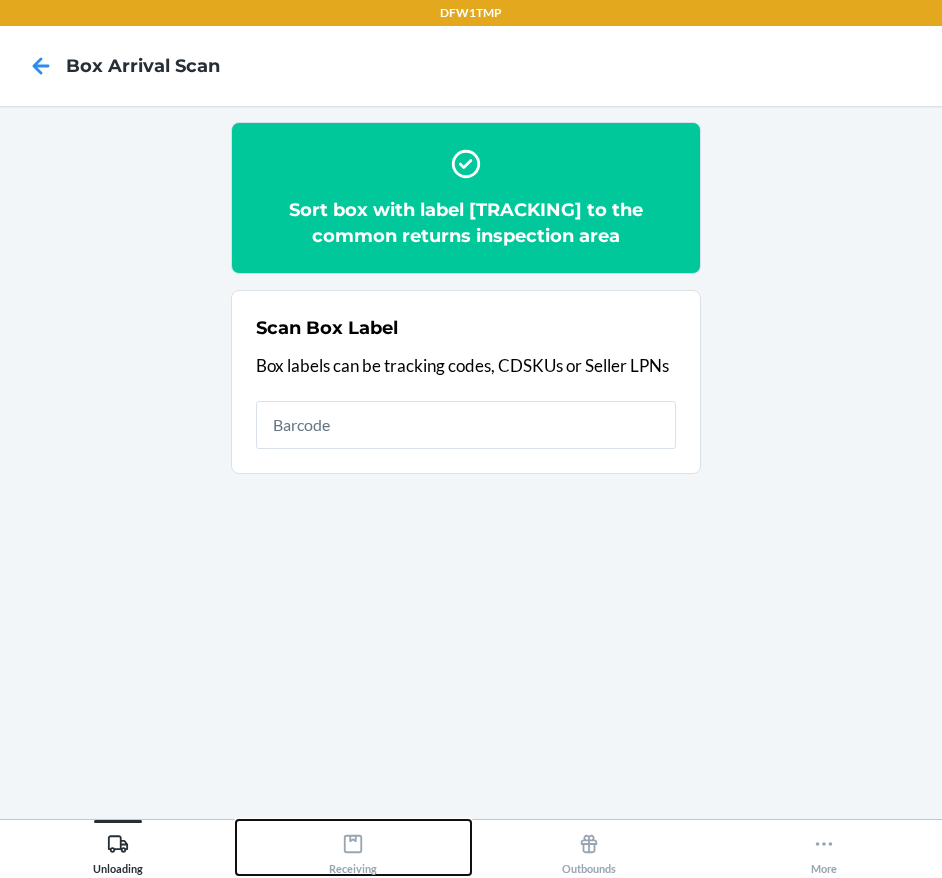 click on "Receiving" at bounding box center [354, 847] 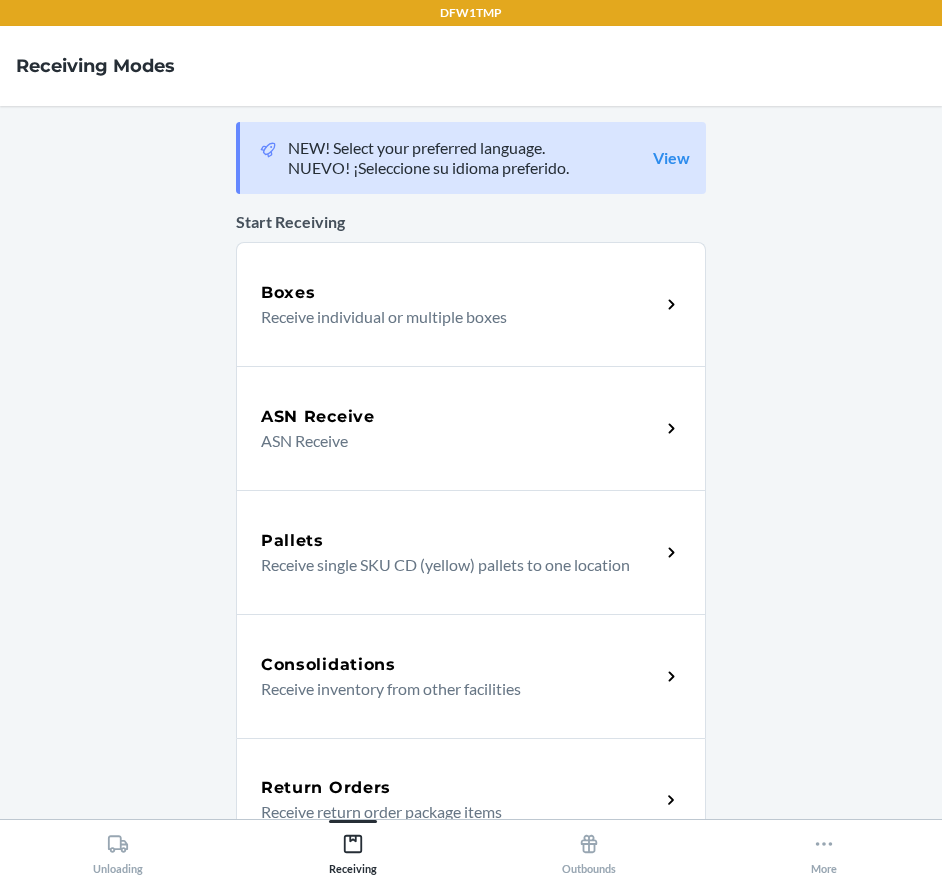 click on "Return Orders Receive return order package items" at bounding box center (471, 800) 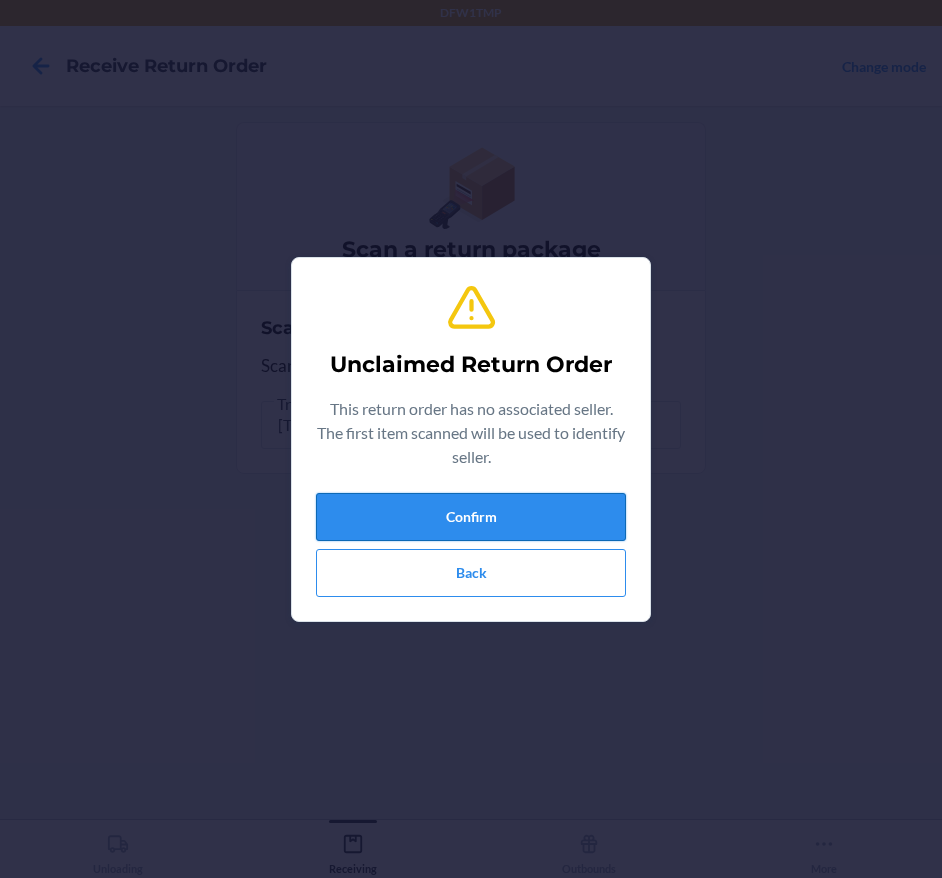 click on "Confirm" at bounding box center (471, 517) 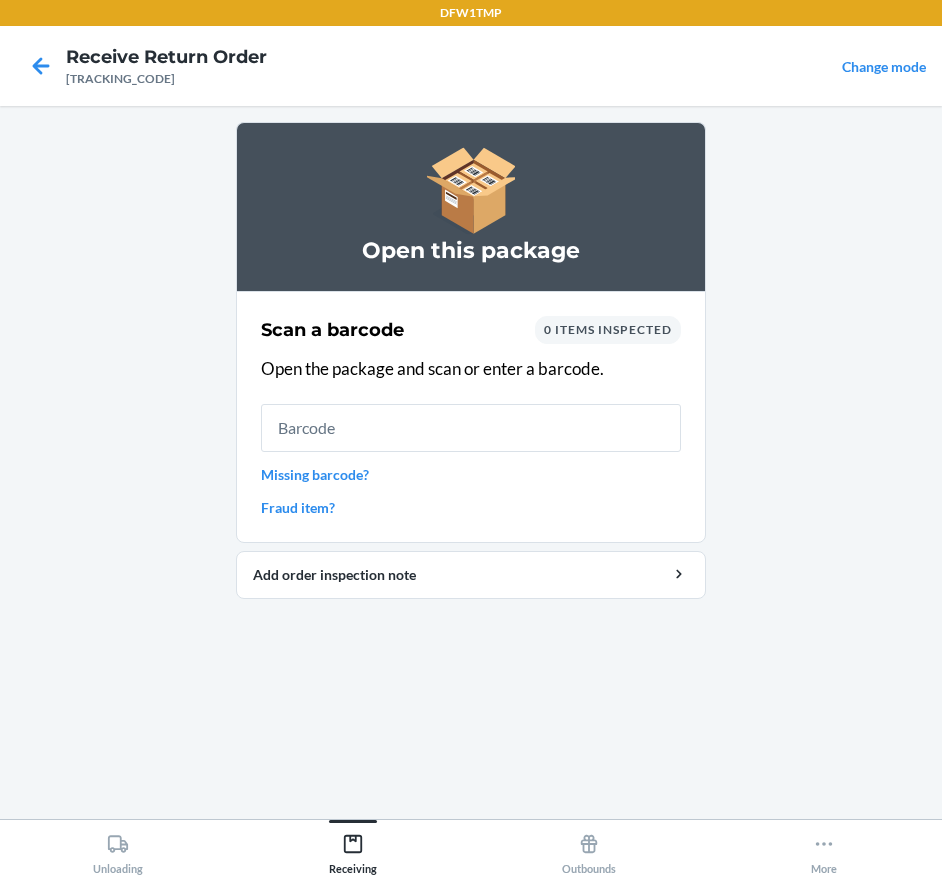 type 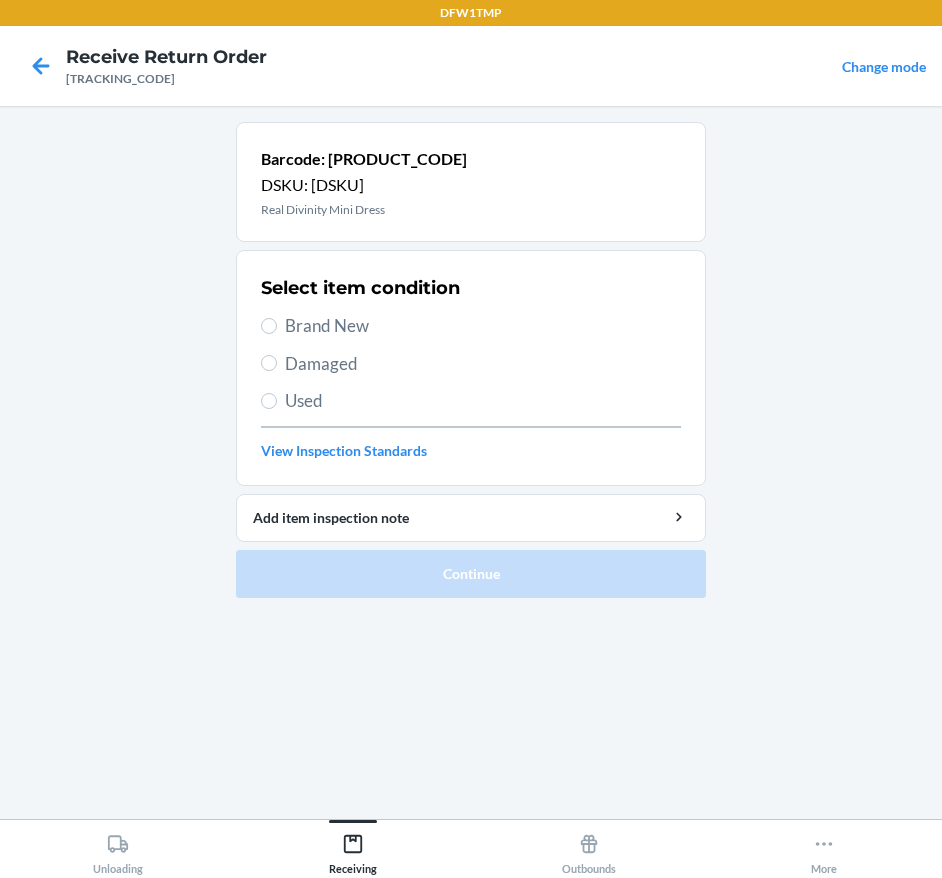 click on "Brand New" at bounding box center [483, 326] 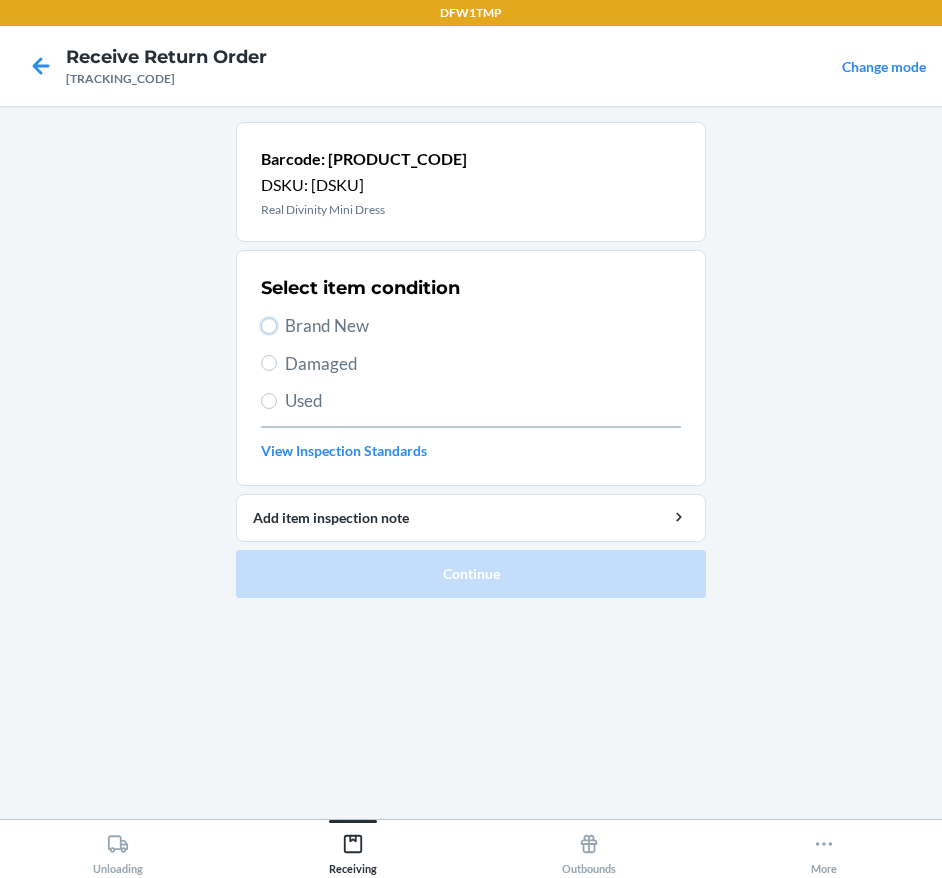 click on "Brand New" at bounding box center (269, 326) 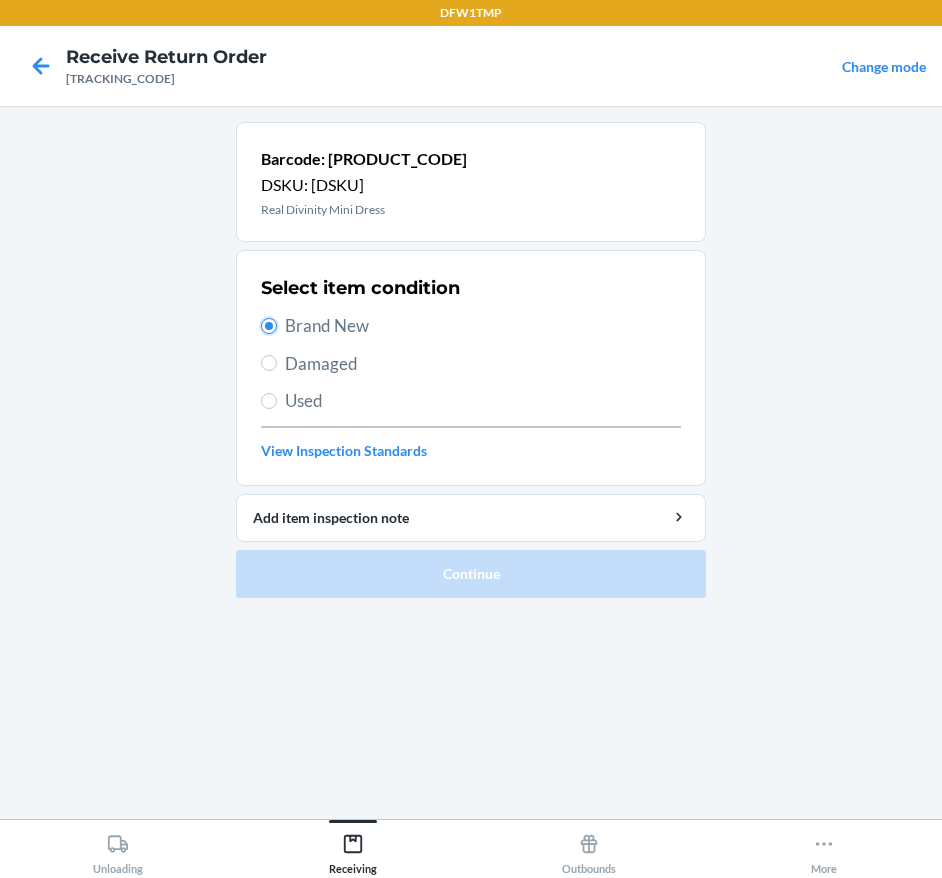 radio on "true" 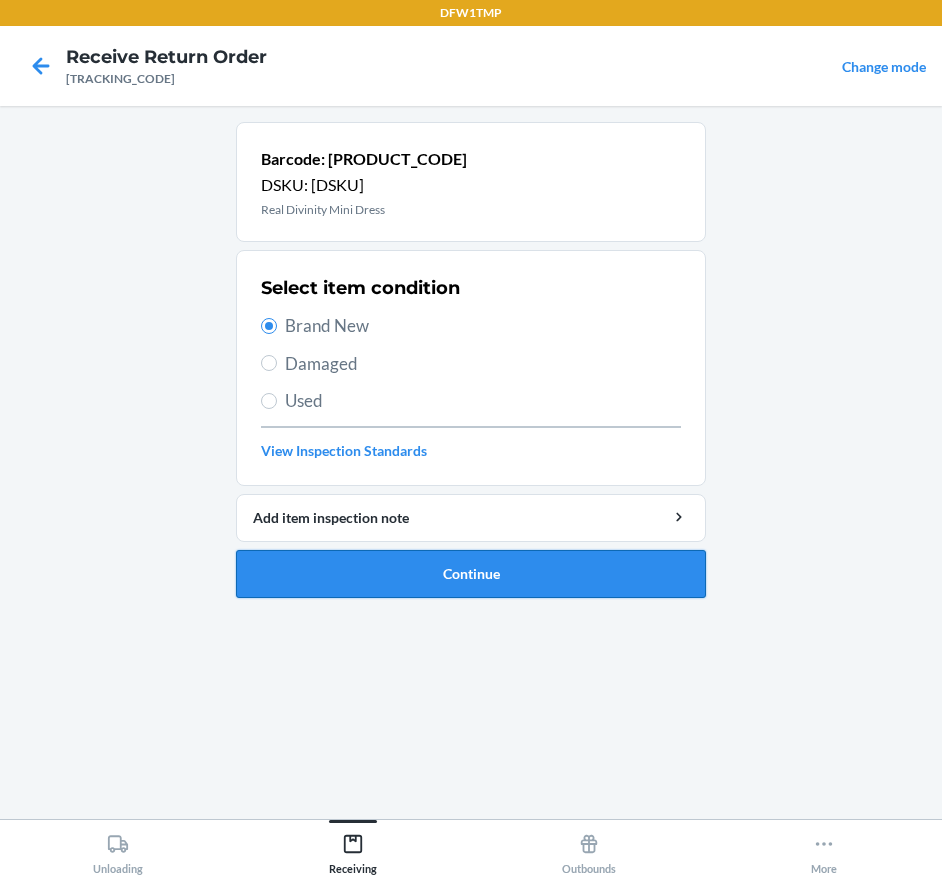 click on "Continue" at bounding box center [471, 574] 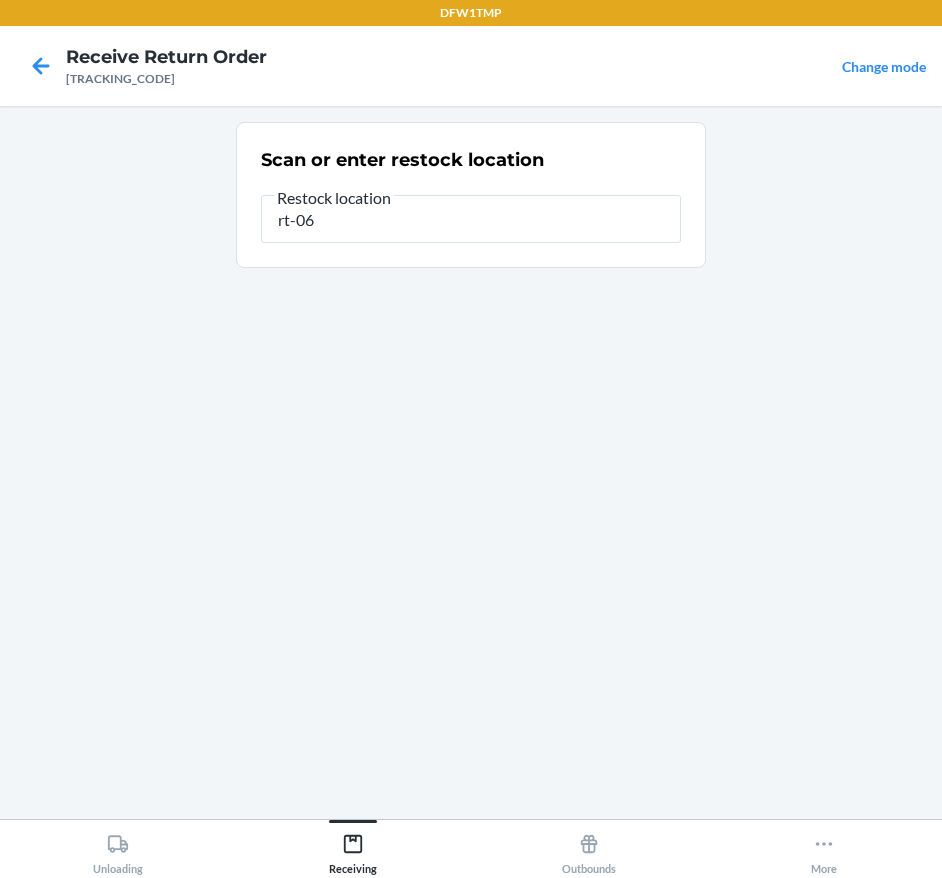 type on "rt-06" 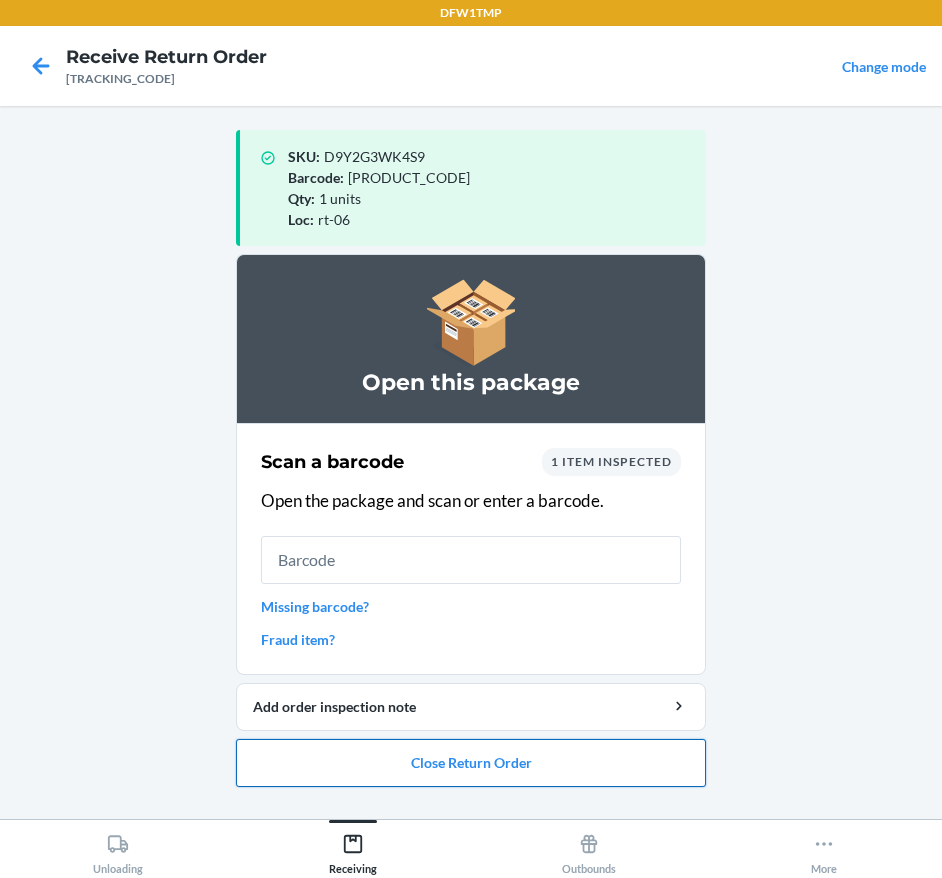 click on "Close Return Order" at bounding box center (471, 763) 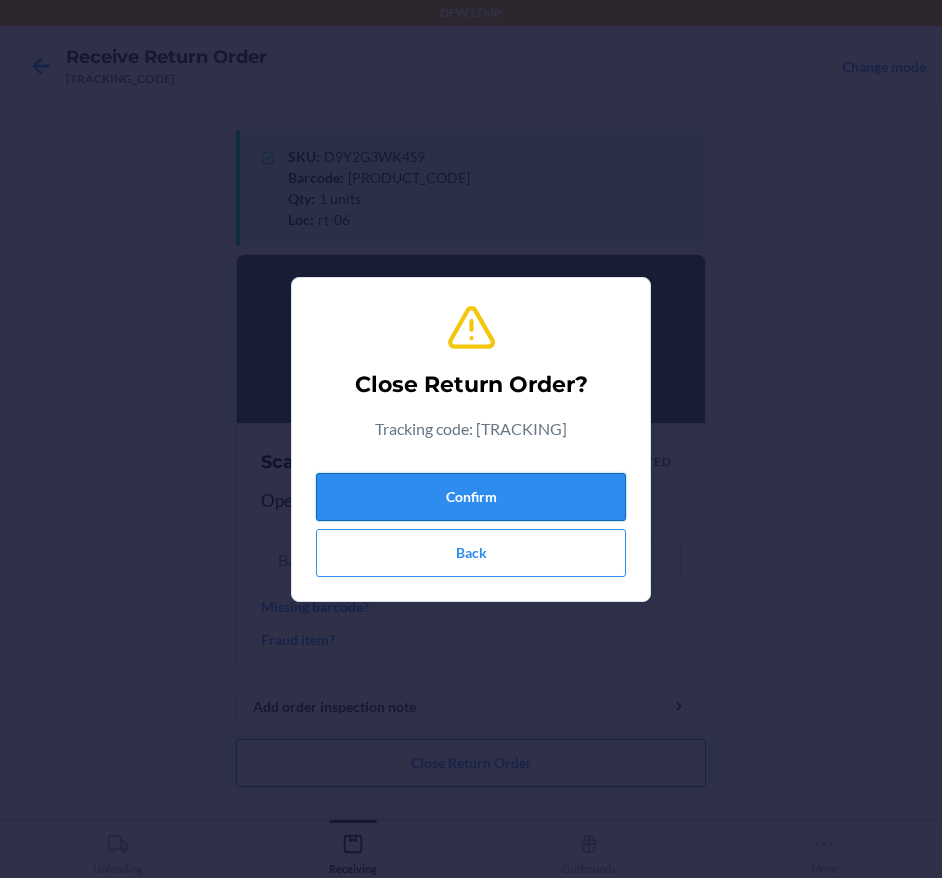drag, startPoint x: 517, startPoint y: 498, endPoint x: 531, endPoint y: 479, distance: 23.600847 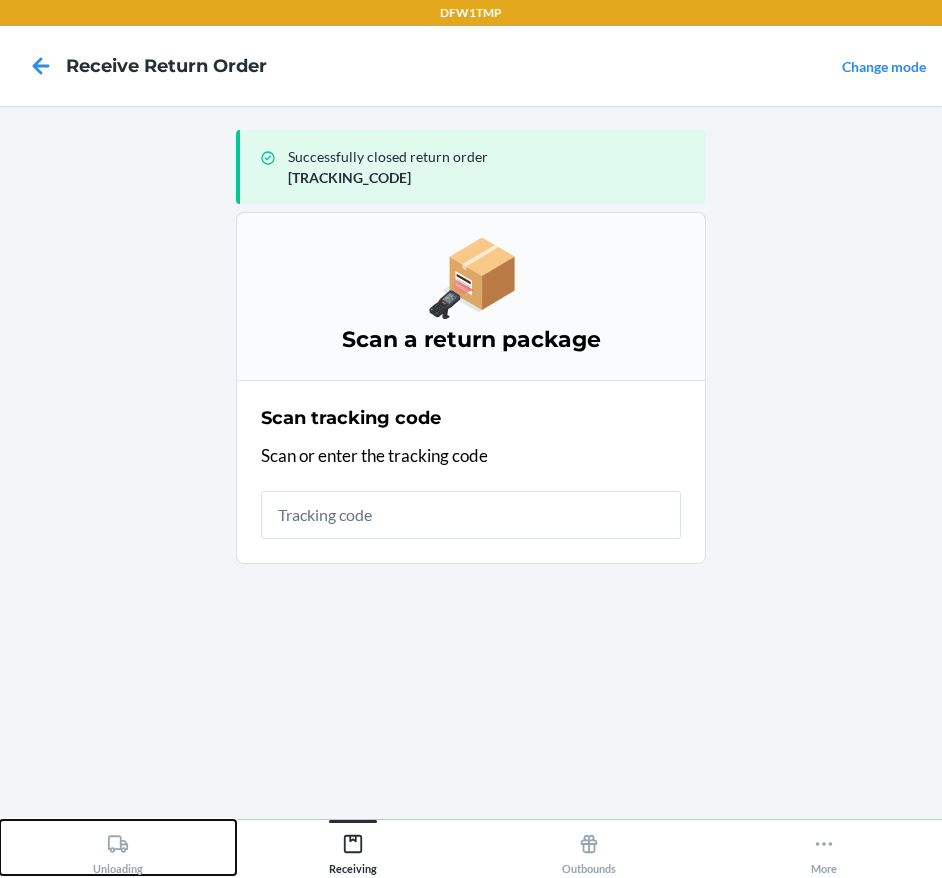 click on "Unloading" at bounding box center [118, 847] 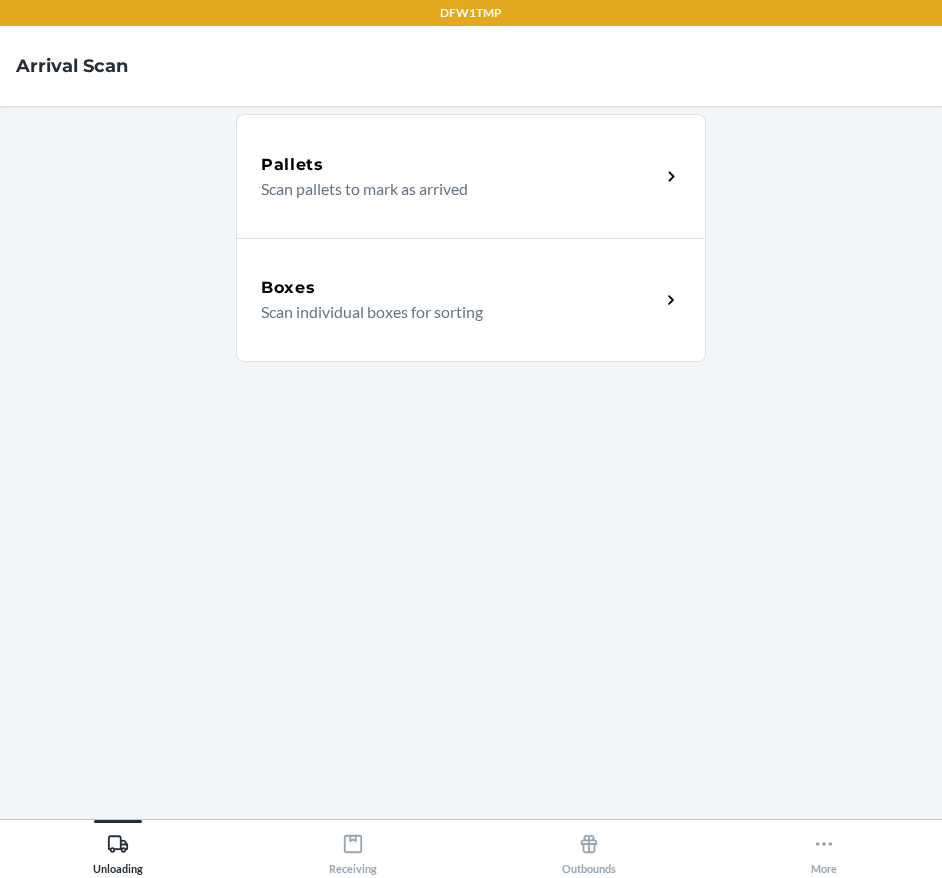 click on "Scan individual boxes for sorting" at bounding box center (452, 312) 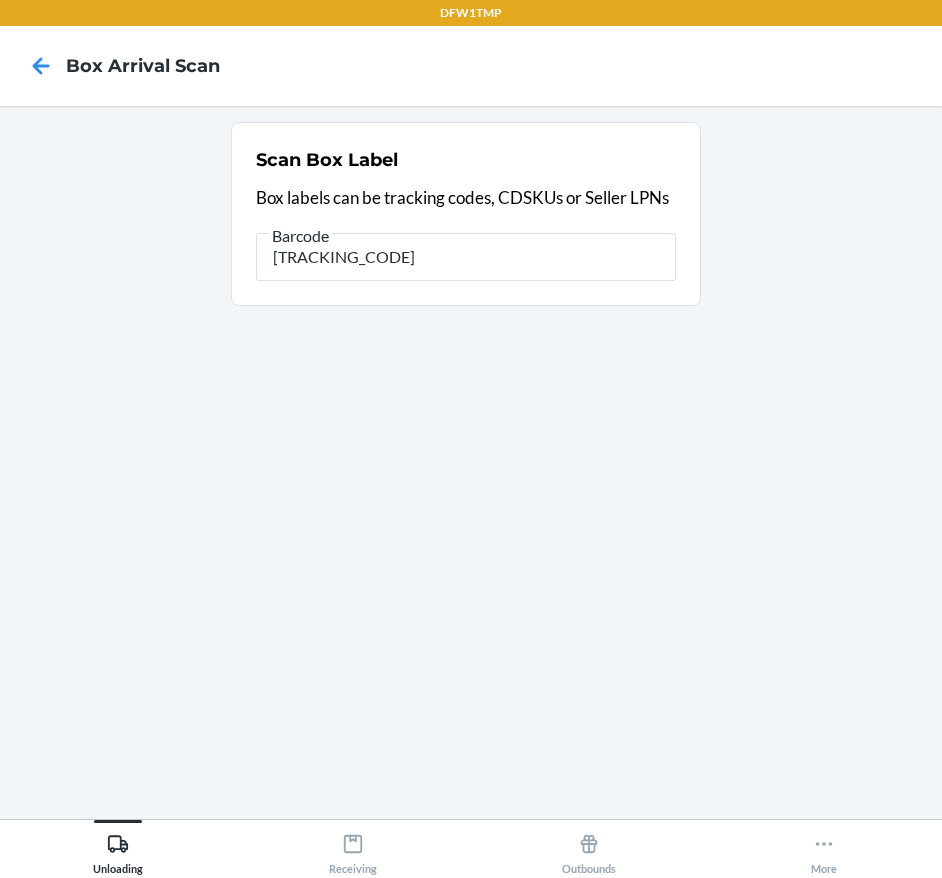 type on "[TRACKING_CODE]" 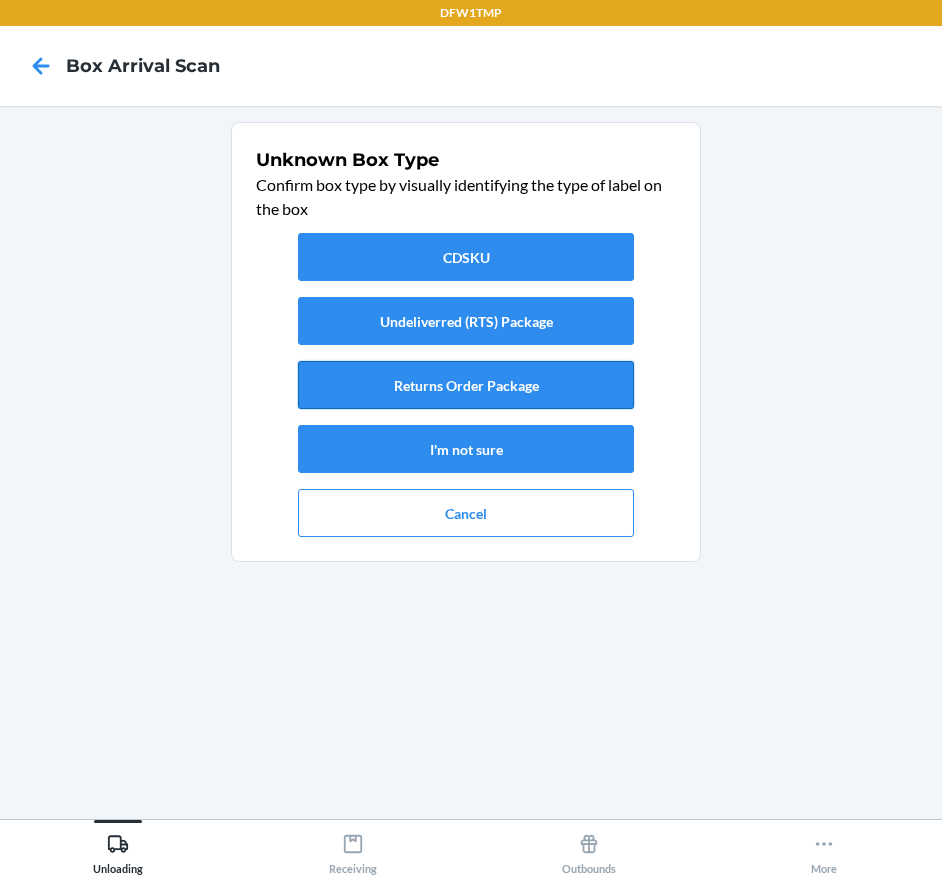 click on "Returns Order Package" at bounding box center [466, 385] 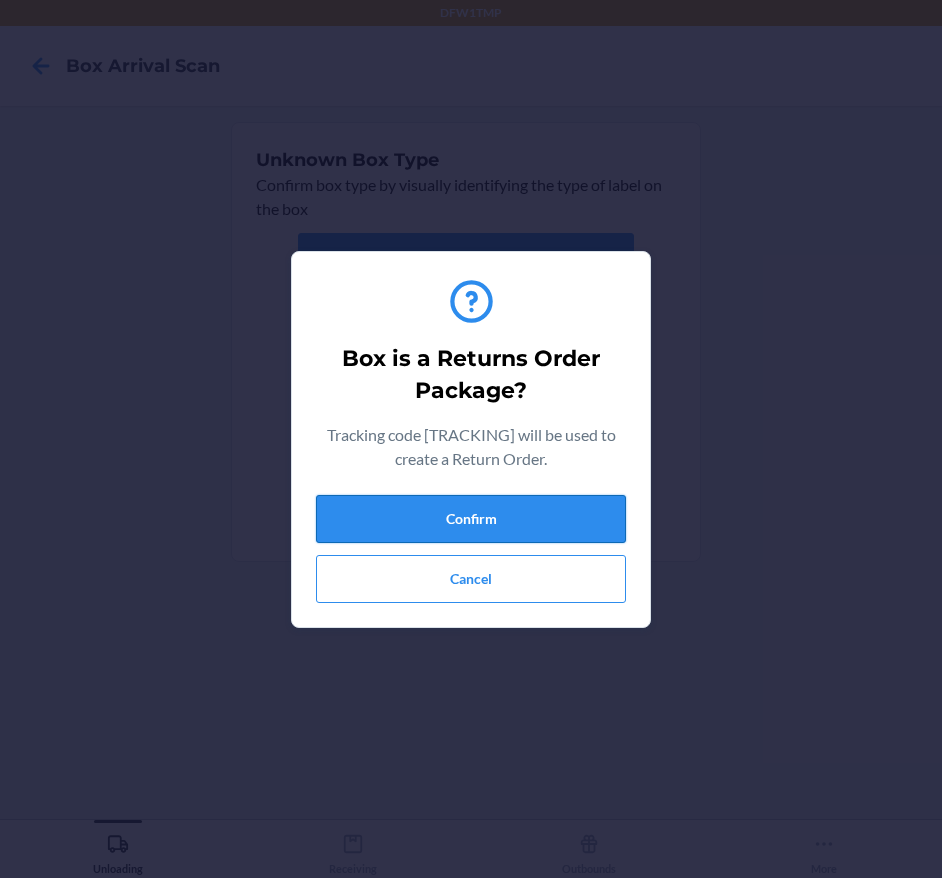 click on "Confirm" at bounding box center (471, 519) 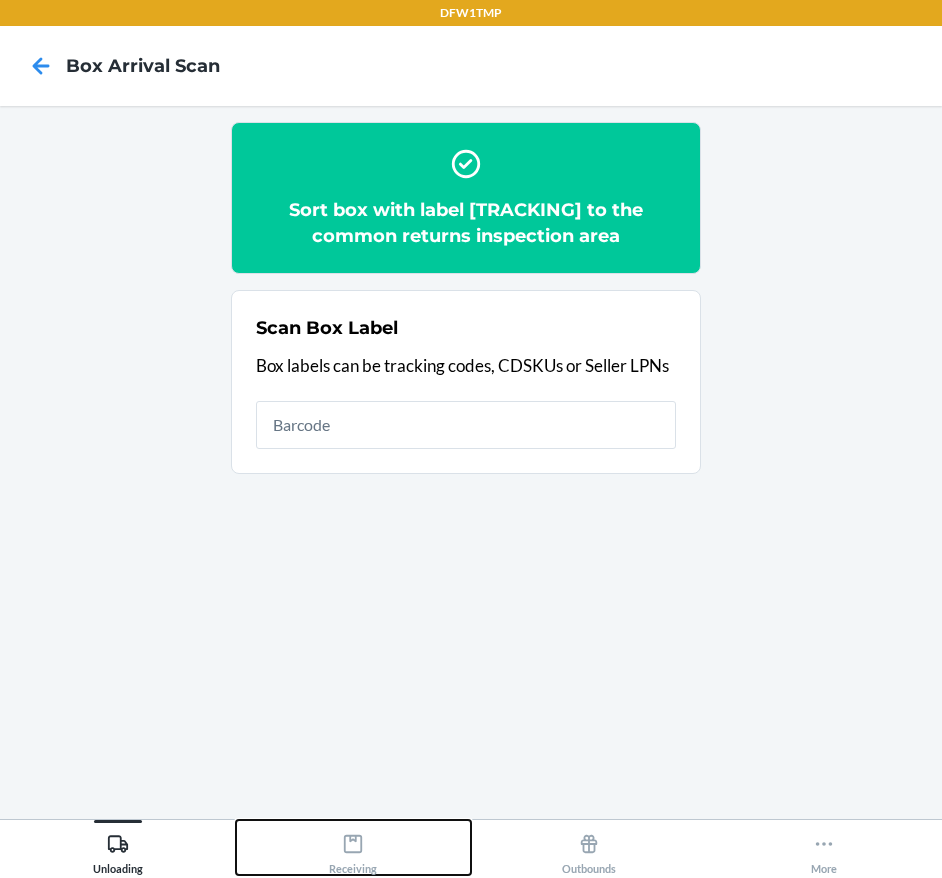 click on "Receiving" at bounding box center (354, 847) 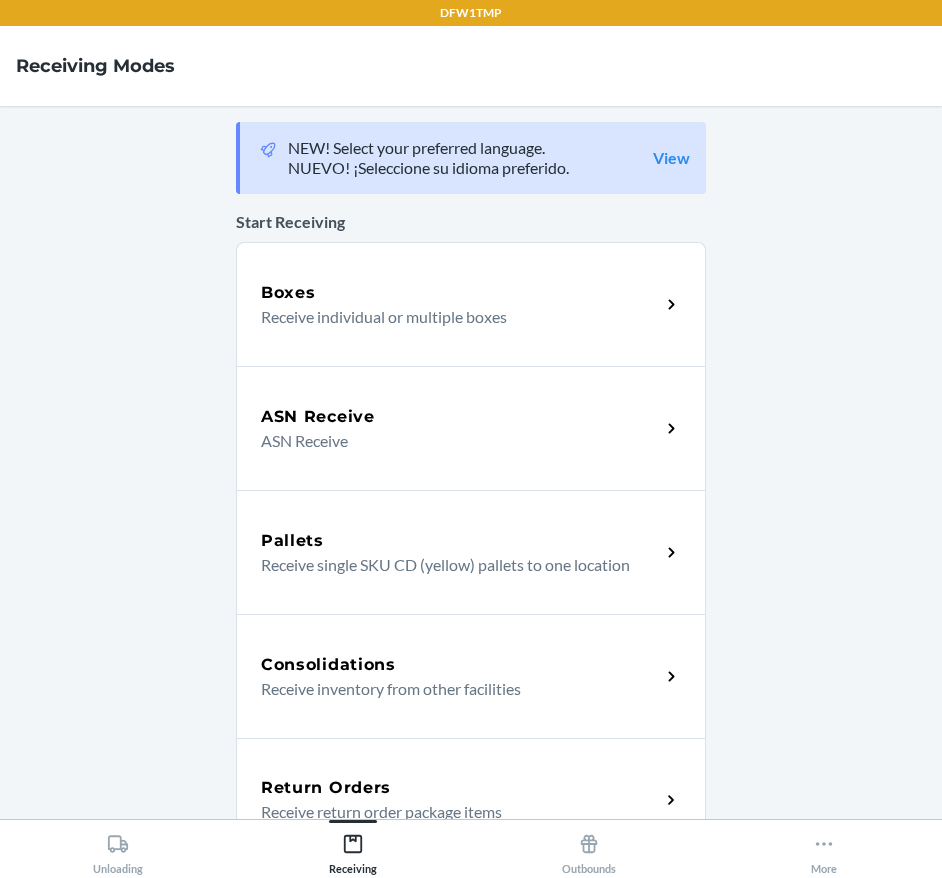 click on "Return Orders" at bounding box center (460, 788) 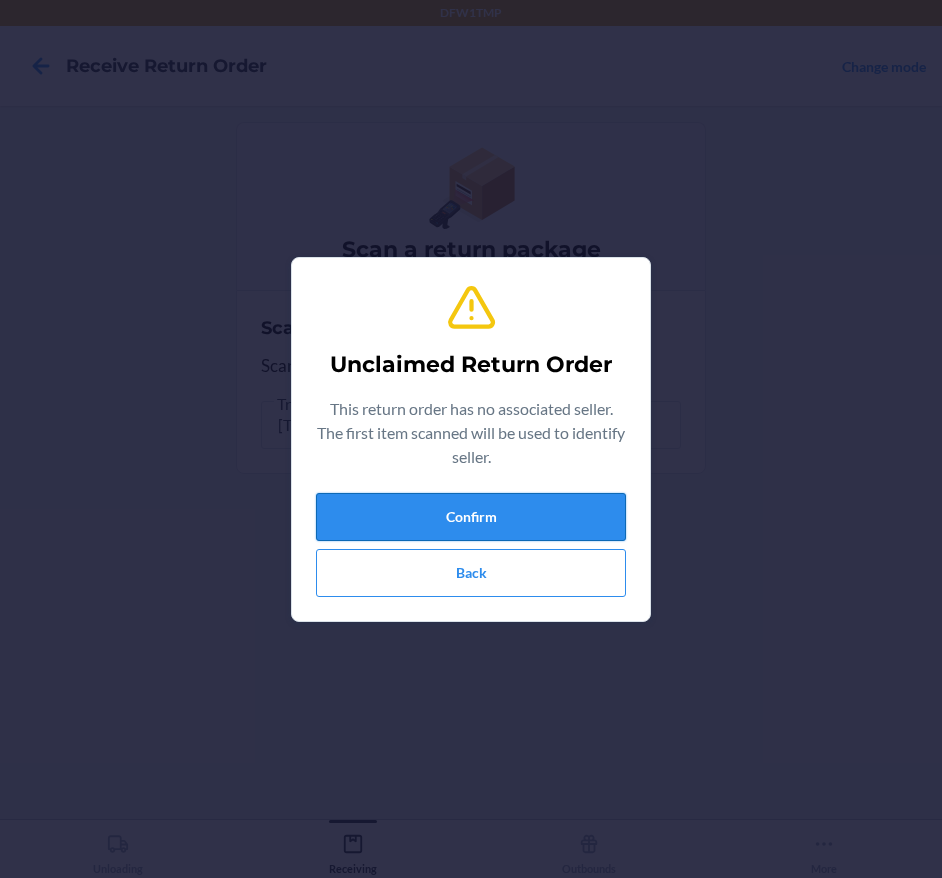 click on "Confirm" at bounding box center (471, 517) 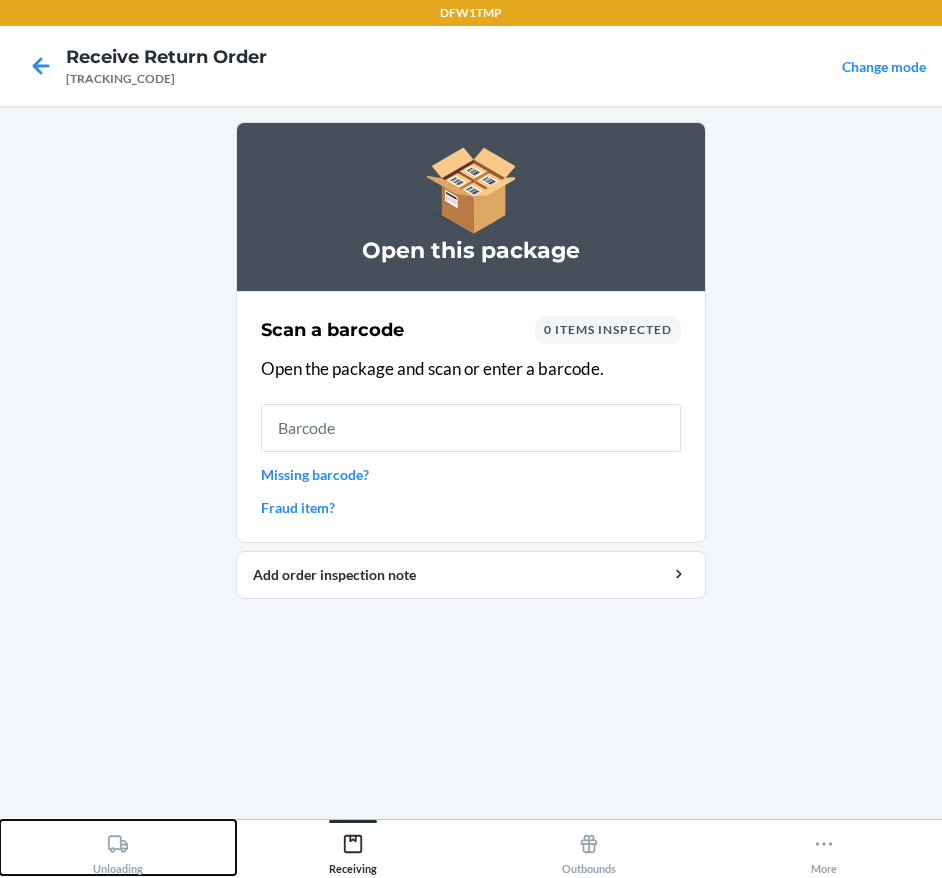 drag, startPoint x: 134, startPoint y: 862, endPoint x: 173, endPoint y: 753, distance: 115.767006 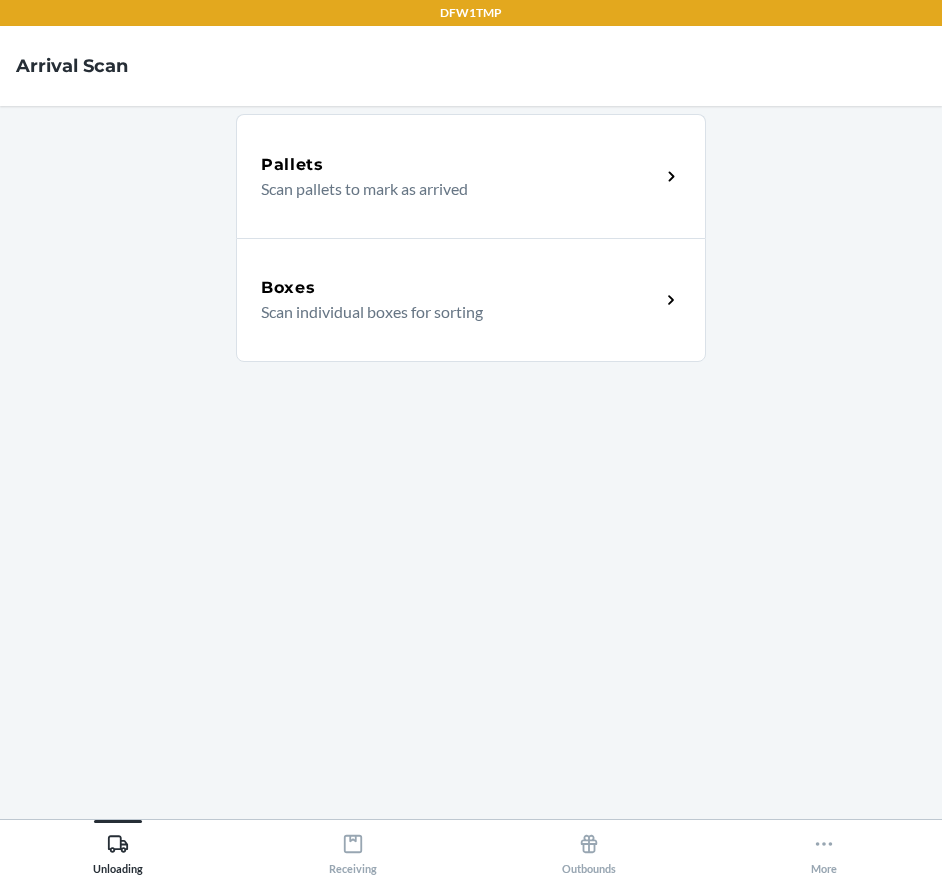 click on "Boxes" at bounding box center (460, 288) 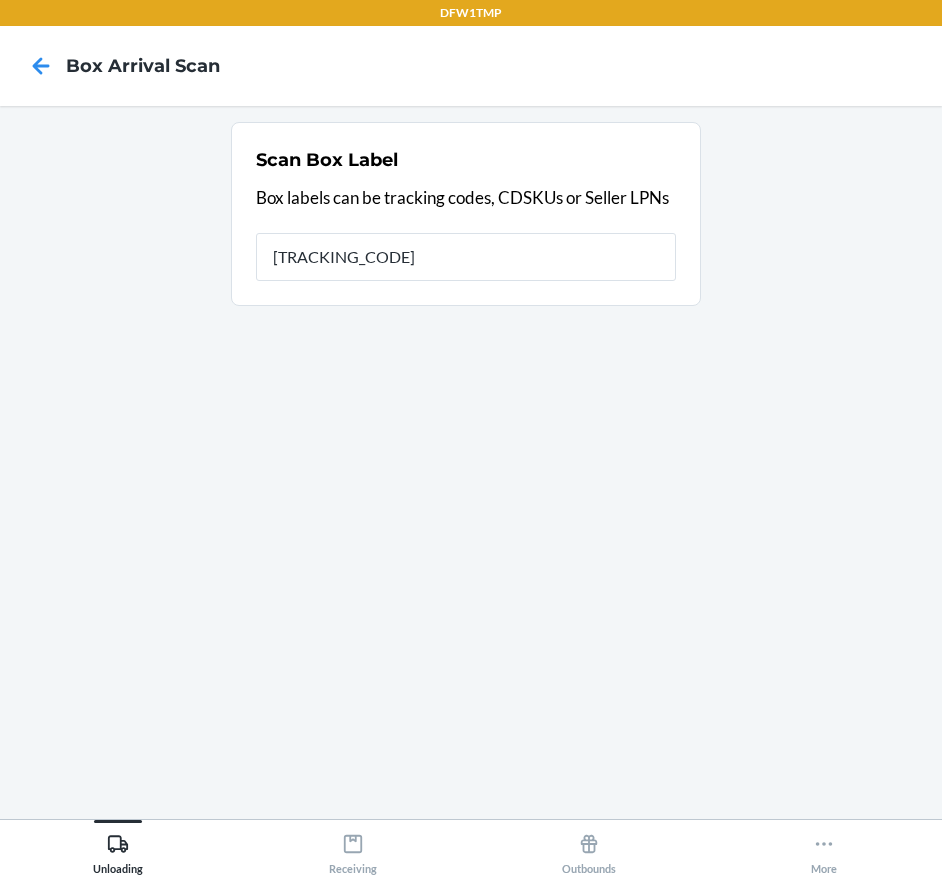 type on "[TRACKING_CODE]" 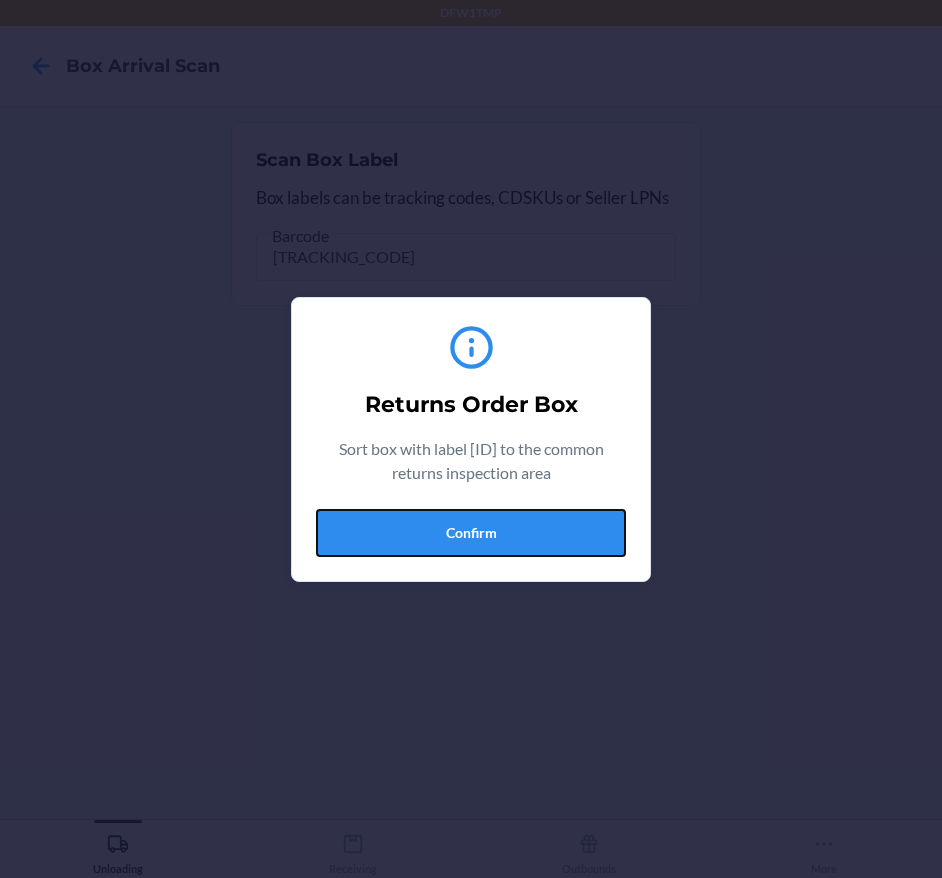 drag, startPoint x: 475, startPoint y: 518, endPoint x: 461, endPoint y: 531, distance: 19.104973 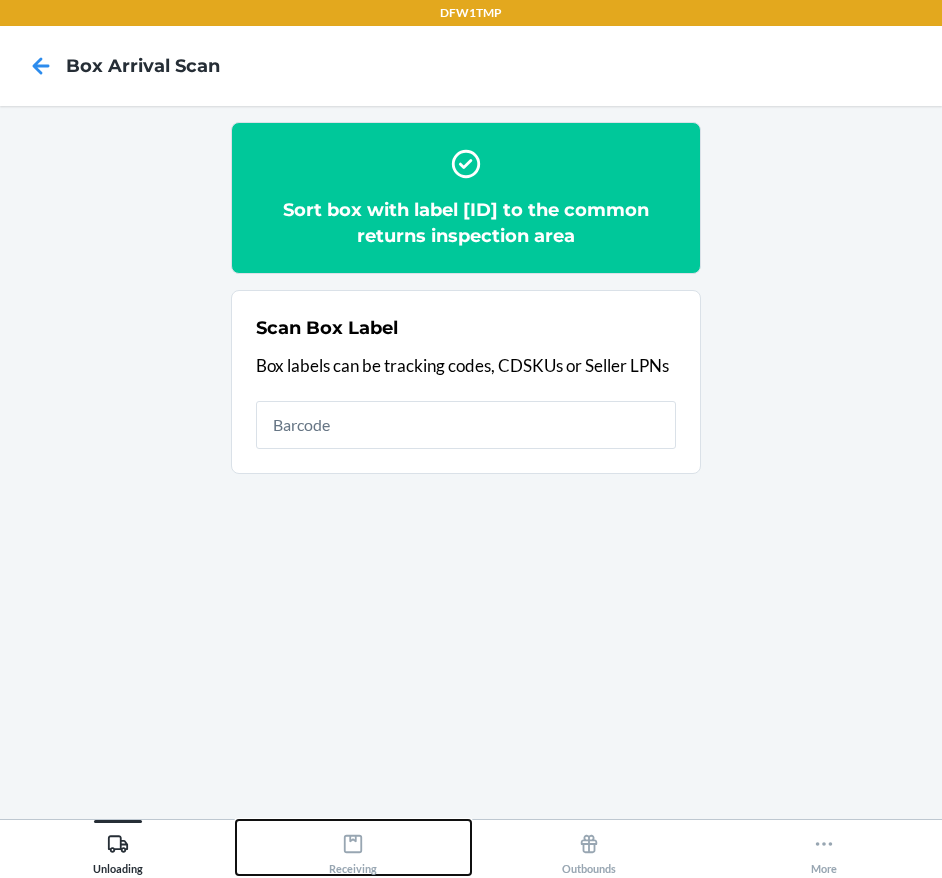 click 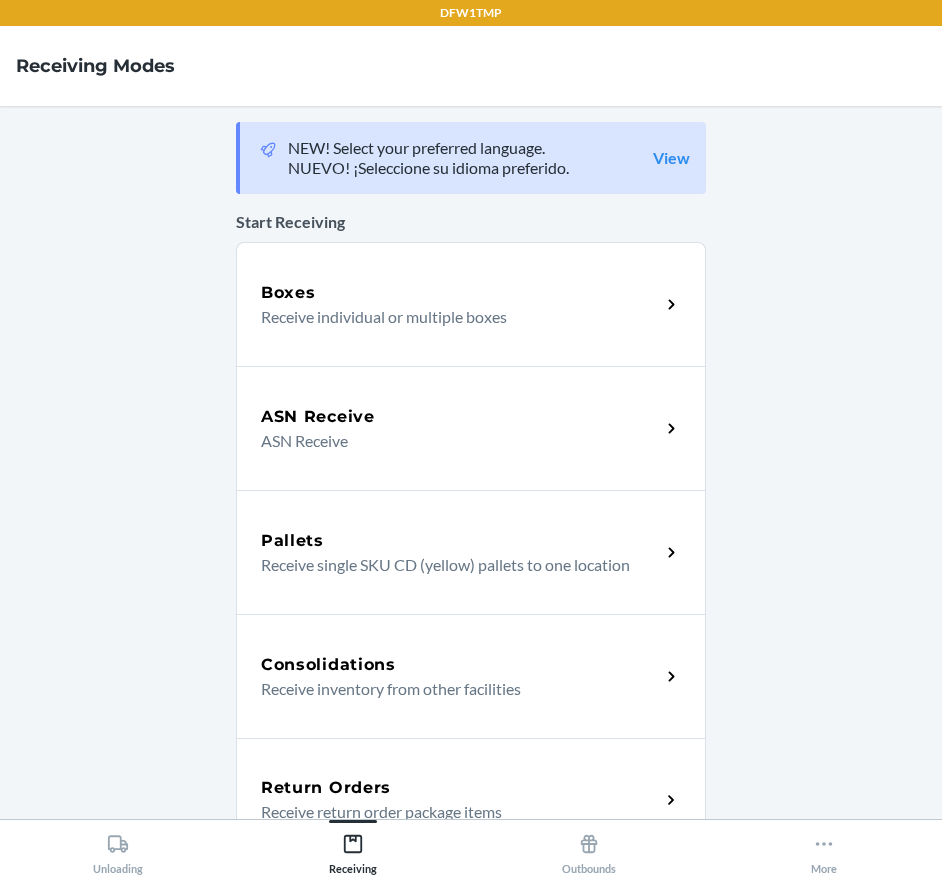 click on "Return Orders" at bounding box center [326, 788] 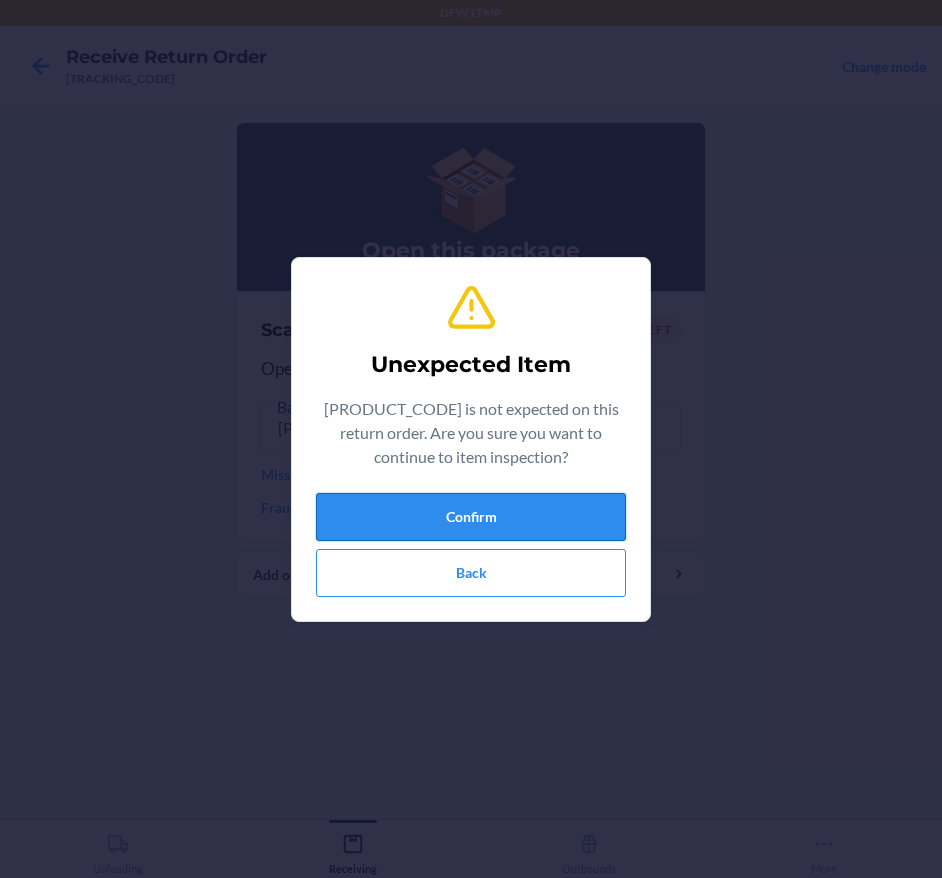 click on "Confirm" at bounding box center (471, 517) 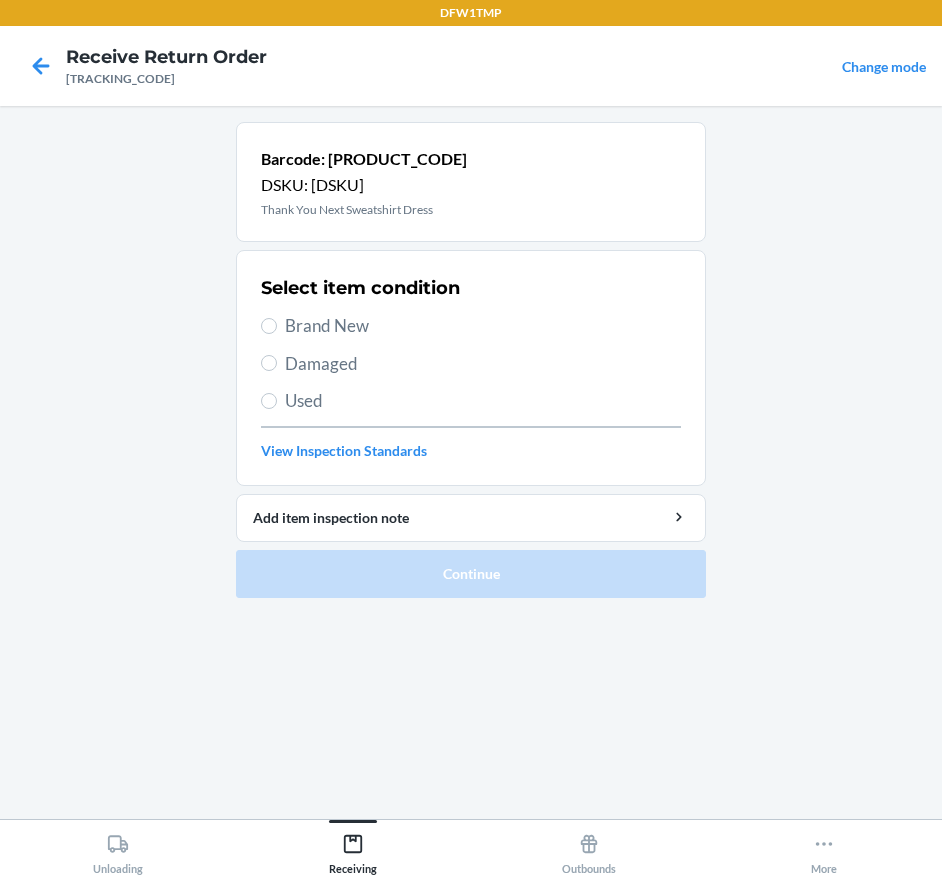 click on "Brand New" at bounding box center (483, 326) 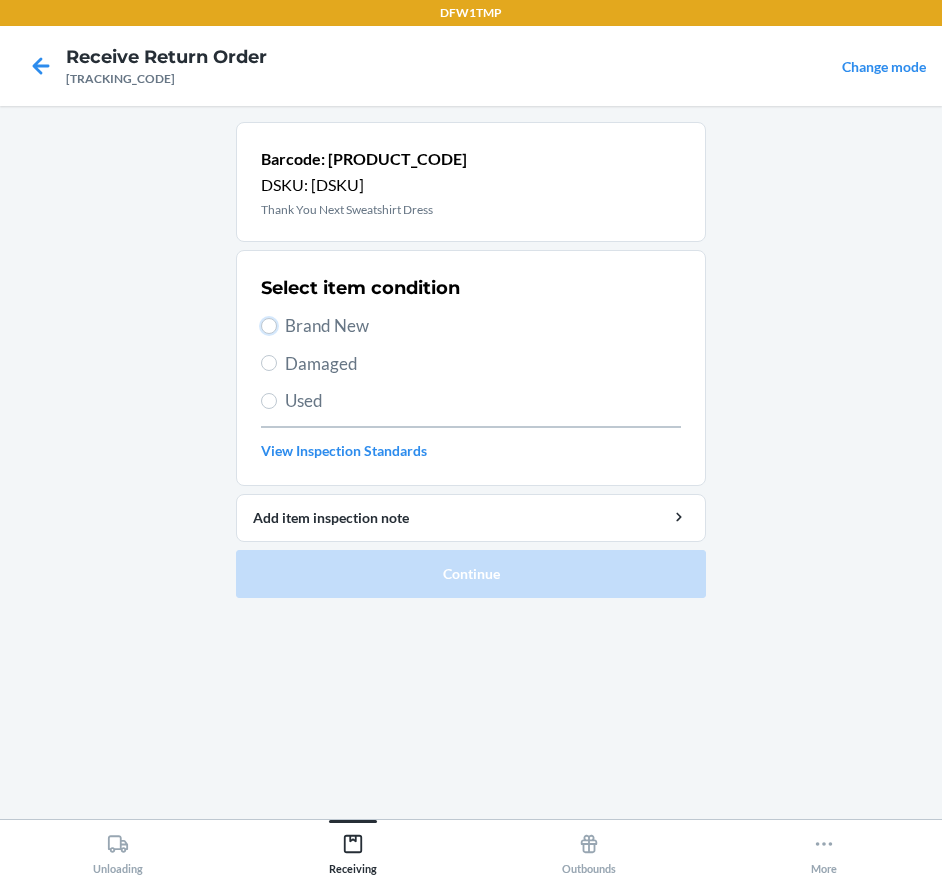 click on "Brand New" at bounding box center (269, 326) 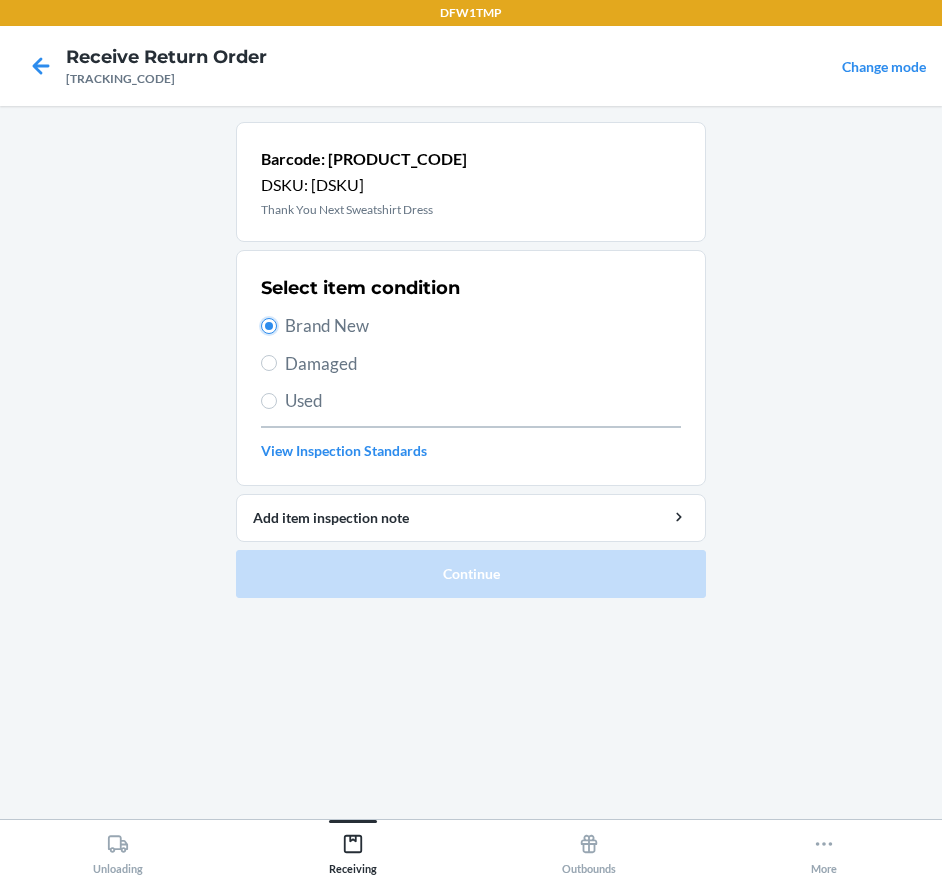 radio on "true" 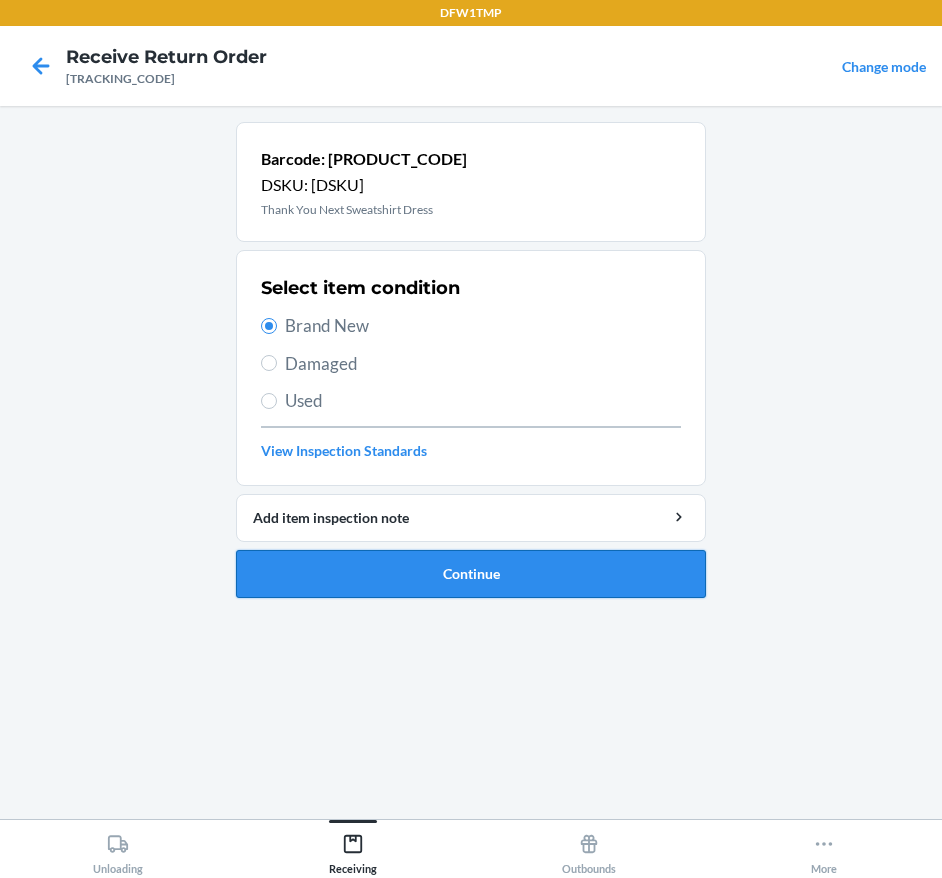 click on "Continue" at bounding box center [471, 574] 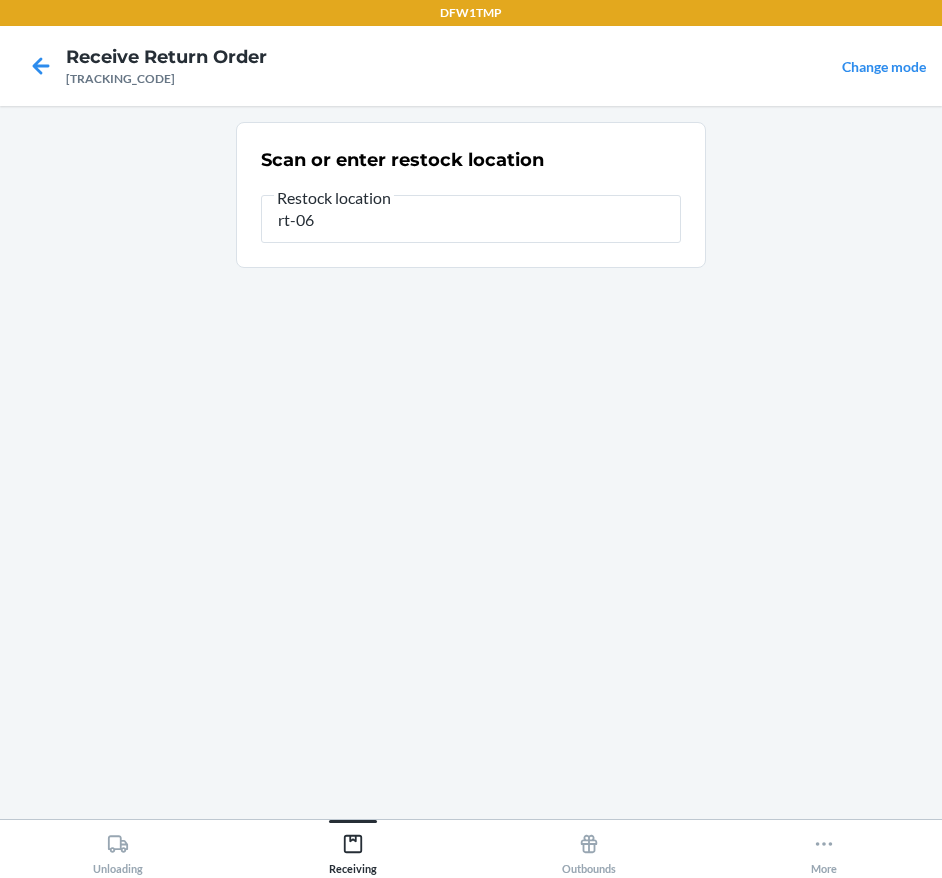 type on "rt-06" 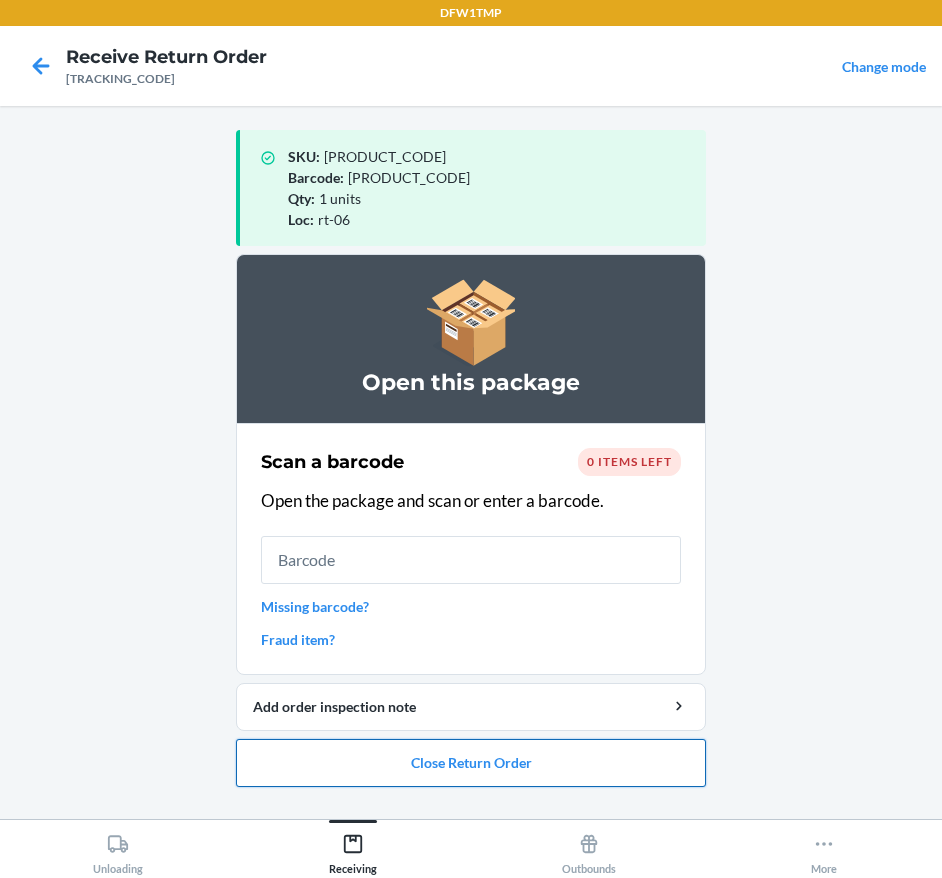 click on "Close Return Order" at bounding box center [471, 763] 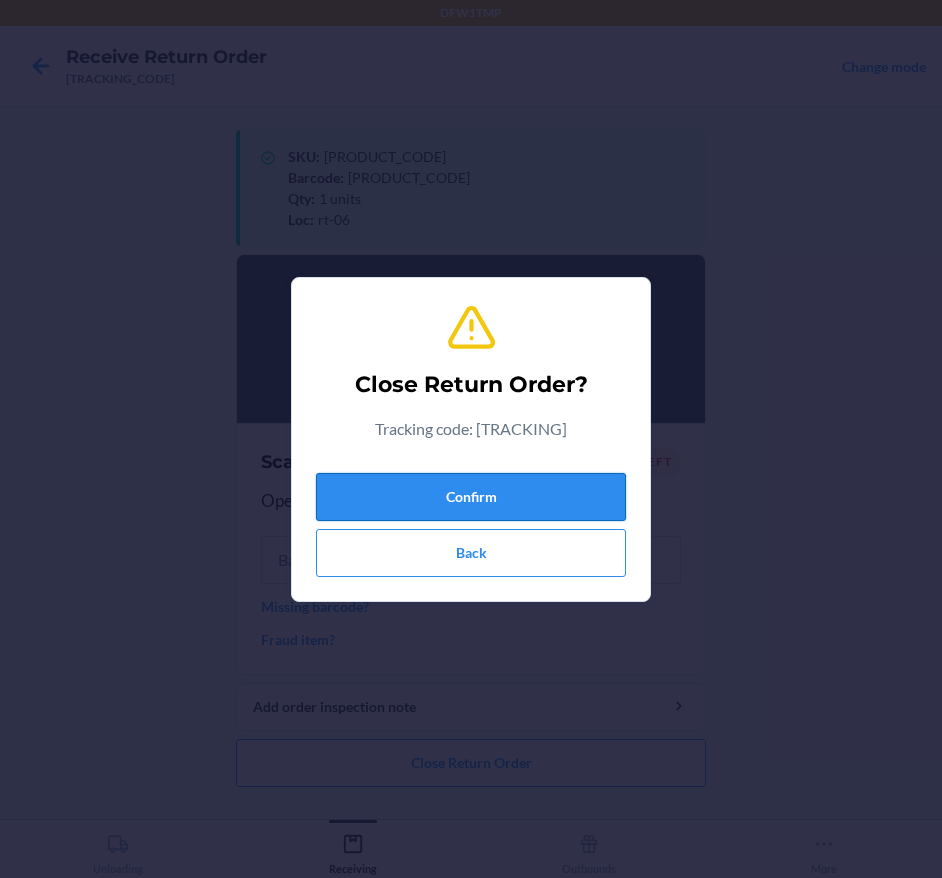 click on "Confirm" at bounding box center (471, 497) 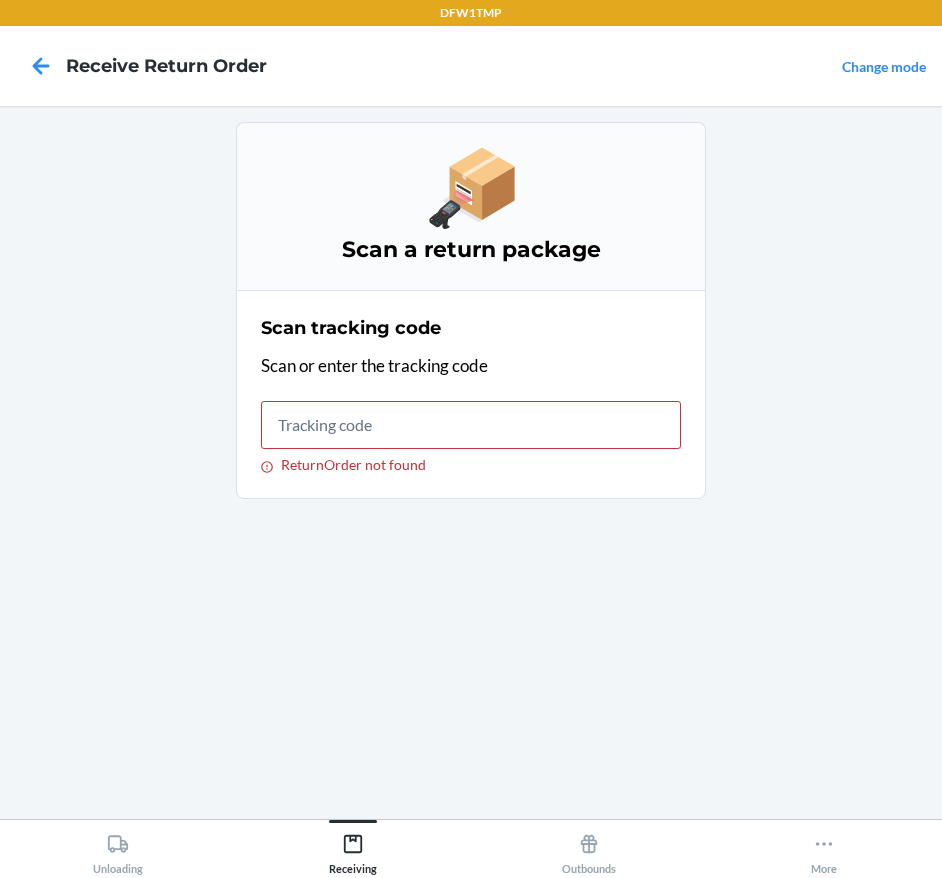 click on "Scan a return package Scan tracking code Scan or enter the tracking code   ReturnOrder not found" at bounding box center (471, 462) 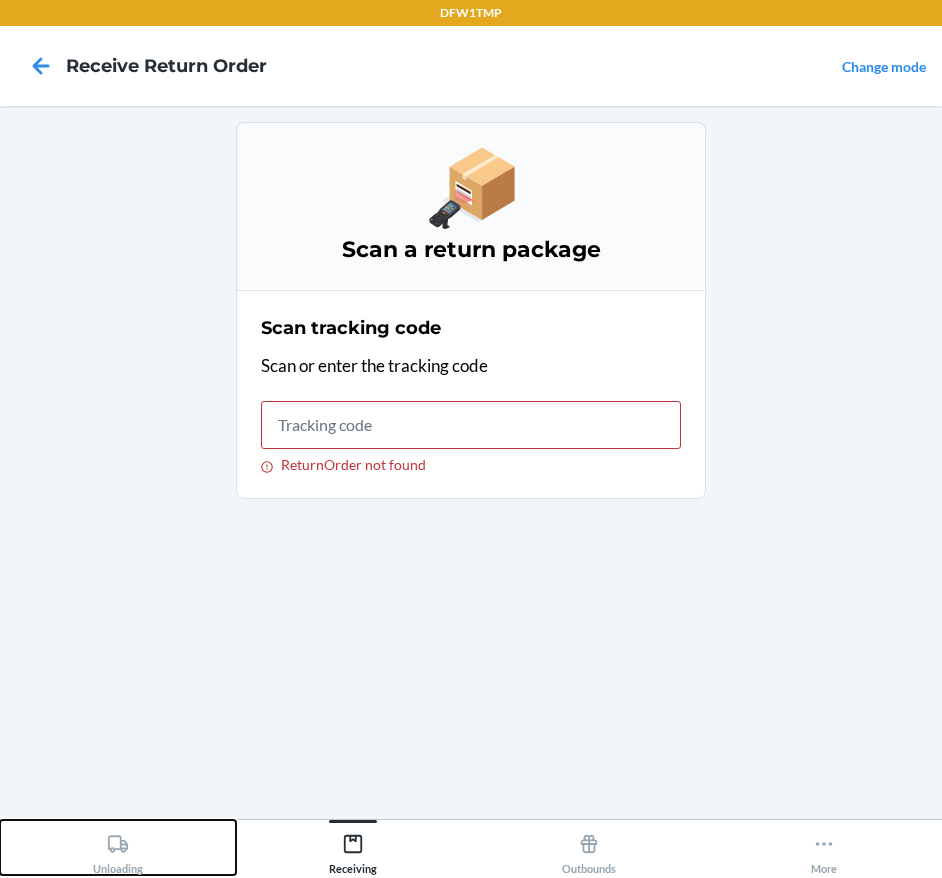 click 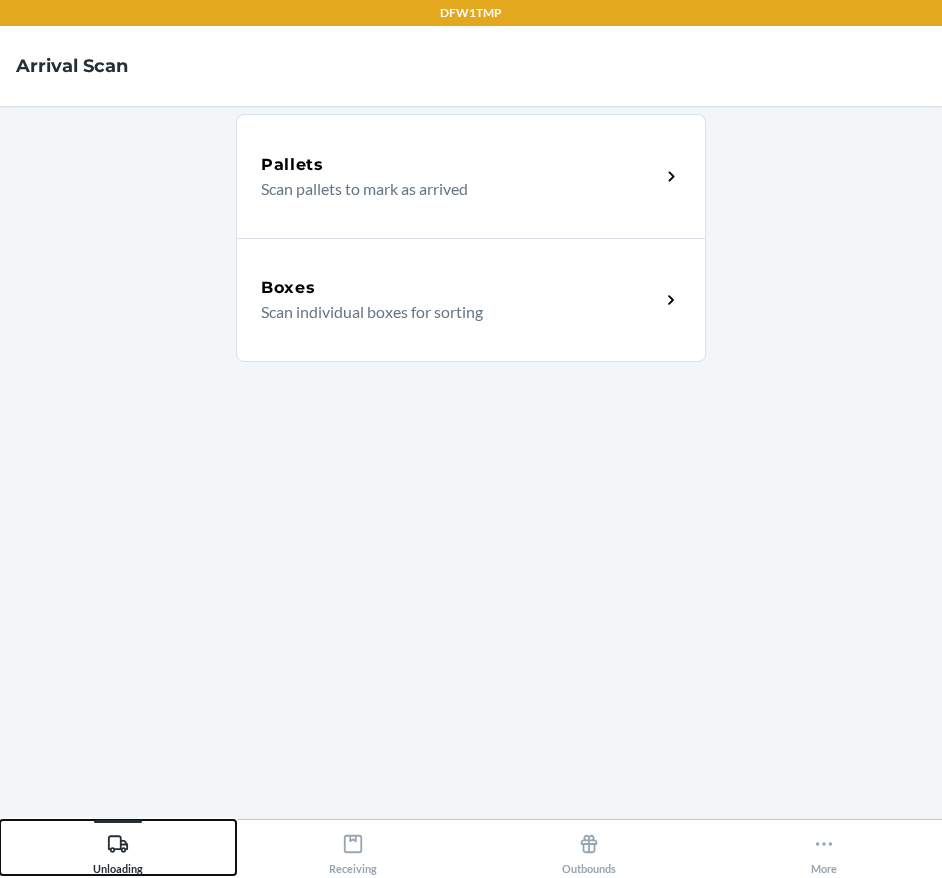 click on "Unloading Receiving Outbounds More" at bounding box center (471, 848) 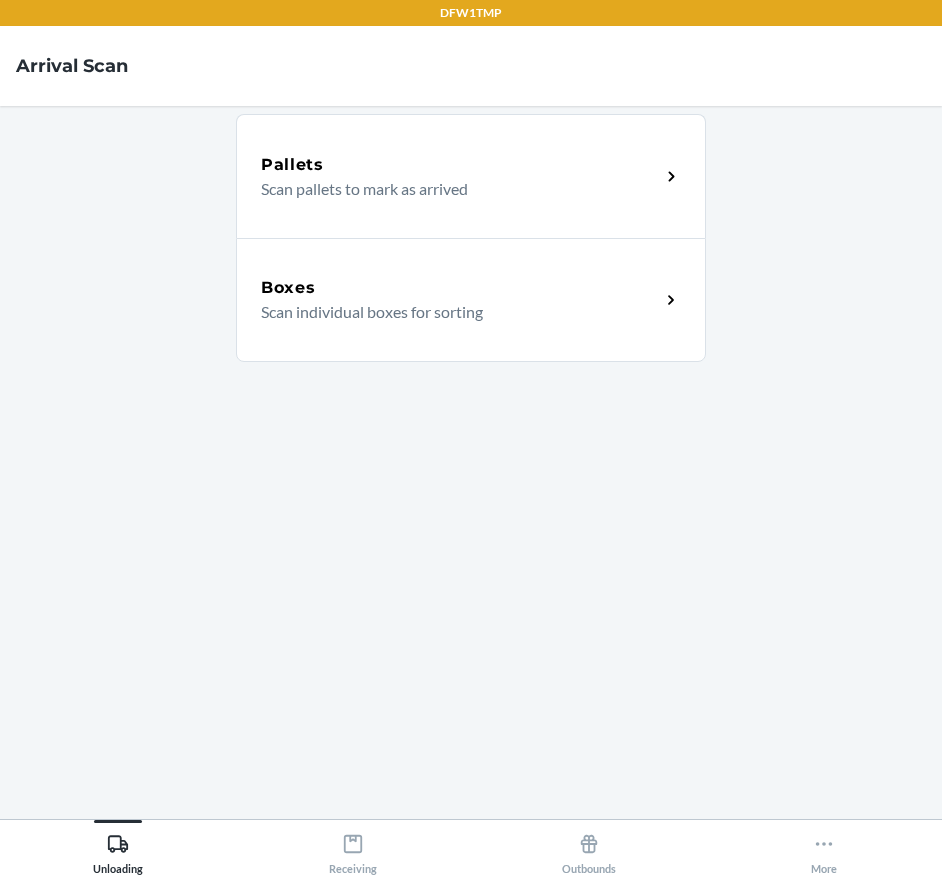 click on "Scan individual boxes for sorting" at bounding box center (452, 312) 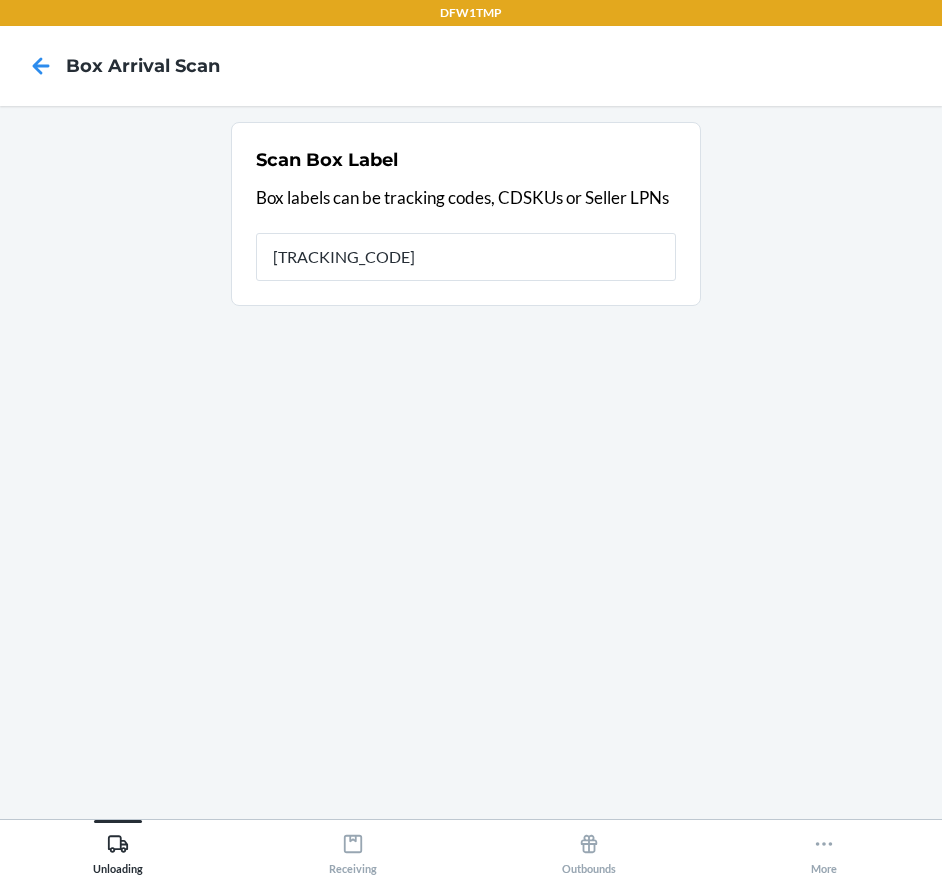 type on "[TRACKING_CODE]" 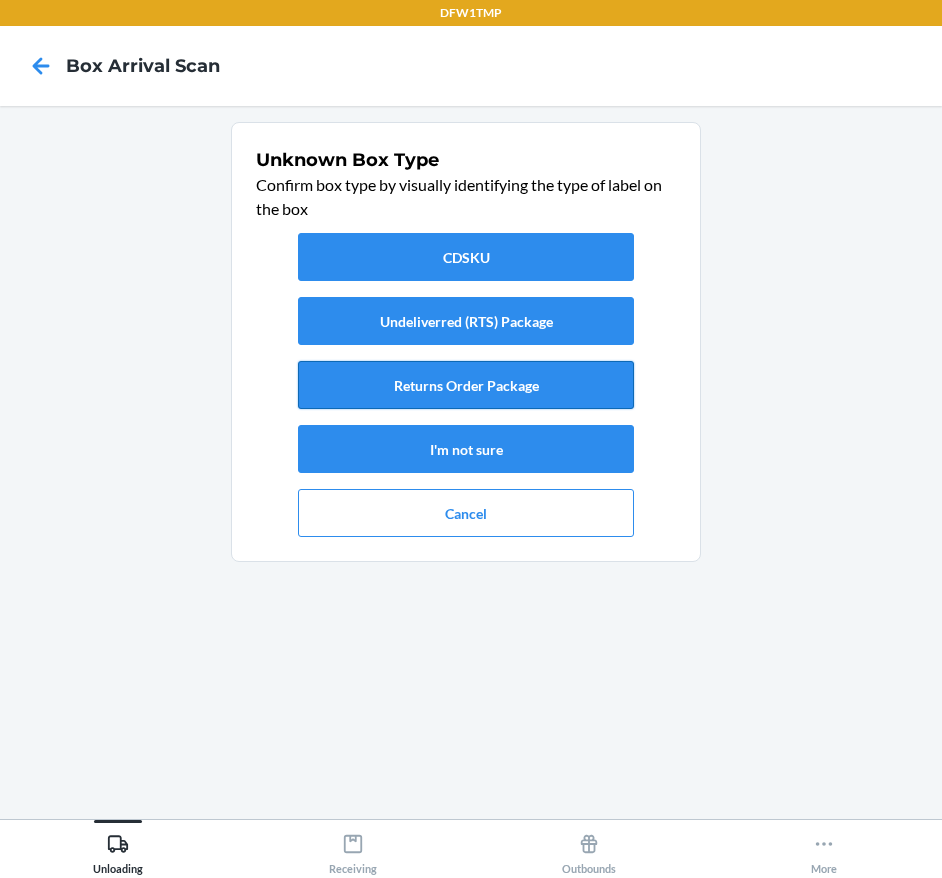 click on "Returns Order Package" at bounding box center [466, 385] 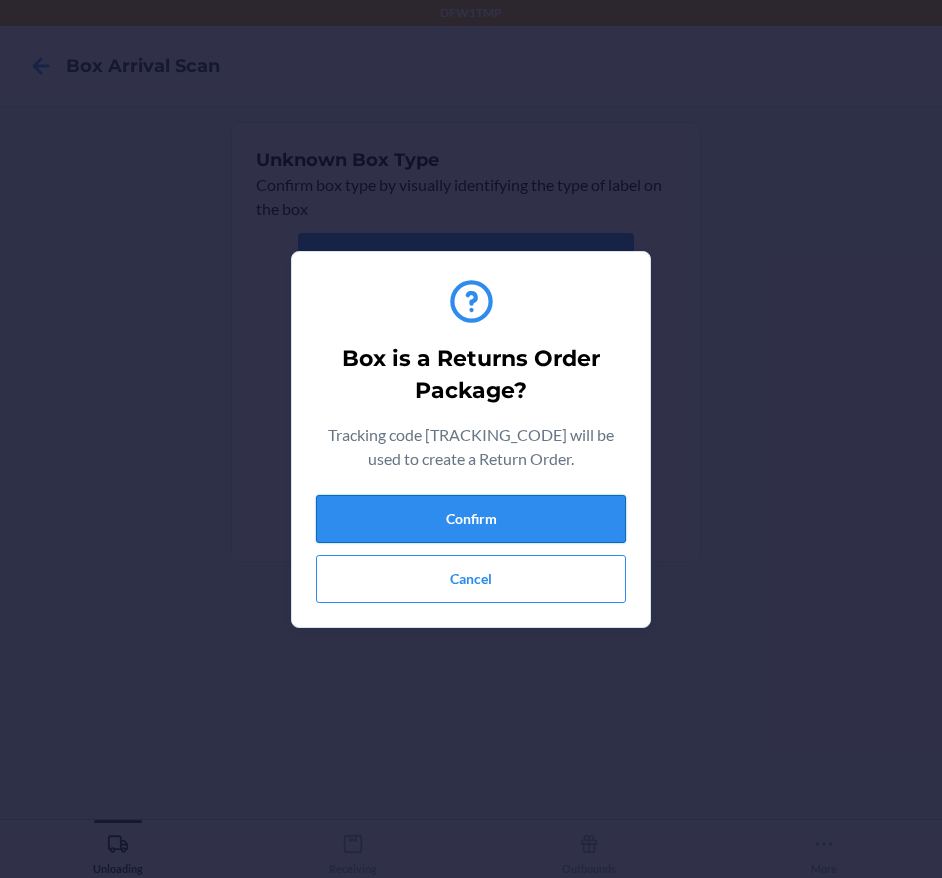click on "Confirm" at bounding box center (471, 519) 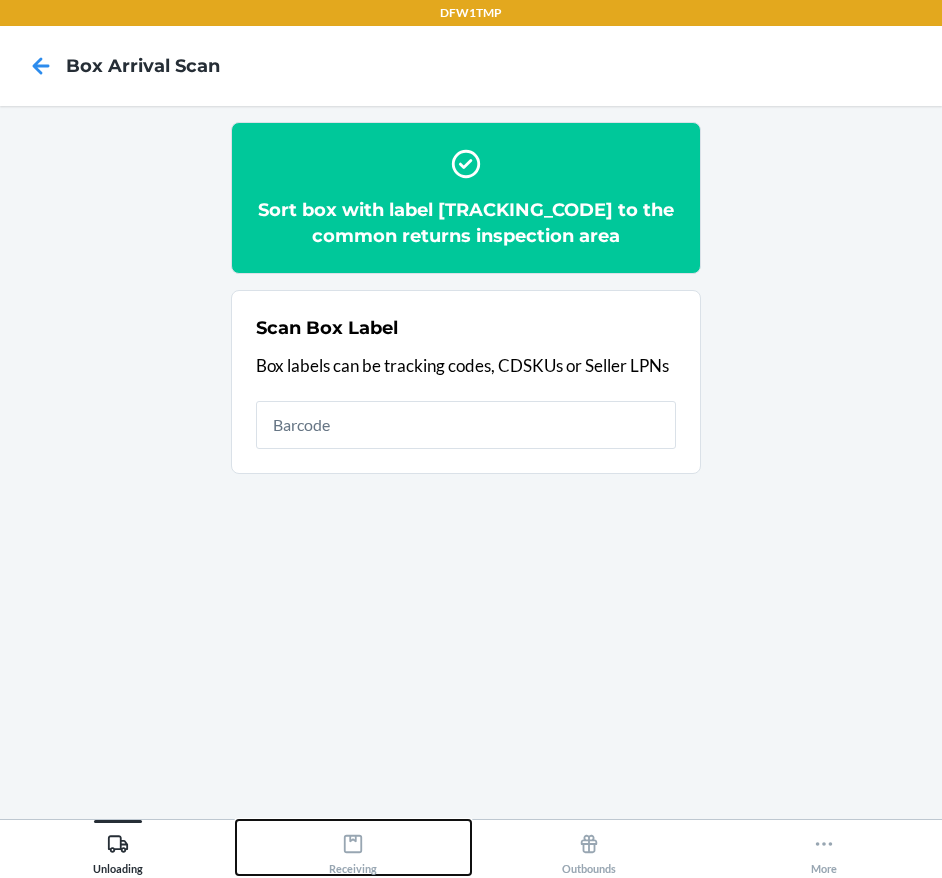 click 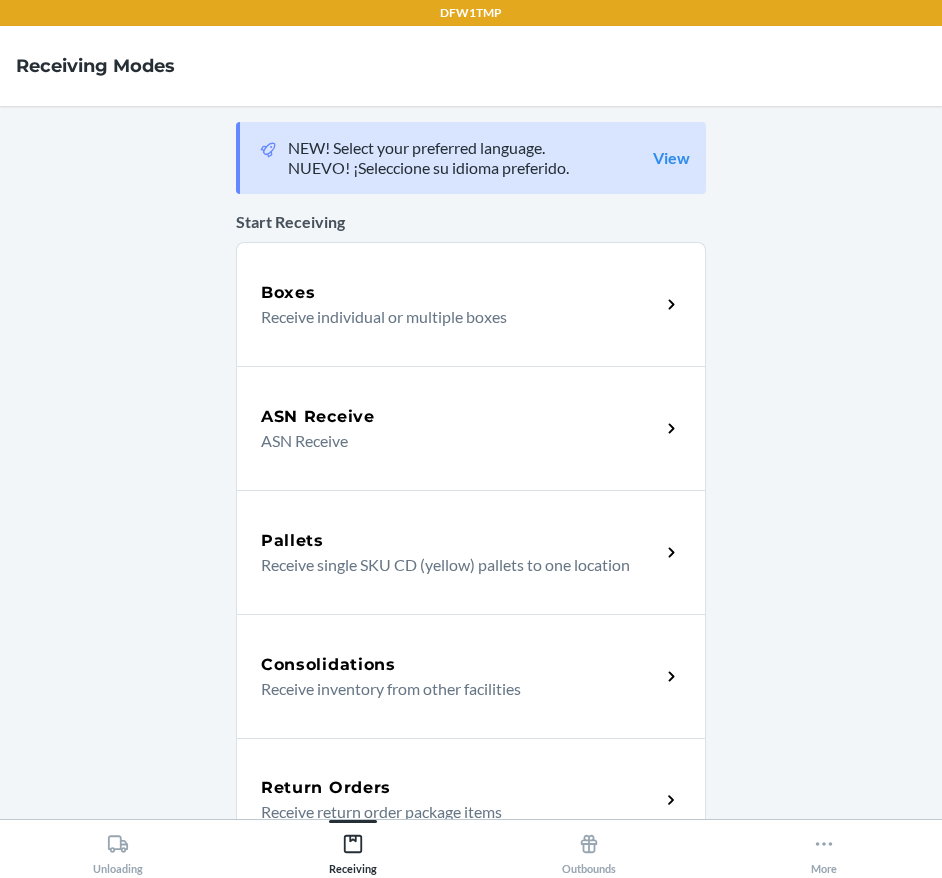 click on "Return Orders" at bounding box center [326, 788] 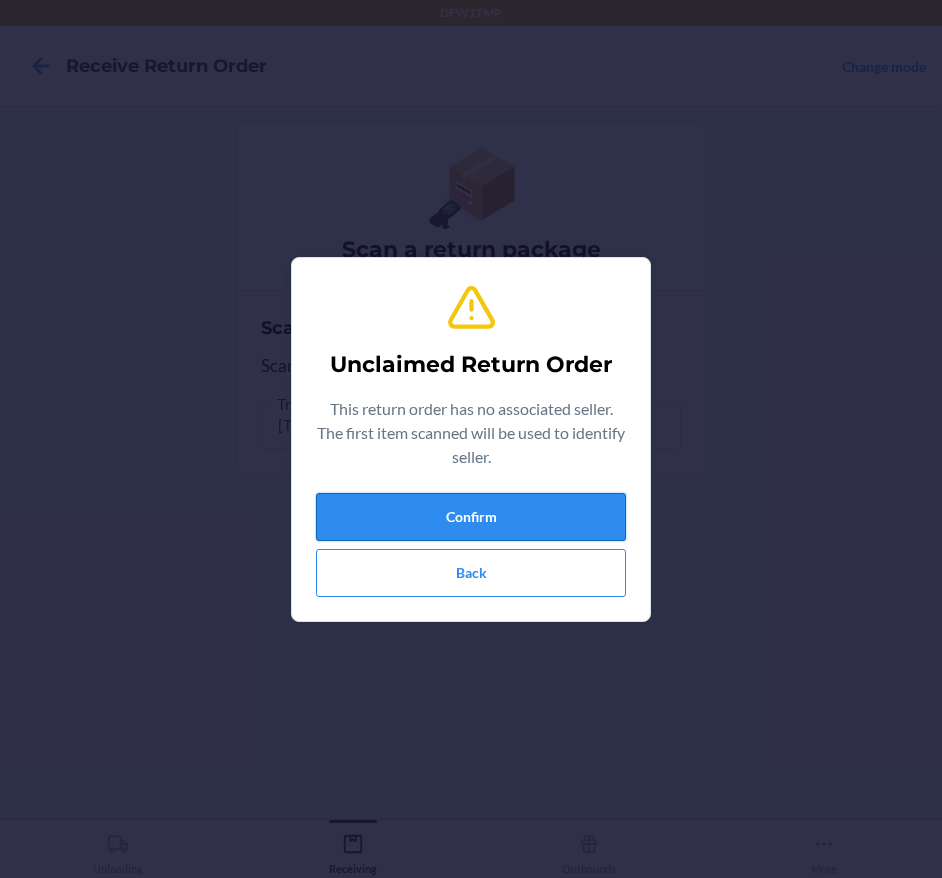 click on "Confirm" at bounding box center (471, 517) 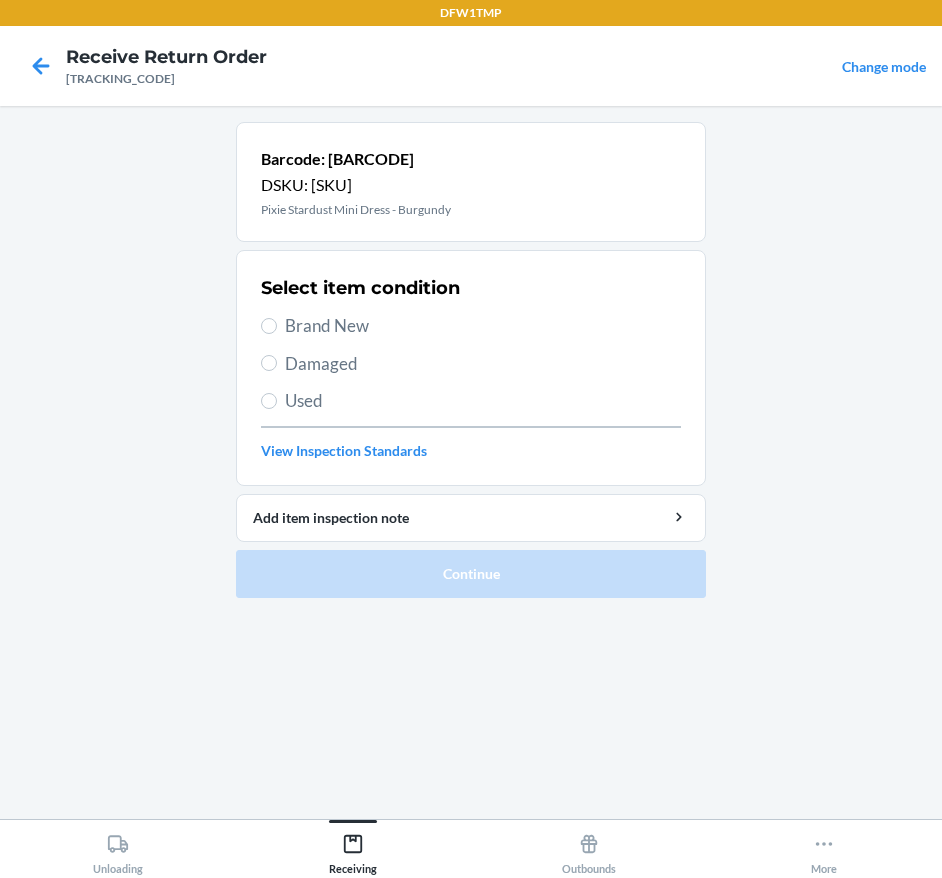 click on "Brand New" at bounding box center (483, 326) 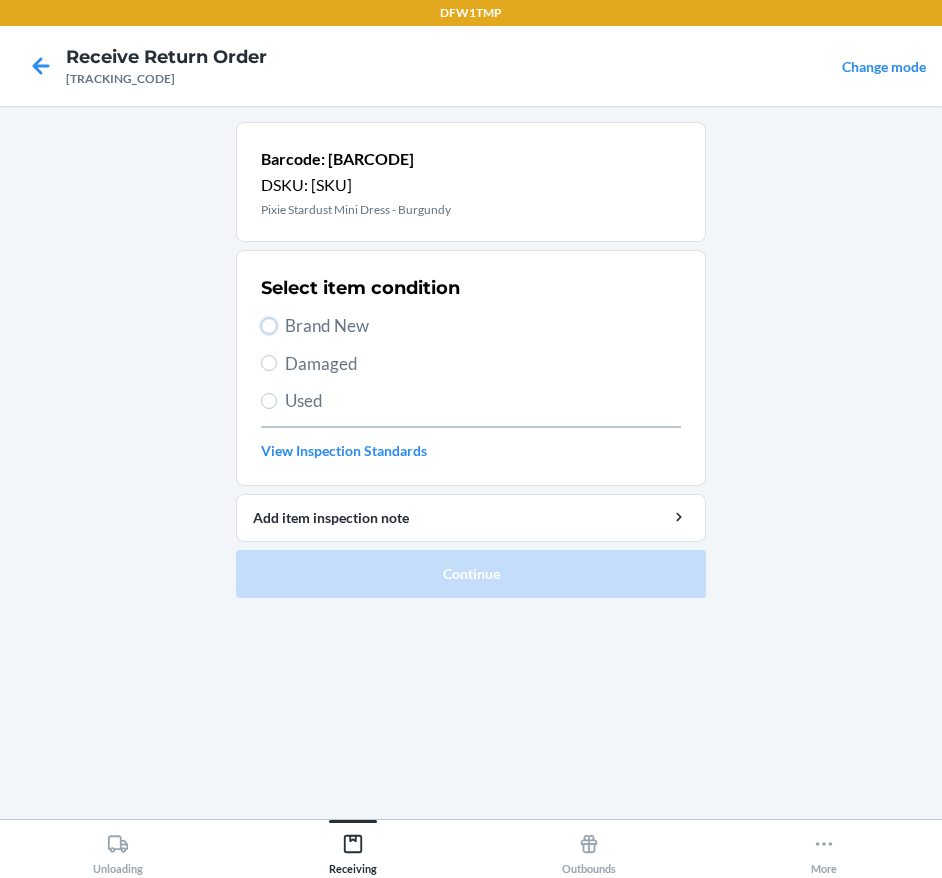 click on "Brand New" at bounding box center (269, 326) 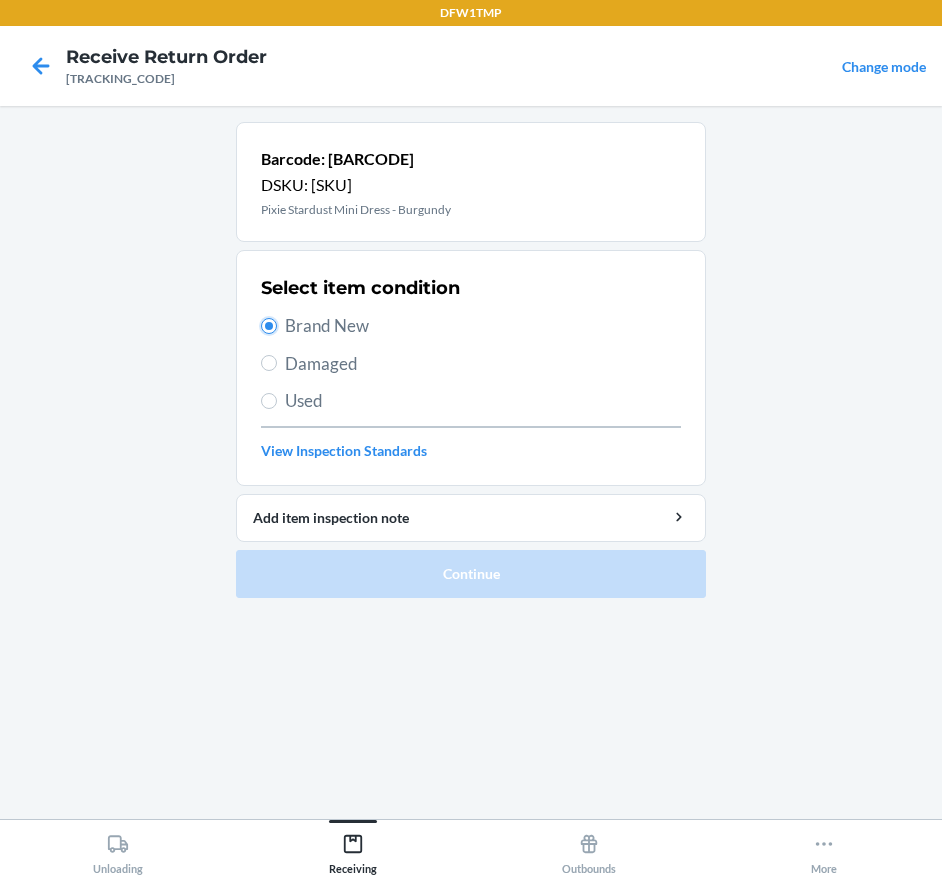 radio on "true" 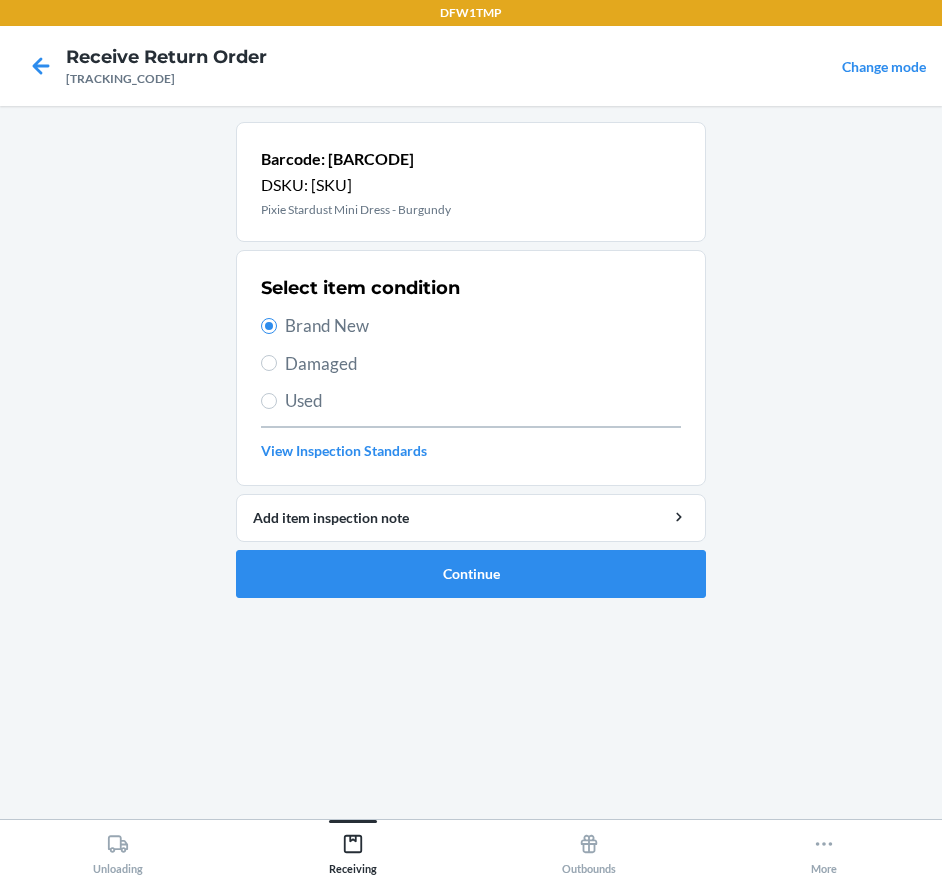 drag, startPoint x: 338, startPoint y: 605, endPoint x: 332, endPoint y: 587, distance: 18.973665 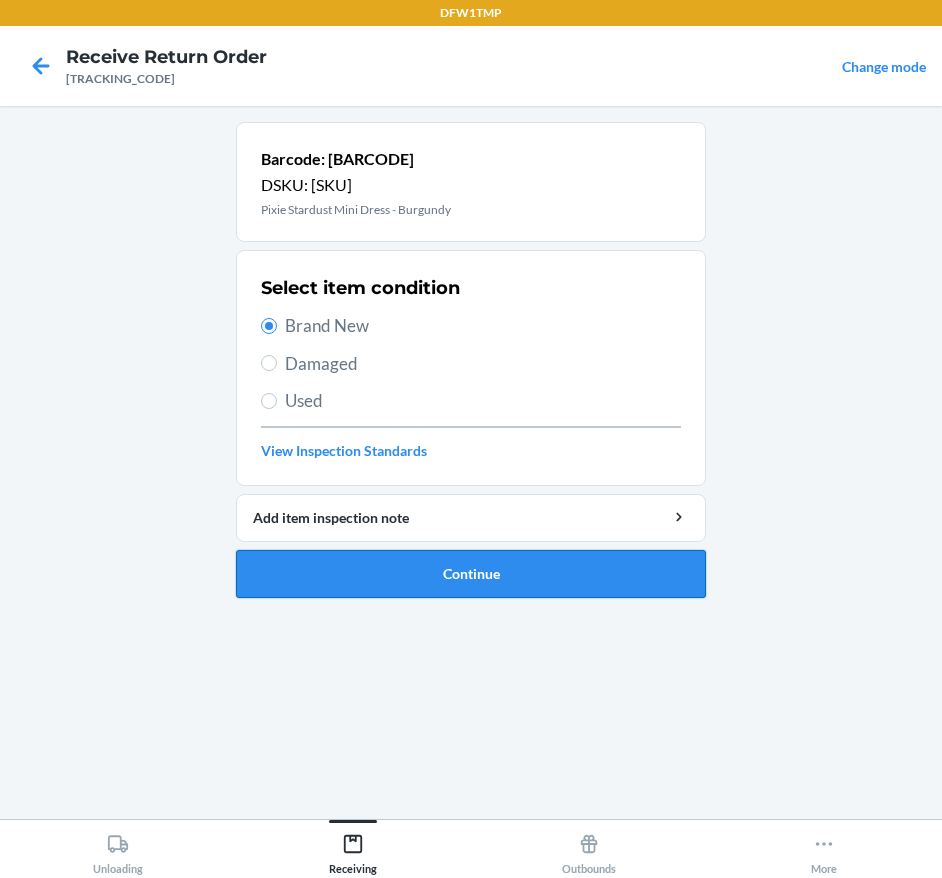 click on "Barcode: [SKU] DSKU: [SKU] Pixie Stardust Mini Dress - Burgundy Select item condition Brand New Damaged Used View Inspection Standards Add item inspection note Continue" at bounding box center (471, 368) 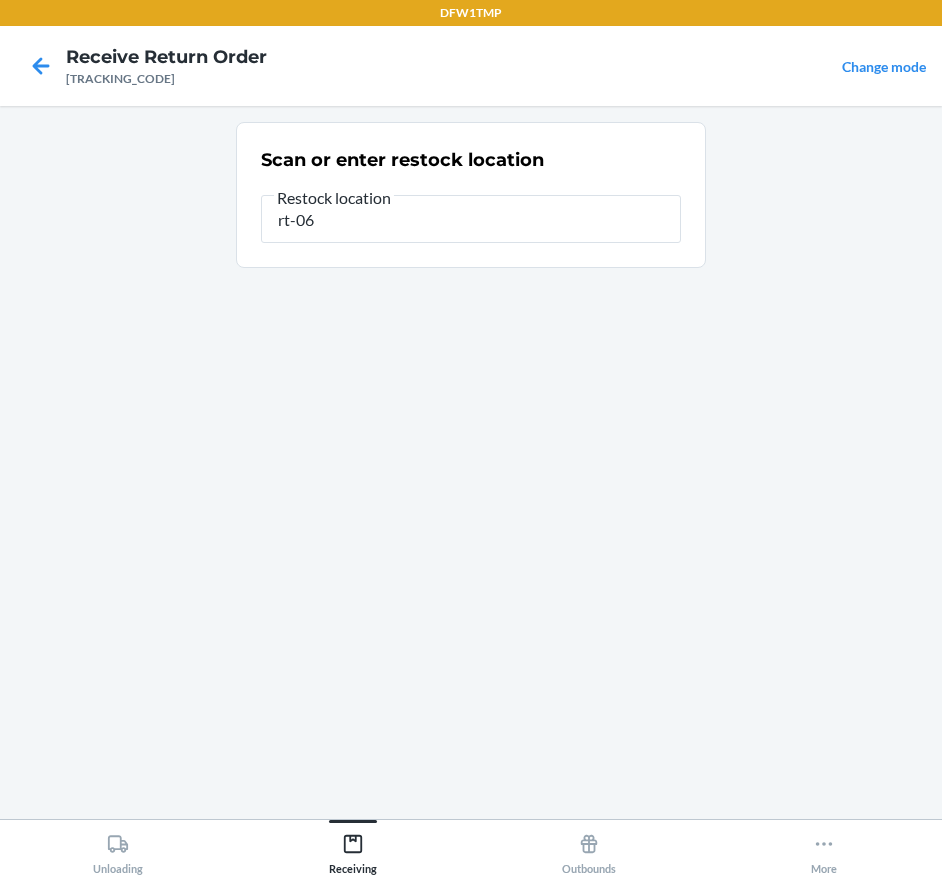 type on "rt-06" 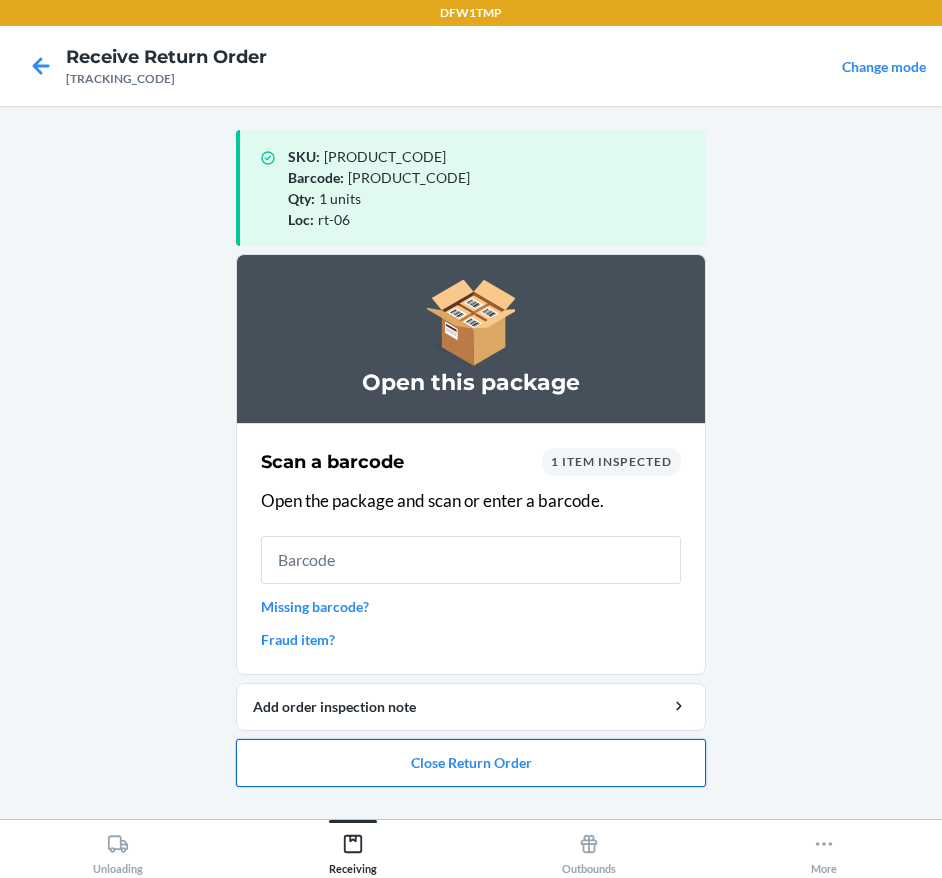 click on "Close Return Order" at bounding box center [471, 763] 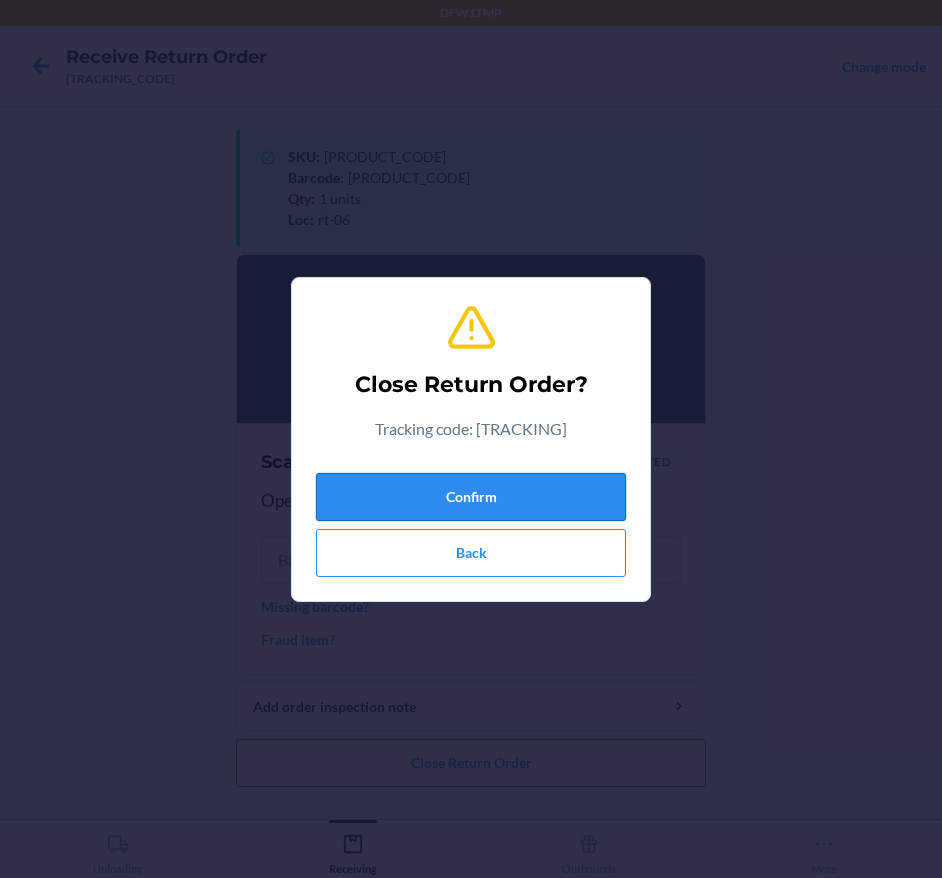 click on "Confirm" at bounding box center [471, 497] 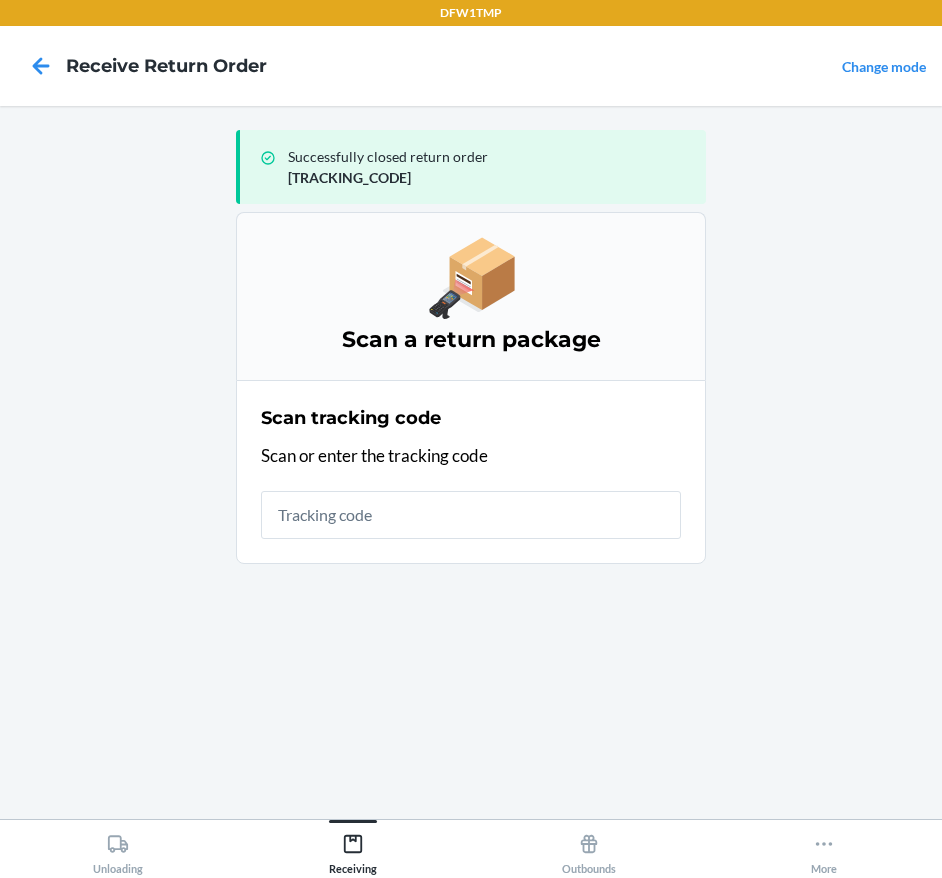click on "Successfully closed return order [TRACKING]   Scan a return package Scan tracking code Scan or enter the tracking code" at bounding box center [471, 462] 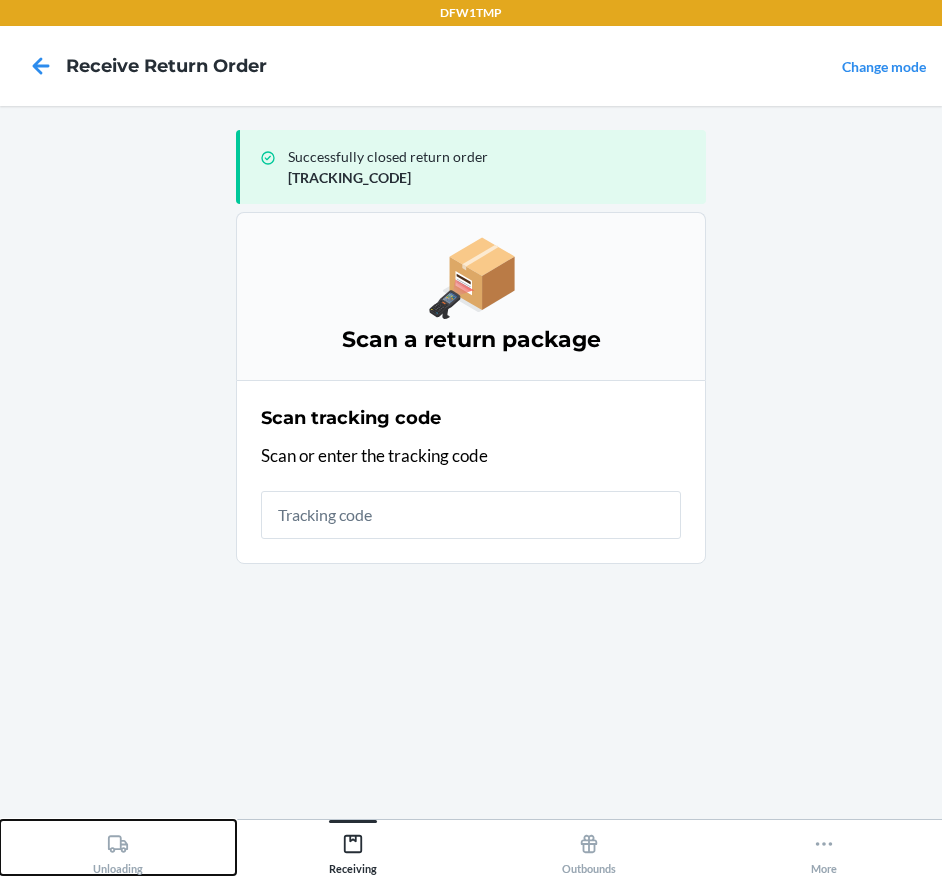 drag, startPoint x: 121, startPoint y: 846, endPoint x: 135, endPoint y: 832, distance: 19.79899 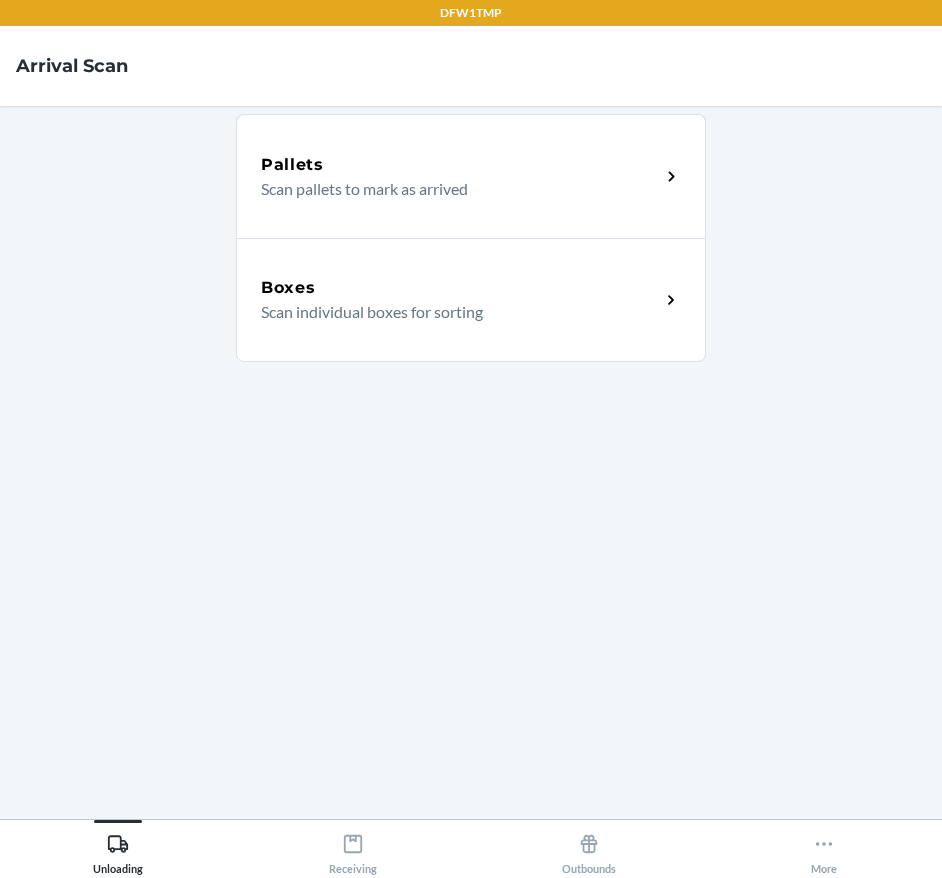 click on "Boxes Scan individual boxes for sorting" at bounding box center (471, 300) 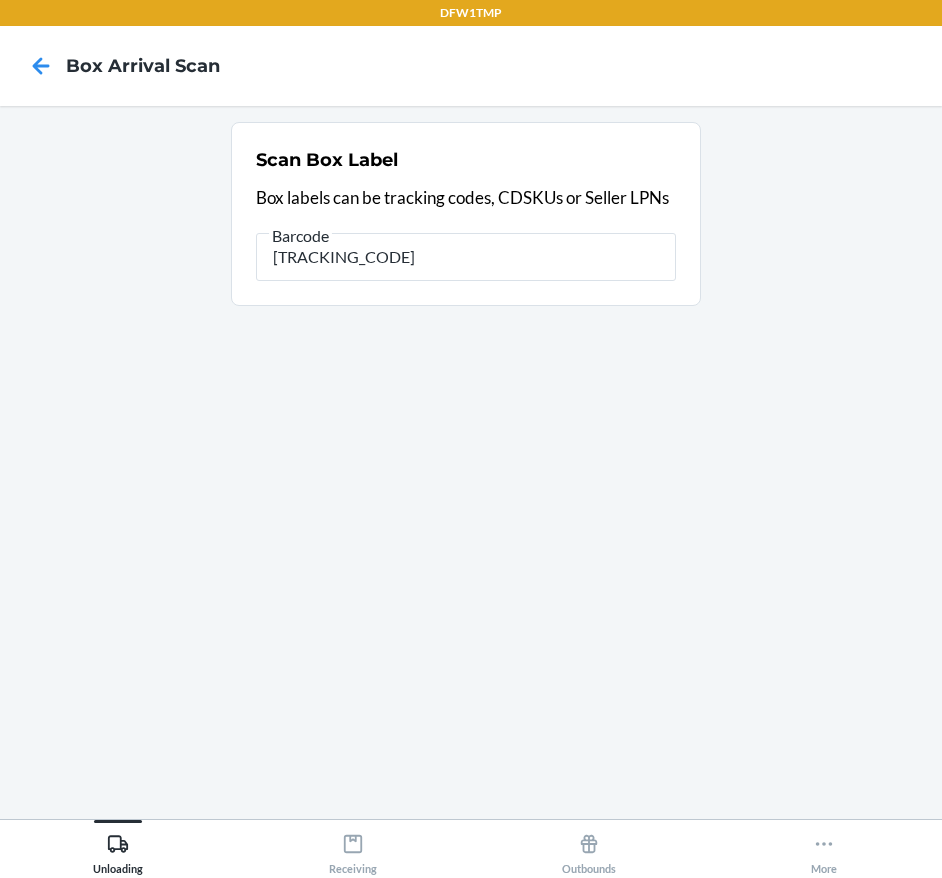 type on "[TRACKING_CODE]" 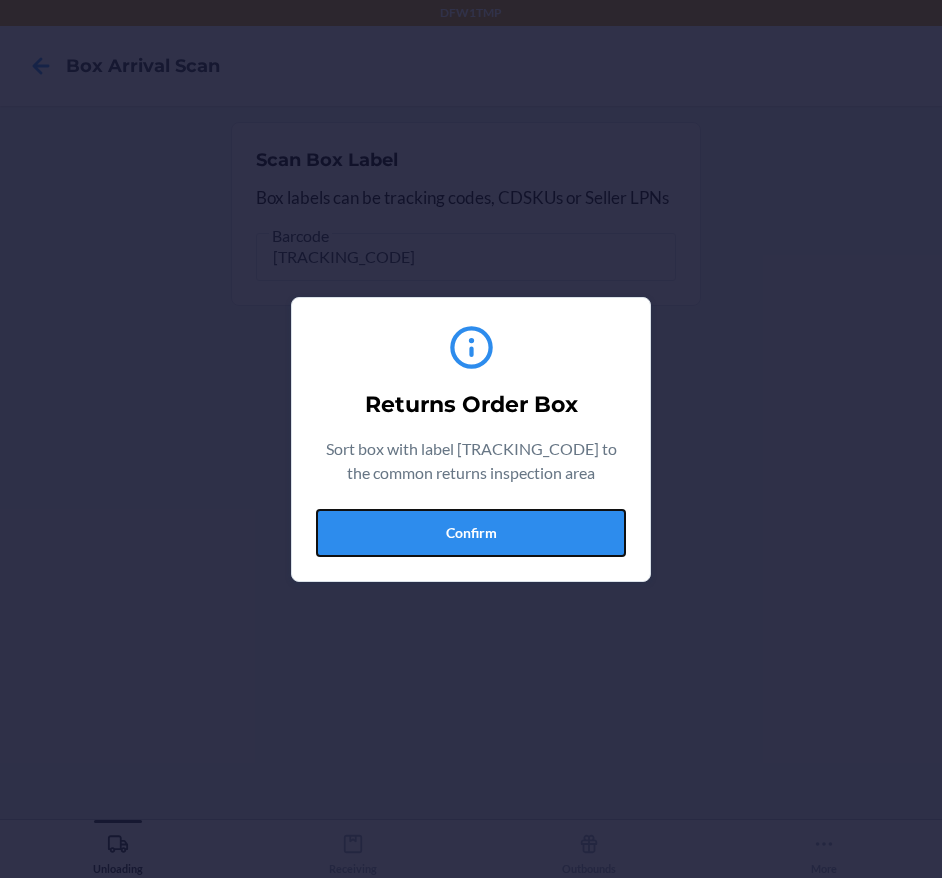 drag, startPoint x: 419, startPoint y: 544, endPoint x: 362, endPoint y: 700, distance: 166.08733 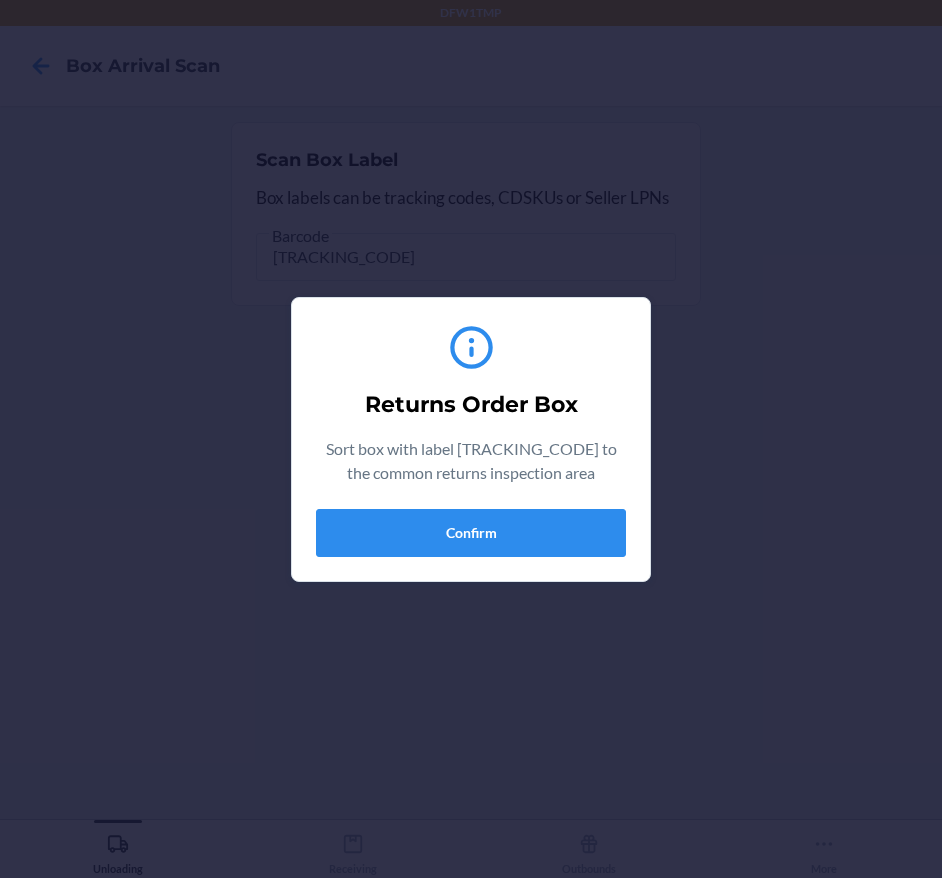 type 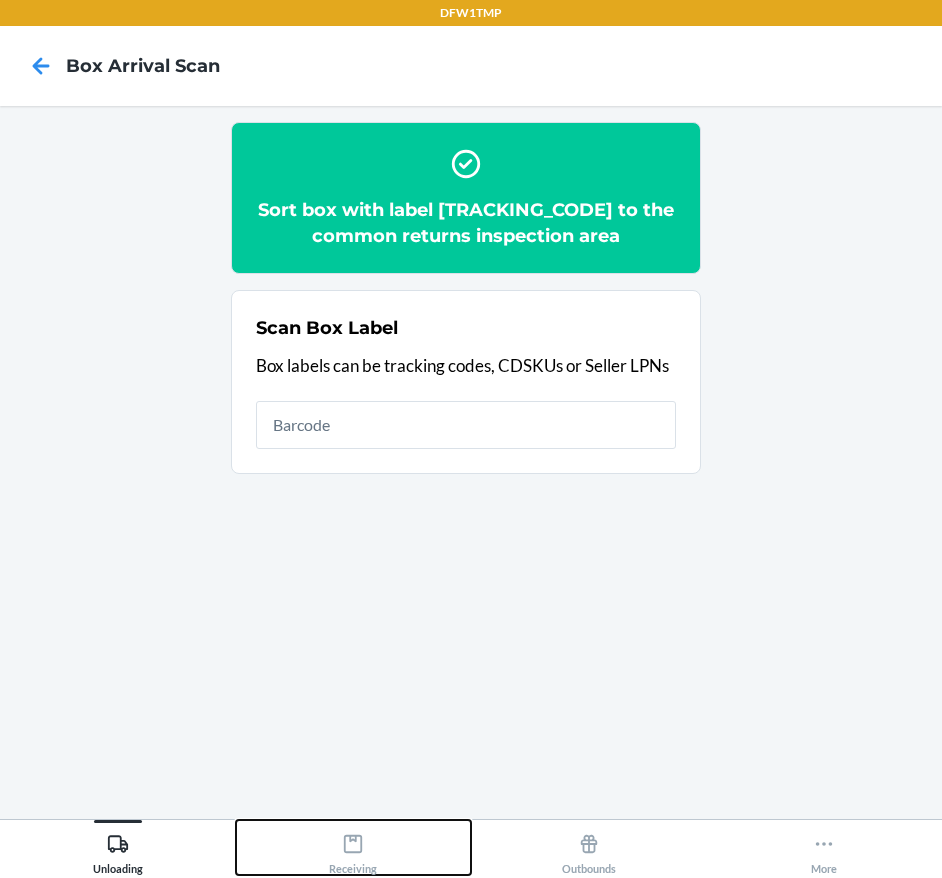 click on "Receiving" at bounding box center [353, 850] 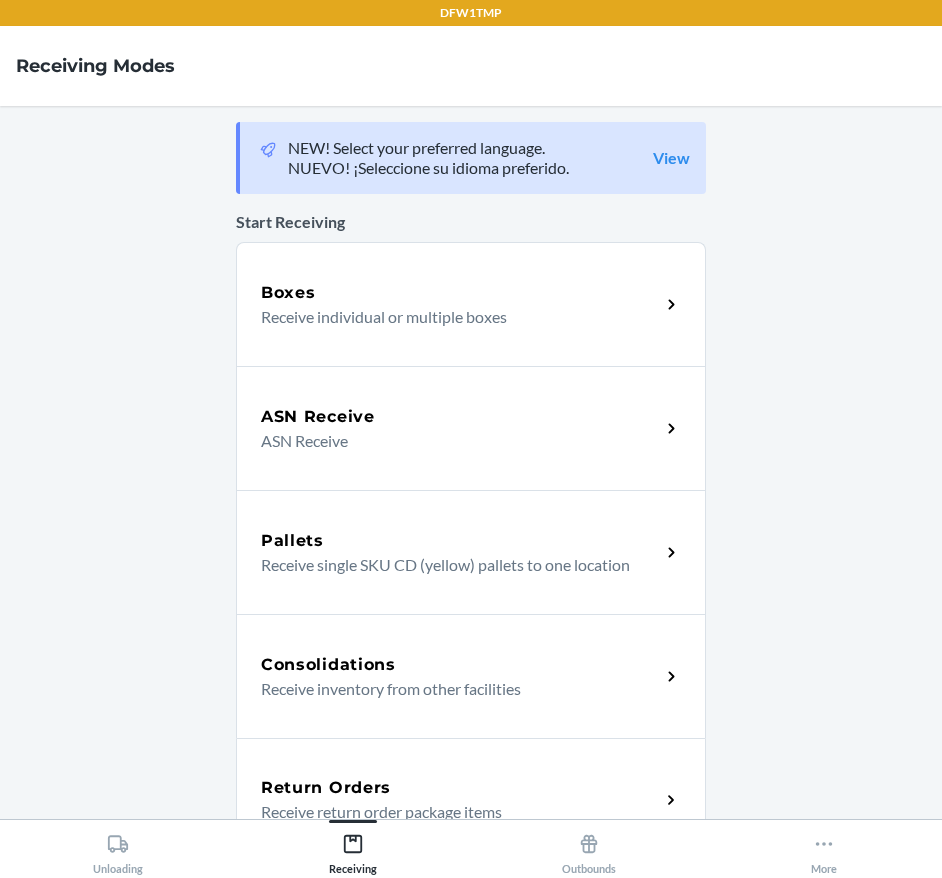 click on "Receive return order package items" at bounding box center [452, 812] 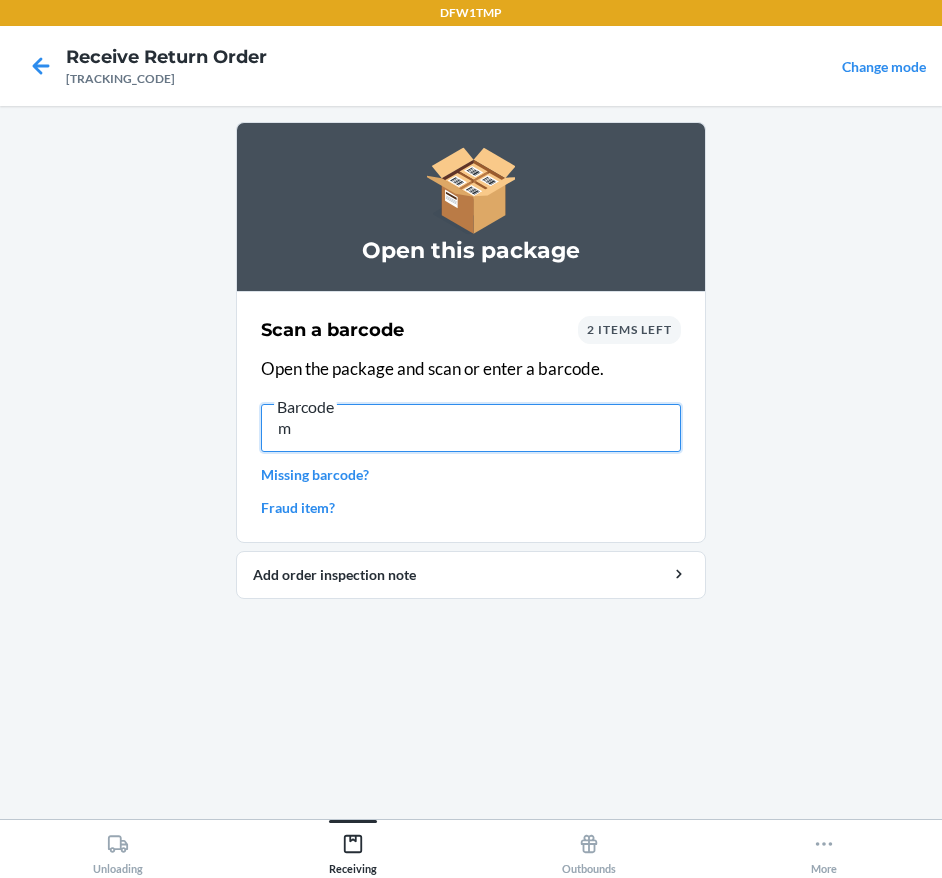 type on "m" 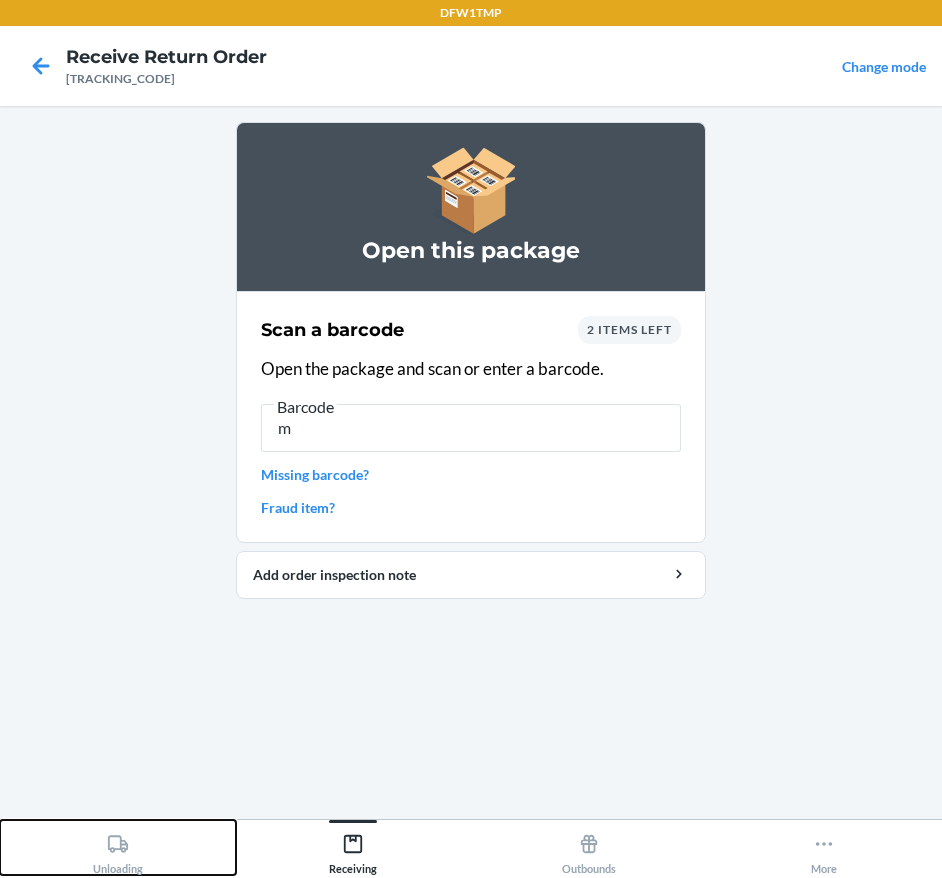click 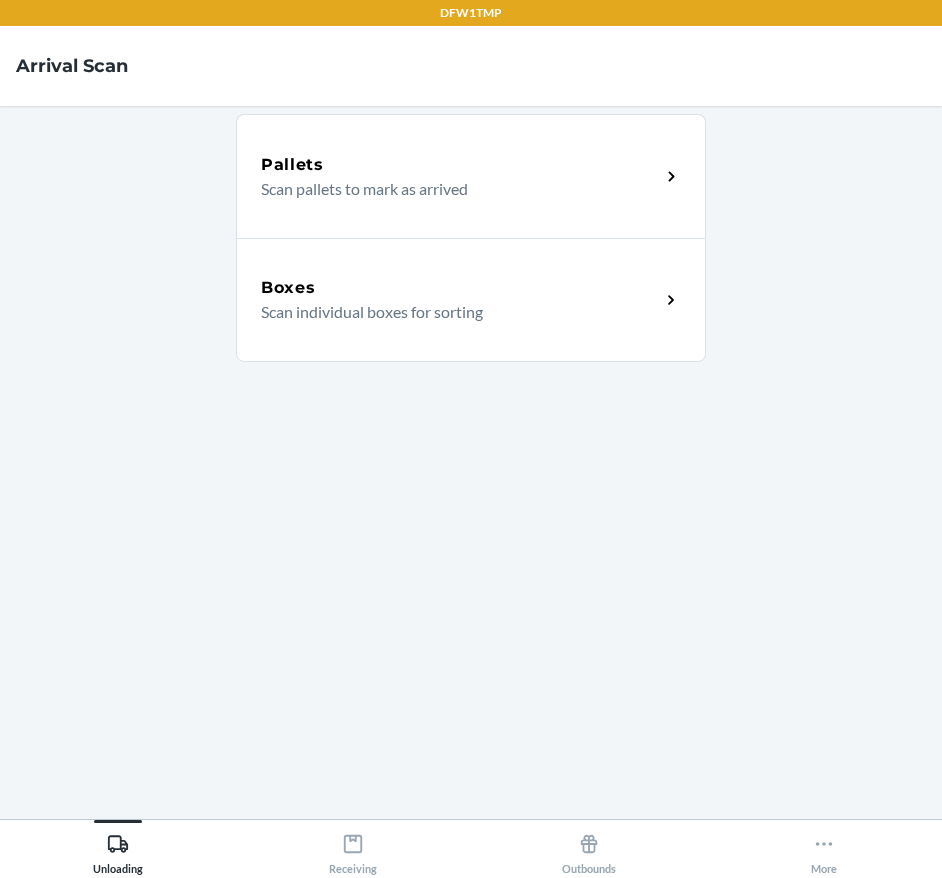 click on "Boxes" at bounding box center (460, 288) 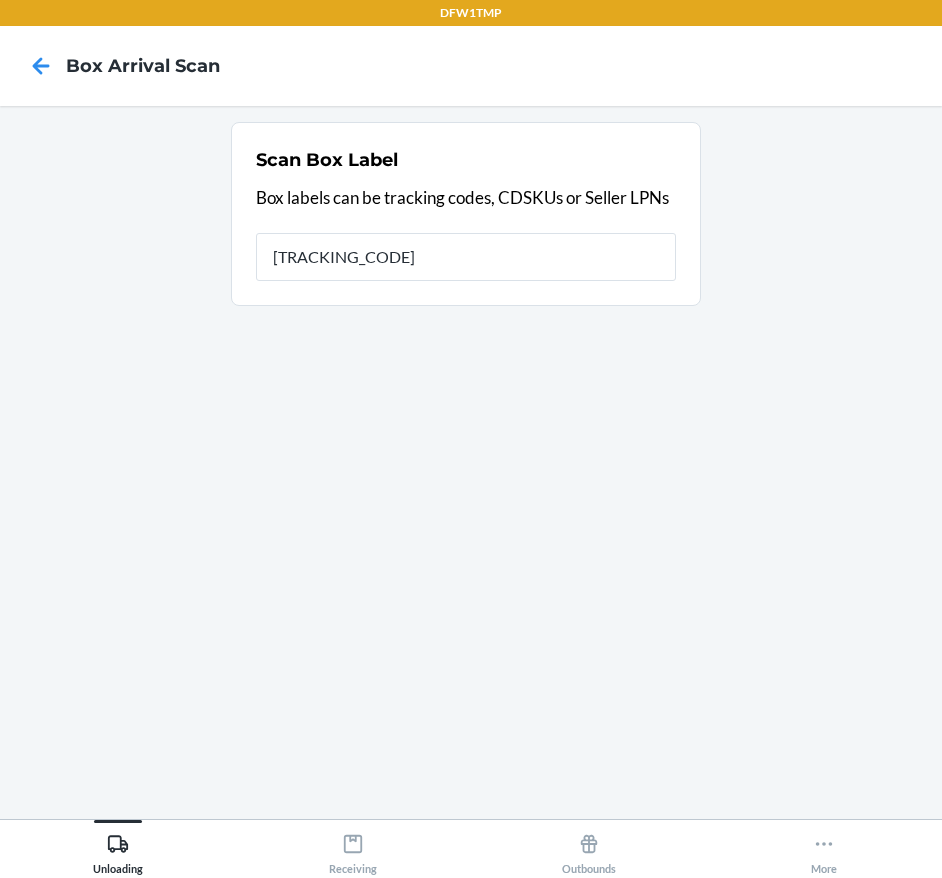 type on "[TRACKING_CODE]" 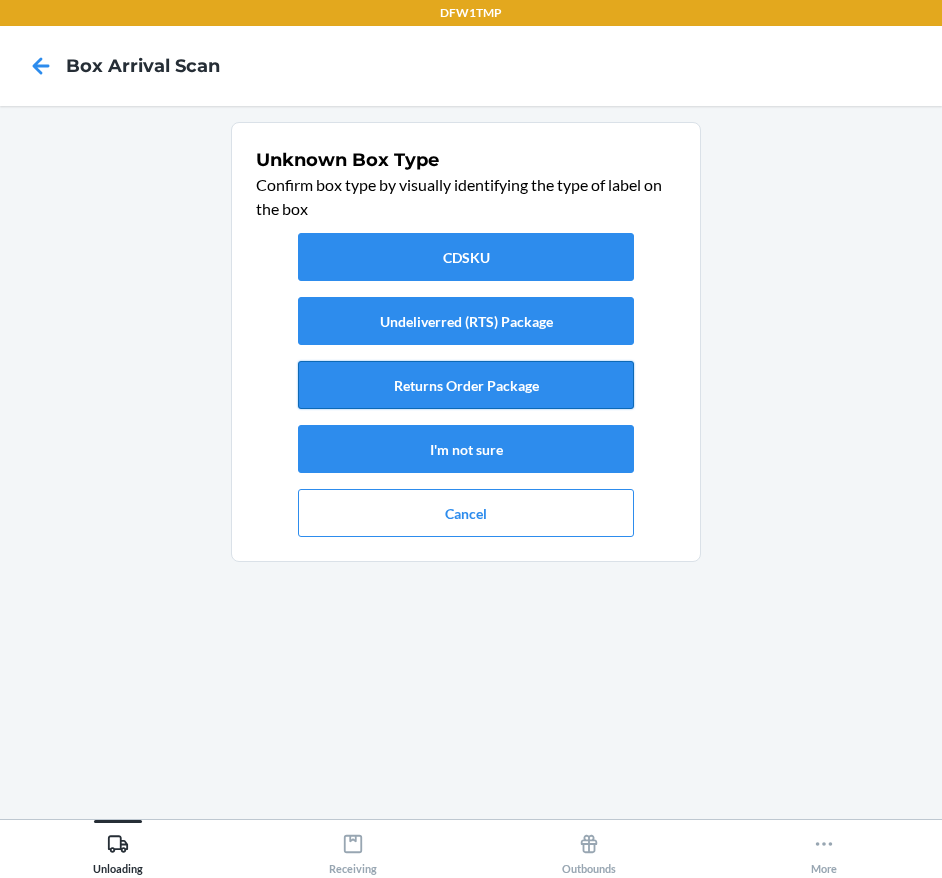 click on "Returns Order Package" at bounding box center [466, 385] 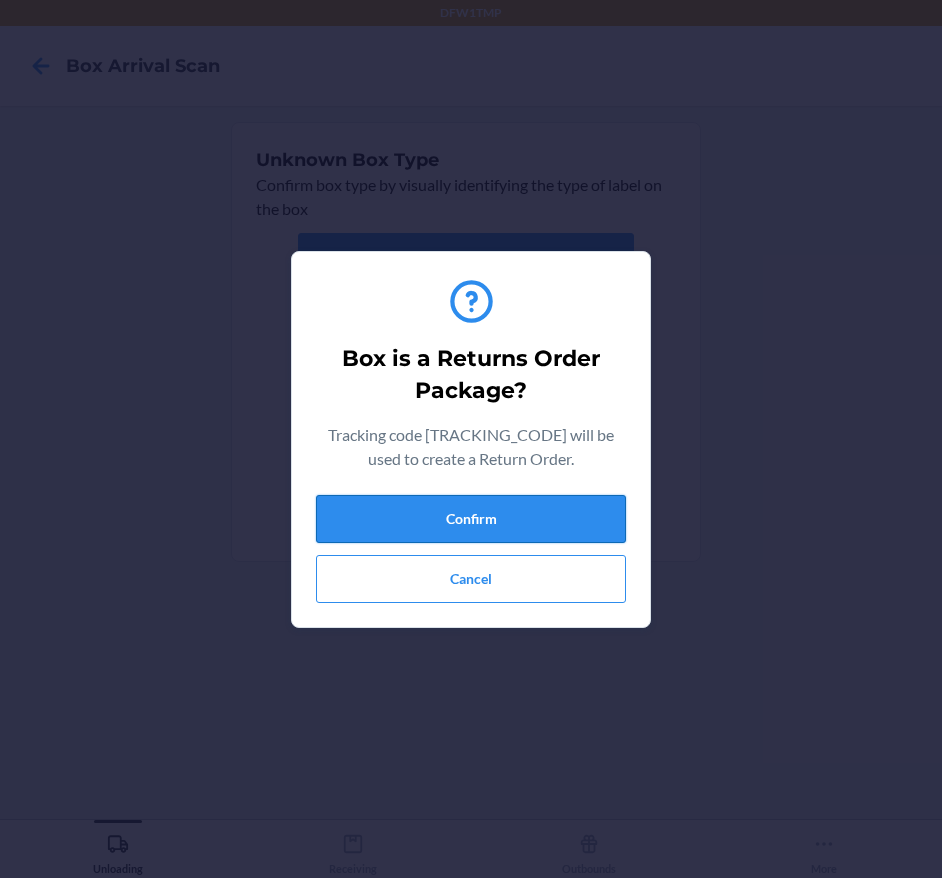 click on "Confirm" at bounding box center [471, 519] 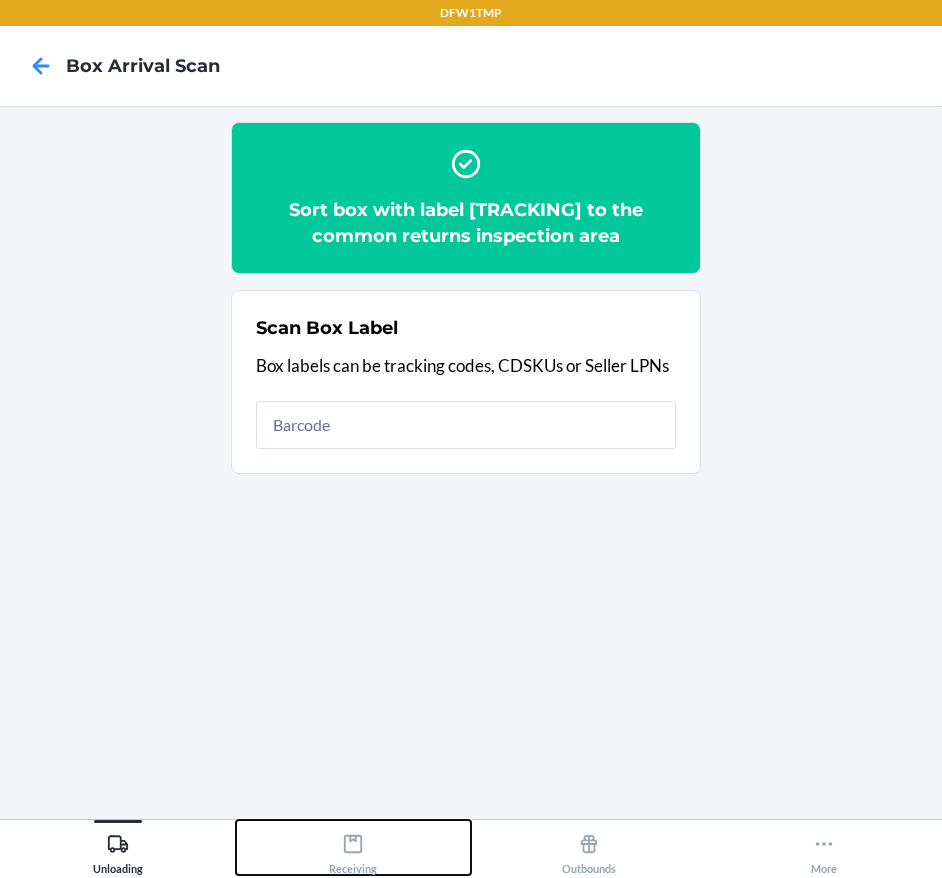 click on "Receiving" at bounding box center (354, 847) 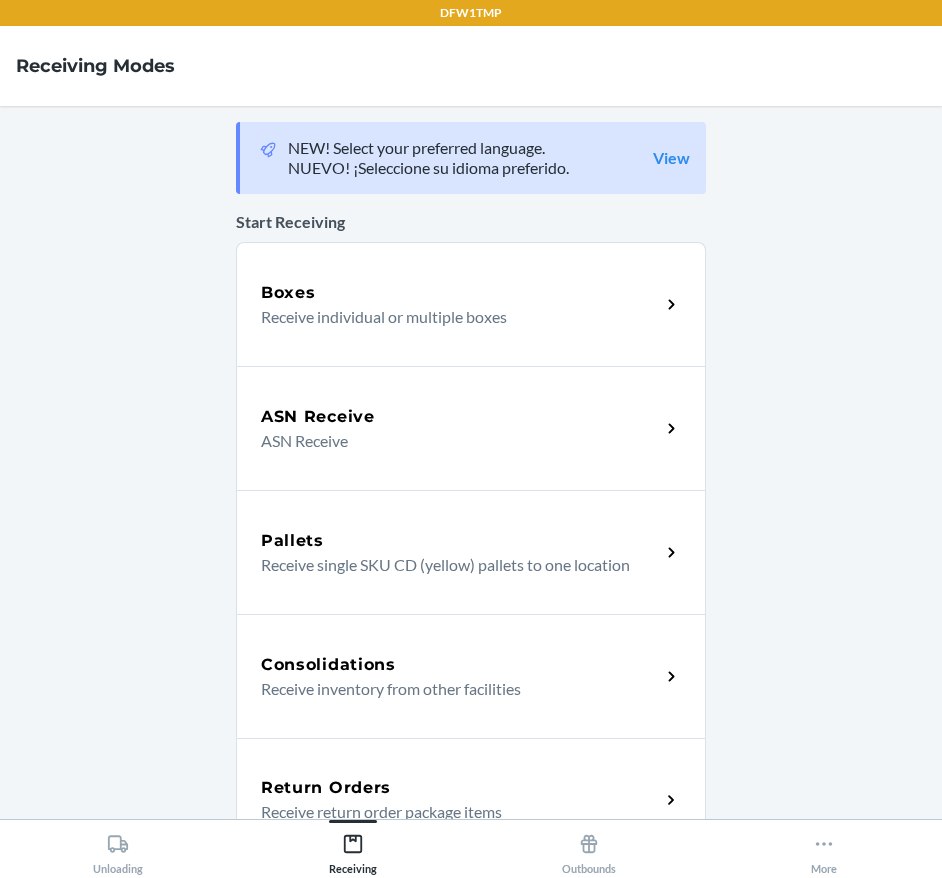 click on "Return Orders" at bounding box center (460, 788) 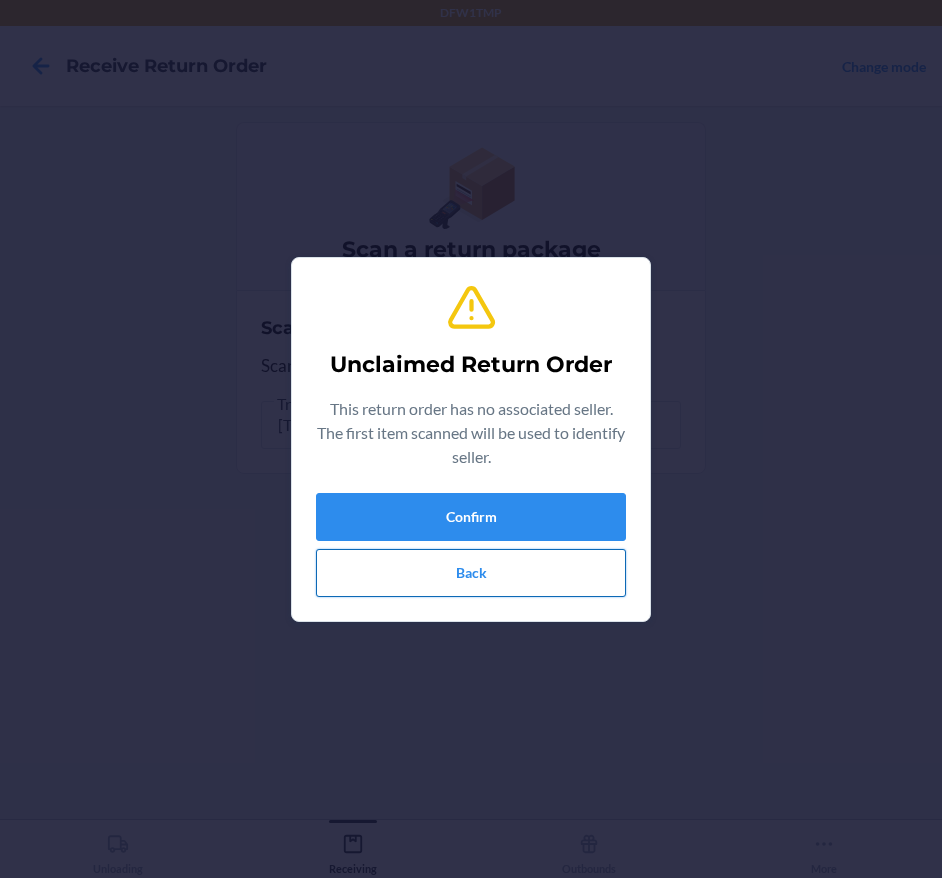 click on "Back" at bounding box center [471, 573] 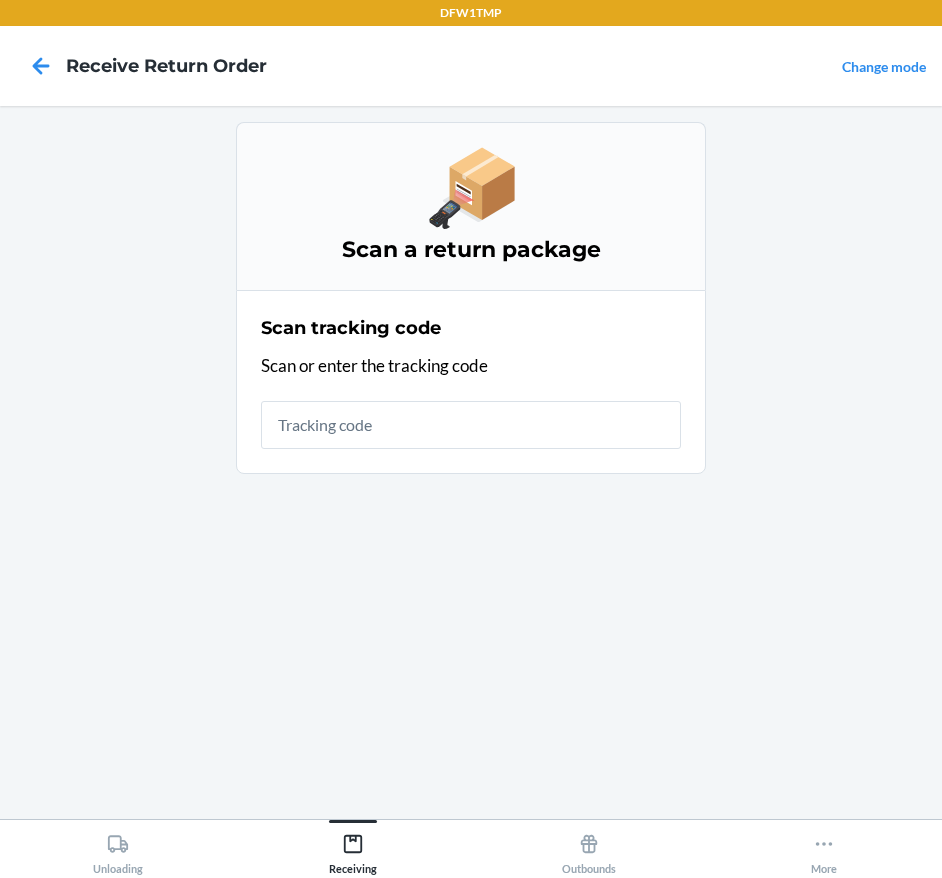 type 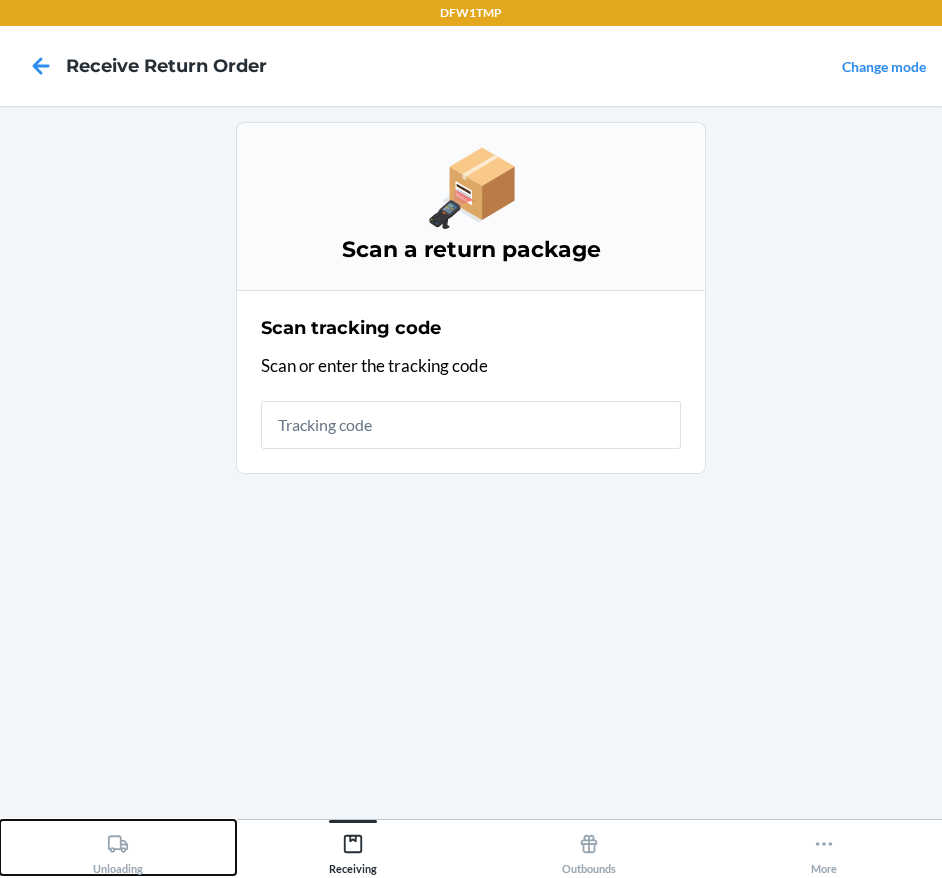 click on "Unloading" at bounding box center (118, 850) 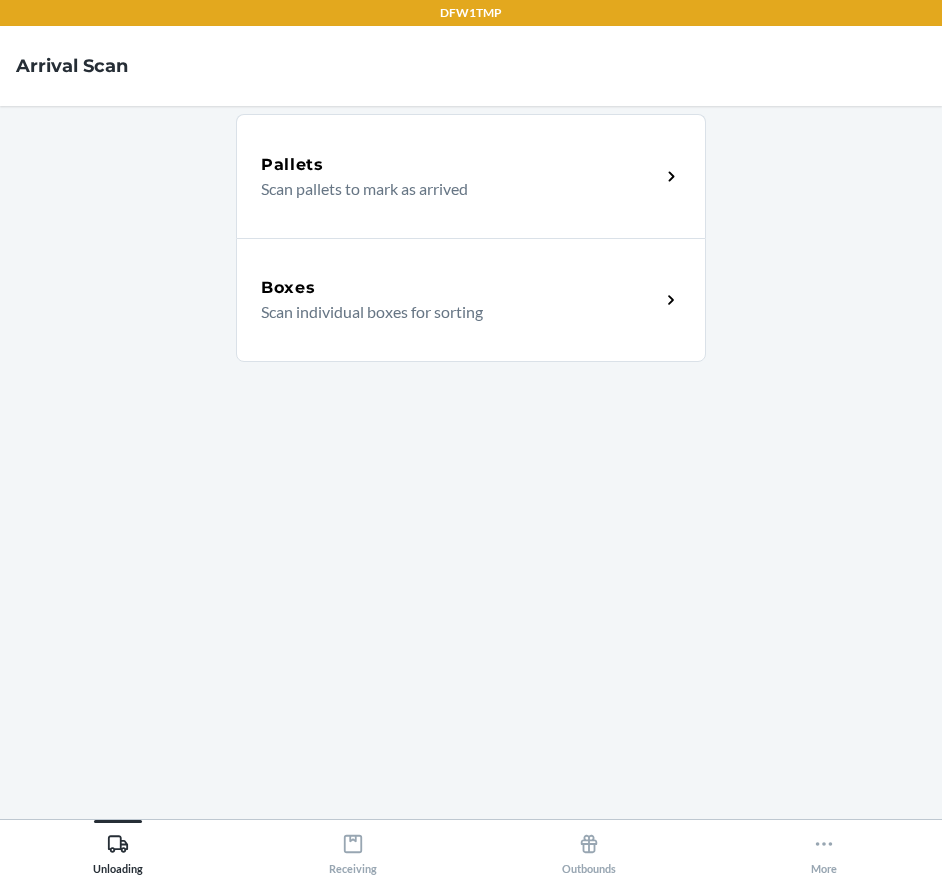 click on "Scan individual boxes for sorting" at bounding box center [452, 312] 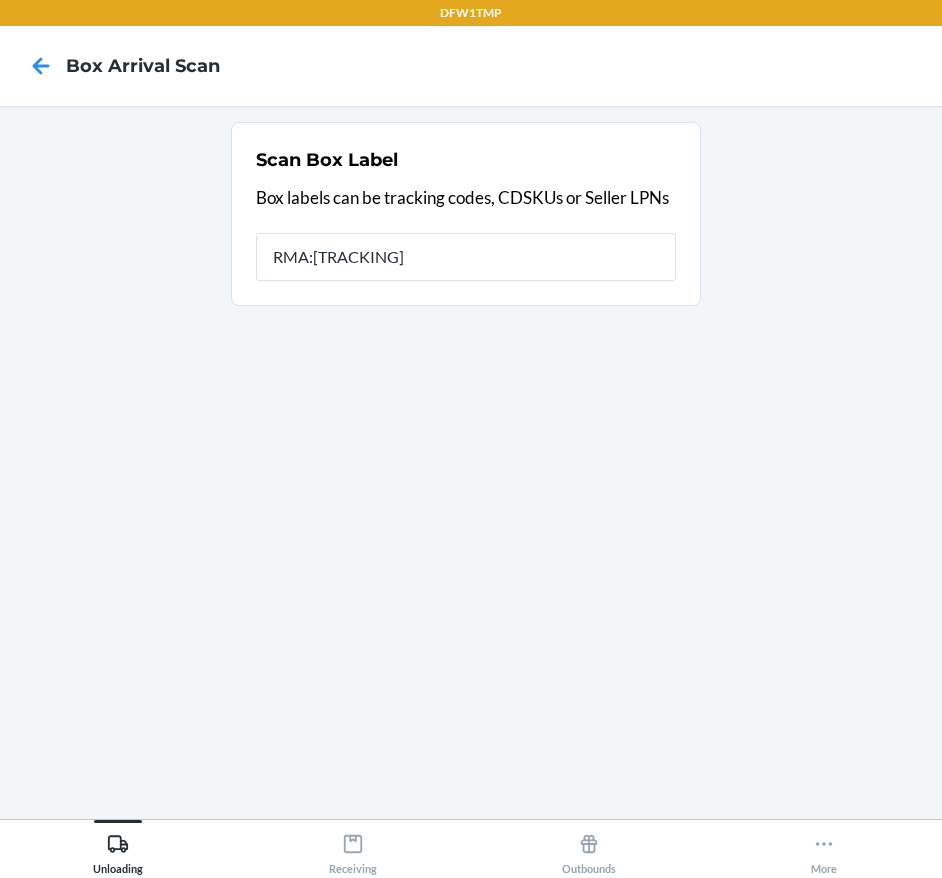 type on "RMA:[TRACKING]" 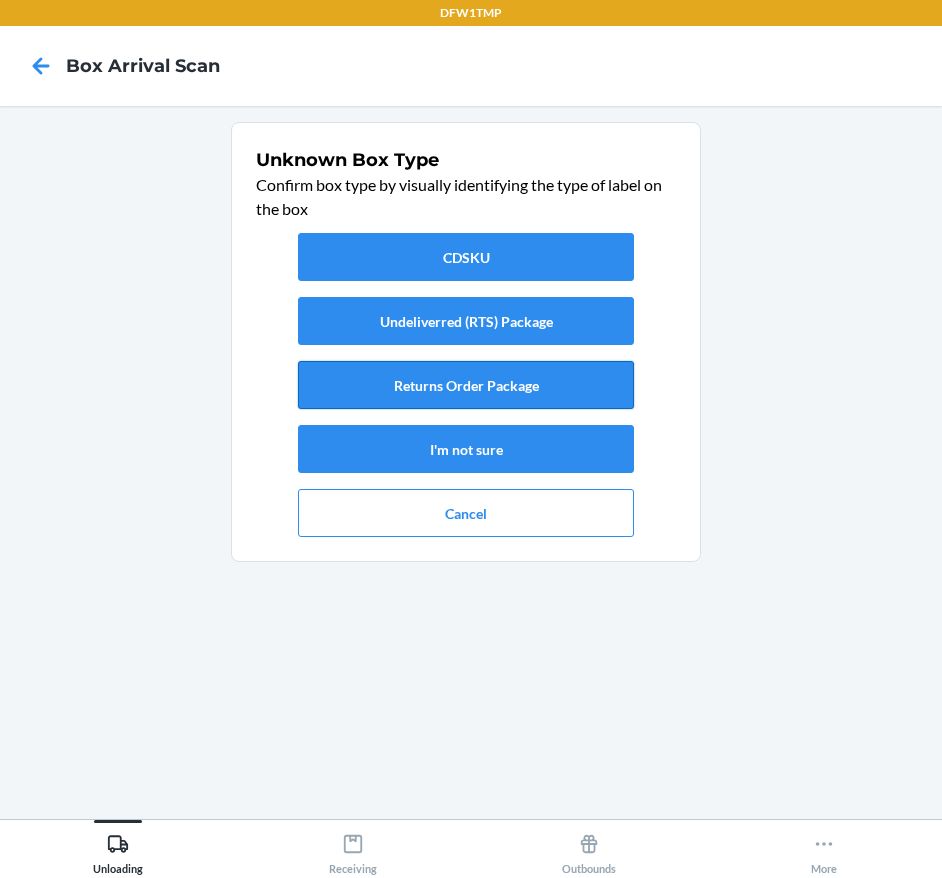 drag, startPoint x: 410, startPoint y: 378, endPoint x: 433, endPoint y: 370, distance: 24.351591 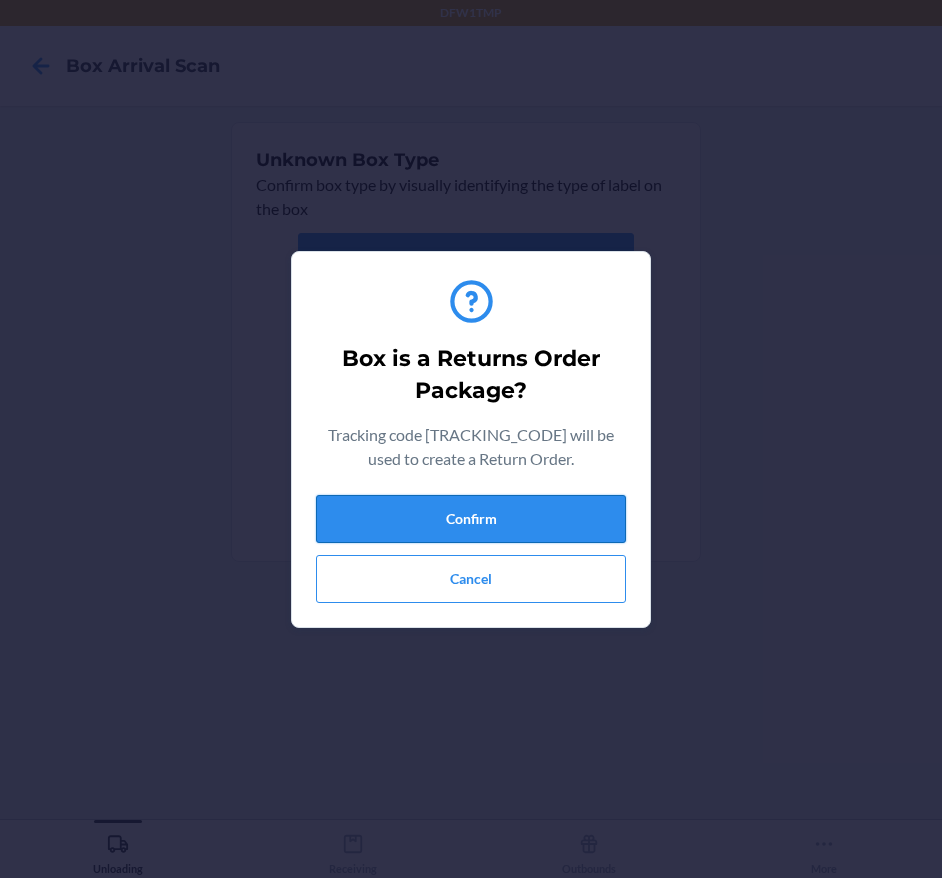 click on "Confirm" at bounding box center (471, 519) 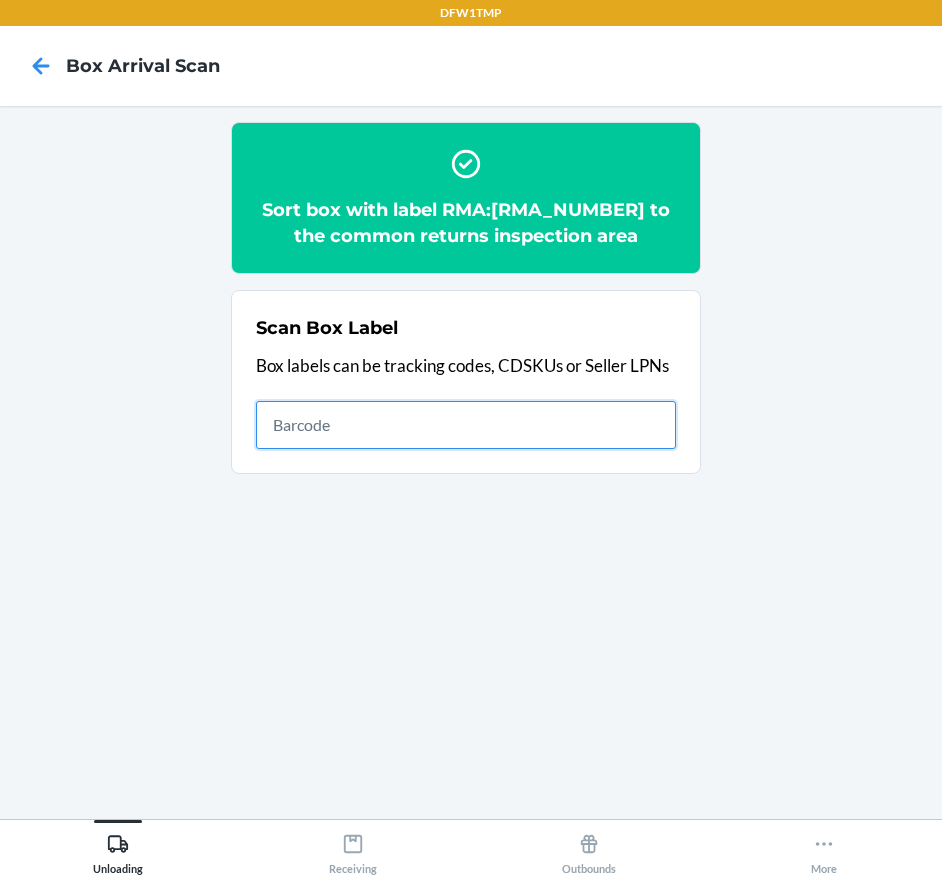 click 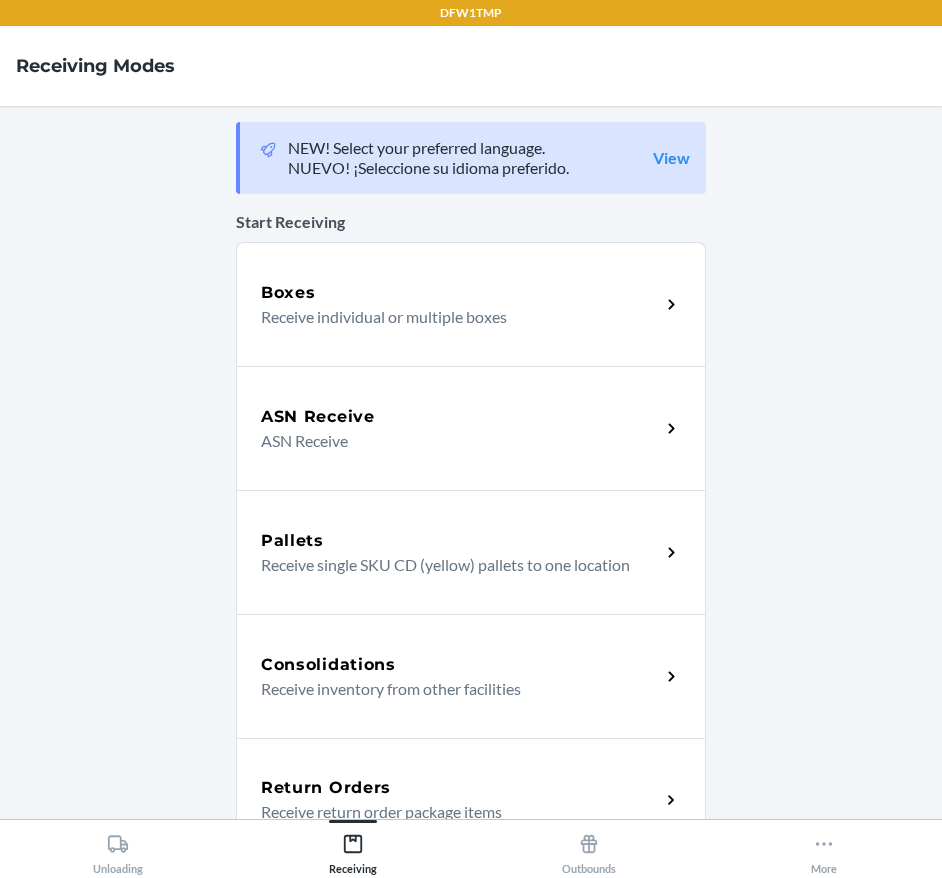 click on "Return Orders Receive return order package items" at bounding box center (471, 800) 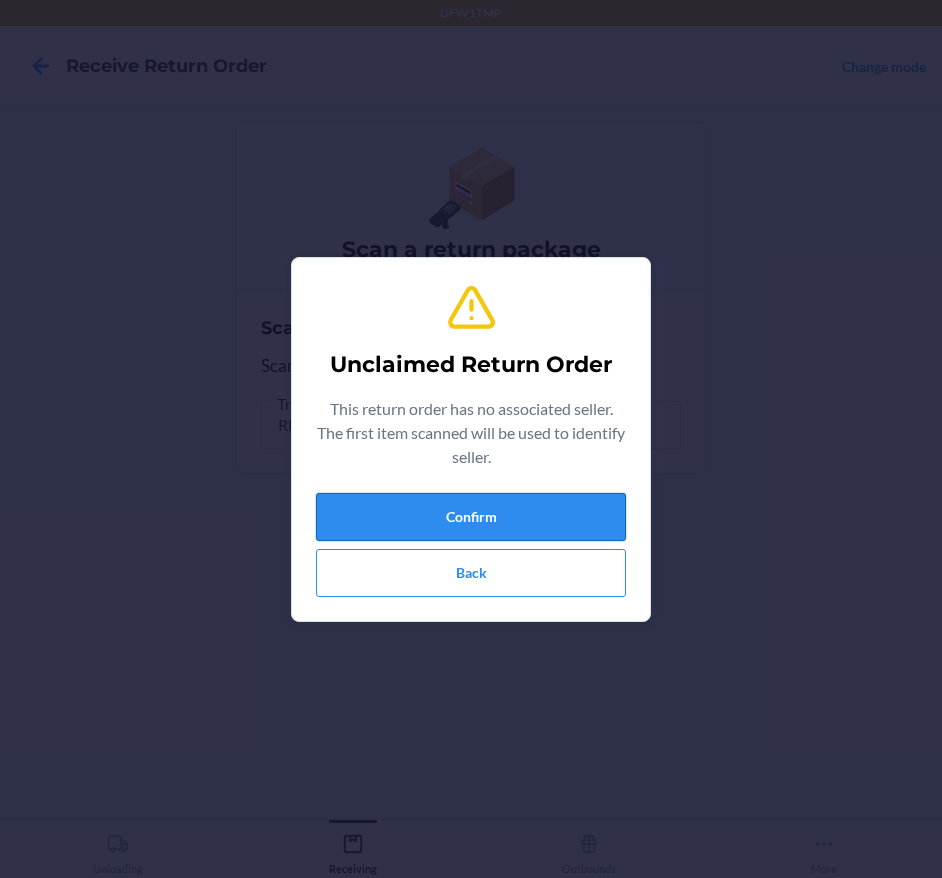 click on "Confirm" at bounding box center (471, 517) 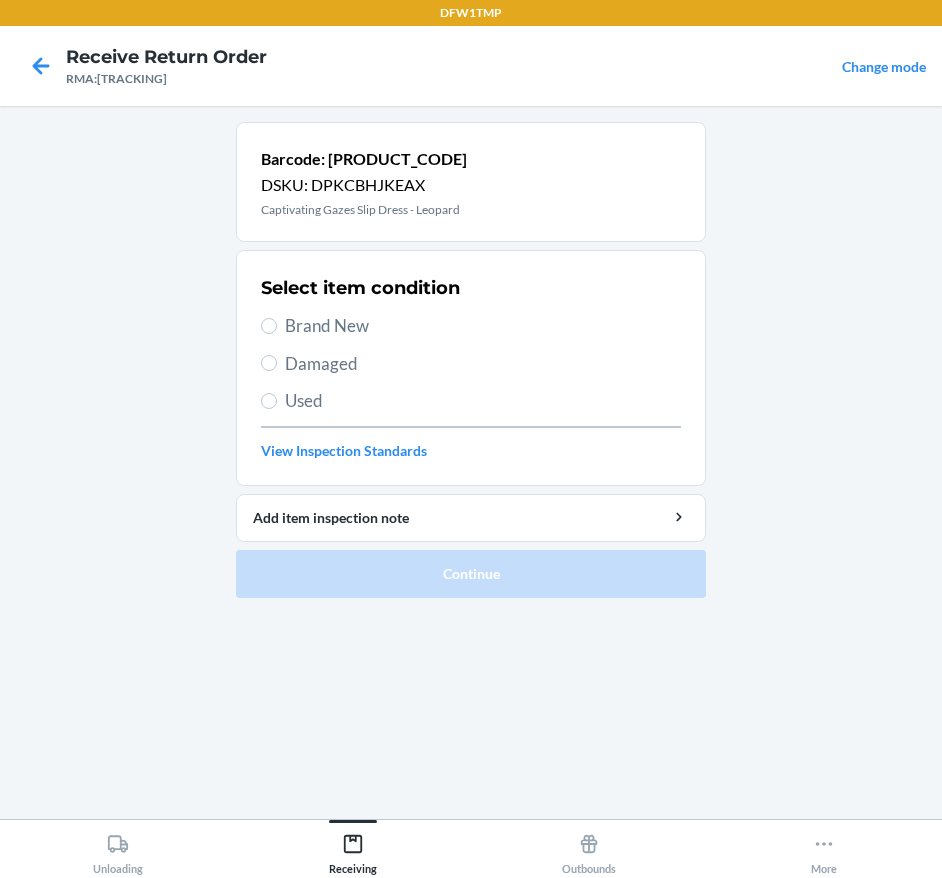 click on "Brand New" at bounding box center (483, 326) 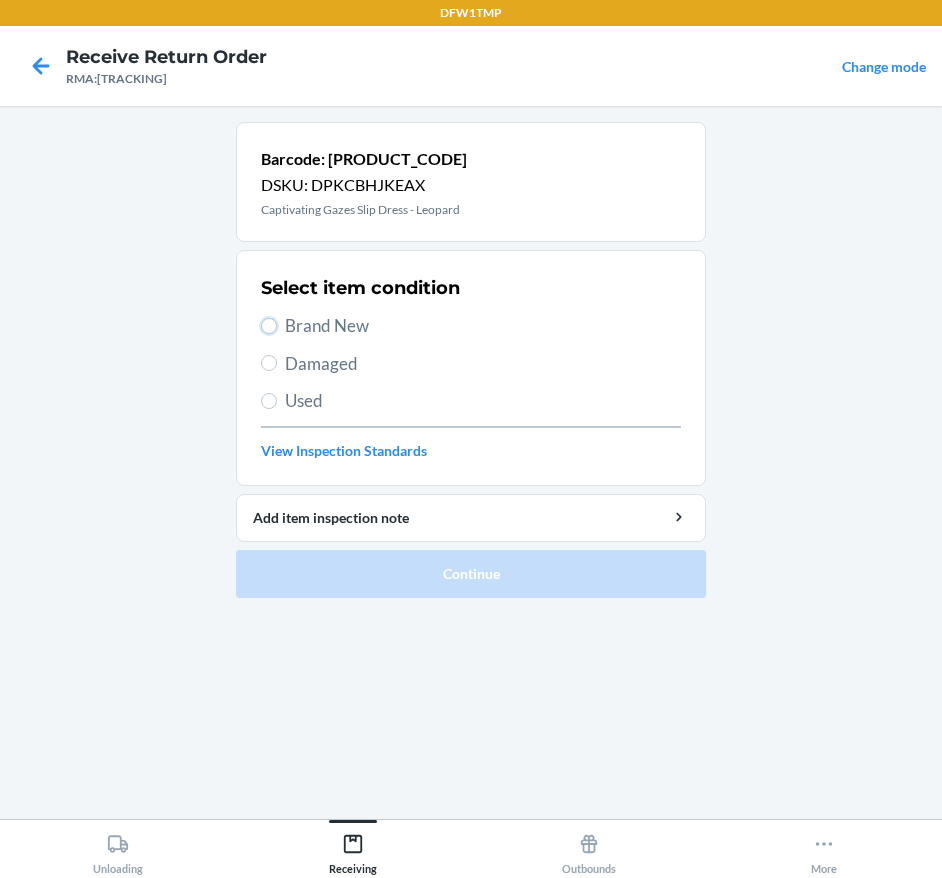 click on "Brand New" at bounding box center (269, 326) 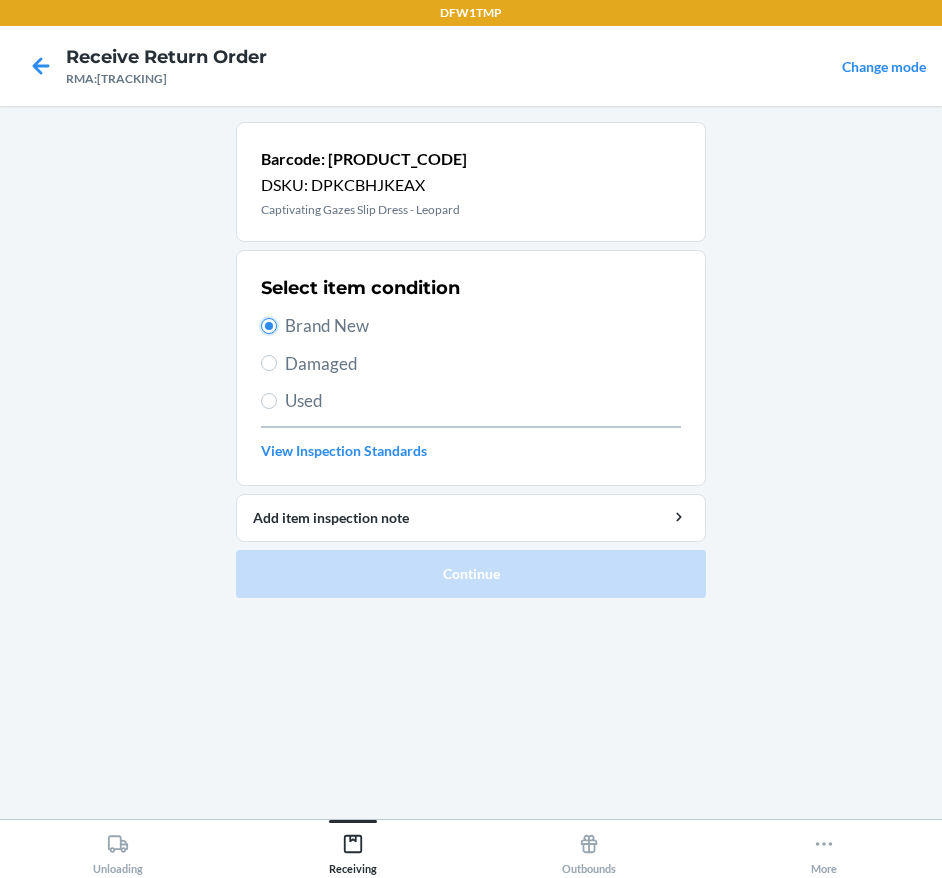 radio on "true" 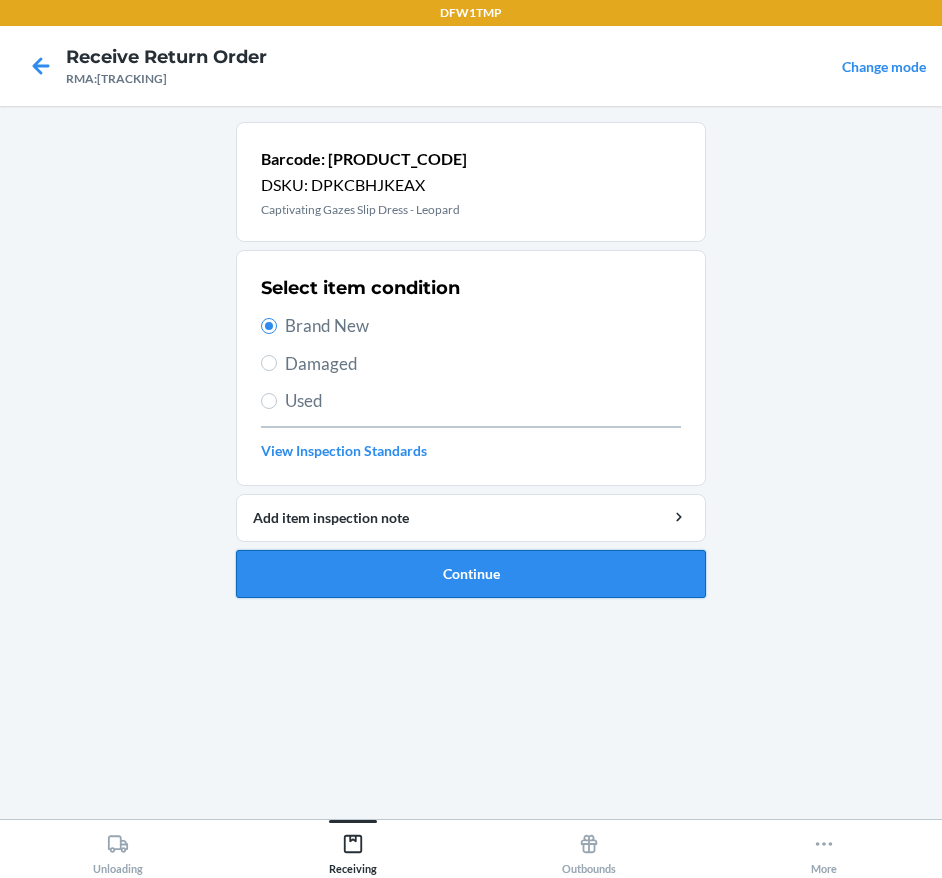 click on "Continue" at bounding box center [471, 574] 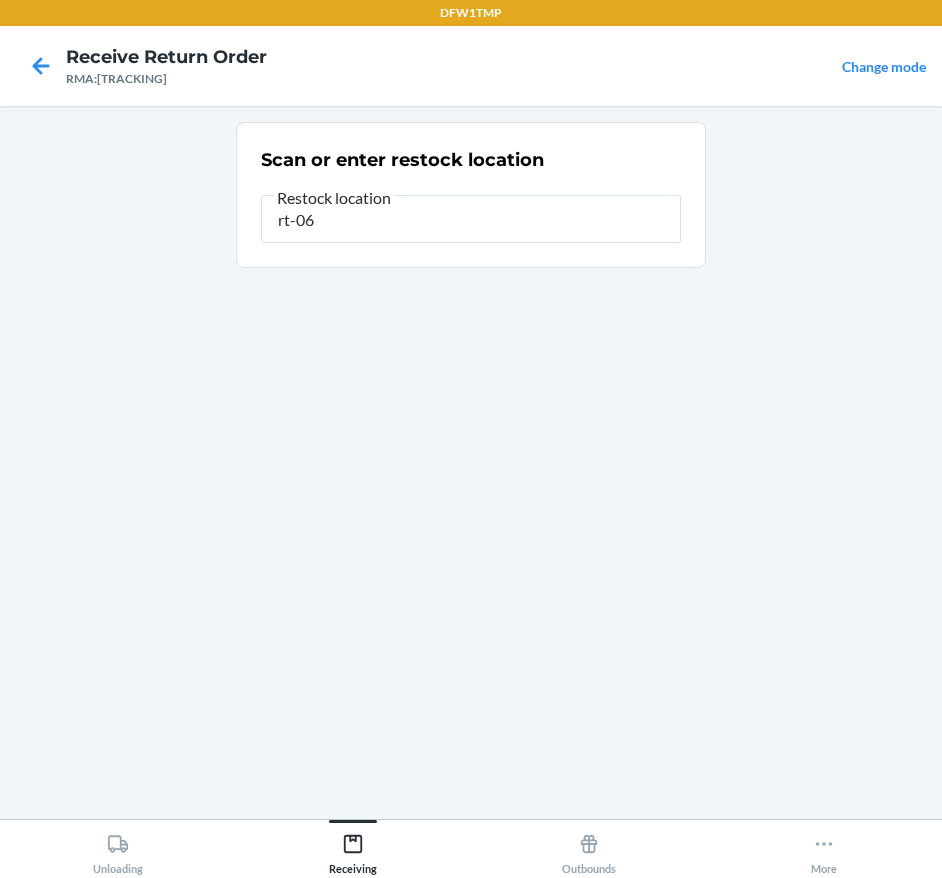 type on "rt-06" 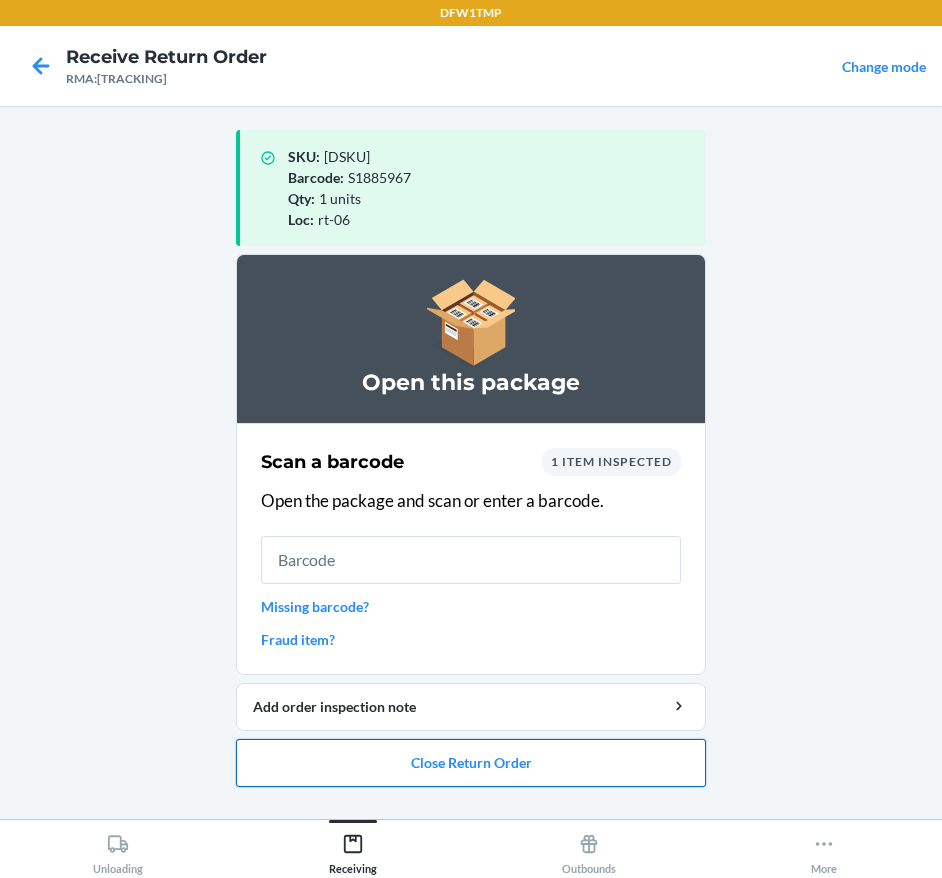click on "Close Return Order" at bounding box center (471, 763) 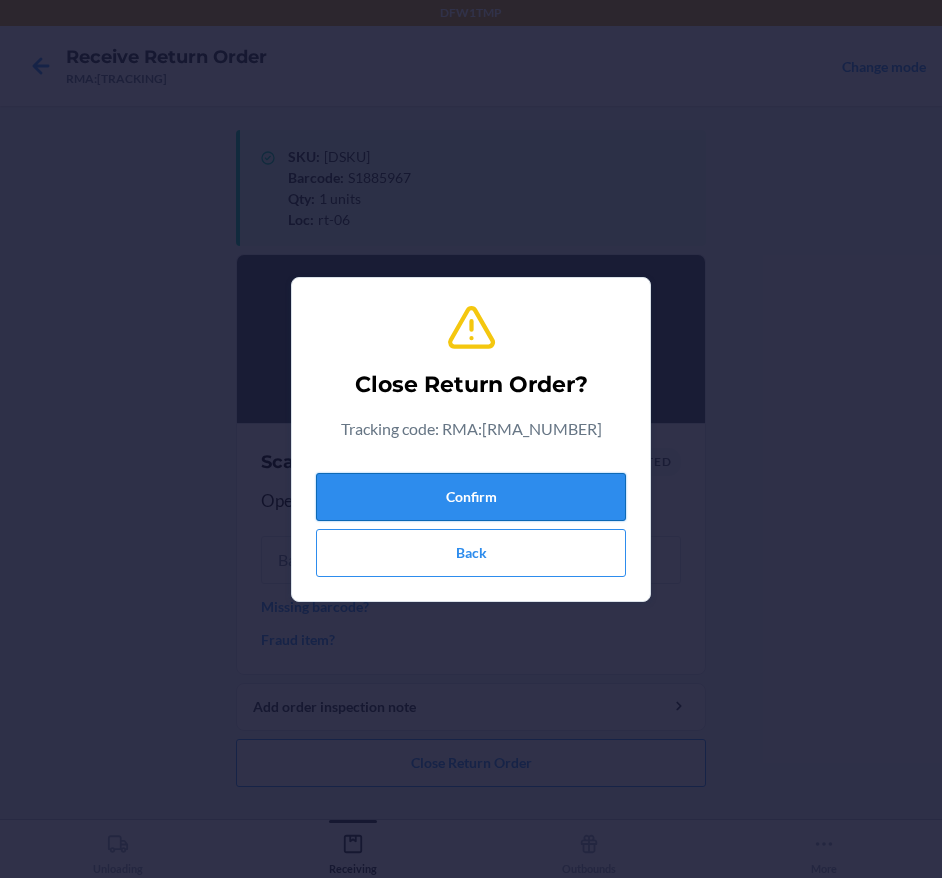 click on "Confirm" at bounding box center (471, 497) 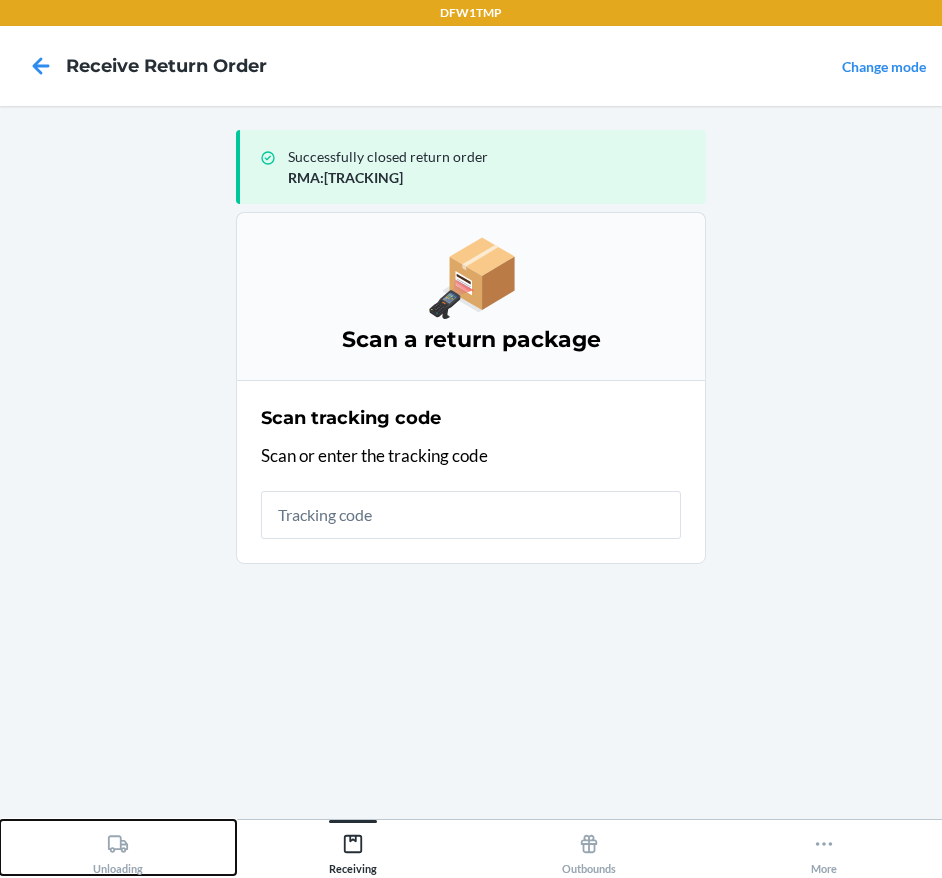 click on "Unloading" at bounding box center [118, 847] 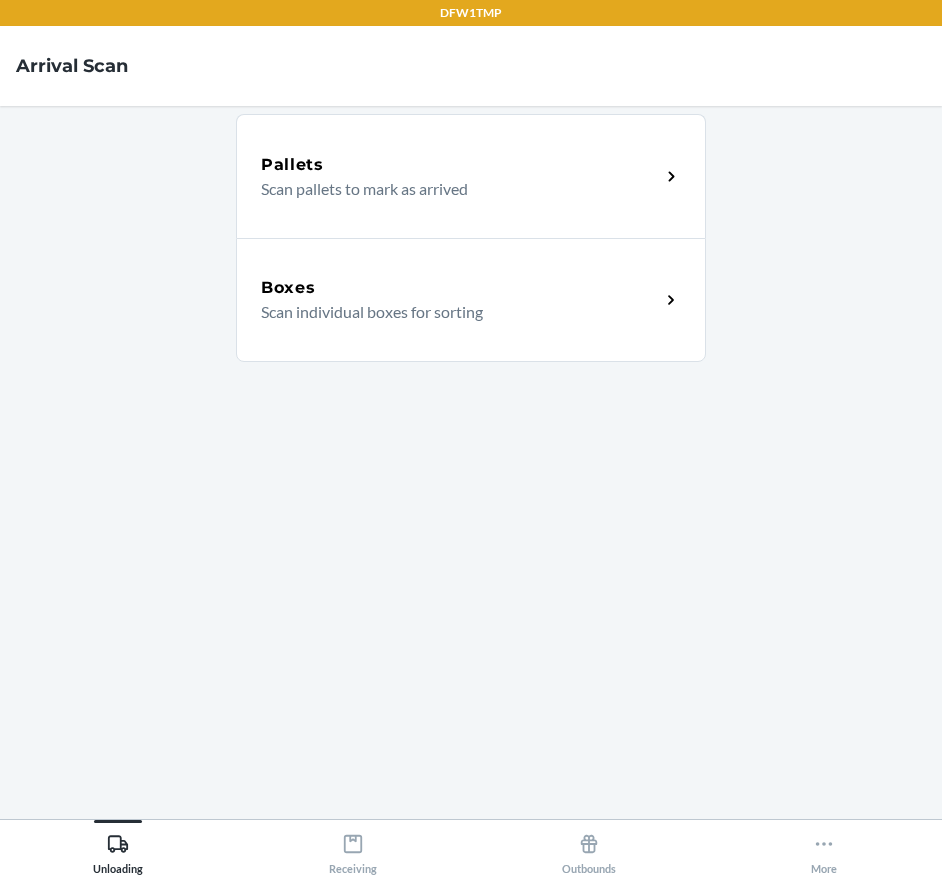 click on "Scan individual boxes for sorting" at bounding box center (452, 312) 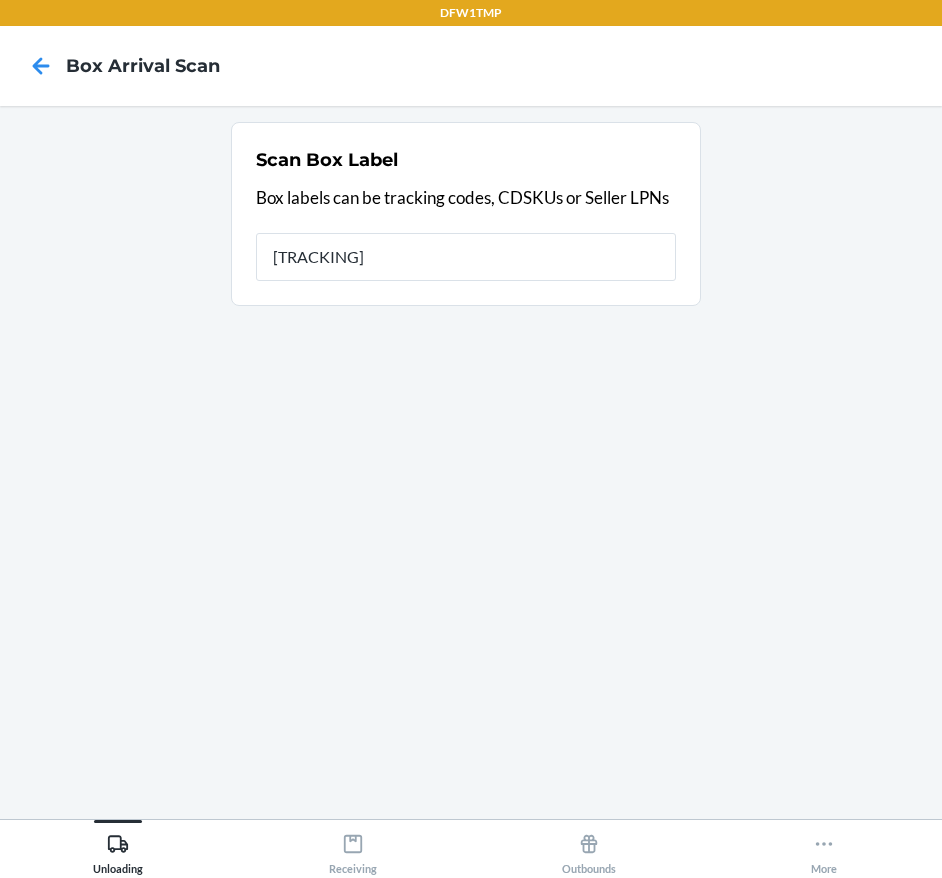 type on "[TRACKING]" 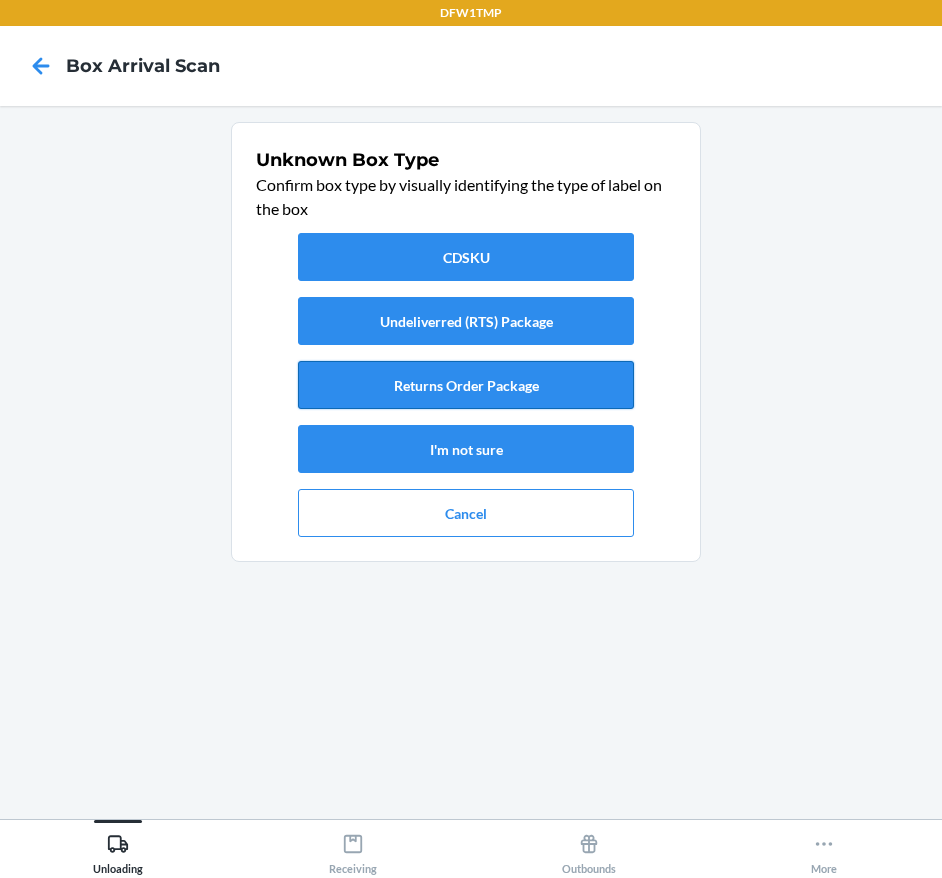 click on "Returns Order Package" at bounding box center (466, 385) 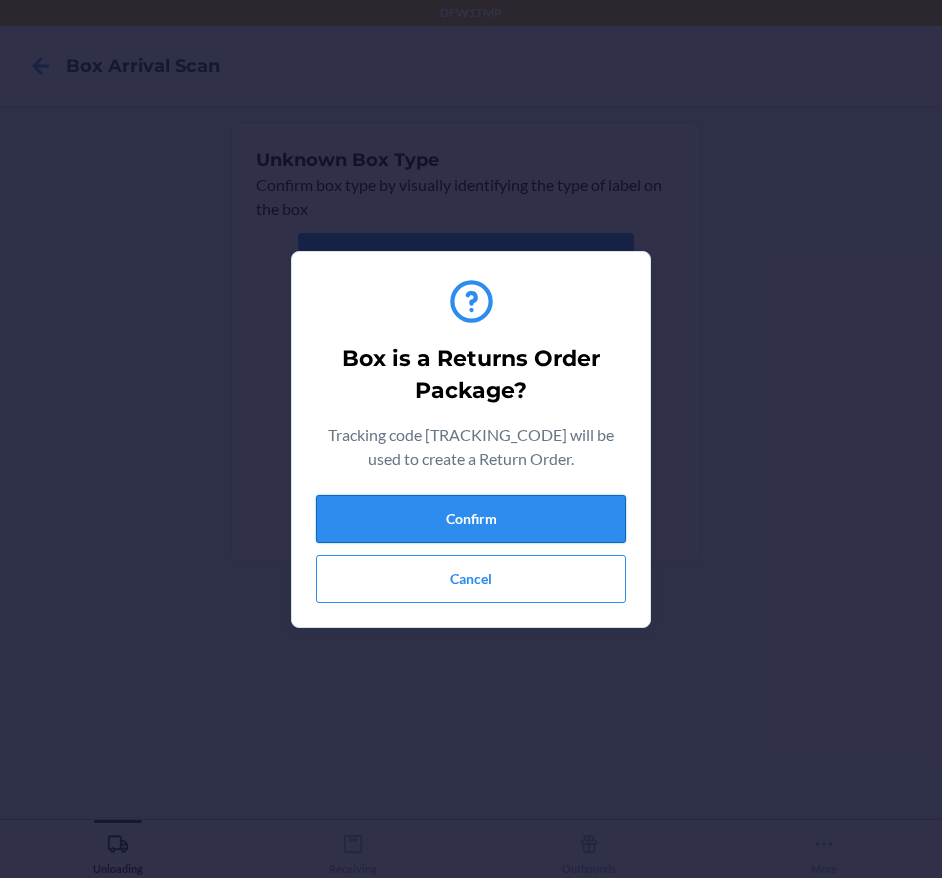 click on "Confirm" at bounding box center (471, 519) 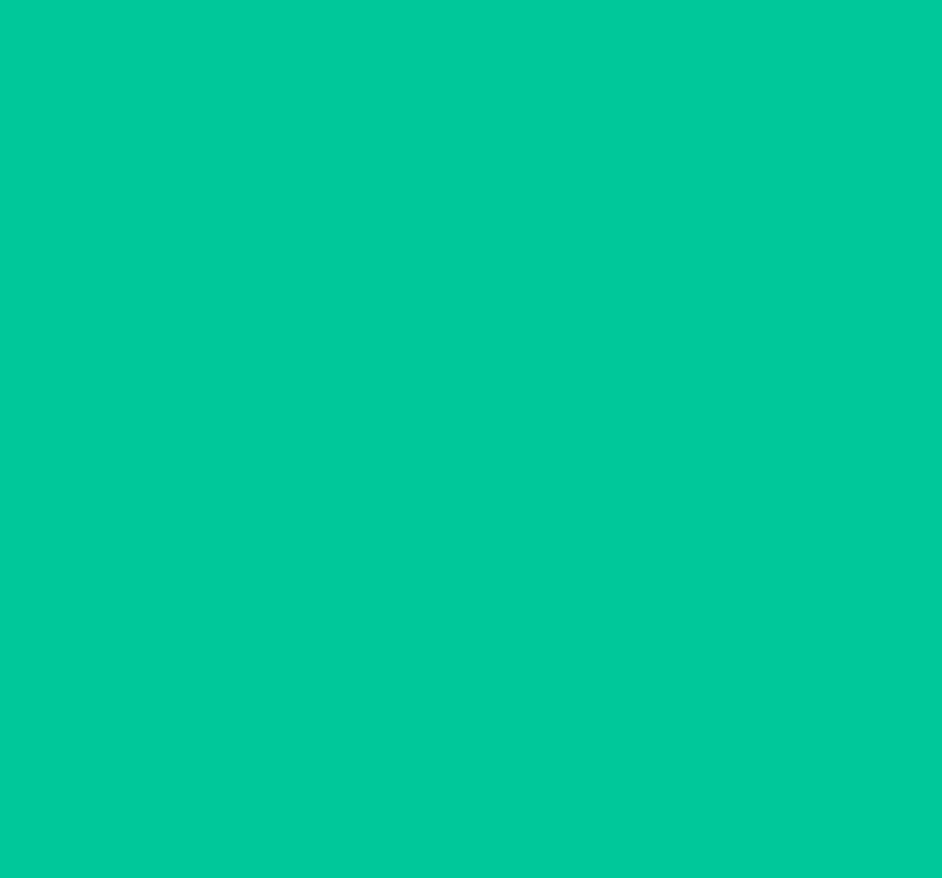 click on "Receiving" at bounding box center [354, 847] 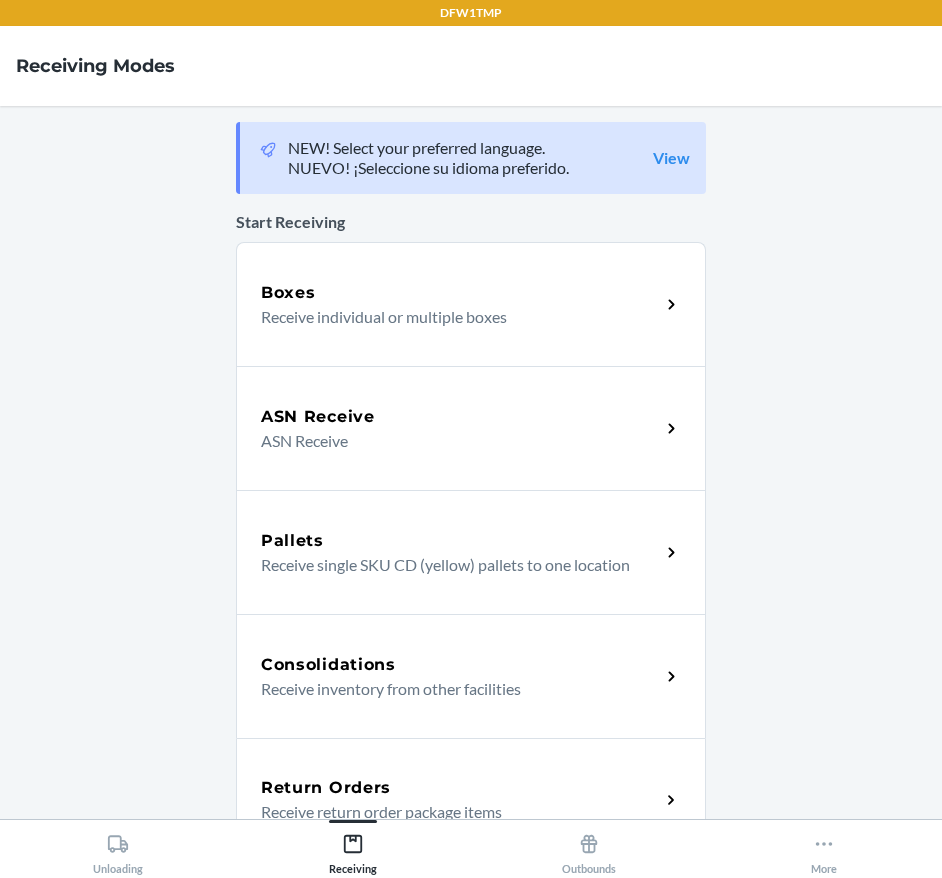 click on "Return Orders Receive return order package items" at bounding box center [471, 800] 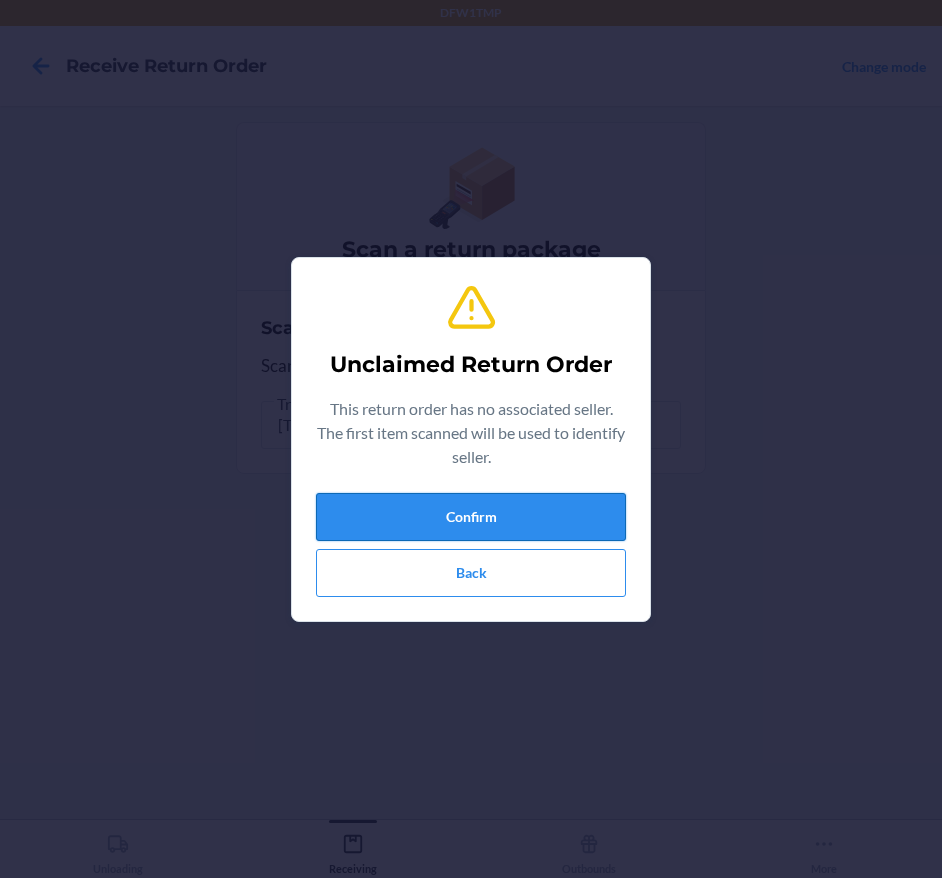 click on "Confirm" at bounding box center [471, 517] 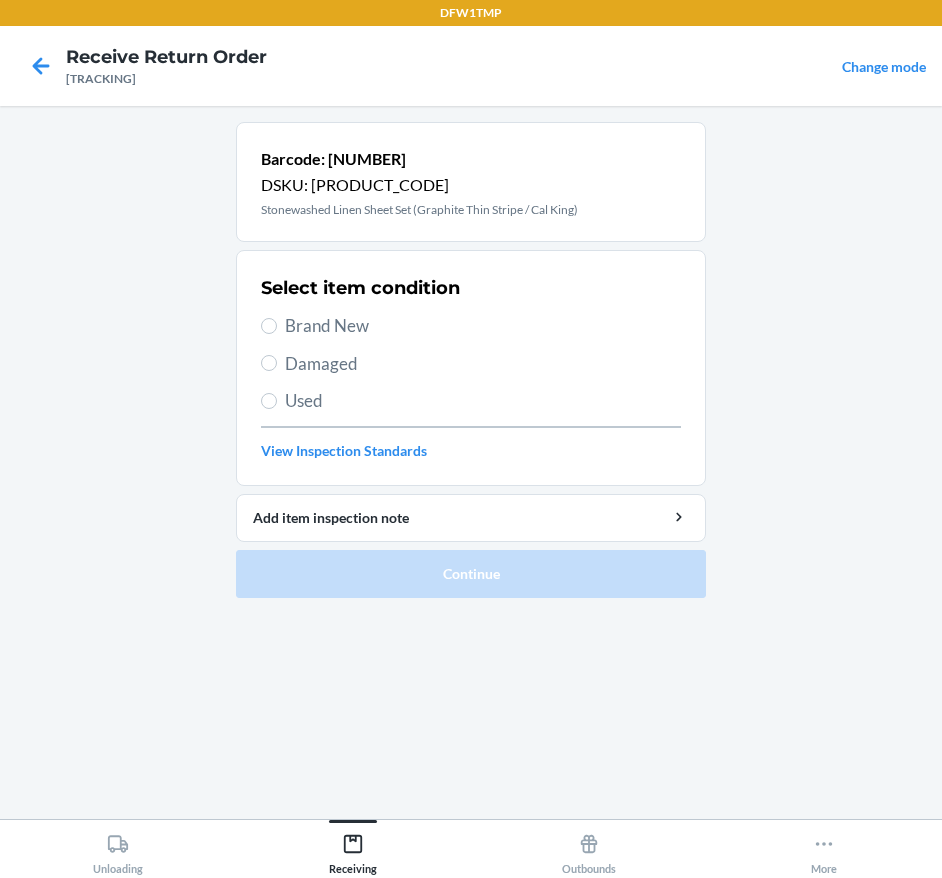 click on "Select item condition Brand New Damaged Used View Inspection Standards" at bounding box center [471, 368] 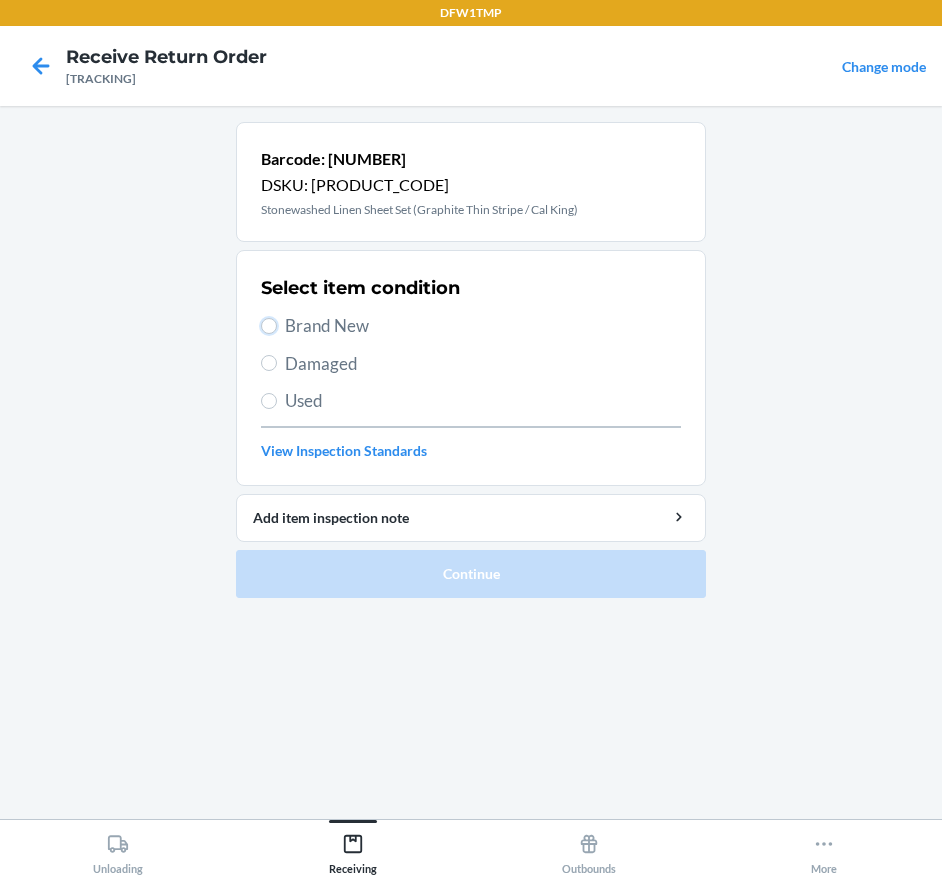 click on "Brand New" at bounding box center (269, 326) 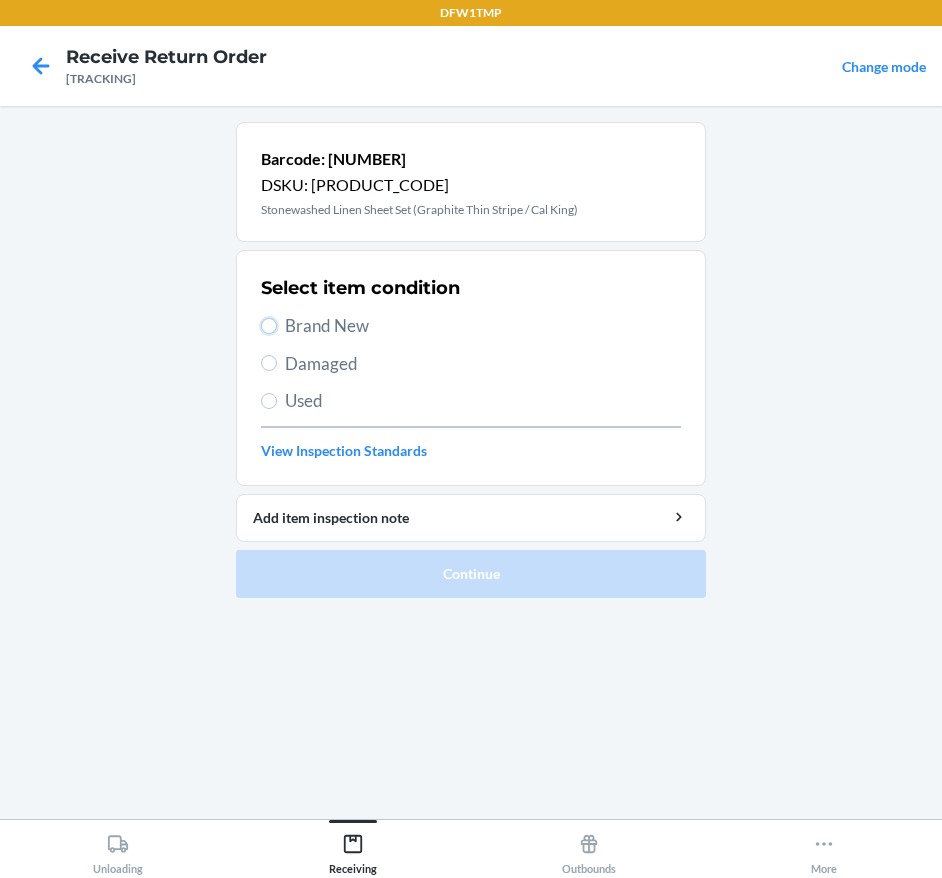 radio on "true" 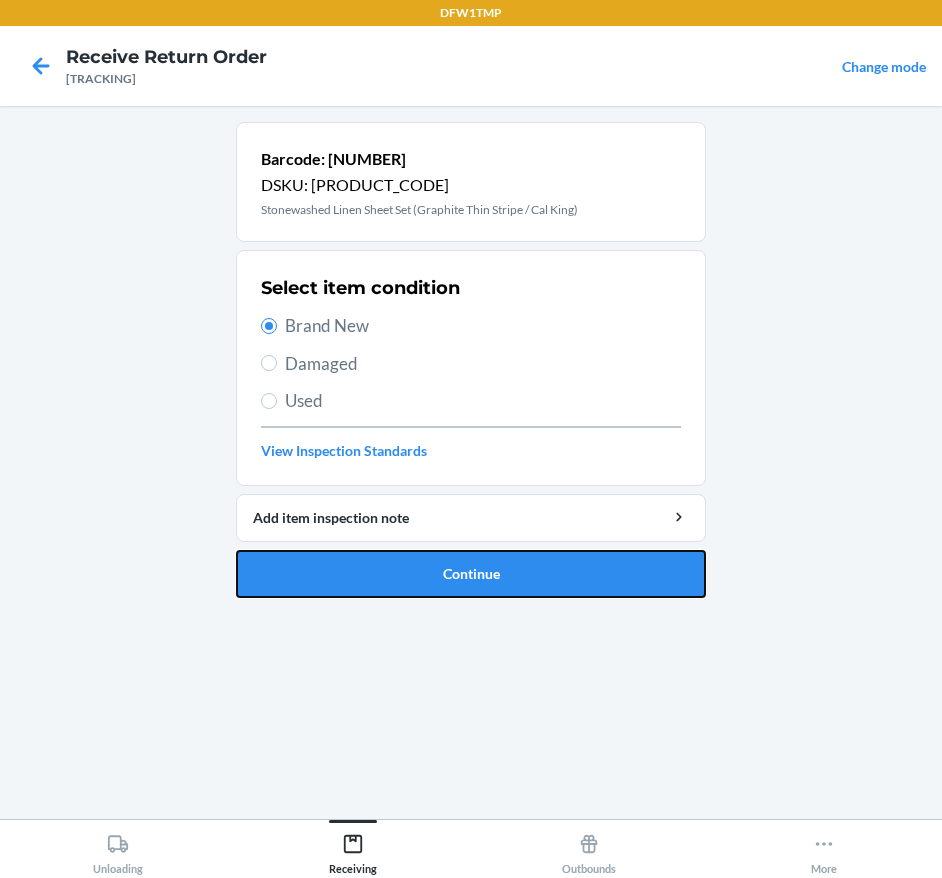 click on "Continue" at bounding box center (471, 574) 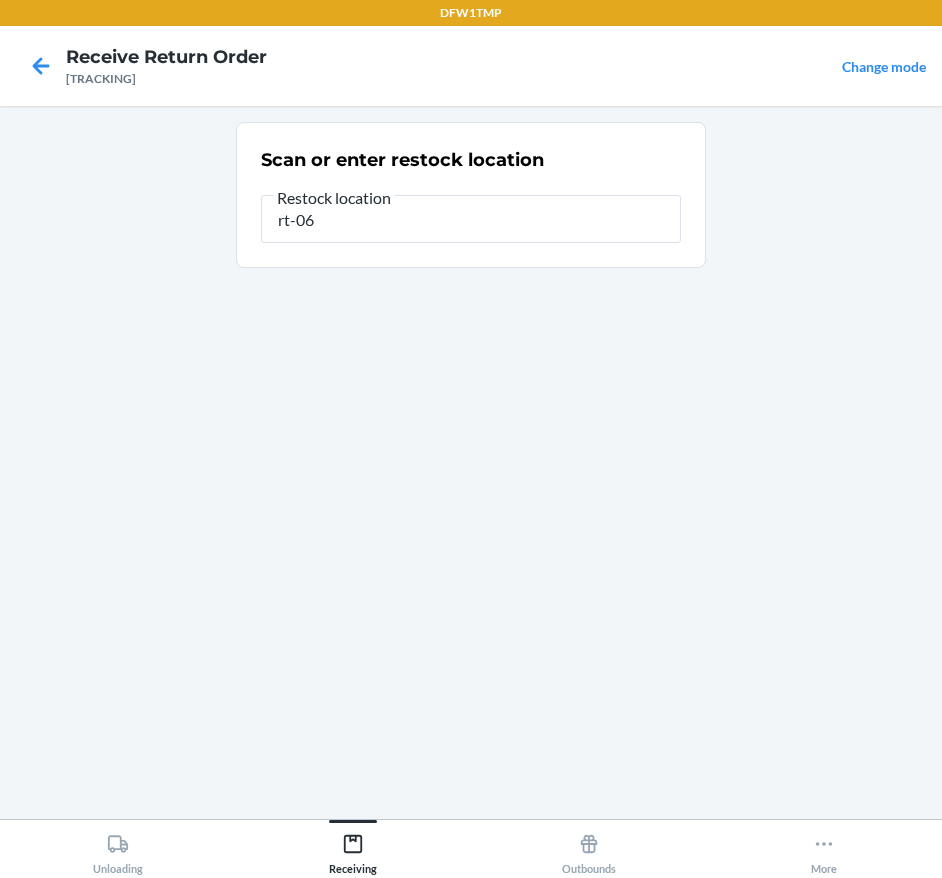 type on "rt-06" 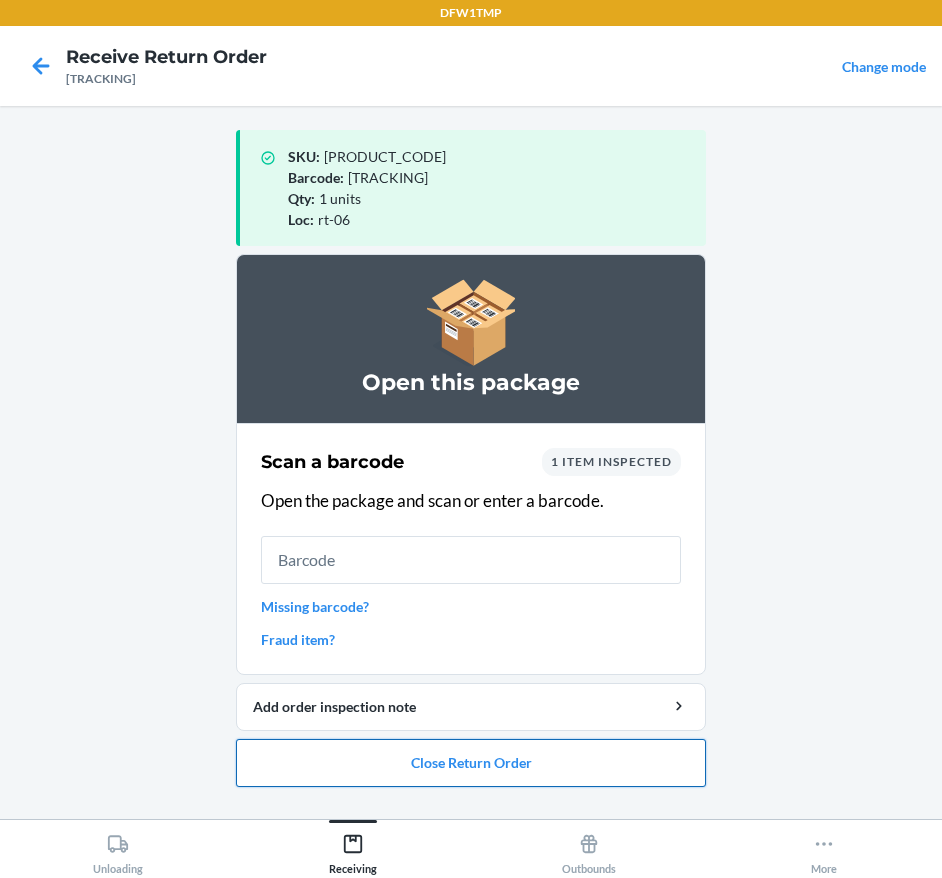 click on "Close Return Order" at bounding box center (471, 763) 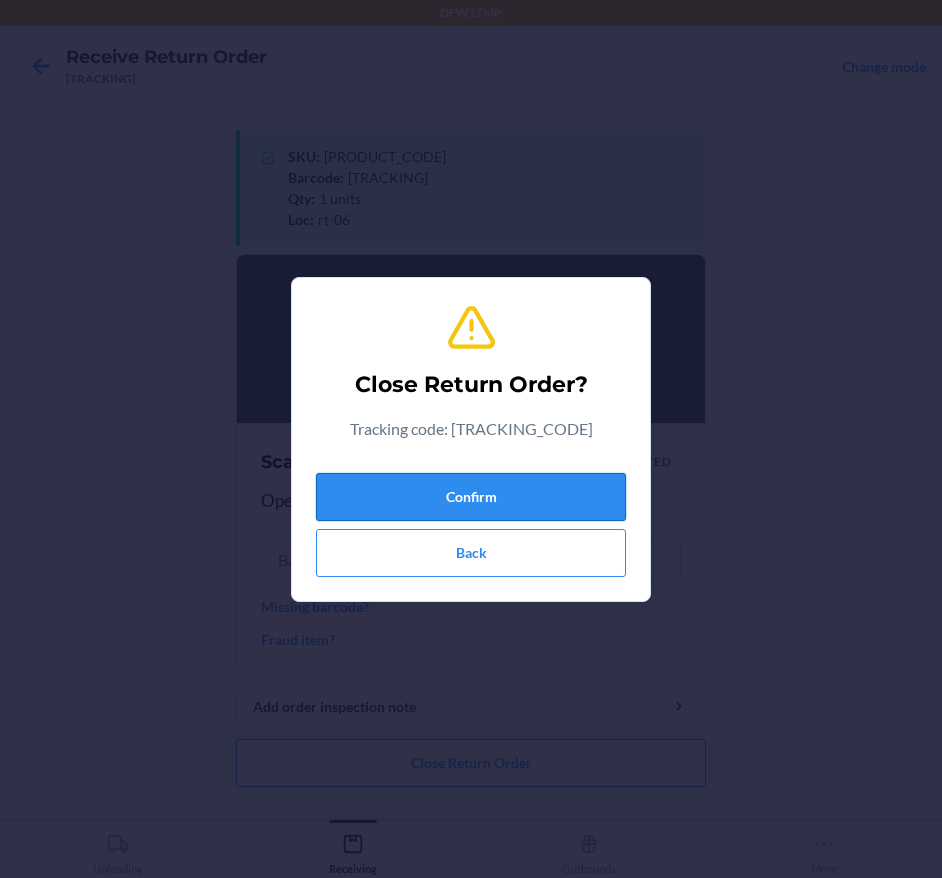 click on "Confirm" at bounding box center (471, 497) 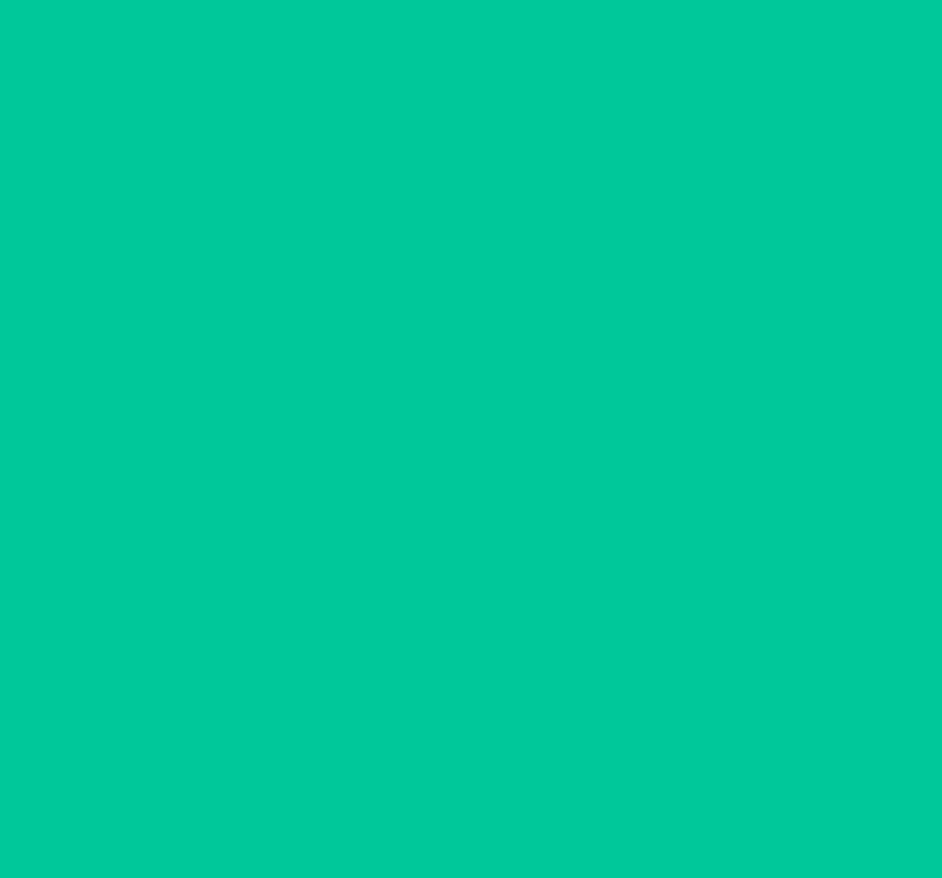 type 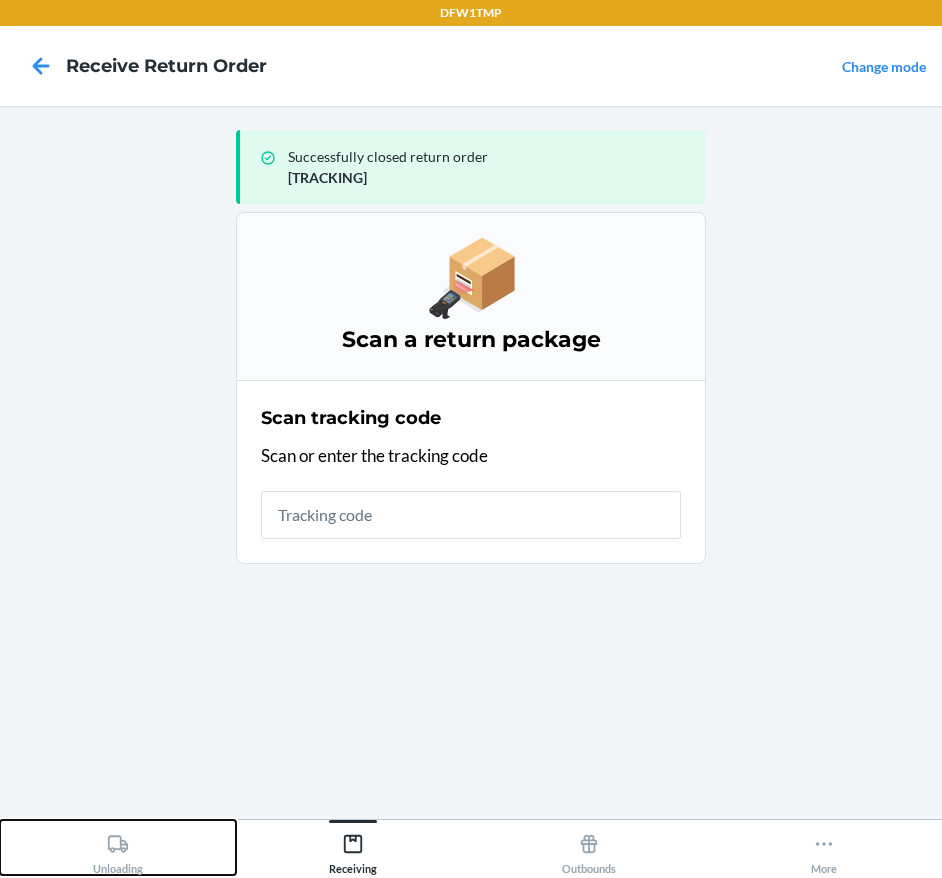 click on "Unloading" at bounding box center (118, 850) 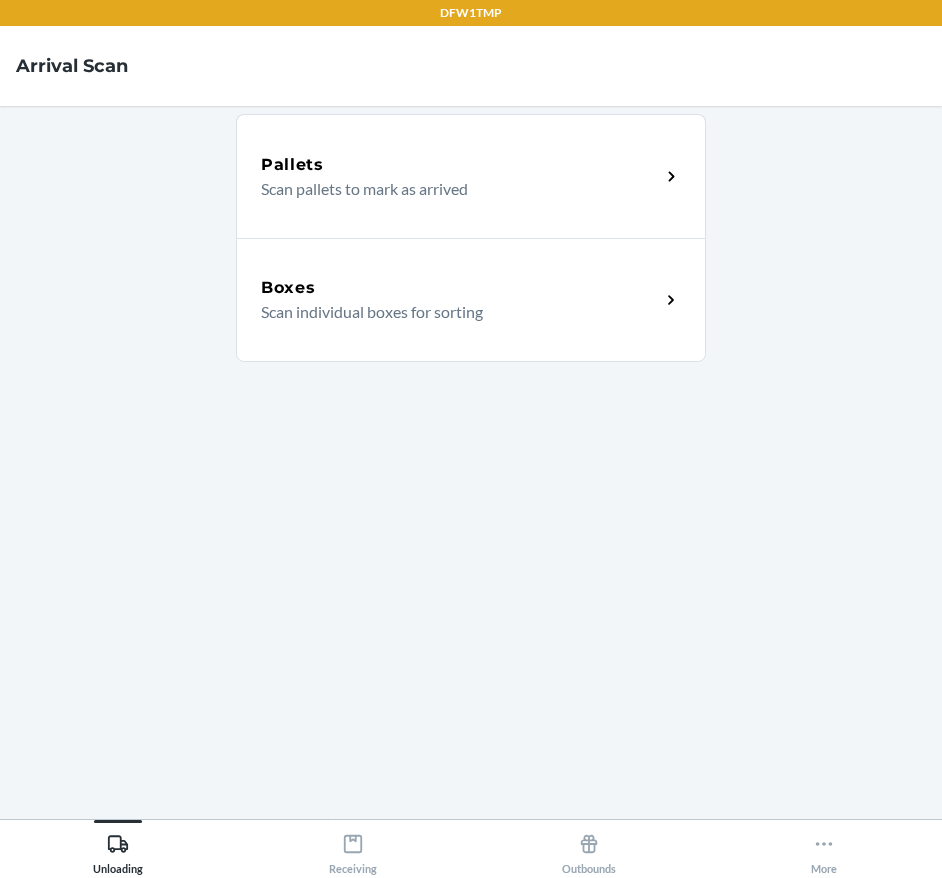 click on "Boxes" at bounding box center [460, 288] 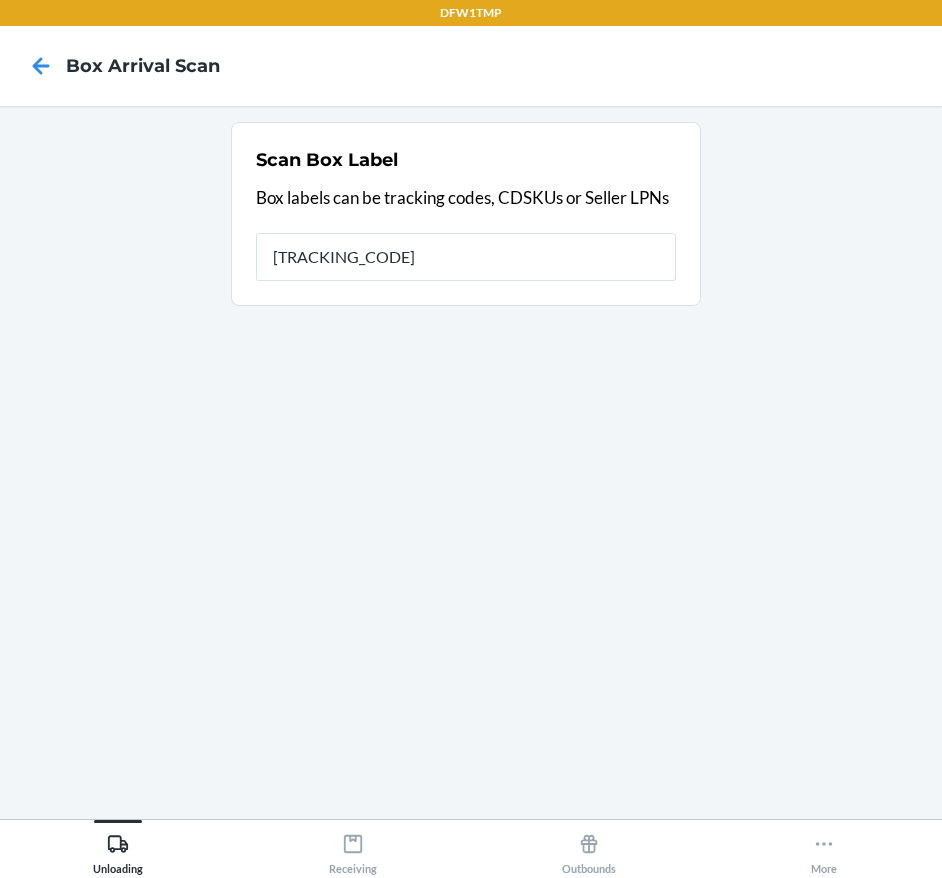 type on "[TRACKING_CODE]" 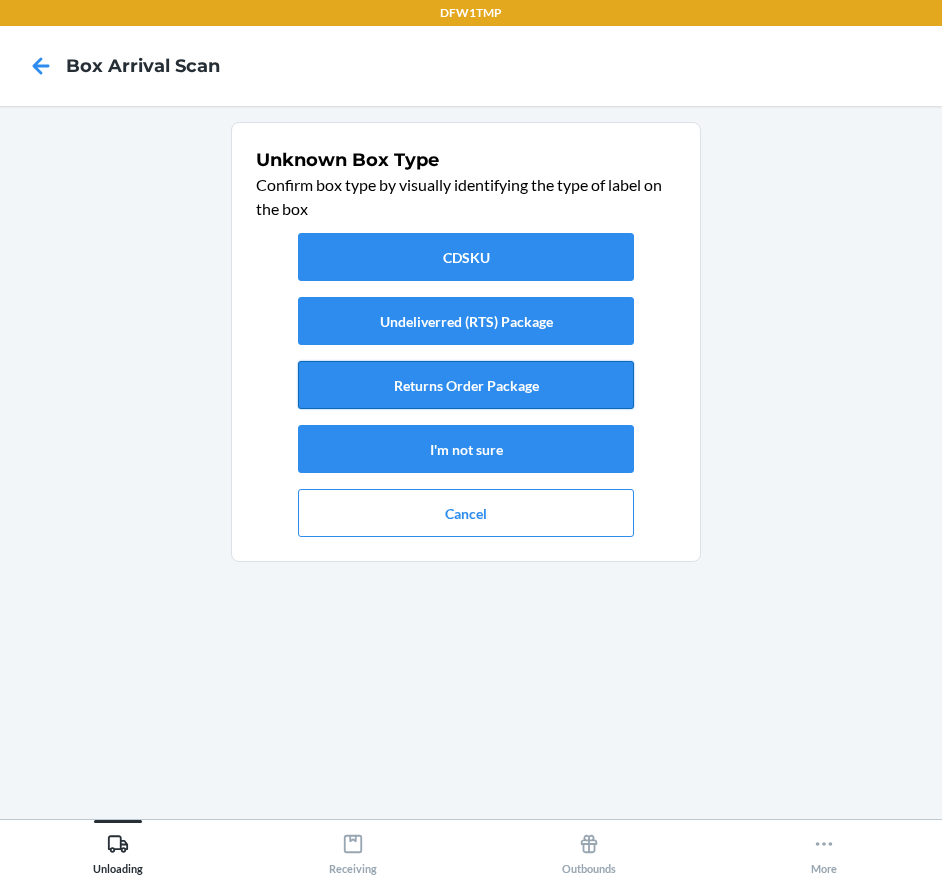 click on "CDSKU Undeliverred (RTS) Package Returns Order Package I'm not sure Cancel" at bounding box center [466, 385] 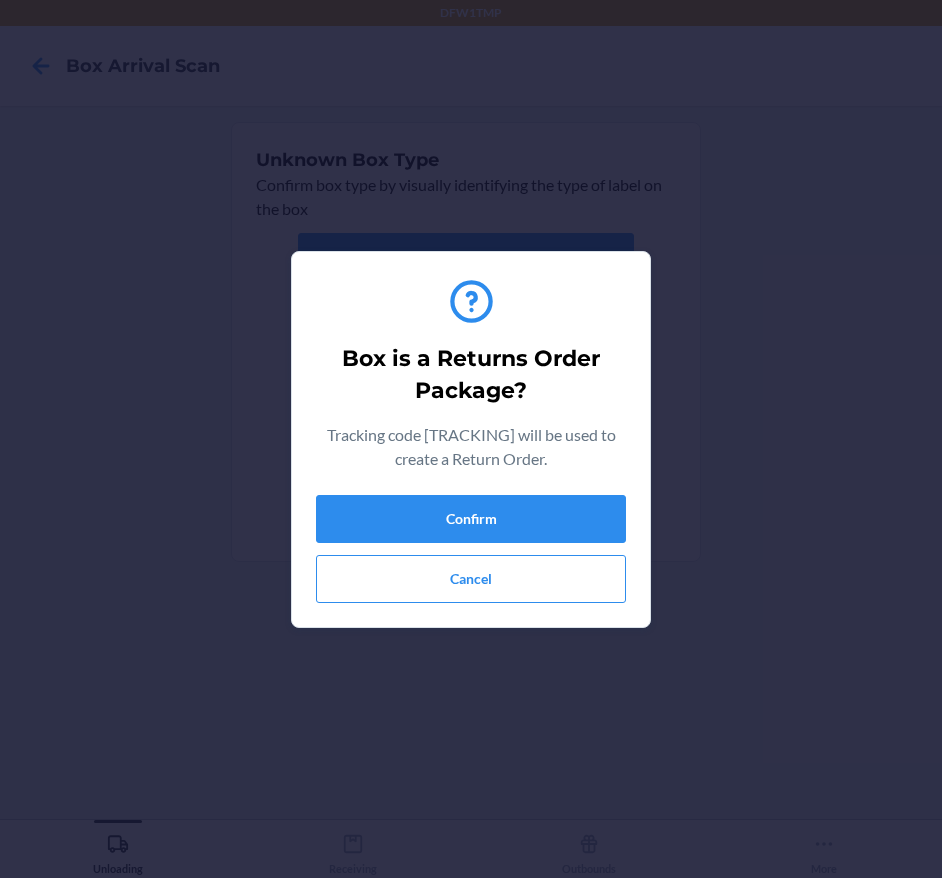 click on "Confirm Cancel" at bounding box center [471, 549] 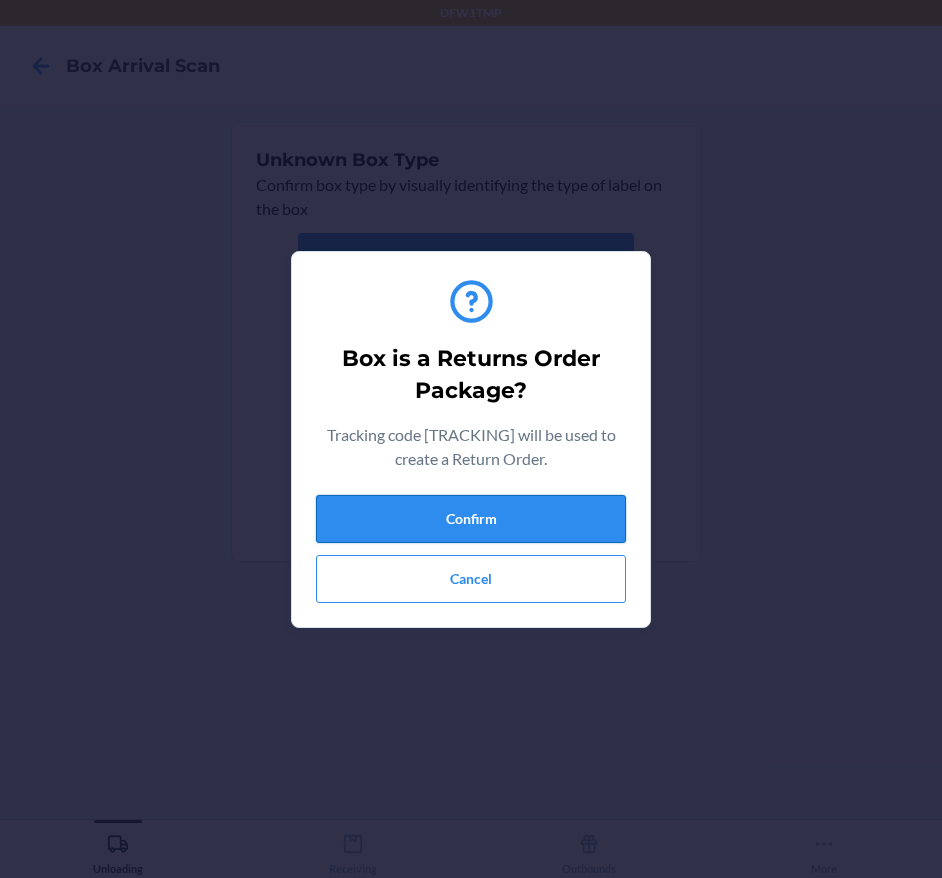 click on "Confirm" at bounding box center [471, 519] 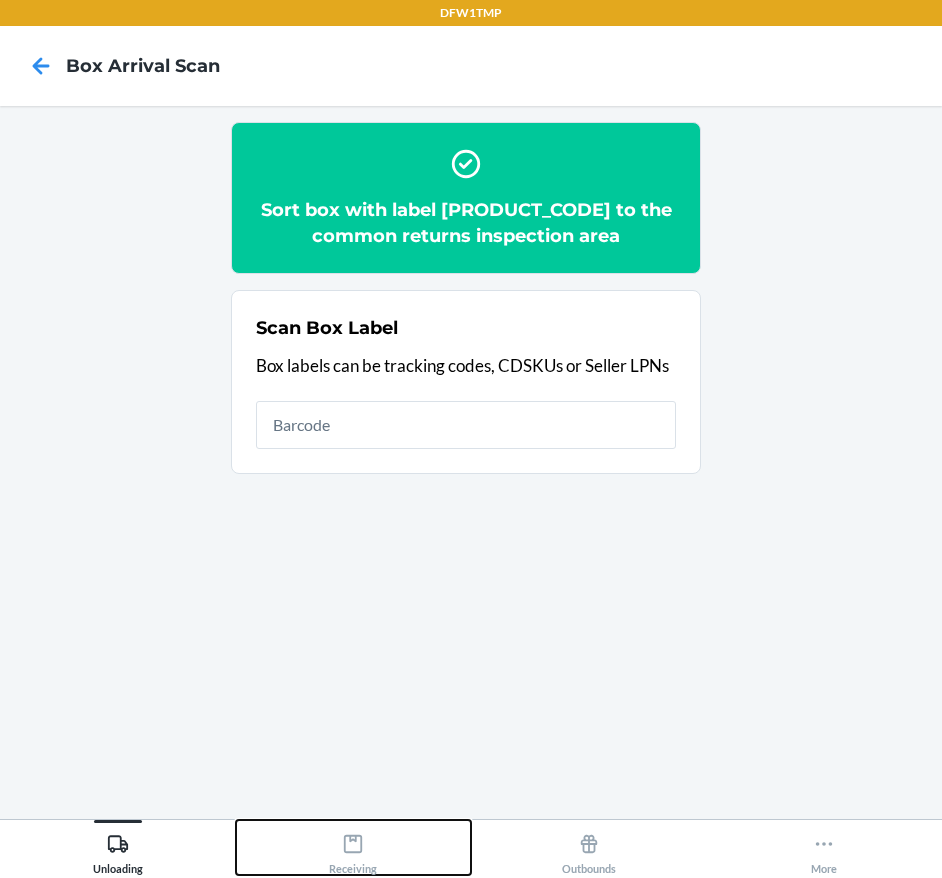click on "Receiving" at bounding box center (353, 850) 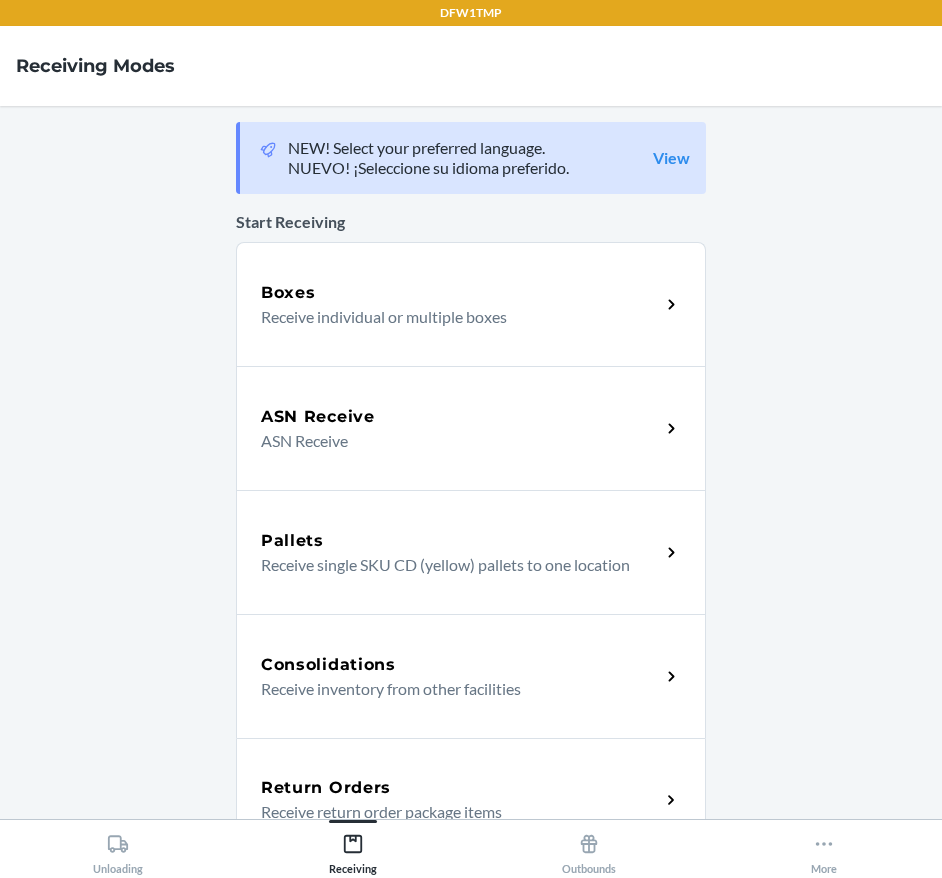 click on "Return Orders" at bounding box center (460, 788) 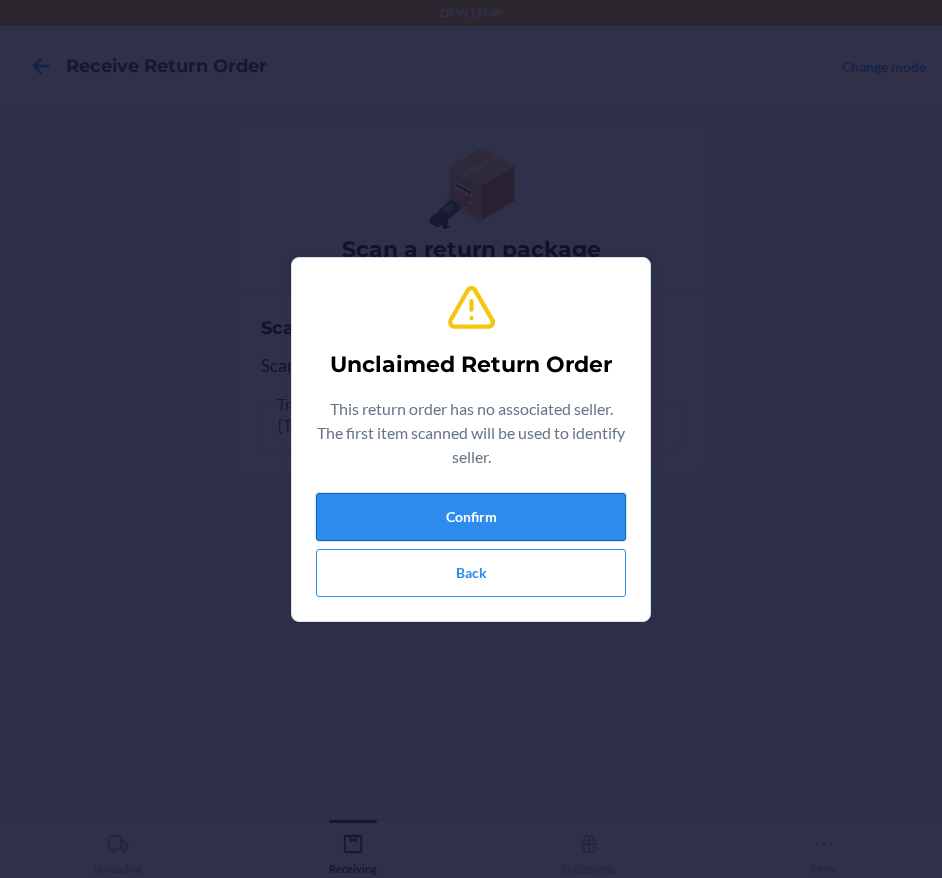 click on "Confirm" at bounding box center [471, 517] 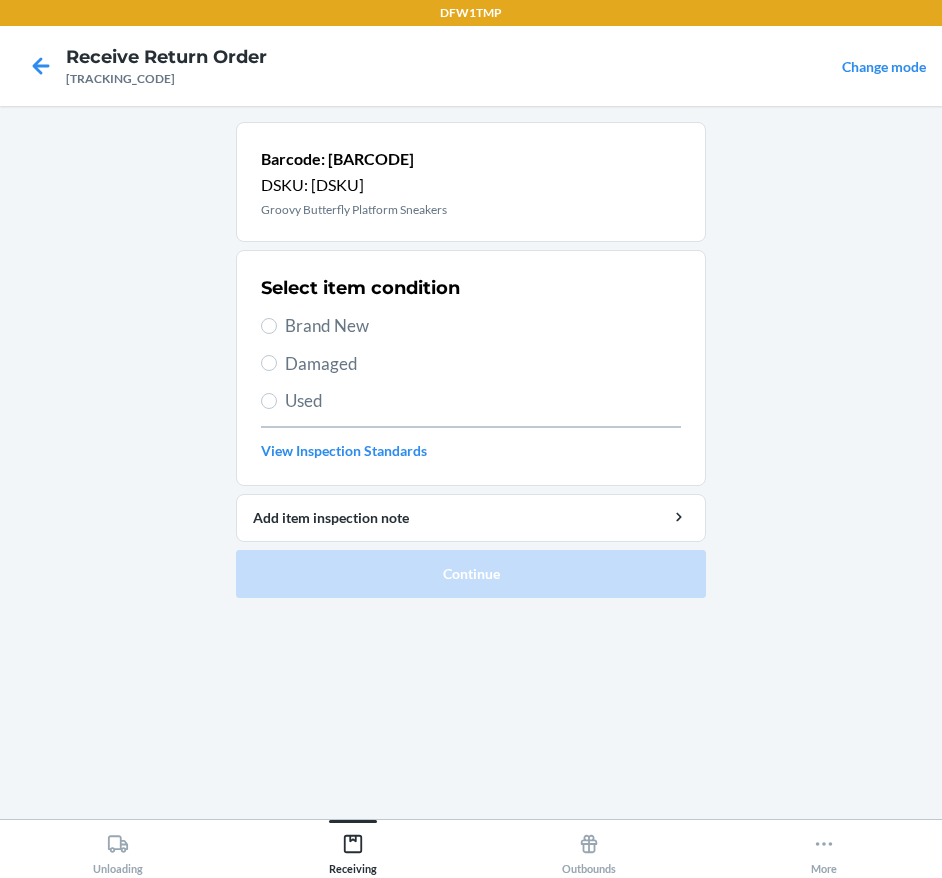 click on "Brand New" at bounding box center (483, 326) 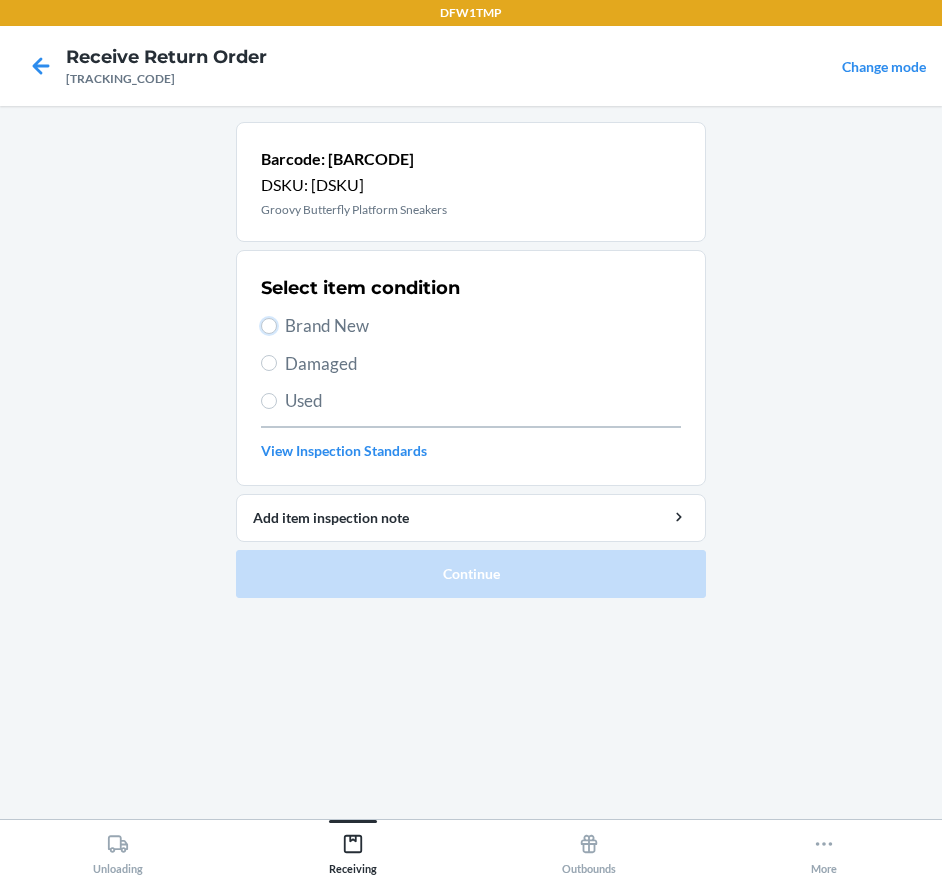 click on "Brand New" at bounding box center [269, 326] 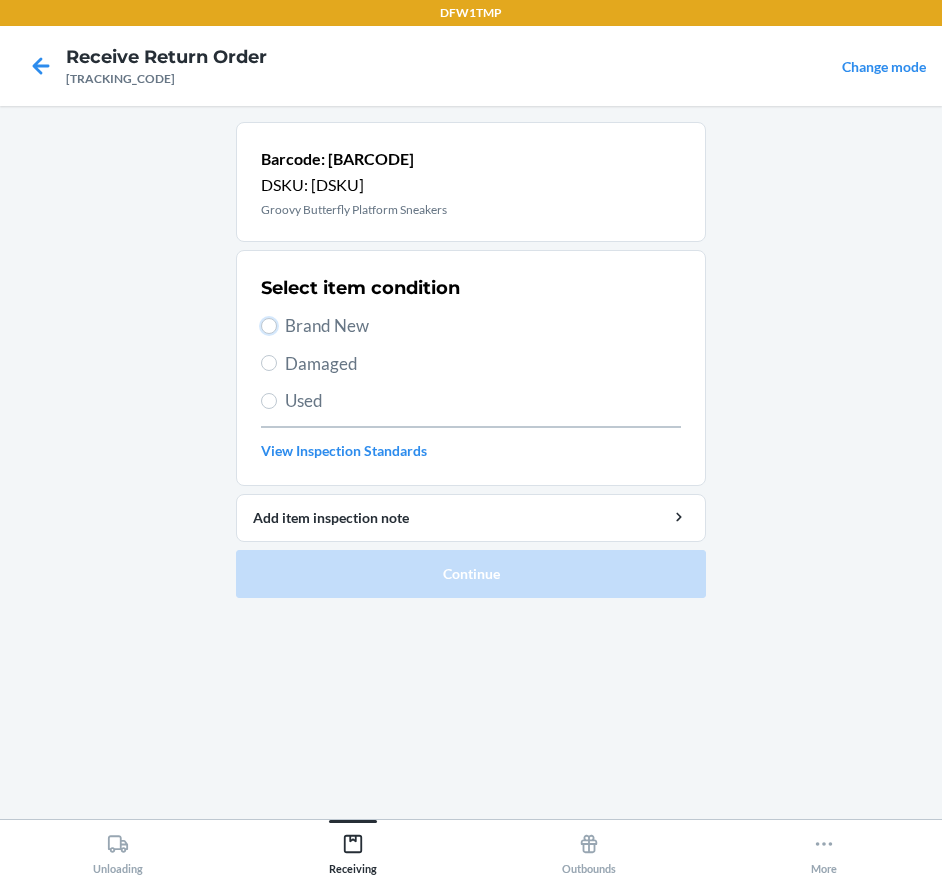radio on "true" 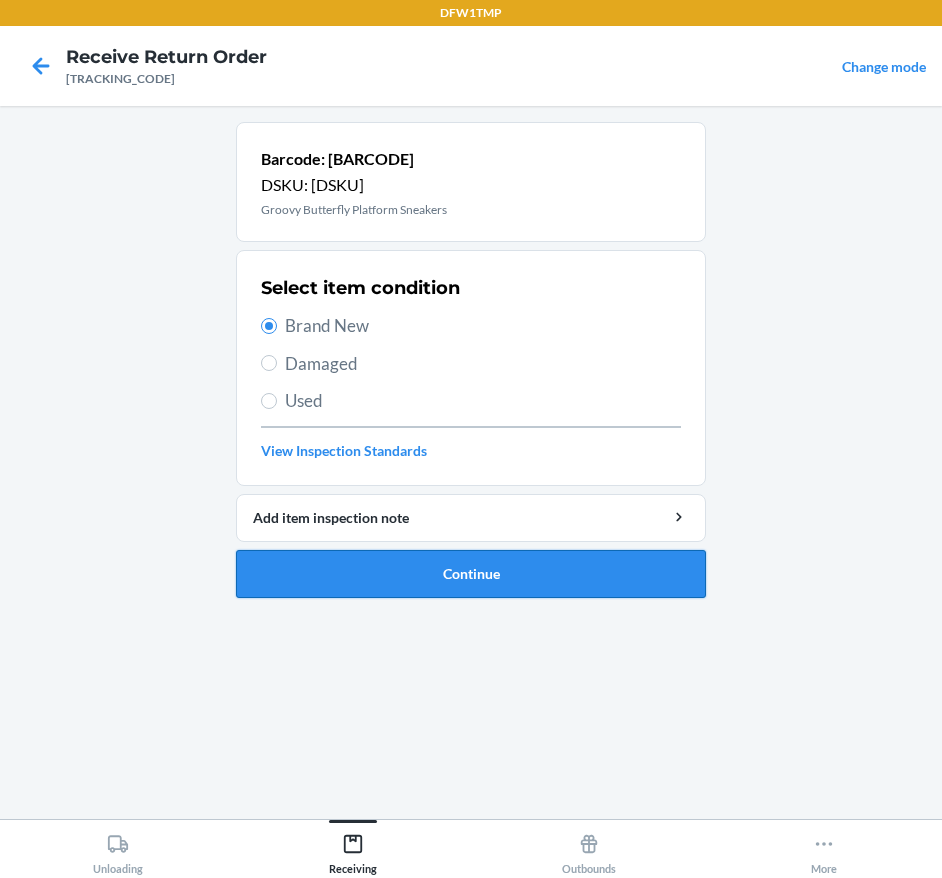 click on "Continue" at bounding box center (471, 574) 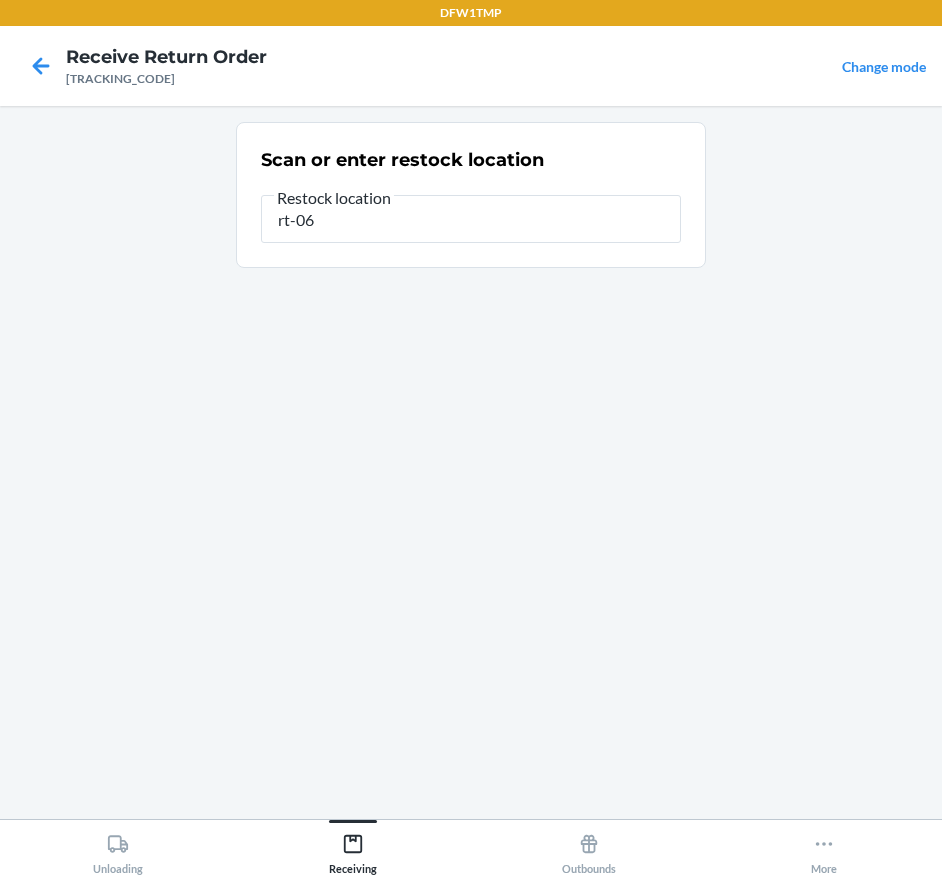 type on "rt-06" 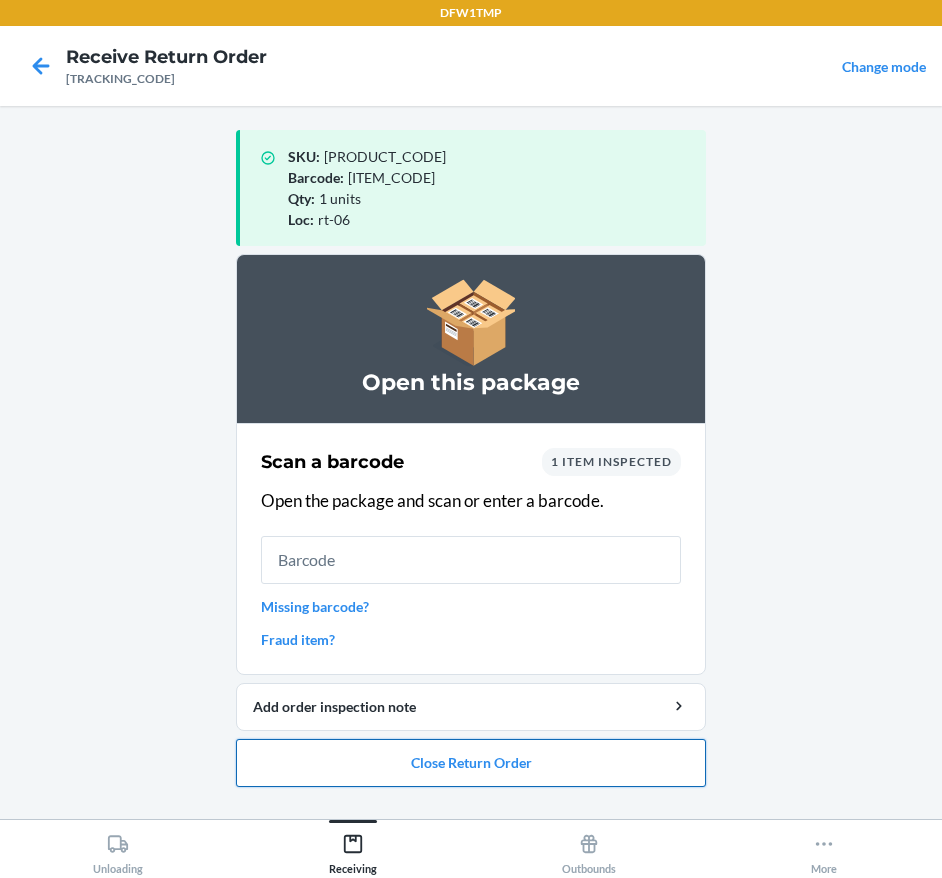click on "Close Return Order" at bounding box center [471, 763] 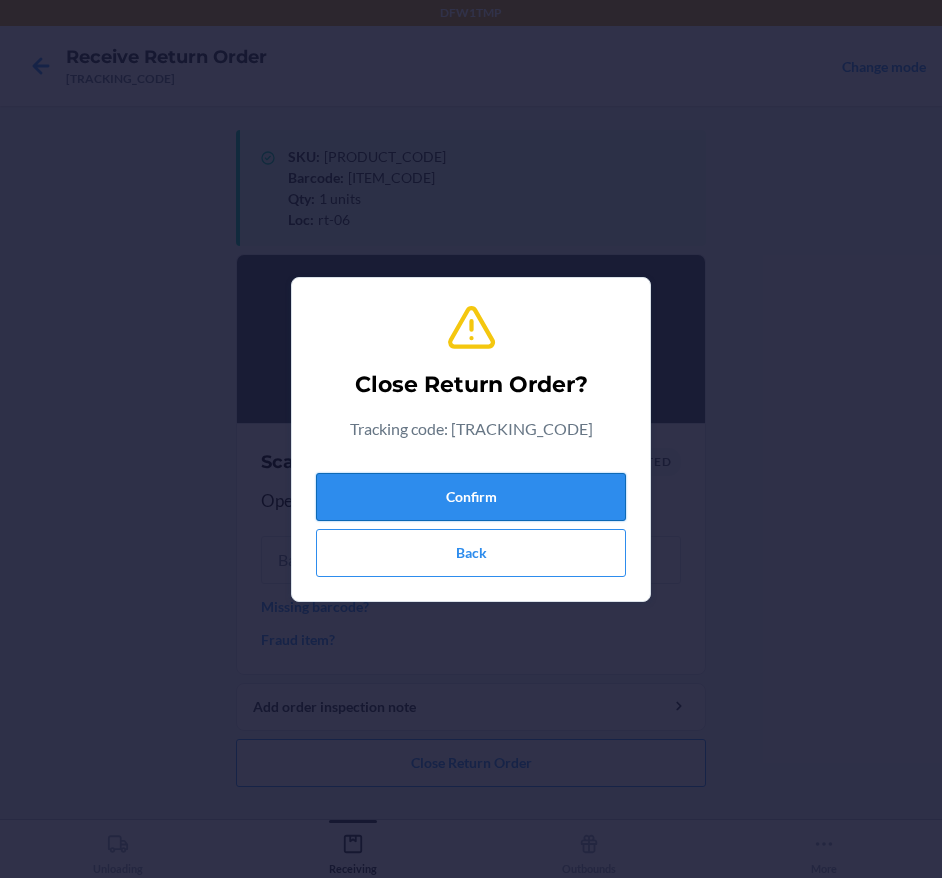click on "Confirm" at bounding box center (471, 497) 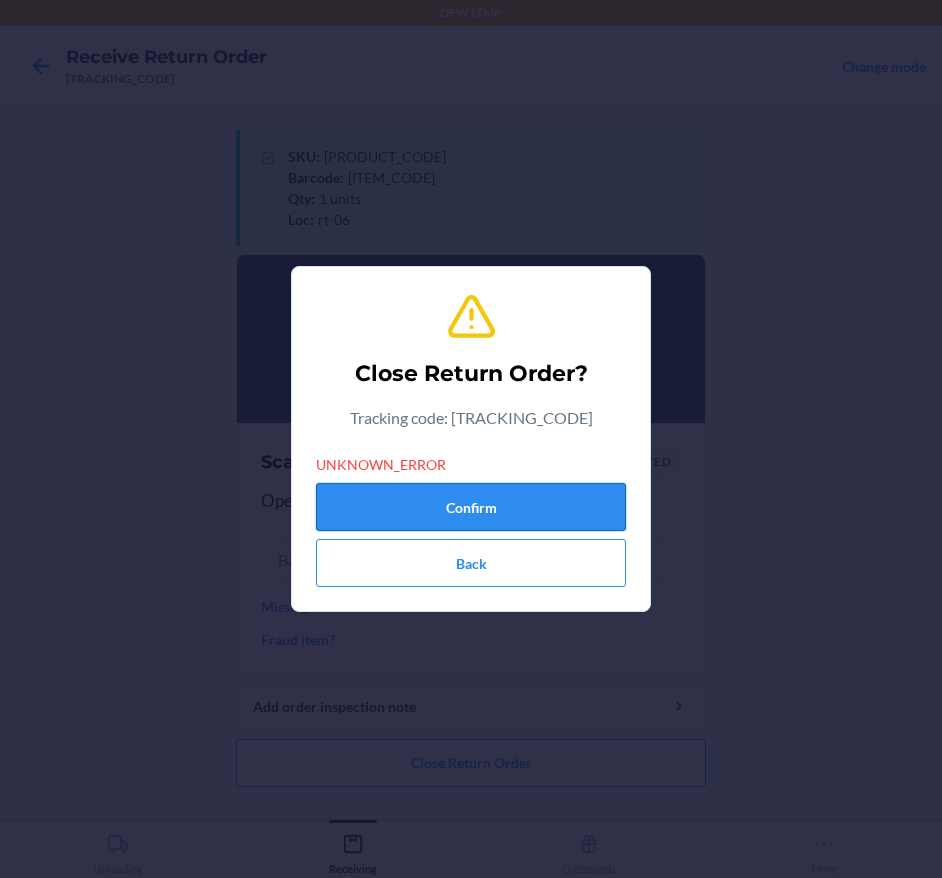 click on "Confirm" at bounding box center [471, 507] 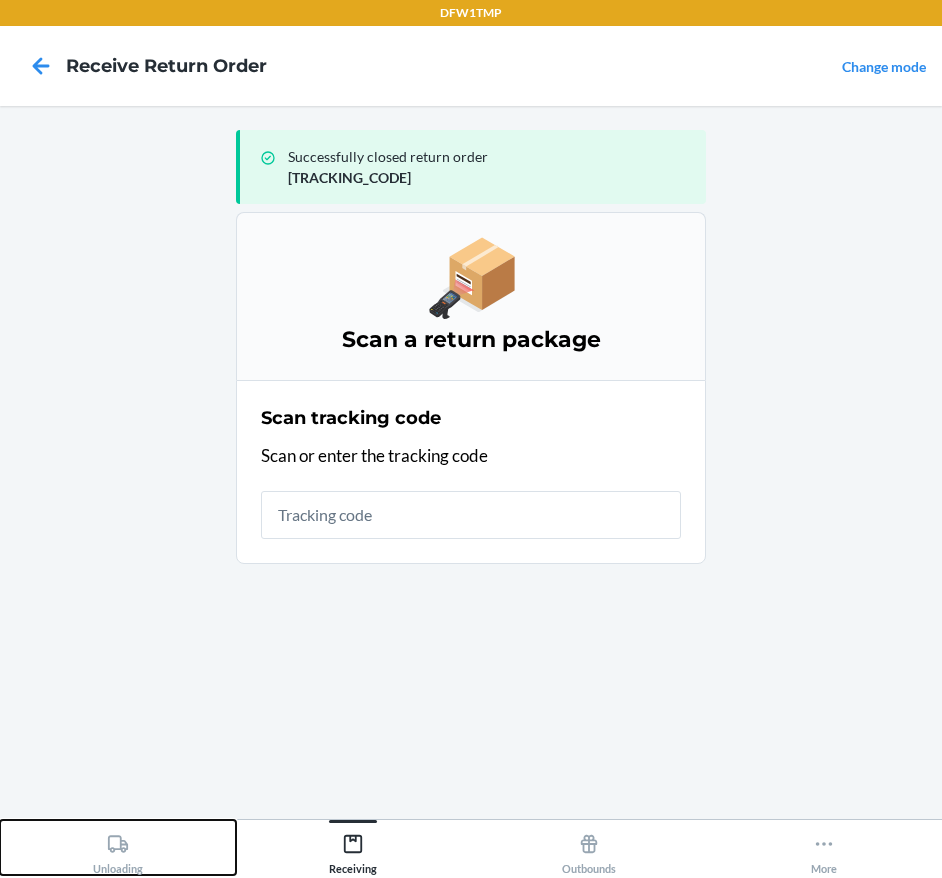 click on "Unloading" at bounding box center [118, 847] 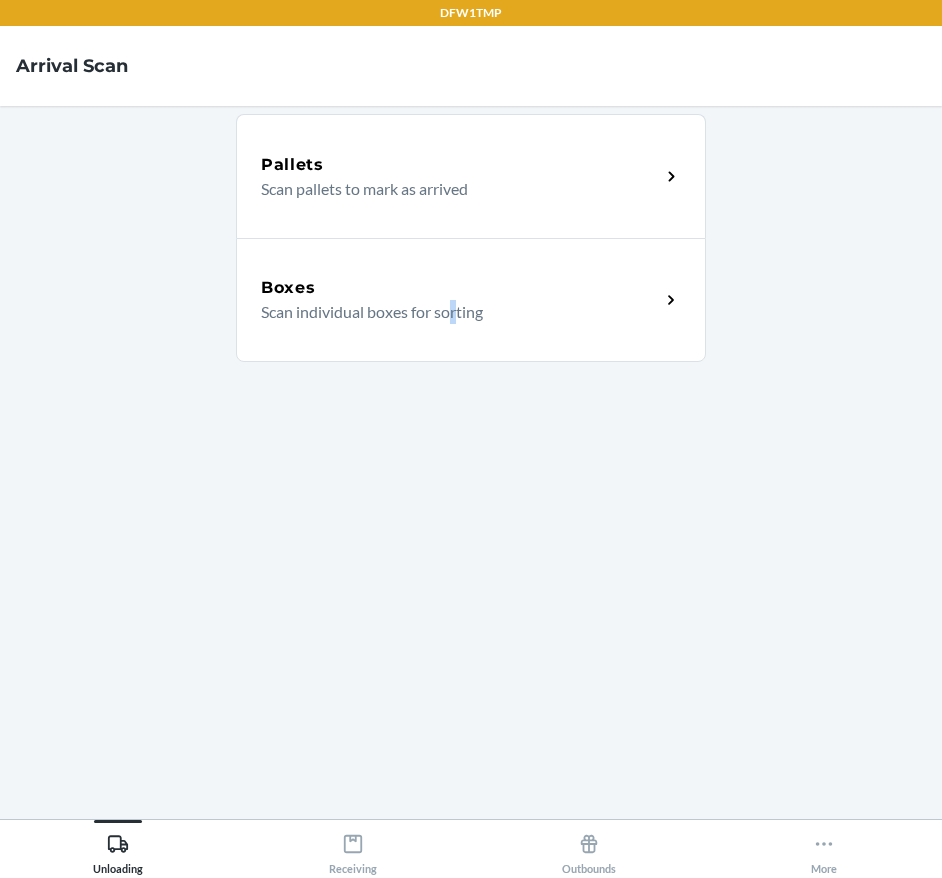 click on "Pallets Scan pallets to mark as arrived Boxes Scan individual boxes for sorting" at bounding box center (471, 462) 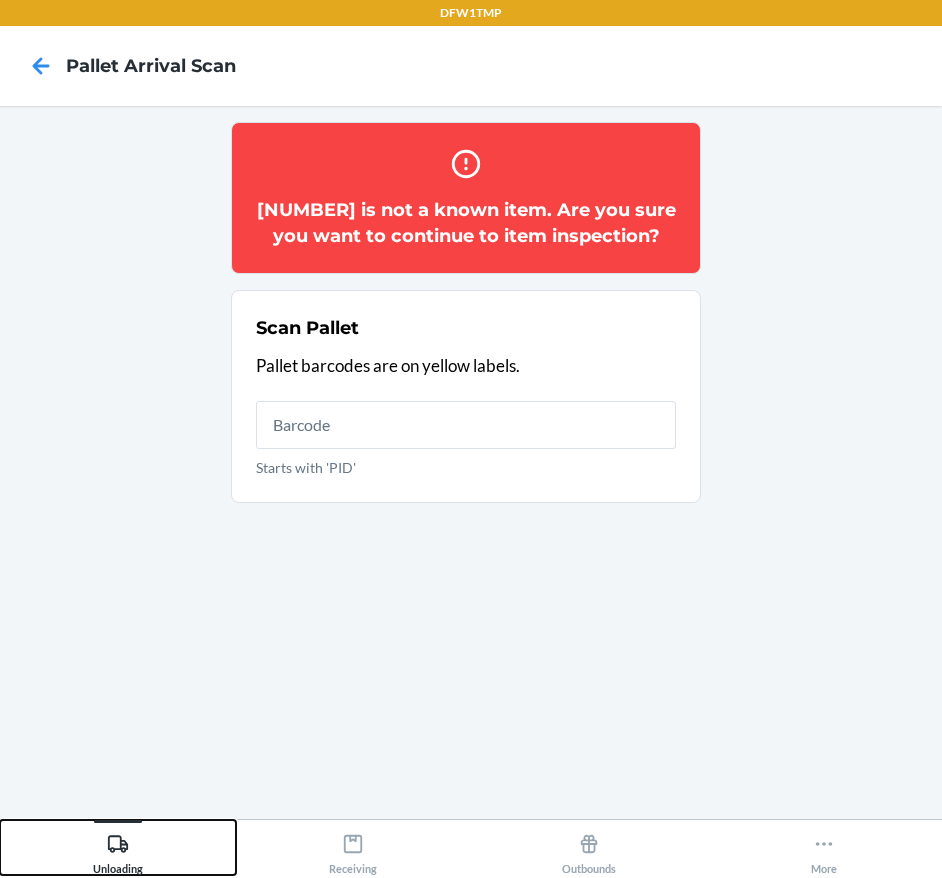 click 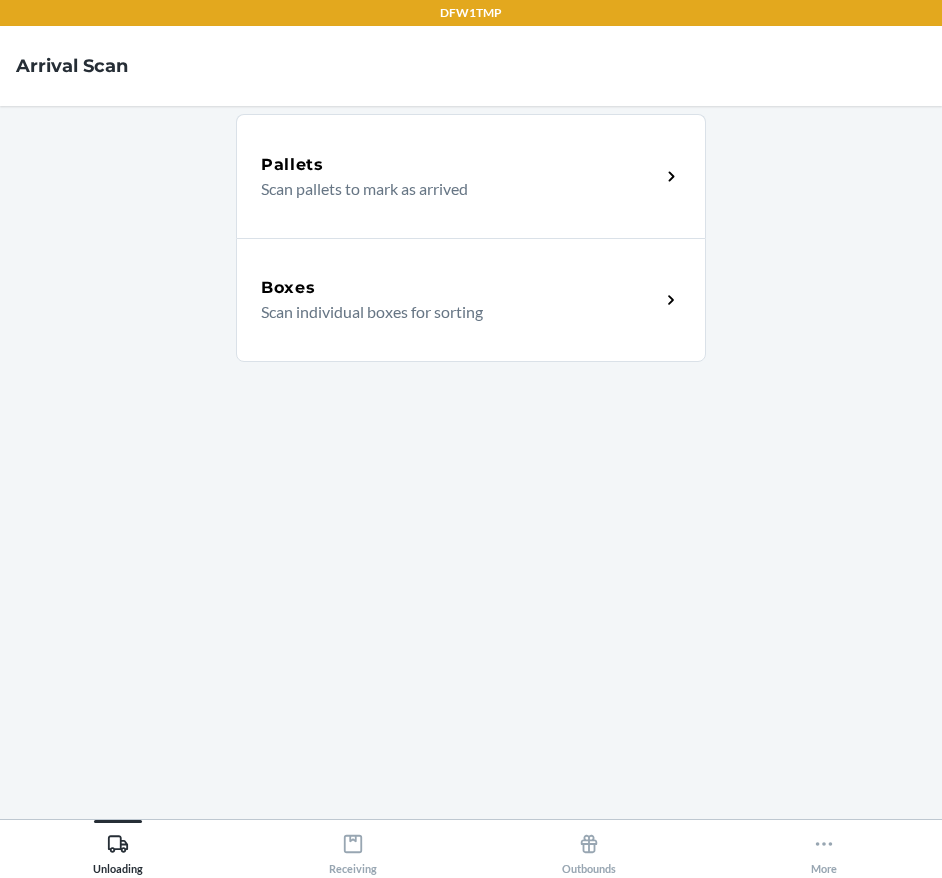 click on "Boxes Scan individual boxes for sorting" at bounding box center (471, 300) 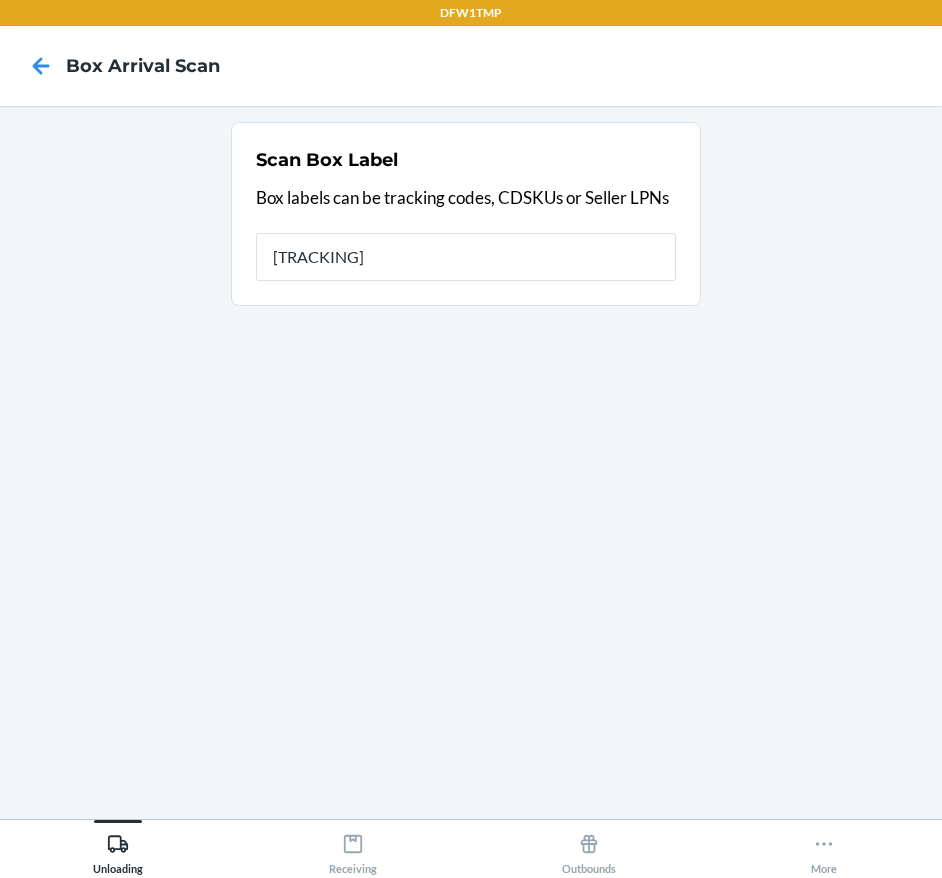 type on "[TRACKING]" 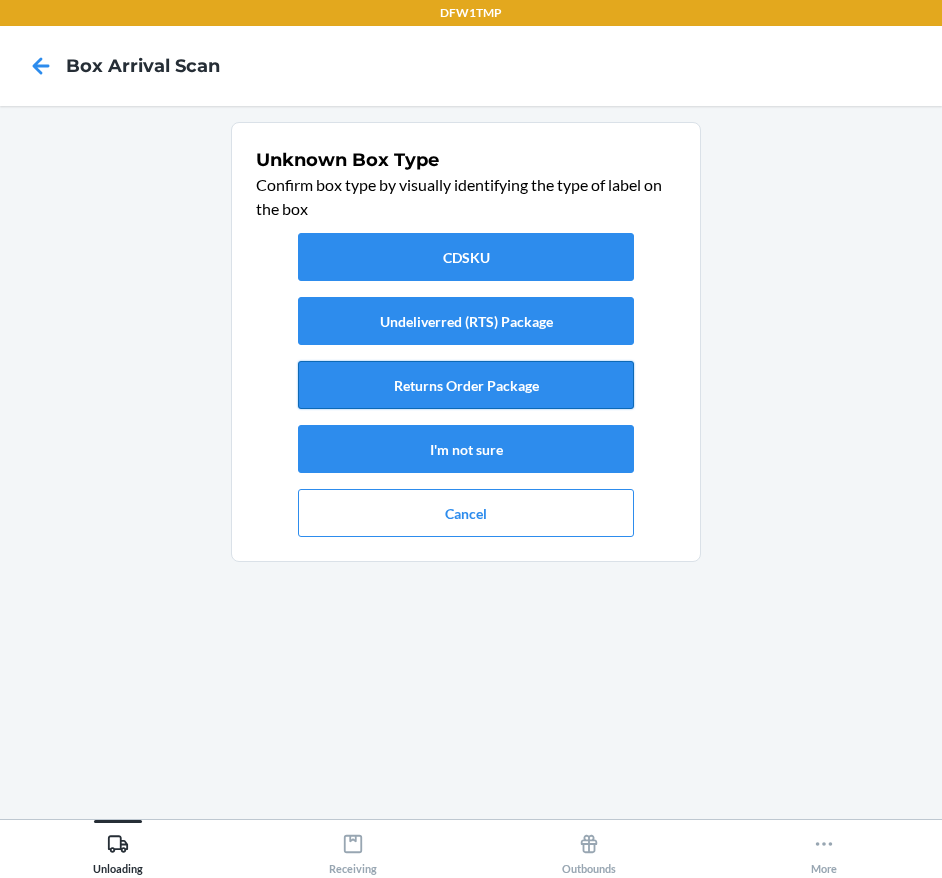 click on "Returns Order Package" at bounding box center [466, 385] 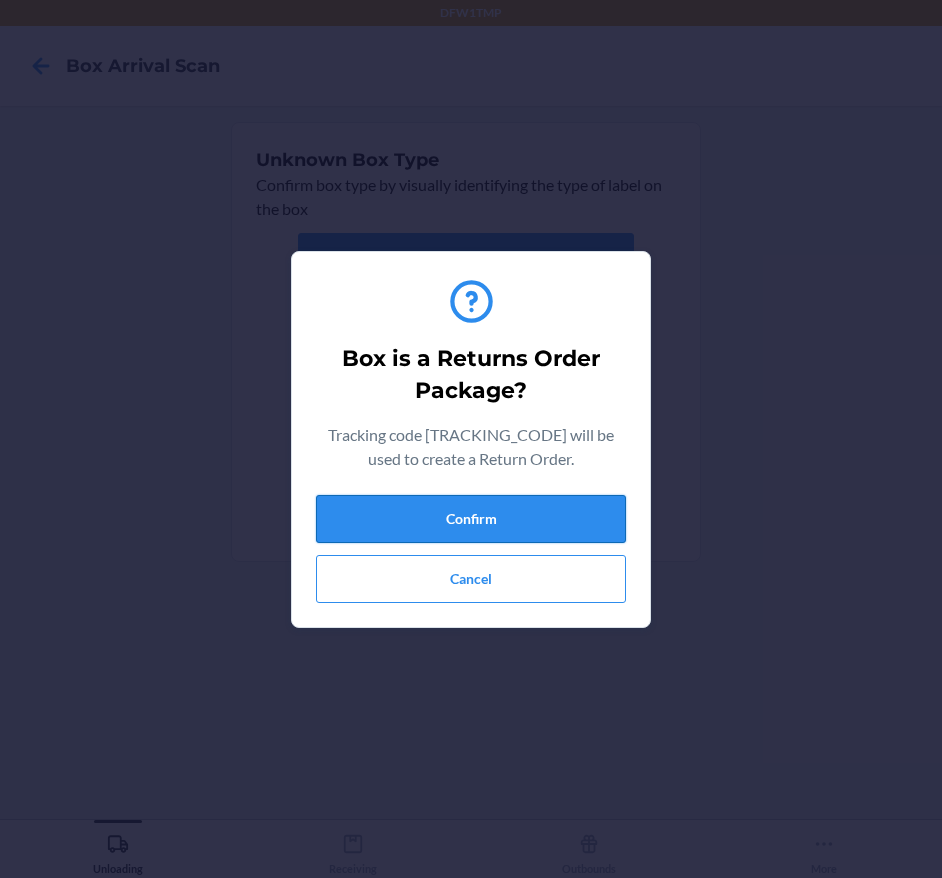 click on "Confirm" at bounding box center [471, 519] 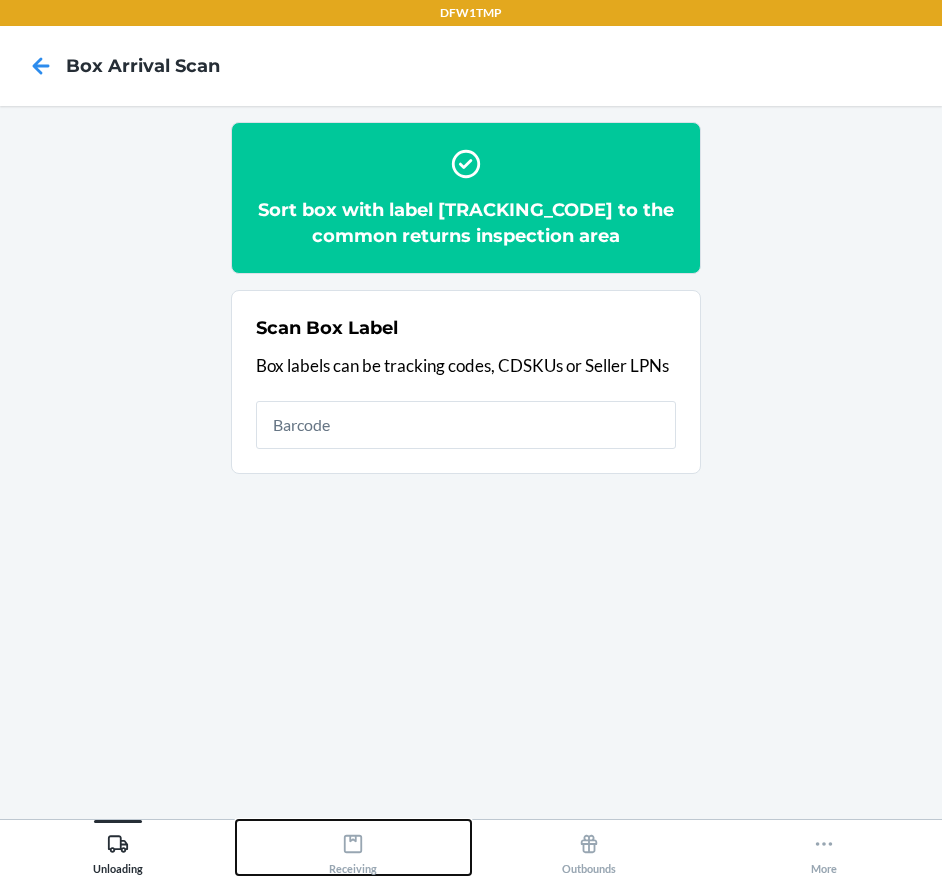 click on "Receiving" at bounding box center (353, 850) 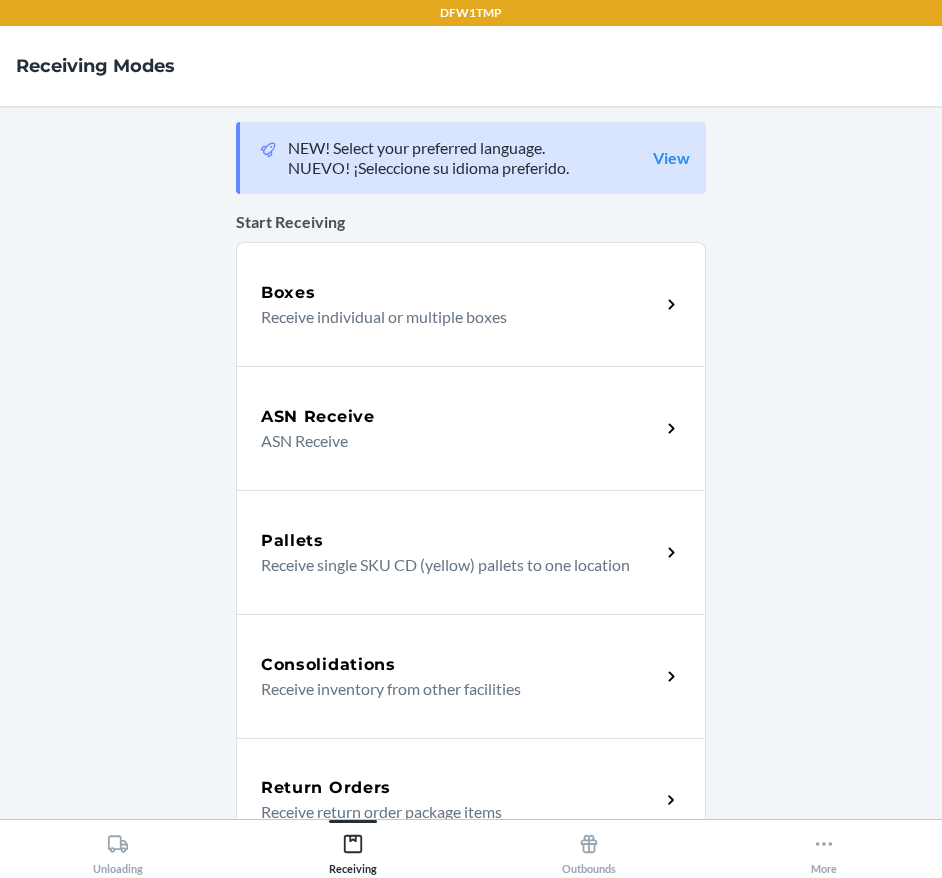 click on "Return Orders" at bounding box center (460, 788) 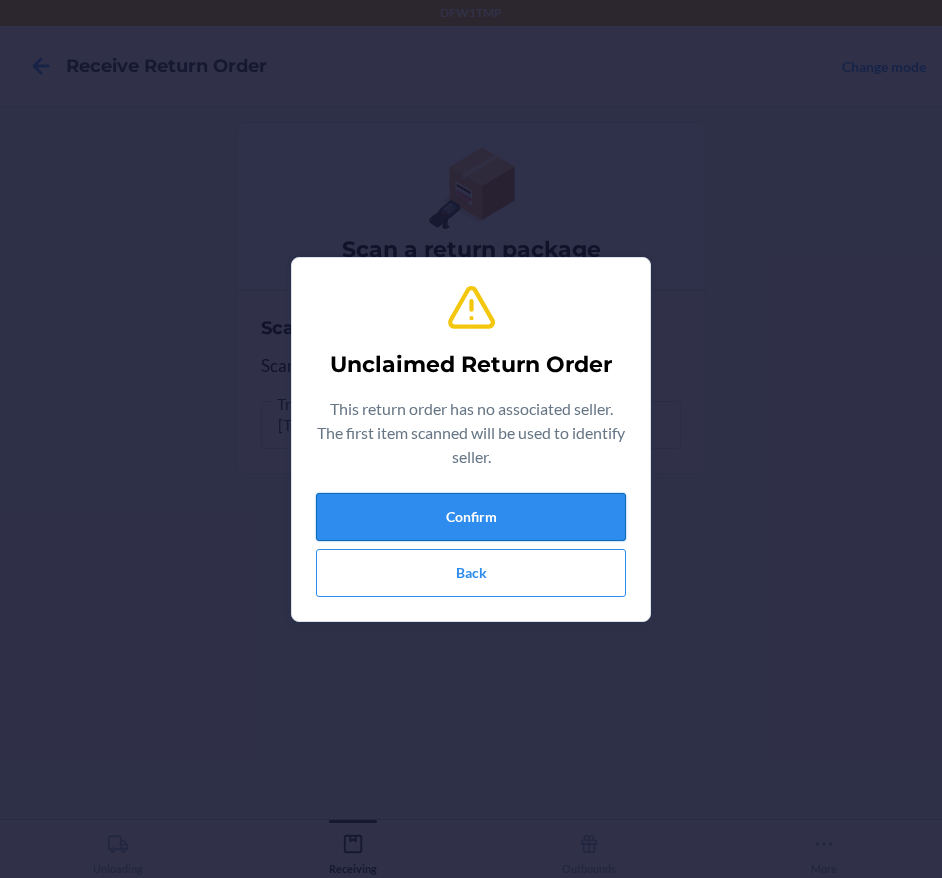 click on "Confirm" at bounding box center [471, 517] 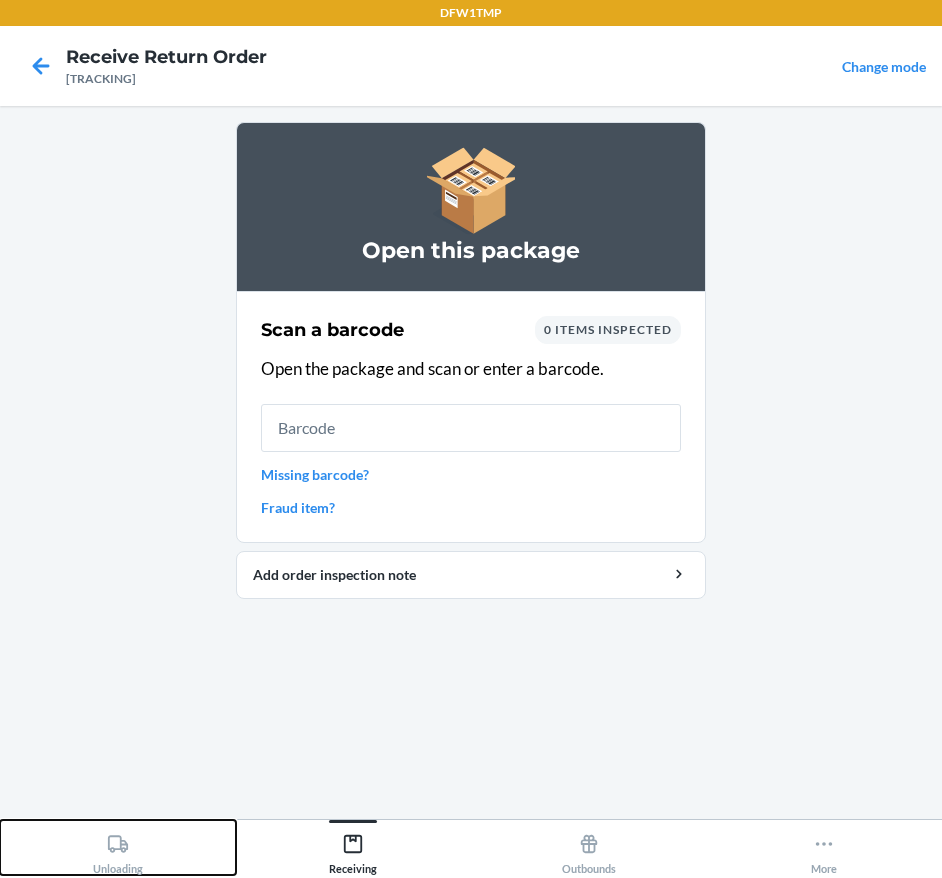click on "Unloading" at bounding box center (118, 850) 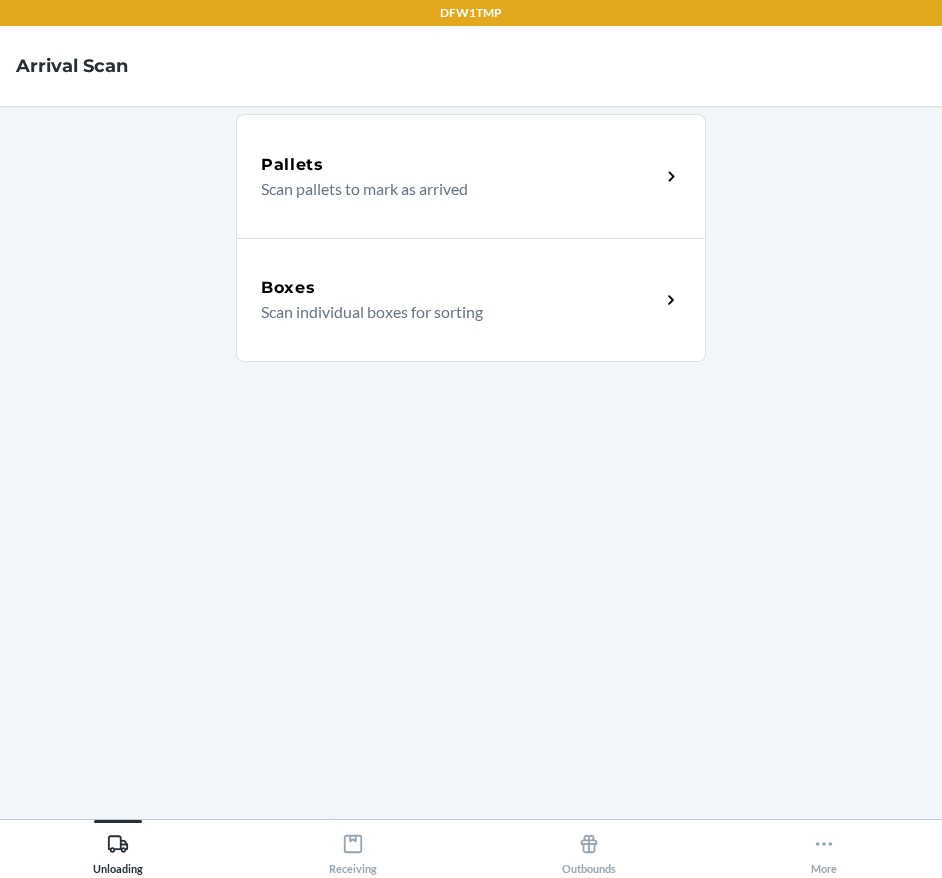 click on "Boxes Scan individual boxes for sorting" at bounding box center [471, 300] 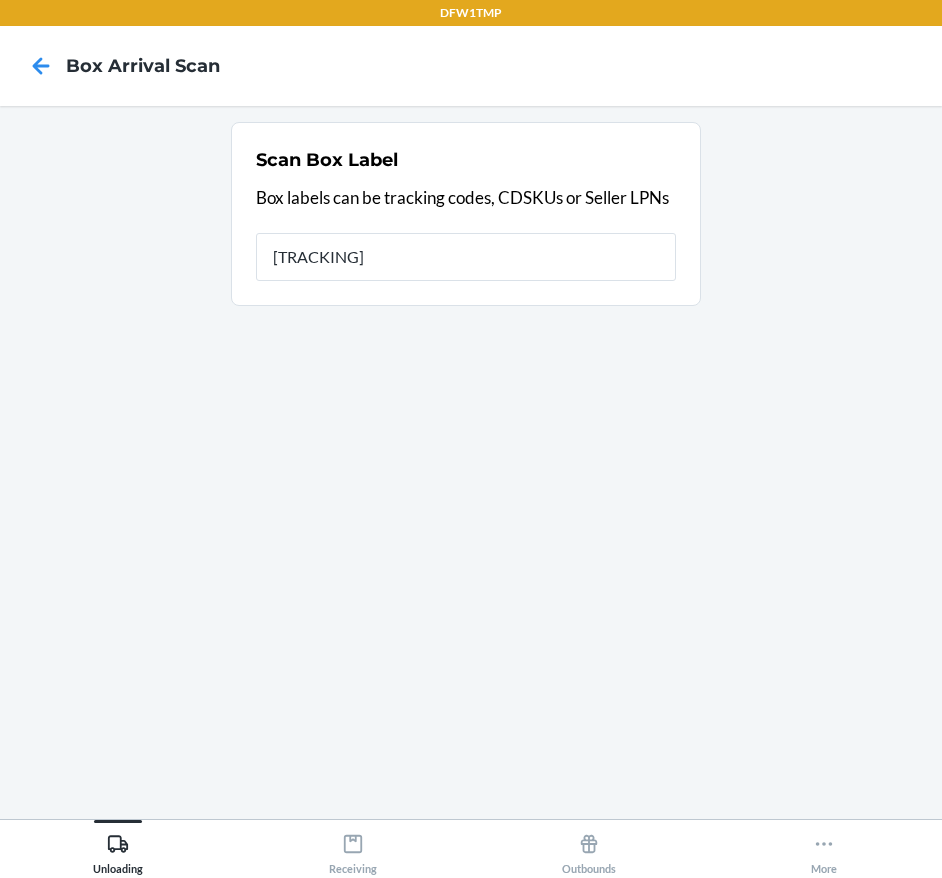 type on "[TRACKING]" 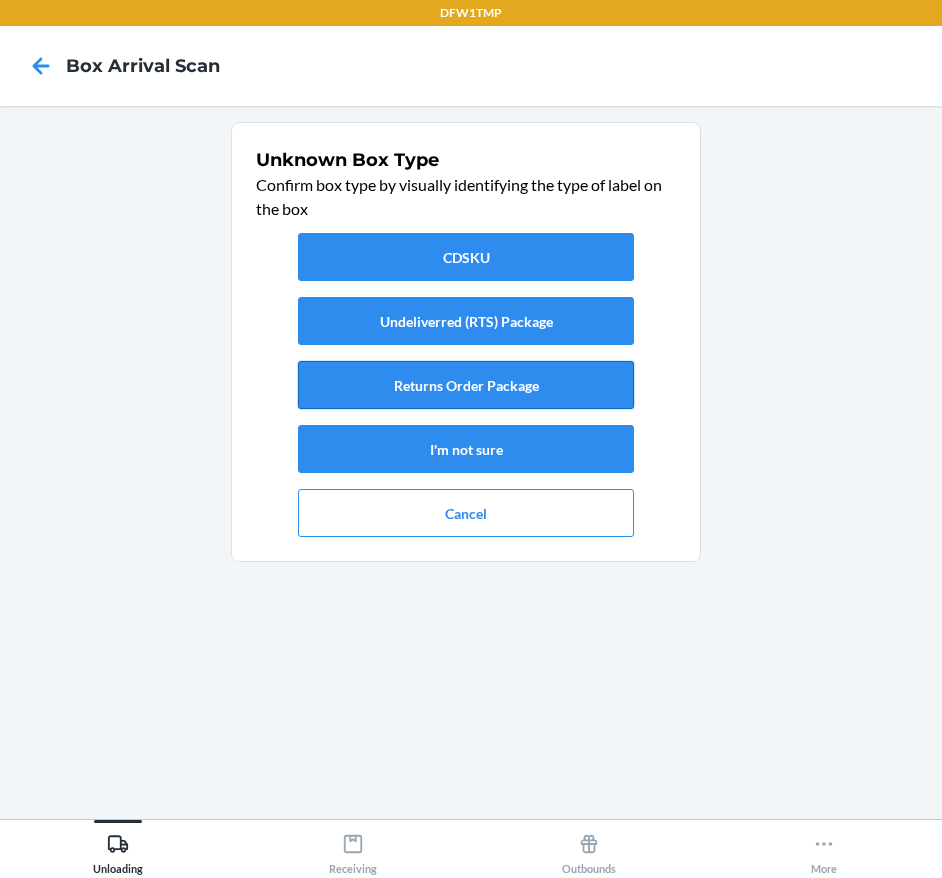 click on "Returns Order Package" at bounding box center (466, 385) 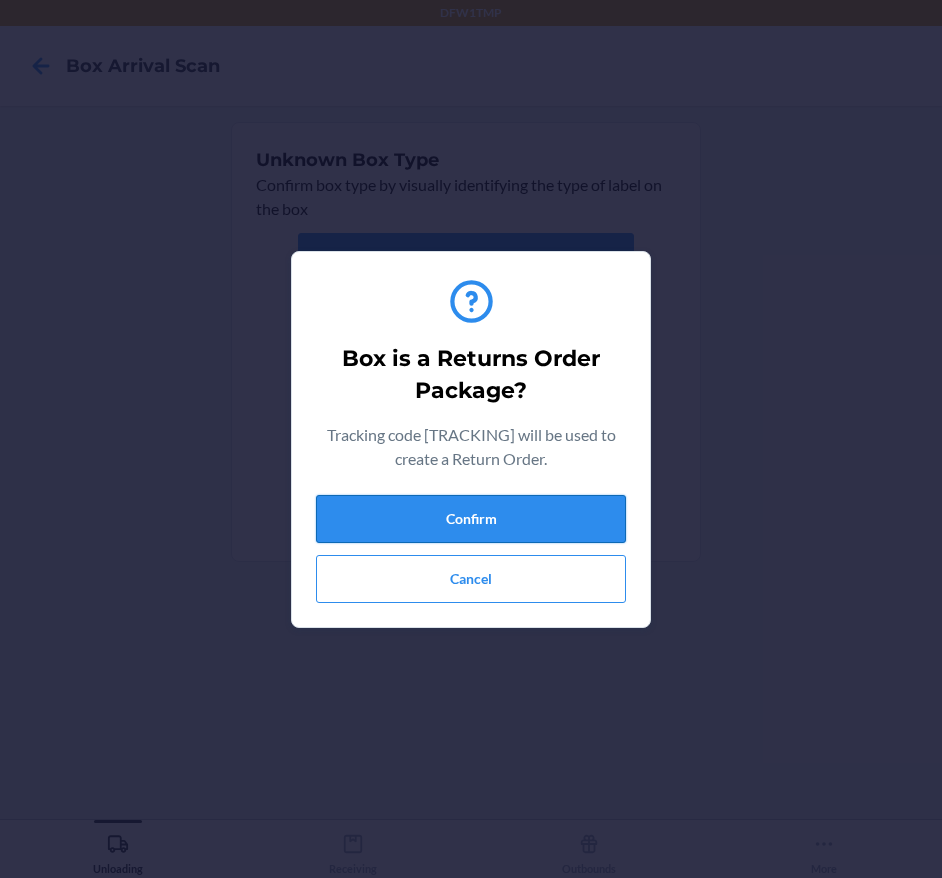 click on "Confirm" at bounding box center (471, 519) 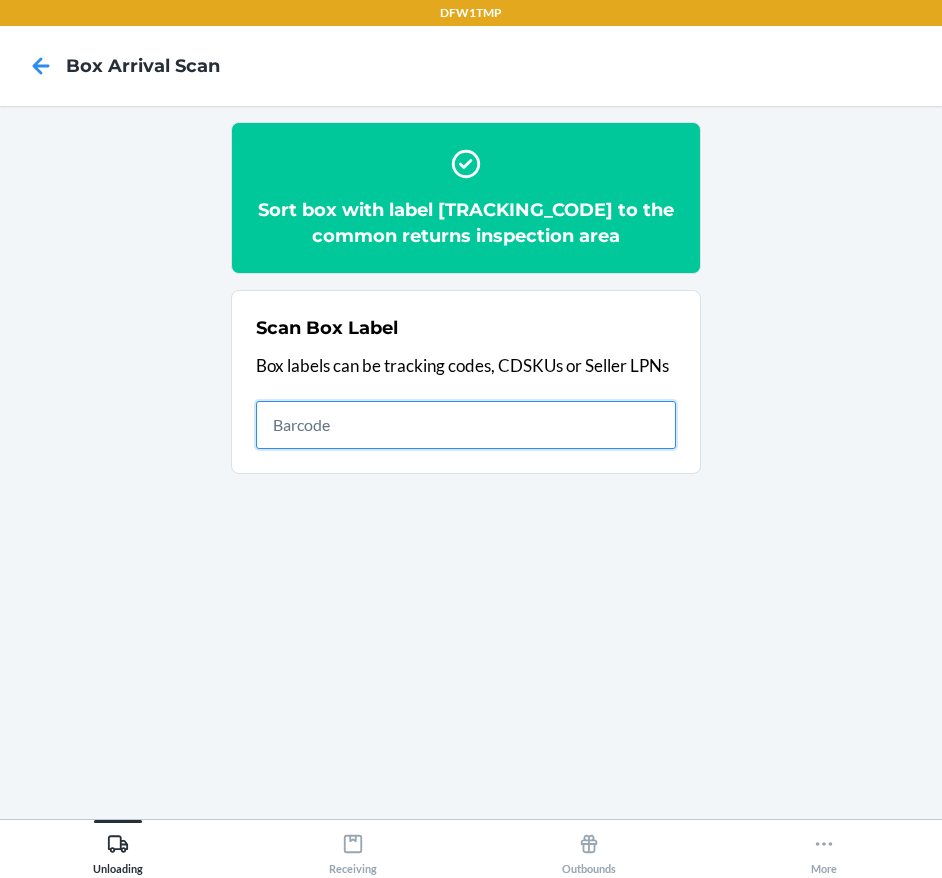 click on "Receiving" at bounding box center [353, 850] 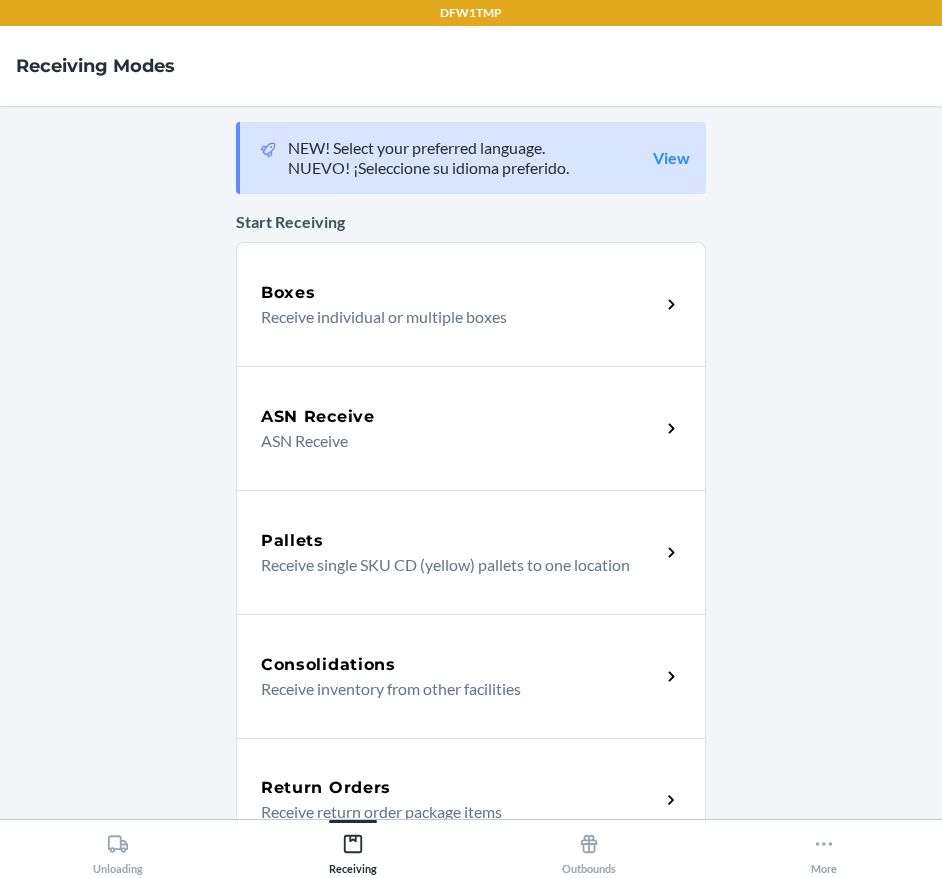 click on "Return Orders" at bounding box center [326, 788] 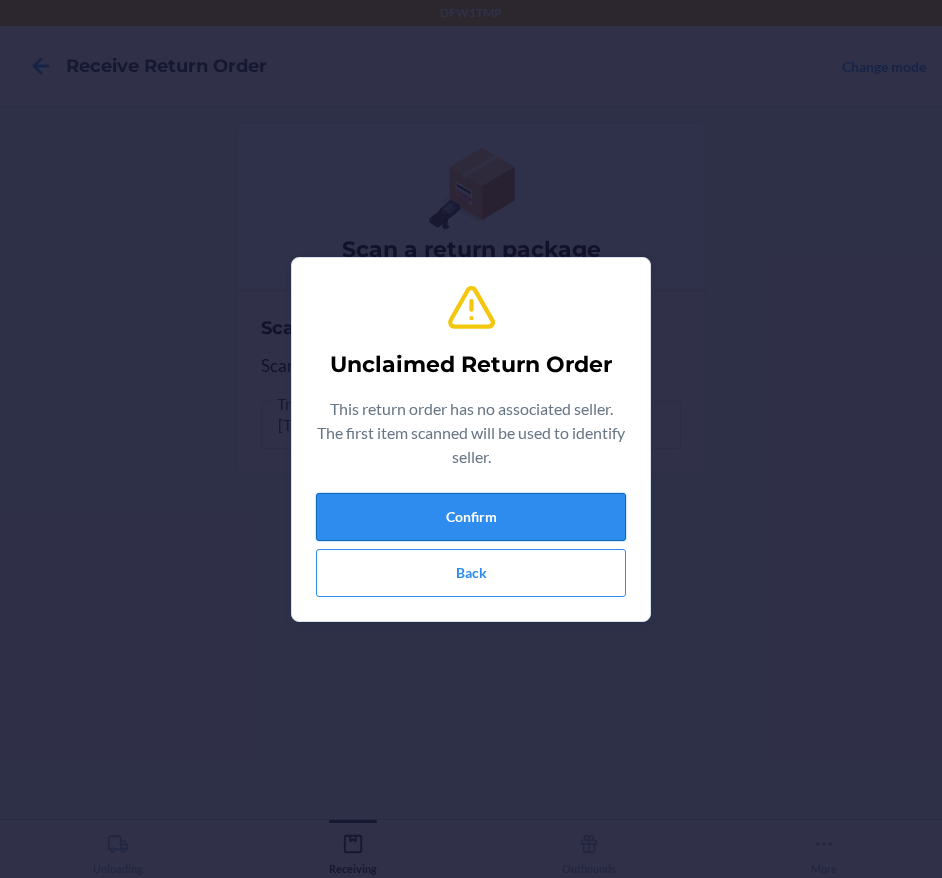 click on "Confirm" at bounding box center (471, 517) 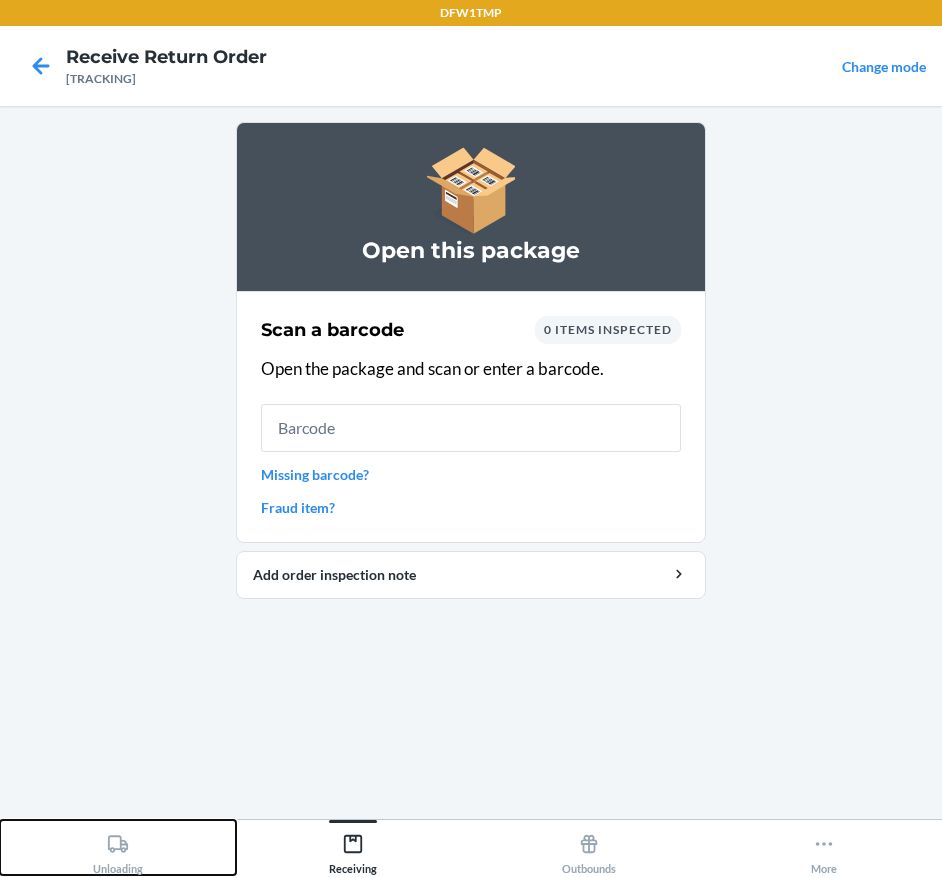 click on "Unloading" at bounding box center (118, 847) 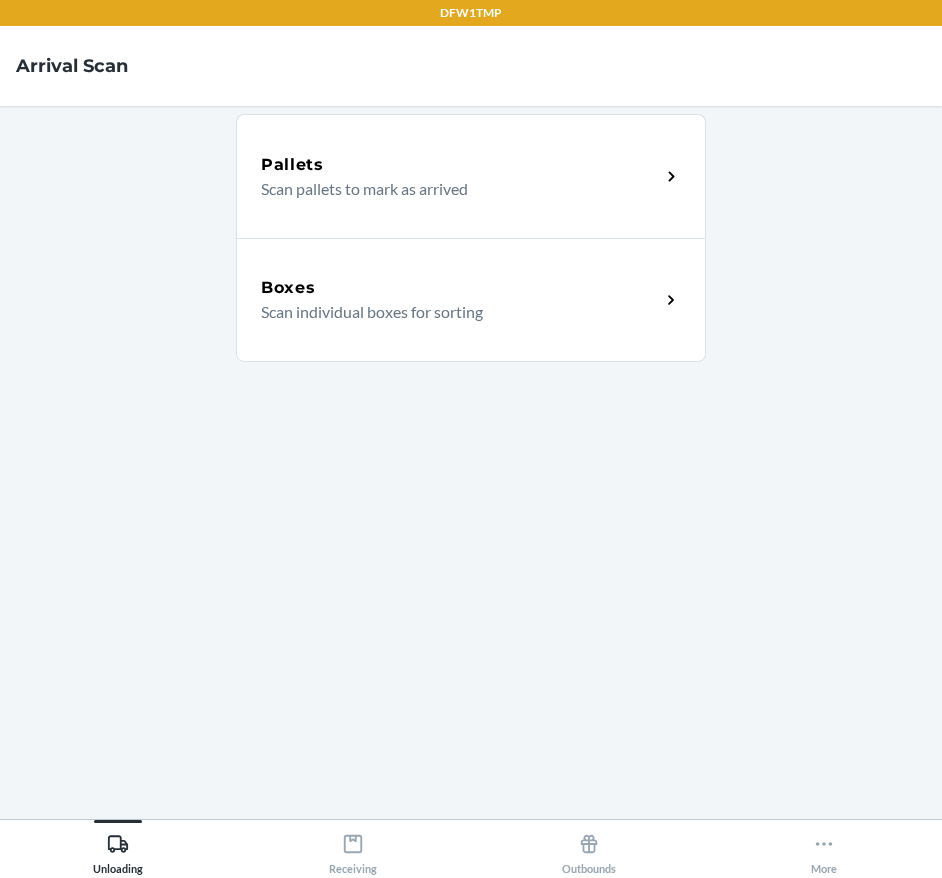 click on "Boxes Scan individual boxes for sorting" at bounding box center (471, 300) 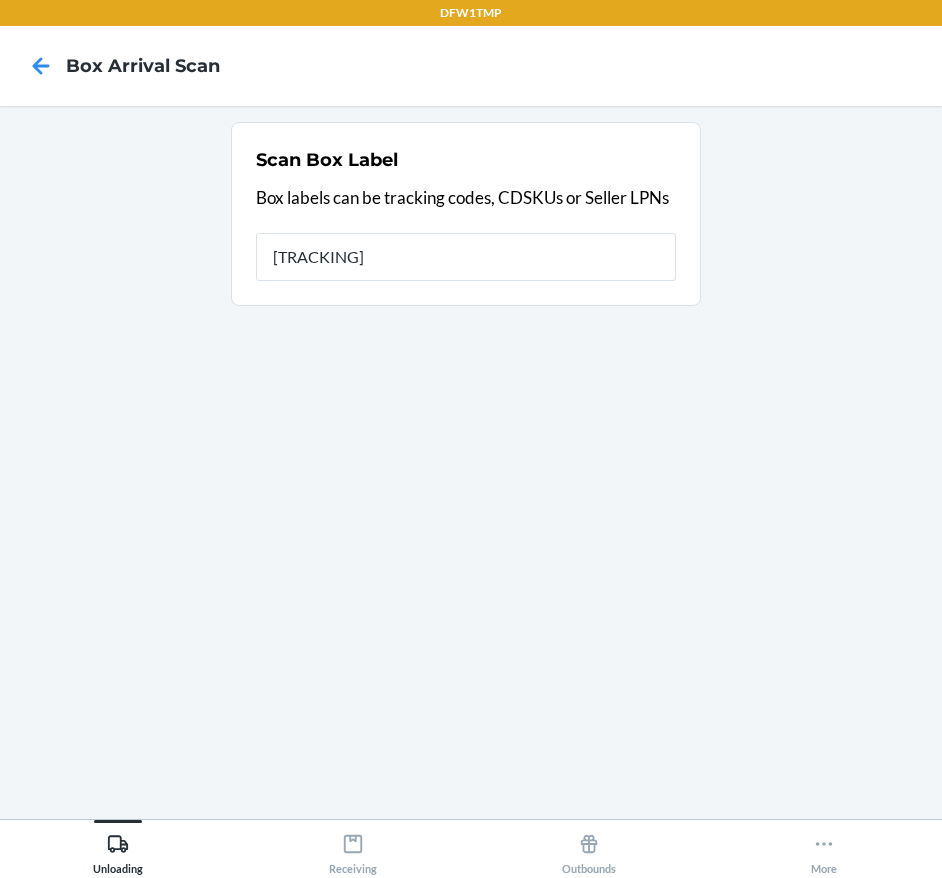 type on "[TRACKING]" 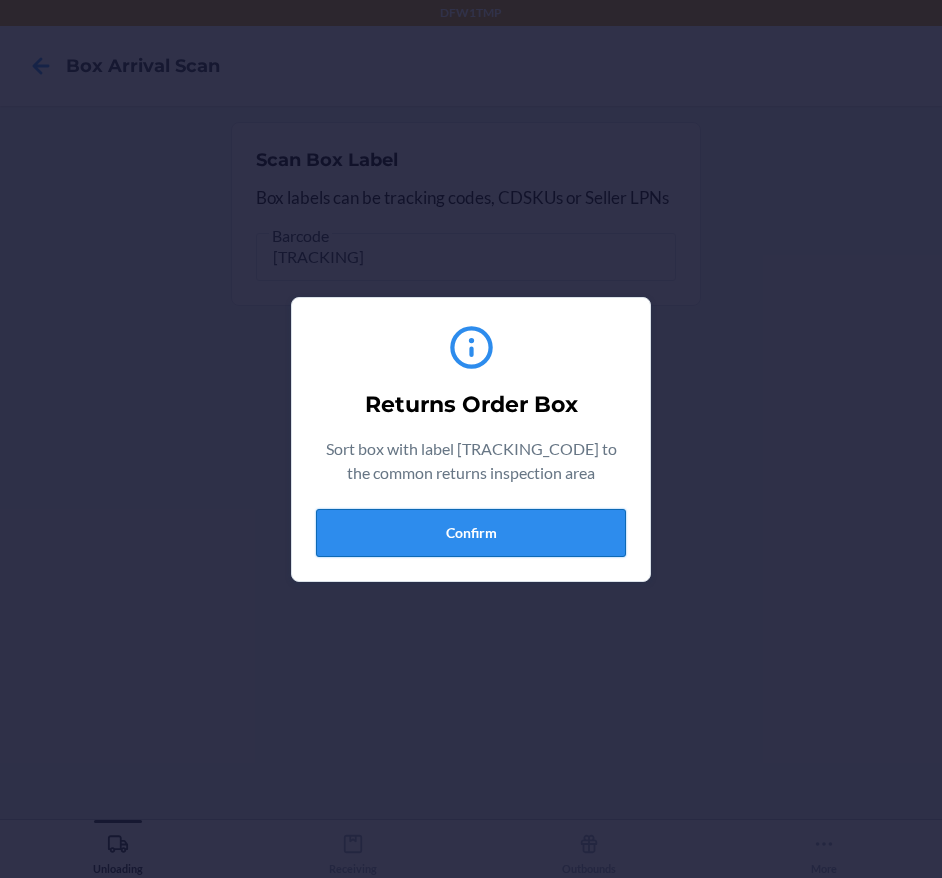 click on "Confirm" at bounding box center [471, 533] 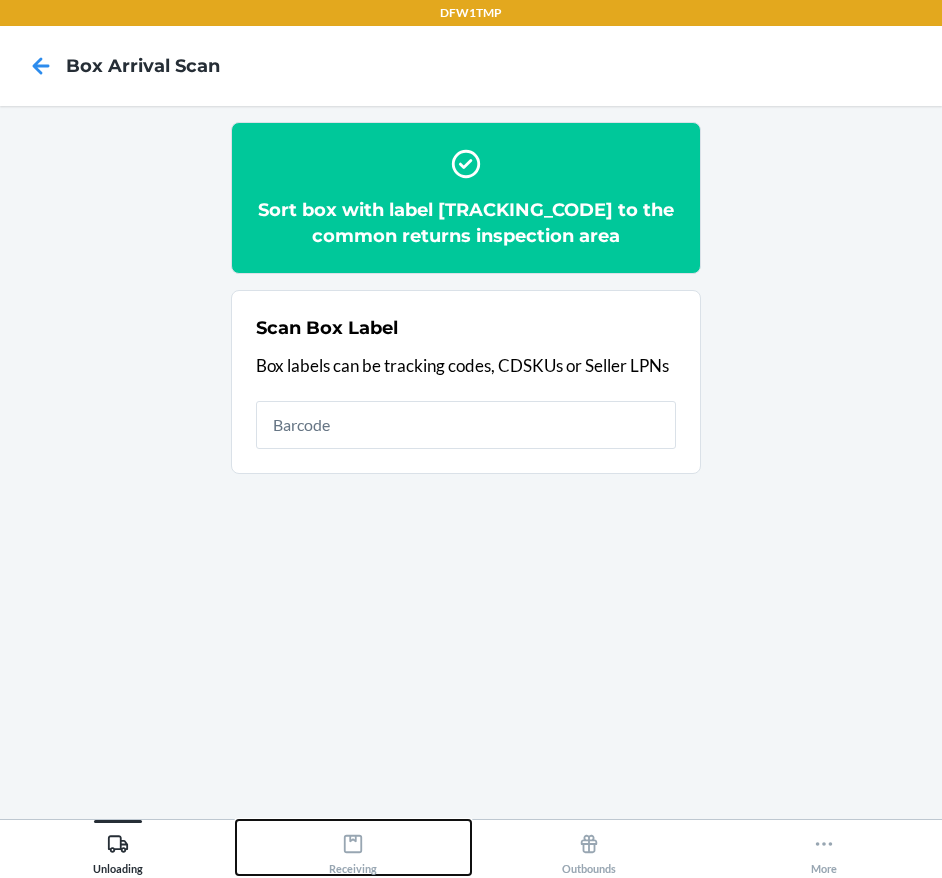 drag, startPoint x: 368, startPoint y: 836, endPoint x: 374, endPoint y: 825, distance: 12.529964 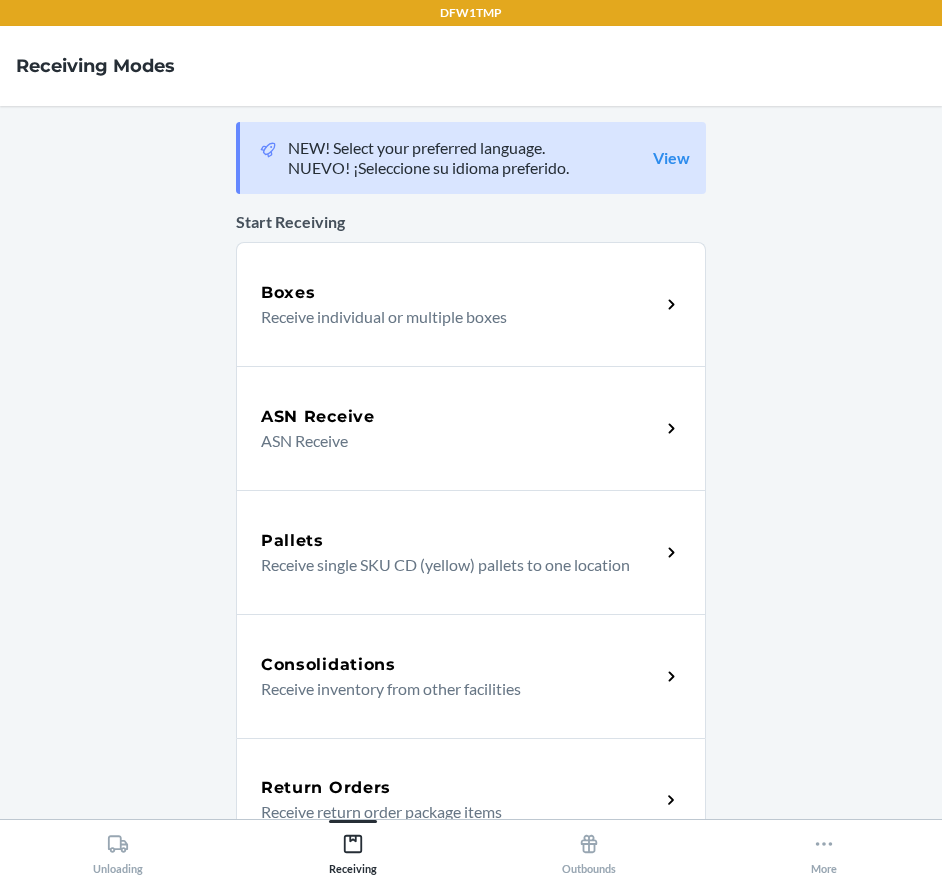 click on "Return Orders Receive return order package items" at bounding box center [471, 800] 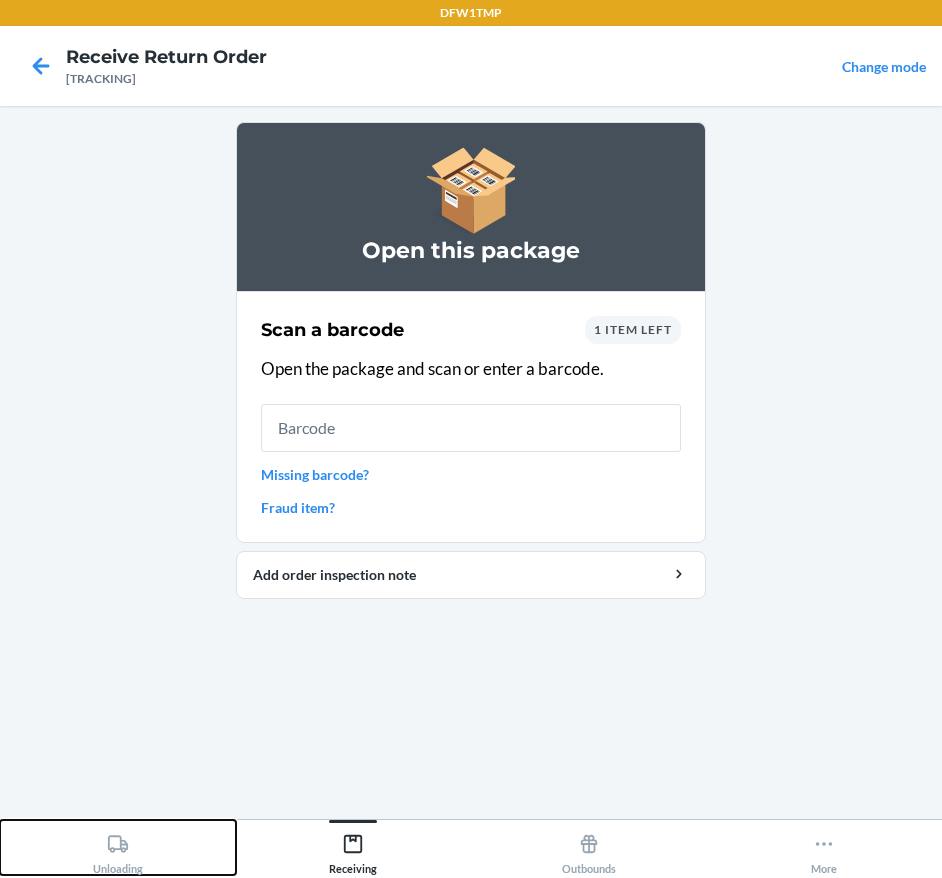 click on "Unloading" at bounding box center (118, 847) 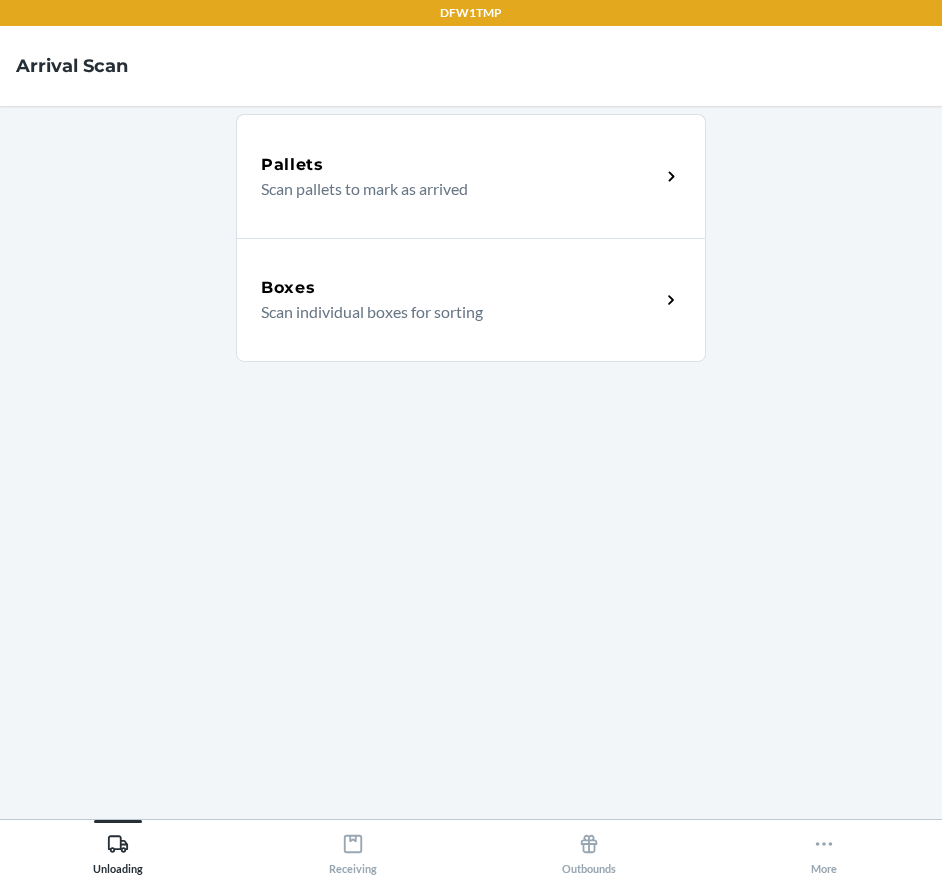 click on "Boxes Scan individual boxes for sorting" at bounding box center (471, 300) 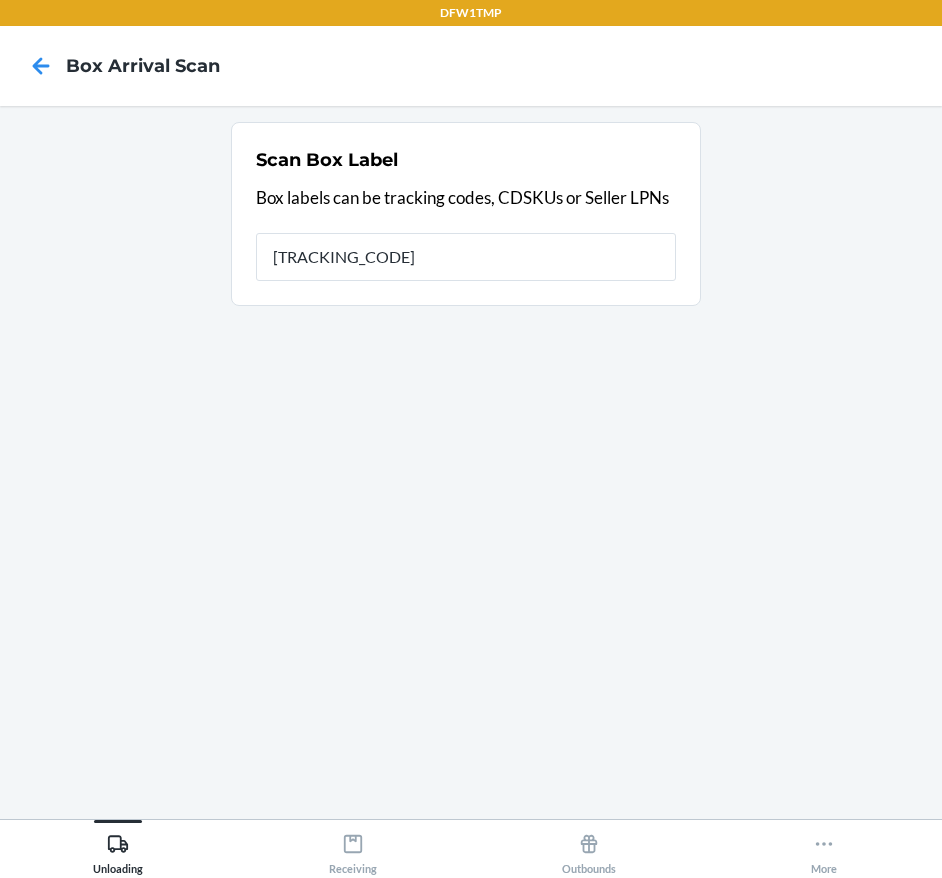 type on "[TRACKING_CODE]" 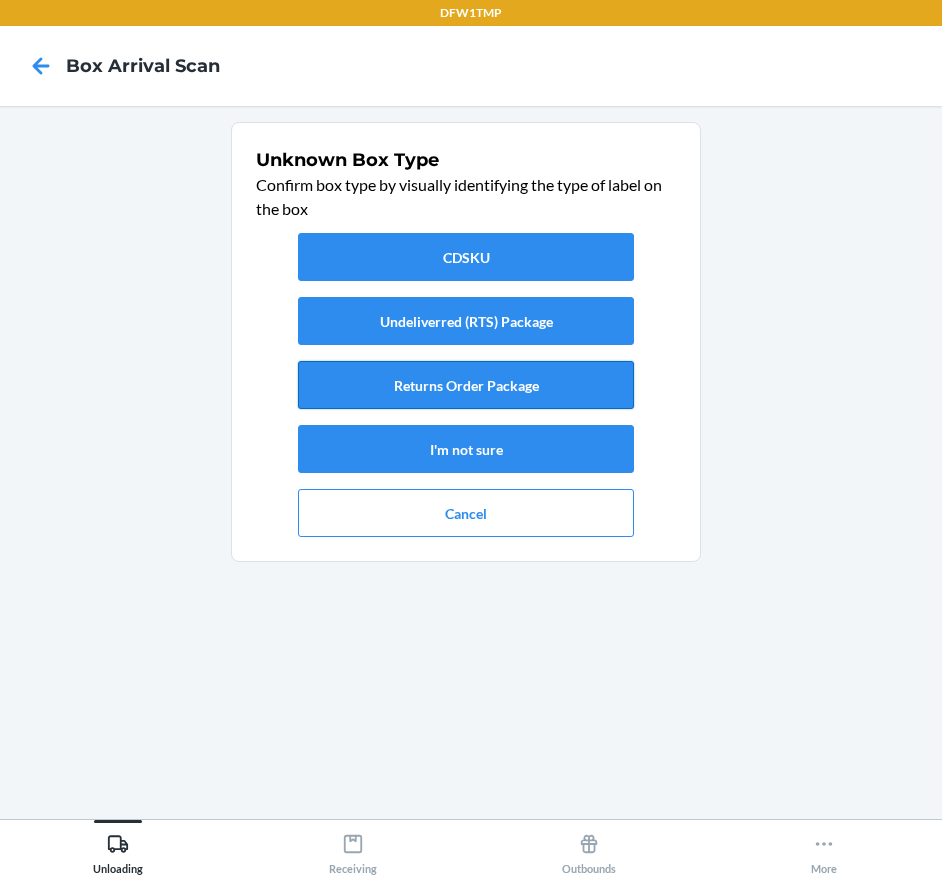 click on "Returns Order Package" at bounding box center [466, 385] 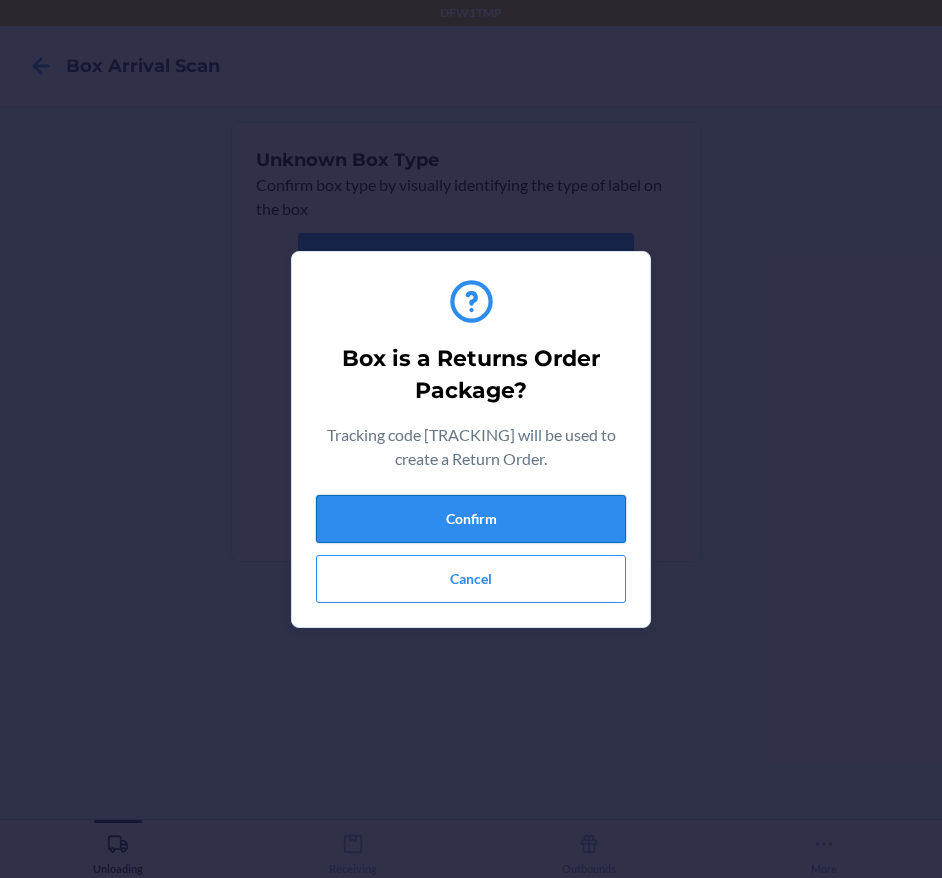 click on "Confirm" at bounding box center [471, 519] 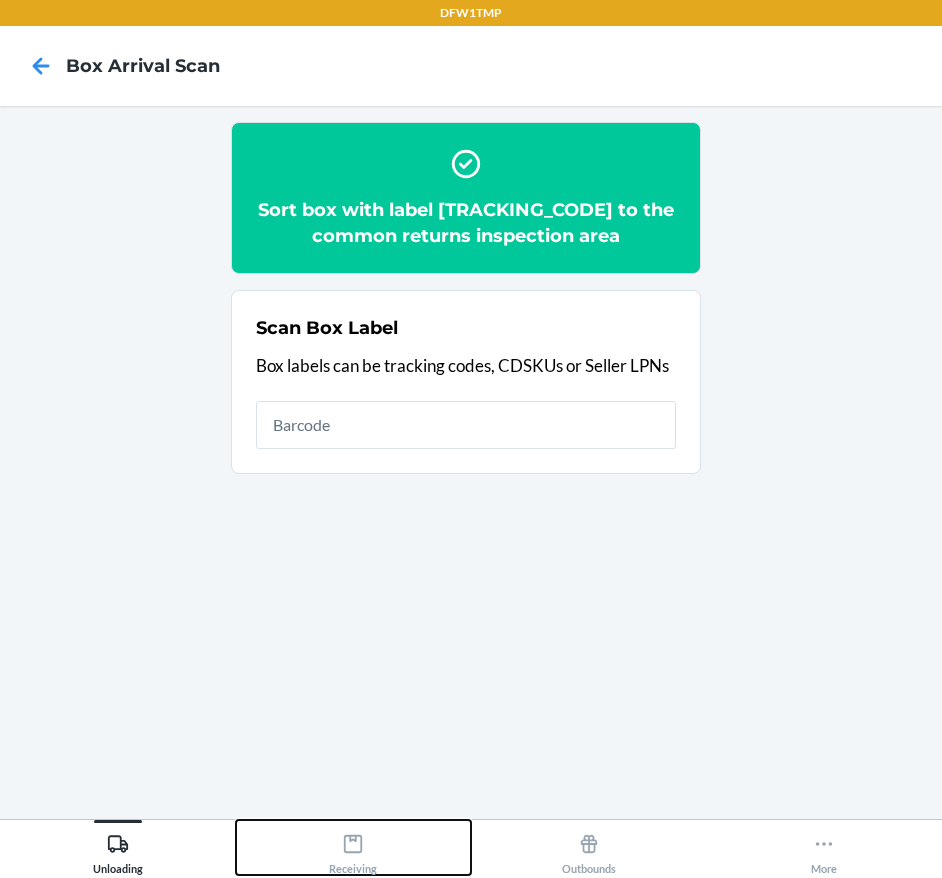 drag, startPoint x: 367, startPoint y: 844, endPoint x: 370, endPoint y: 832, distance: 12.369317 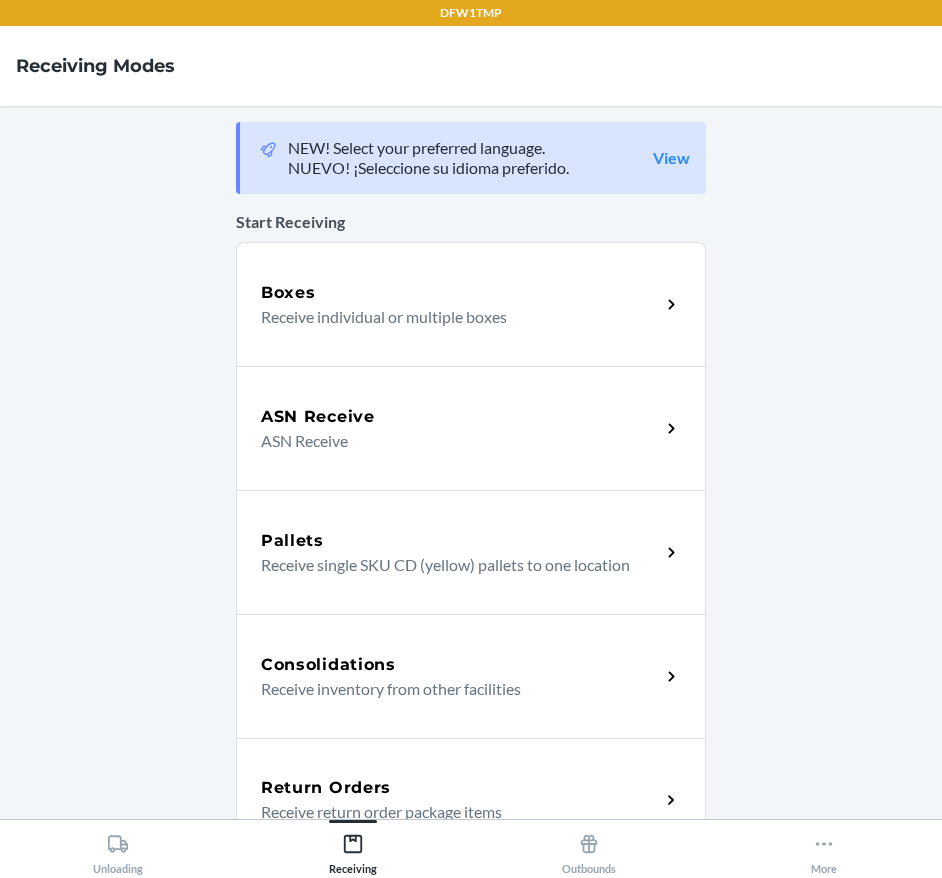 click on "Consolidations Receive inventory from other facilities" at bounding box center [471, 676] 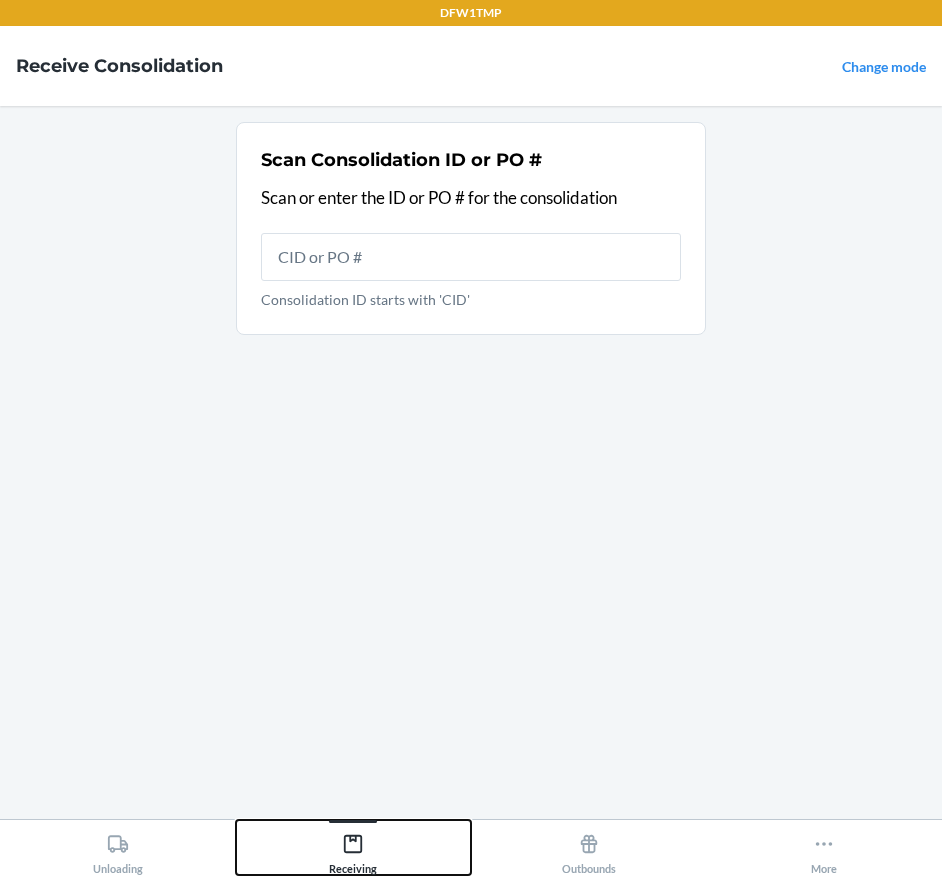 click 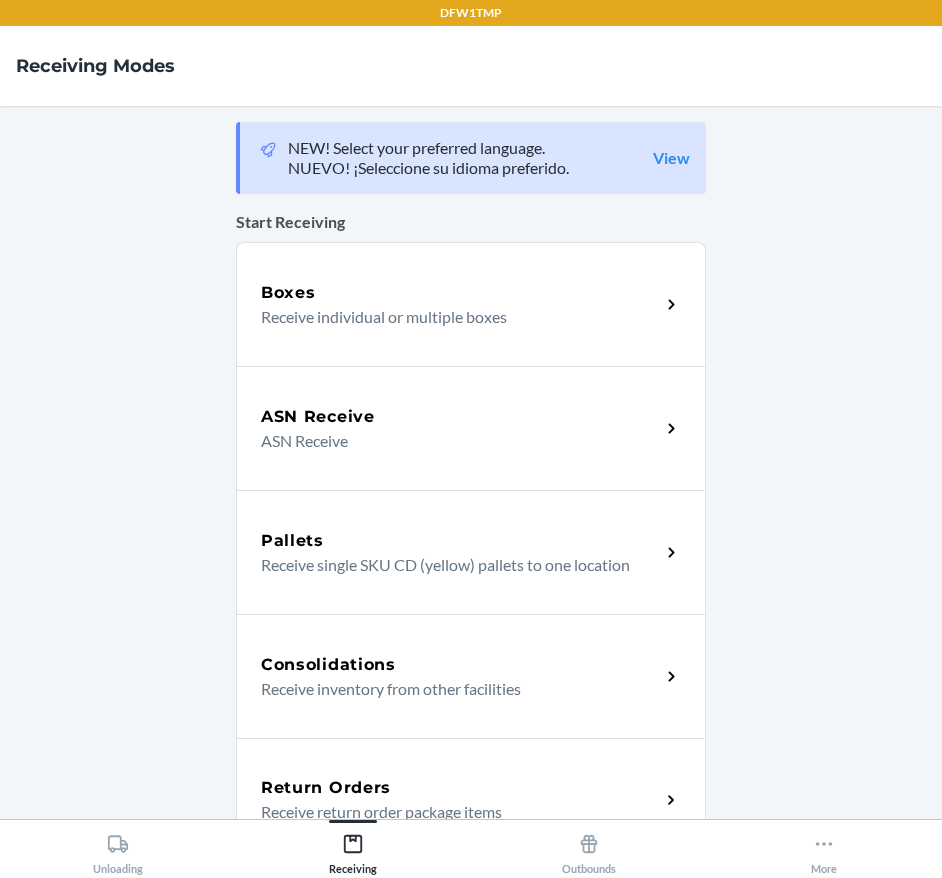 click on "Return Orders" at bounding box center [460, 788] 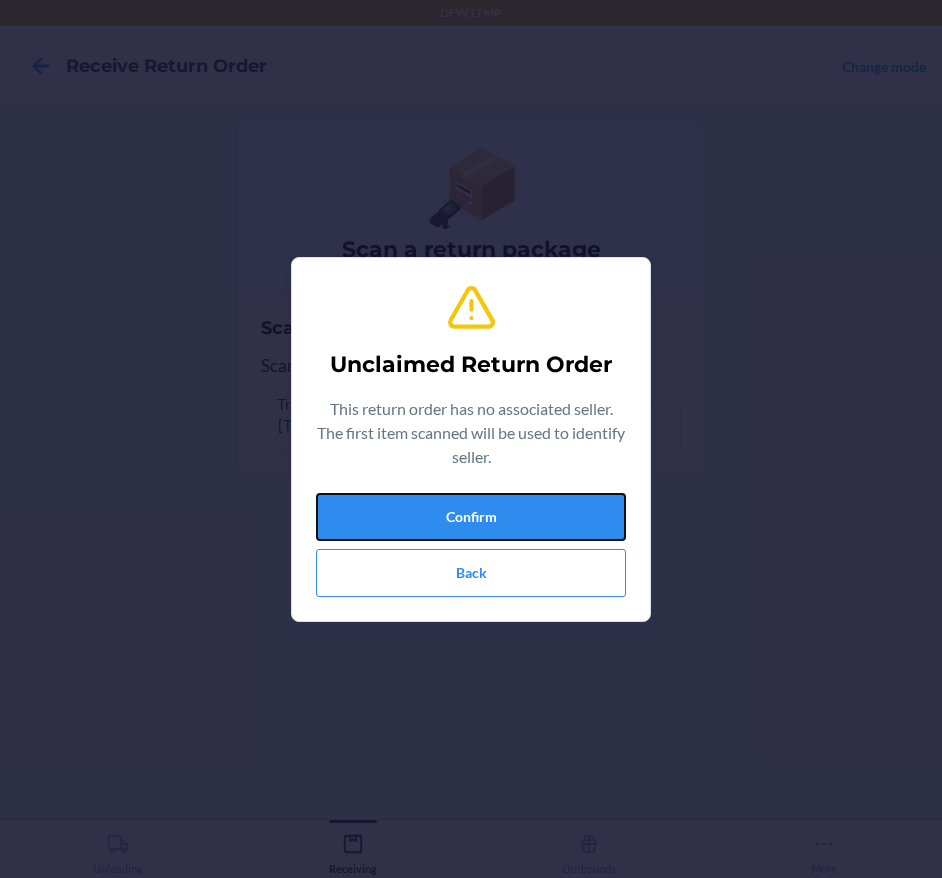 click on "Confirm" at bounding box center (471, 517) 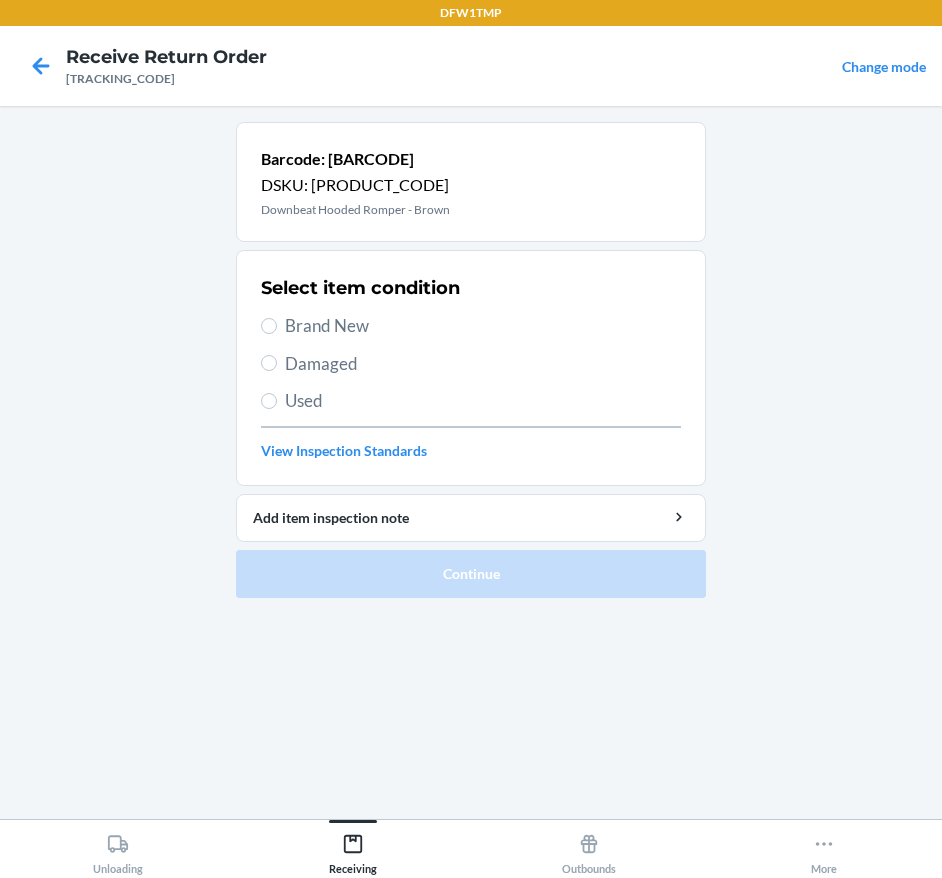 click on "Select item condition Brand New Damaged Used View Inspection Standards" at bounding box center (471, 368) 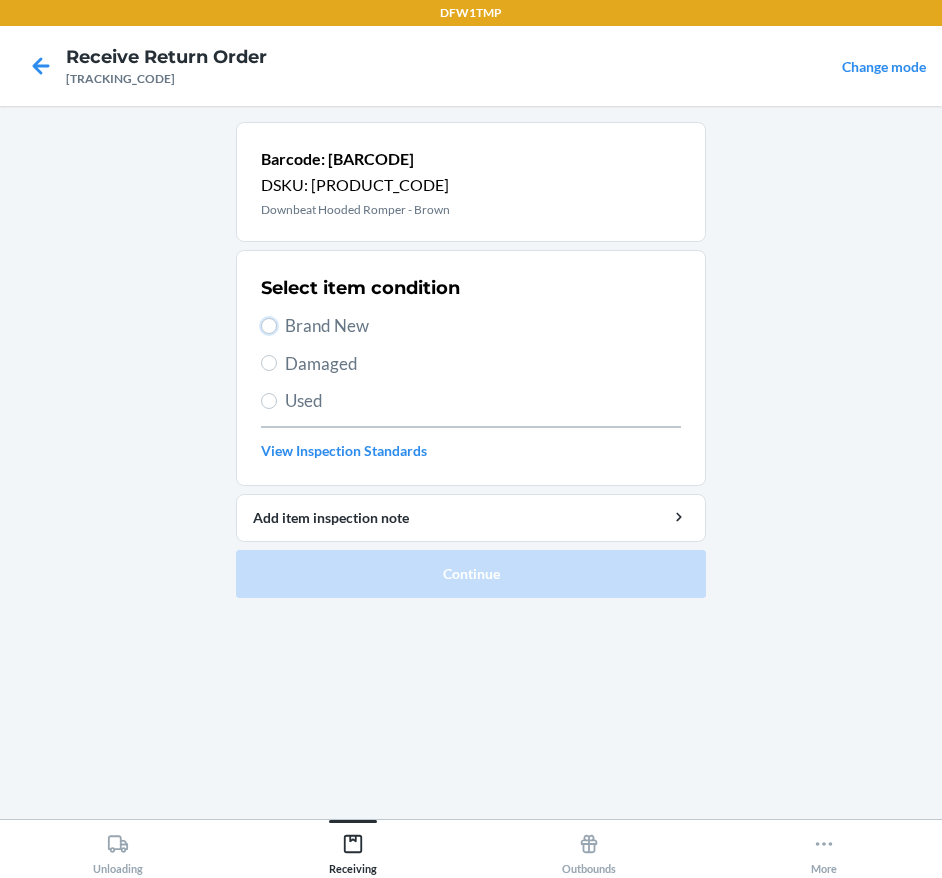 click on "Brand New" at bounding box center [269, 326] 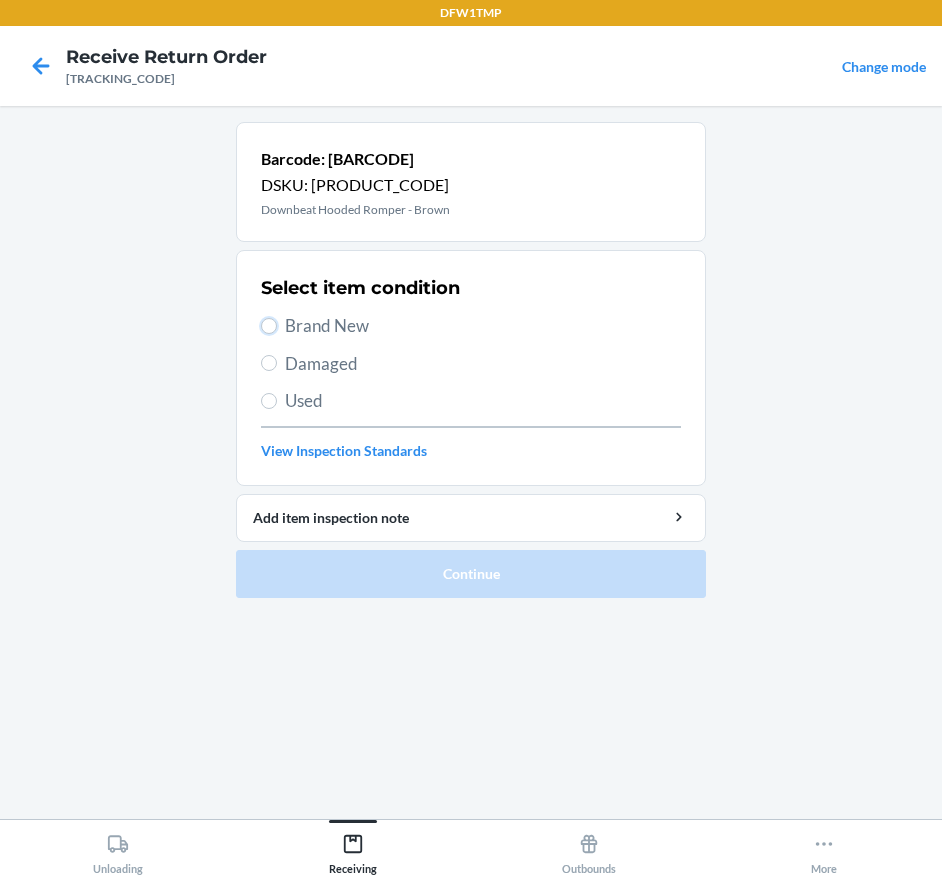 radio on "true" 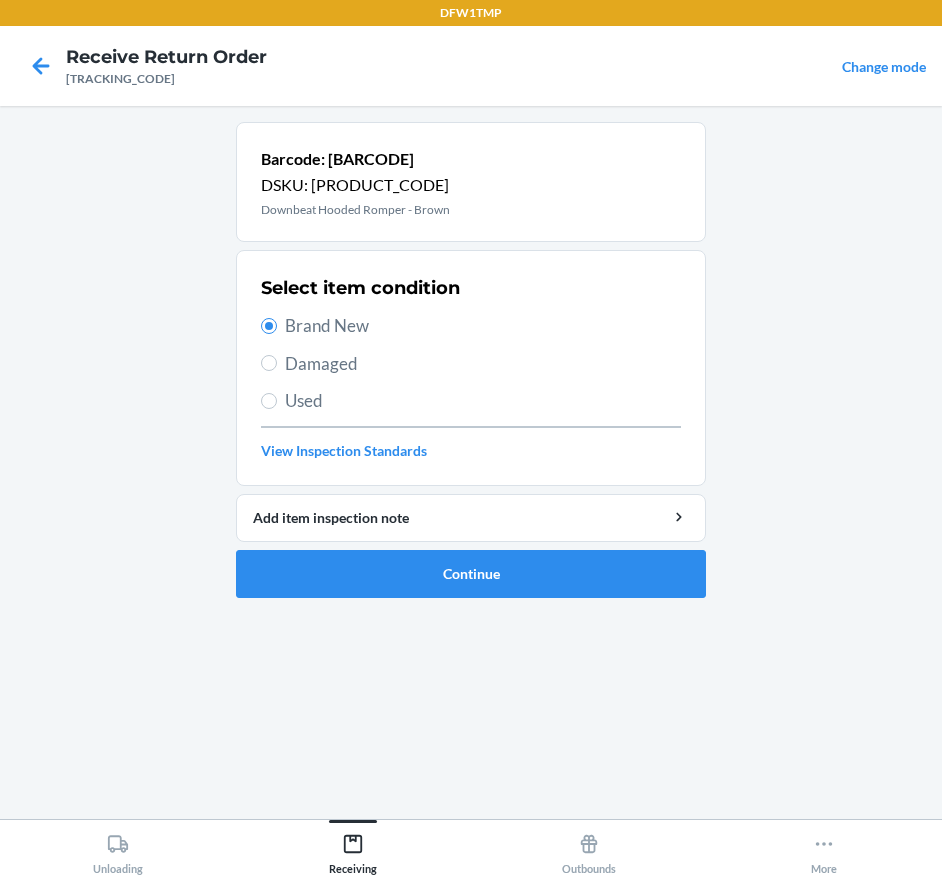 click on "Barcode: [BARCODE] DSKU: [DSKU] Downbeat Hooded Romper - Brown Select item condition Brand New Damaged Used View Inspection Standards Add item inspection note Continue" at bounding box center (471, 368) 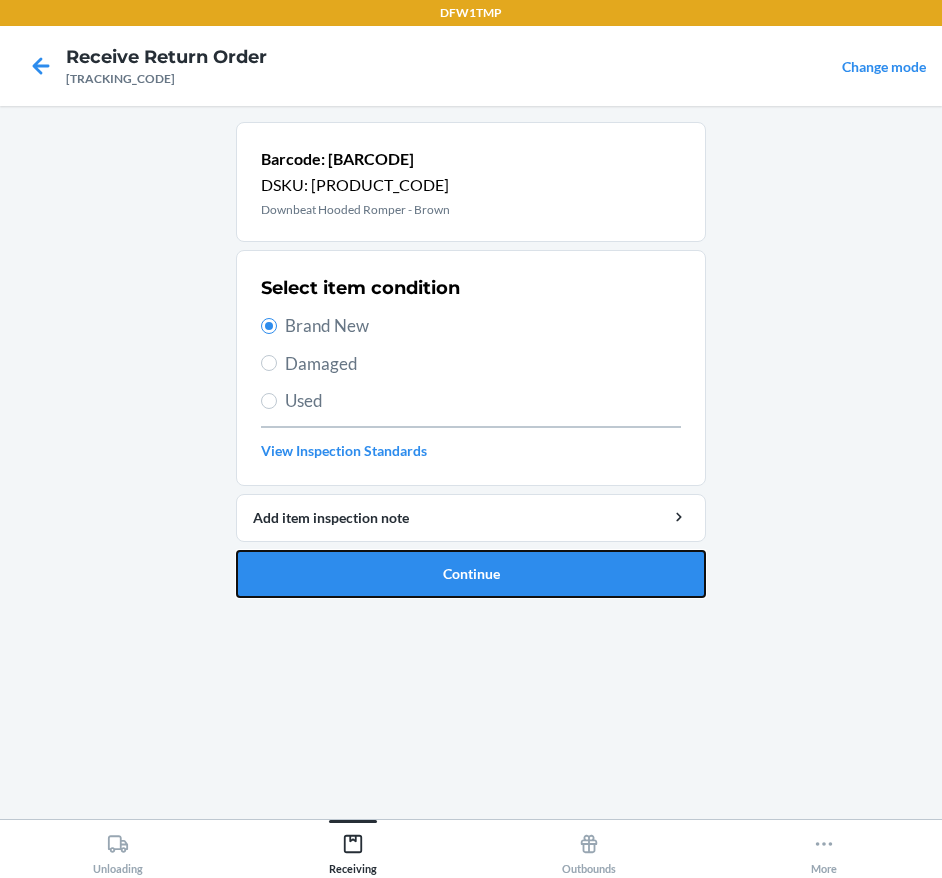click on "Continue" at bounding box center (471, 574) 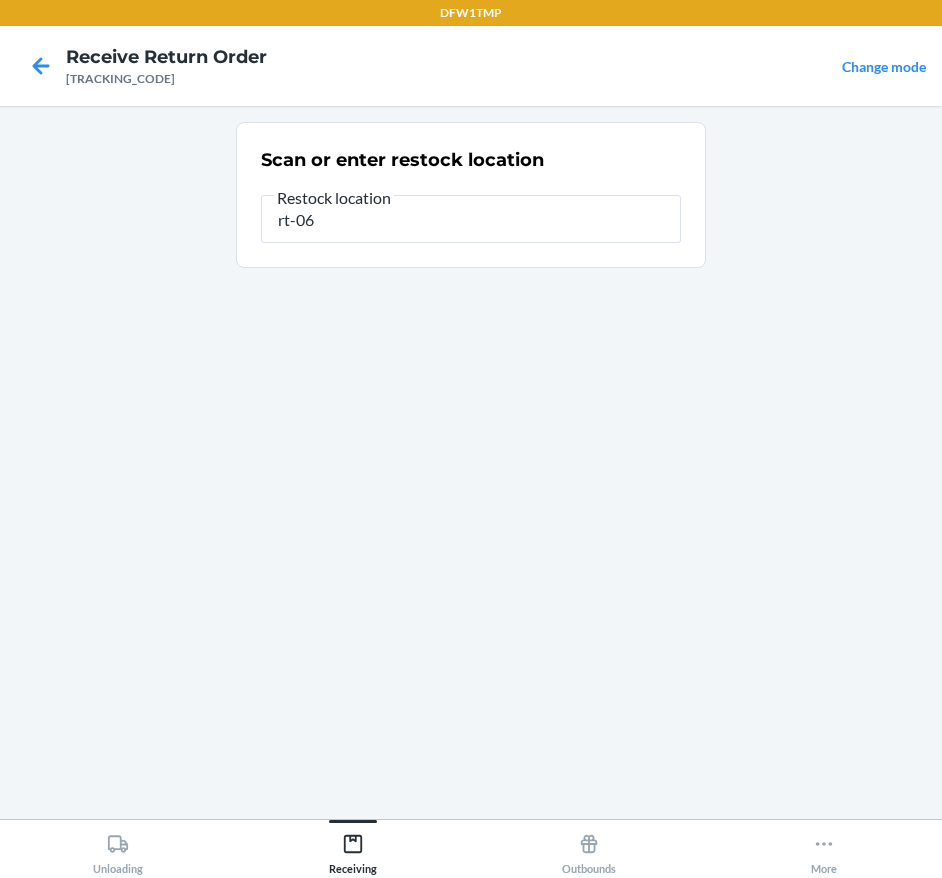 type on "rt-06" 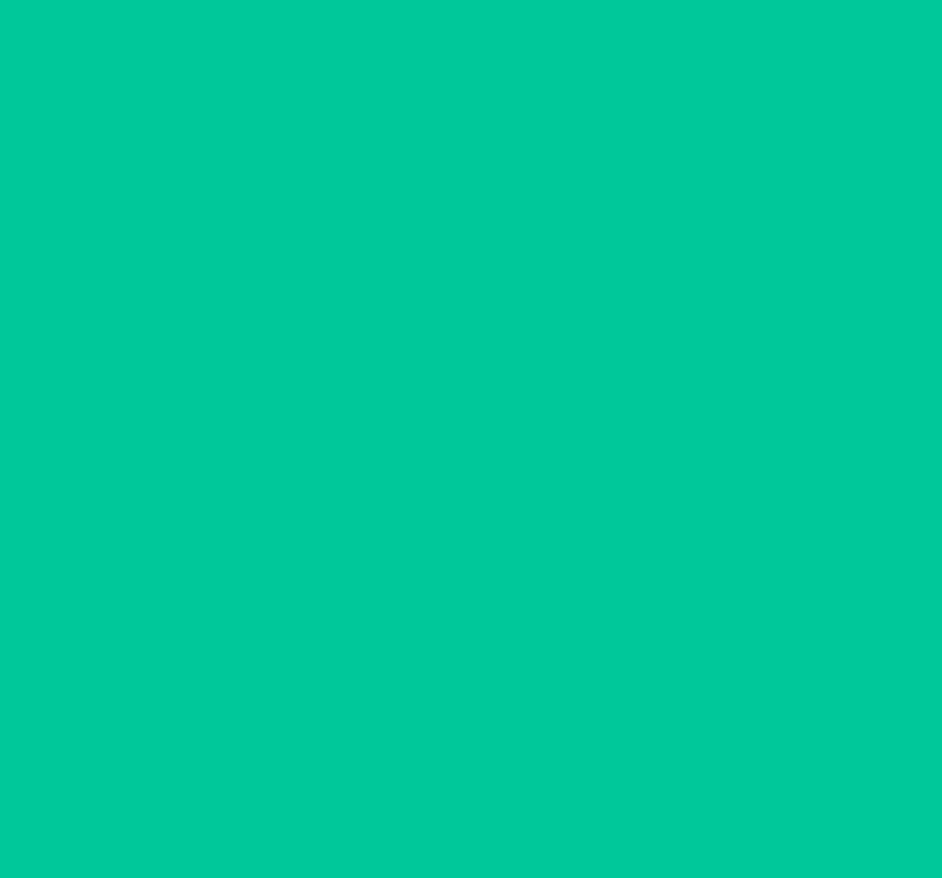 type 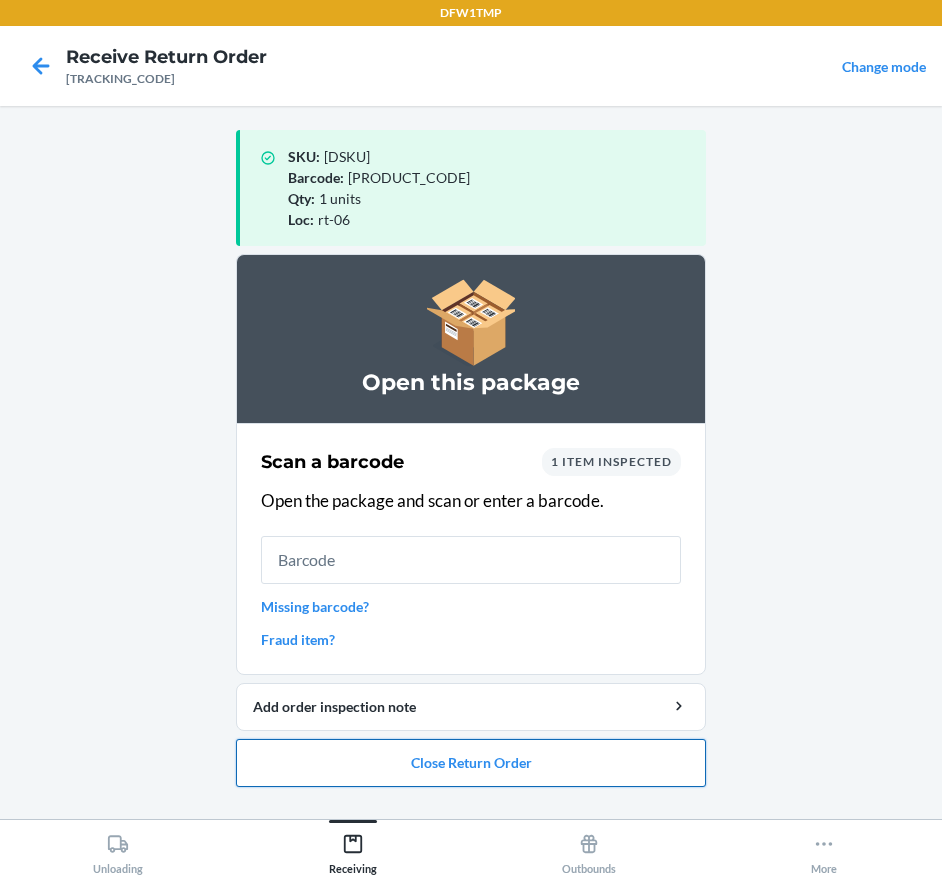 click on "Close Return Order" at bounding box center (471, 763) 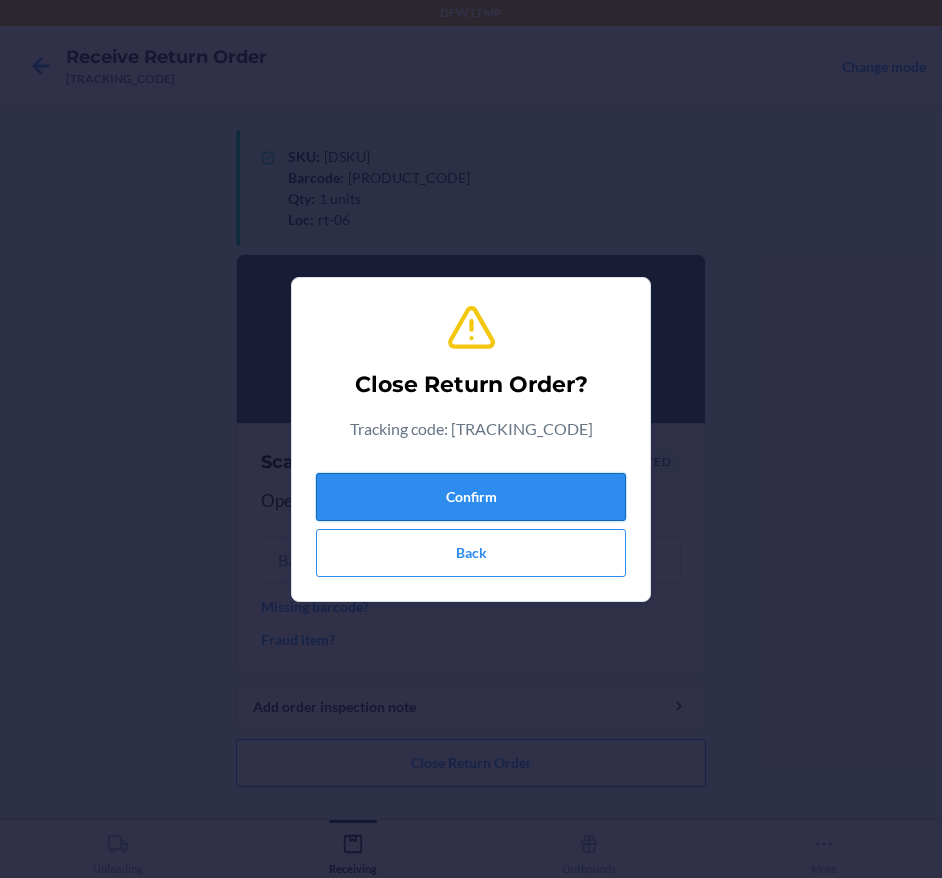 click on "Confirm" at bounding box center (471, 497) 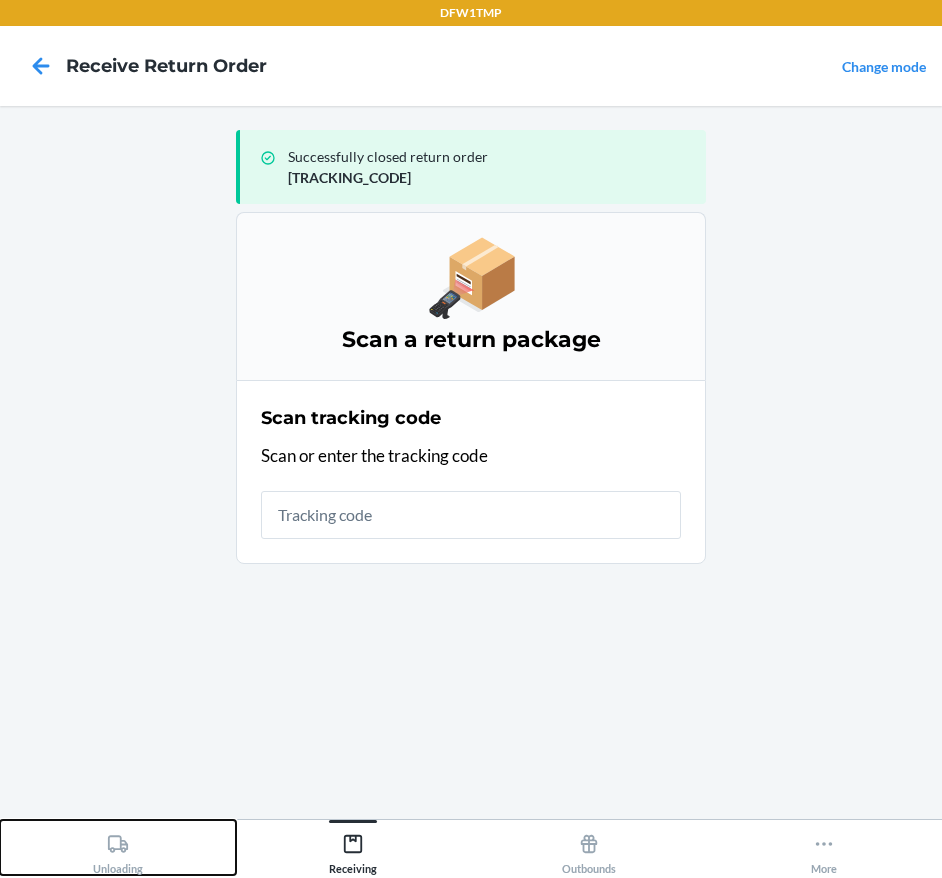 click on "Unloading" at bounding box center [118, 847] 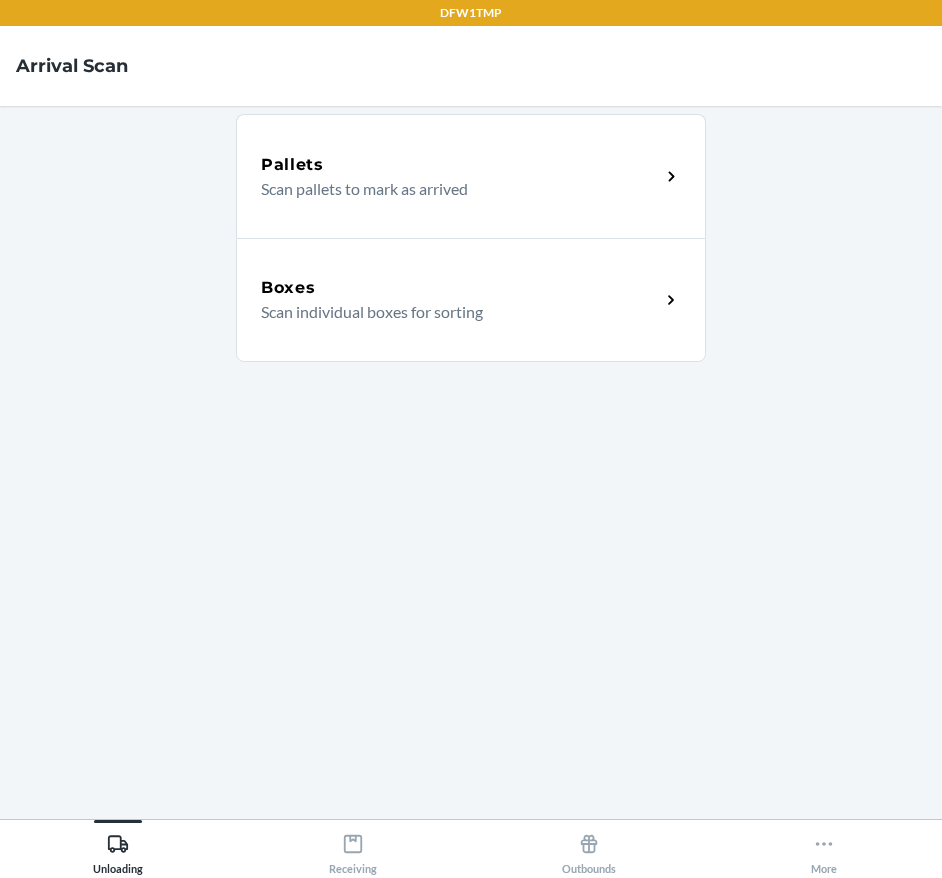 click on "Boxes Scan individual boxes for sorting" at bounding box center (471, 300) 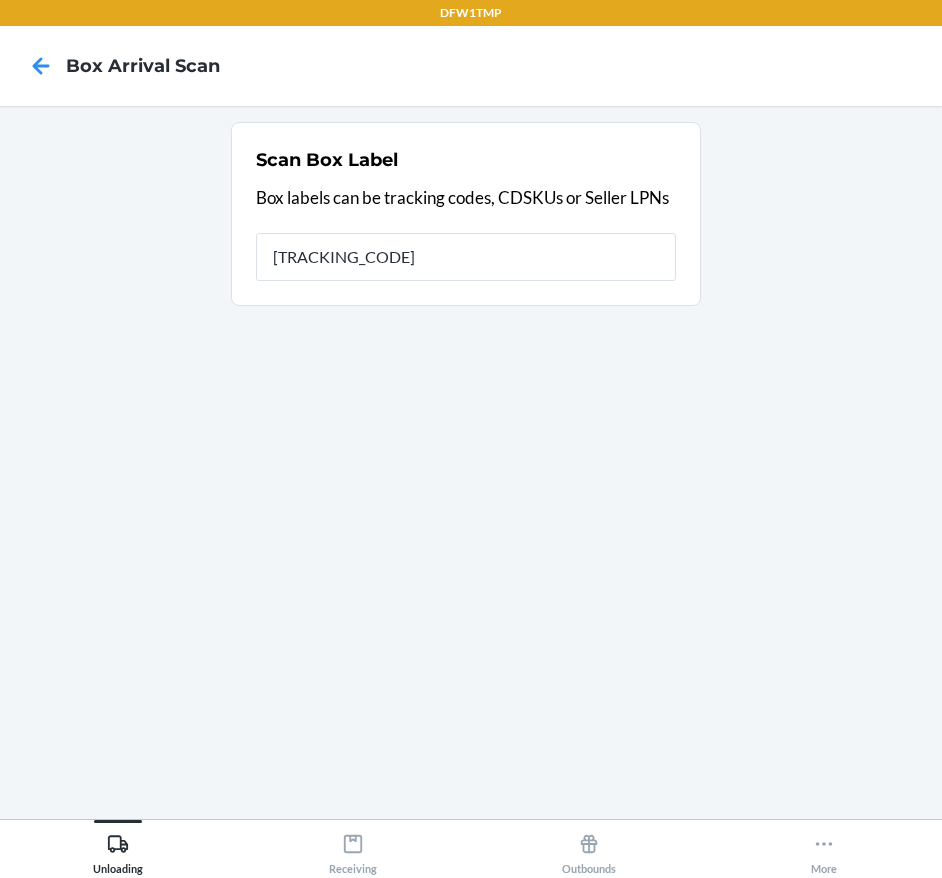 type on "[TRACKING_CODE]" 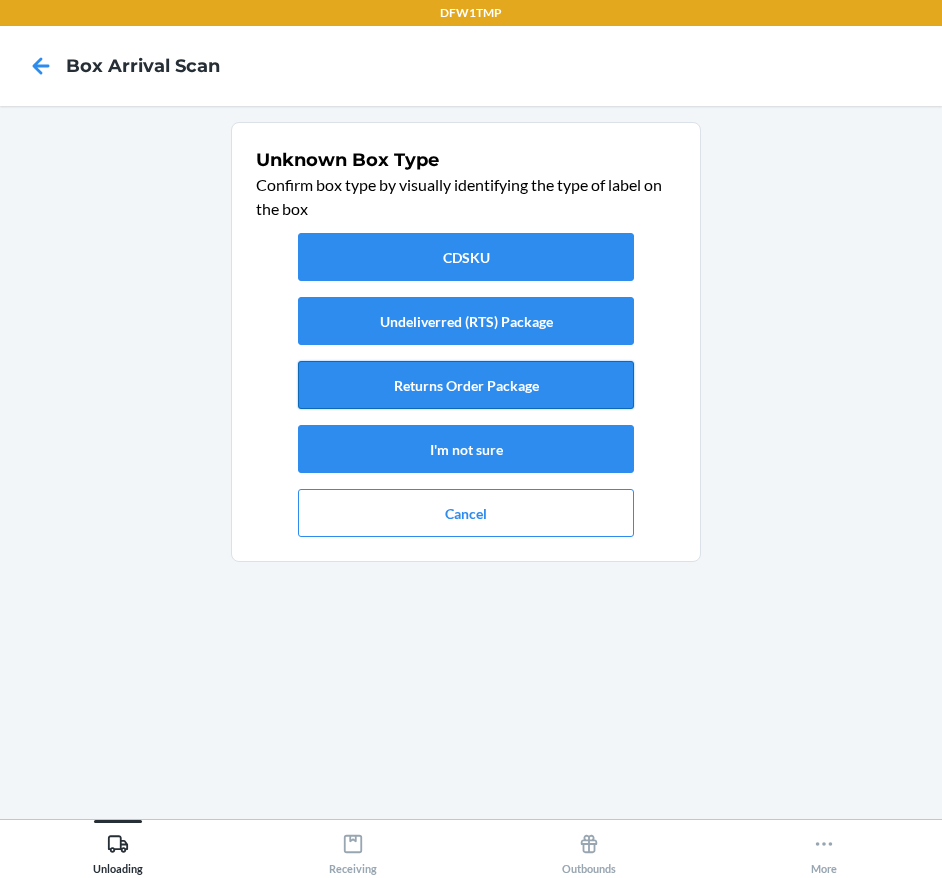 click on "Returns Order Package" at bounding box center (466, 385) 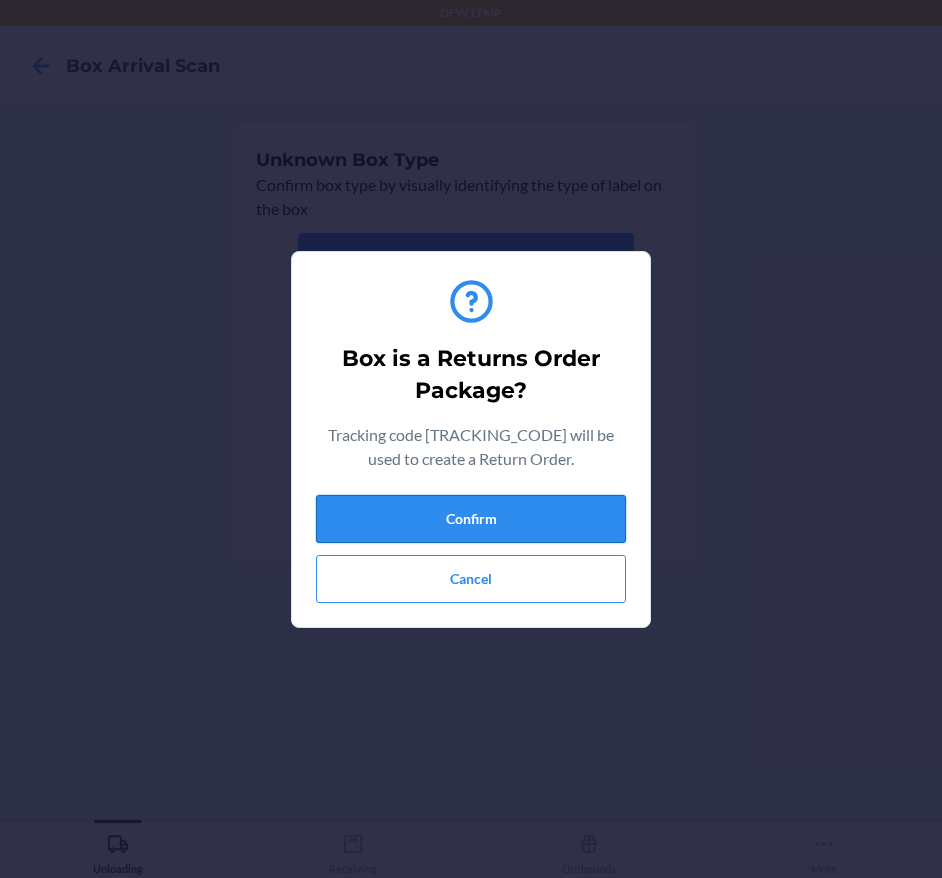 click on "Confirm" at bounding box center (471, 519) 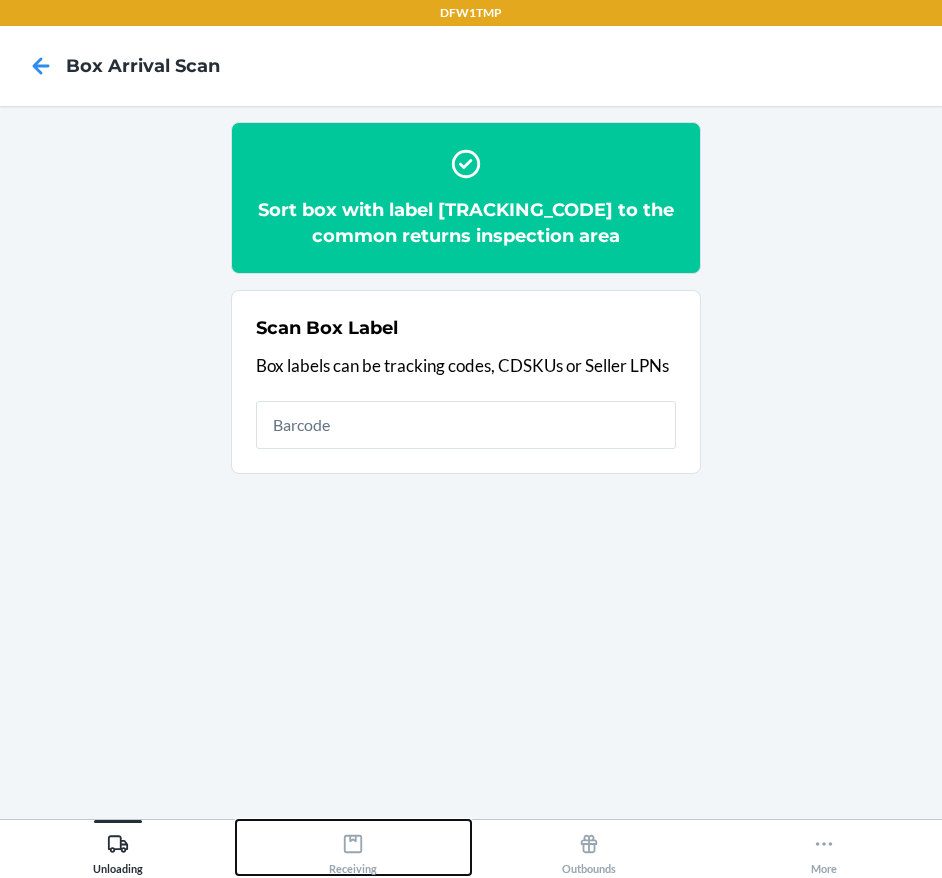 click on "Receiving" at bounding box center (354, 847) 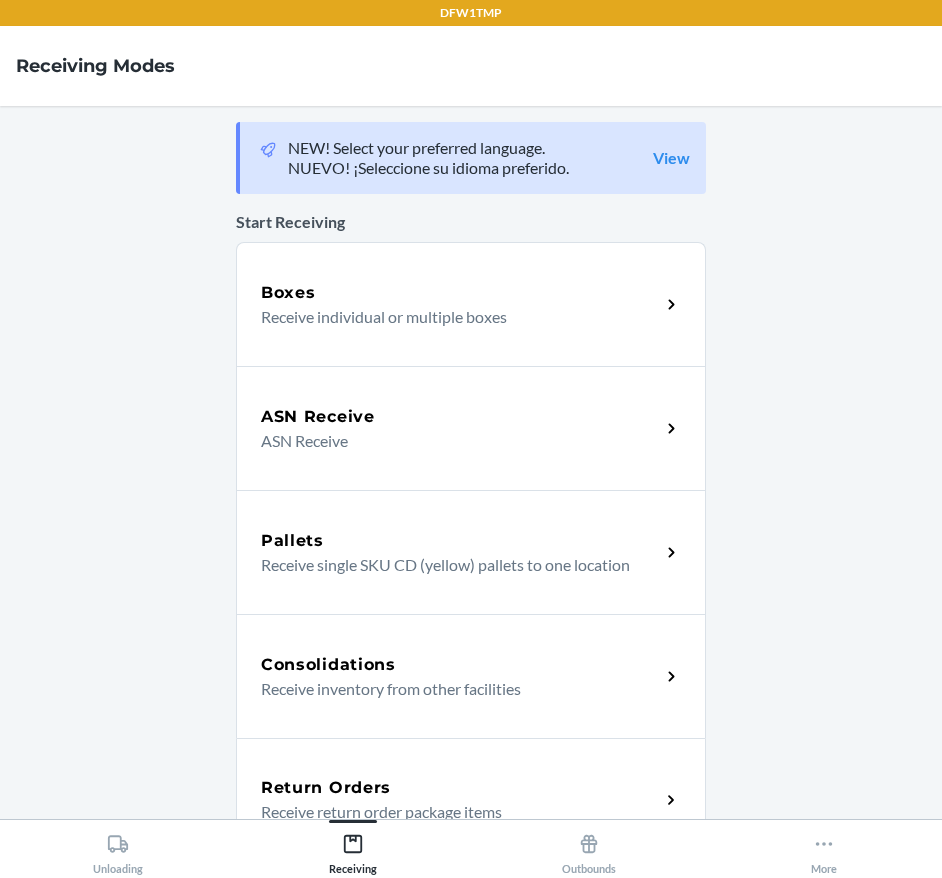 click on "Return Orders Receive return order package items" at bounding box center (471, 800) 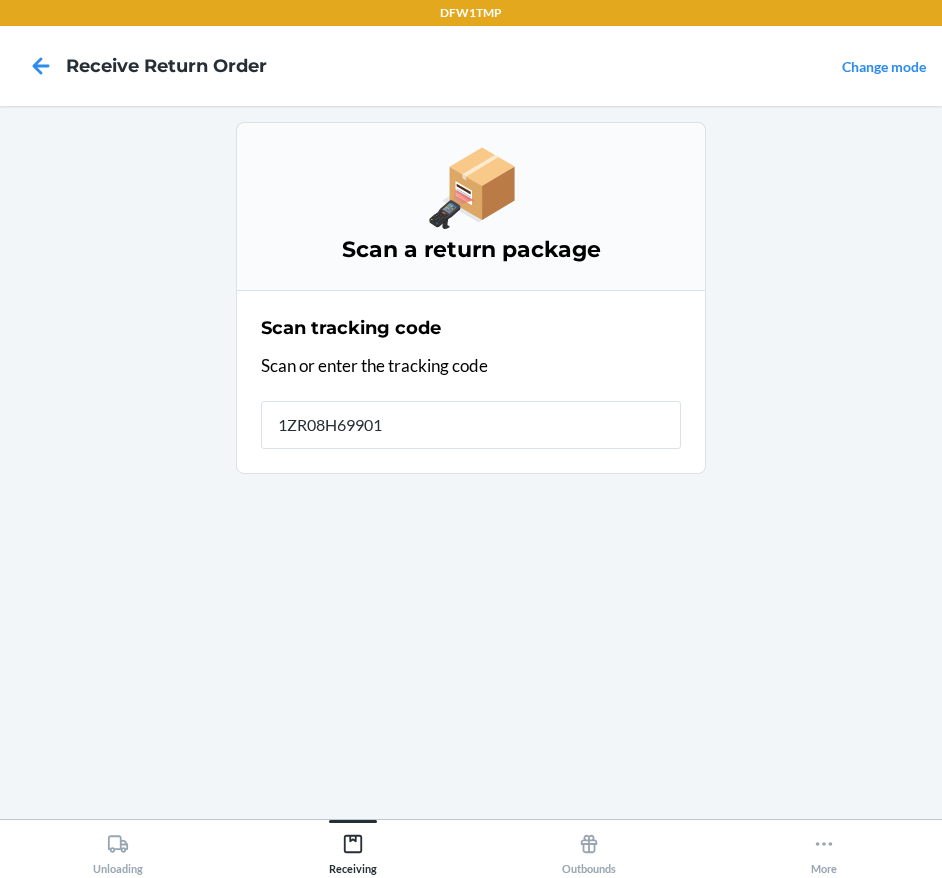 type on "[TRACKING]" 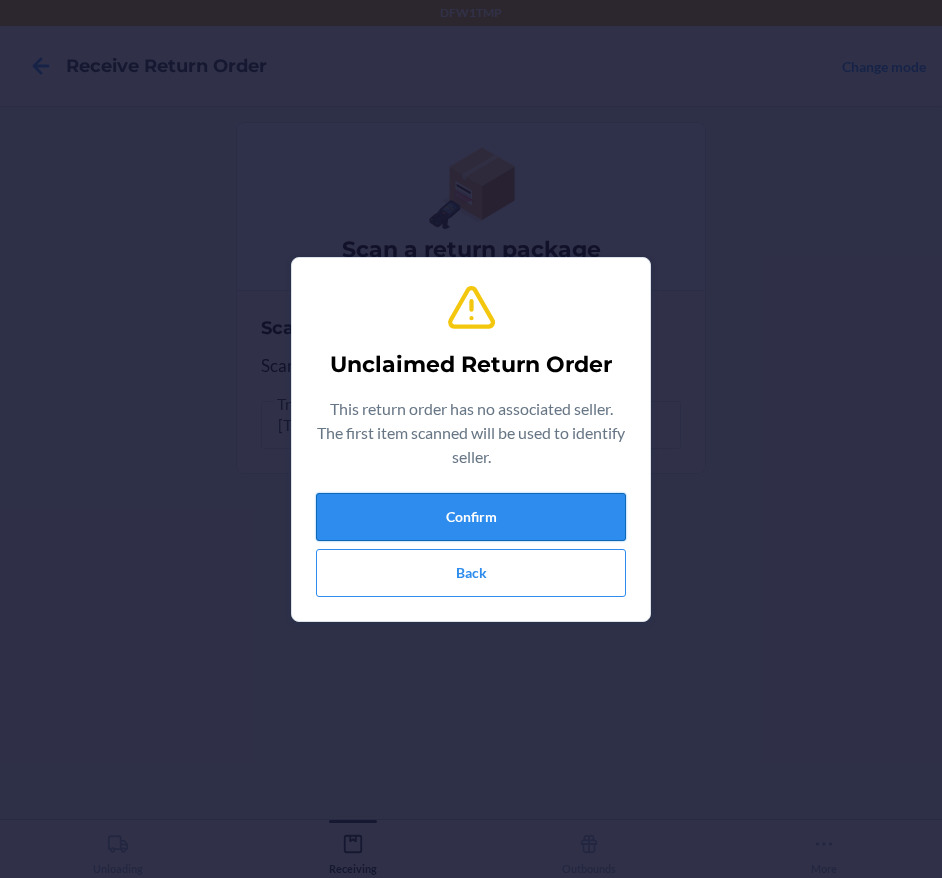 click on "Unclaimed Return Order This return order has no associated seller. The first item scanned will be used to identify seller. Confirm Back" at bounding box center (471, 439) 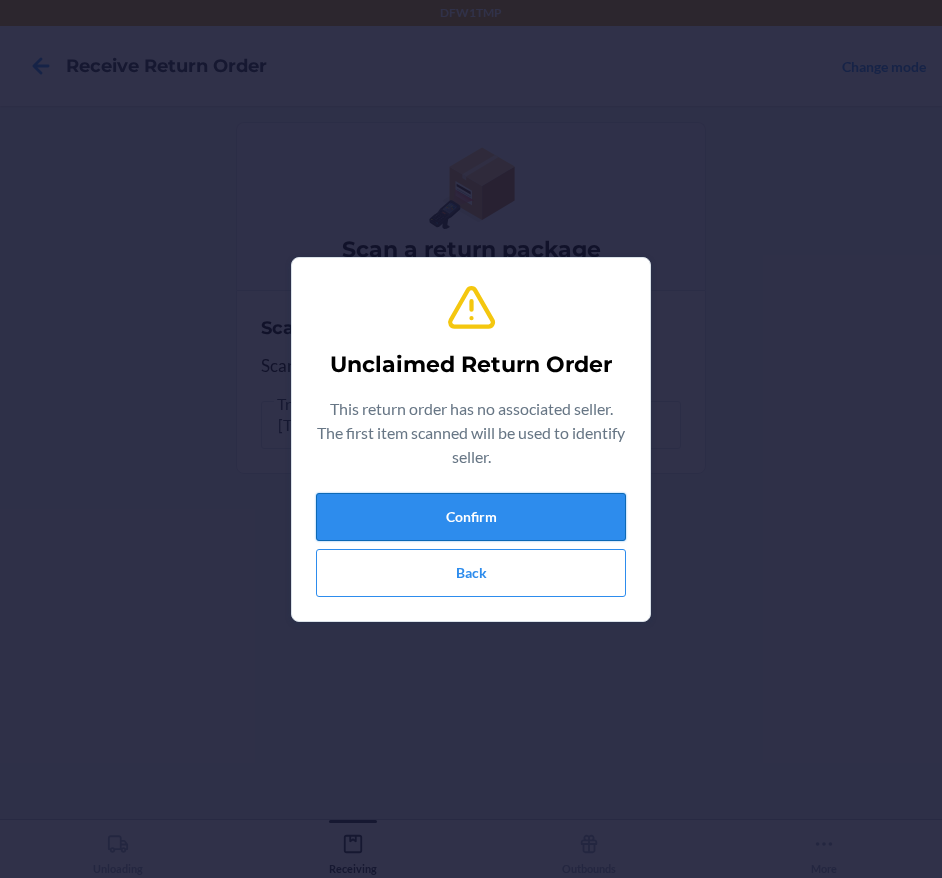 click on "Confirm" at bounding box center [471, 517] 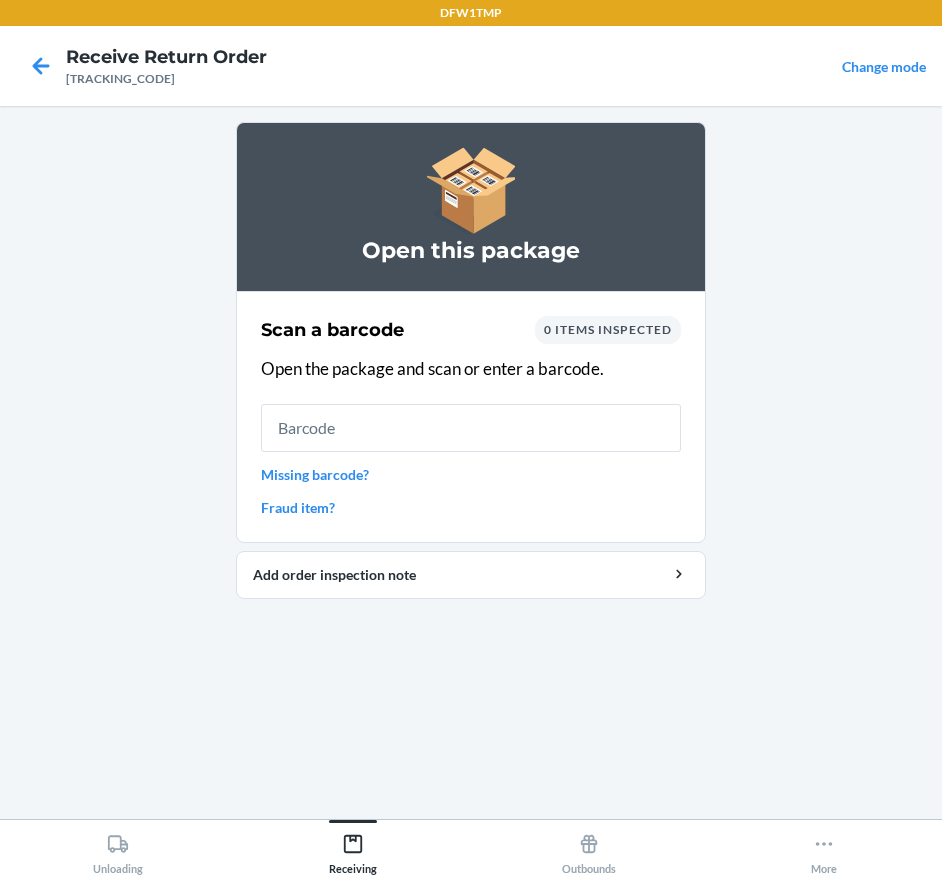 type 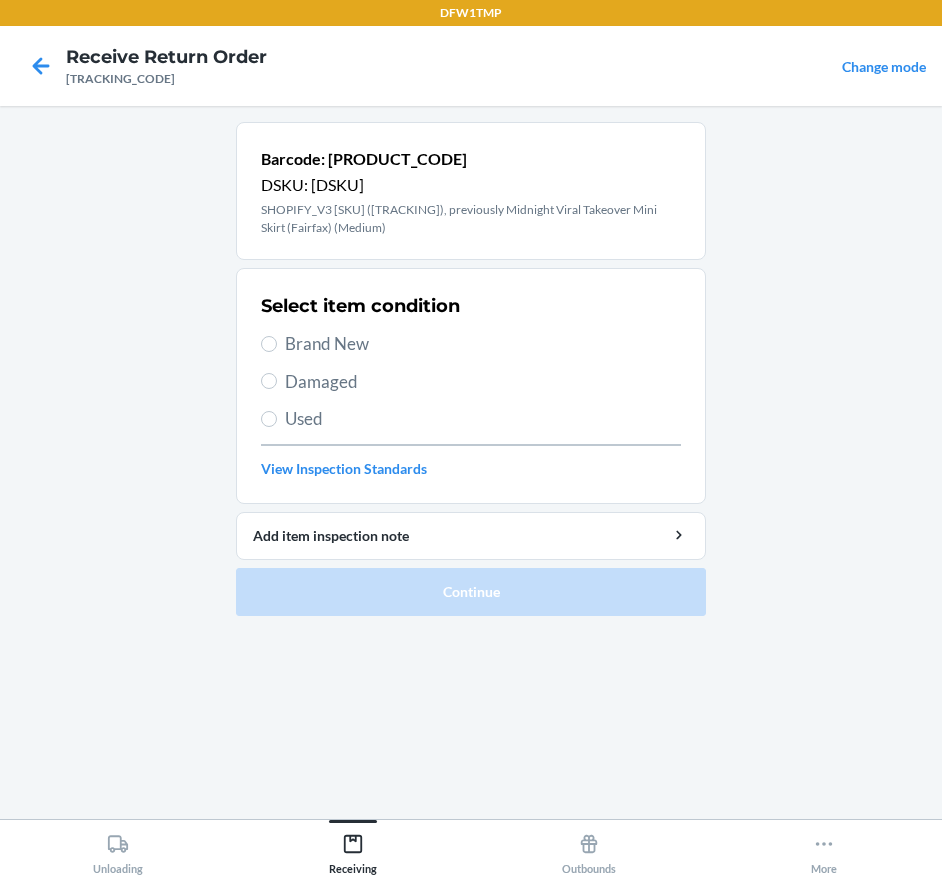 click on "Select item condition" at bounding box center [360, 306] 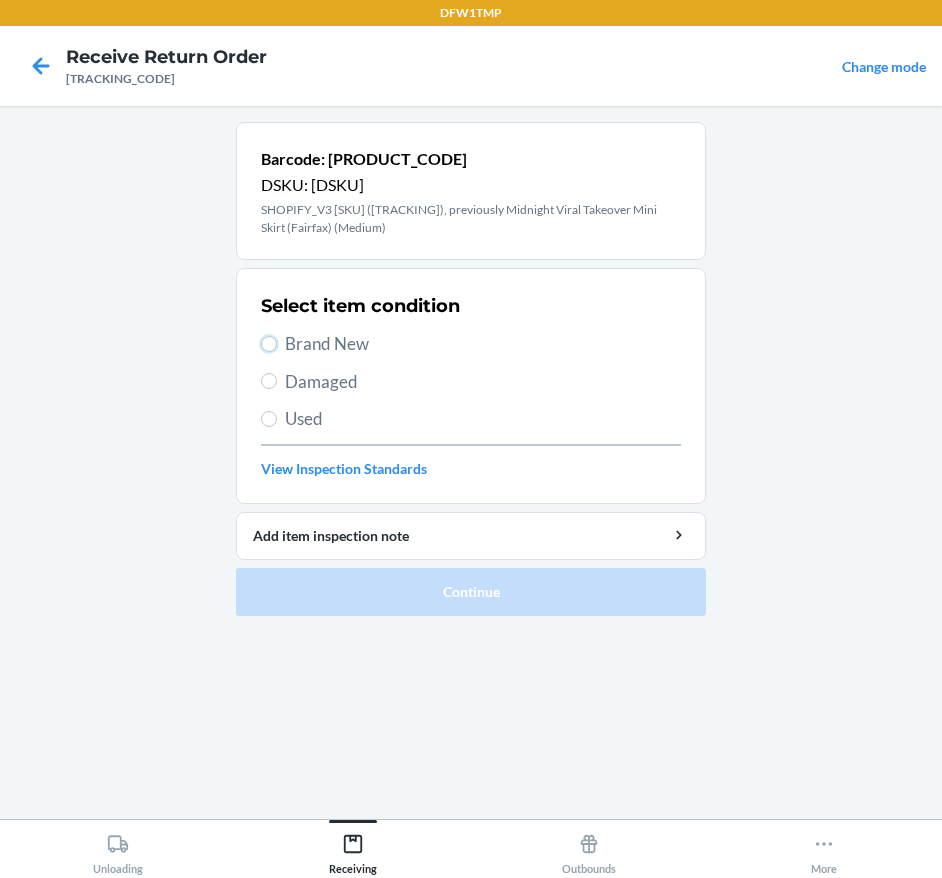 click on "Brand New" at bounding box center (269, 344) 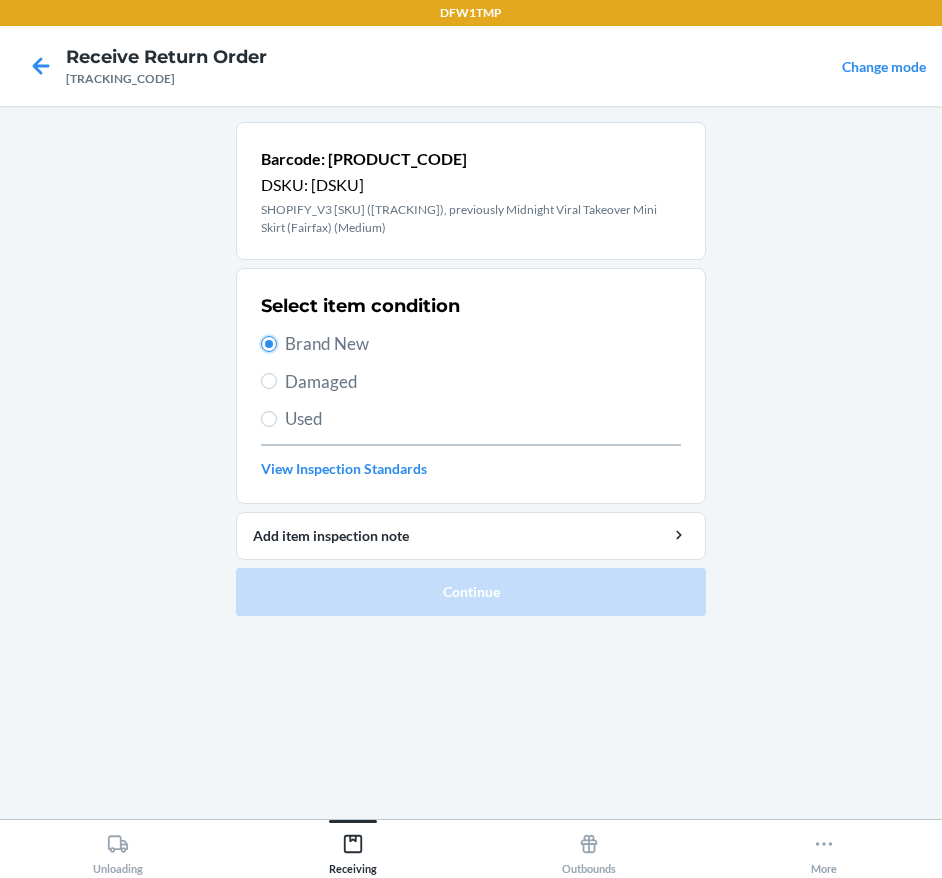 radio on "true" 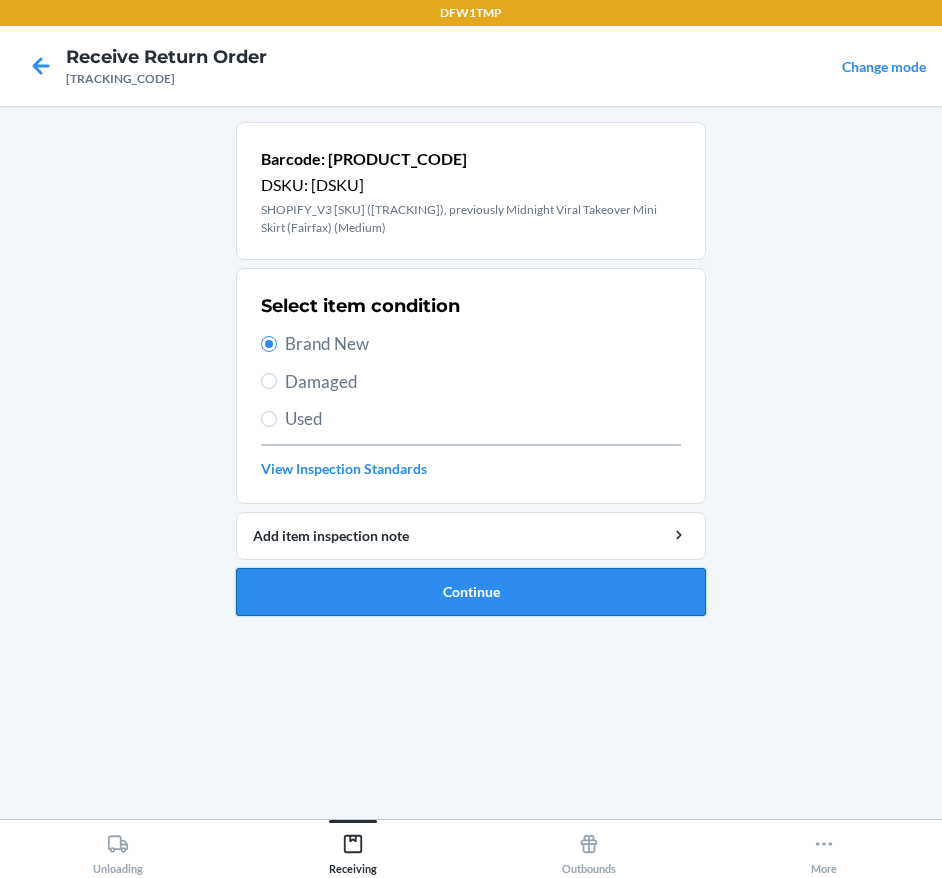 click on "Continue" at bounding box center (471, 592) 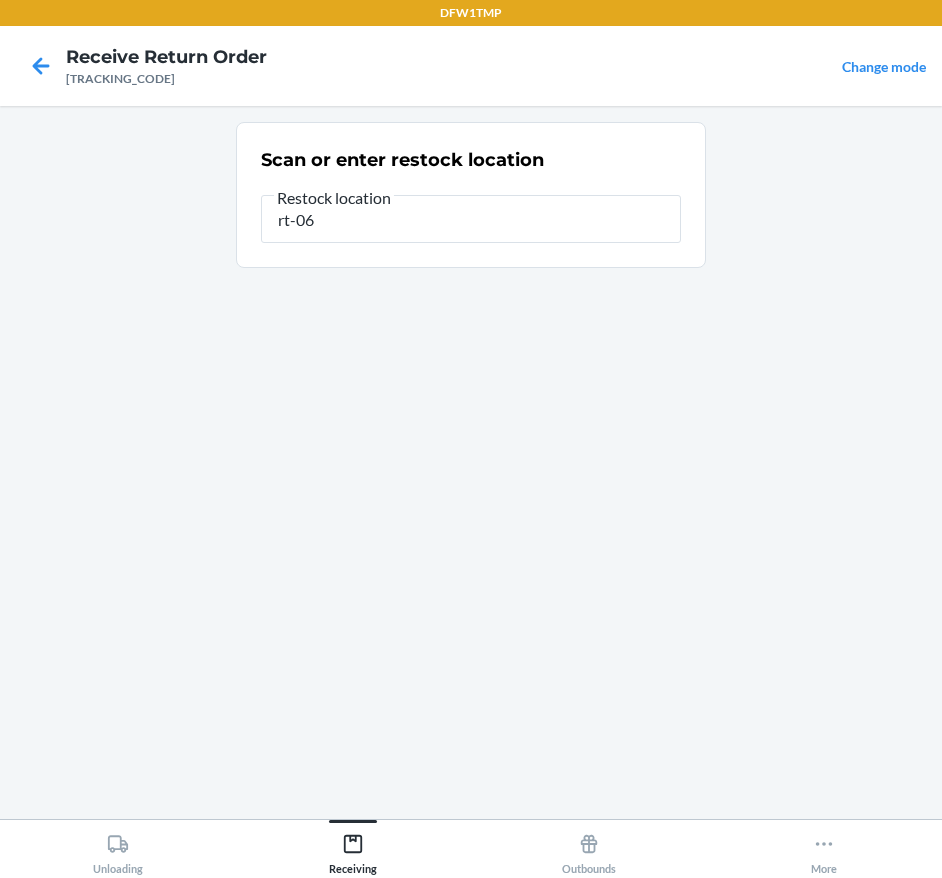 type on "rt-06" 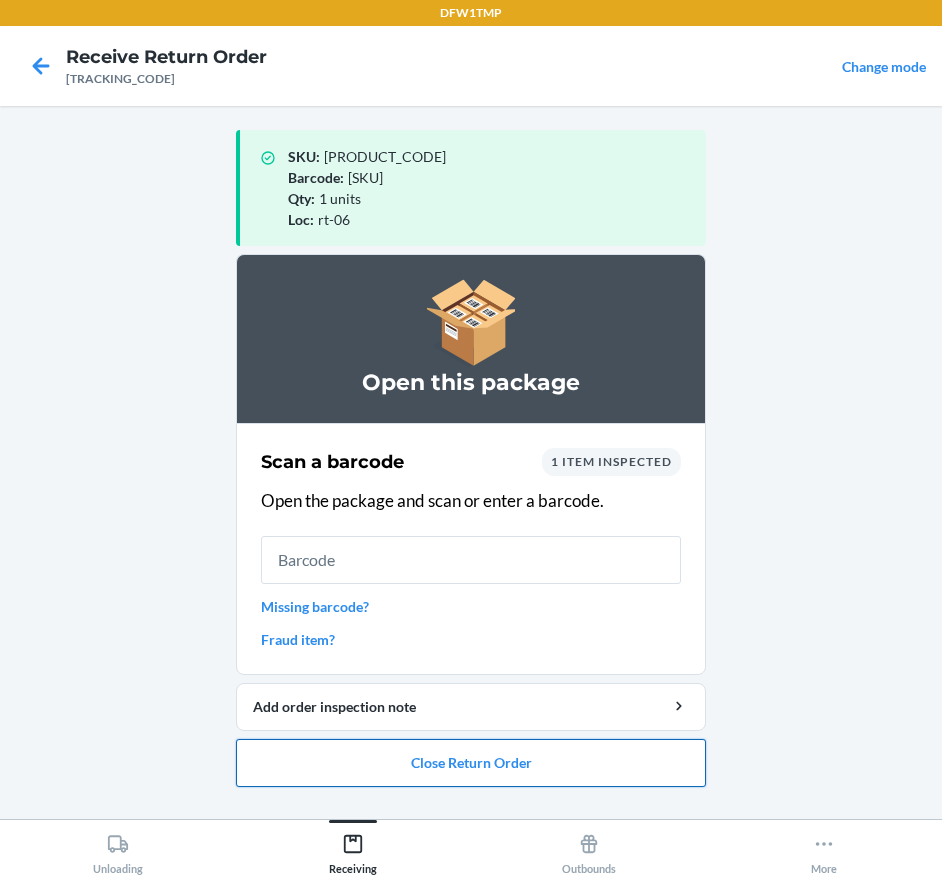 click on "Close Return Order" at bounding box center [471, 763] 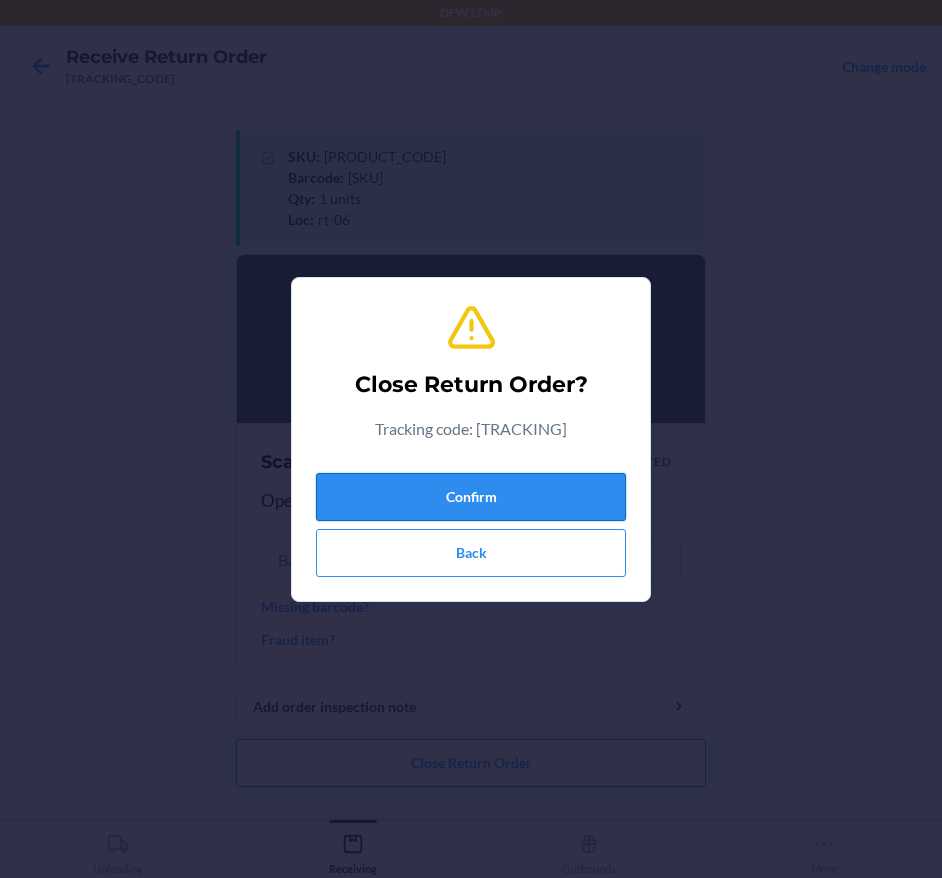 click on "Confirm" at bounding box center (471, 497) 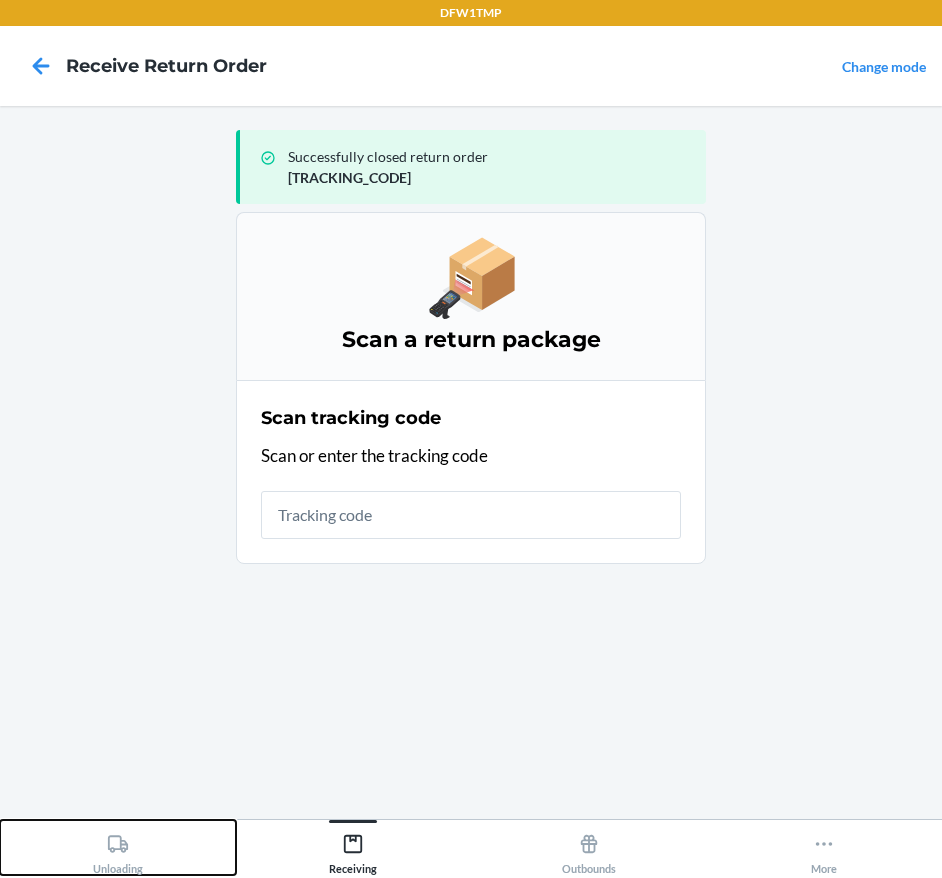 click on "Unloading" at bounding box center [118, 847] 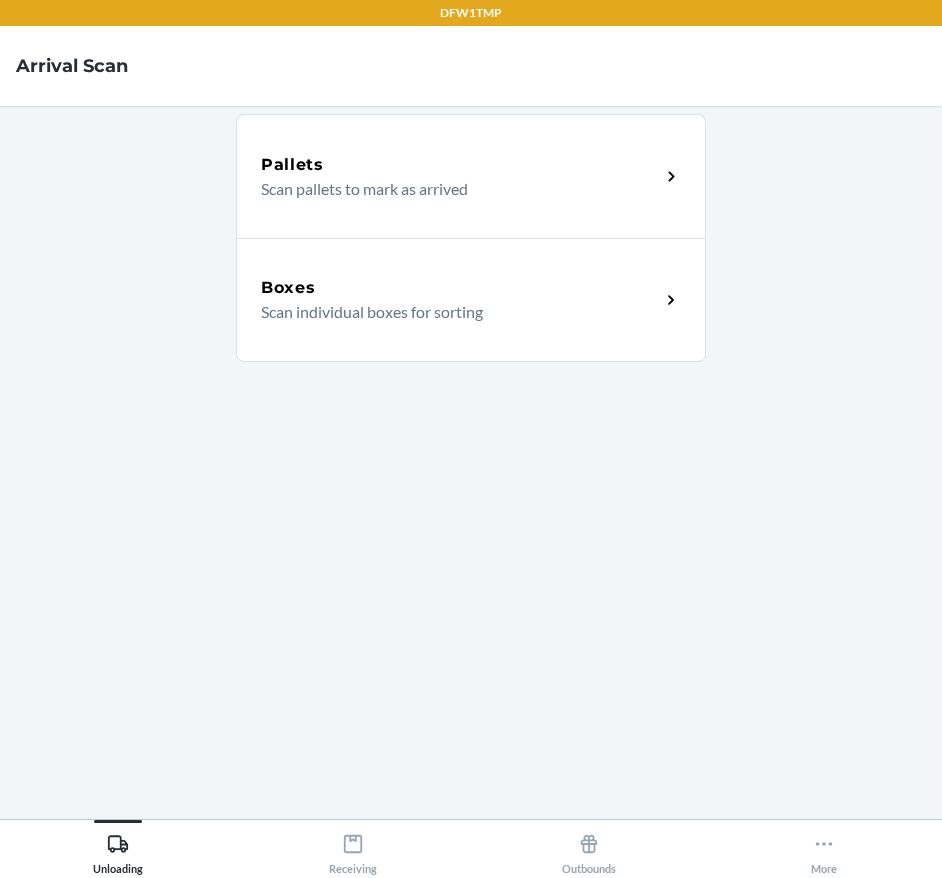 click on "Boxes" at bounding box center [460, 288] 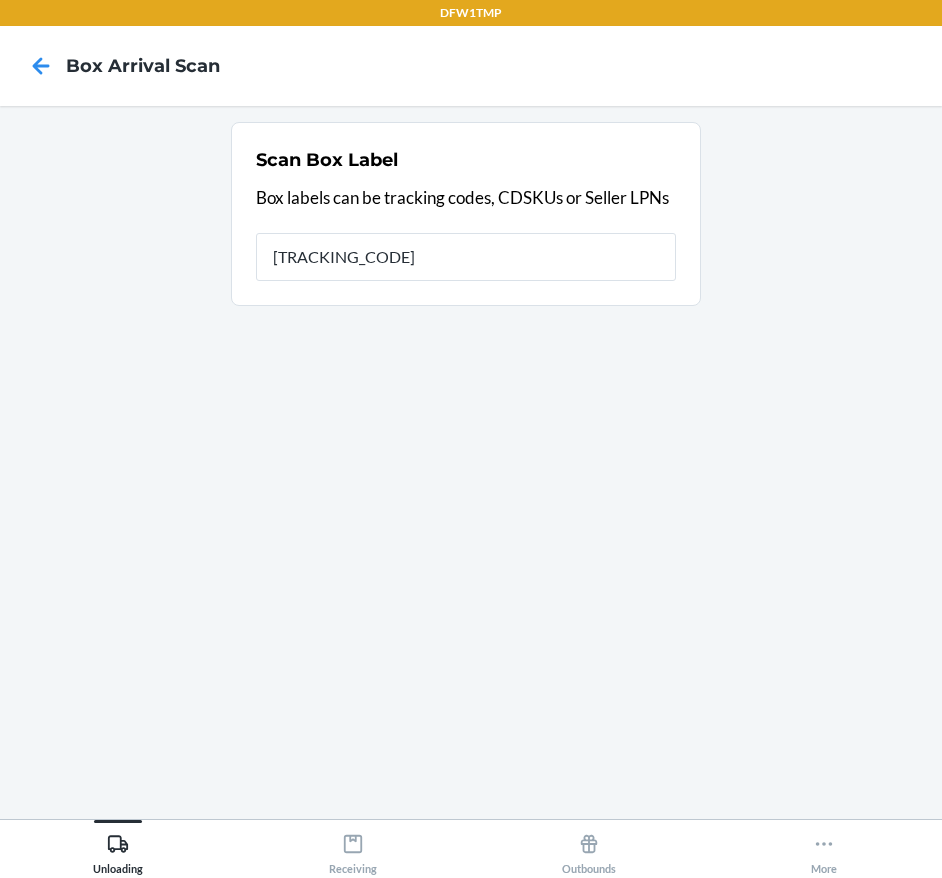 type on "[TRACKING_CODE]" 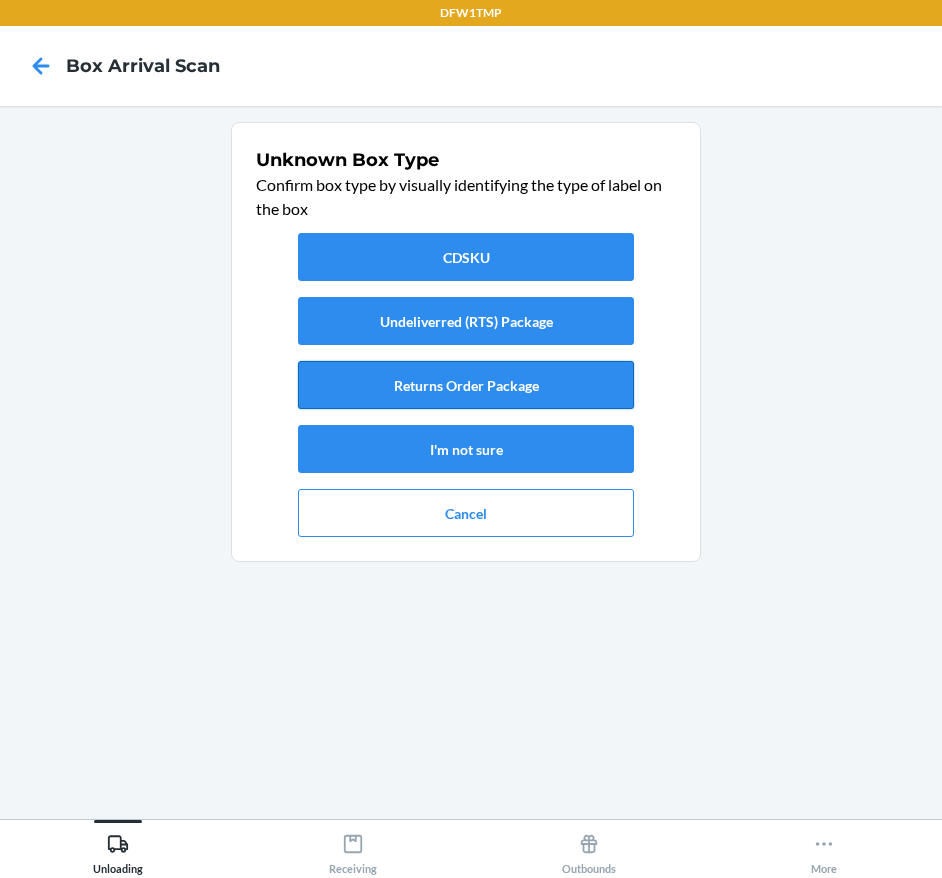 click on "Returns Order Package" at bounding box center (466, 385) 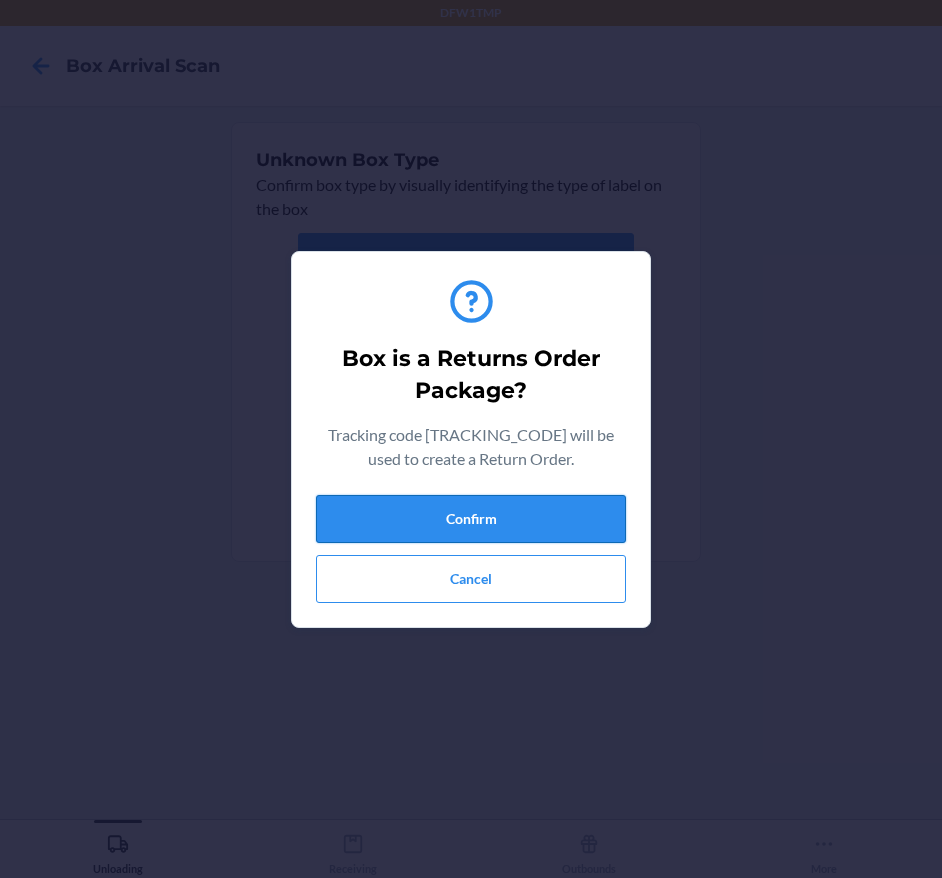 click on "Confirm" at bounding box center [471, 519] 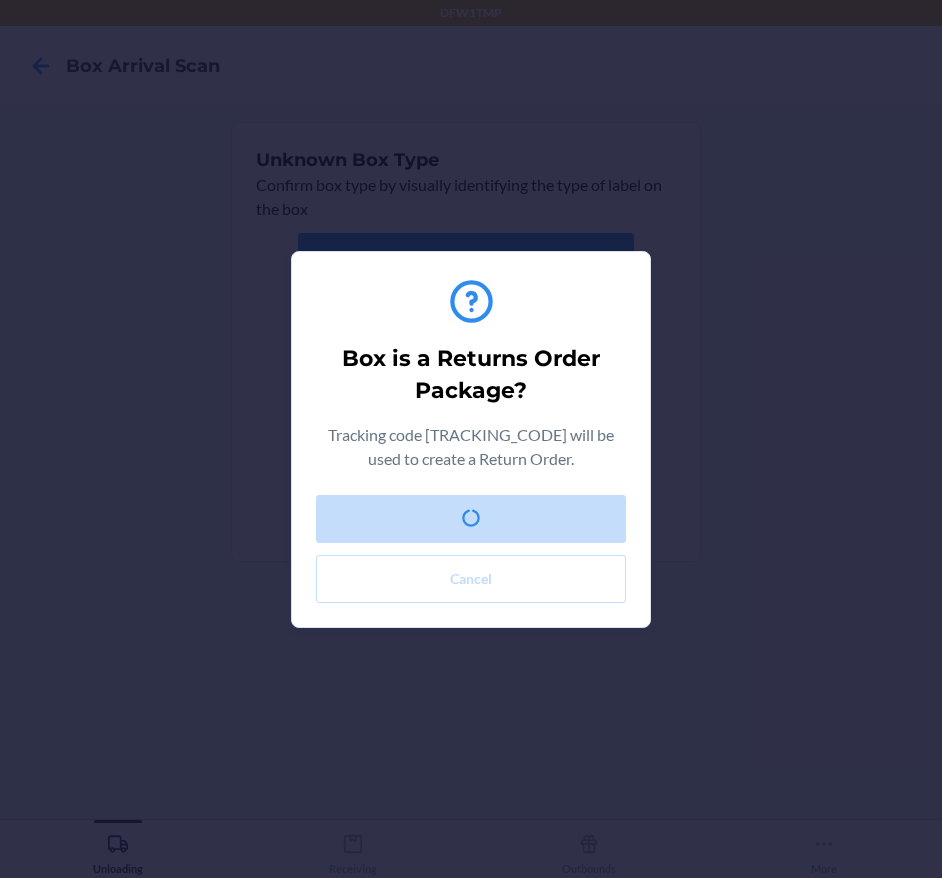 click on "Tracking code [TRACKING_CODE] will be used to create a Return Order. Confirm Cancel" at bounding box center (471, 439) 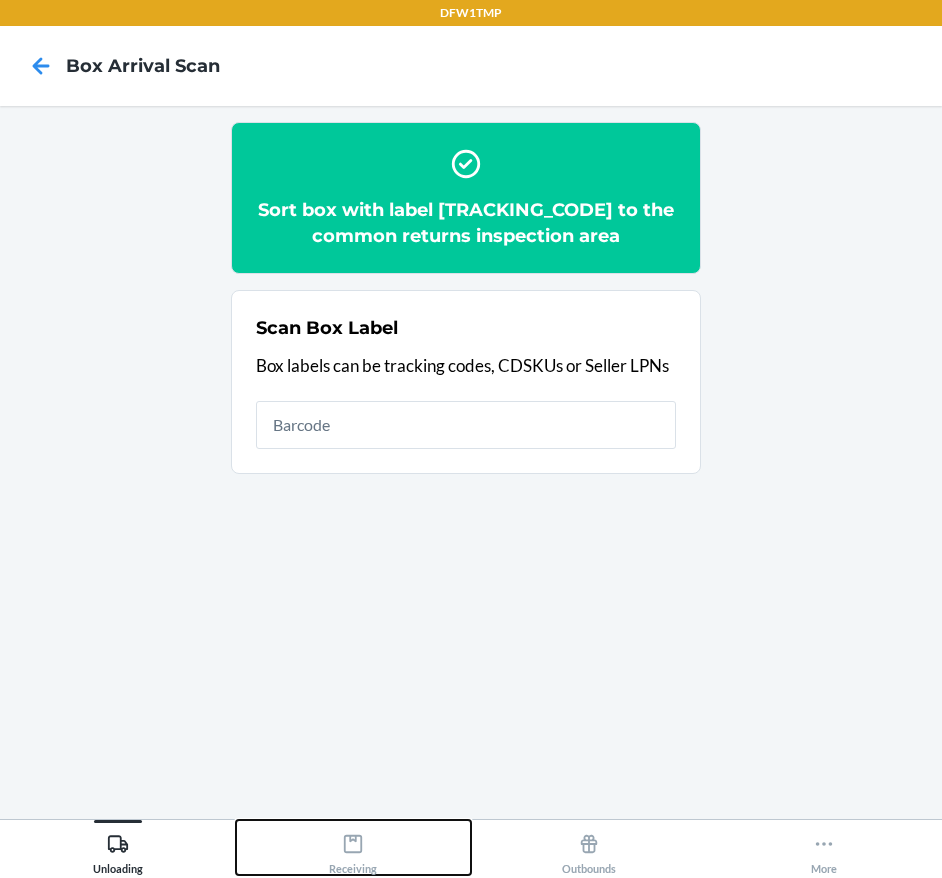 click on "Receiving" at bounding box center [354, 847] 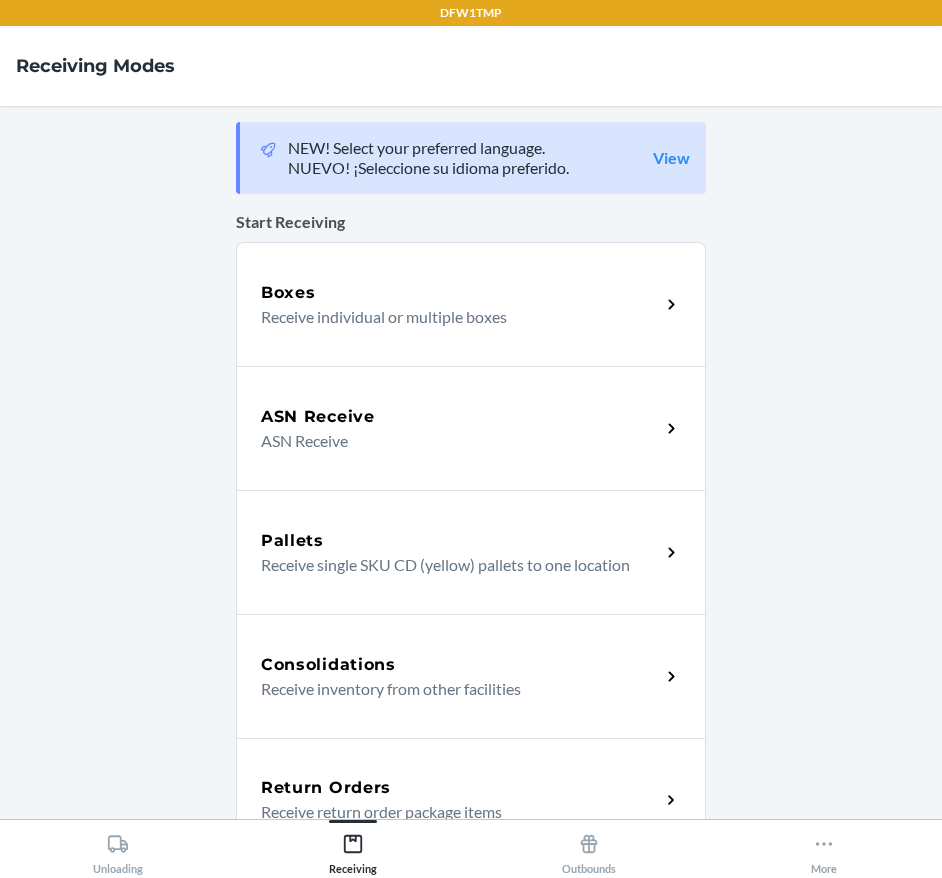 click on "Return Orders" at bounding box center [460, 788] 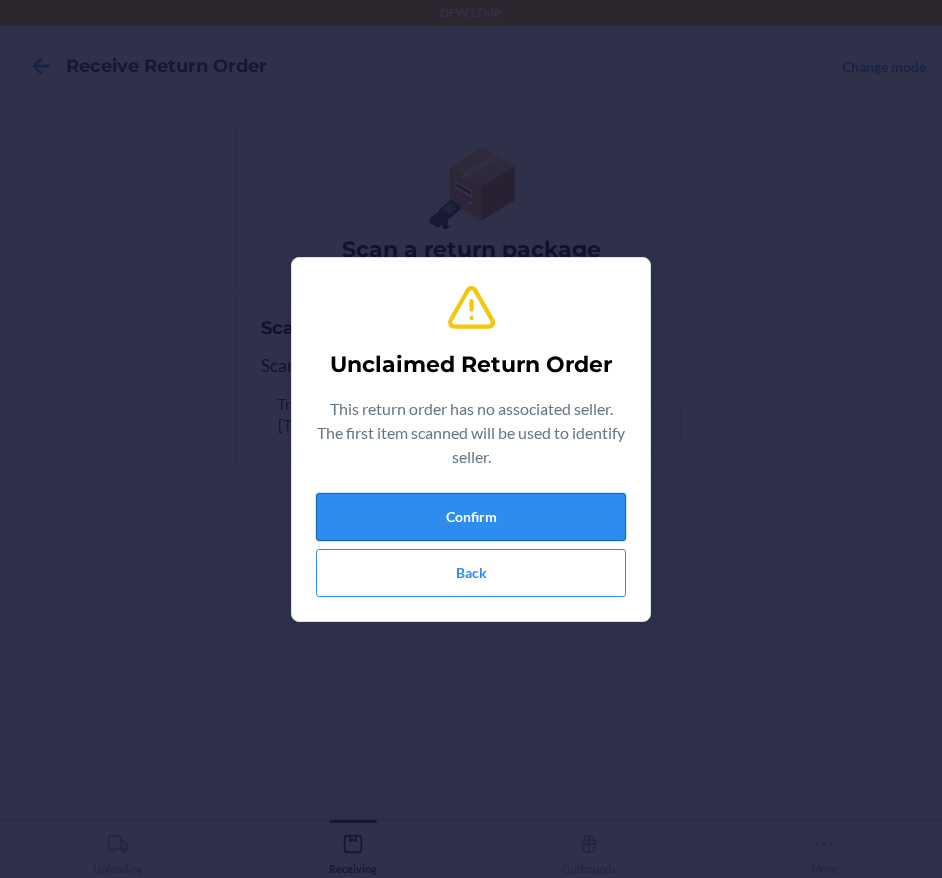click on "Confirm" at bounding box center [471, 517] 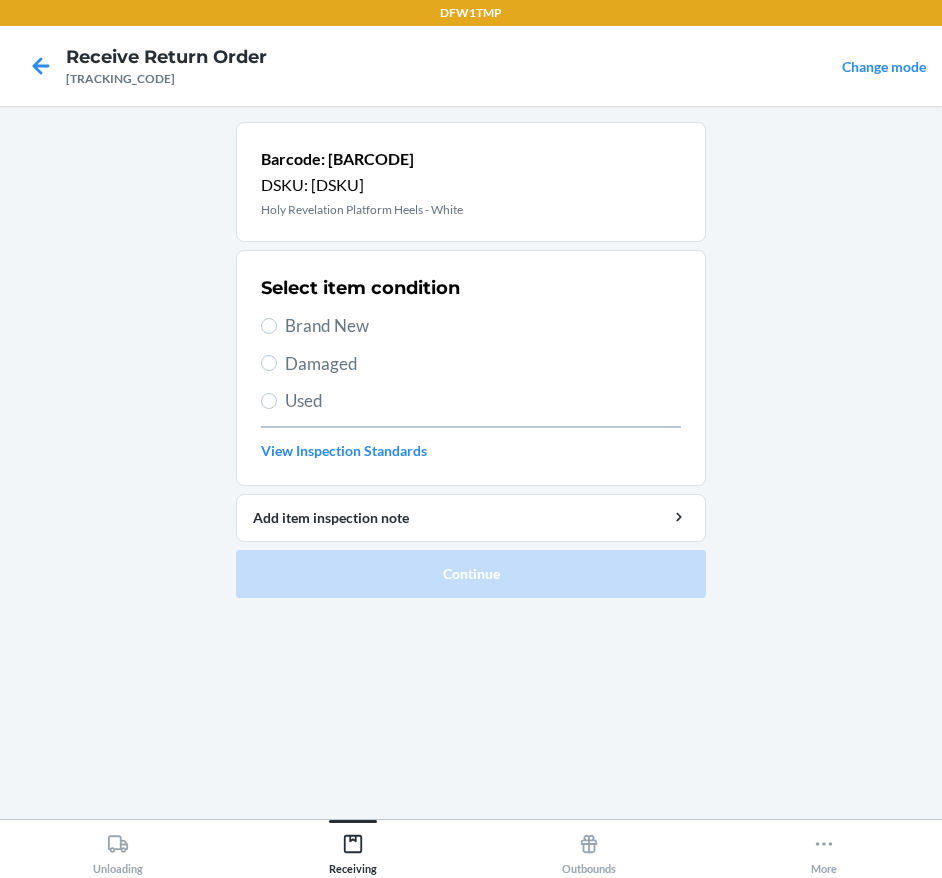 click on "Brand New" at bounding box center [483, 326] 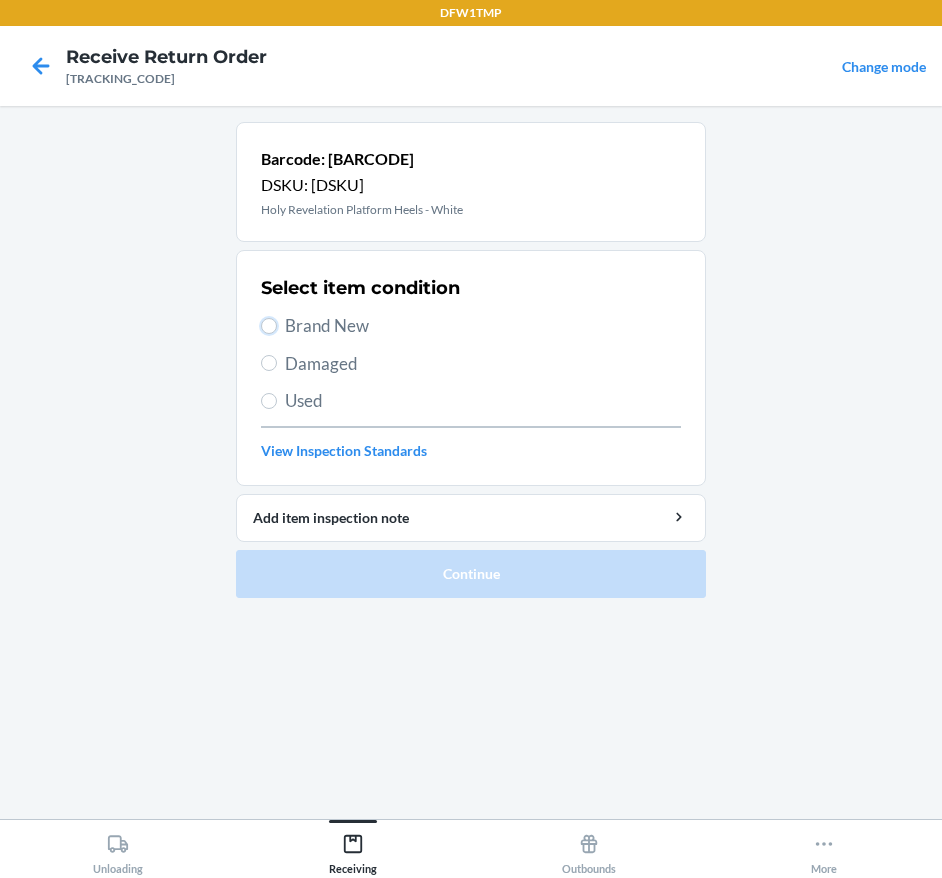 click on "Brand New" at bounding box center [269, 326] 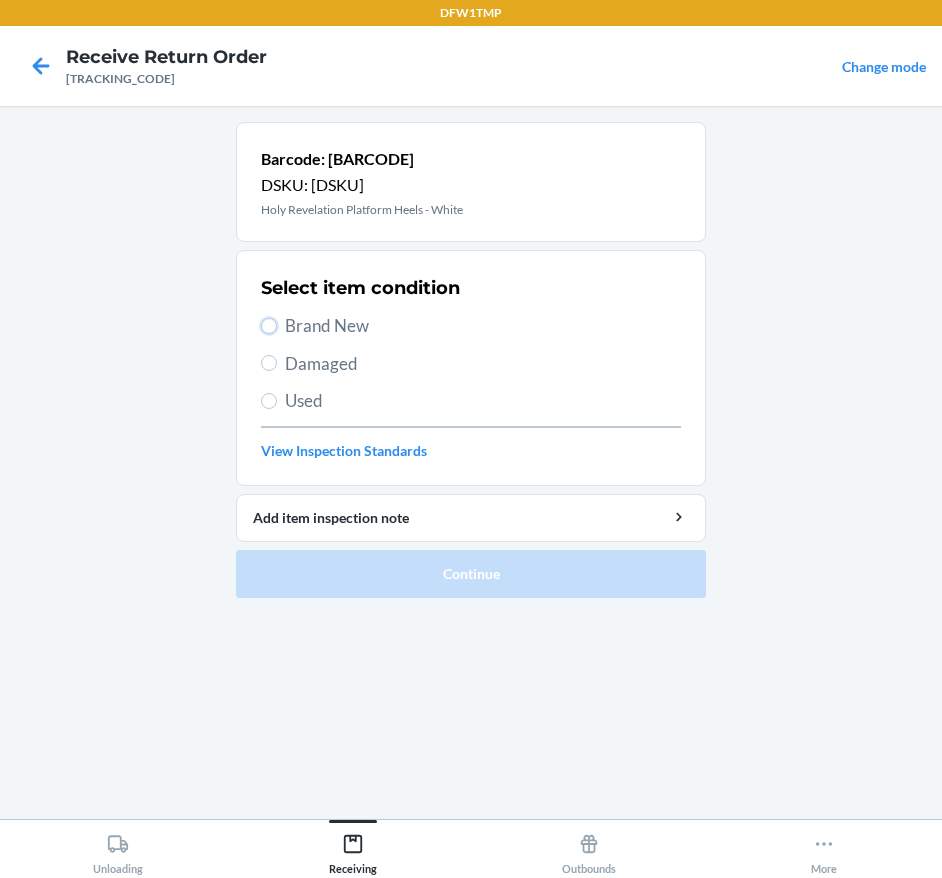 radio on "true" 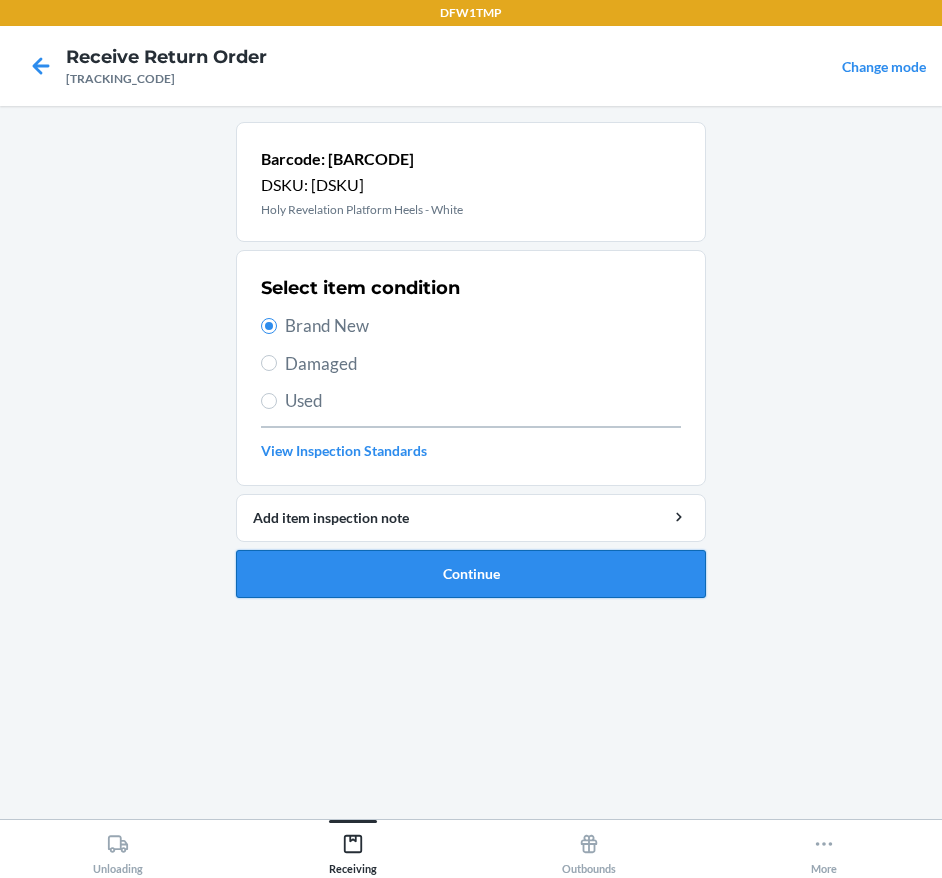 click on "Continue" at bounding box center (471, 574) 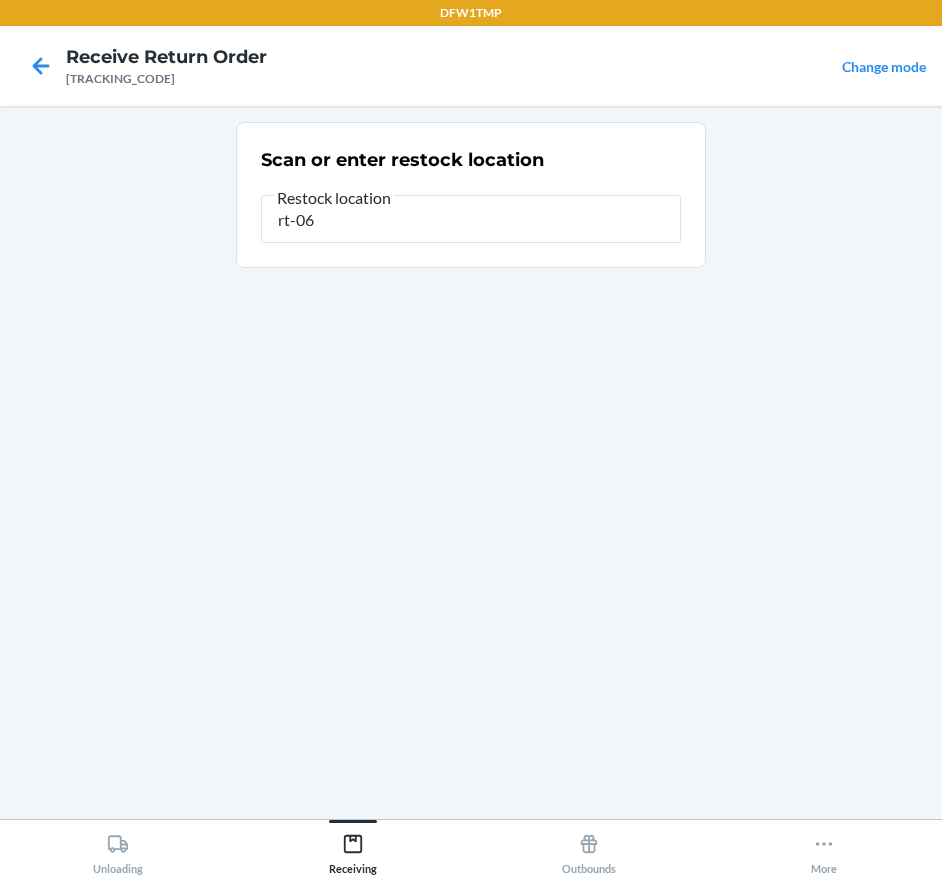 type on "rt-06" 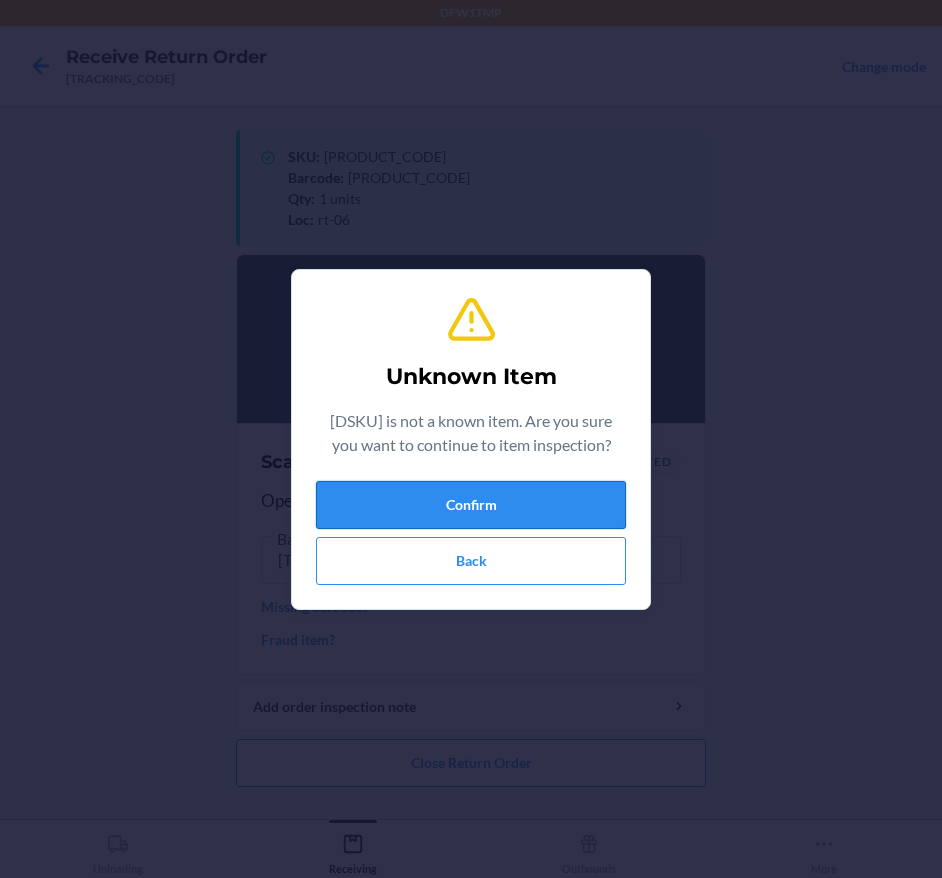 click on "Confirm" at bounding box center (471, 505) 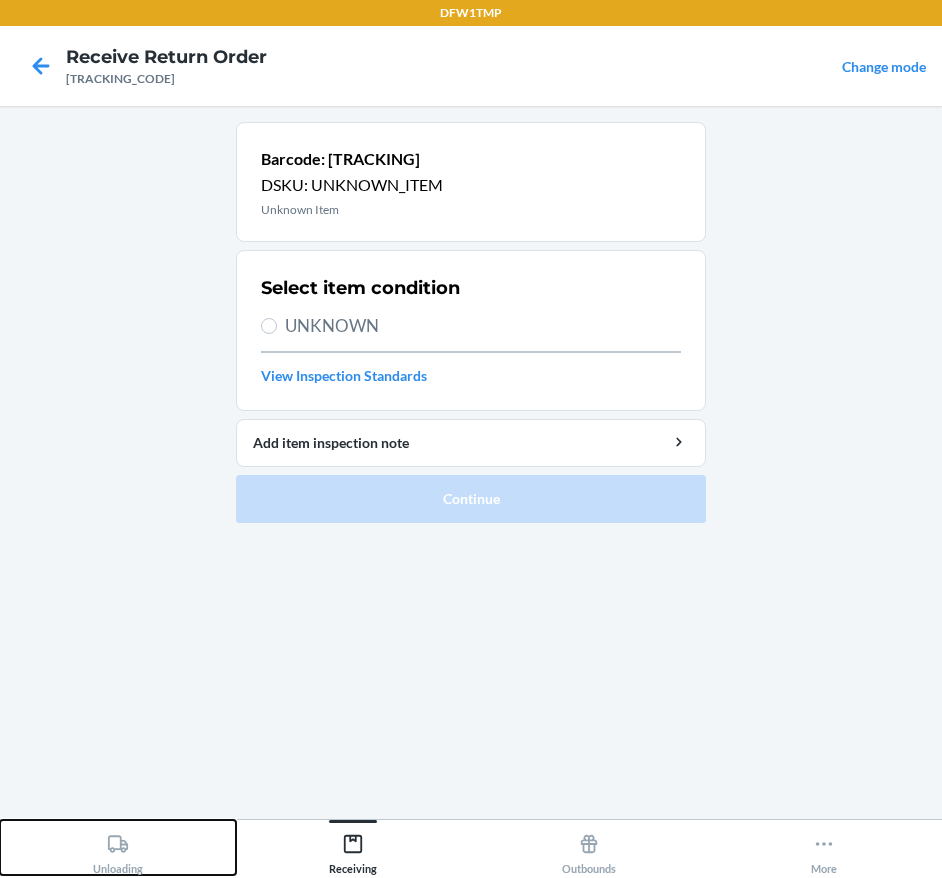 click on "Unloading" at bounding box center (118, 847) 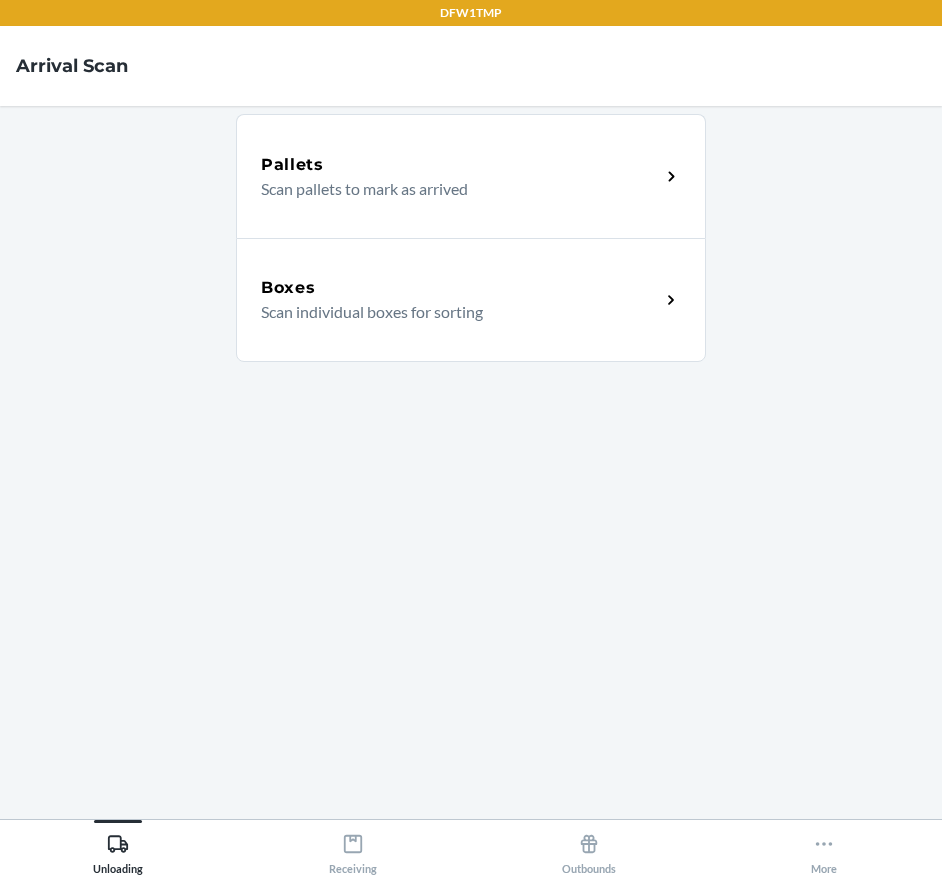click on "Boxes Scan individual boxes for sorting" at bounding box center (471, 300) 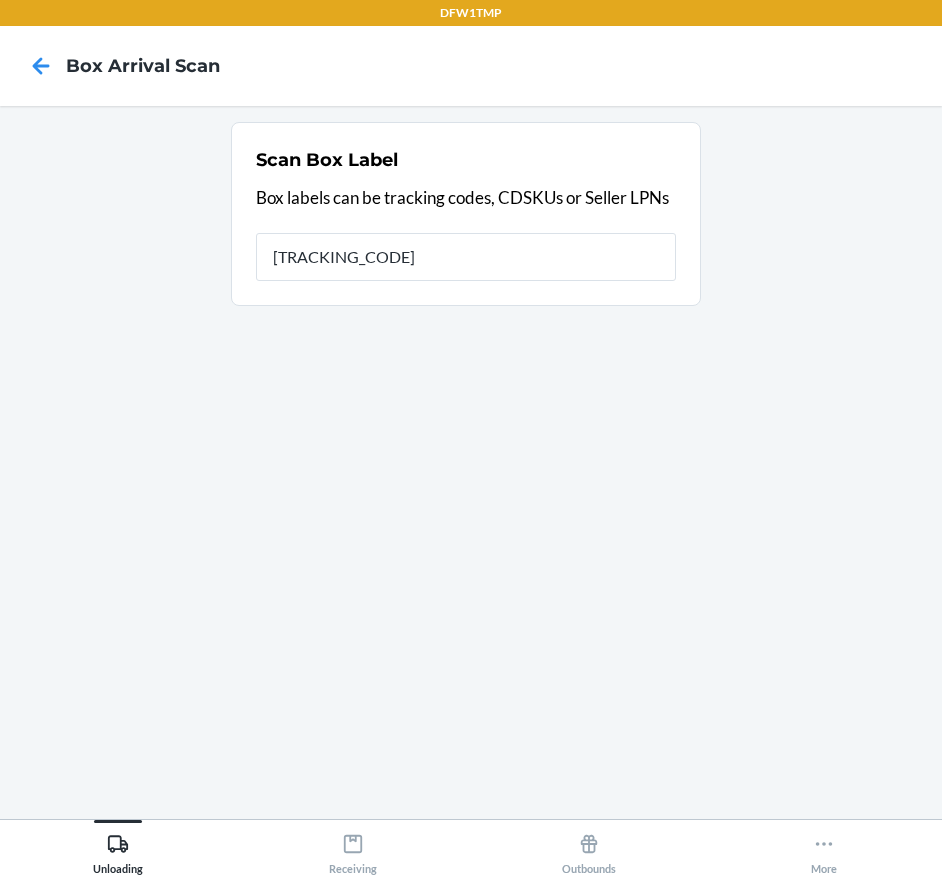 type on "[TRACKING_CODE]" 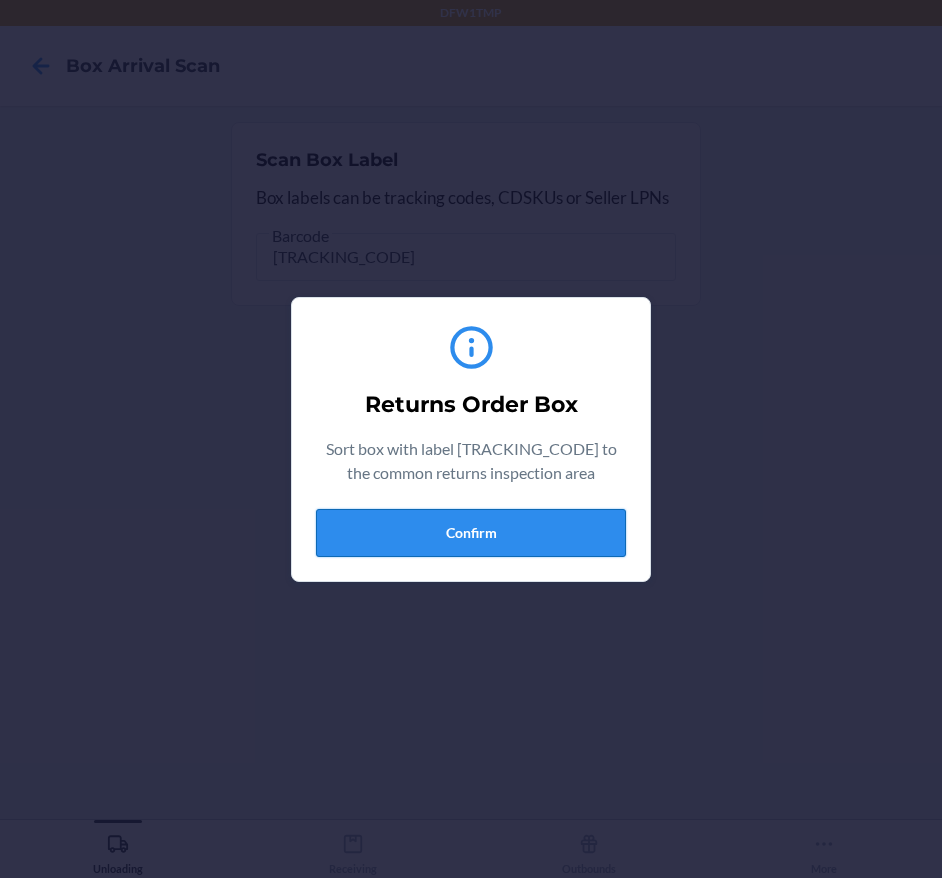 click on "Confirm" at bounding box center (471, 533) 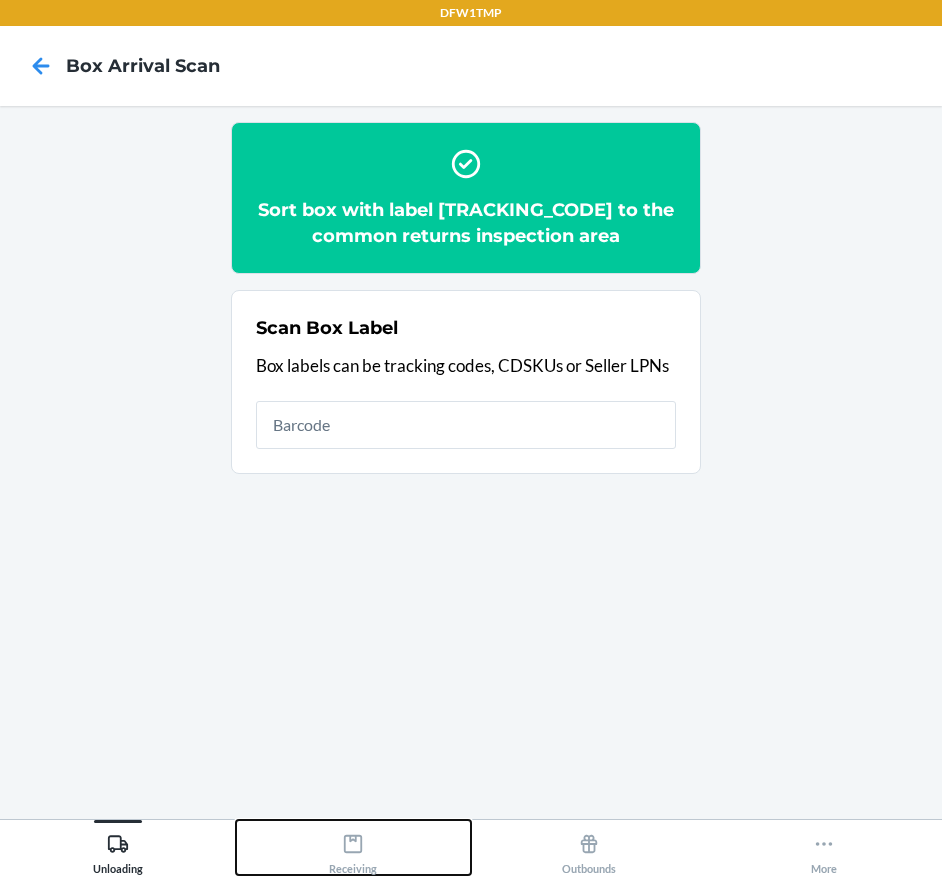click on "Receiving" at bounding box center [354, 847] 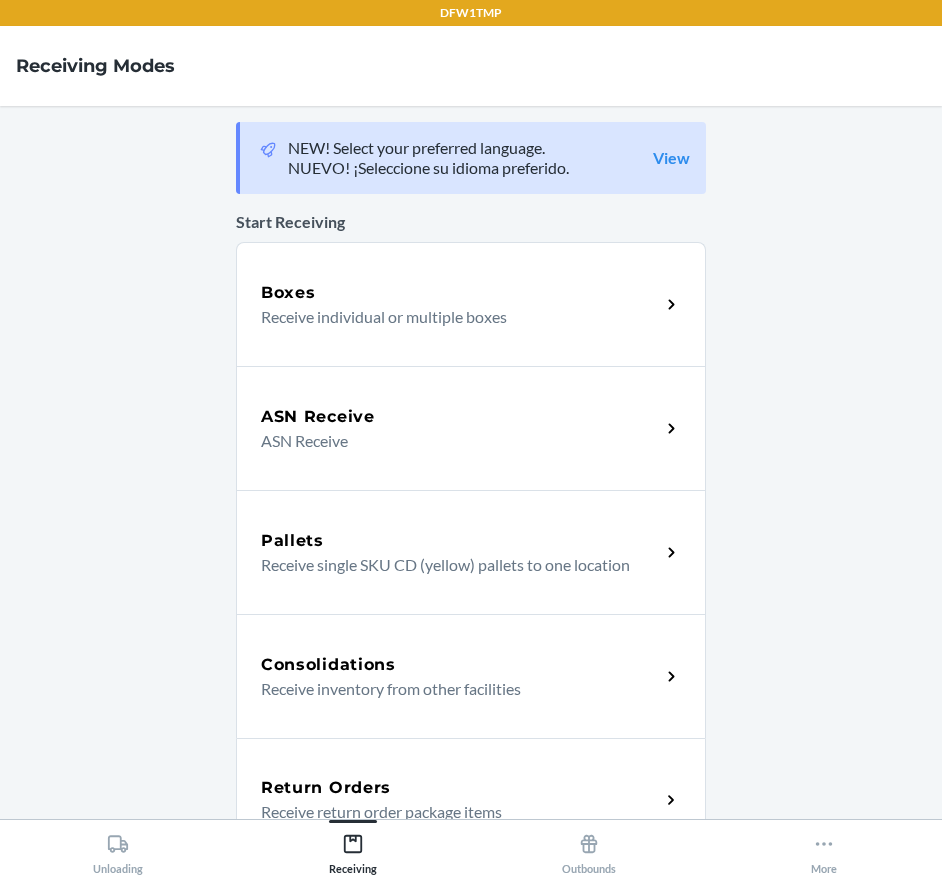click on "Return Orders Receive return order package items" at bounding box center (471, 800) 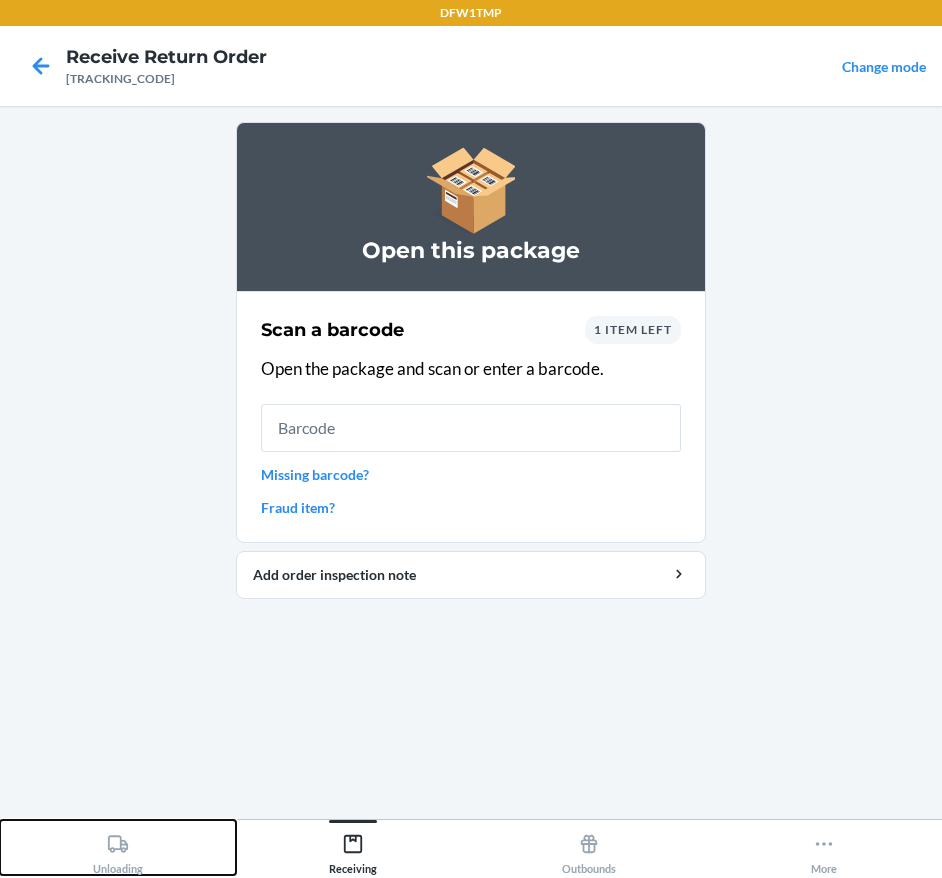 click on "Unloading" at bounding box center (118, 847) 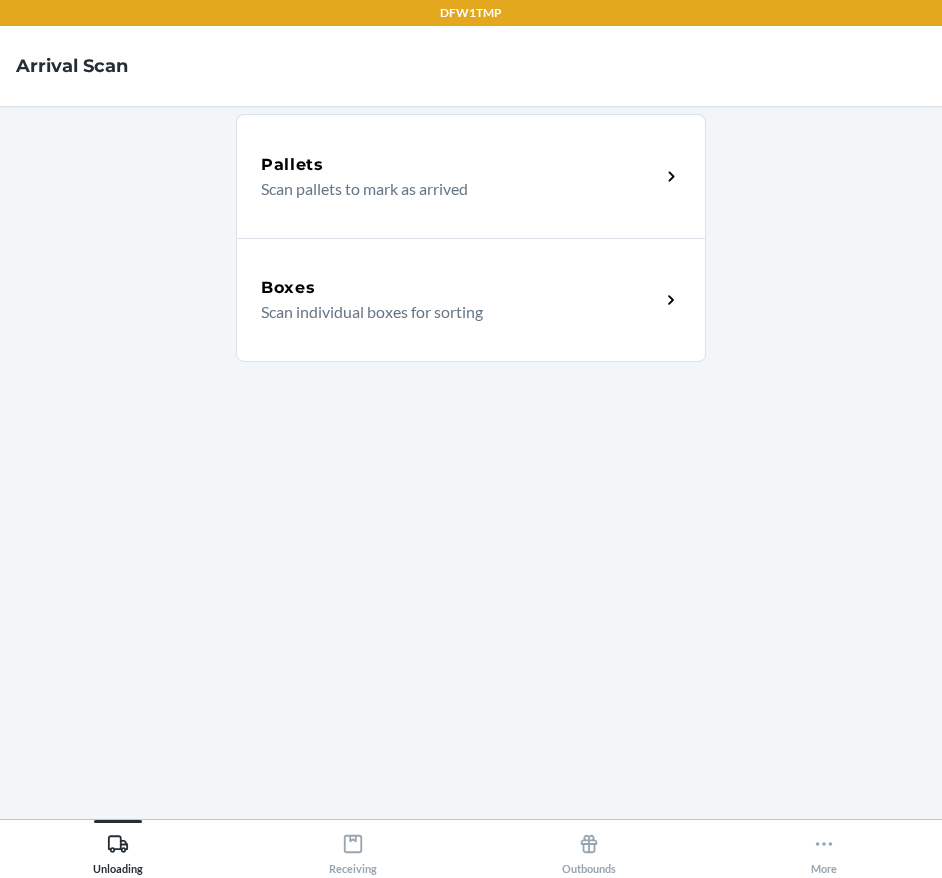 click on "Boxes Scan individual boxes for sorting" at bounding box center (471, 300) 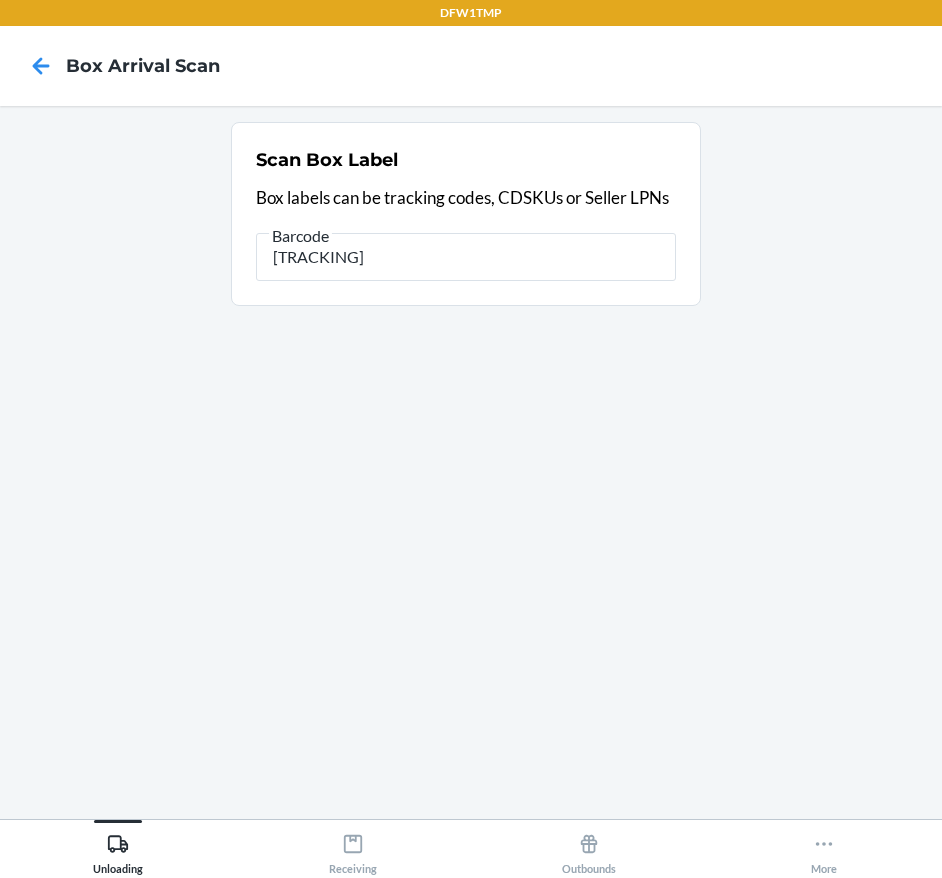 type on "[TRACKING]" 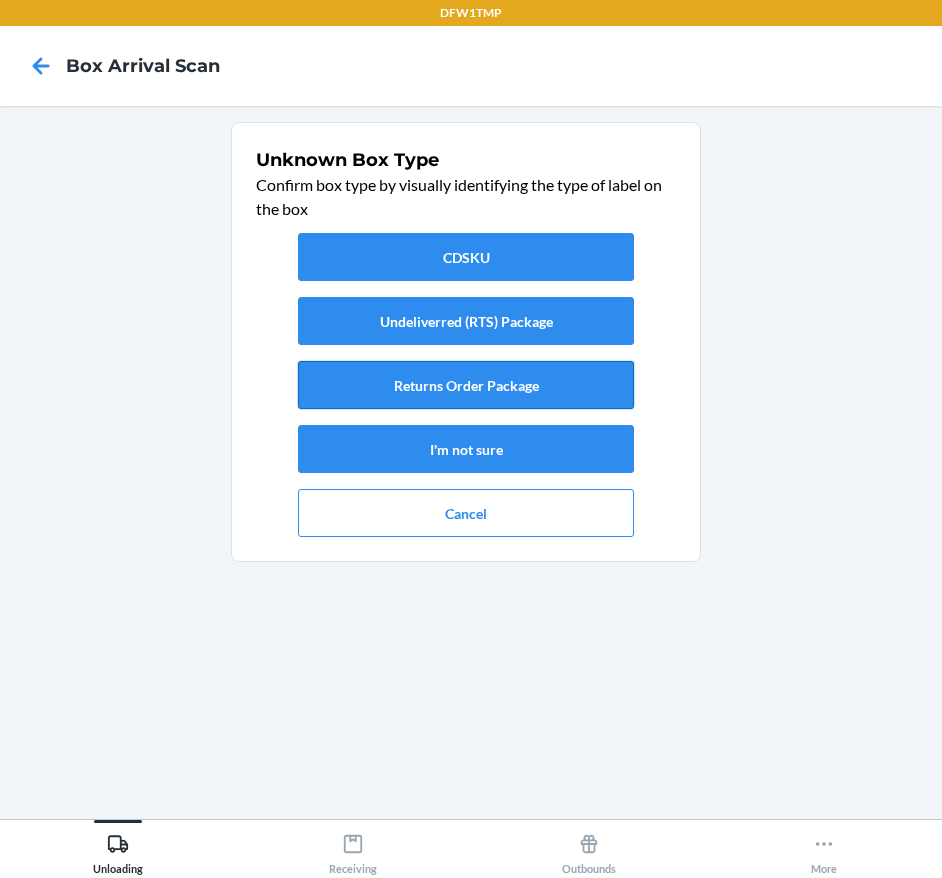 click on "Returns Order Package" at bounding box center [466, 385] 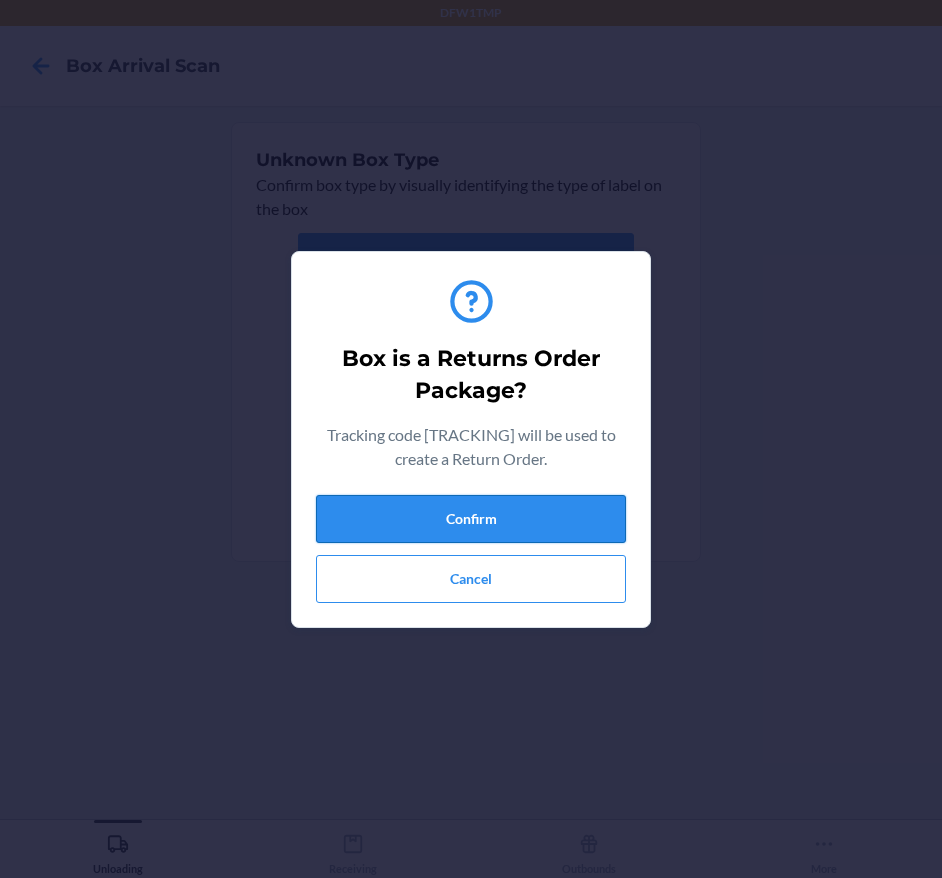 click on "Confirm" at bounding box center (471, 519) 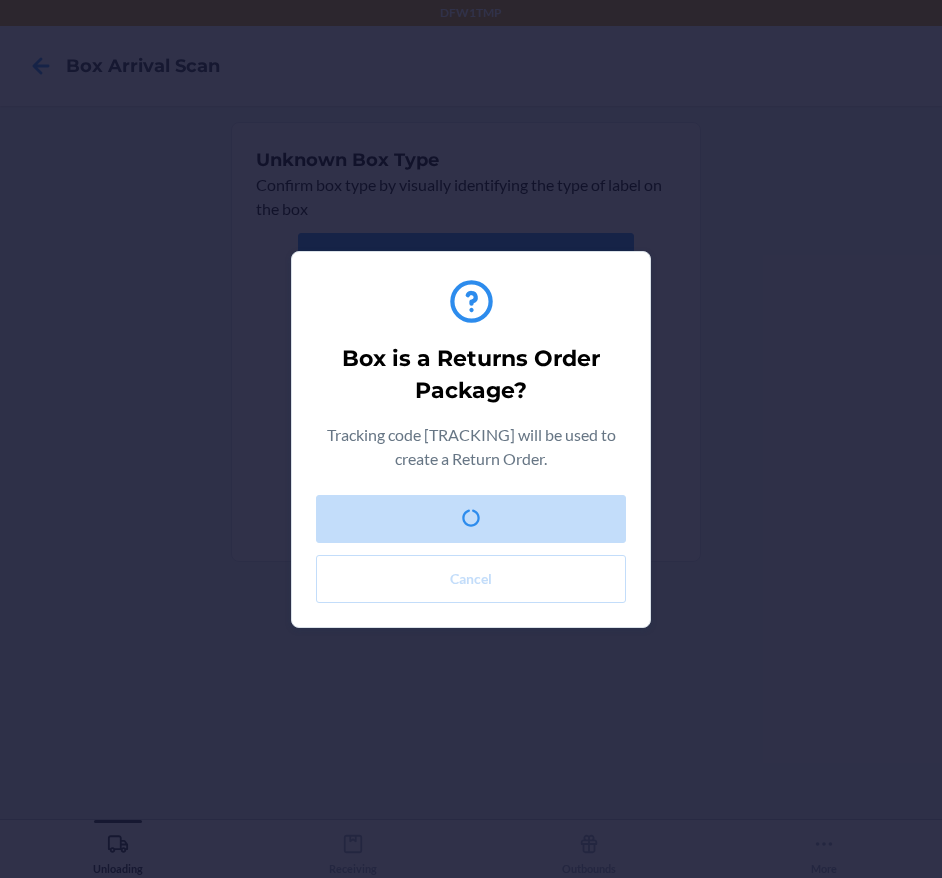 click on "Box is a Returns Order Package? Tracking code [TRACKING] will be used to create a Return Order. Confirm Cancel" at bounding box center [471, 439] 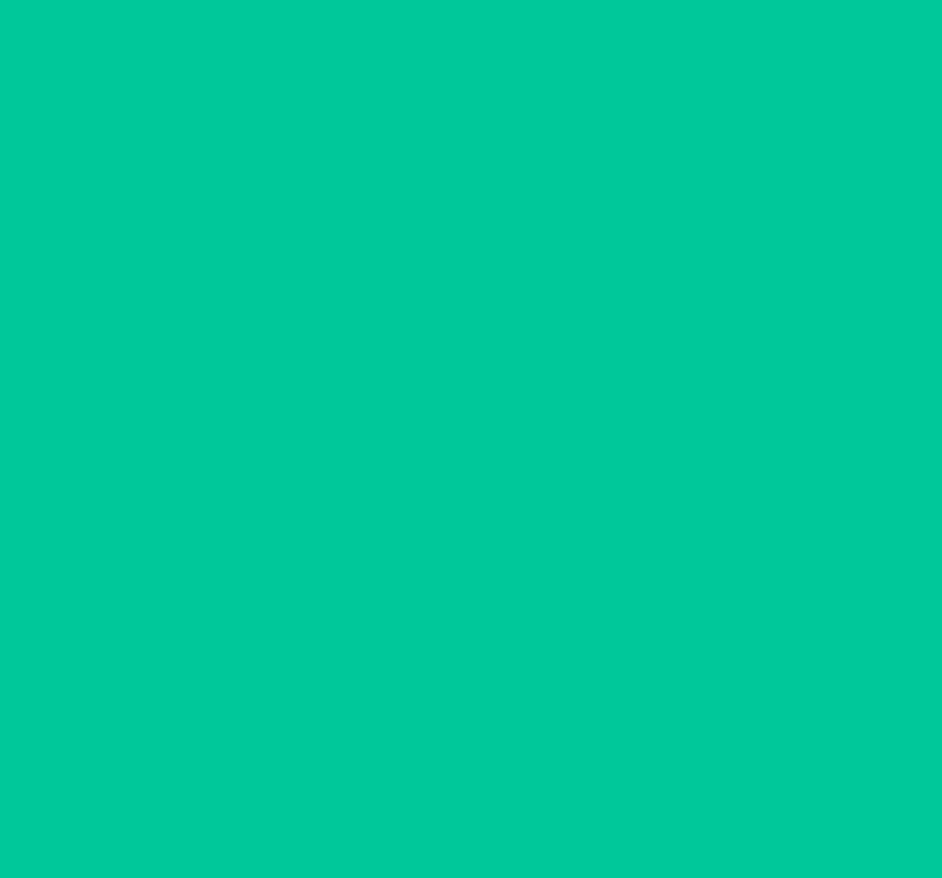 click on "Receiving" at bounding box center [353, 850] 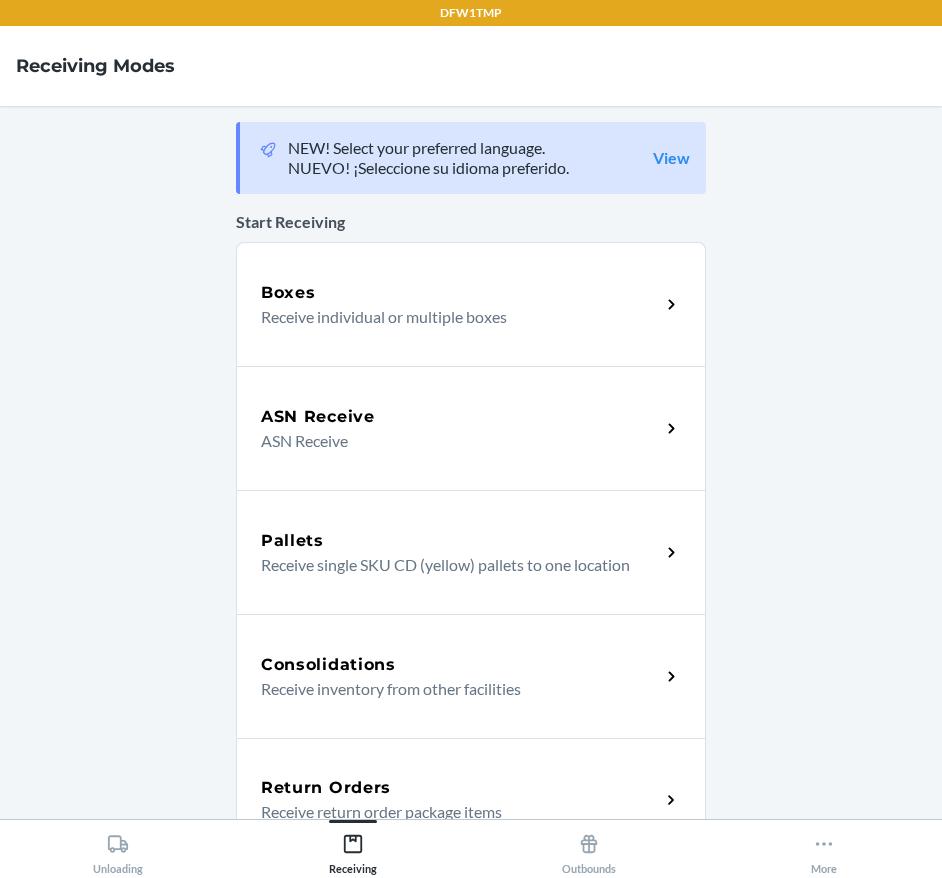 click on "Return Orders" at bounding box center (326, 788) 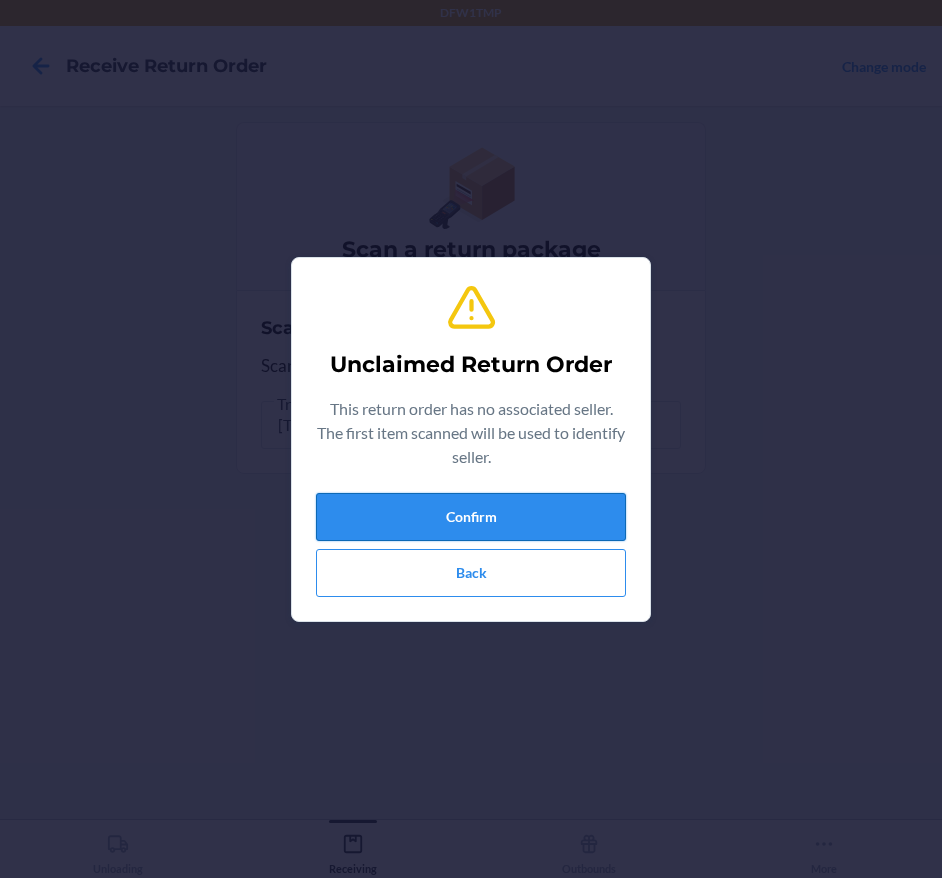 click on "Confirm" at bounding box center [471, 517] 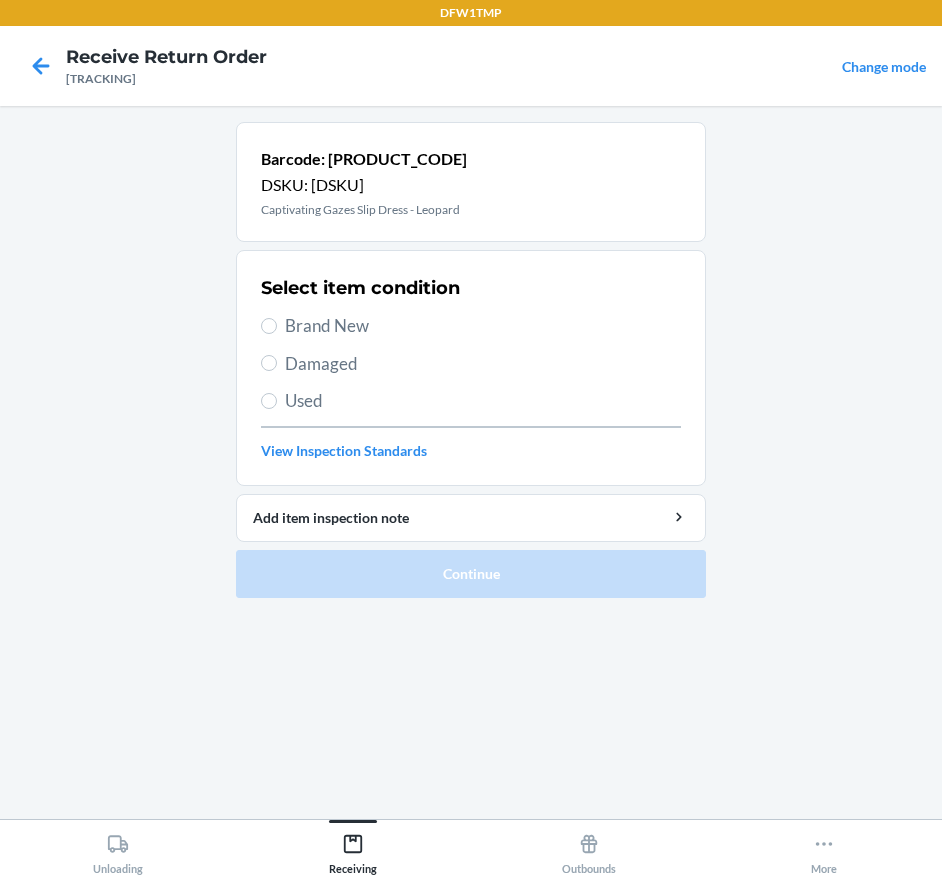 click on "Select item condition Brand New Damaged Used View Inspection Standards" at bounding box center (471, 368) 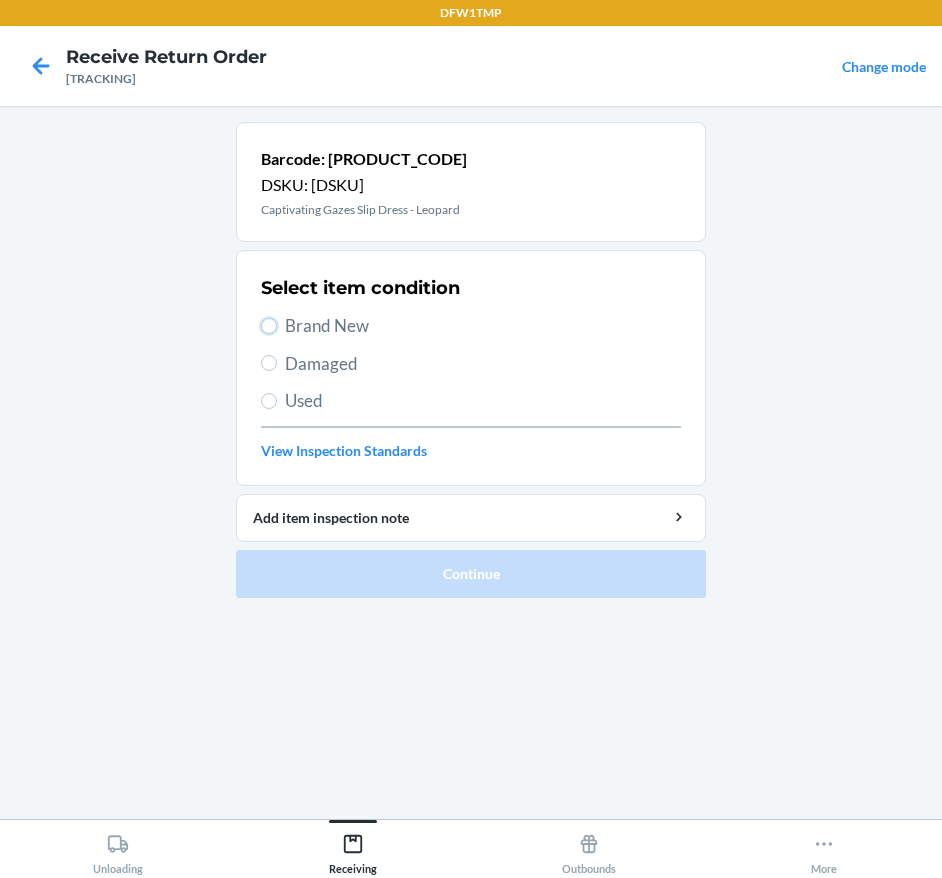 click on "Brand New" at bounding box center [269, 326] 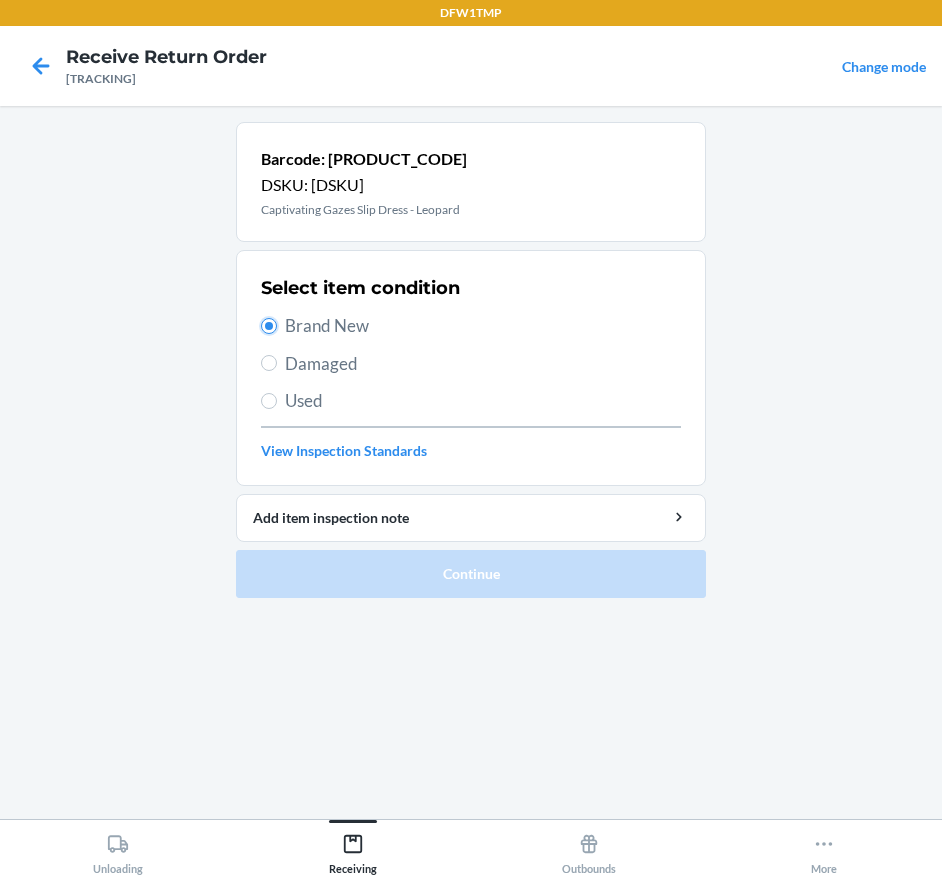 radio on "true" 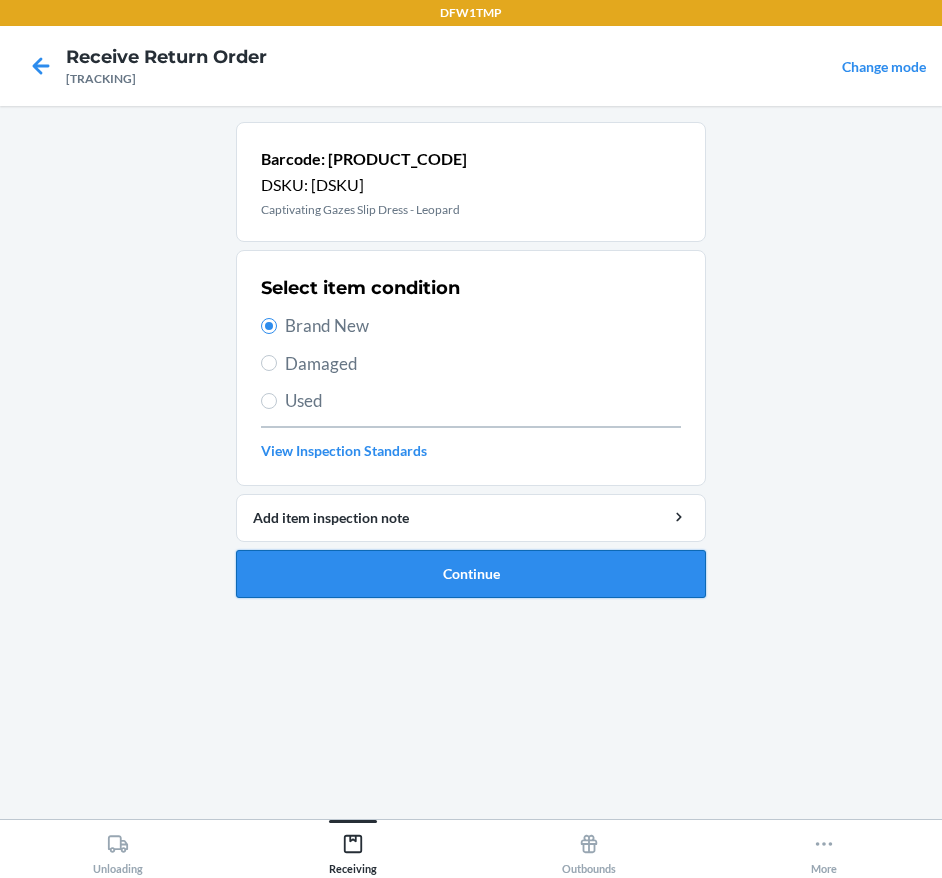 click on "Continue" at bounding box center [471, 574] 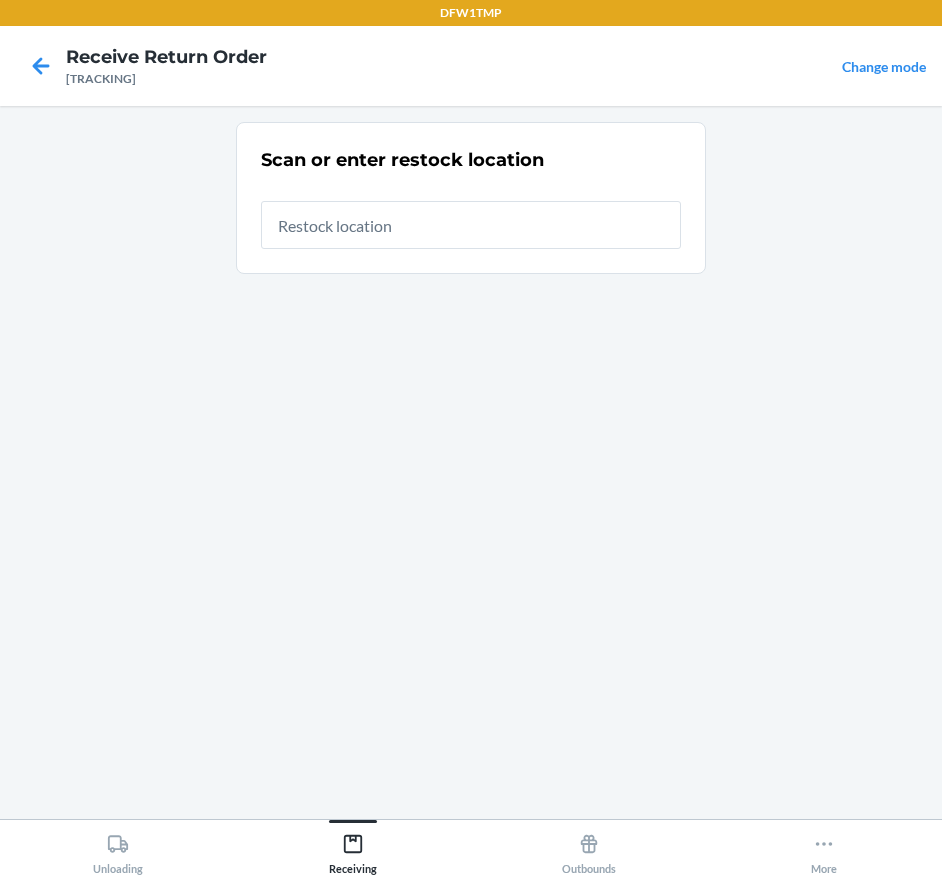 click at bounding box center [471, 225] 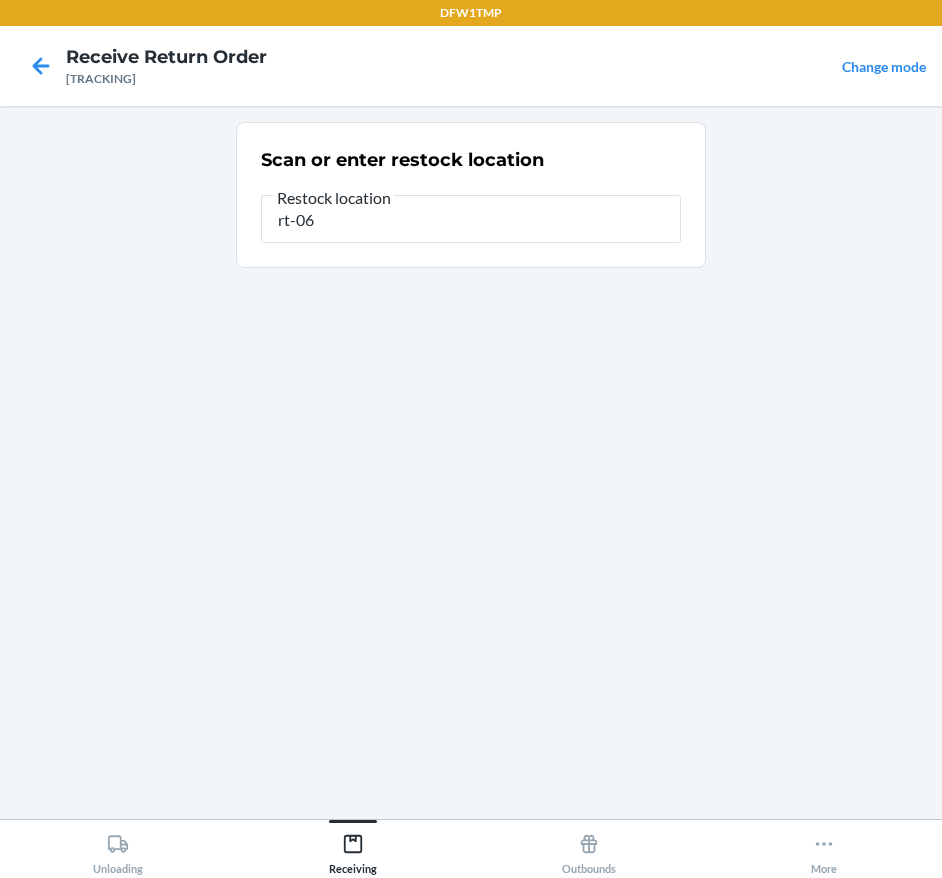 type on "rt-06" 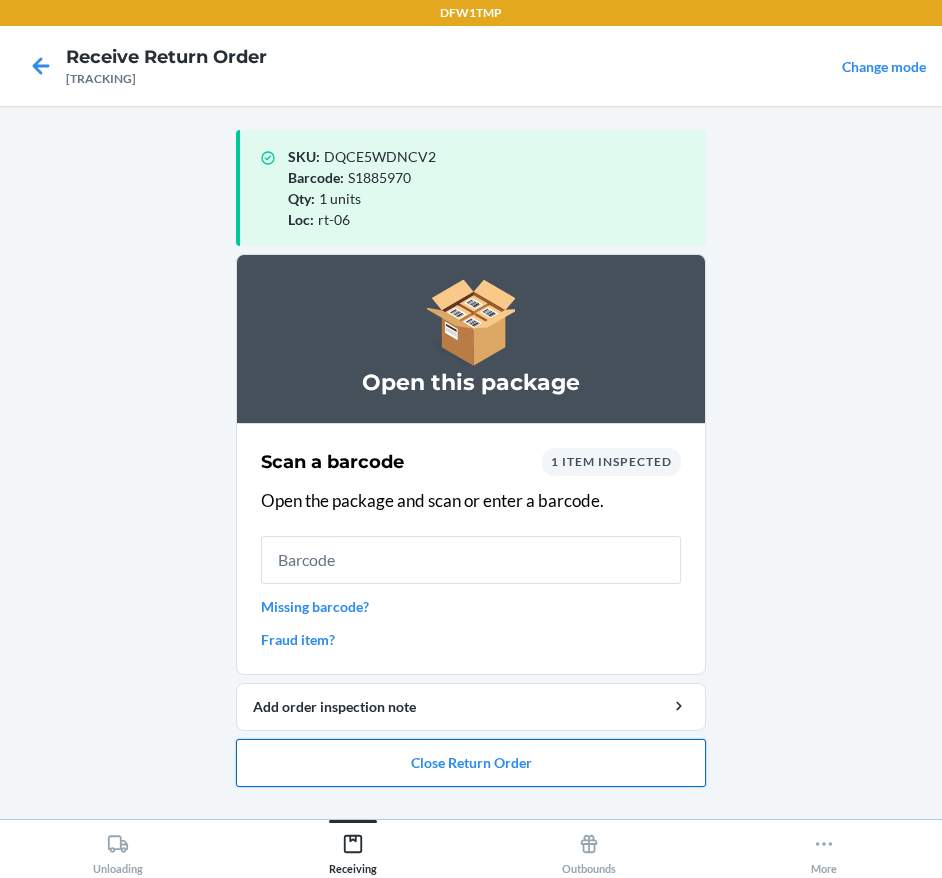 click on "Close Return Order" at bounding box center (471, 763) 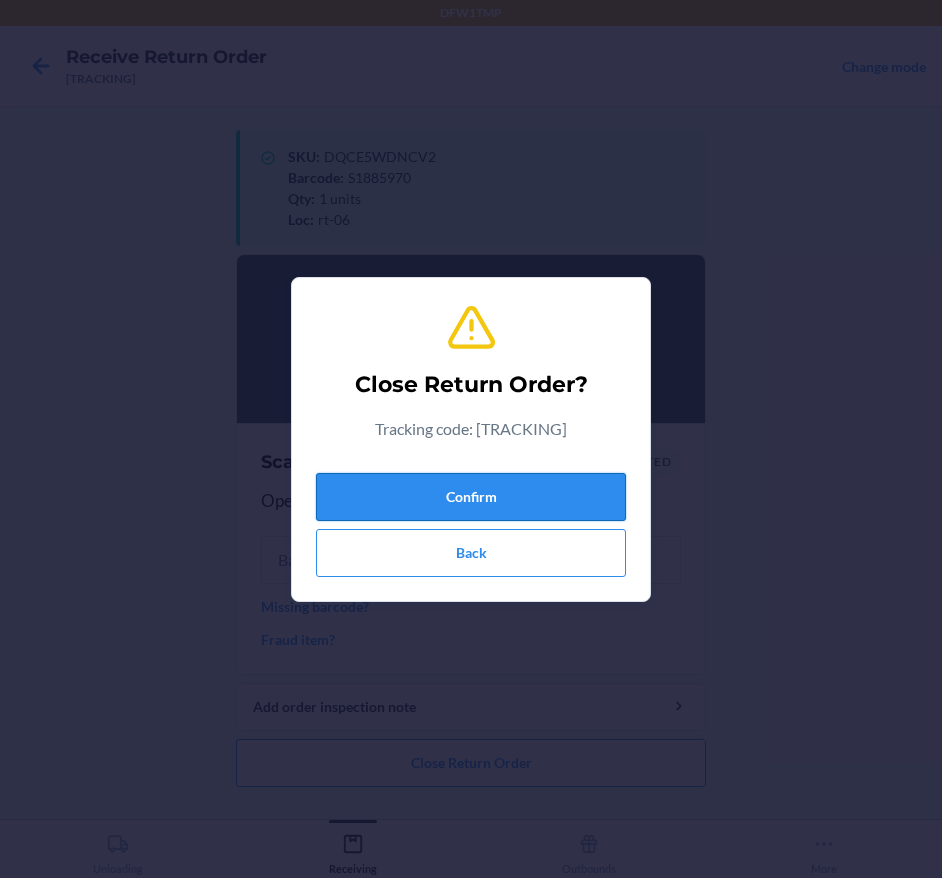click on "Confirm" at bounding box center [471, 497] 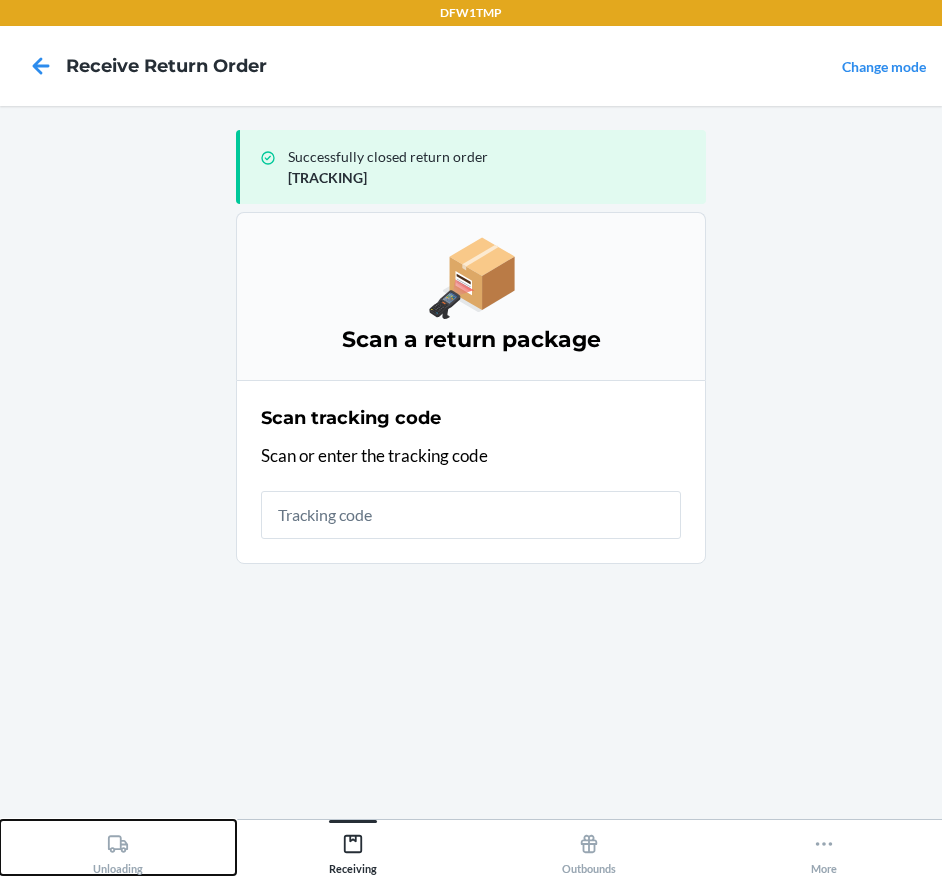 click on "Unloading" at bounding box center (118, 847) 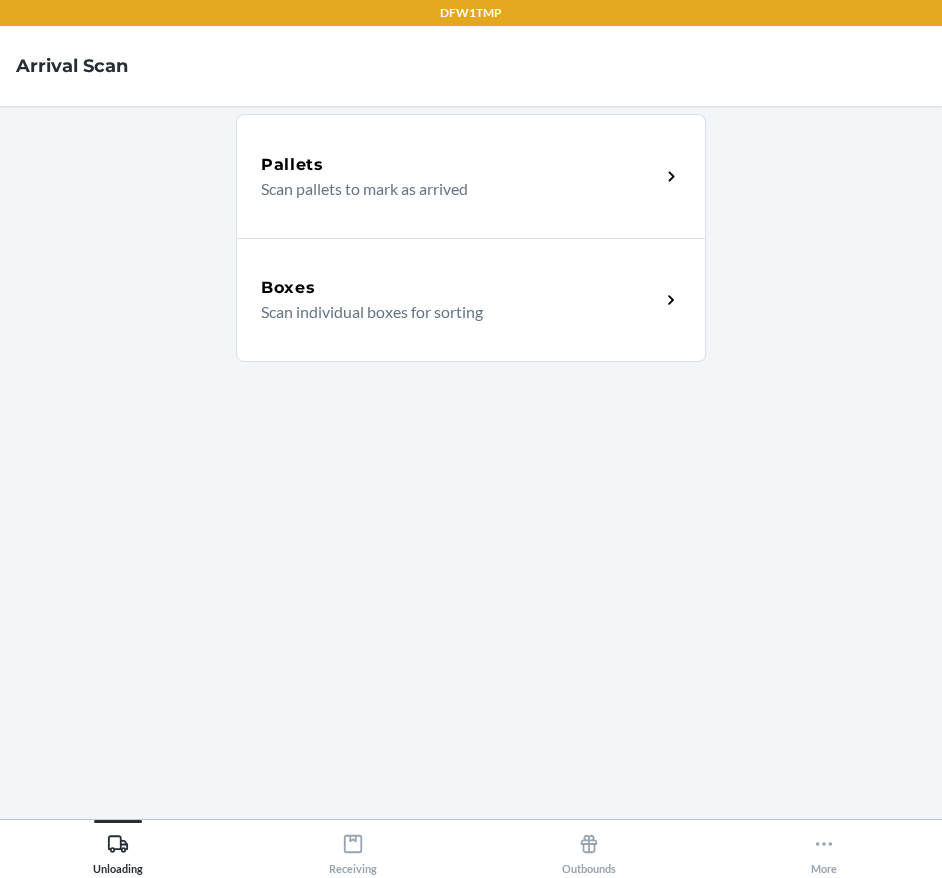 click on "Scan individual boxes for sorting" at bounding box center (452, 312) 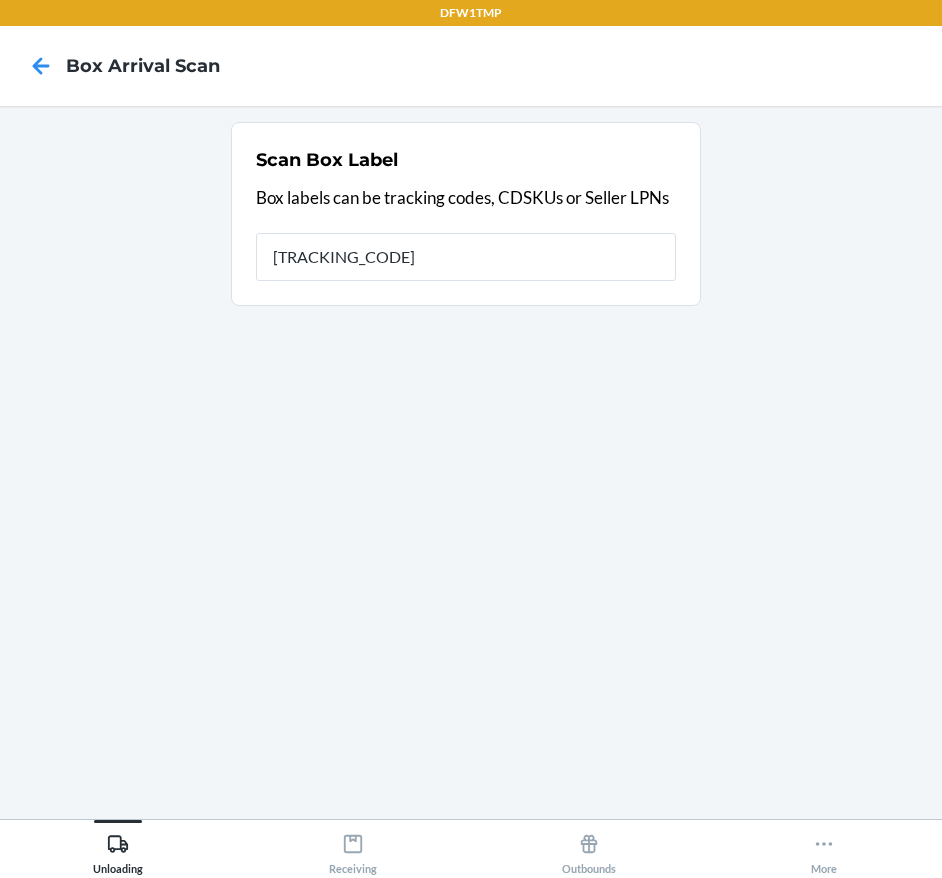 type on "[TRACKING_CODE]" 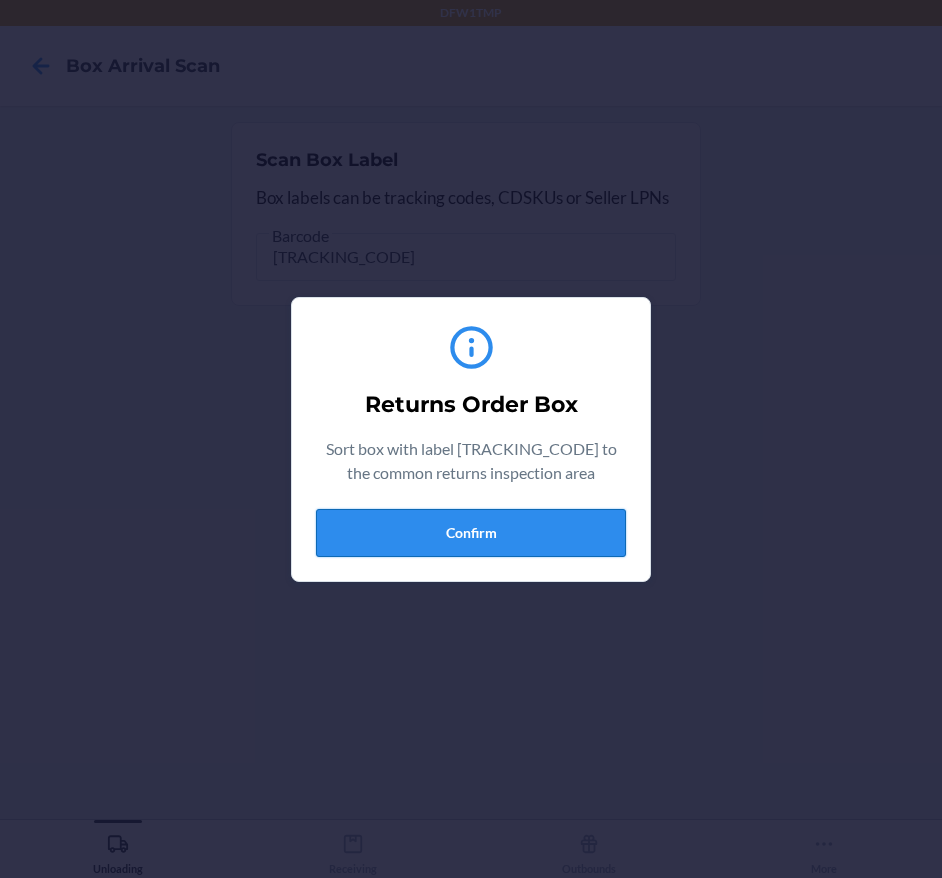 click on "Confirm" at bounding box center (471, 533) 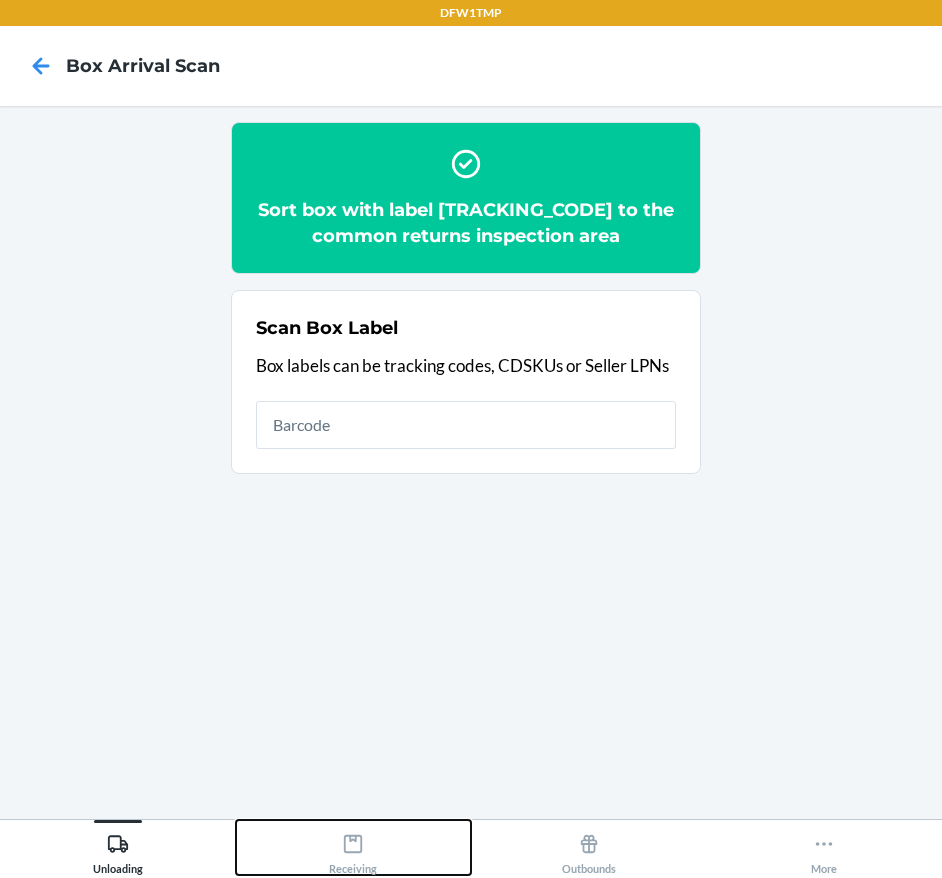 click on "Receiving" at bounding box center (354, 847) 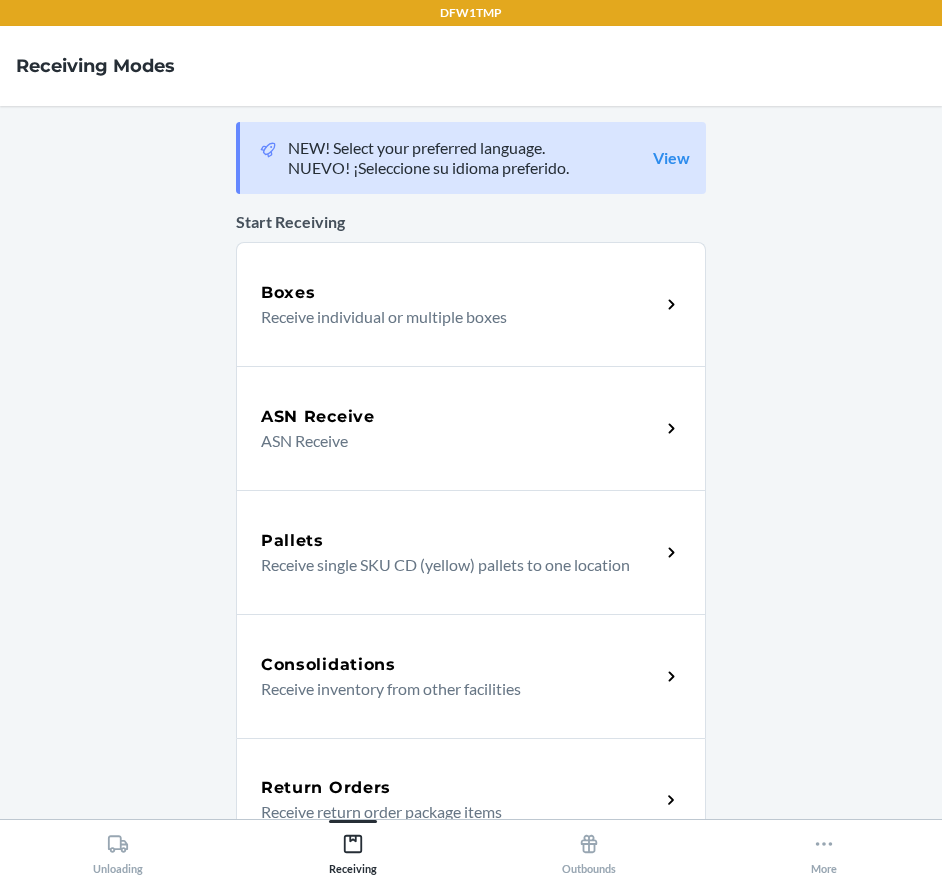click on "Return Orders Receive return order package items" at bounding box center [471, 800] 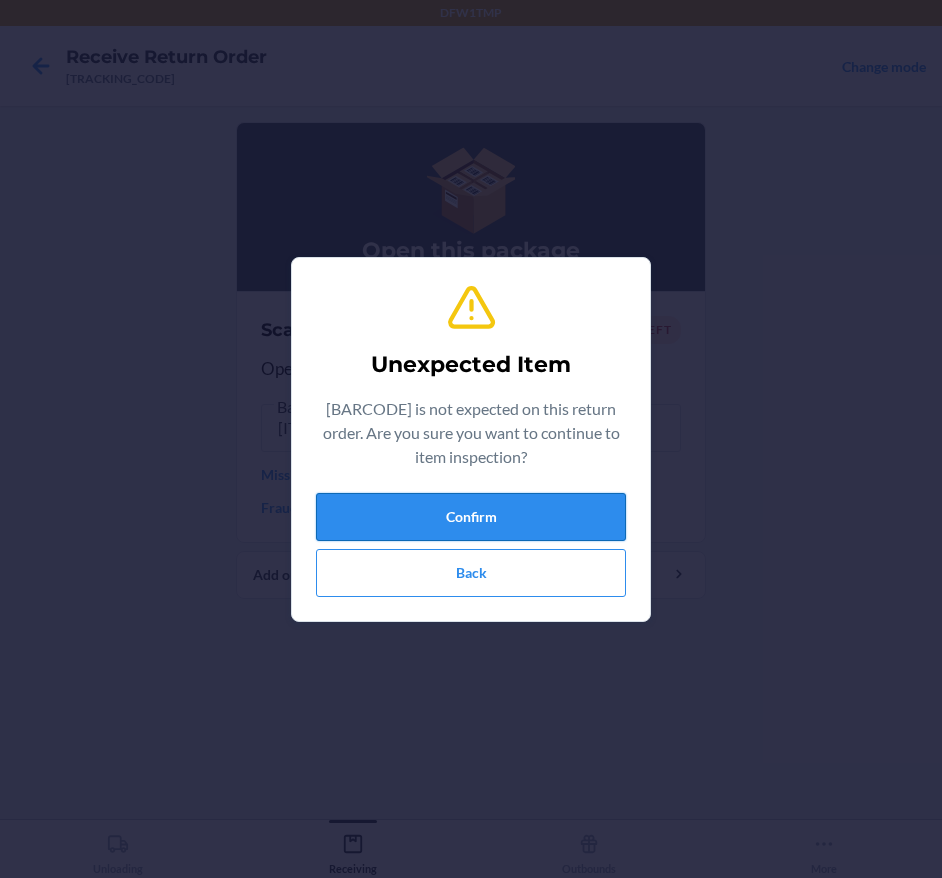 click on "Confirm" at bounding box center [471, 517] 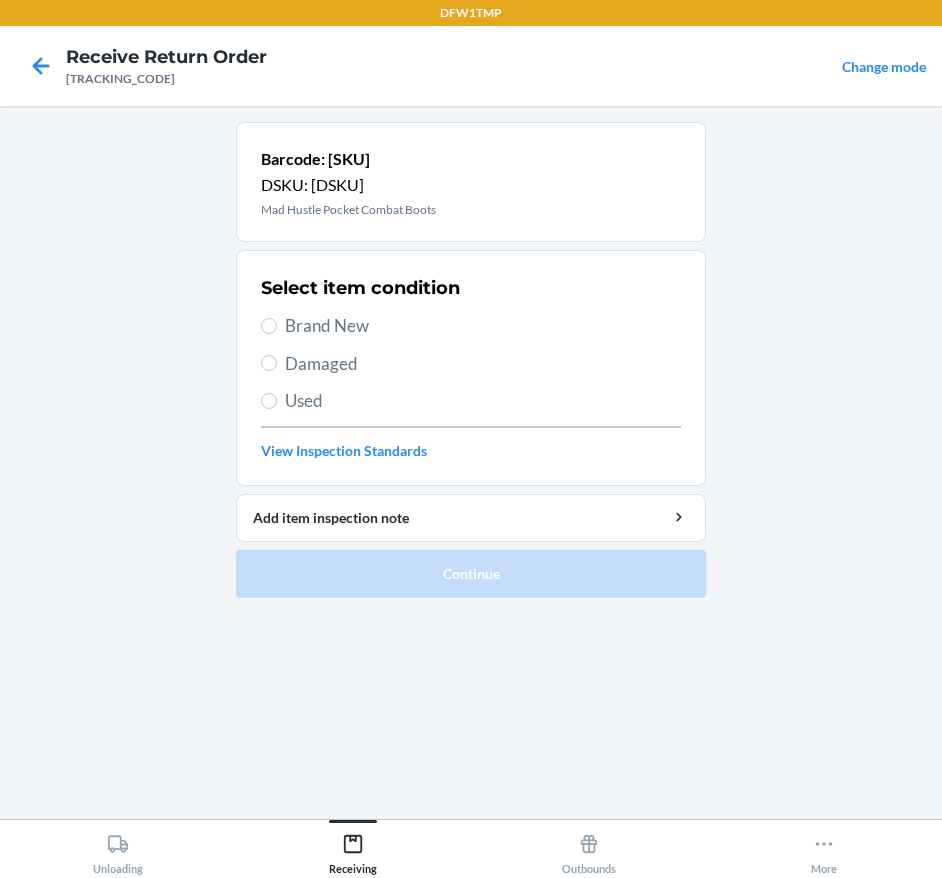 click on "Brand New" at bounding box center [483, 326] 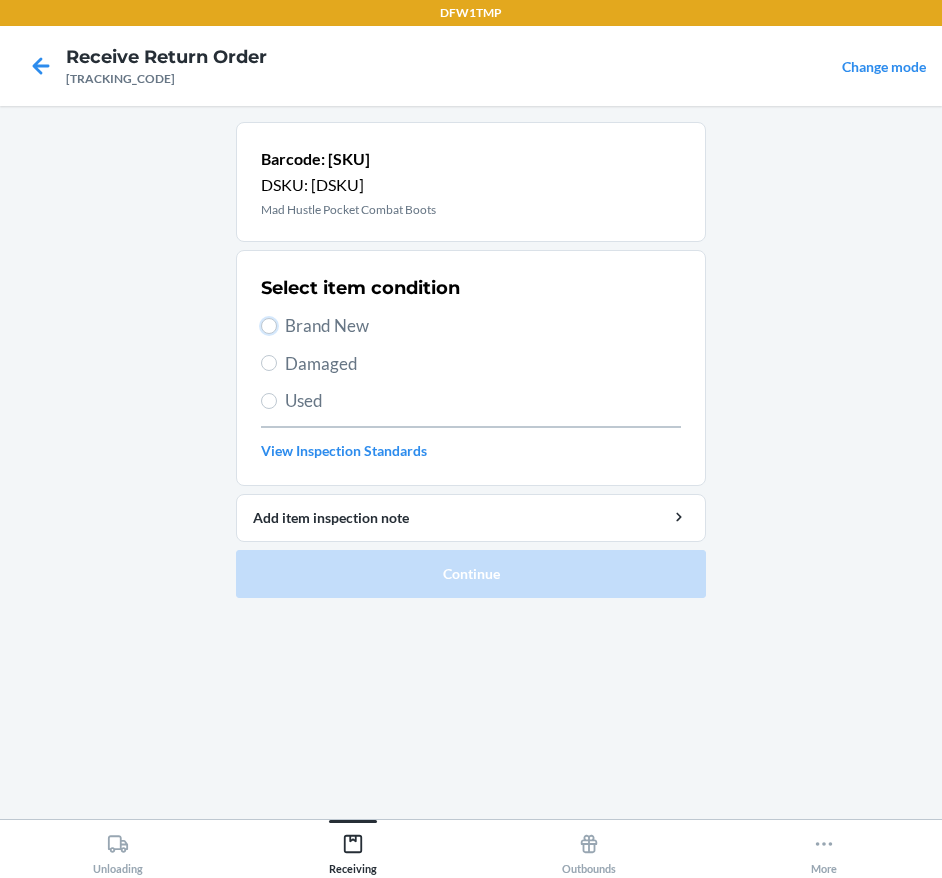 click on "Brand New" at bounding box center [269, 326] 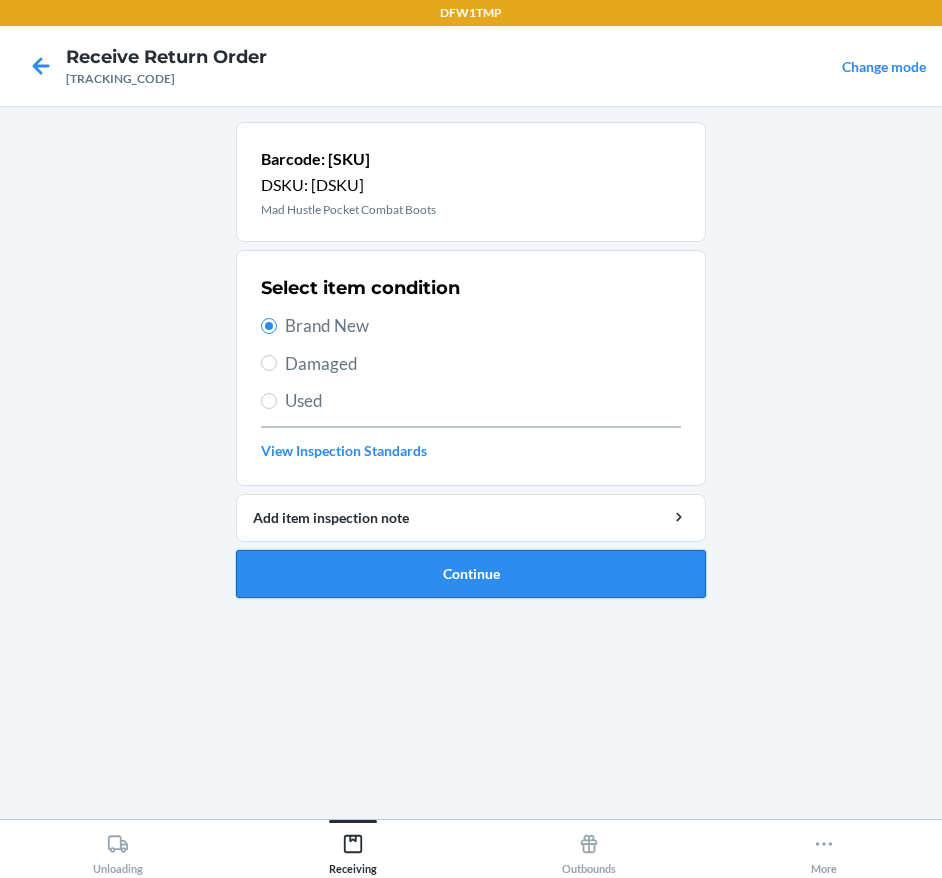 click on "Continue" at bounding box center [471, 574] 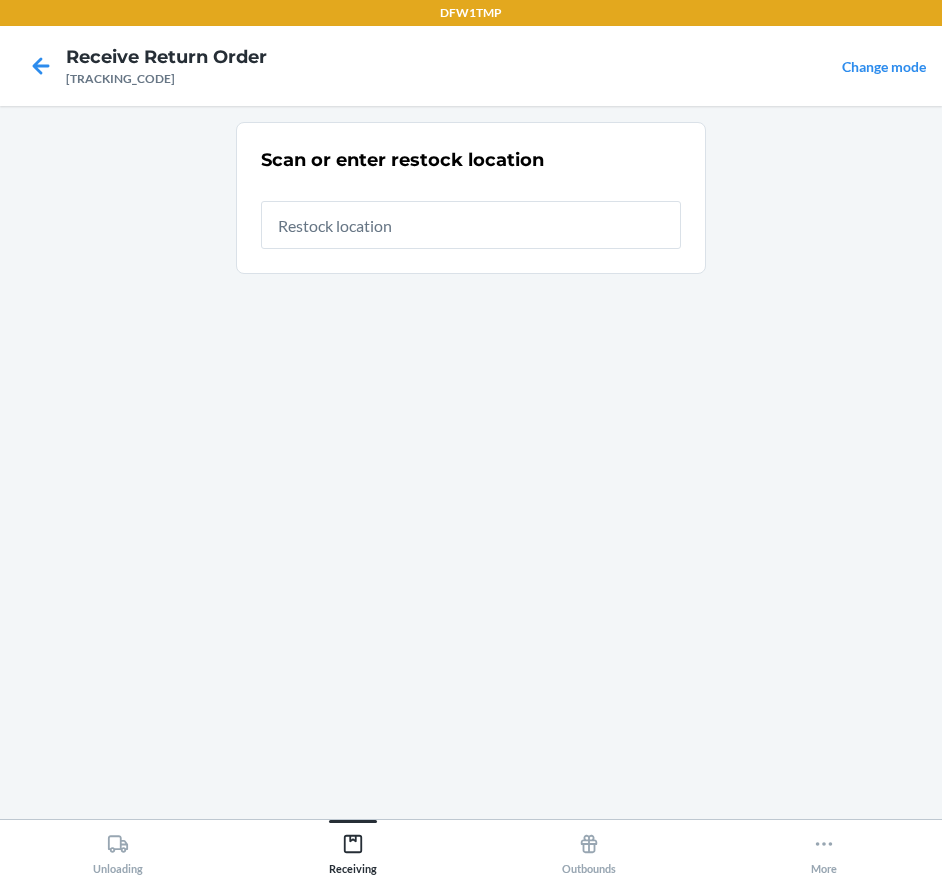 type on "4" 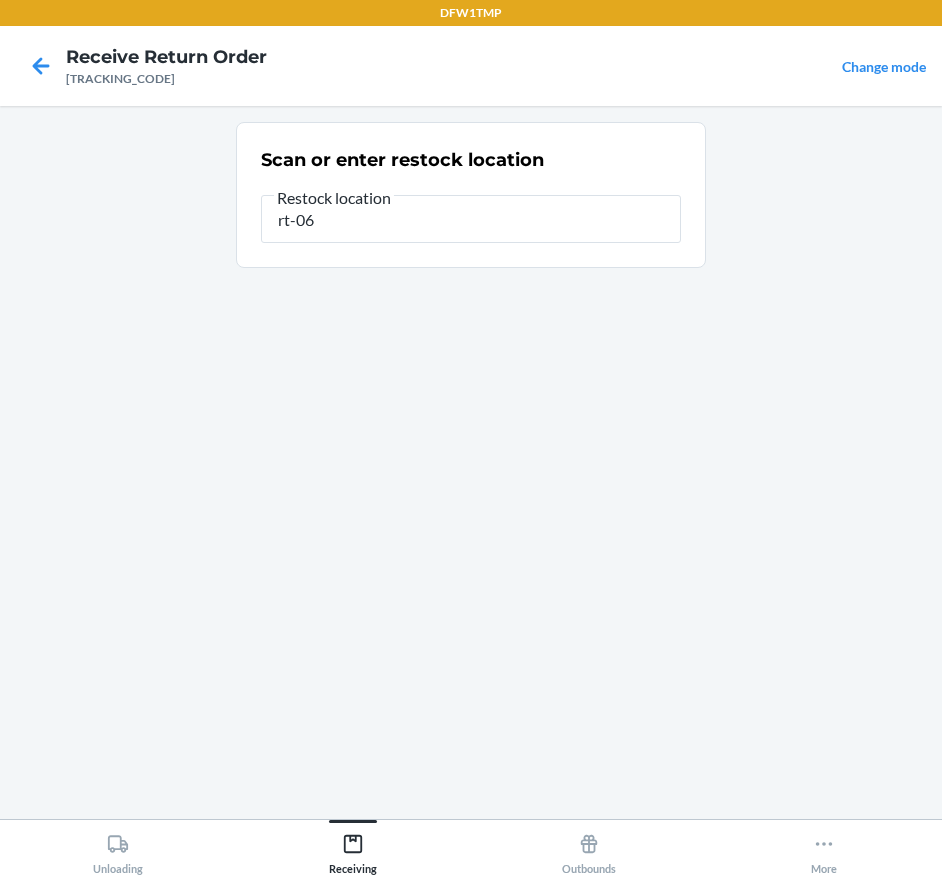 type on "rt-06" 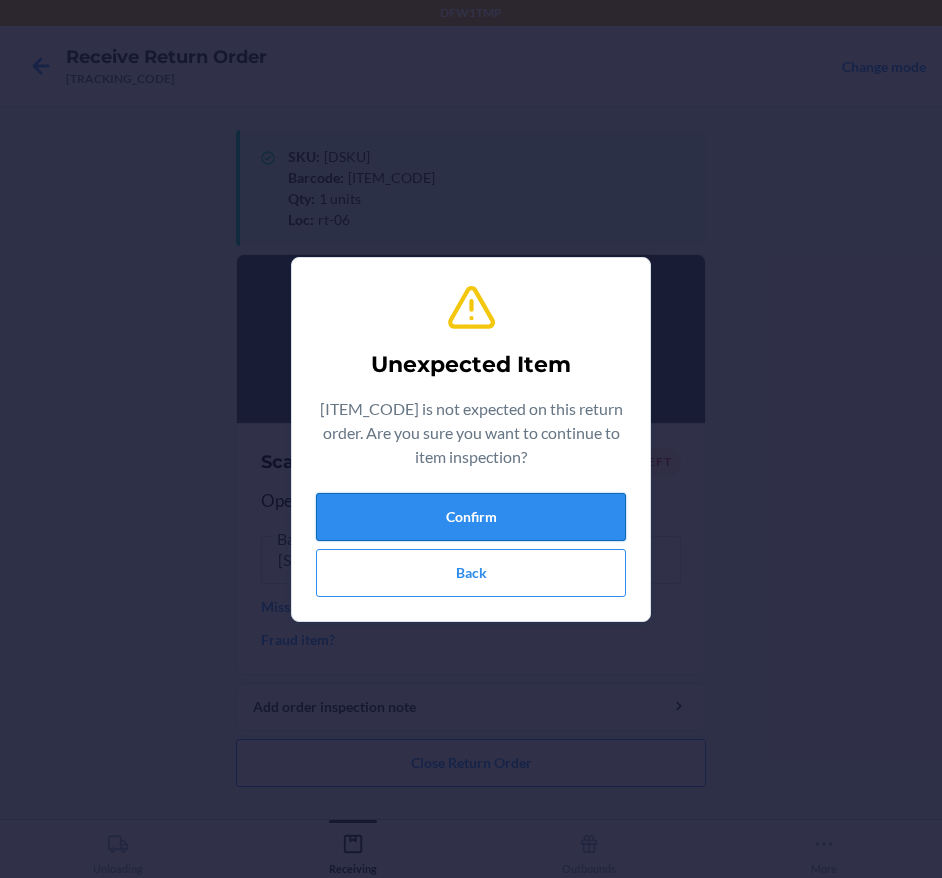 click on "Confirm" at bounding box center [471, 517] 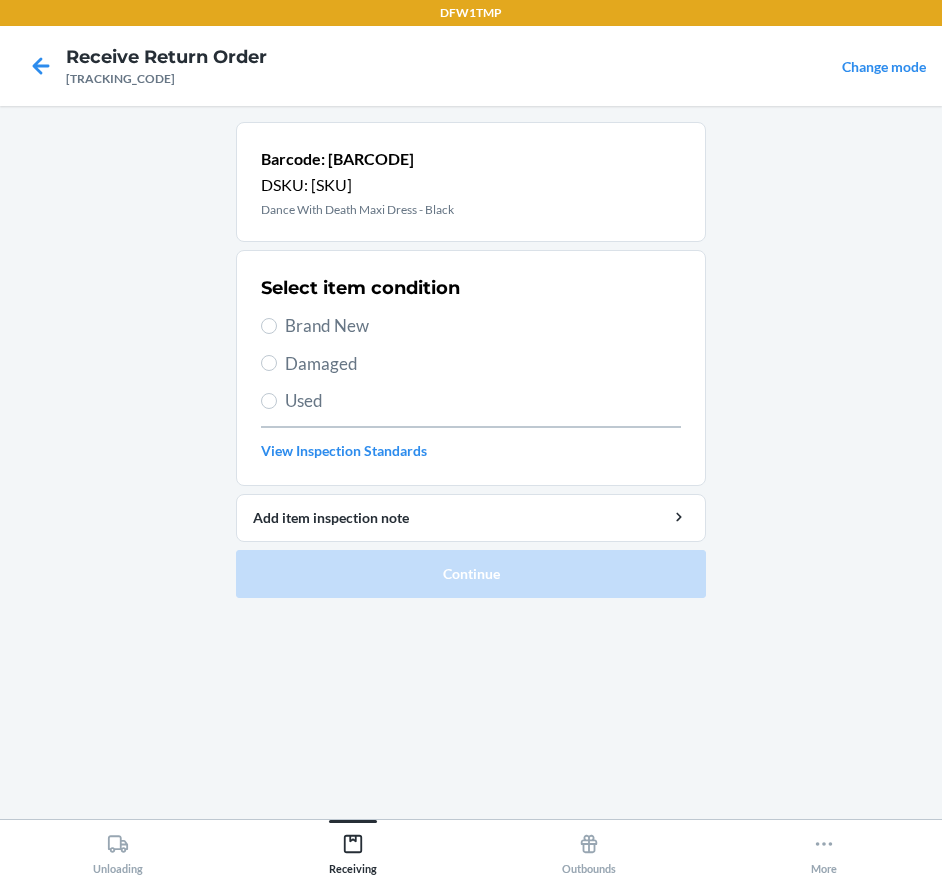 click on "Brand New" at bounding box center [483, 326] 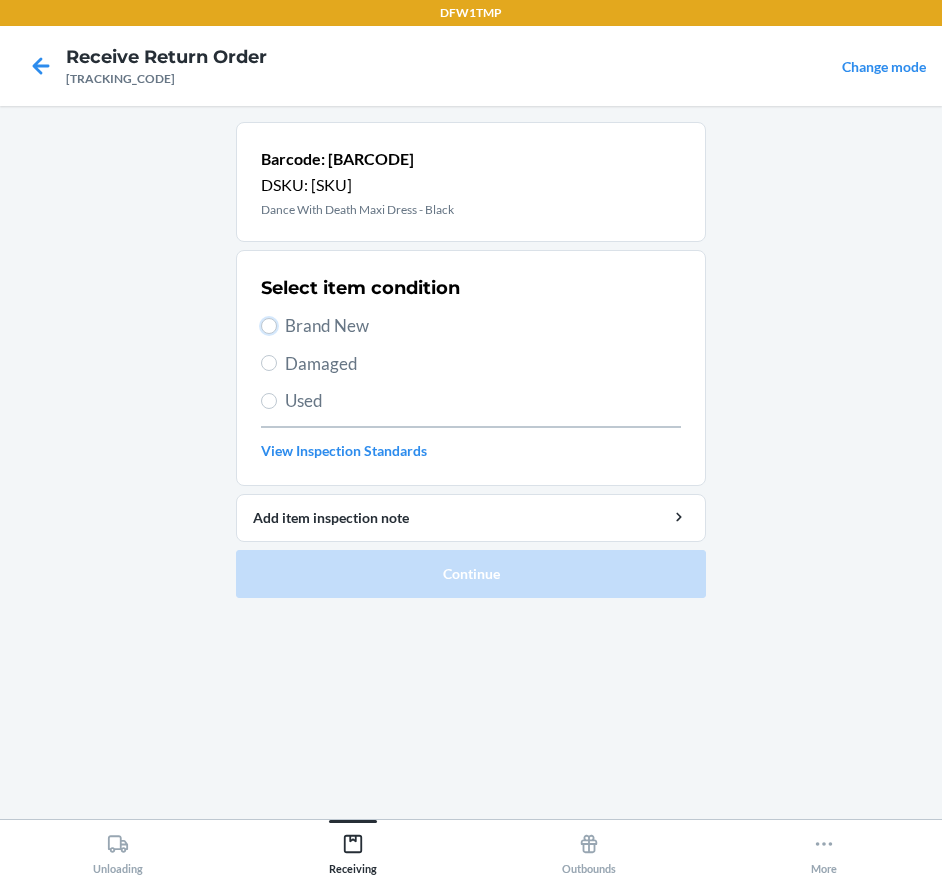 click on "Brand New" at bounding box center [269, 326] 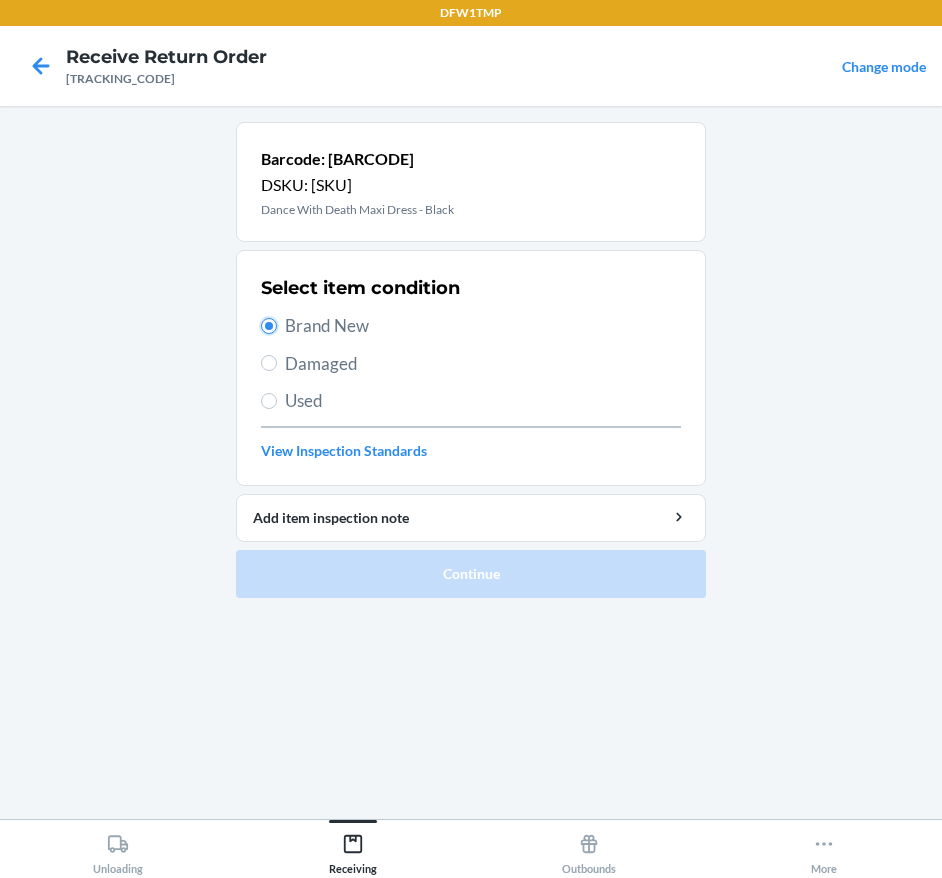radio on "true" 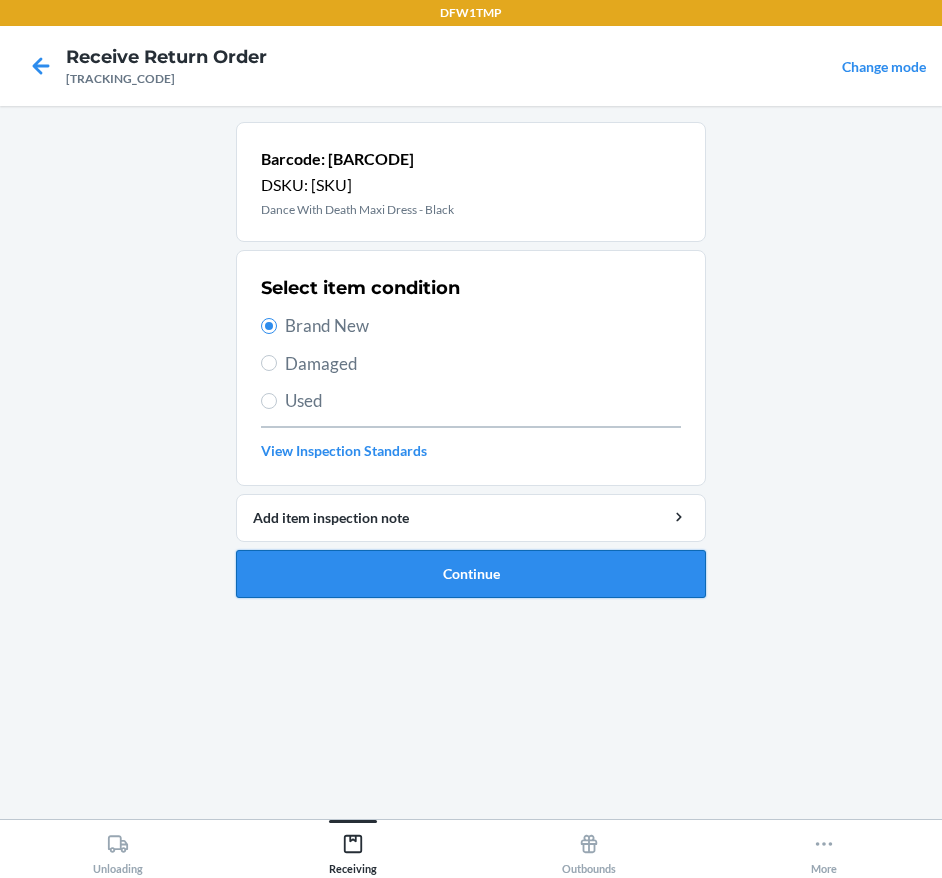 click on "Continue" at bounding box center (471, 574) 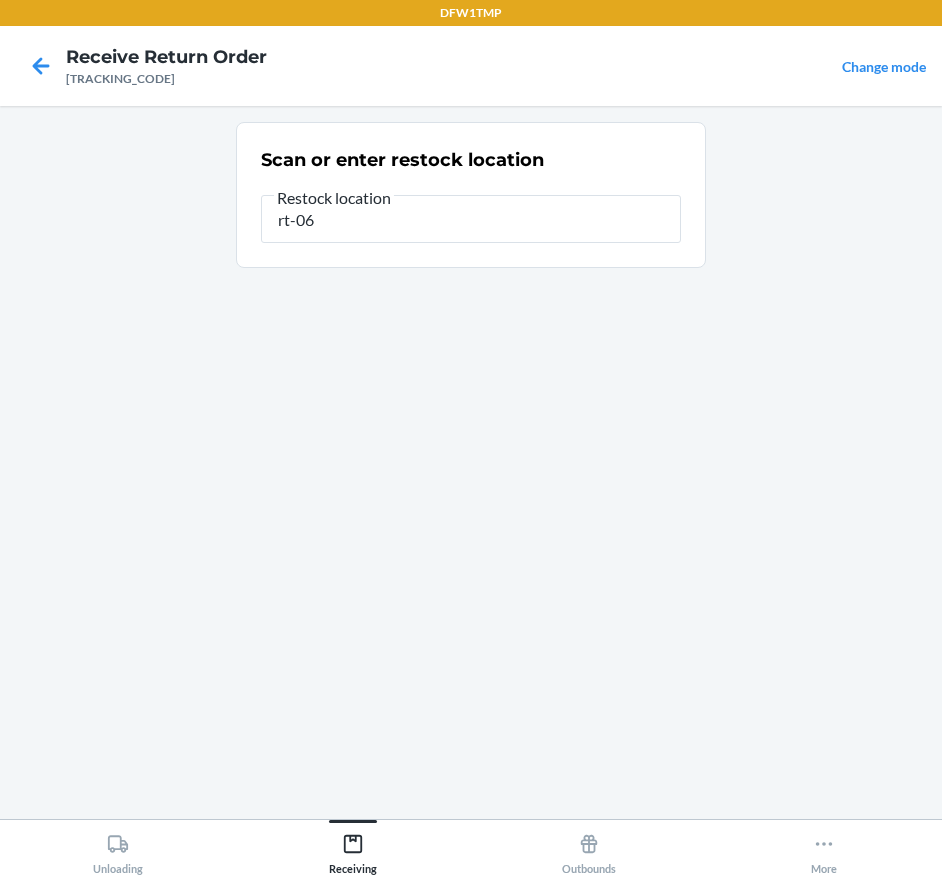 type on "rt-06" 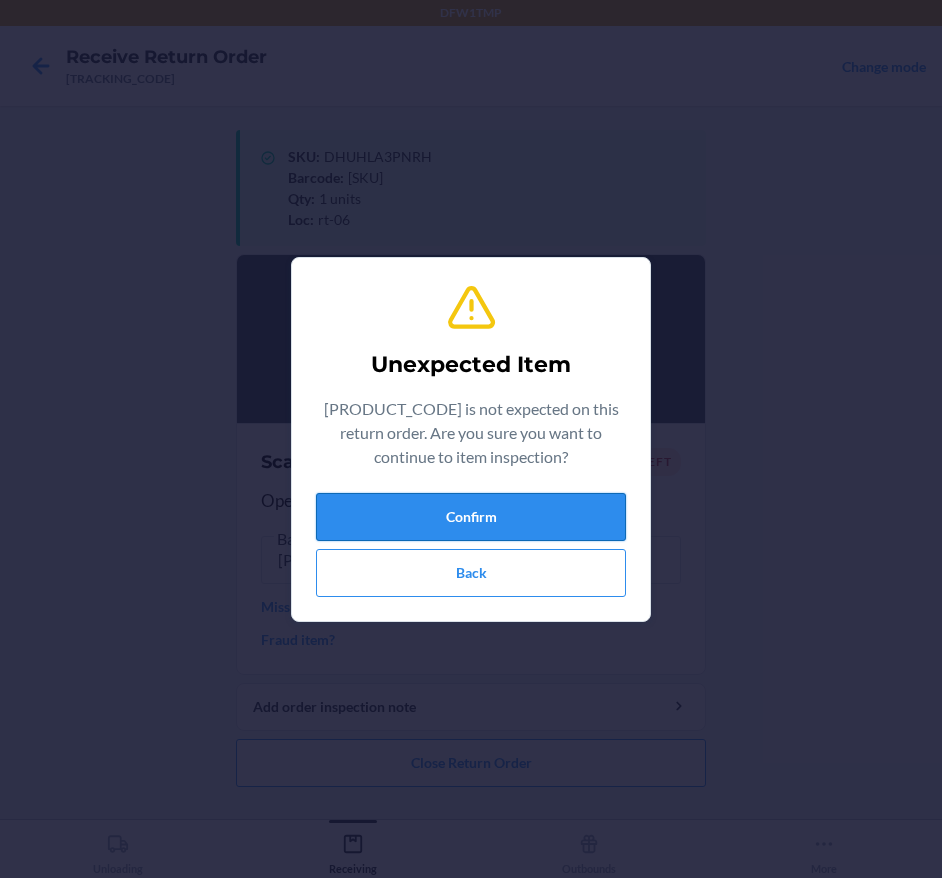 click on "Confirm" at bounding box center (471, 517) 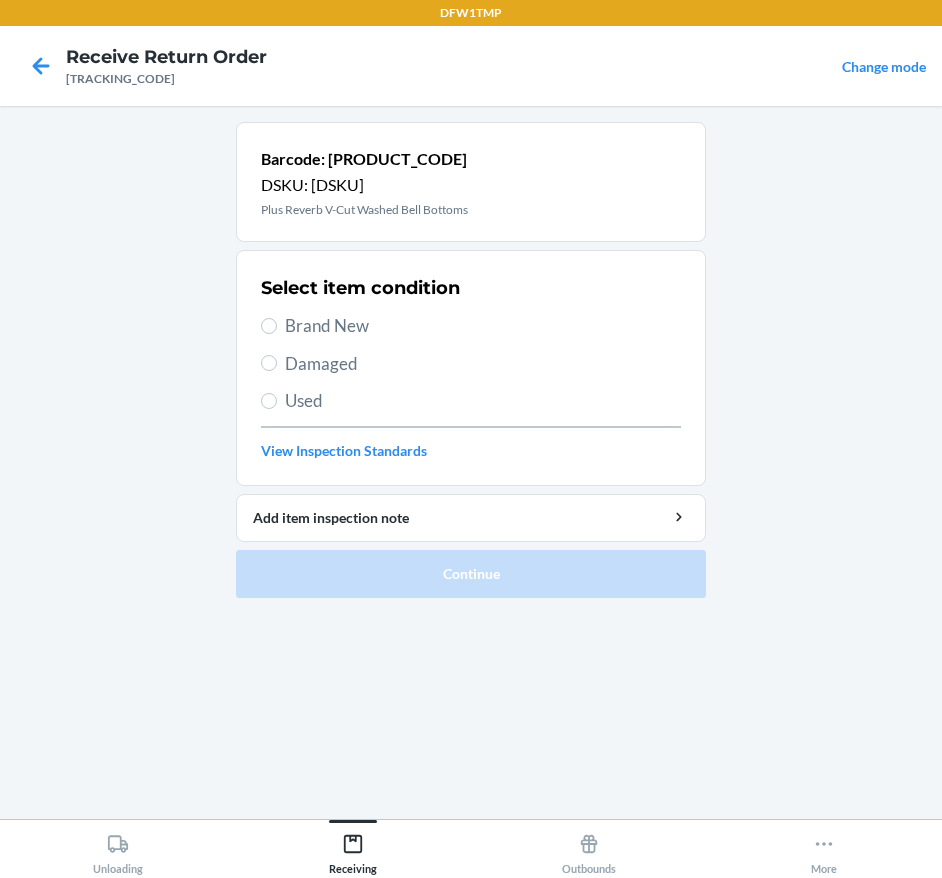 click on "Brand New" at bounding box center (483, 326) 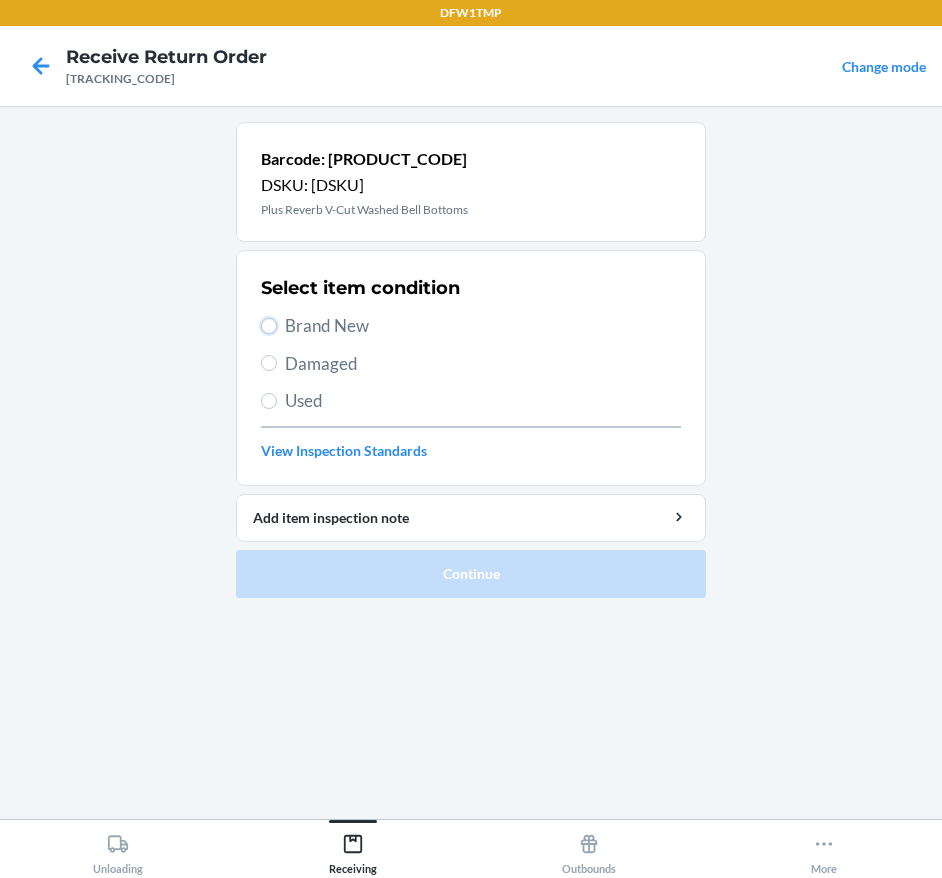 click on "Brand New" at bounding box center (269, 326) 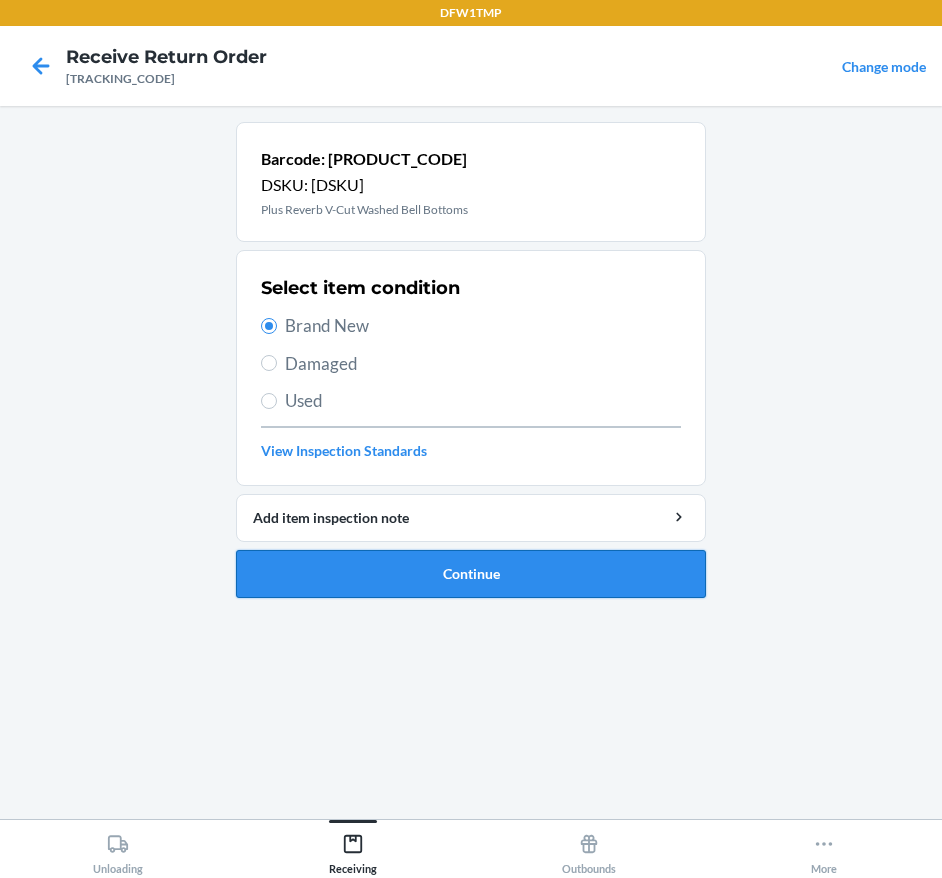 click on "Continue" at bounding box center (471, 574) 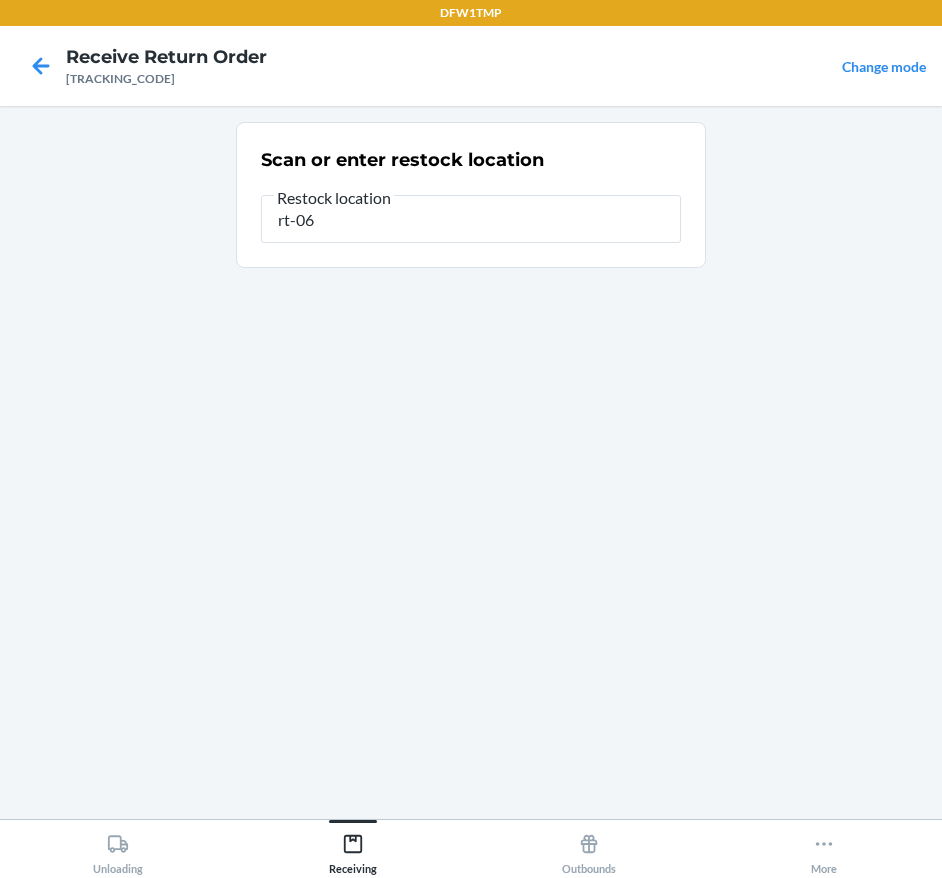 type on "rt-06" 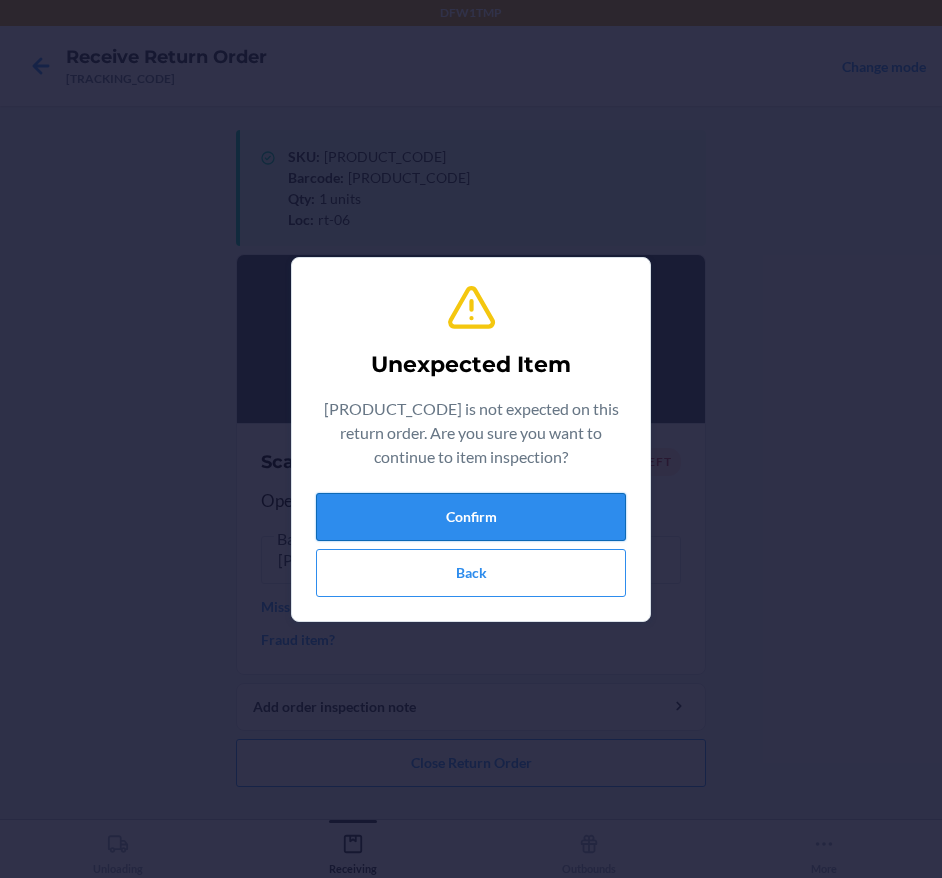 click on "Confirm" at bounding box center [471, 517] 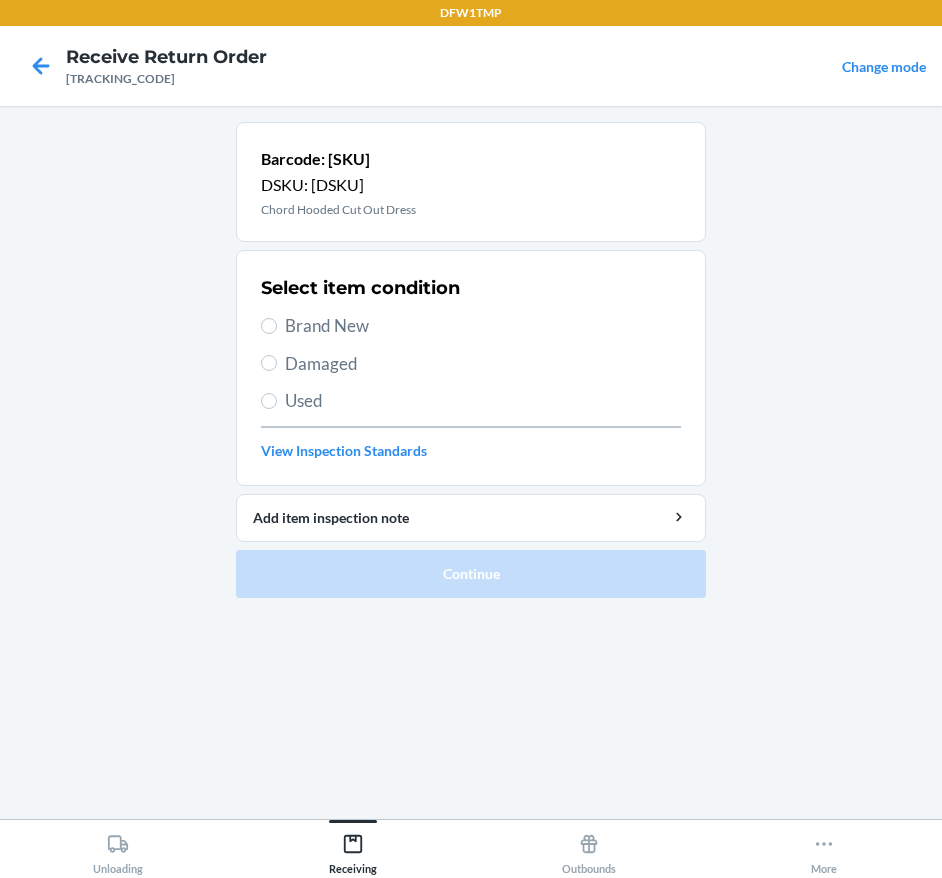 click on "Select item condition Brand New Damaged Used View Inspection Standards" at bounding box center [471, 368] 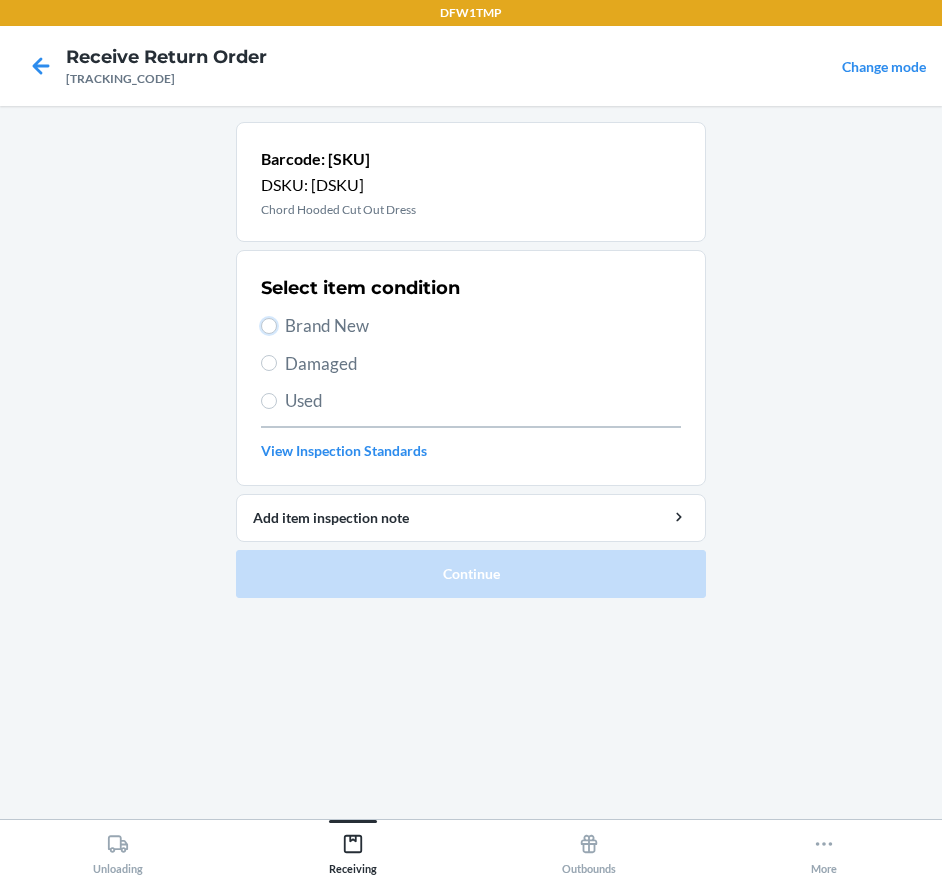 click on "Brand New" at bounding box center (269, 326) 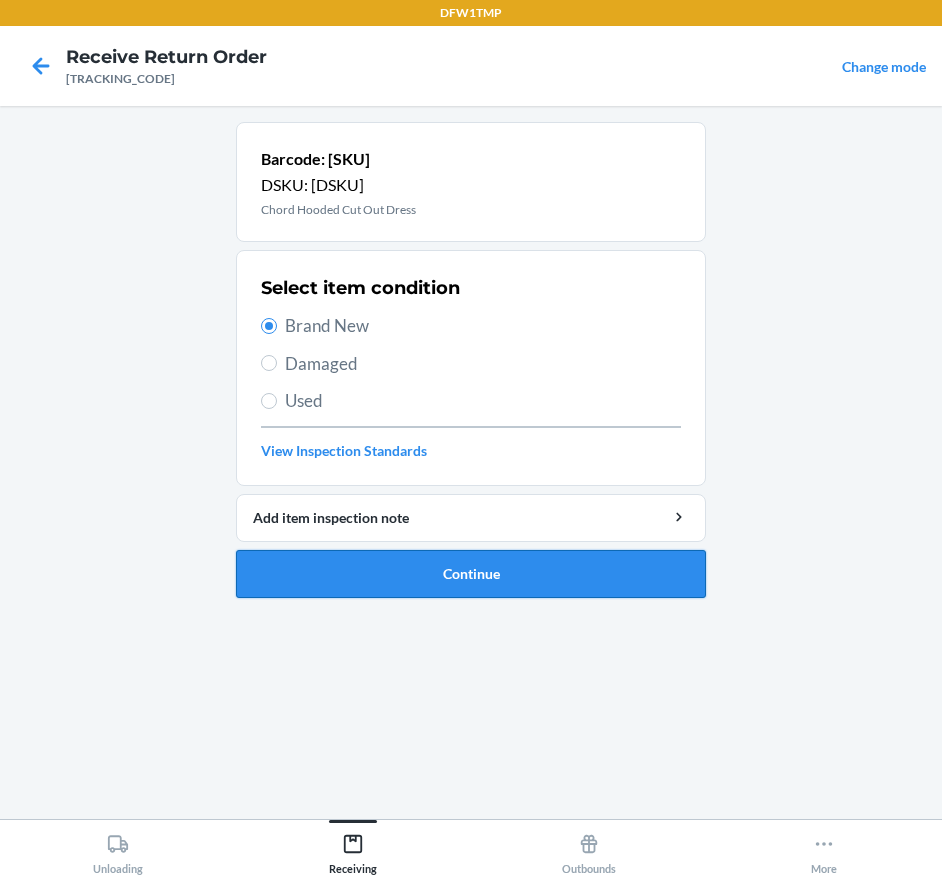 click on "Continue" at bounding box center (471, 574) 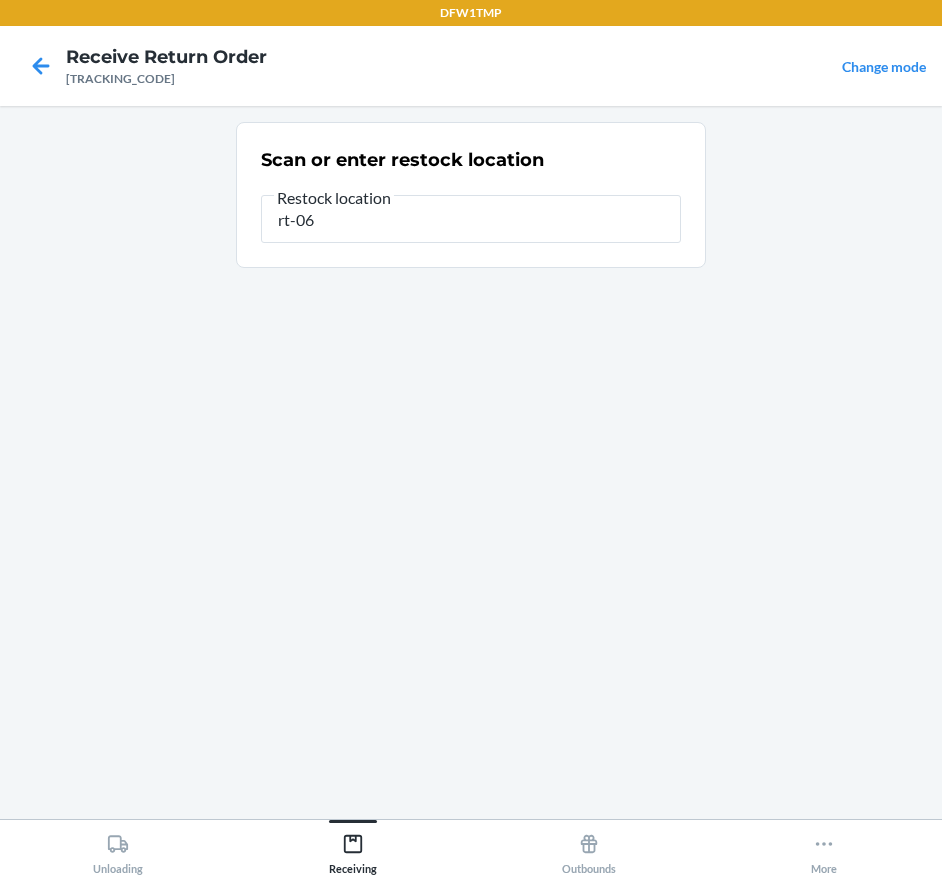 type on "rt-06" 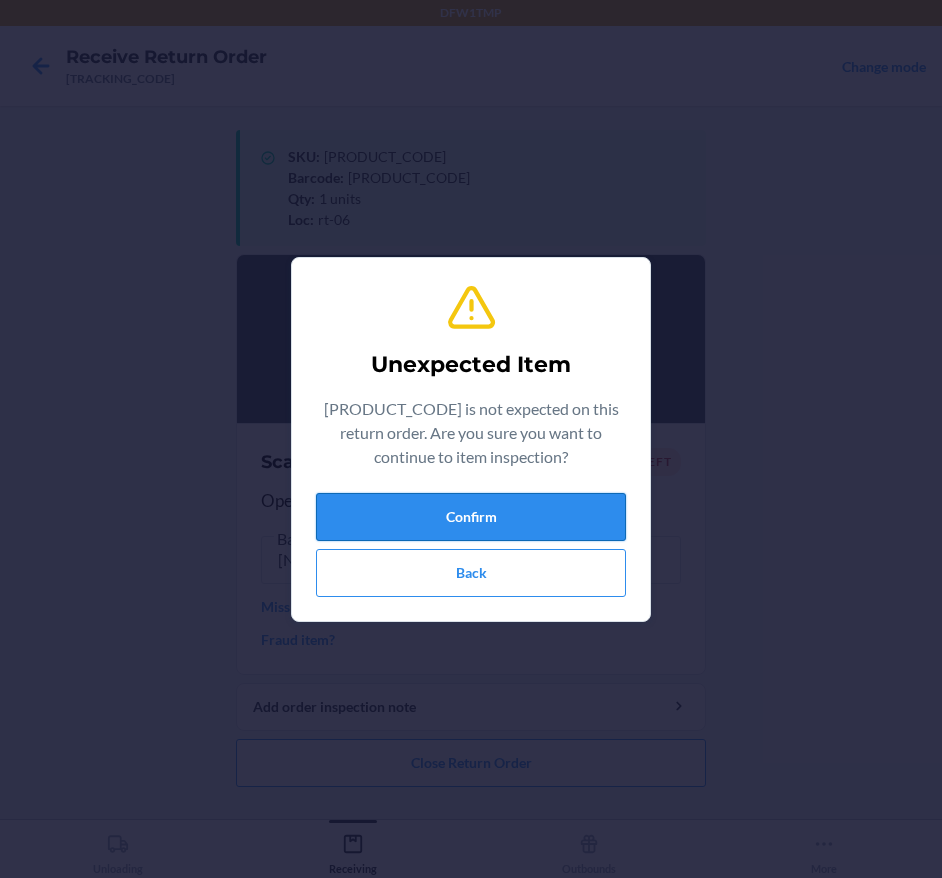 click on "Confirm" at bounding box center [471, 517] 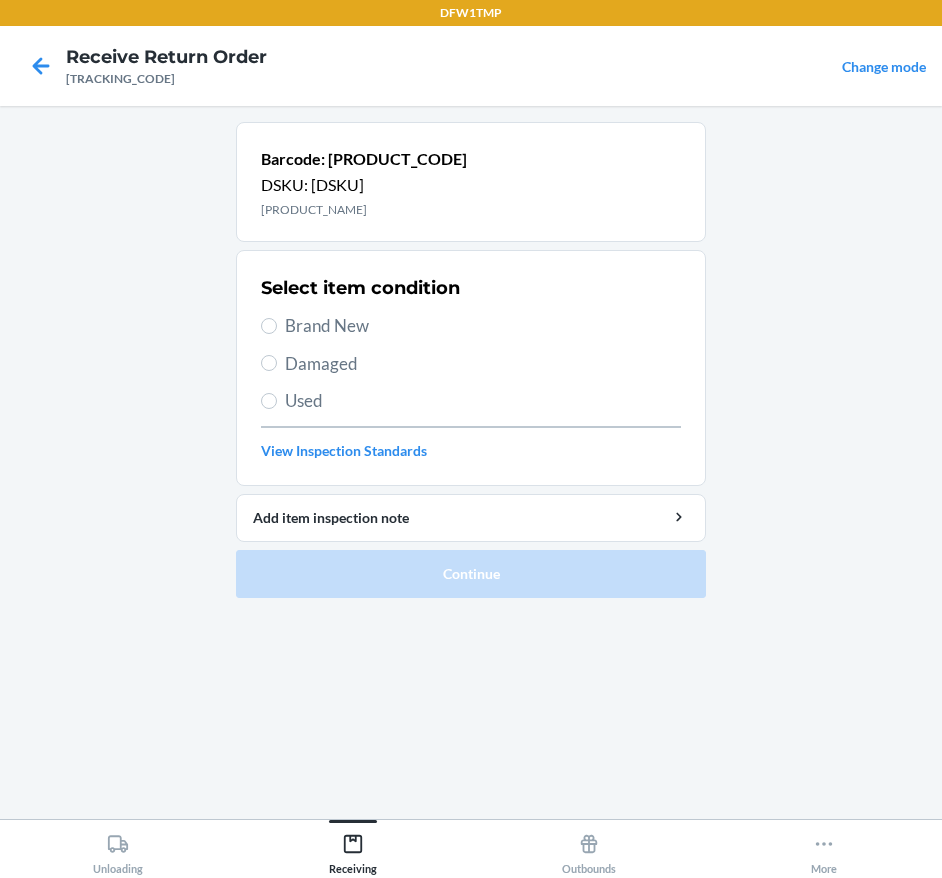 click on "Brand New" at bounding box center (483, 326) 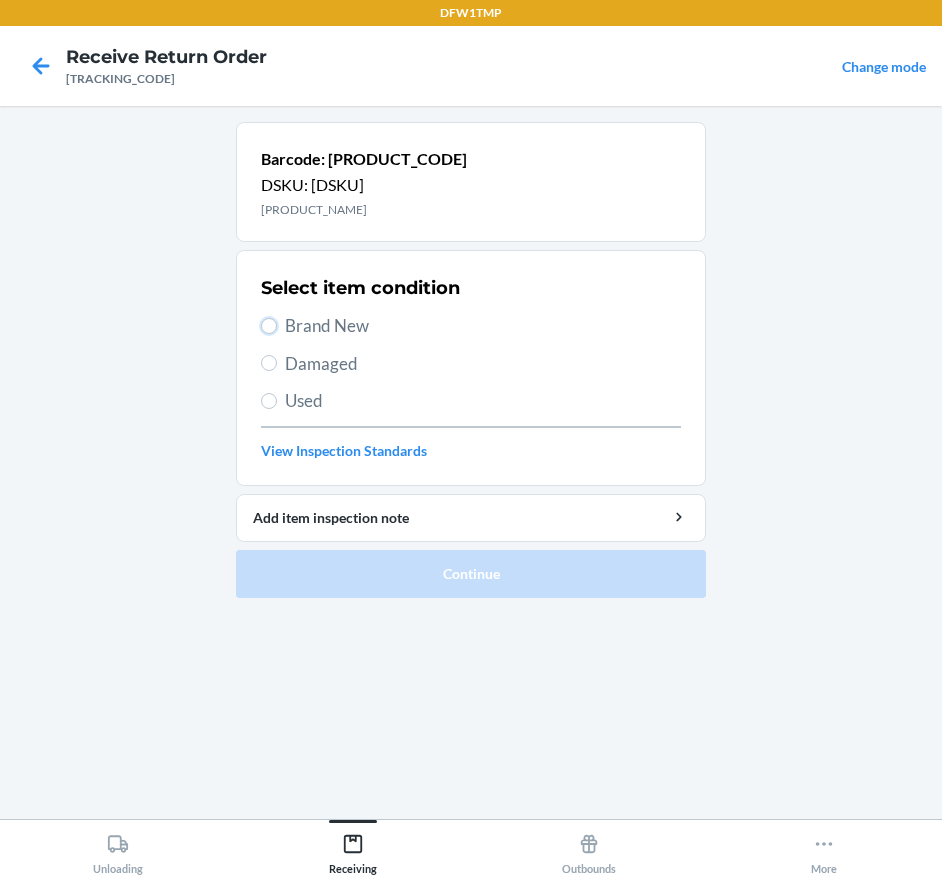 click on "Brand New" at bounding box center [269, 326] 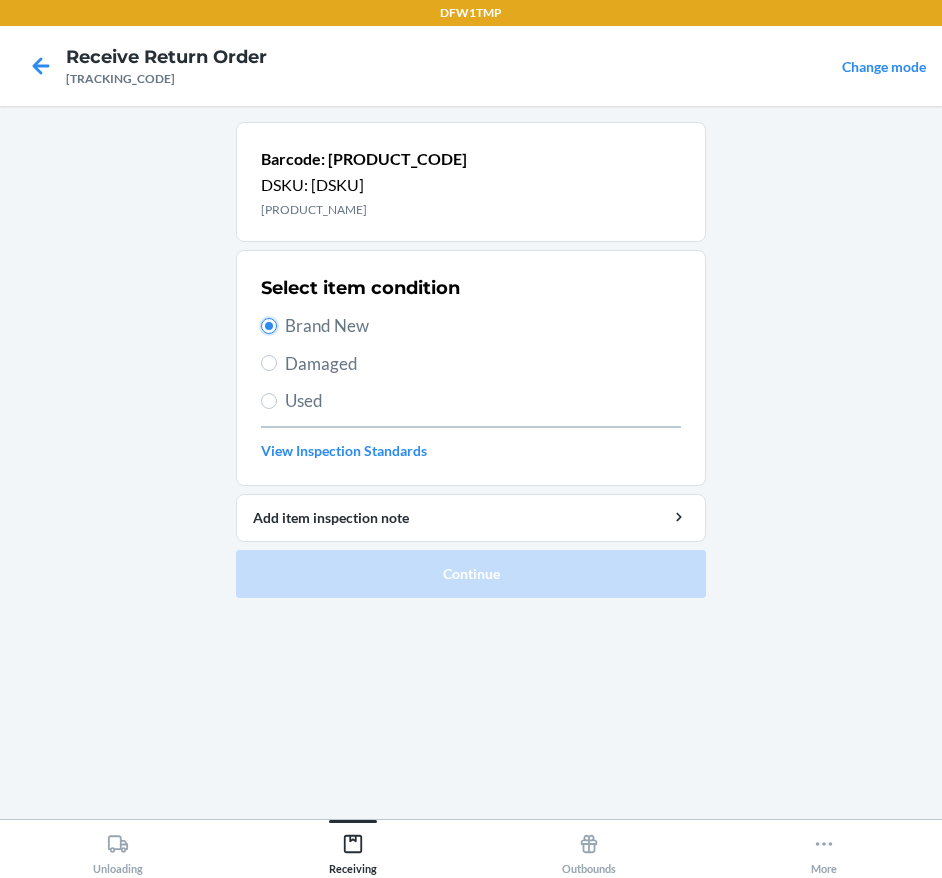 radio on "true" 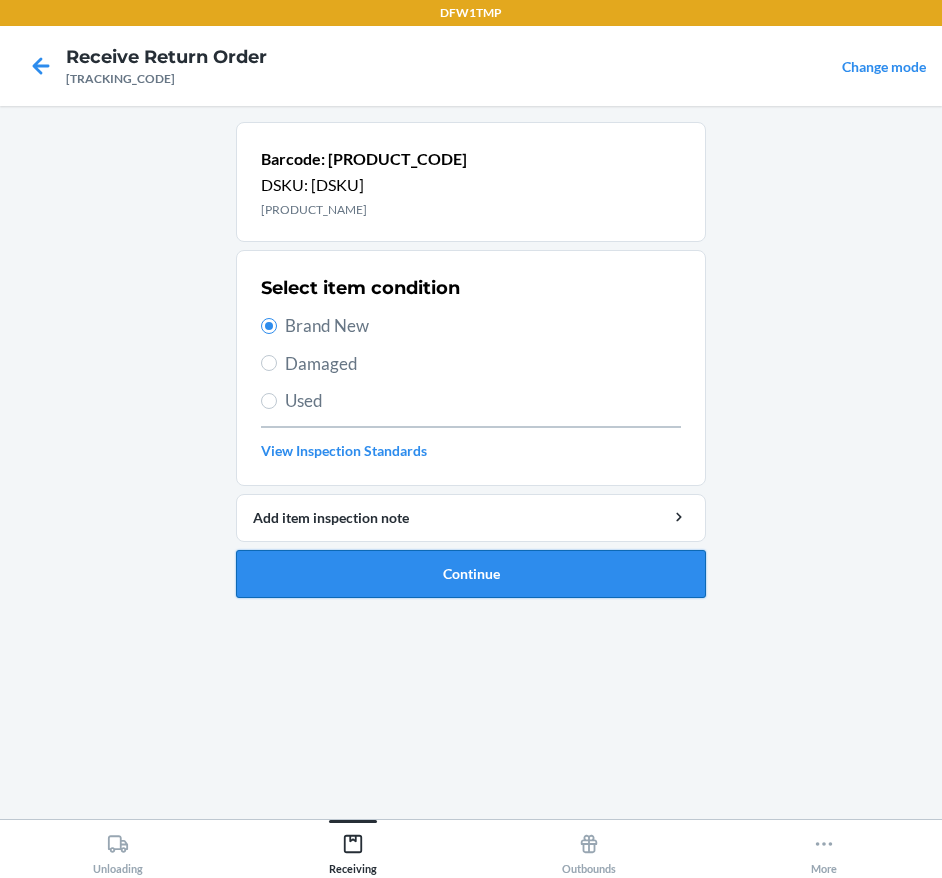 click on "Continue" at bounding box center [471, 574] 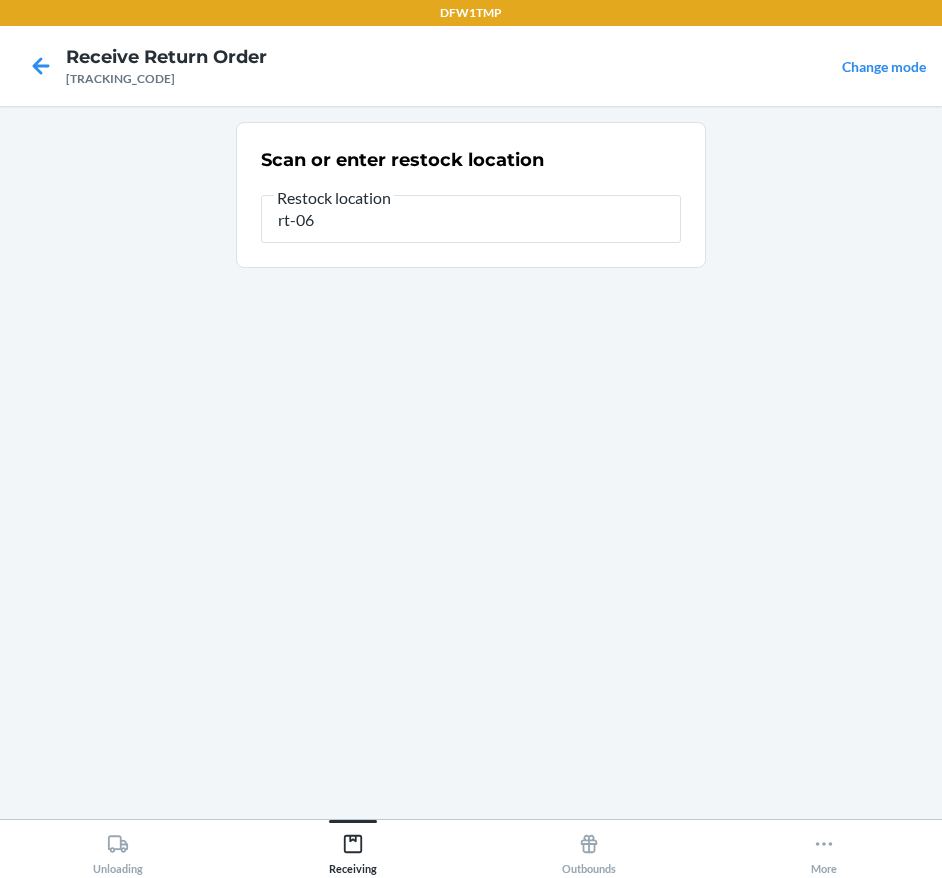 type on "rt-06" 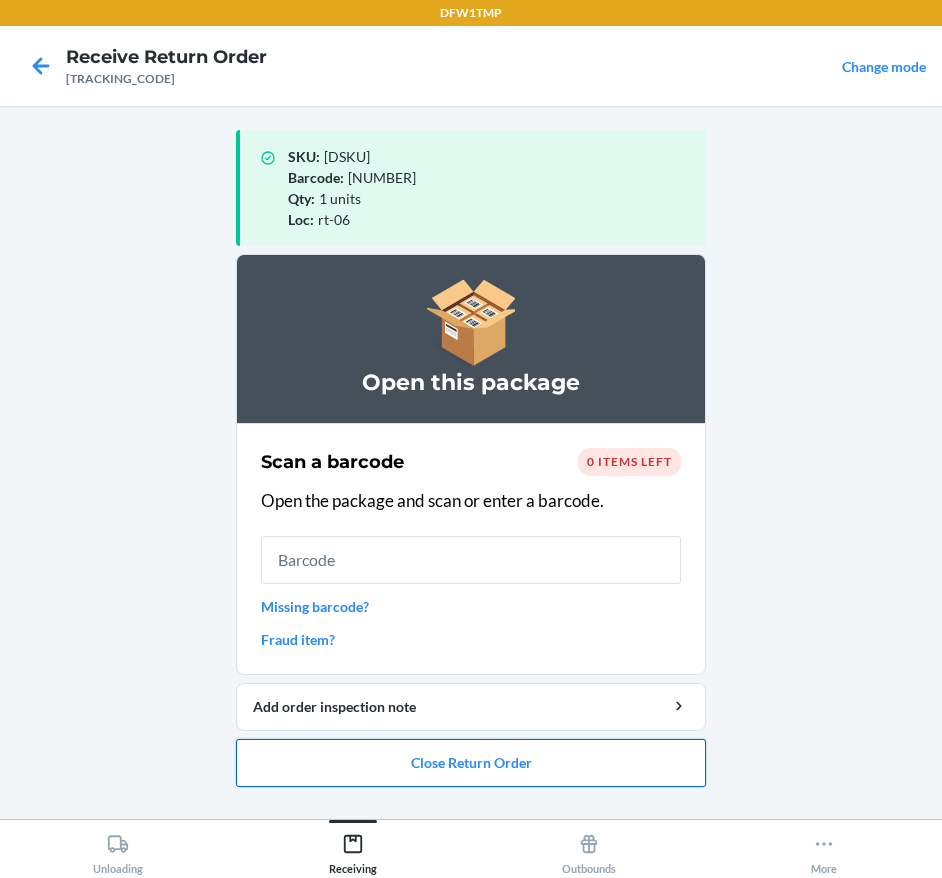 click on "Close Return Order" at bounding box center (471, 763) 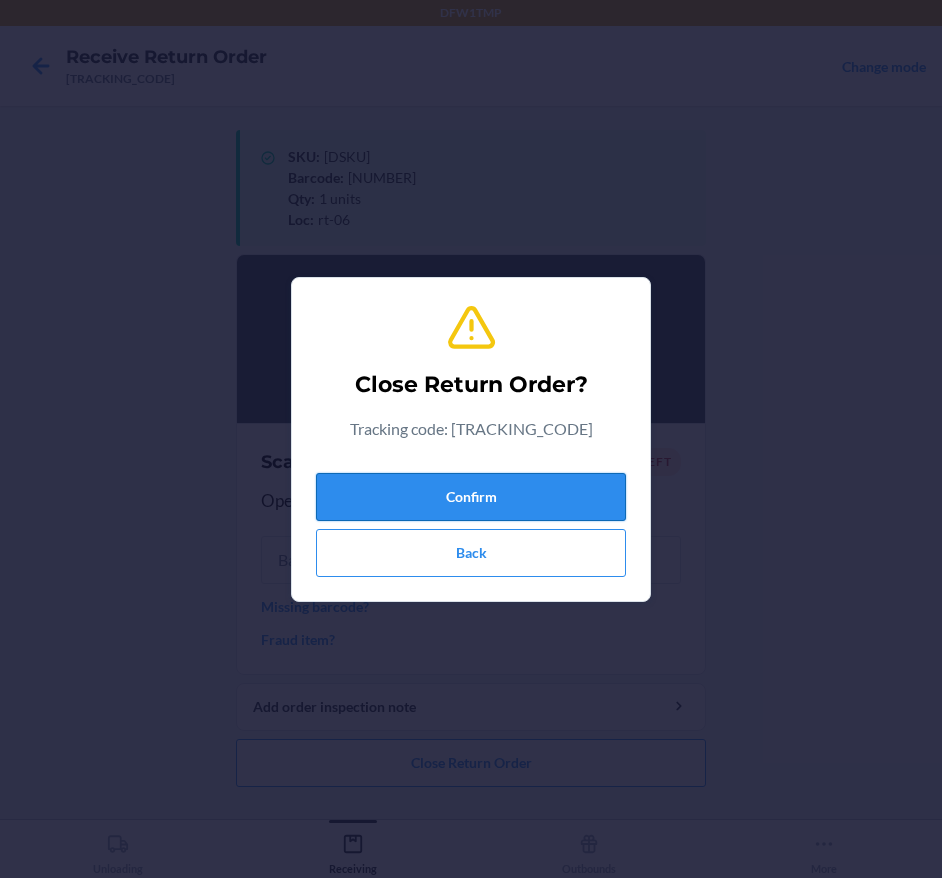 click on "Confirm" at bounding box center [471, 497] 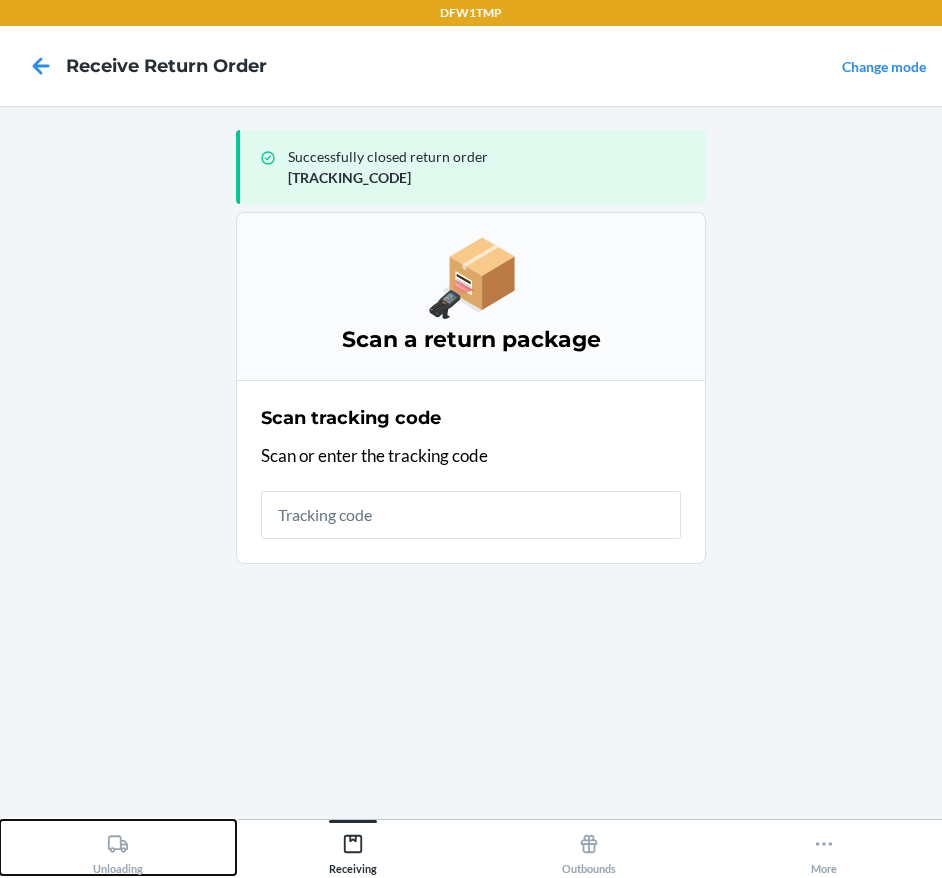 click on "Unloading" at bounding box center (118, 850) 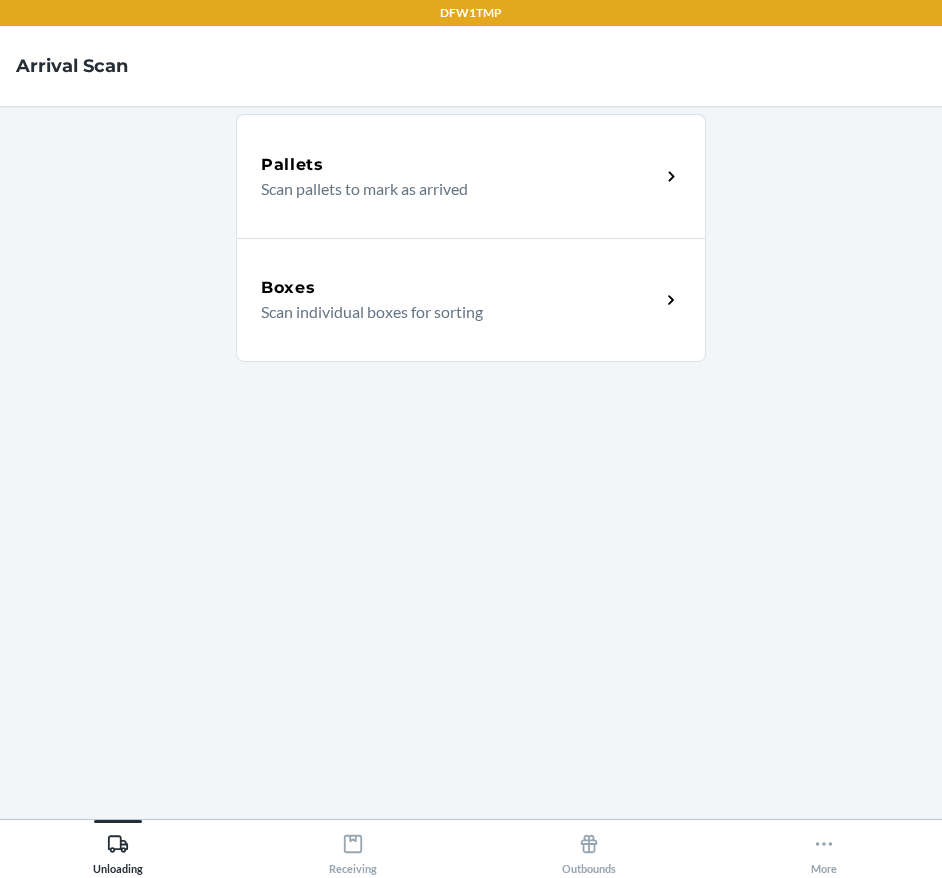 click on "Boxes Scan individual boxes for sorting" at bounding box center (471, 300) 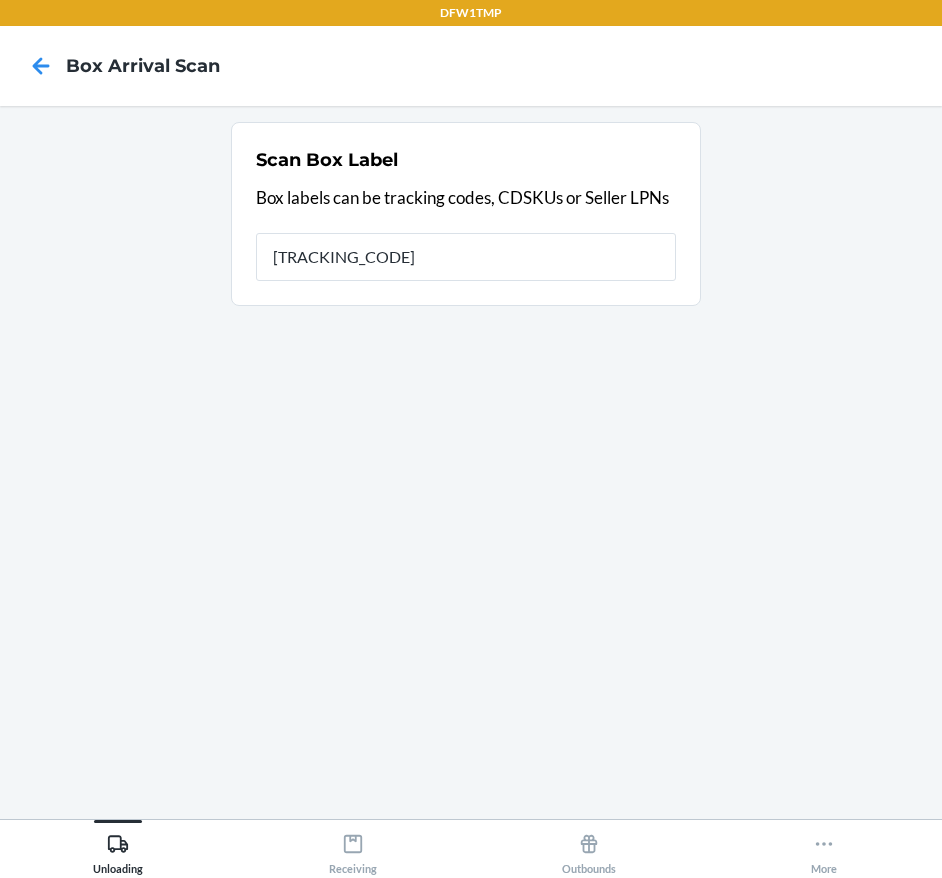 type on "[TRACKING_CODE]" 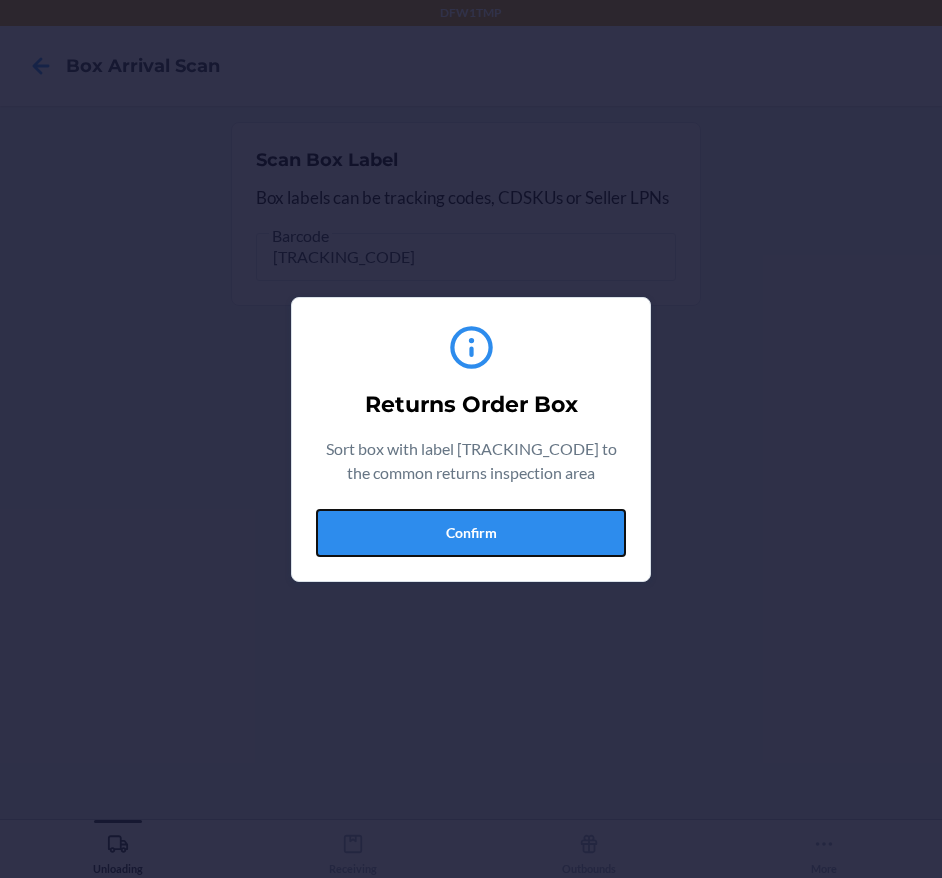 drag, startPoint x: 489, startPoint y: 556, endPoint x: 500, endPoint y: 533, distance: 25.495098 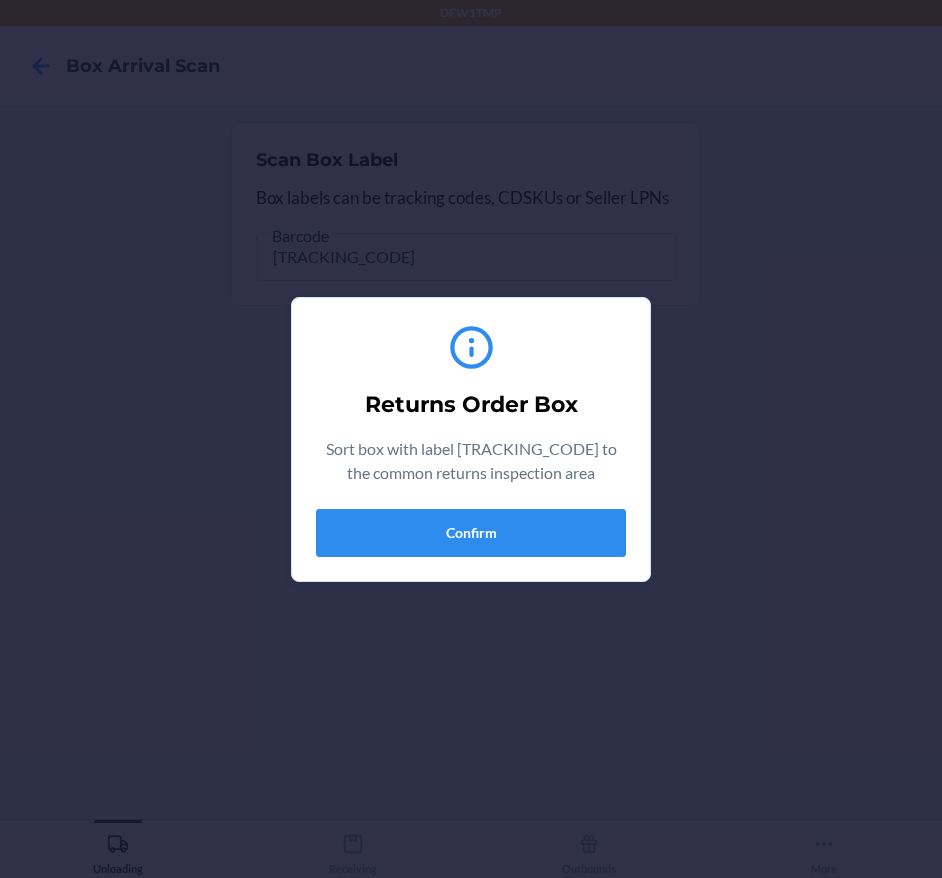 type 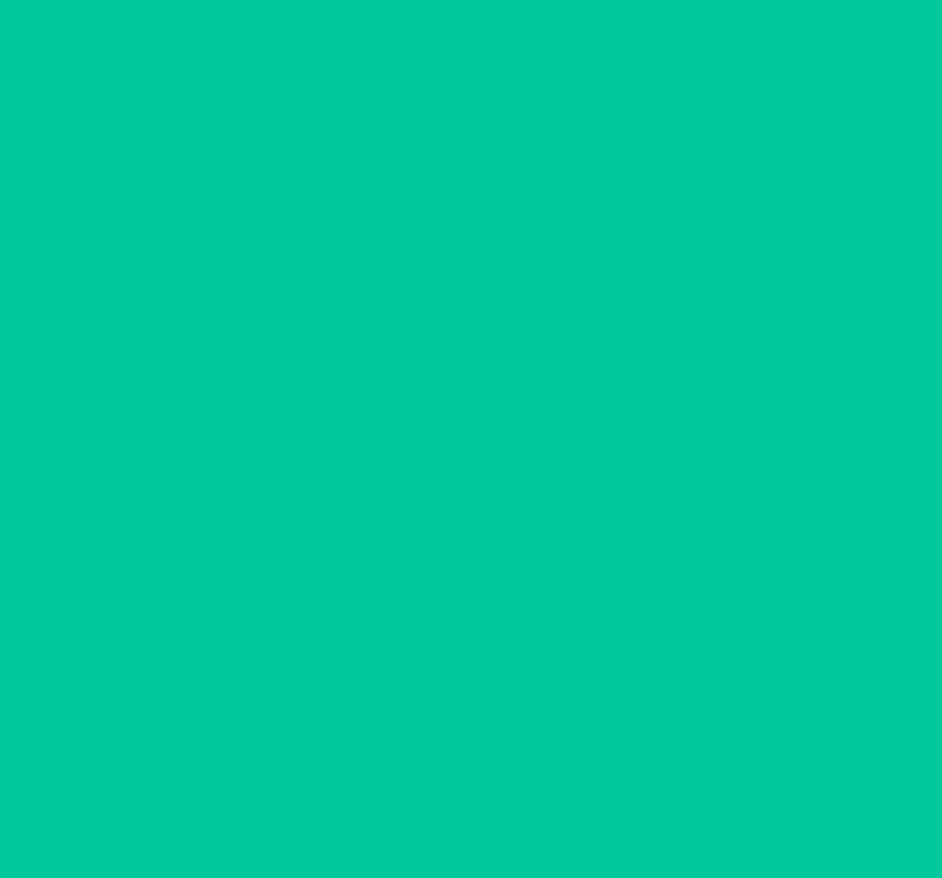 click on "Sort box with label [TRACKING_CODE] to the common returns inspection area Scan Box Label Box labels can be tracking codes, CDSKUs or Seller LPNs" at bounding box center (471, 462) 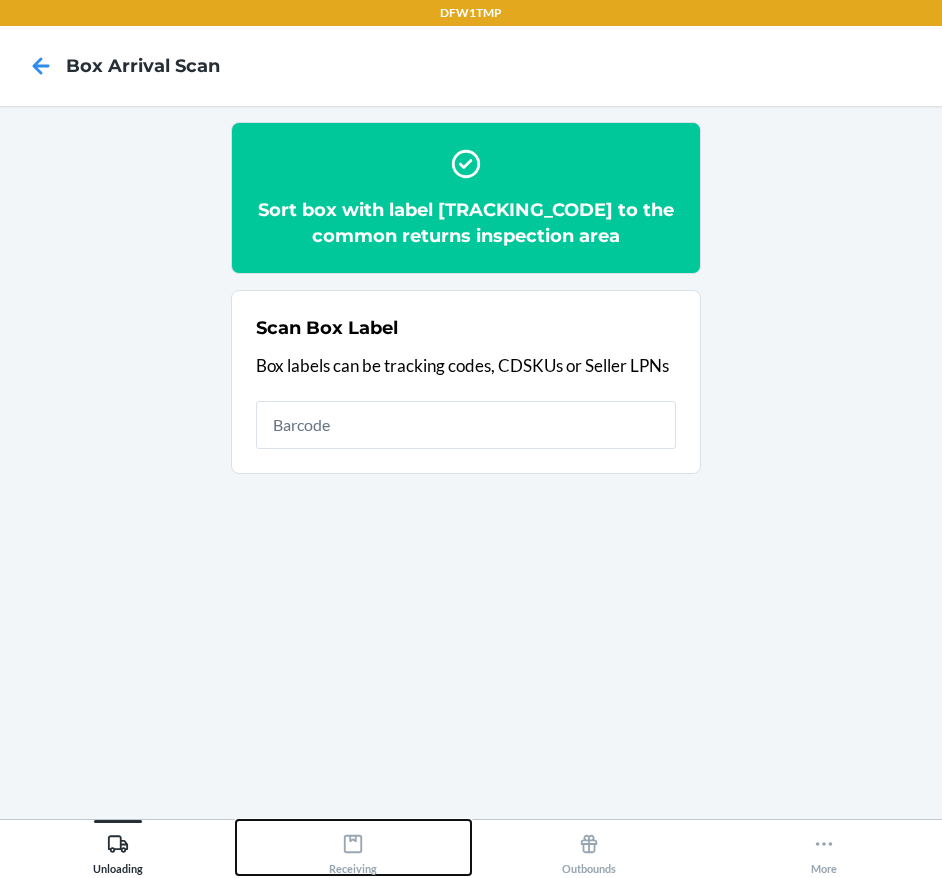click on "Receiving" at bounding box center (354, 847) 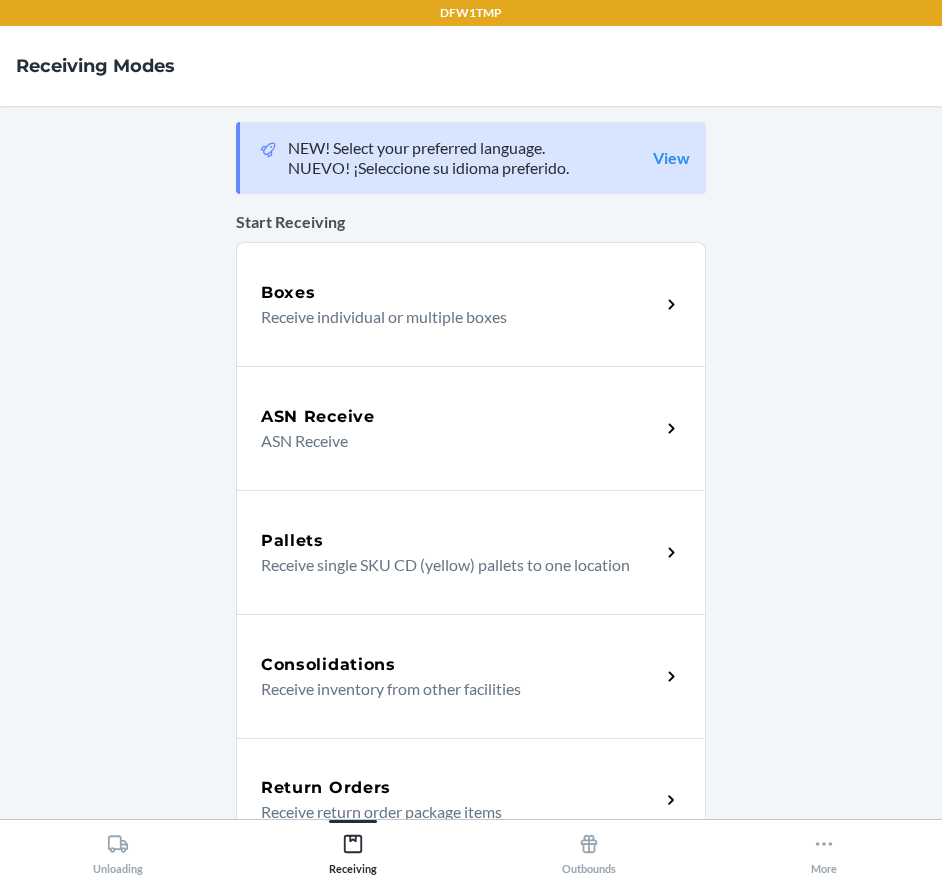 click on "Consolidations Receive inventory from other facilities" at bounding box center (471, 676) 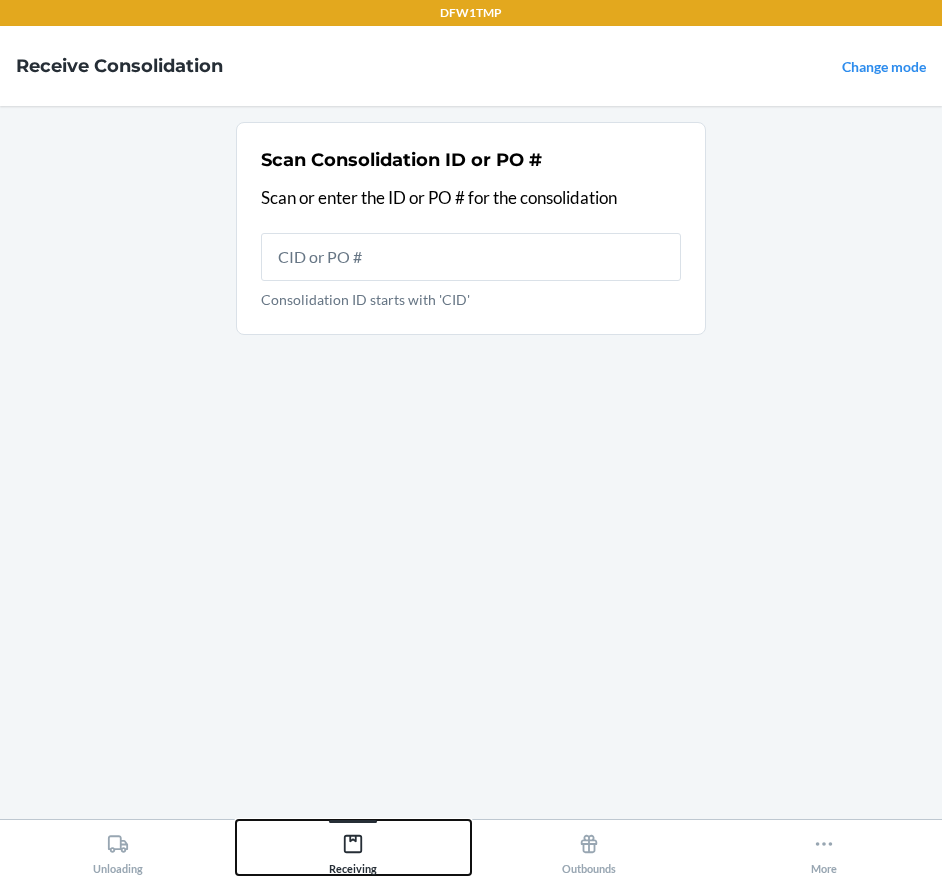 click 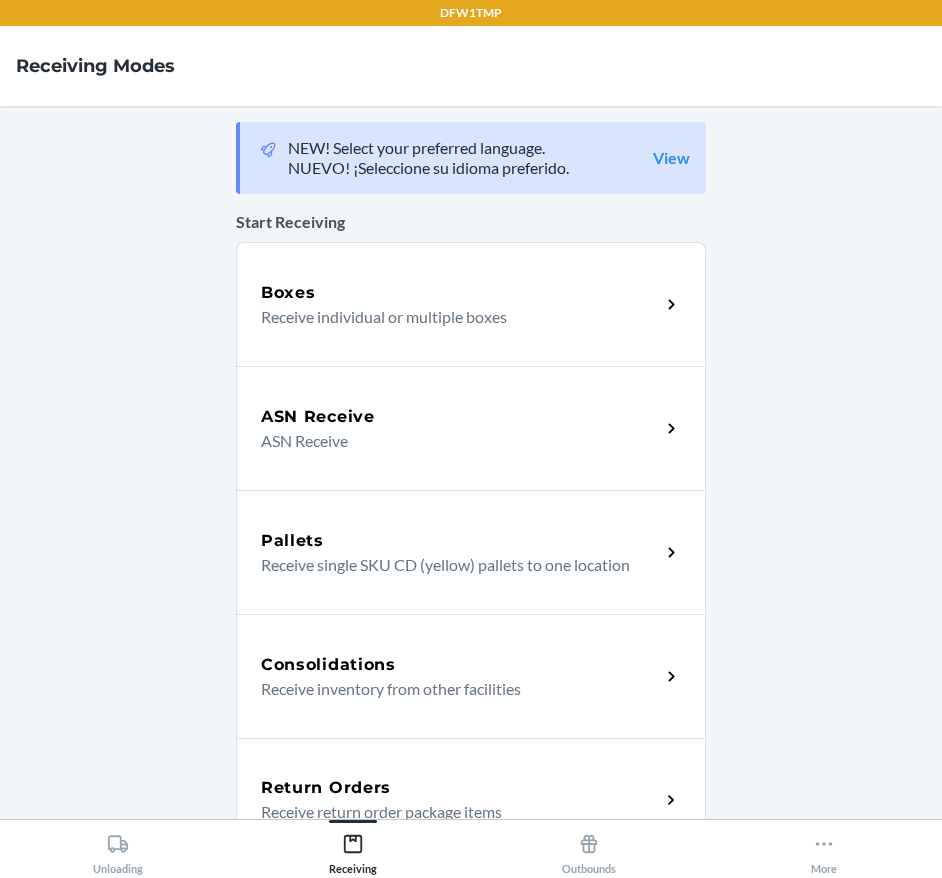 click on "Return Orders" at bounding box center (460, 788) 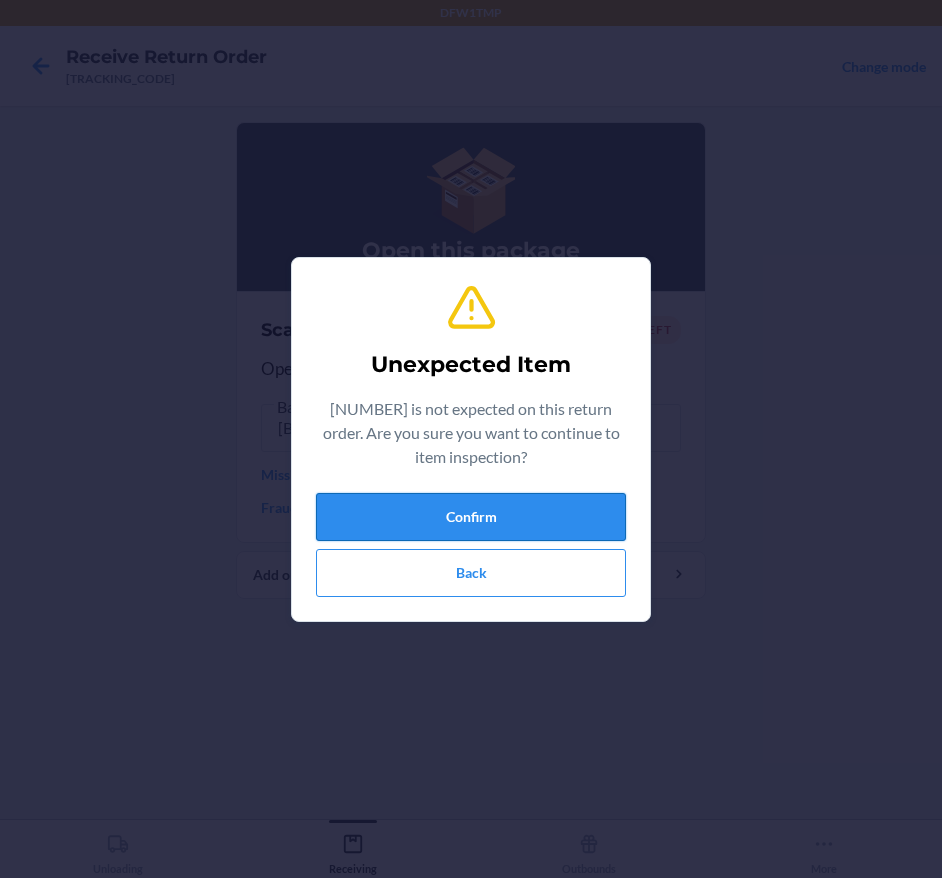 click on "Confirm" at bounding box center [471, 517] 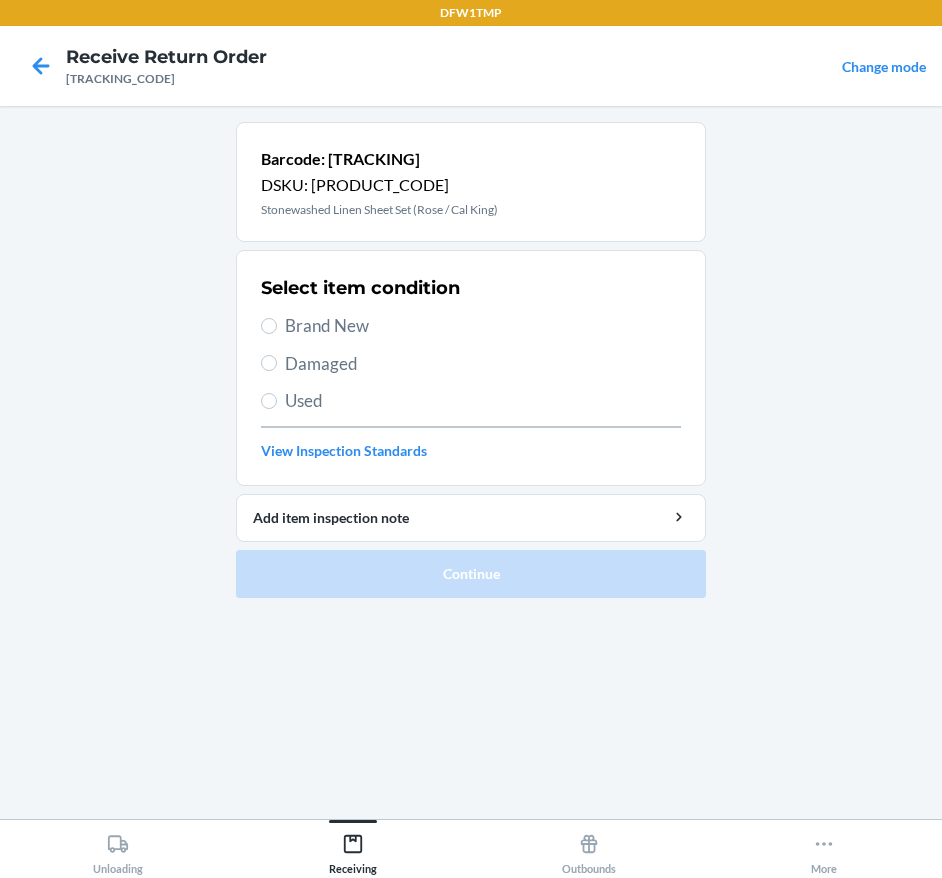 click on "Brand New" at bounding box center [483, 326] 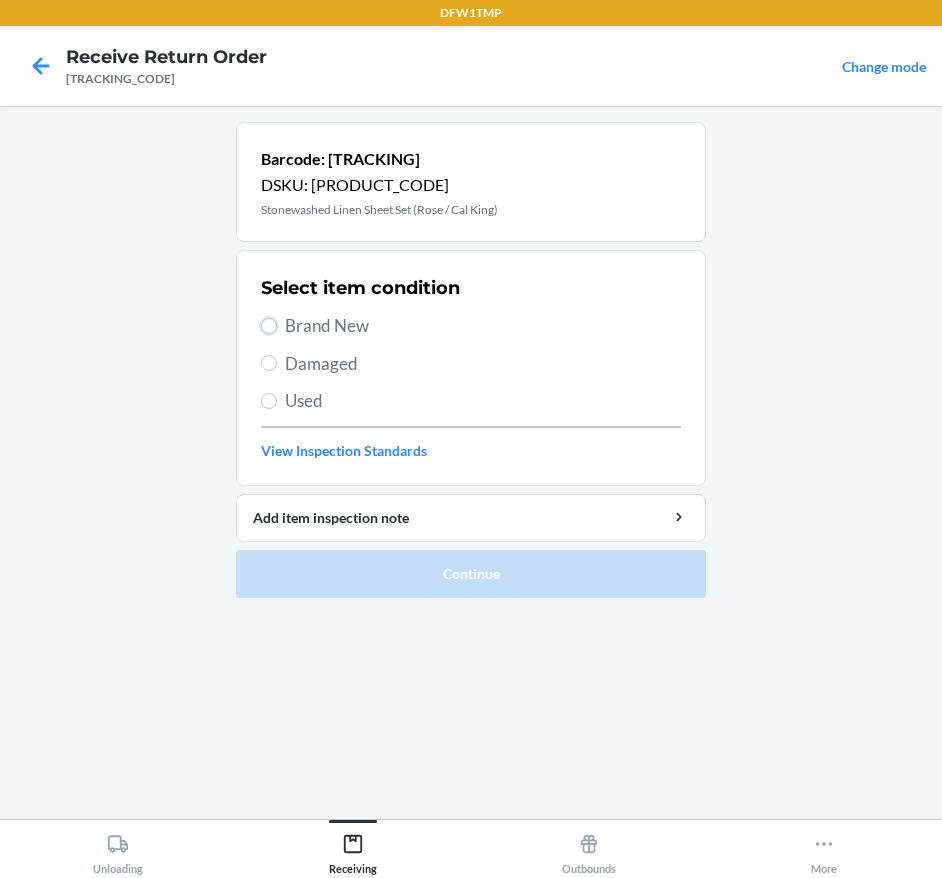 click on "Brand New" at bounding box center [269, 326] 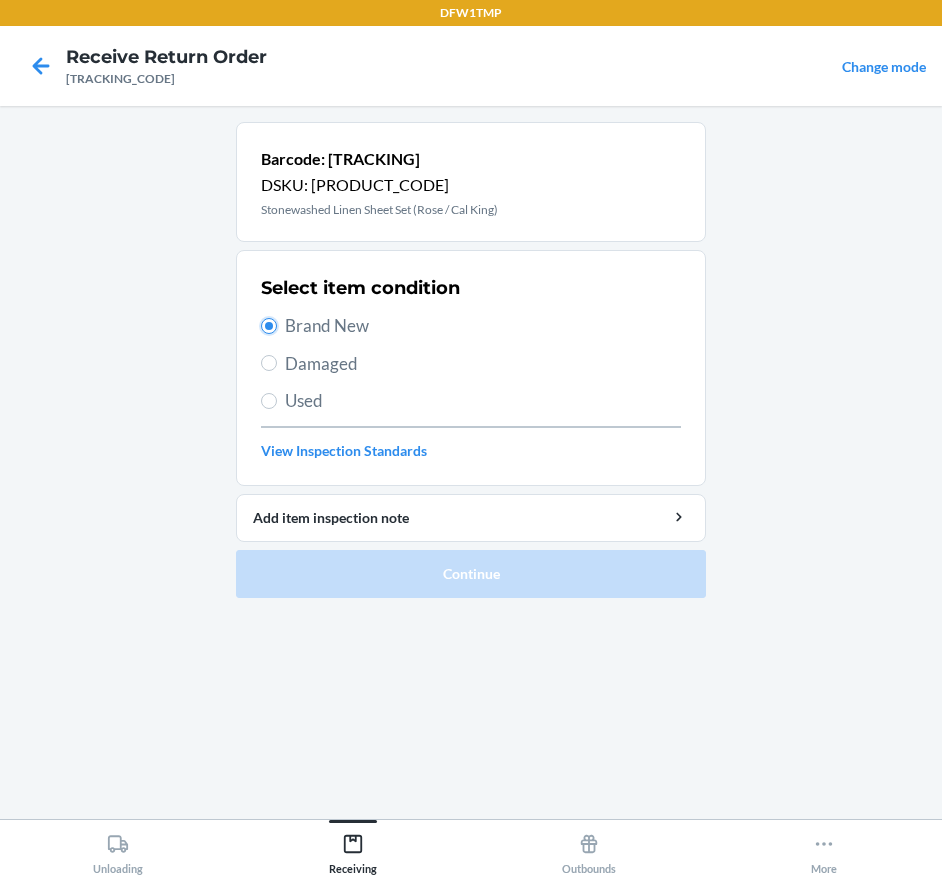radio on "true" 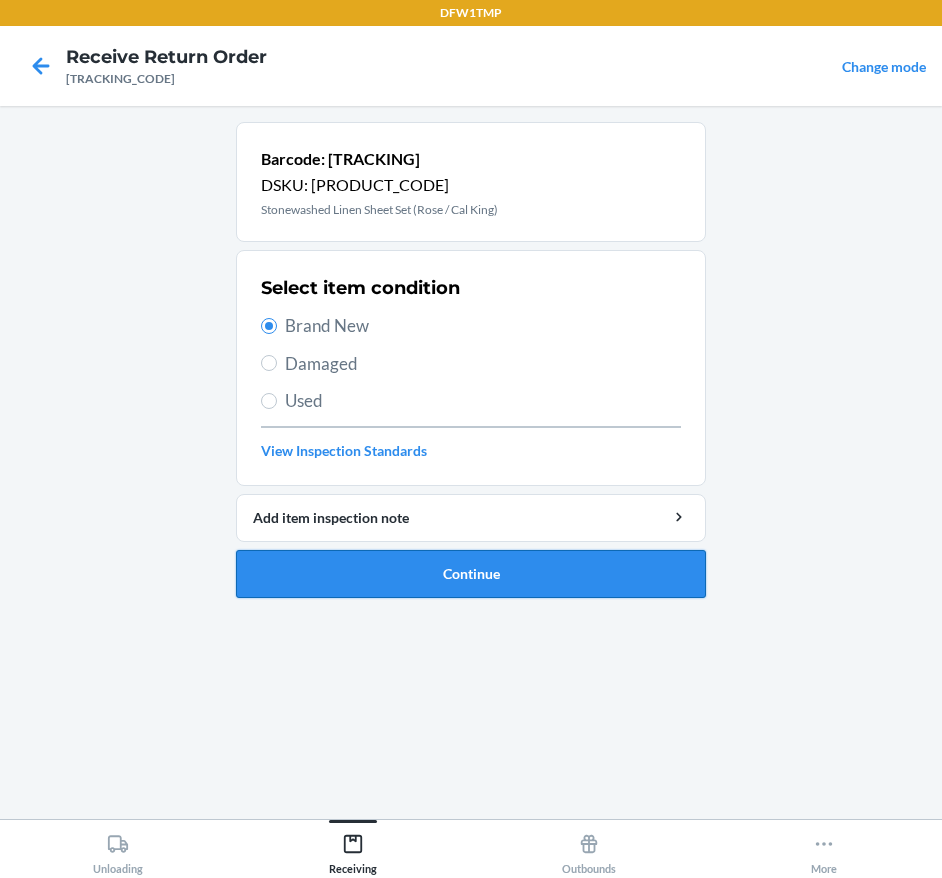 click on "Continue" at bounding box center (471, 574) 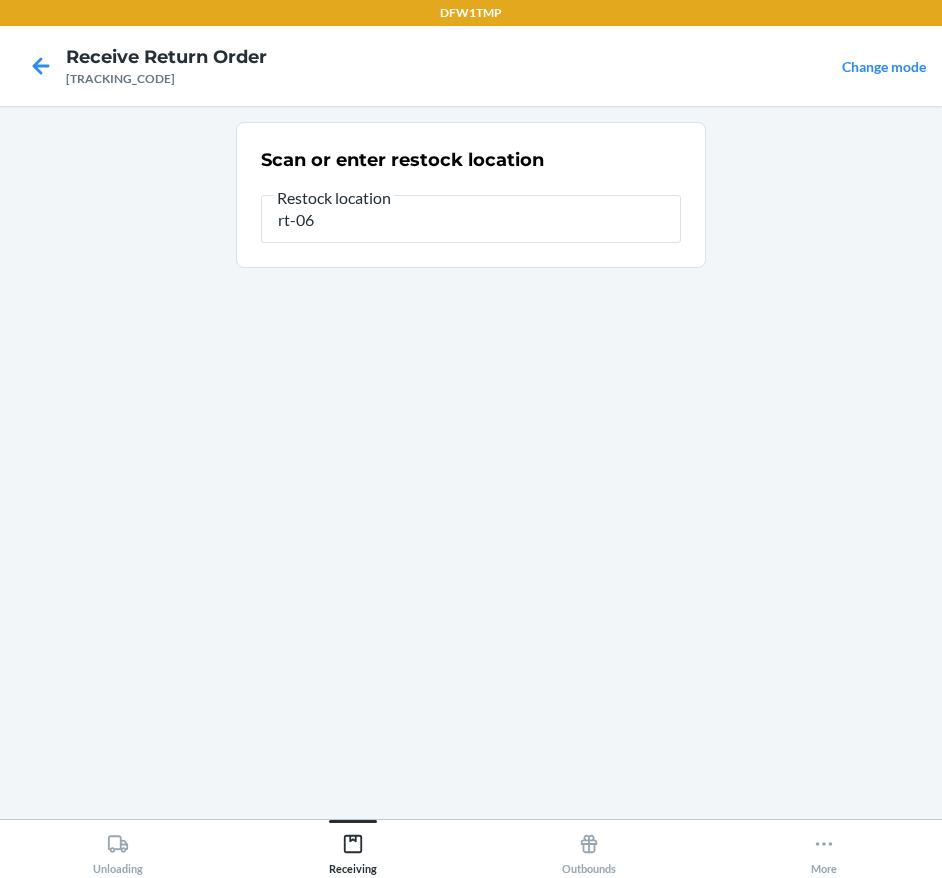 type on "rt-06" 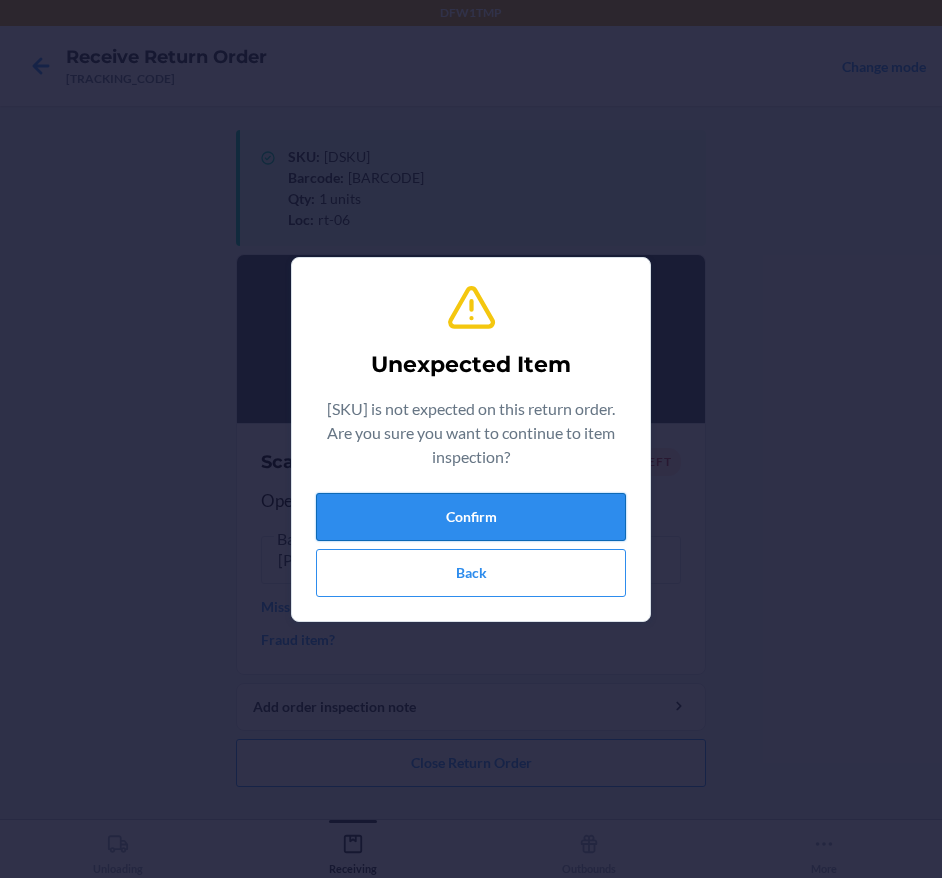 click on "Confirm" at bounding box center [471, 517] 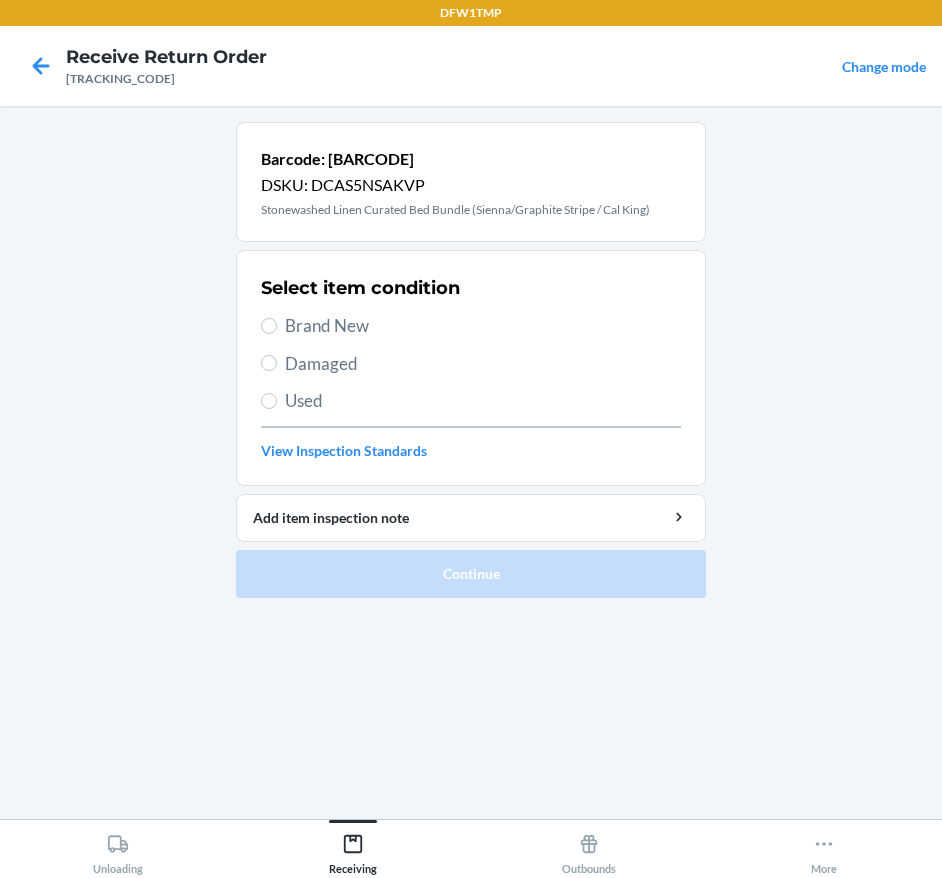 click on "Brand New" at bounding box center [483, 326] 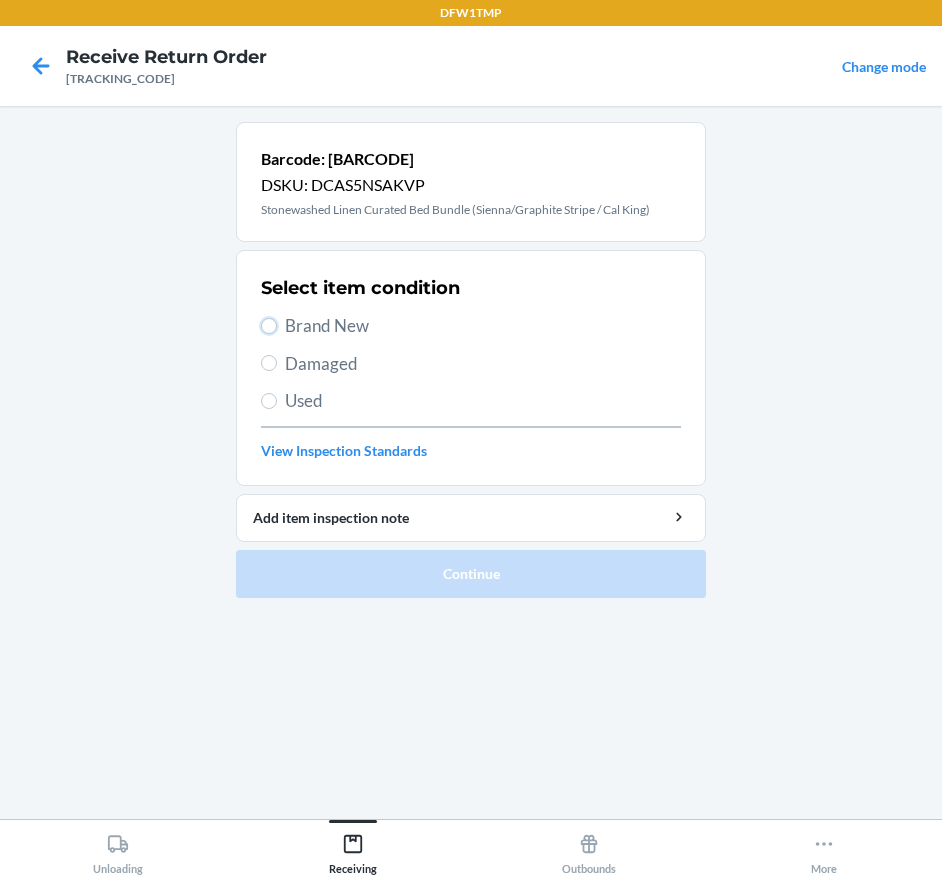 click on "Brand New" at bounding box center (269, 326) 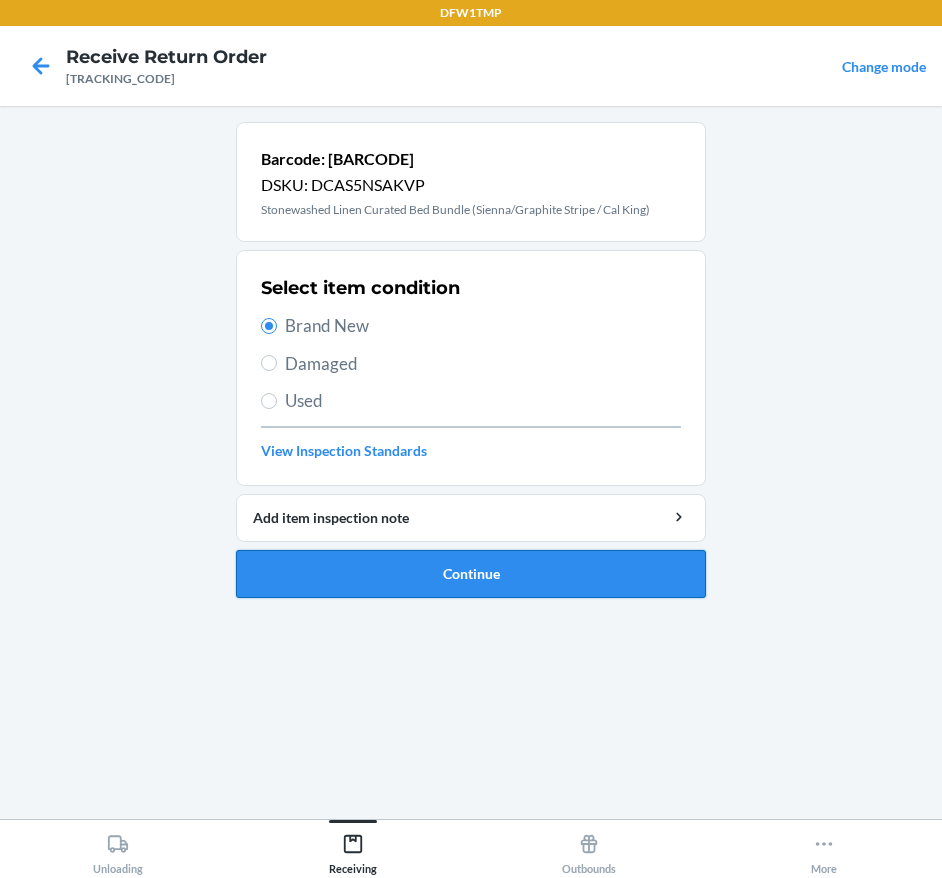 click on "Continue" at bounding box center (471, 574) 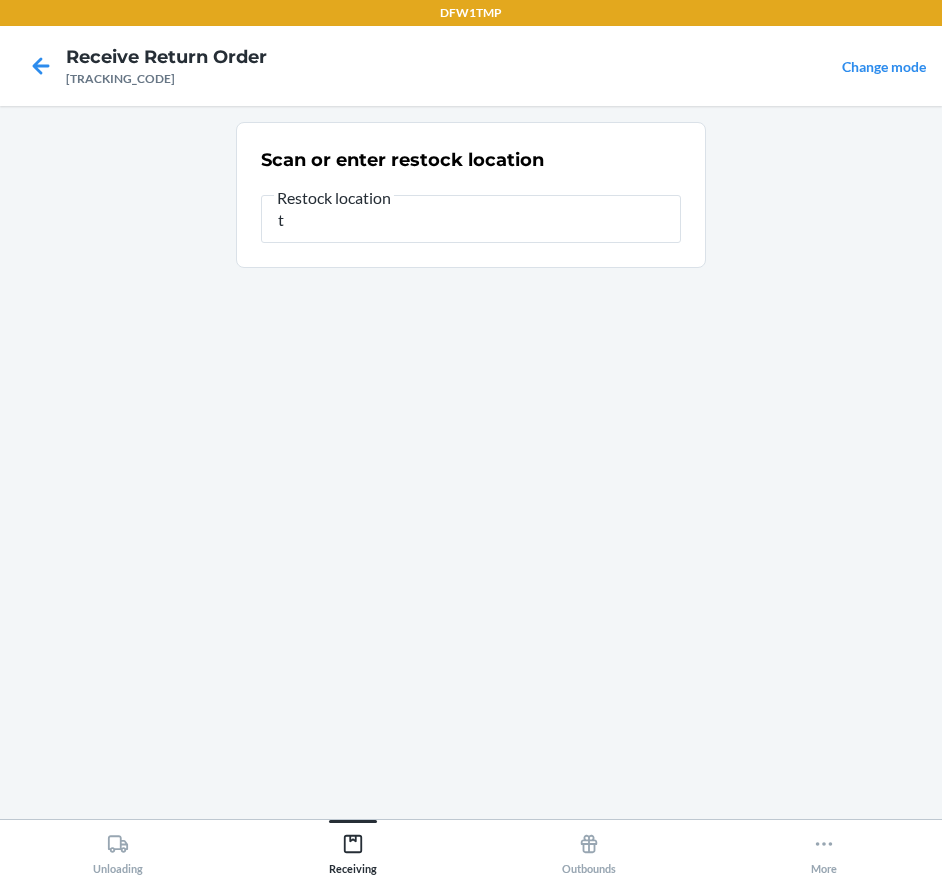 type on "t" 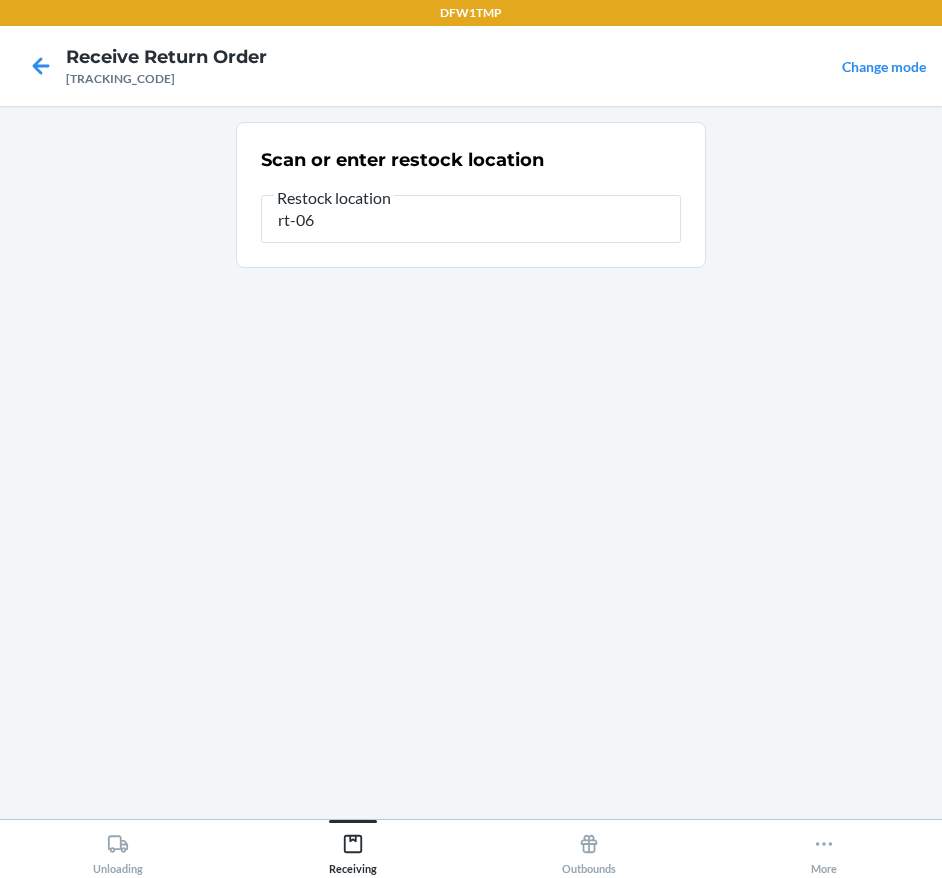 type on "rt-06" 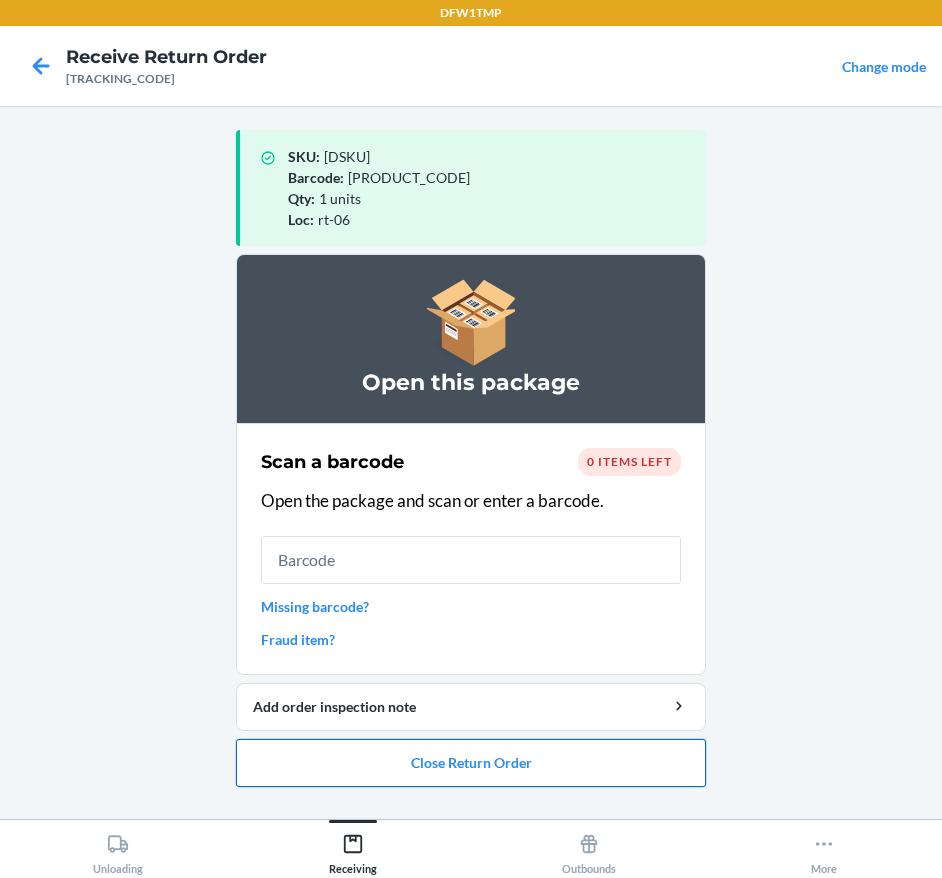 click on "Close Return Order" at bounding box center [471, 763] 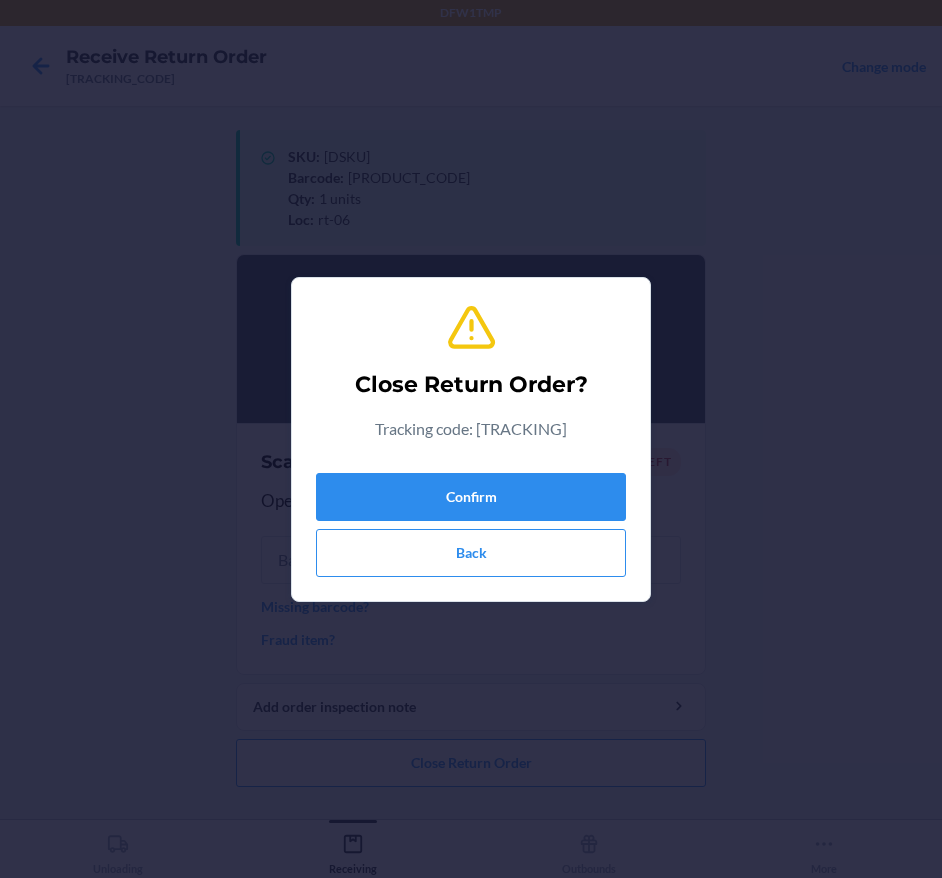 click on "Confirm Back" at bounding box center (471, 521) 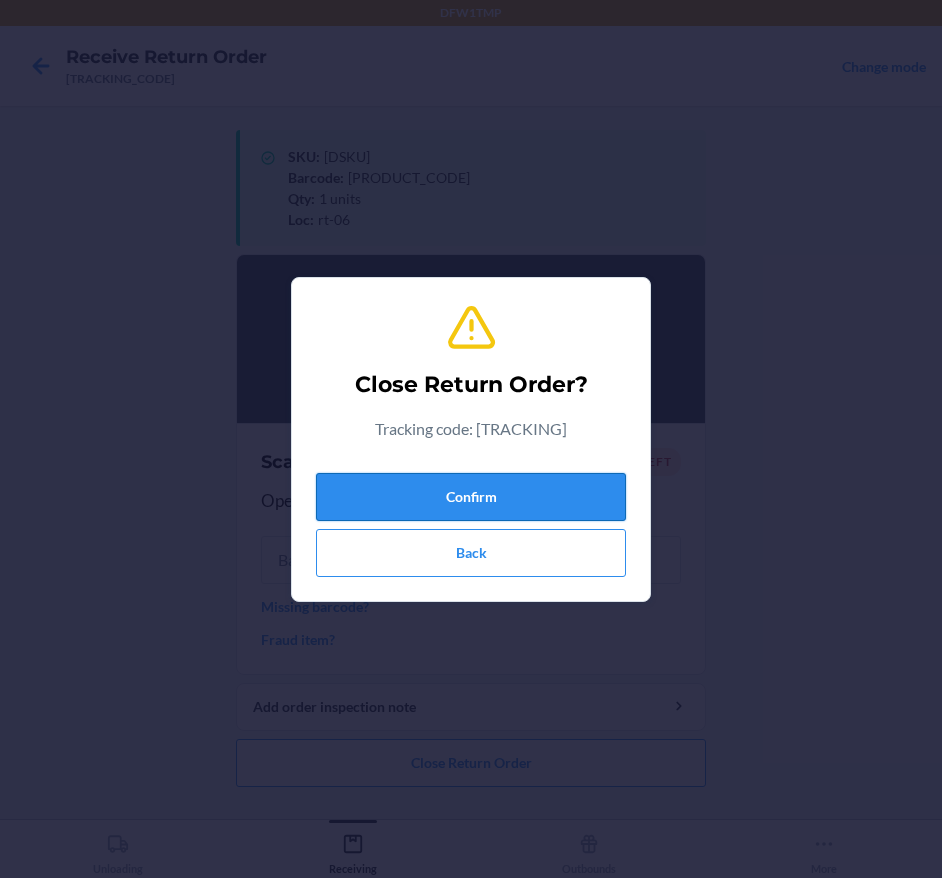 click on "Confirm" at bounding box center (471, 497) 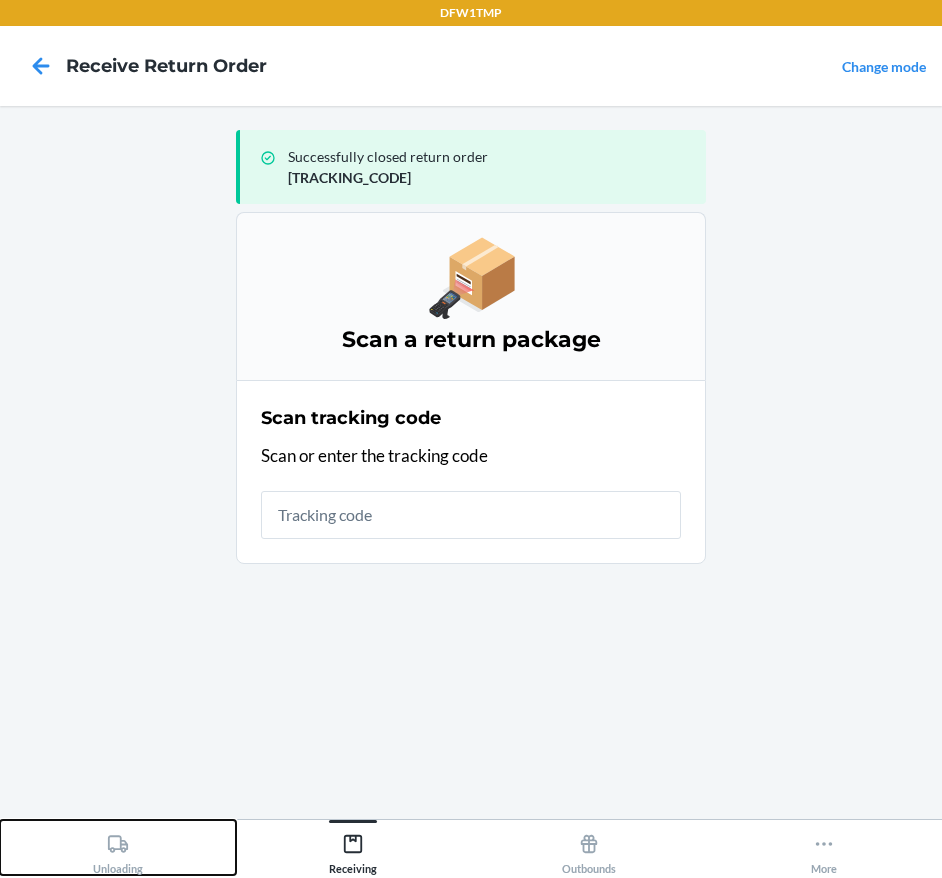 click on "Unloading" at bounding box center [118, 847] 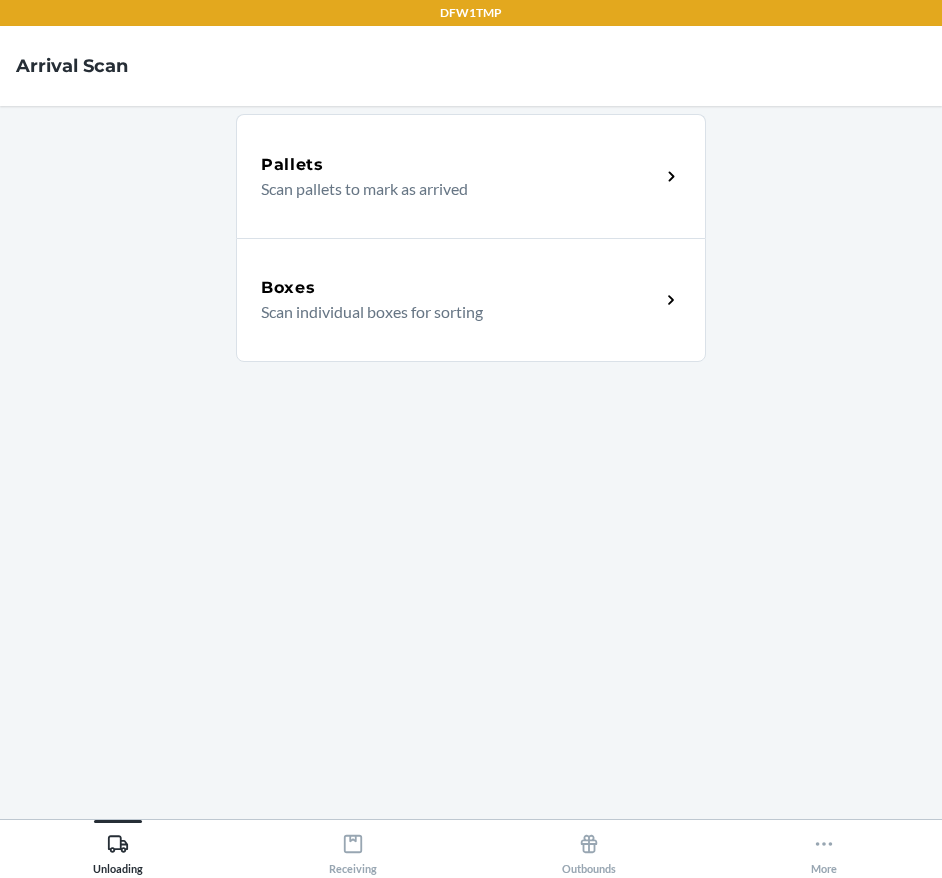 click on "Boxes" at bounding box center [460, 288] 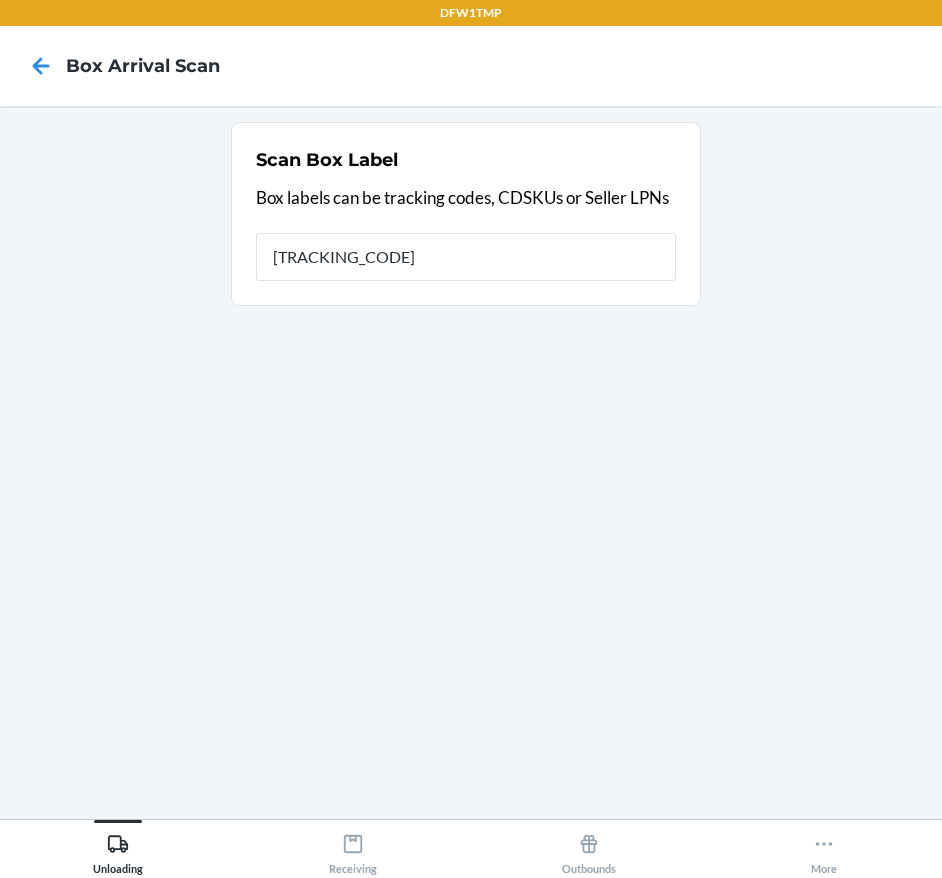 type on "[TRACKING_CODE]" 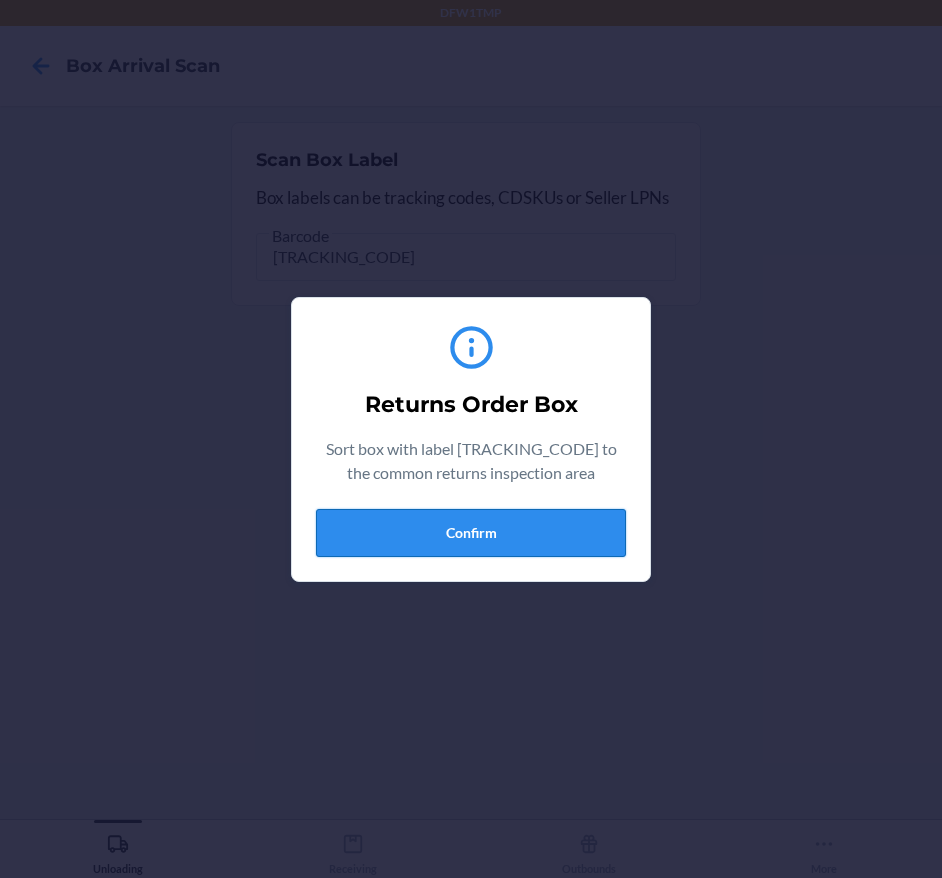 click on "Confirm" at bounding box center [471, 533] 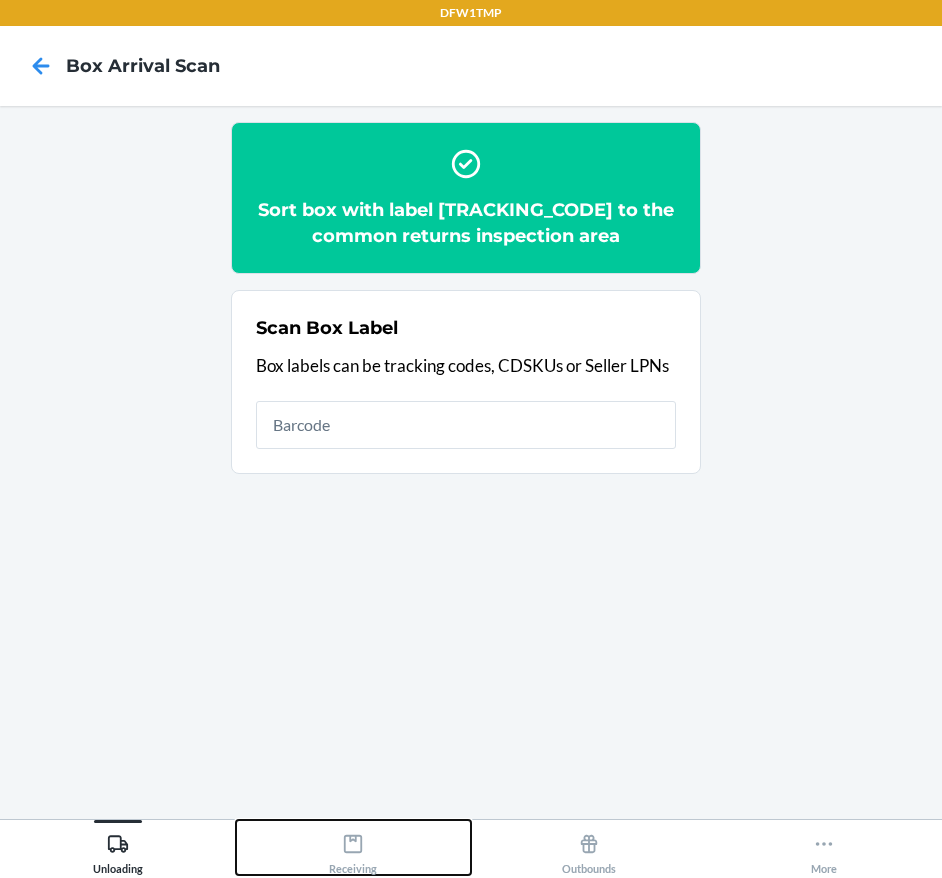 click on "Receiving" at bounding box center (354, 847) 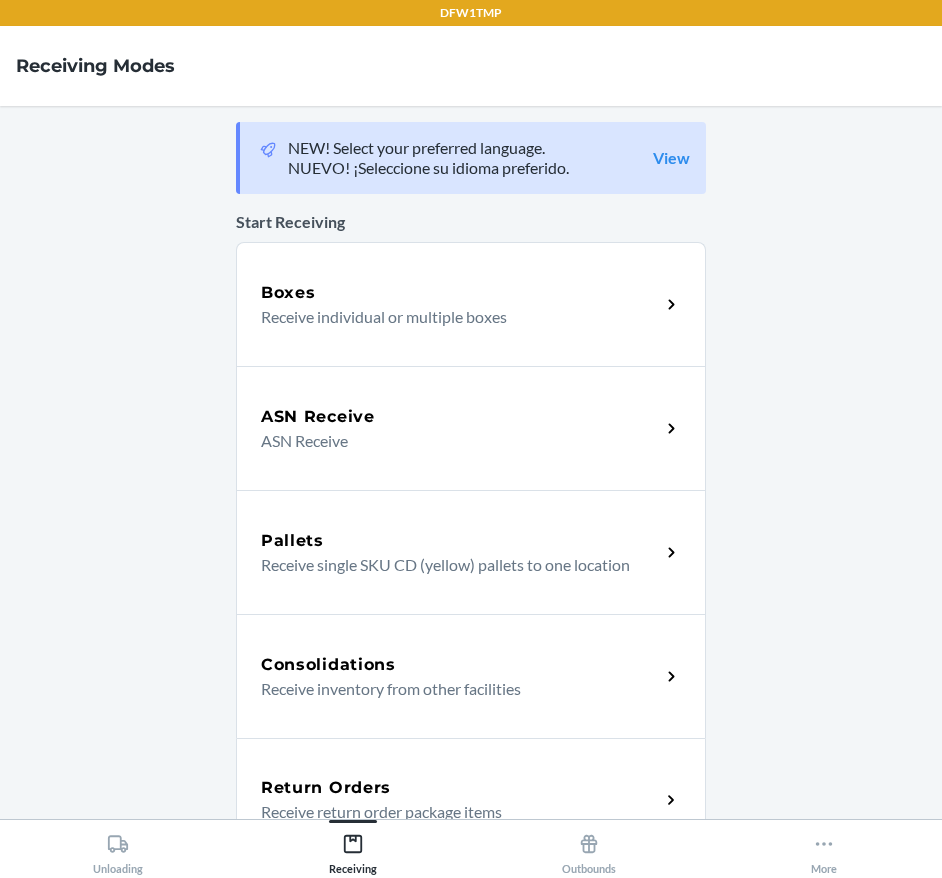 click on "Return Orders Receive return order package items" at bounding box center (471, 800) 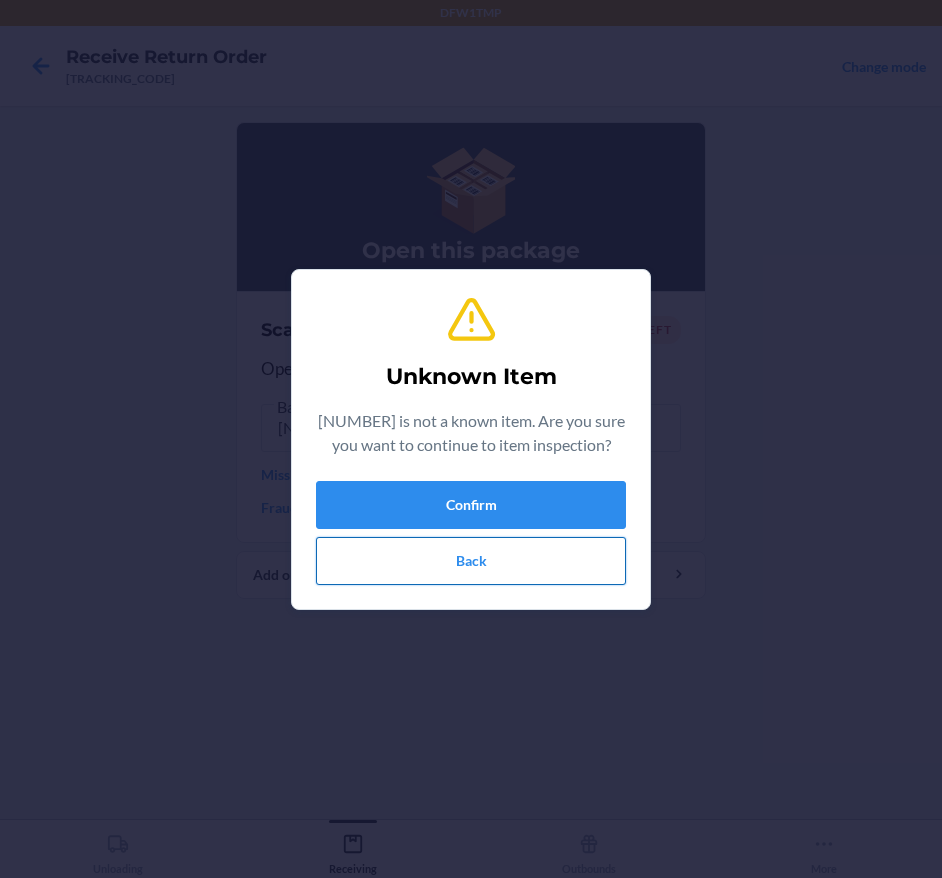 click on "Back" at bounding box center (471, 561) 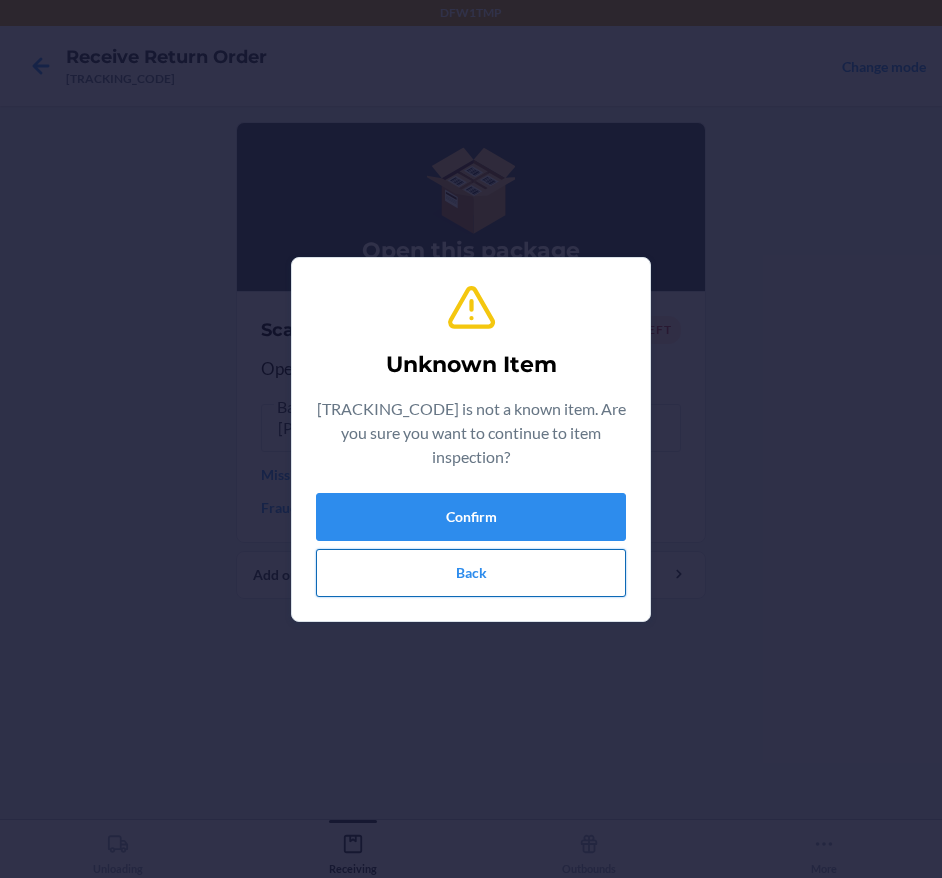 click on "Back" at bounding box center (471, 573) 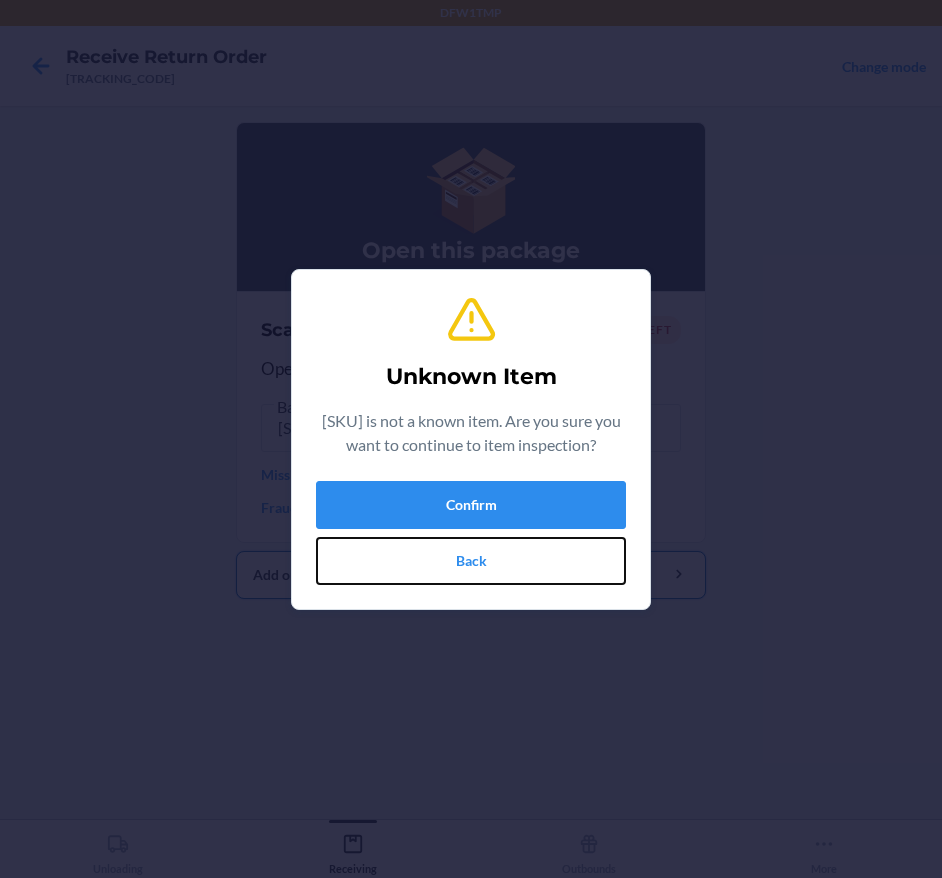 click on "Back" at bounding box center (471, 561) 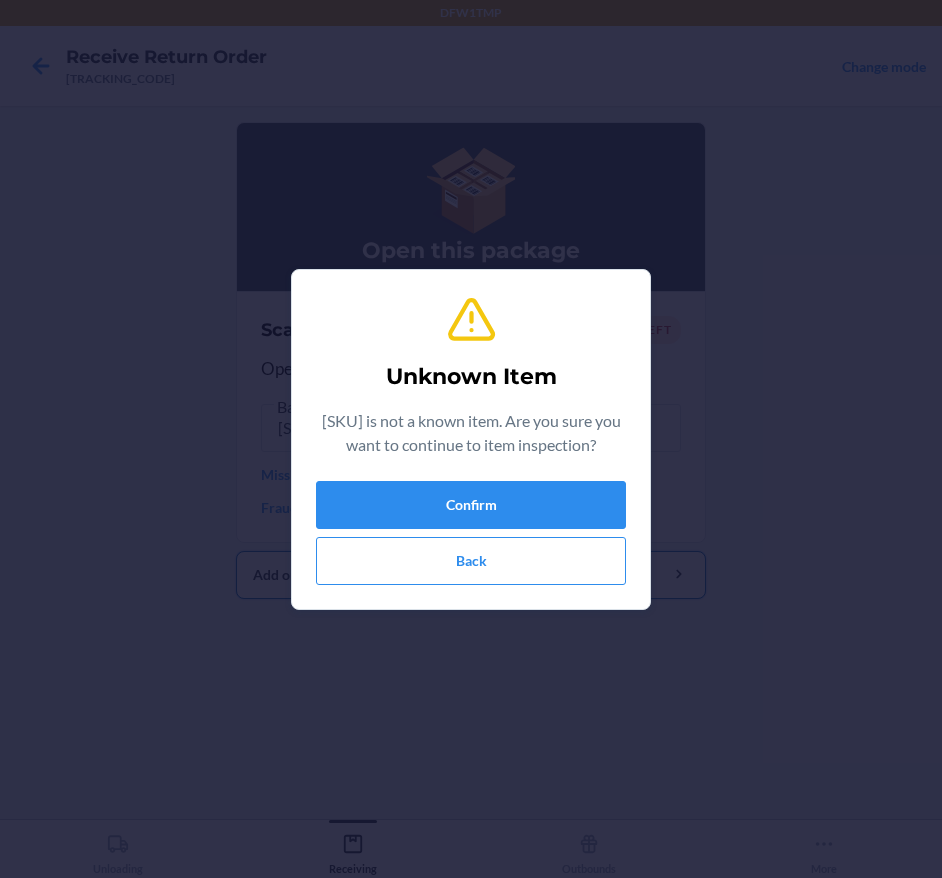 type 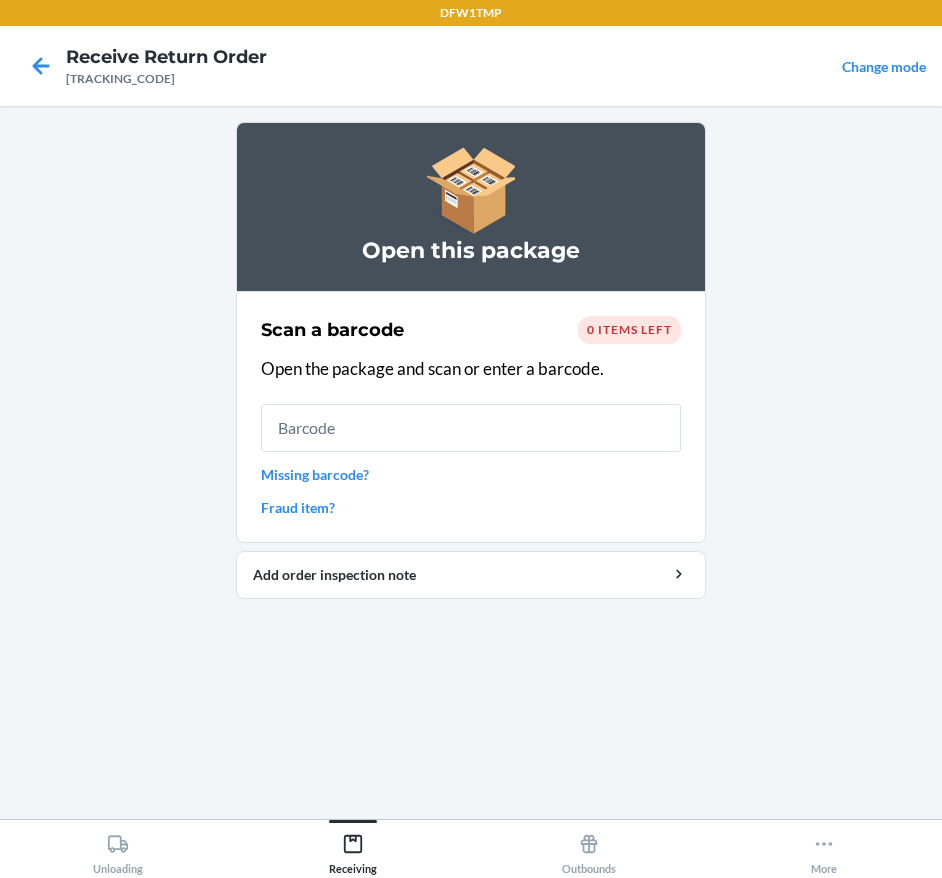 click on "[PRODUCT_CODE] Receive Return Order [TRACKING]7291 Change mode   Open this package Scan a barcode 0 items left Open the package and scan or enter a barcode. Missing barcode? Fraud item? Add order inspection note Unloading Receiving Outbounds More" at bounding box center (471, 439) 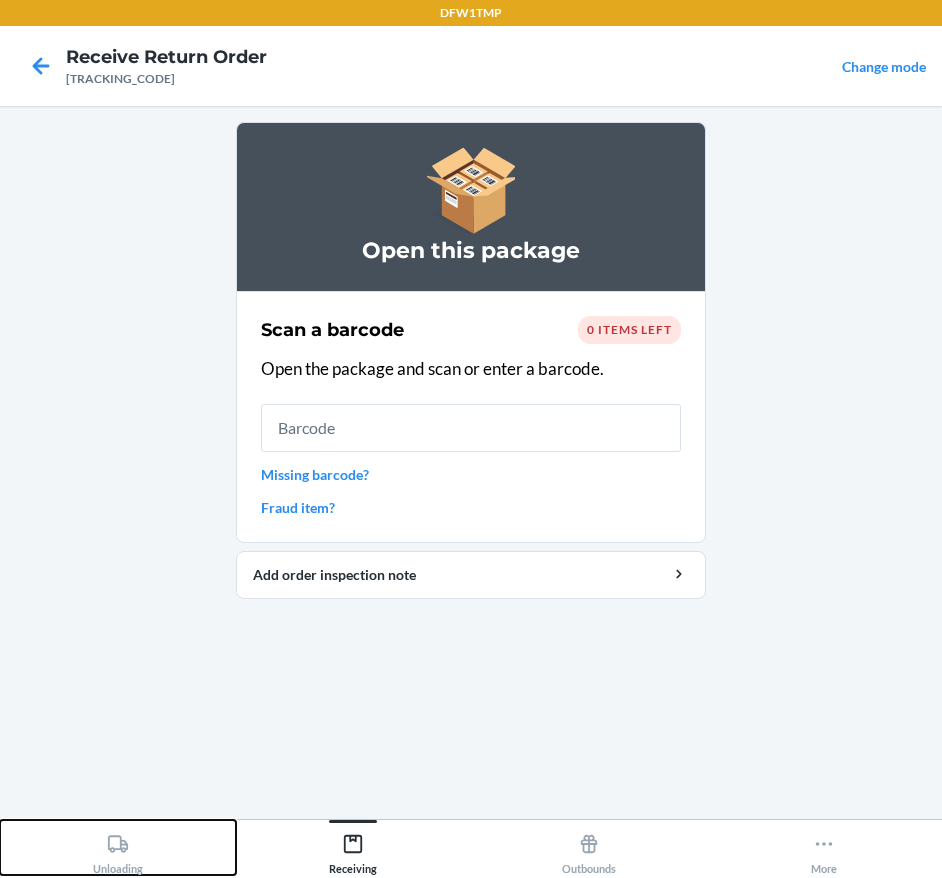 click on "Unloading" at bounding box center [118, 850] 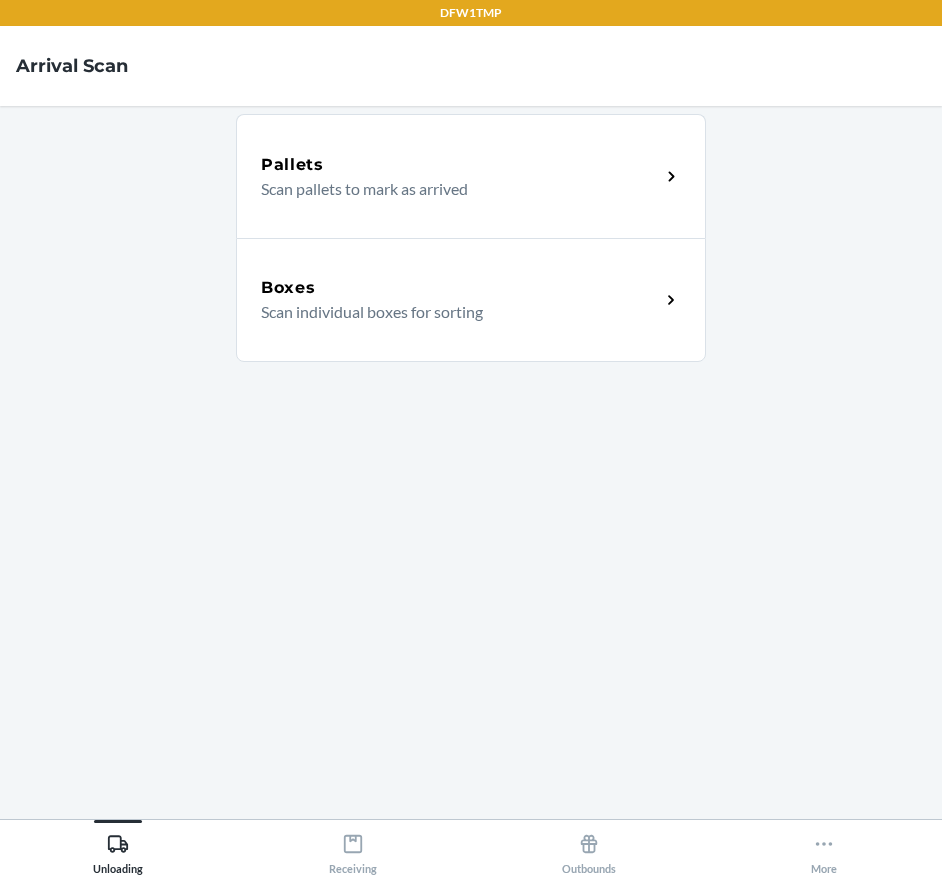 click on "Scan individual boxes for sorting" at bounding box center (452, 312) 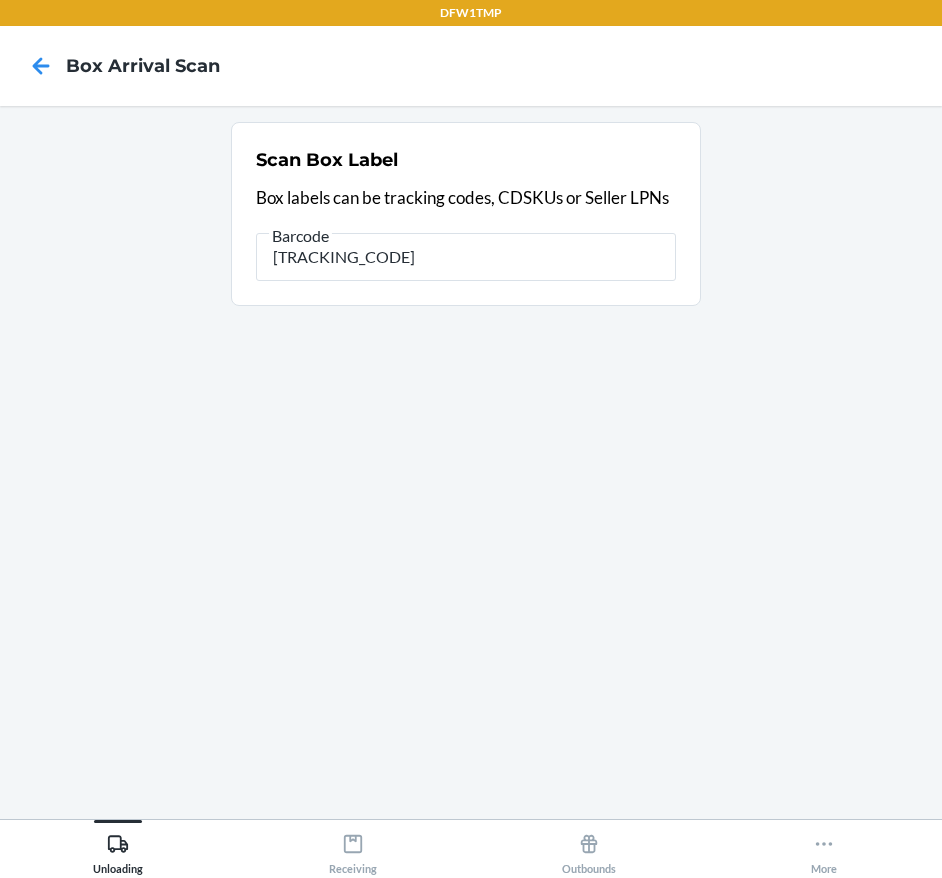 type on "[TRACKING_CODE]" 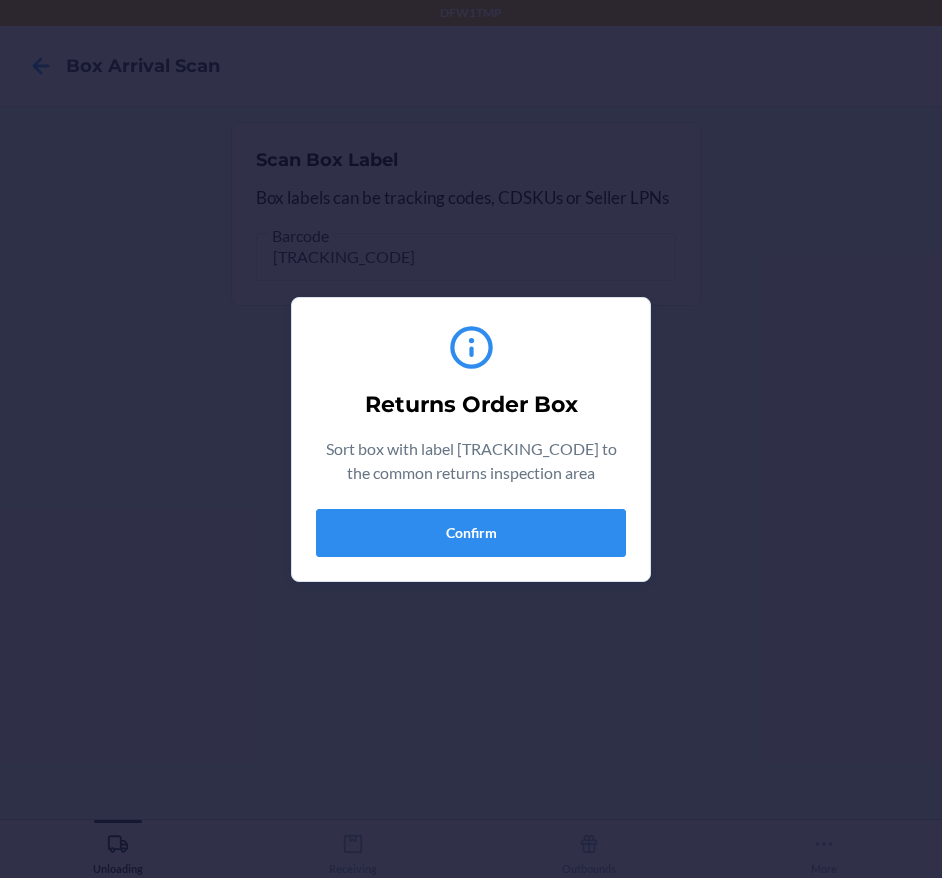 click on "Returns Order Box Sort box with label [TRACKING] to the common returns inspection area Confirm" at bounding box center (471, 439) 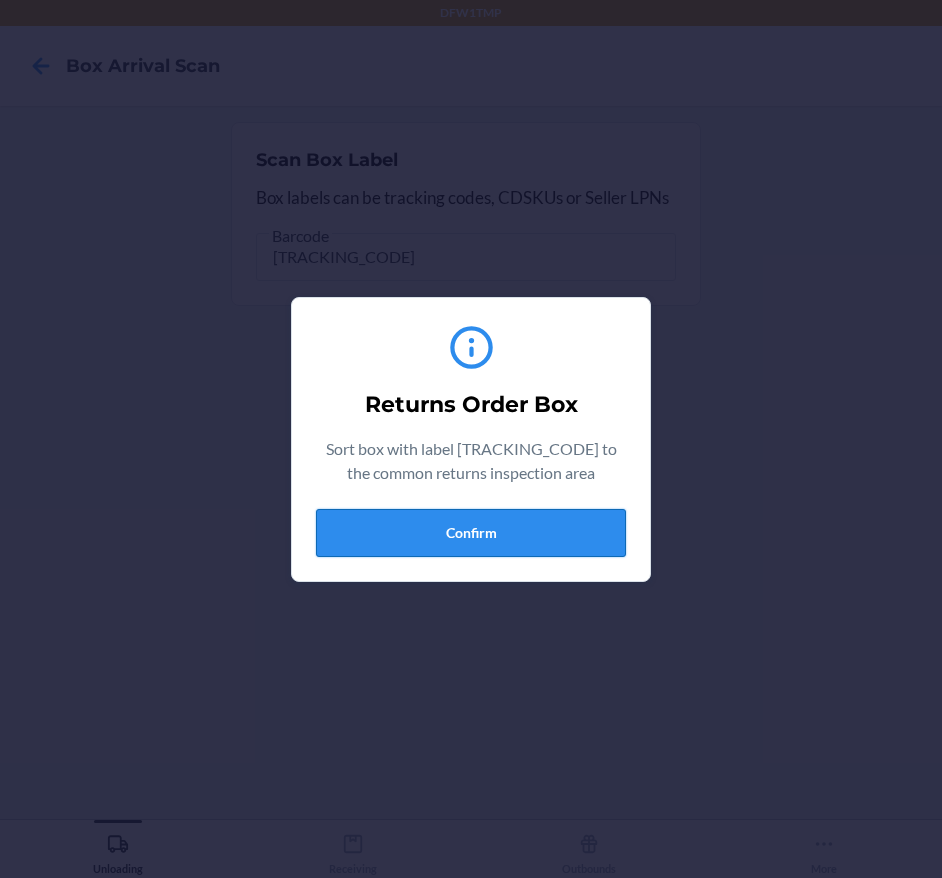click on "Confirm" at bounding box center (471, 533) 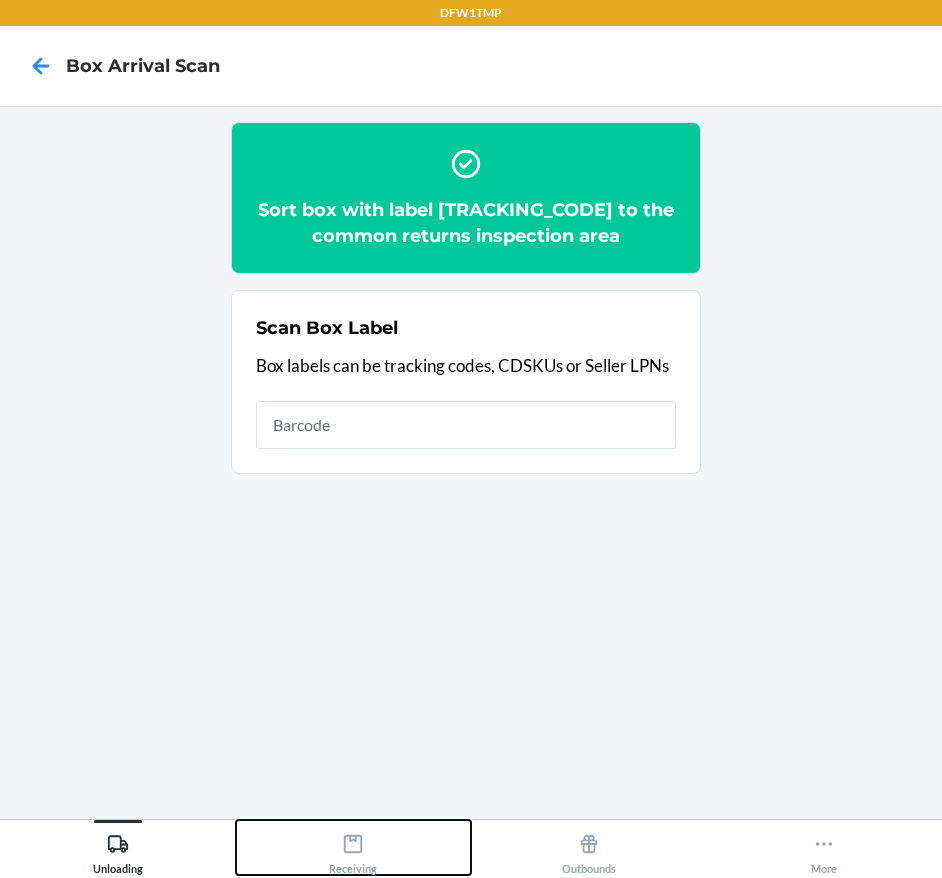 click 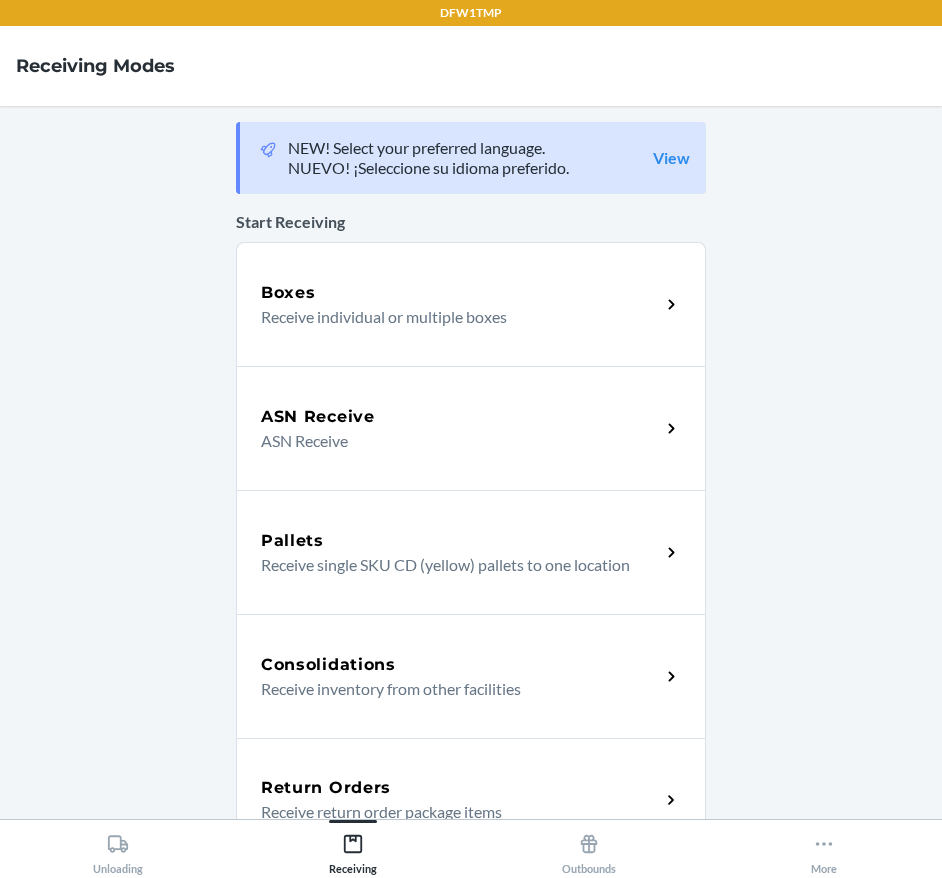 click on "Return Orders" at bounding box center [326, 788] 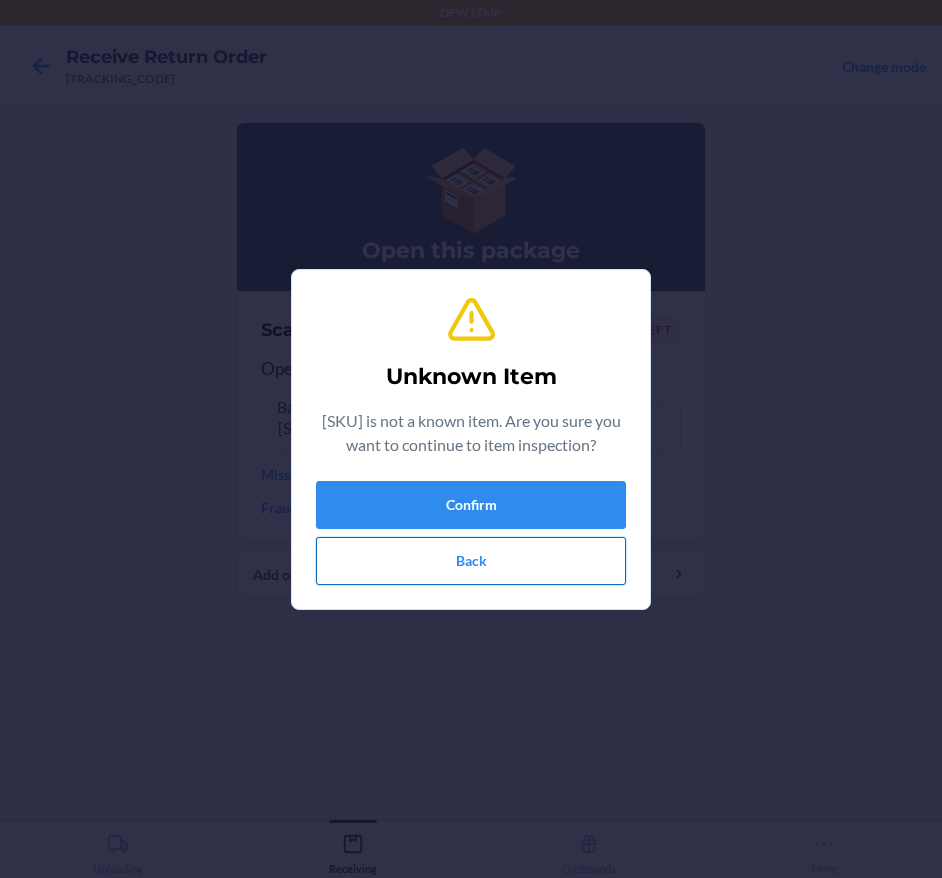 click on "Back" at bounding box center [471, 561] 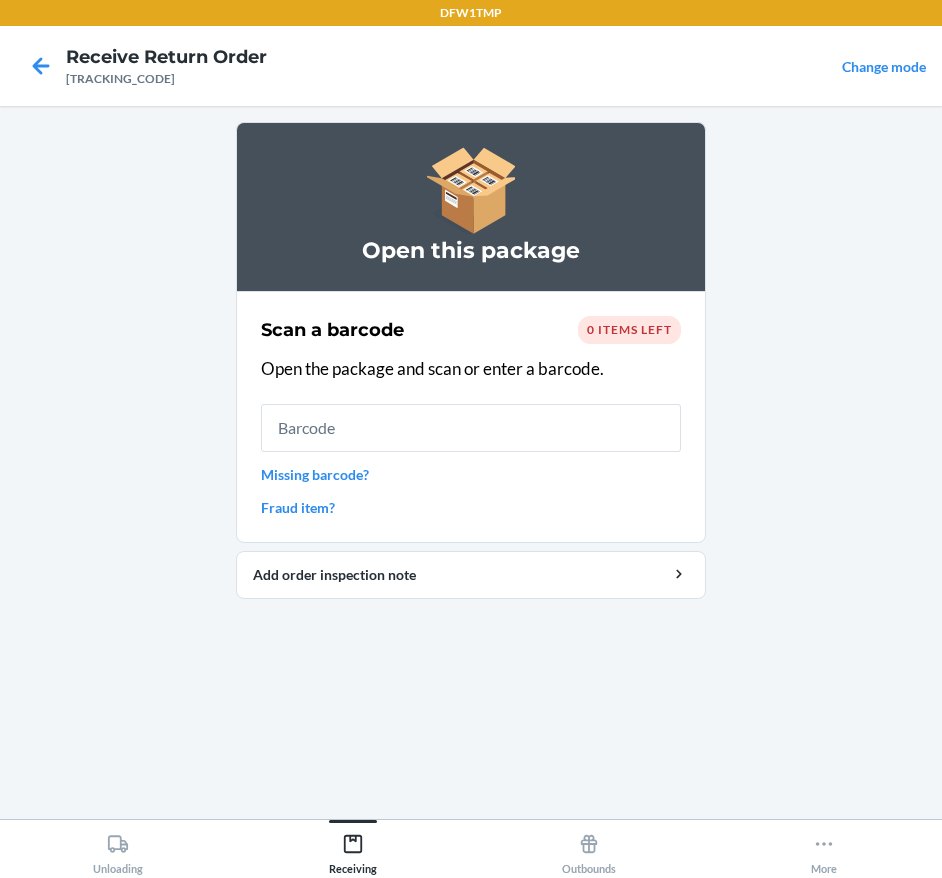 click on "Open this package Scan a barcode 0 items left Open the package and scan or enter a barcode. Missing barcode? Fraud item? Add order inspection note" at bounding box center [471, 462] 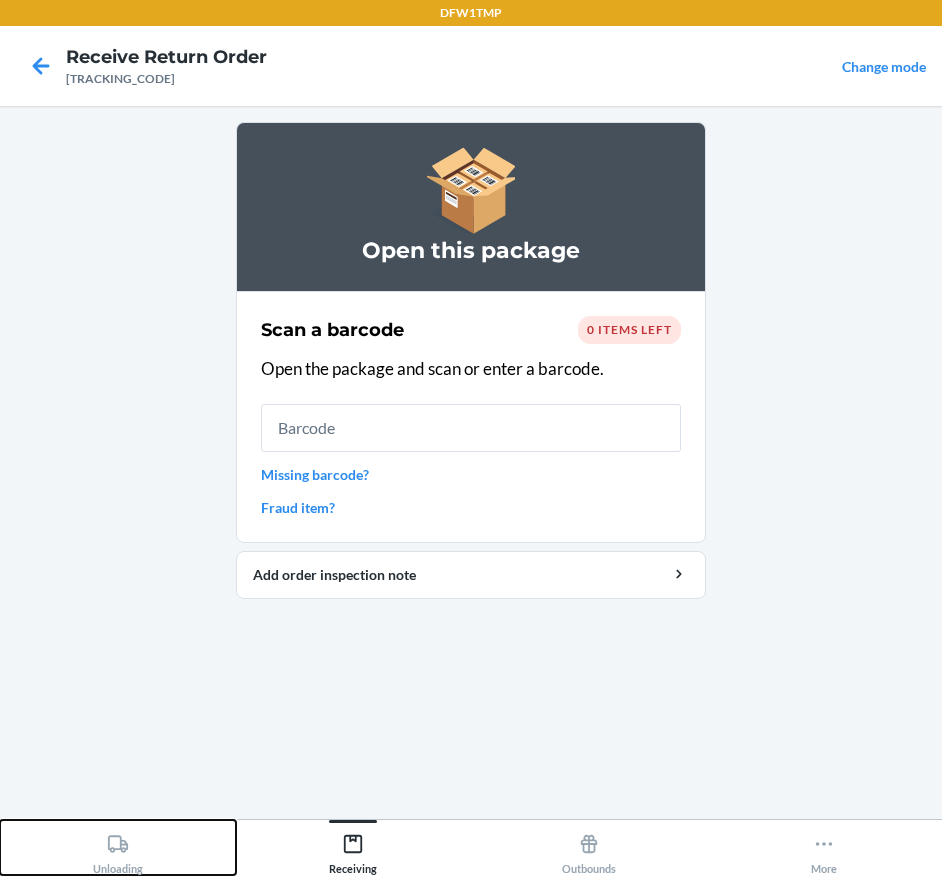 drag, startPoint x: 84, startPoint y: 830, endPoint x: 125, endPoint y: 766, distance: 76.00658 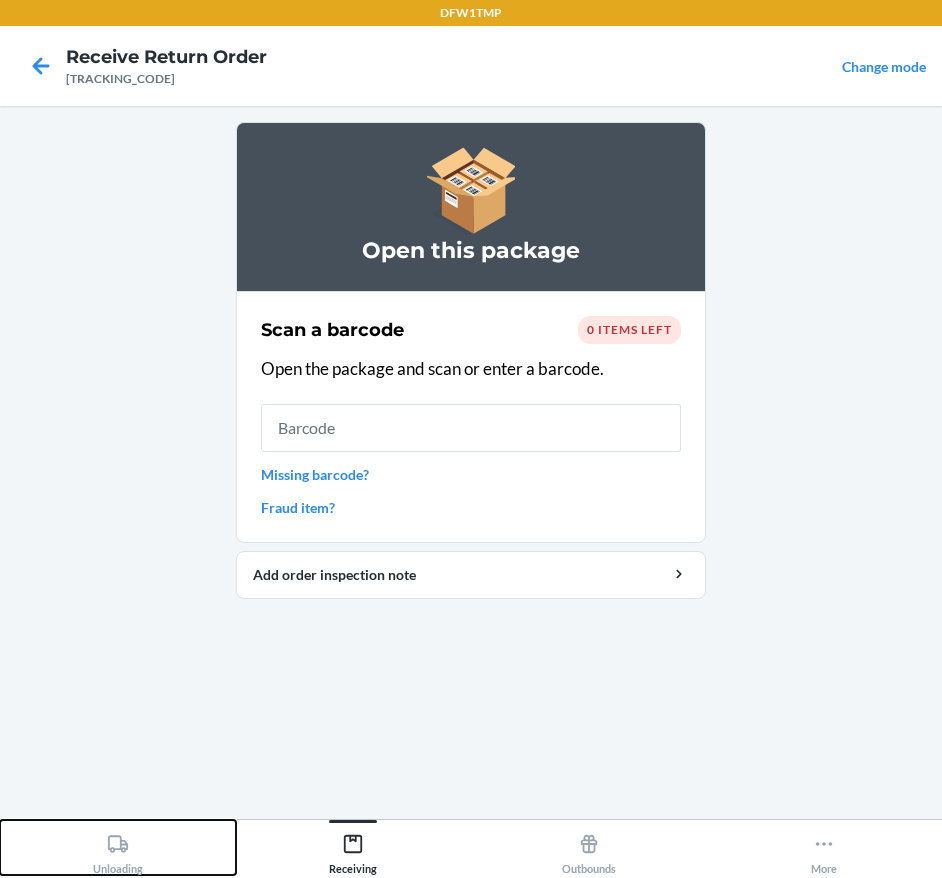 click on "Unloading Receiving Outbounds More" at bounding box center (471, 848) 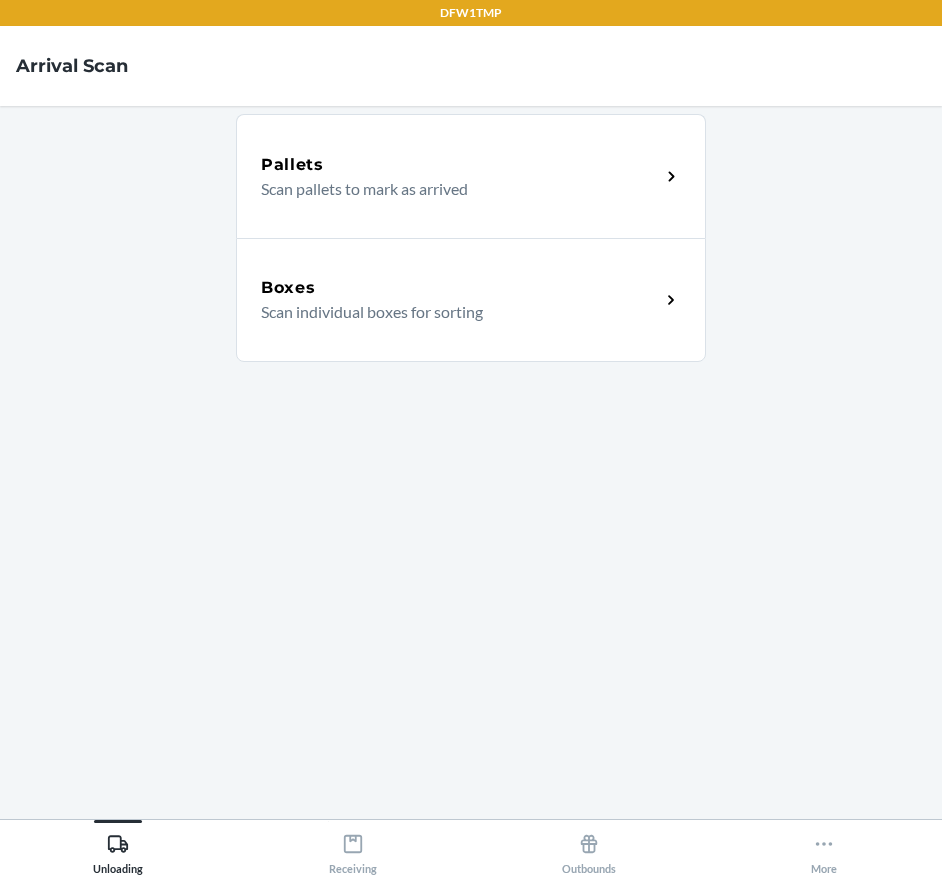 click on "Scan individual boxes for sorting" at bounding box center [452, 312] 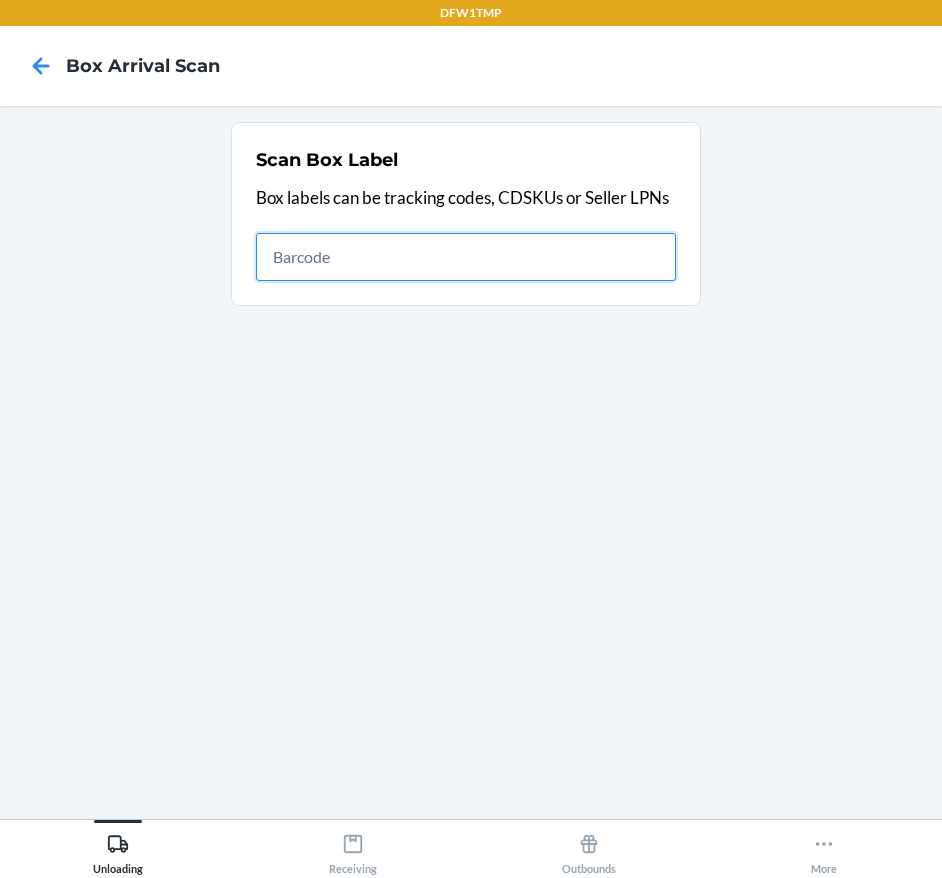 click at bounding box center [466, 257] 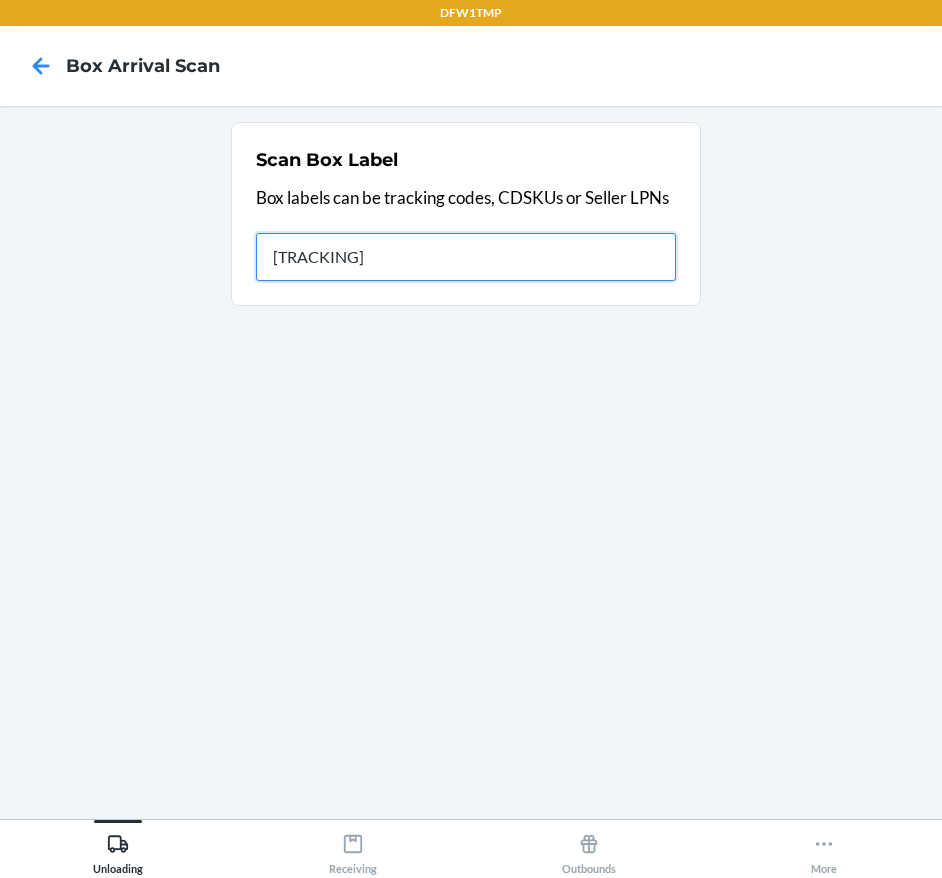 type on "[TRACKING]" 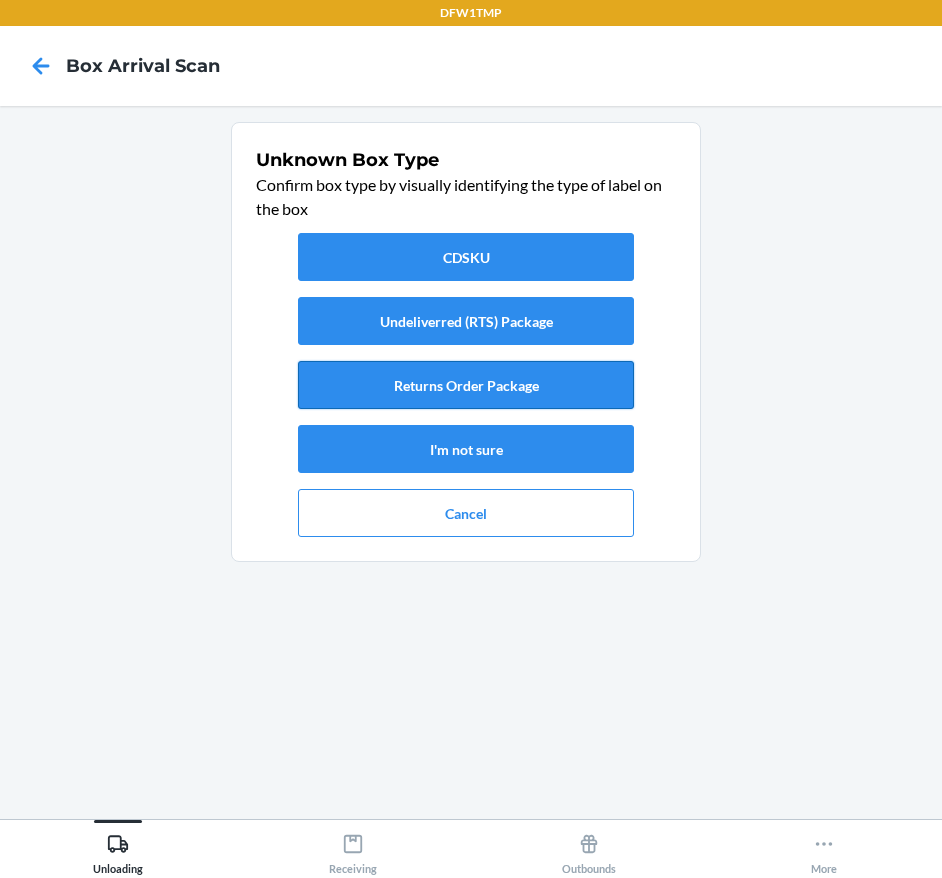 click on "Returns Order Package" at bounding box center (466, 385) 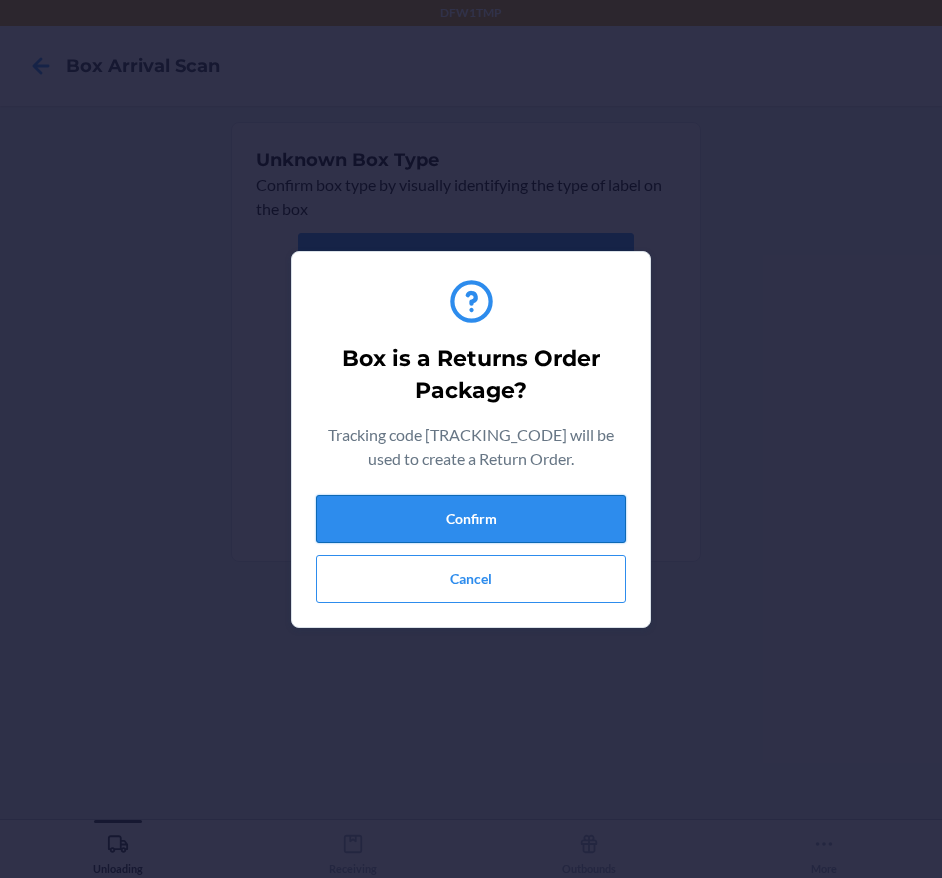 click on "Confirm" at bounding box center (471, 519) 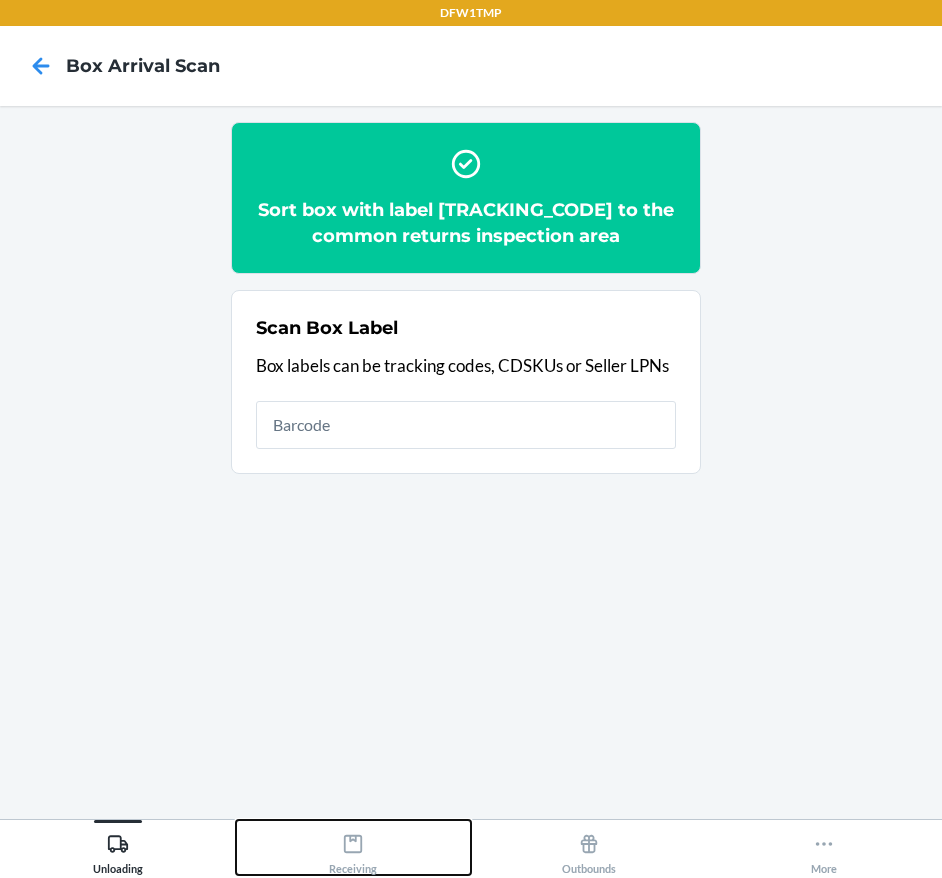 click on "Receiving" at bounding box center [353, 850] 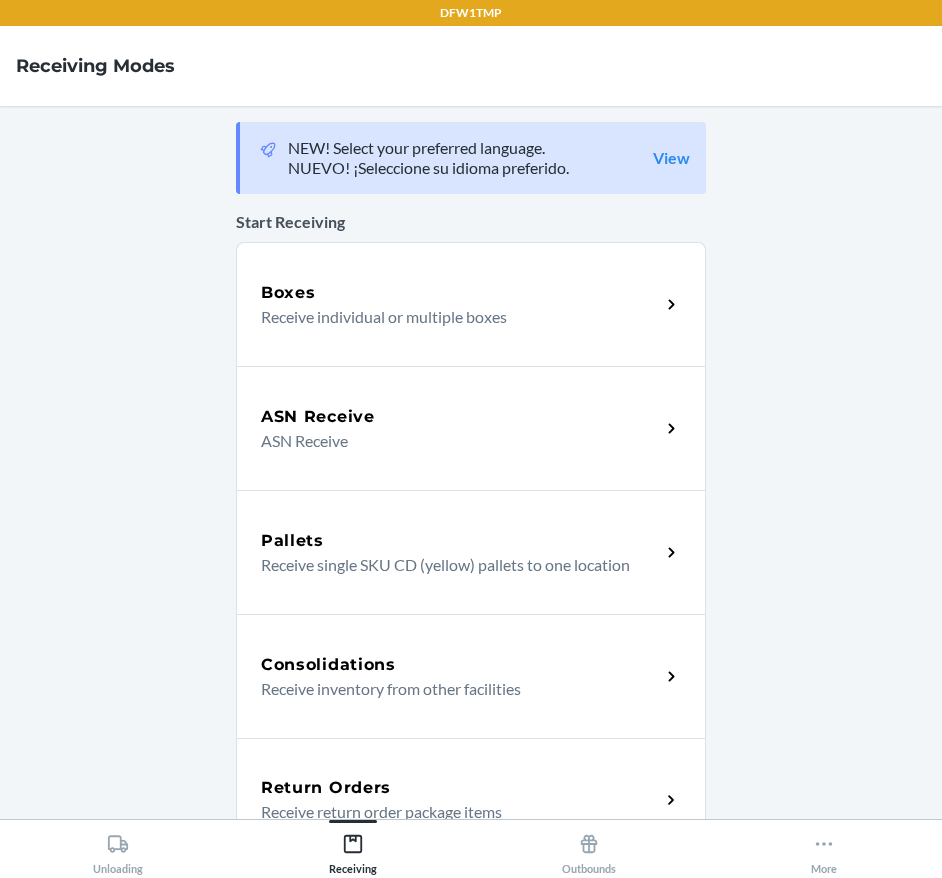 click on "Return Orders Receive return order package items" at bounding box center [471, 800] 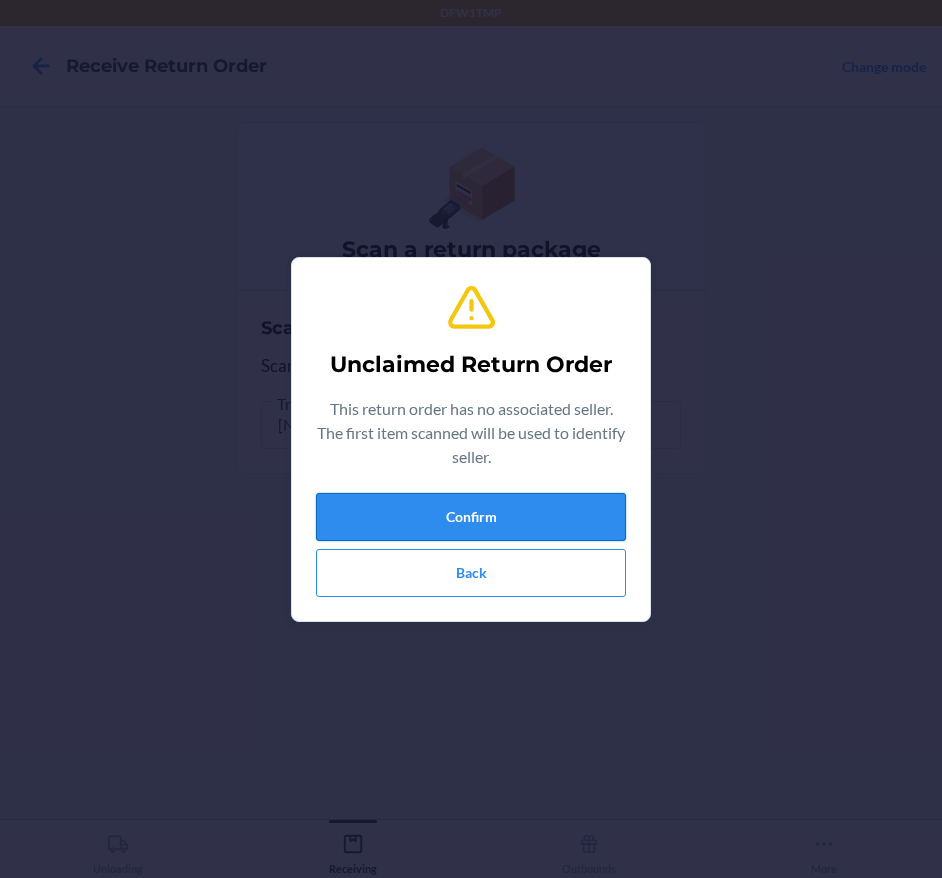 click on "Confirm" at bounding box center (471, 517) 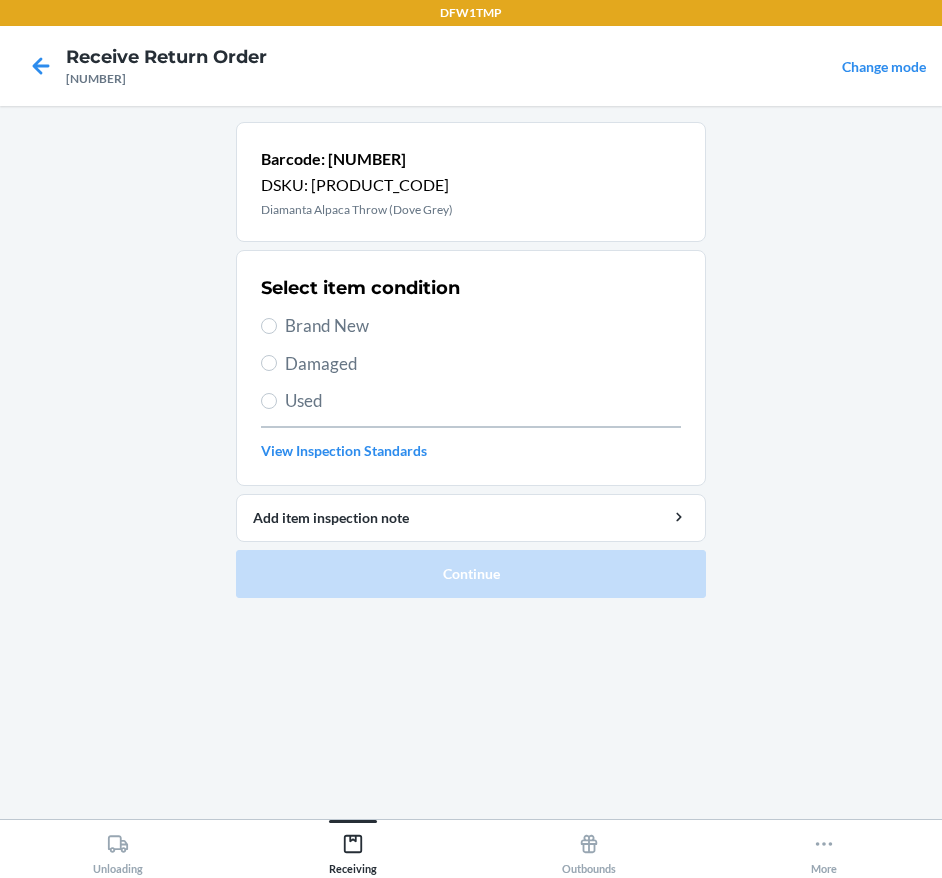 drag, startPoint x: 279, startPoint y: 324, endPoint x: 282, endPoint y: 341, distance: 17.262676 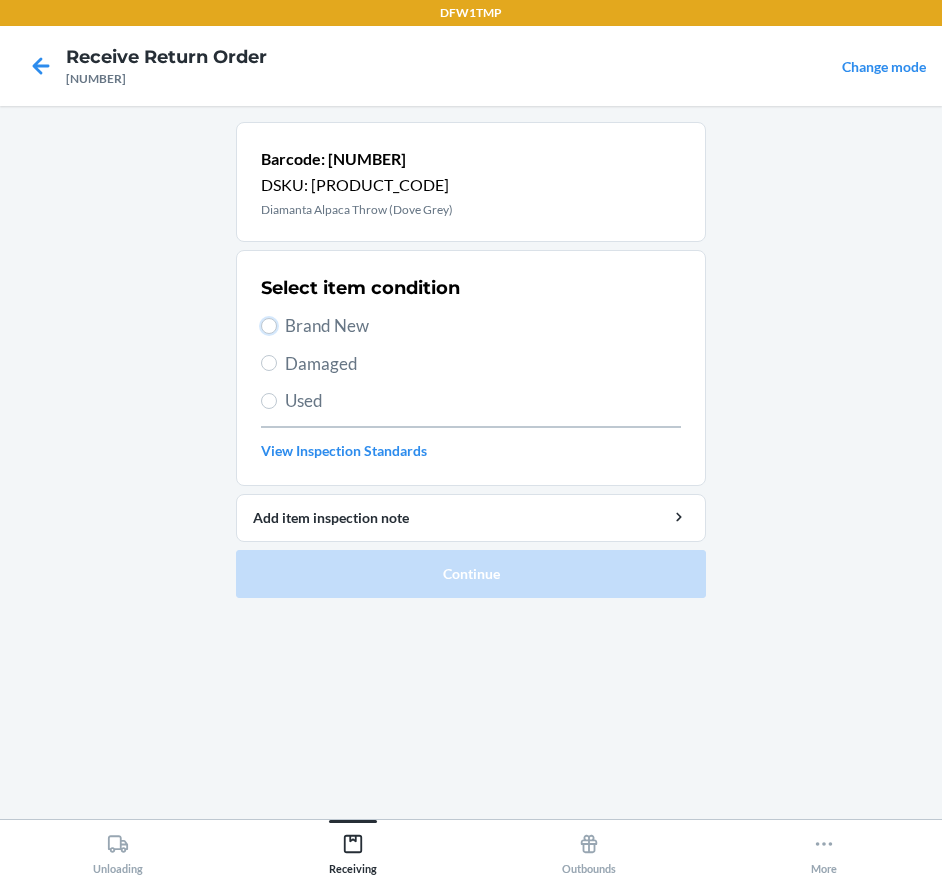 click on "Brand New" at bounding box center (269, 326) 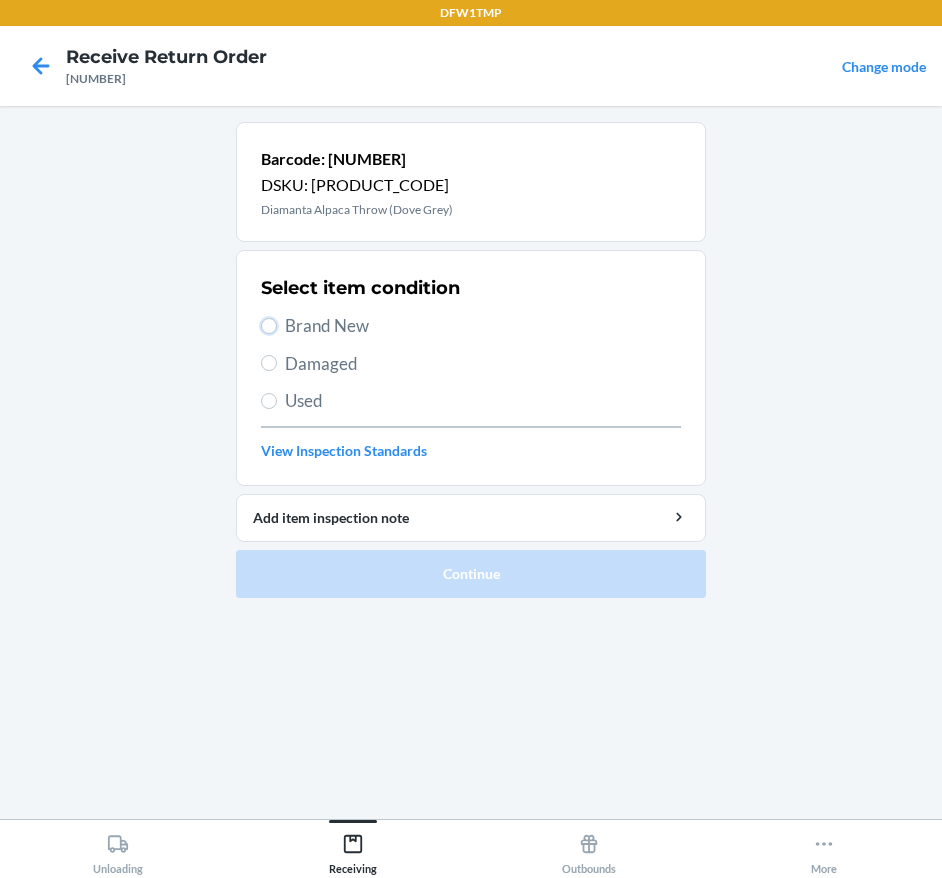 radio on "true" 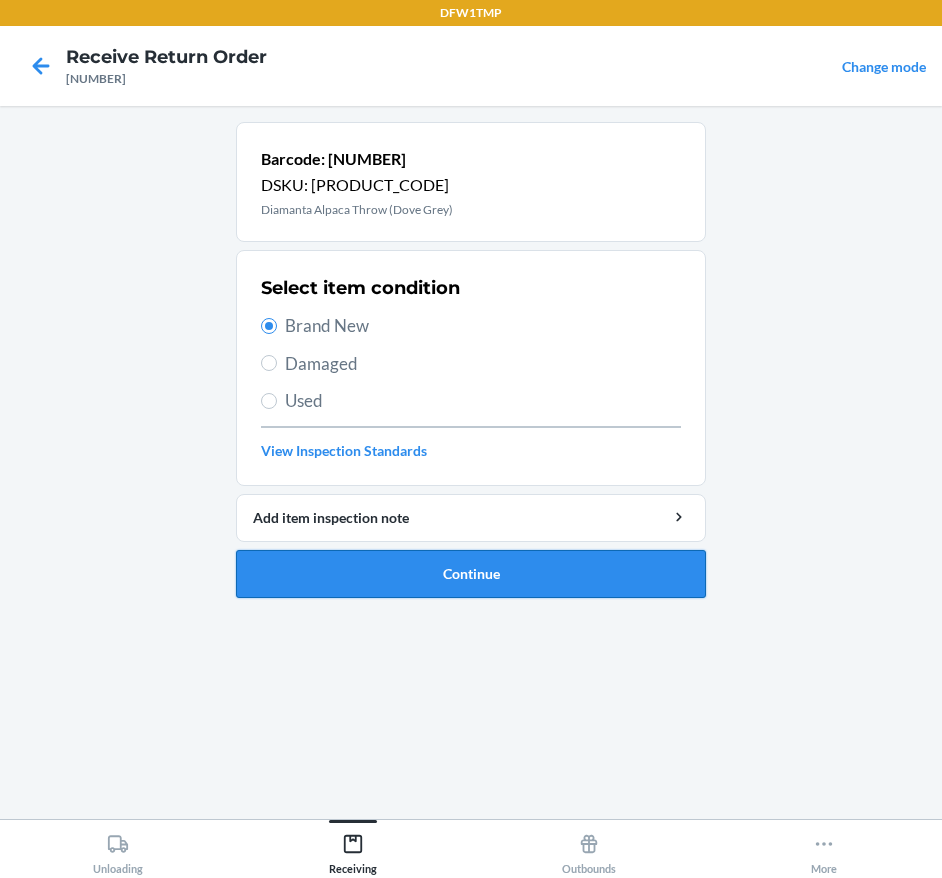 click on "Continue" at bounding box center (471, 574) 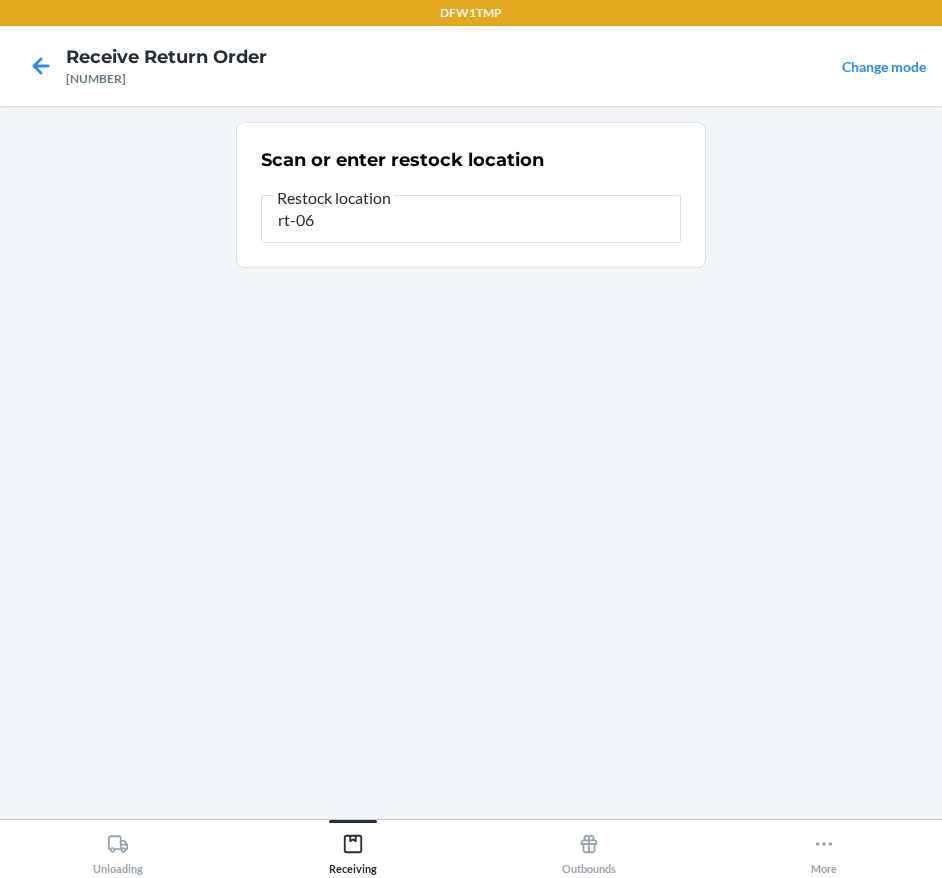 type on "rt-06" 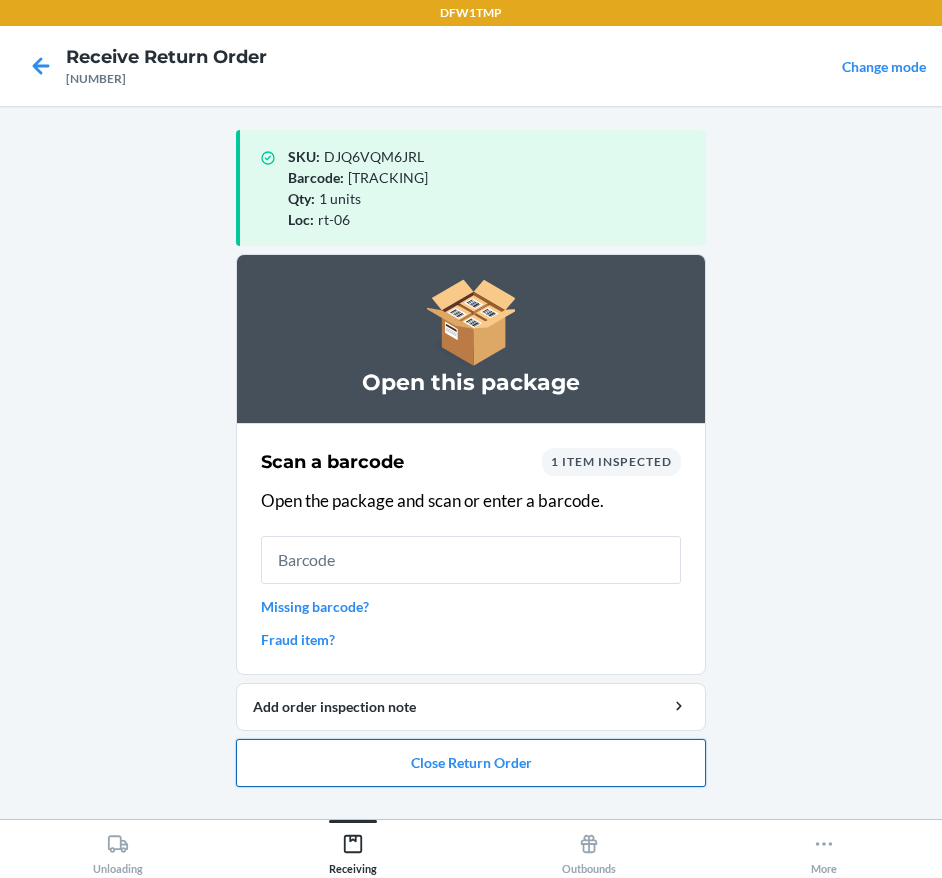 click on "Close Return Order" at bounding box center [471, 763] 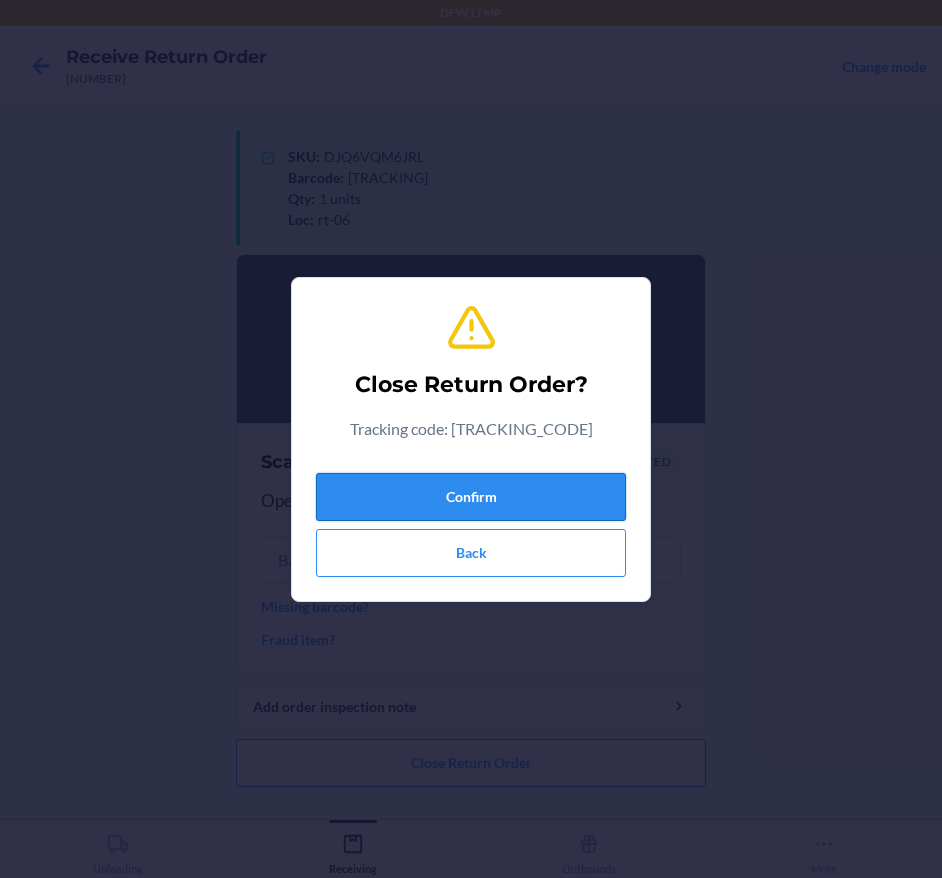 click on "Confirm" at bounding box center (471, 497) 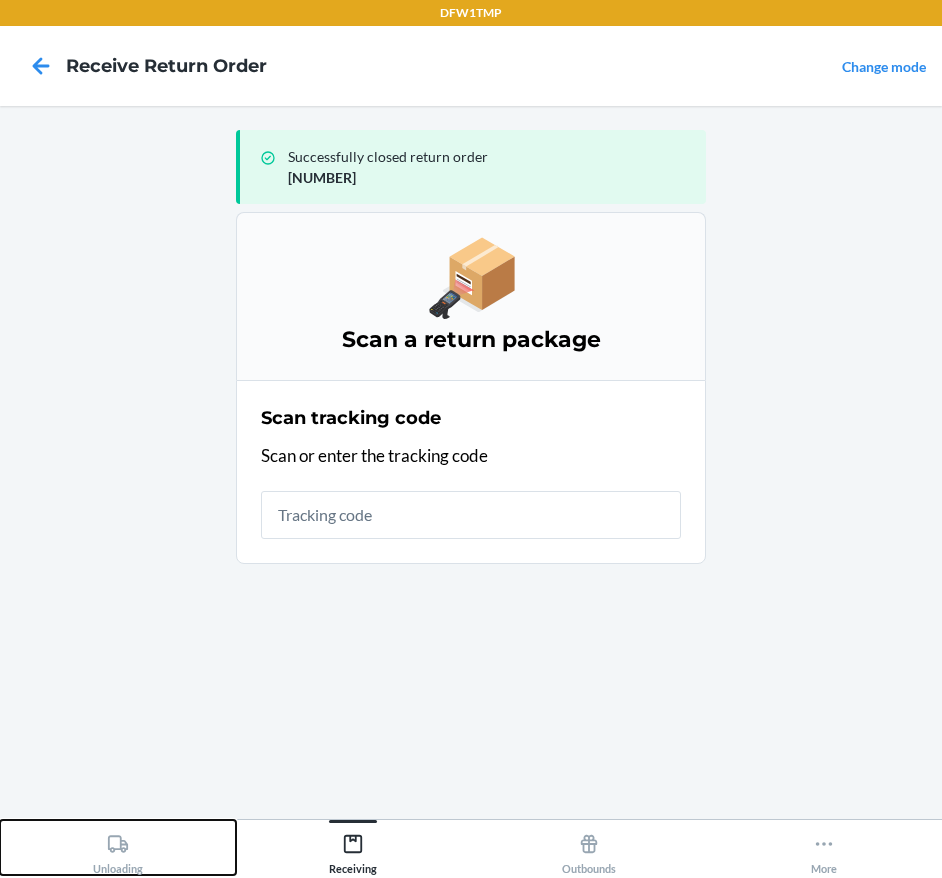 click 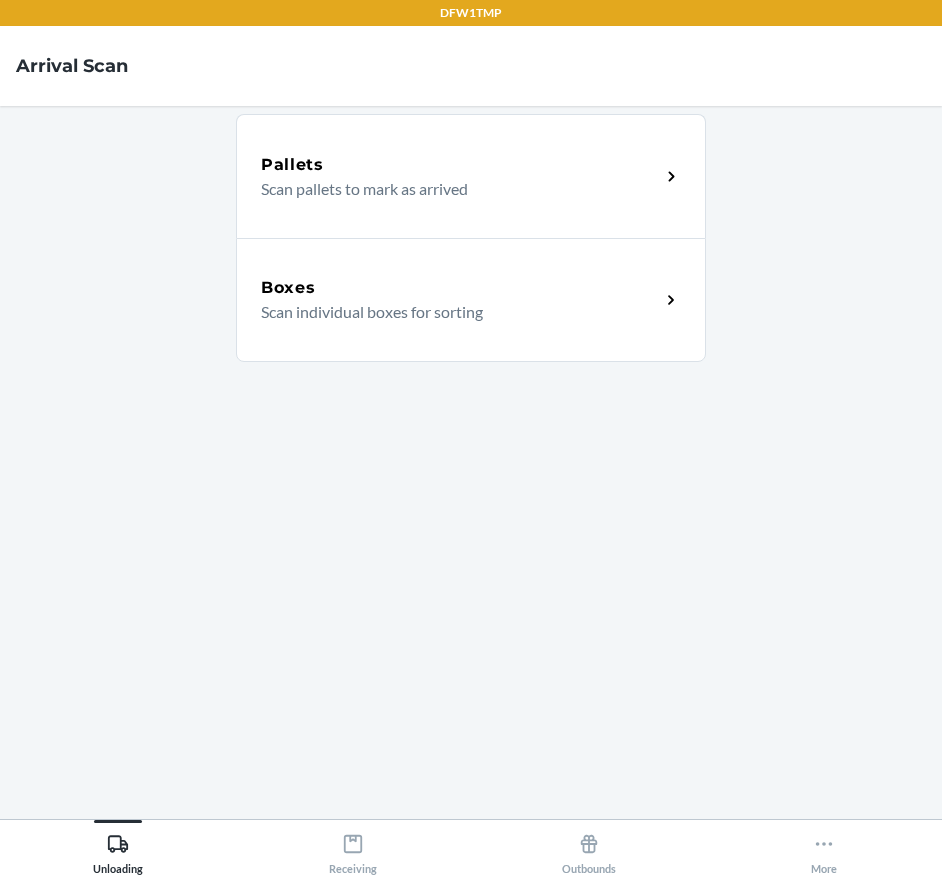 click on "Boxes Scan individual boxes for sorting" at bounding box center (471, 300) 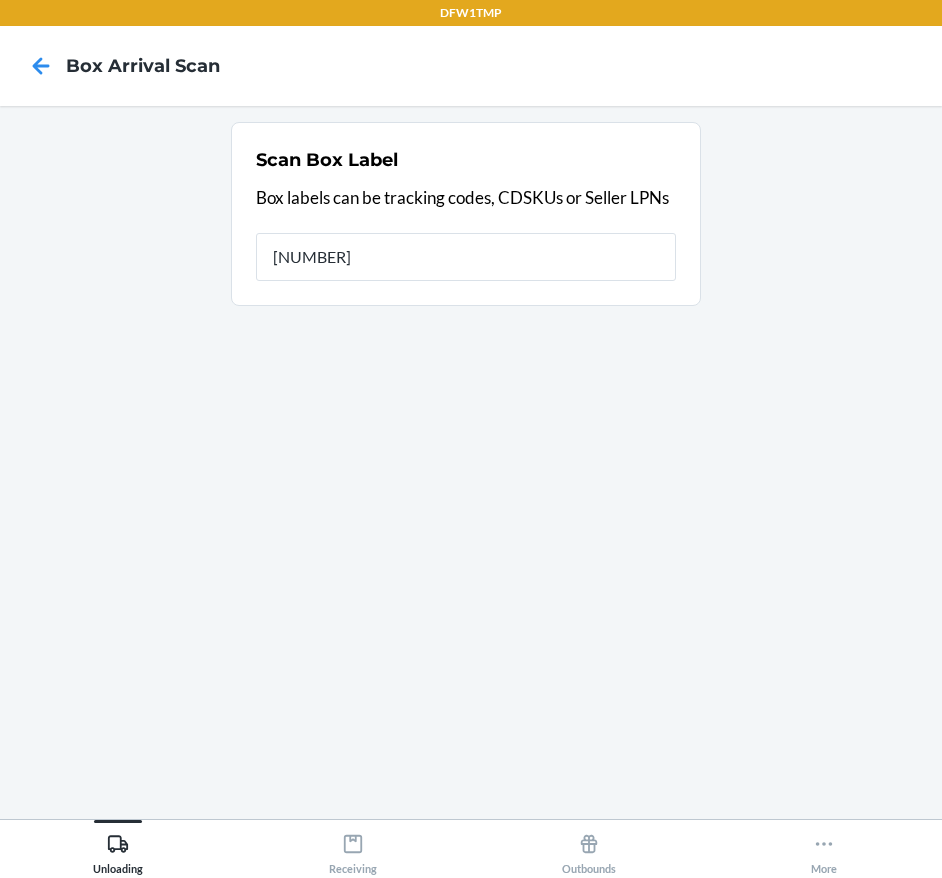 type on "[NUMBER]" 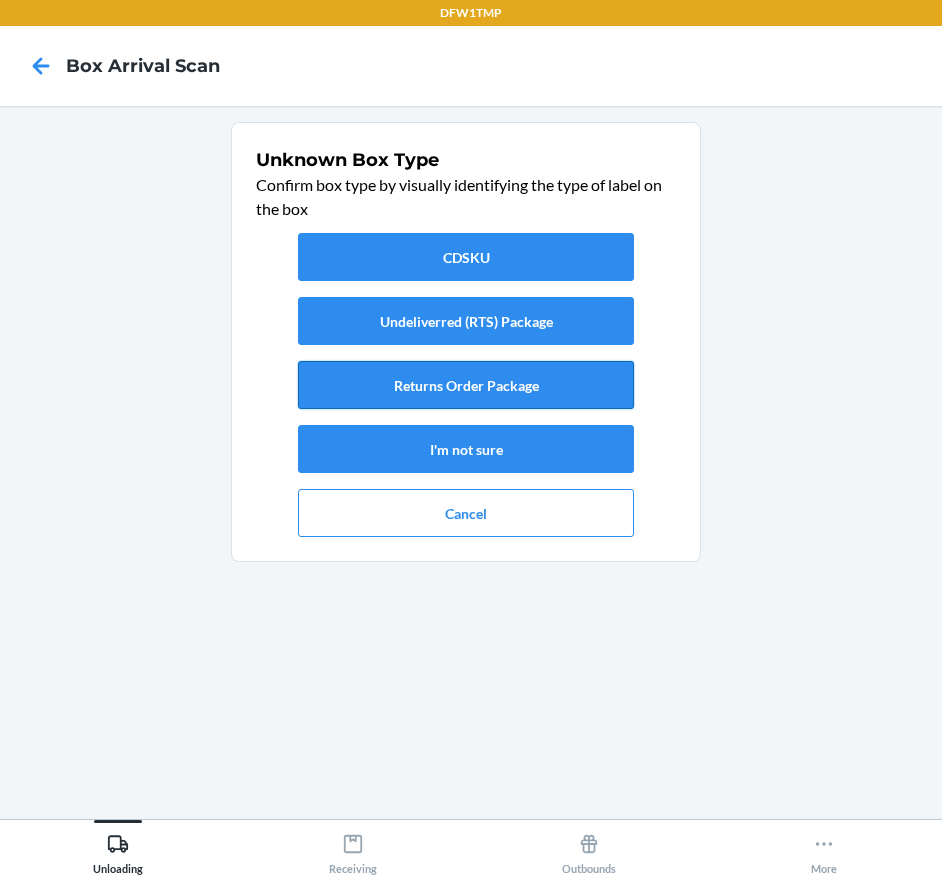click on "Returns Order Package" at bounding box center [466, 385] 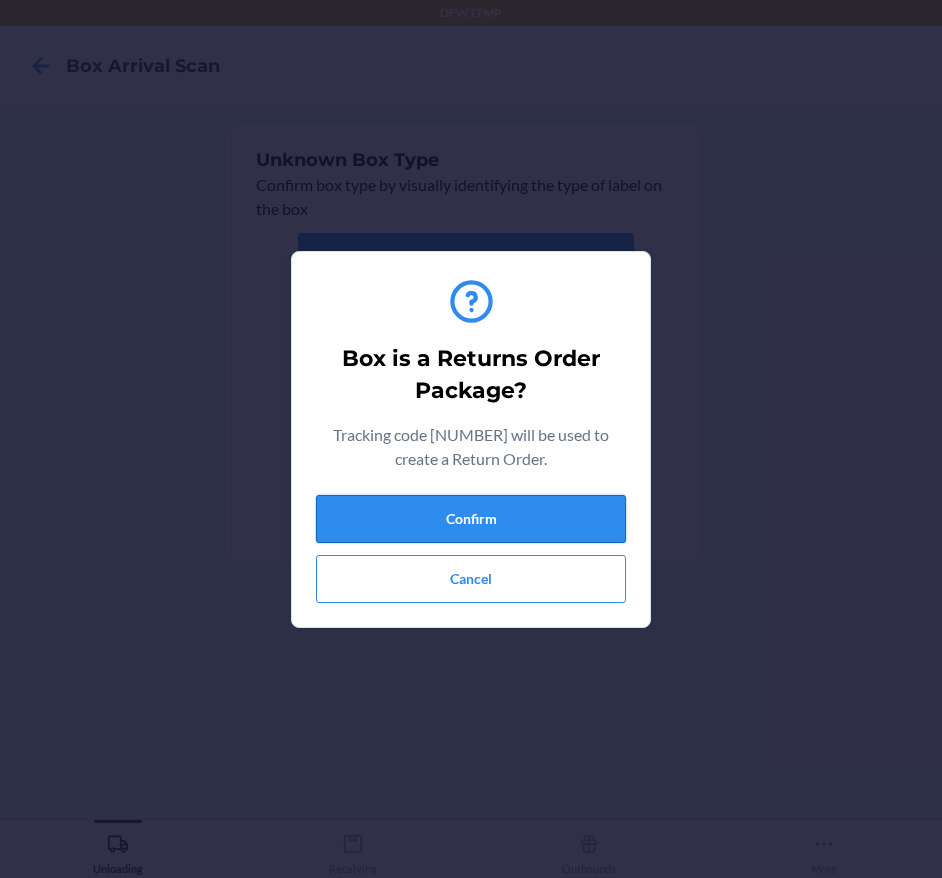 click on "Confirm" at bounding box center [471, 519] 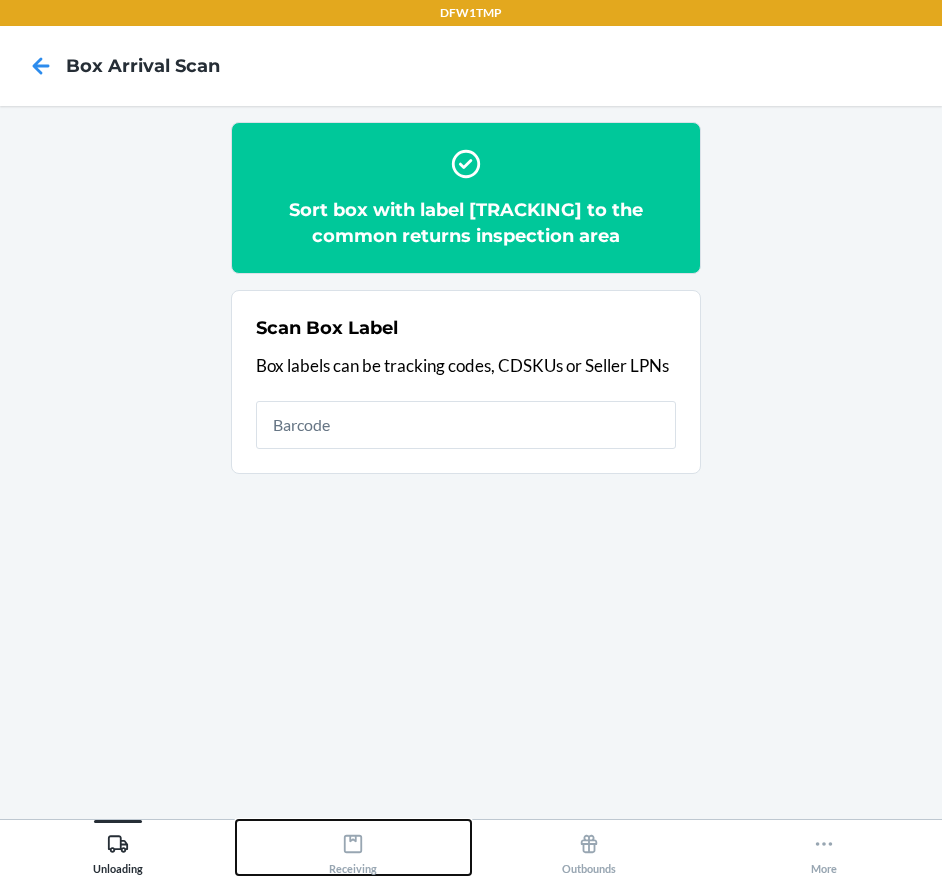 click 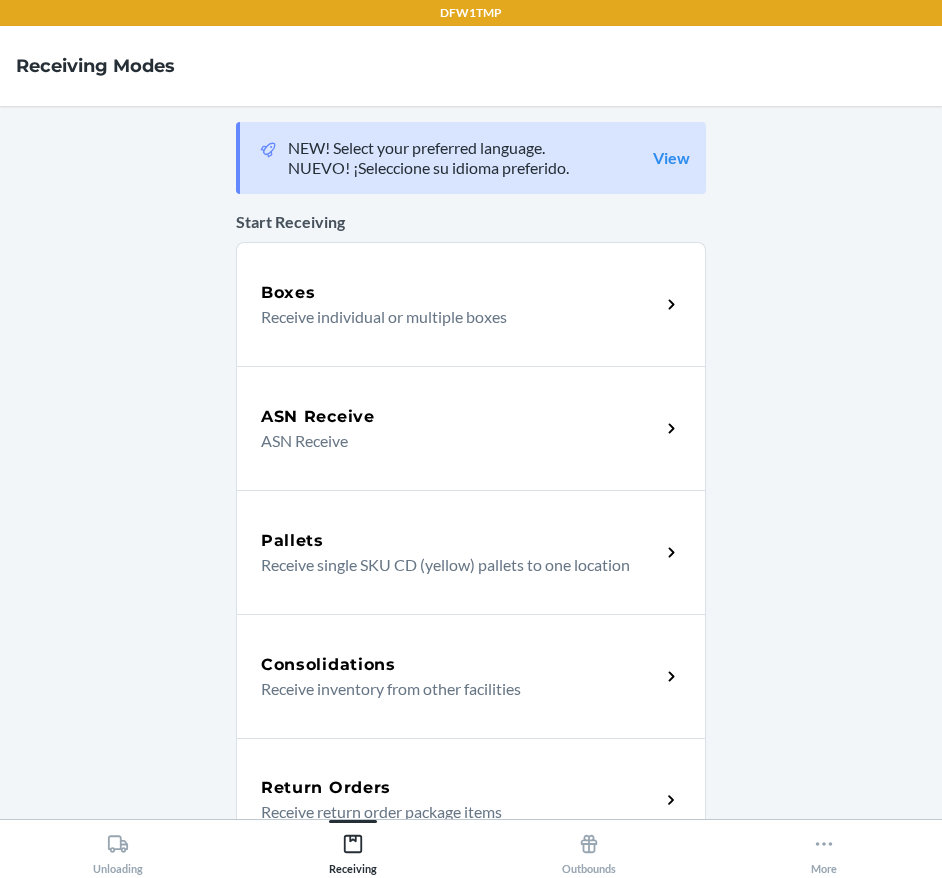 click on "Return Orders Receive return order package items" at bounding box center [471, 800] 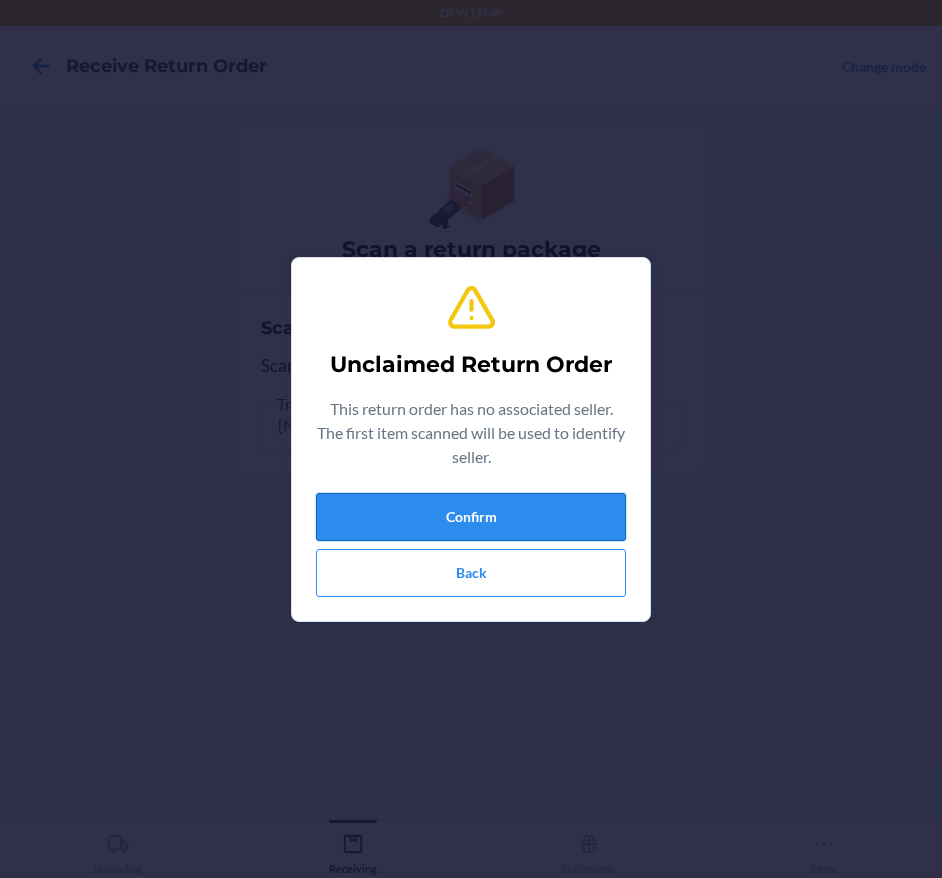click on "Confirm" at bounding box center (471, 517) 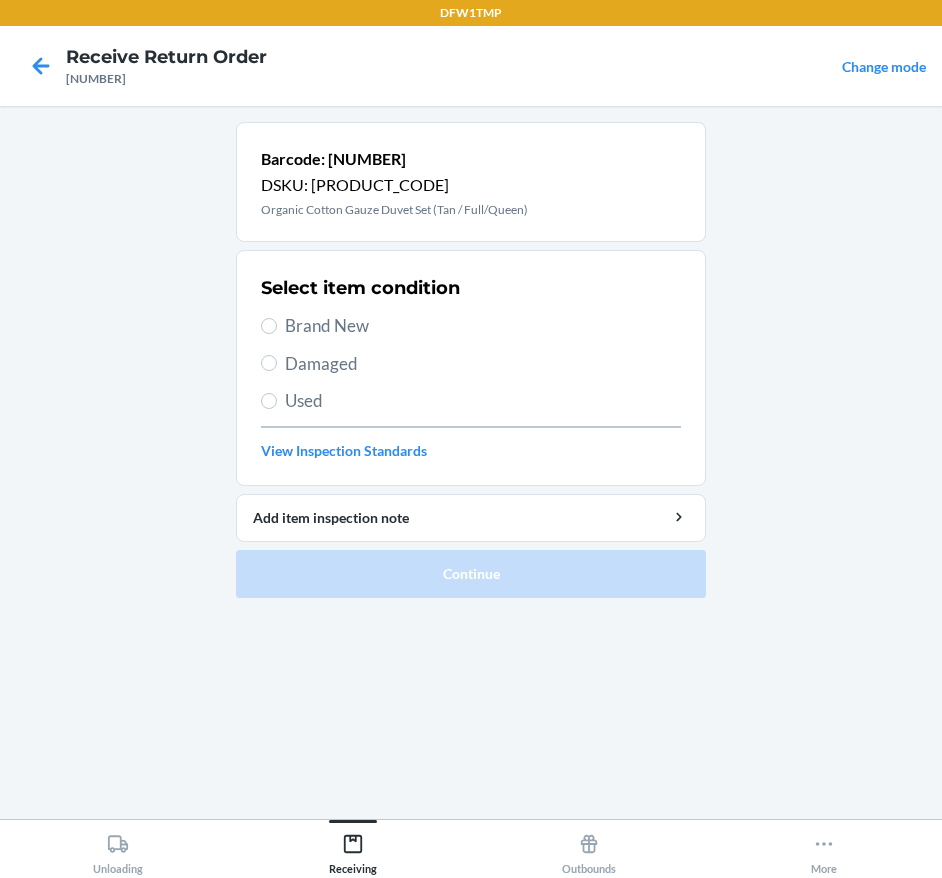 click on "Brand New" at bounding box center [483, 326] 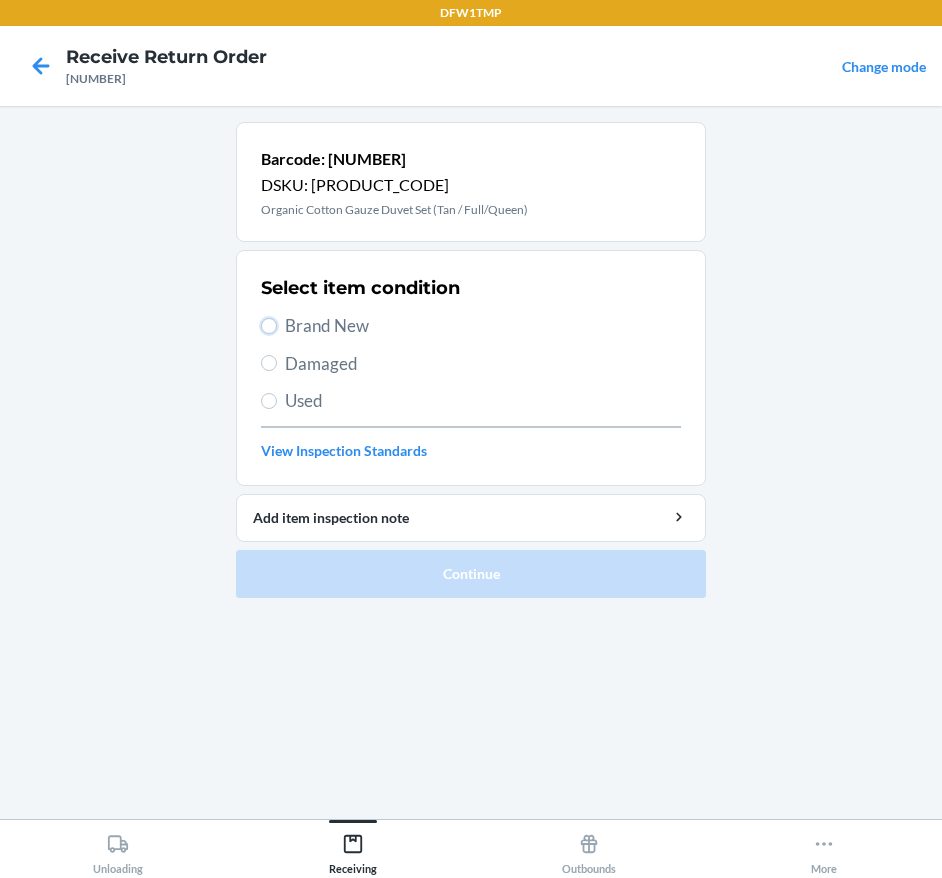 click on "Brand New" at bounding box center [269, 326] 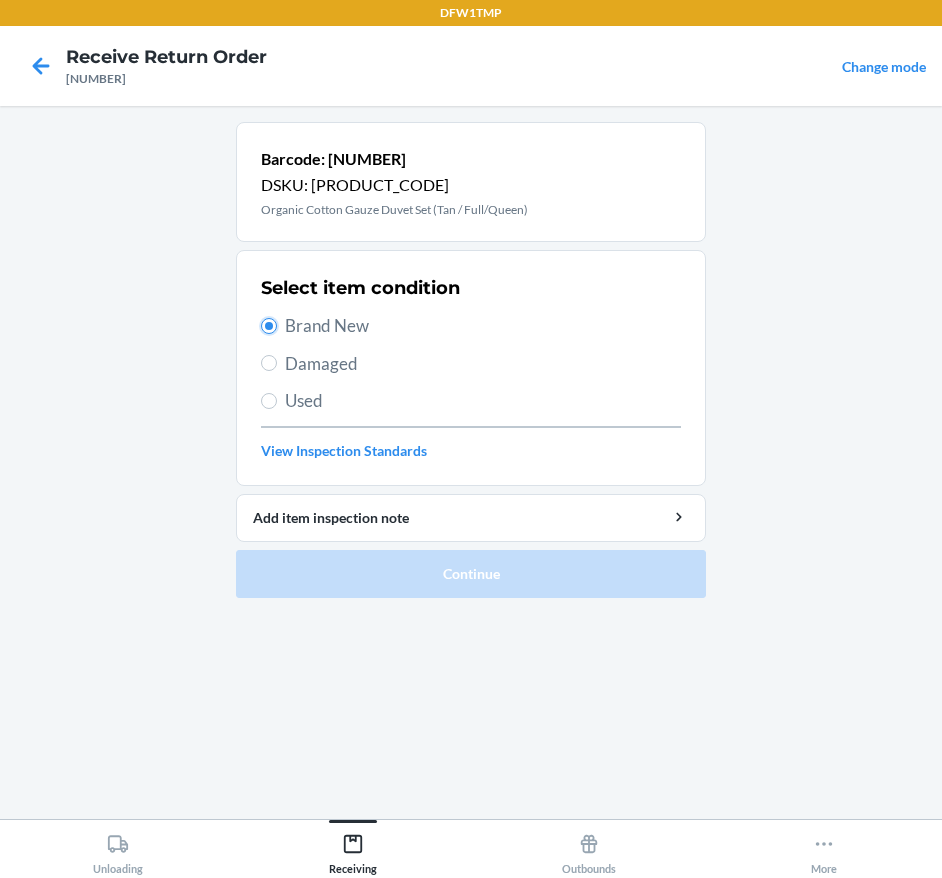 radio on "true" 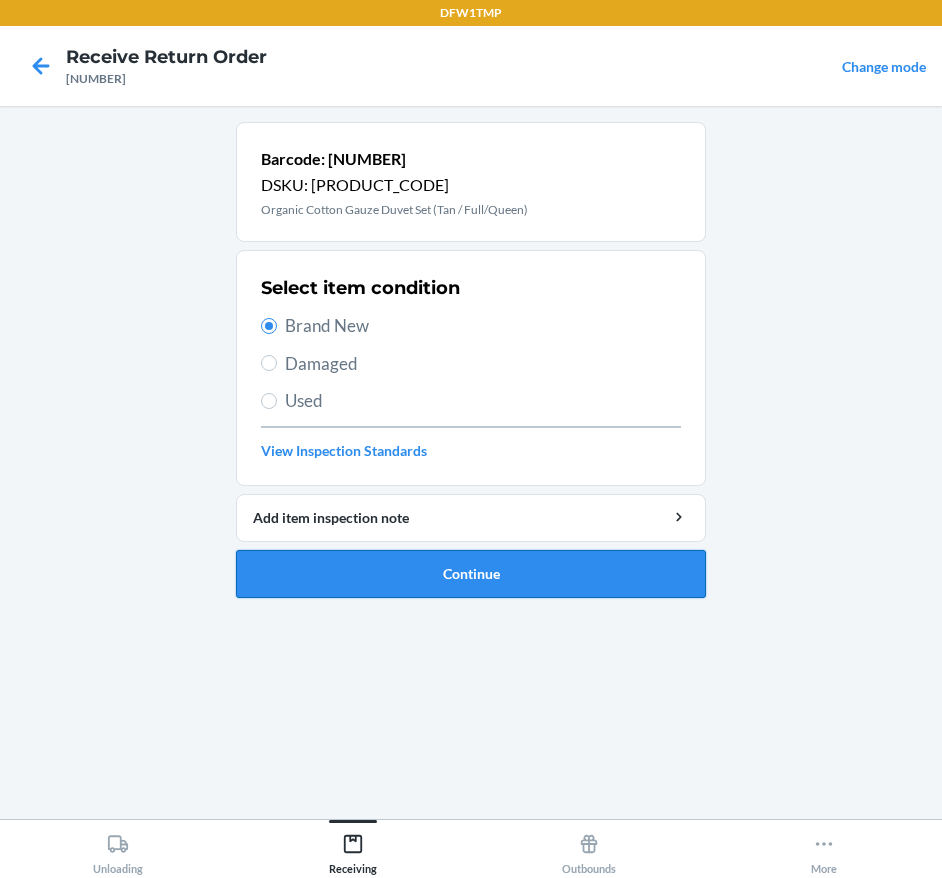 click on "Continue" at bounding box center [471, 574] 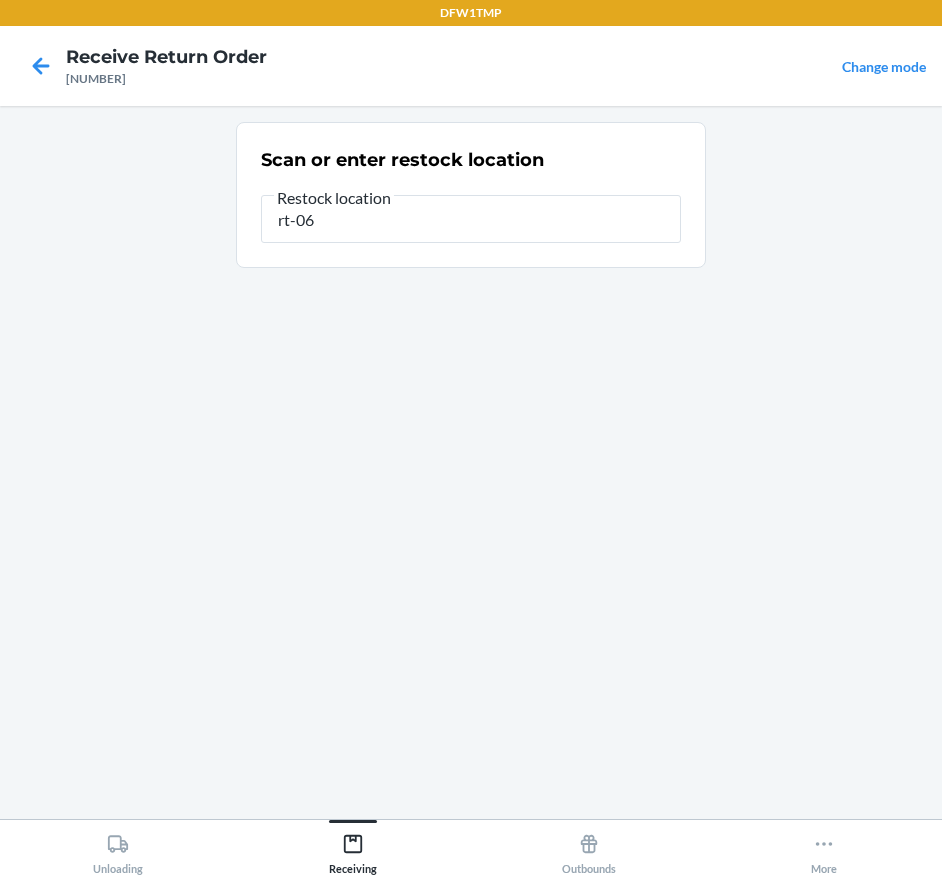 type on "rt-06" 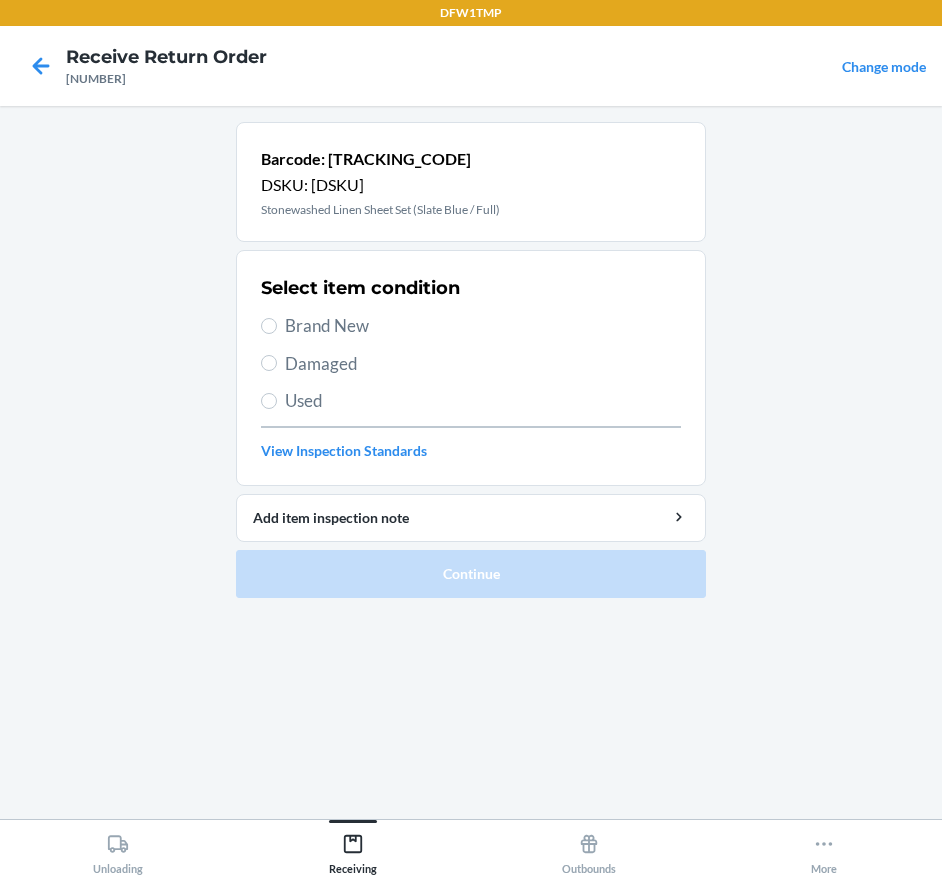click on "Brand New" at bounding box center [483, 326] 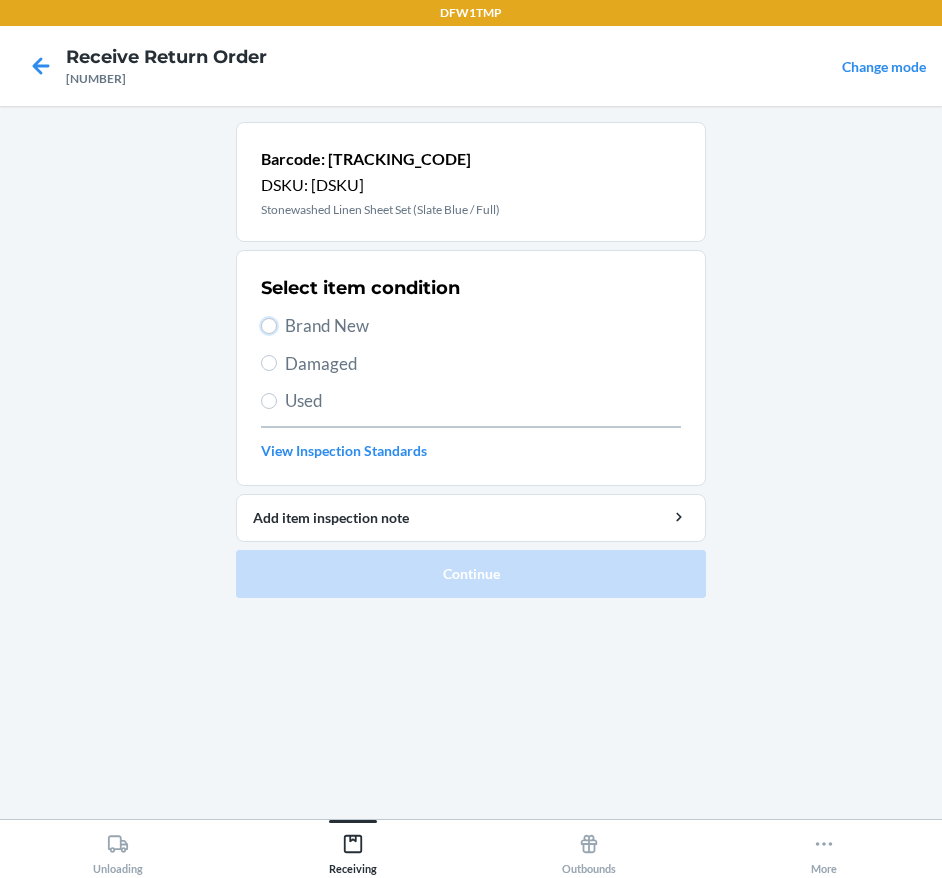 click on "Brand New" at bounding box center [269, 326] 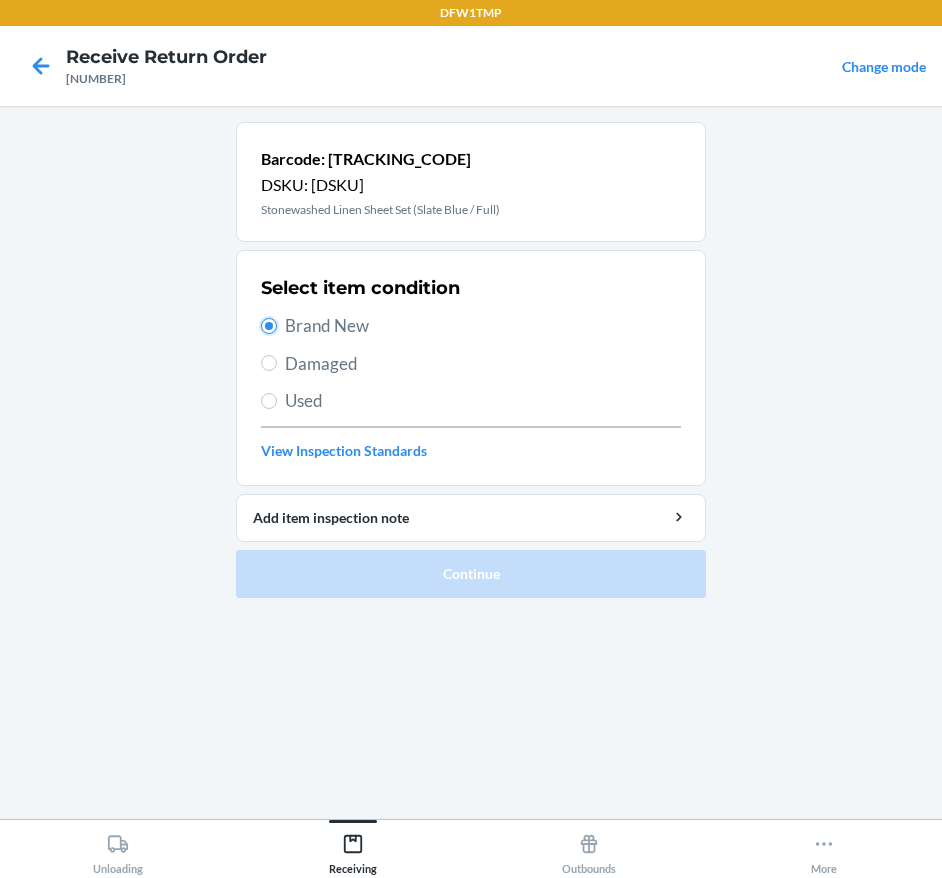 radio on "true" 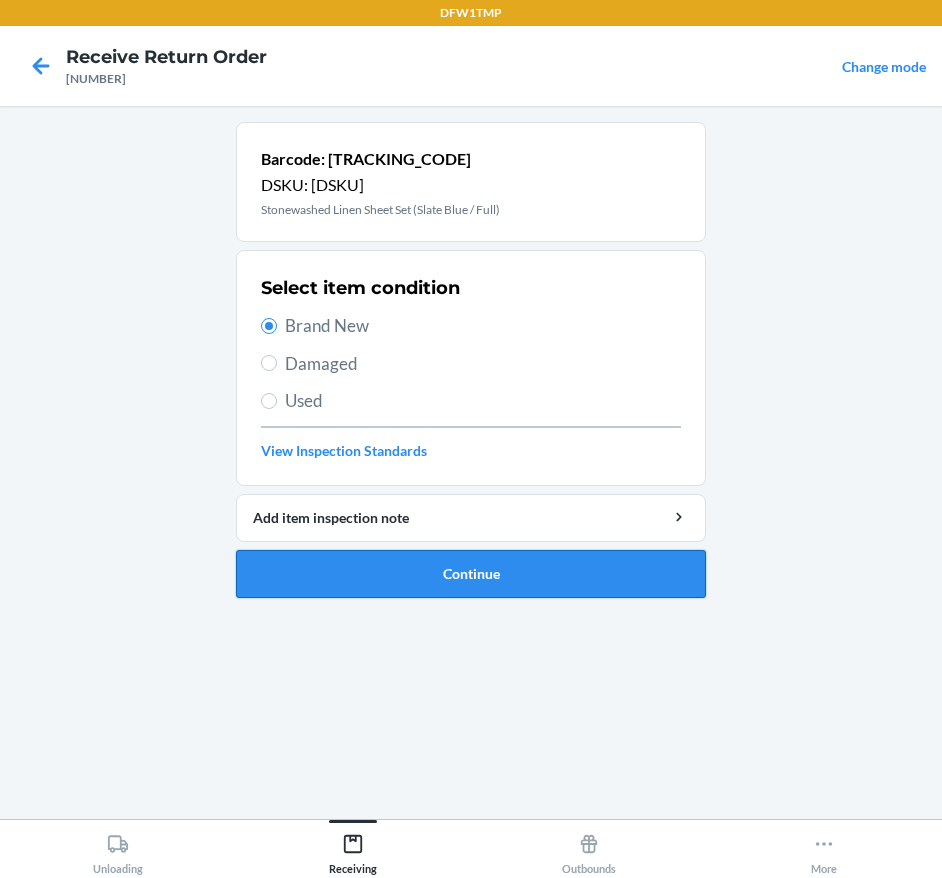 click on "Continue" at bounding box center (471, 574) 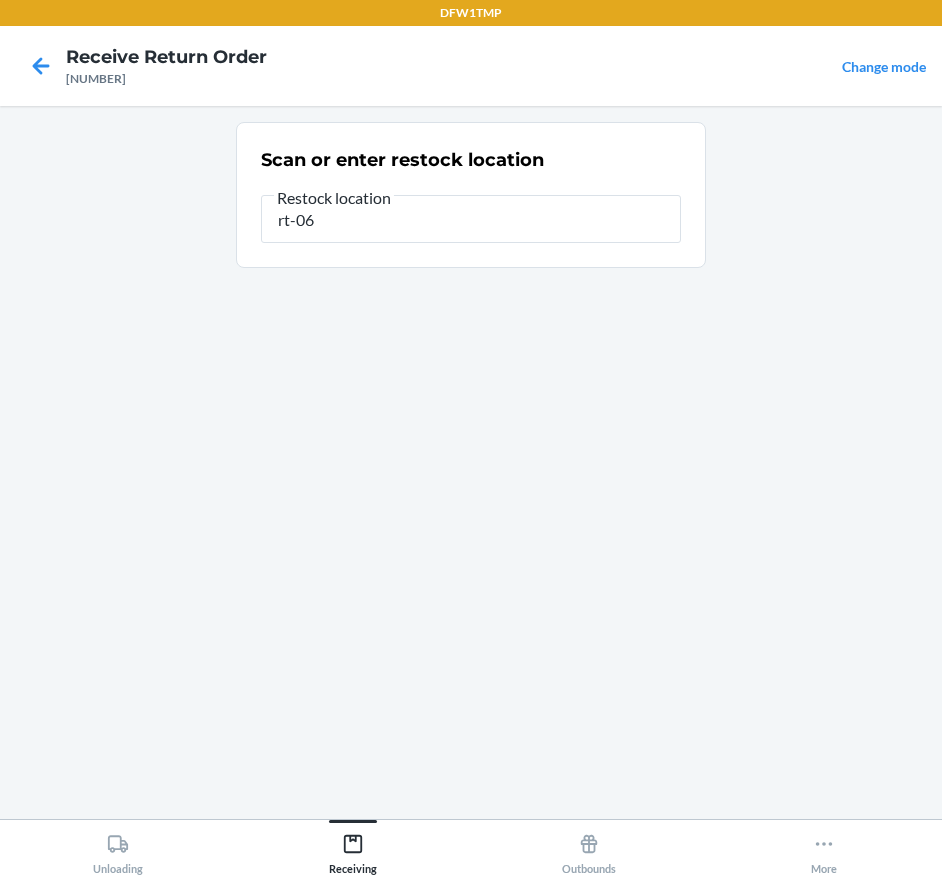 type on "rt-06" 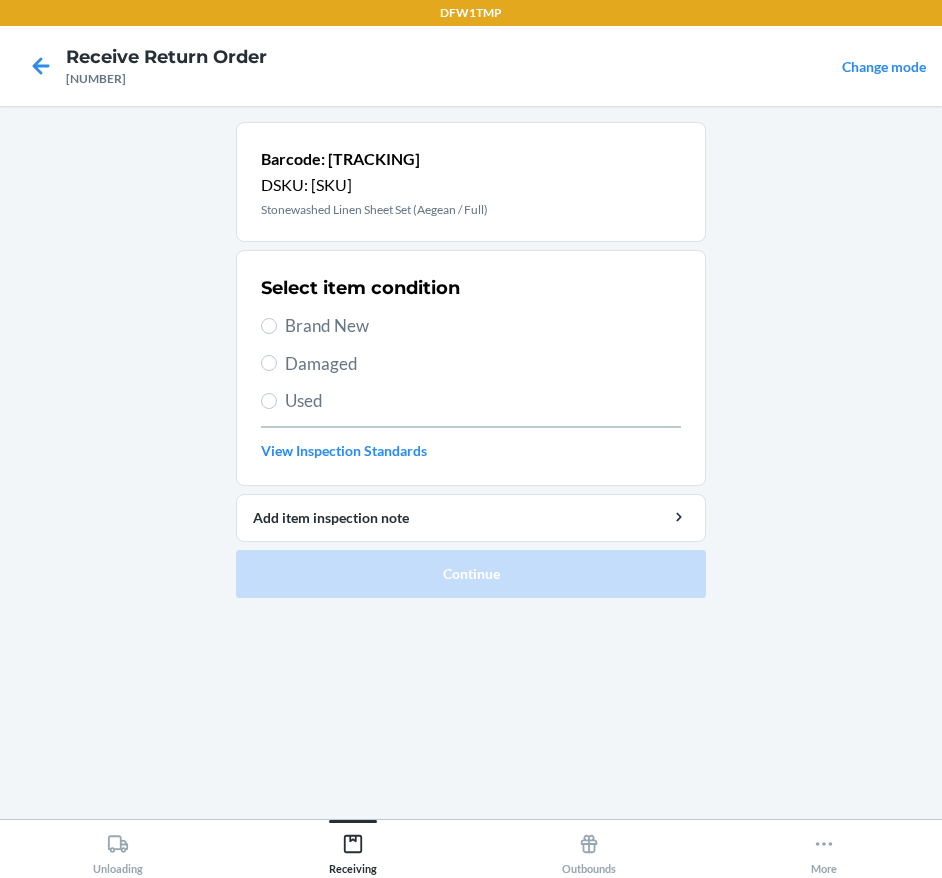 click on "Select item condition Brand New Damaged Used View Inspection Standards" at bounding box center (471, 368) 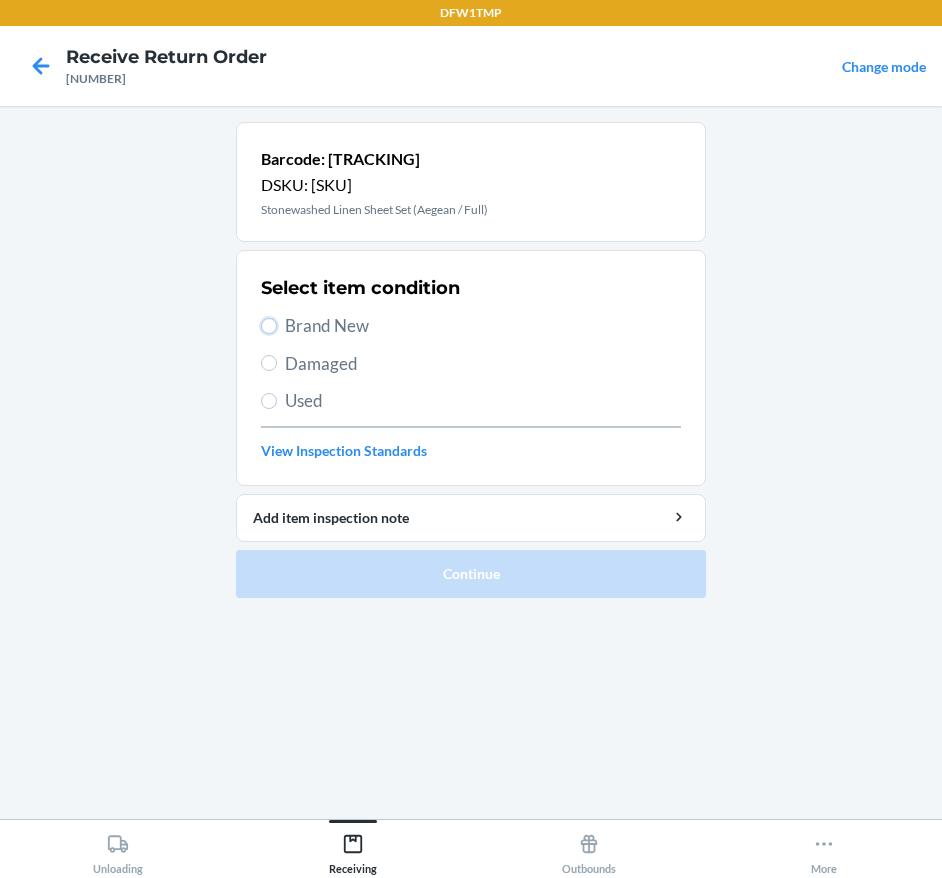 click on "Brand New" at bounding box center (269, 326) 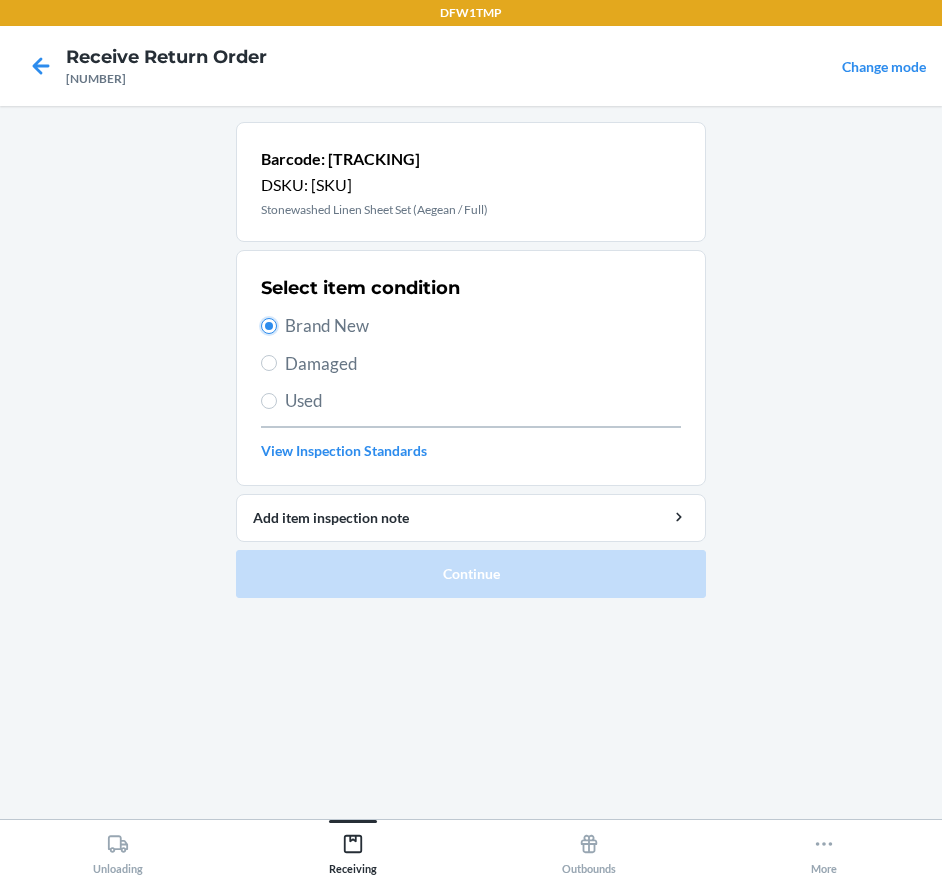 radio on "true" 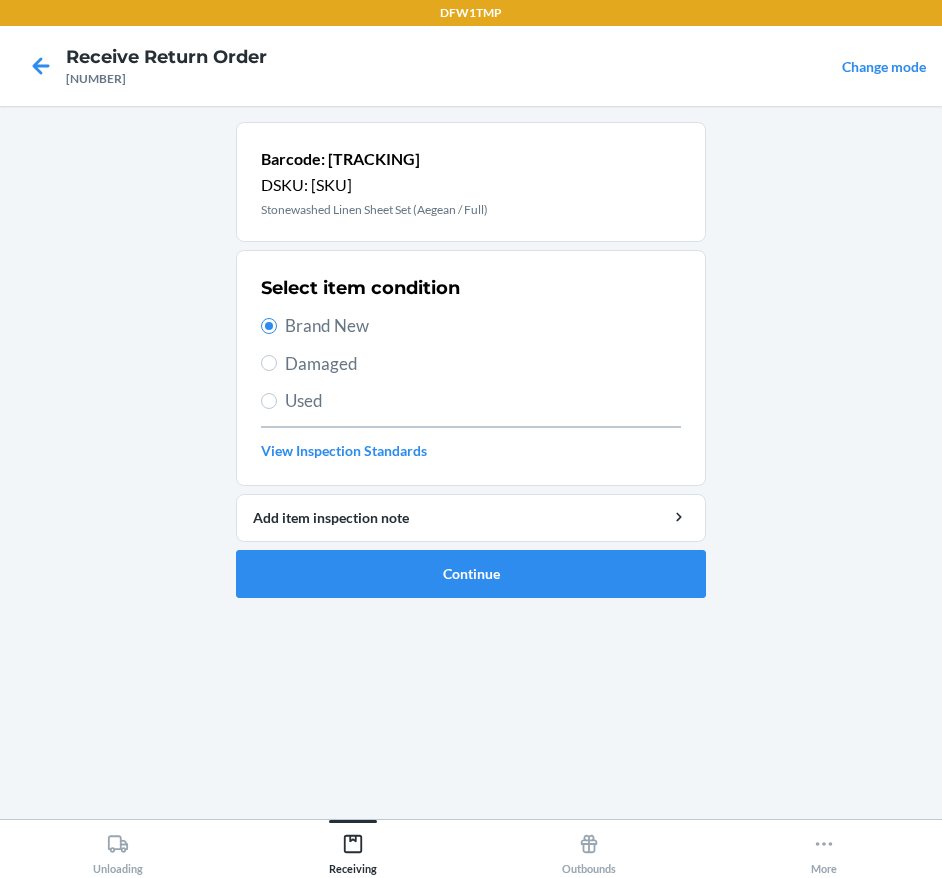 click on "Barcode: [BARCODE] DSKU: [DSKU] Stonewashed Linen Sheet Set (Aegean / Full) Select item condition Brand New Damaged Used View Inspection Standards Add item inspection note Continue" at bounding box center (471, 462) 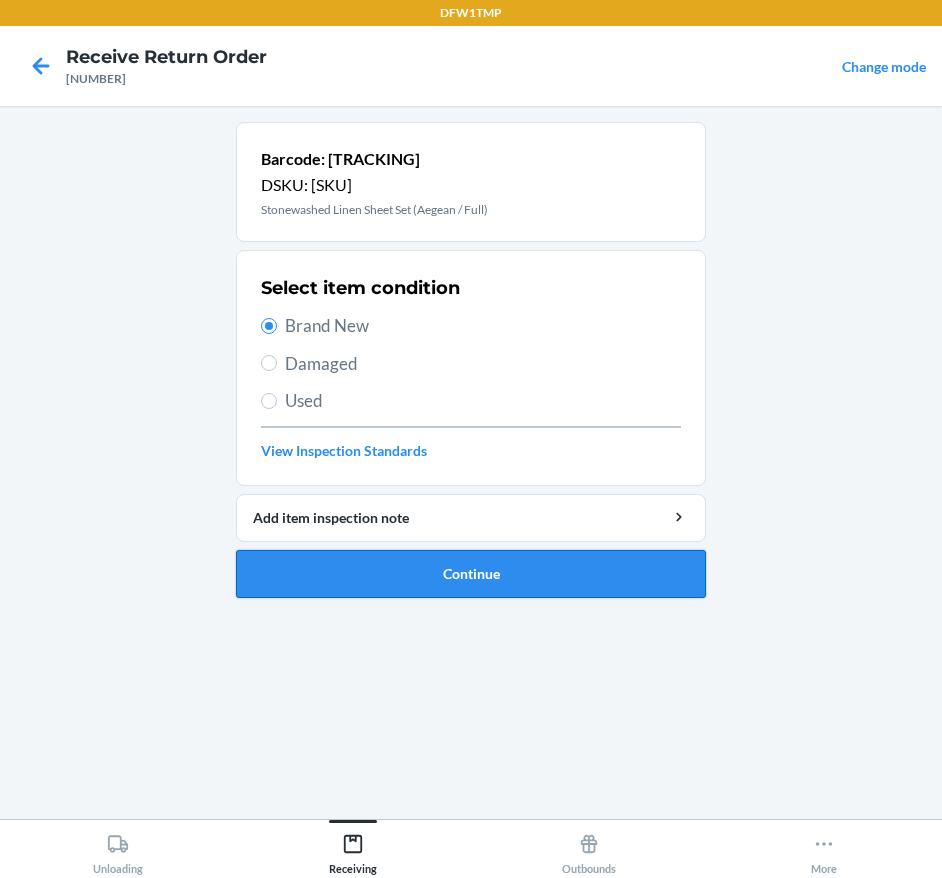 click on "Continue" at bounding box center (471, 574) 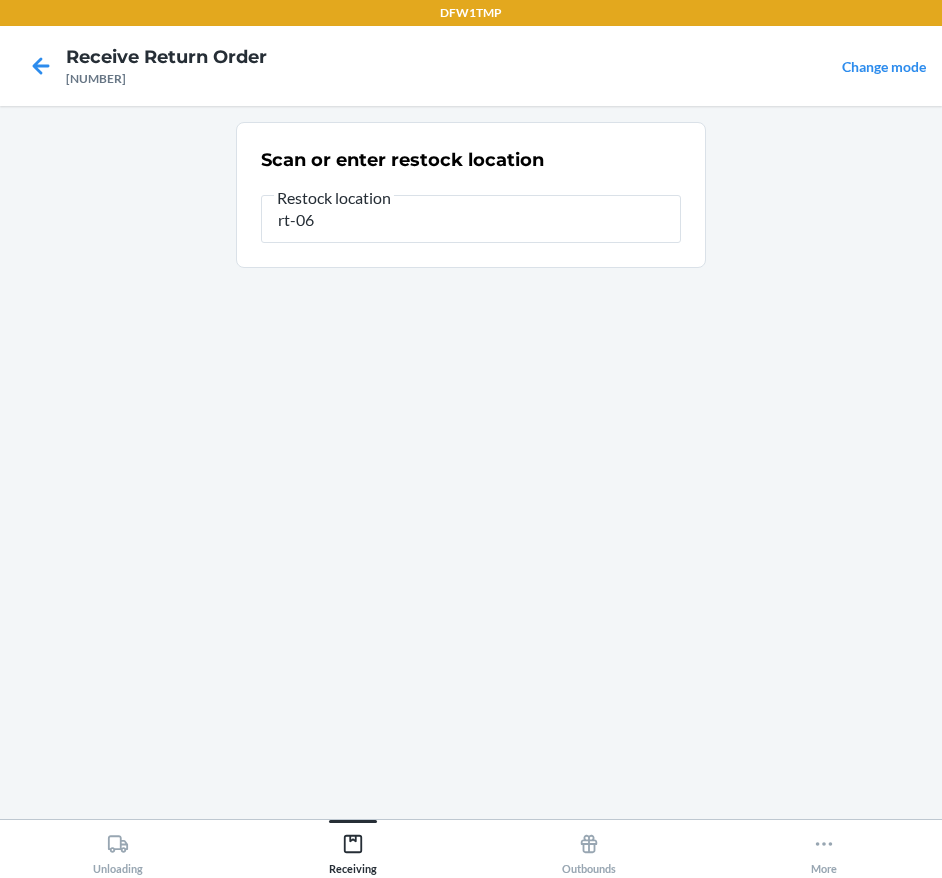 type on "rt-06" 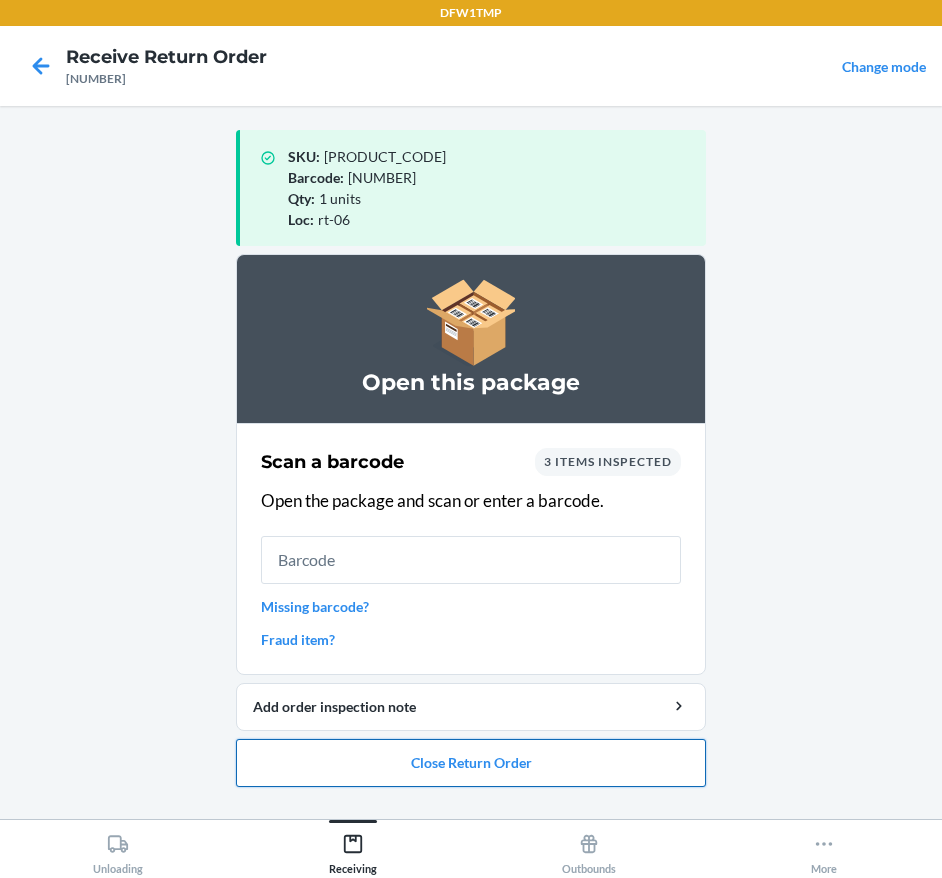 drag, startPoint x: 476, startPoint y: 750, endPoint x: 455, endPoint y: 743, distance: 22.135944 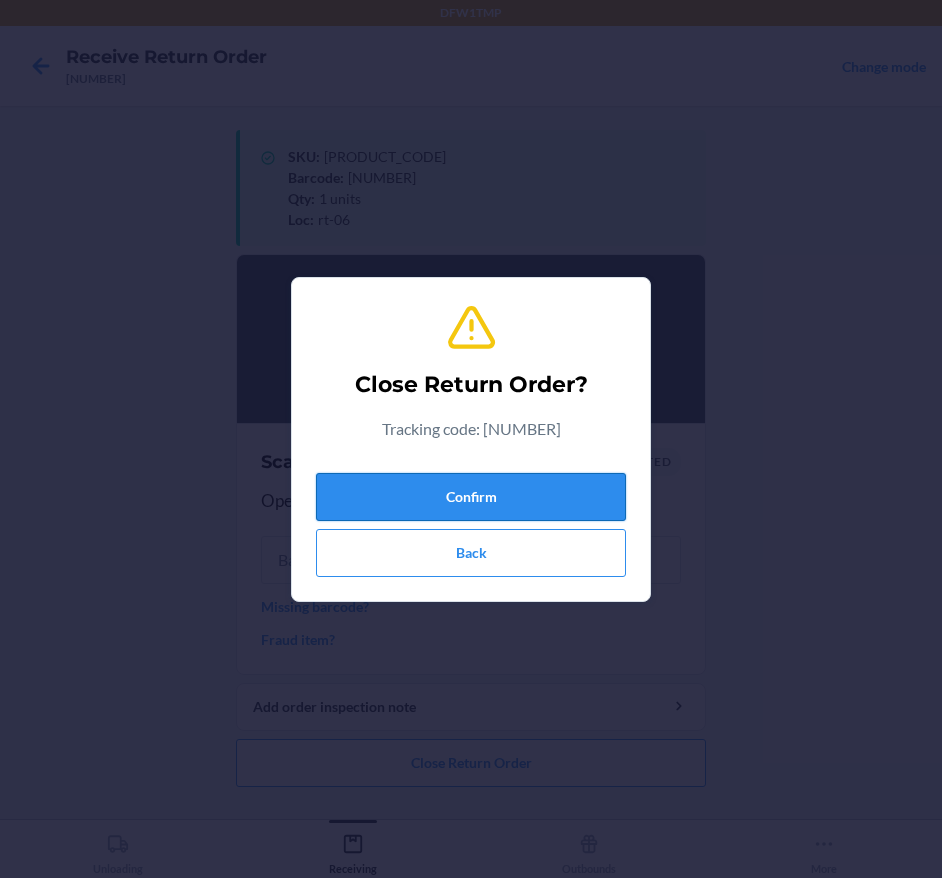 click on "Confirm" at bounding box center [471, 497] 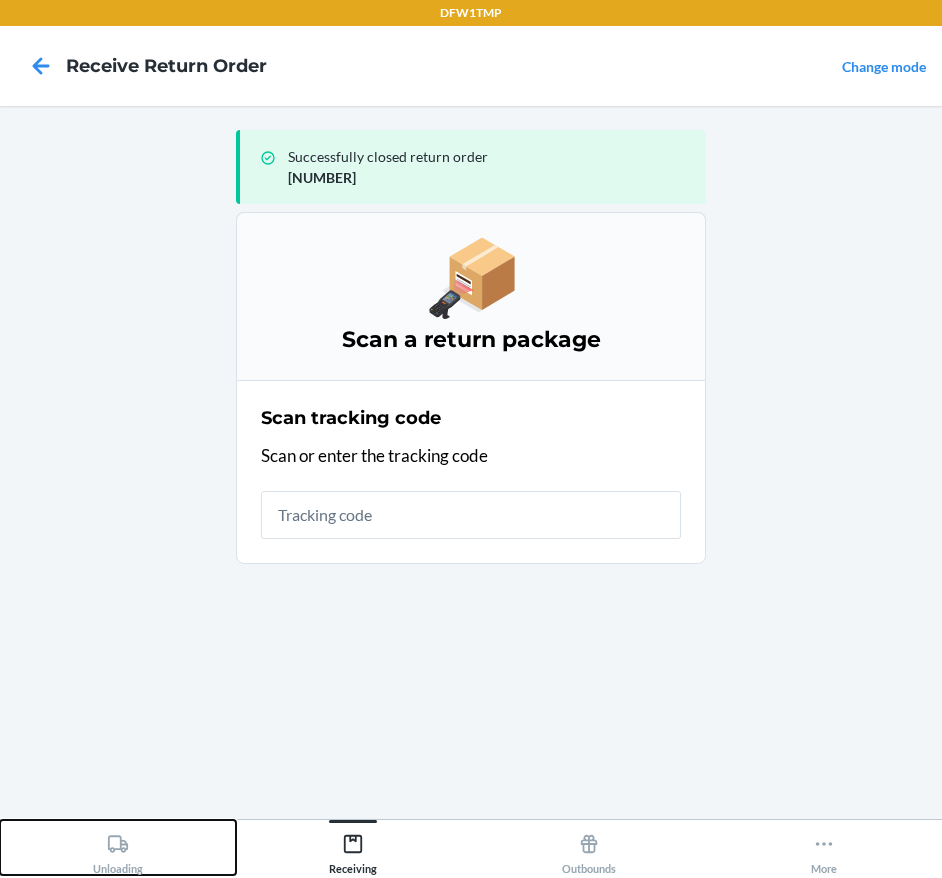 click on "Unloading" at bounding box center [118, 847] 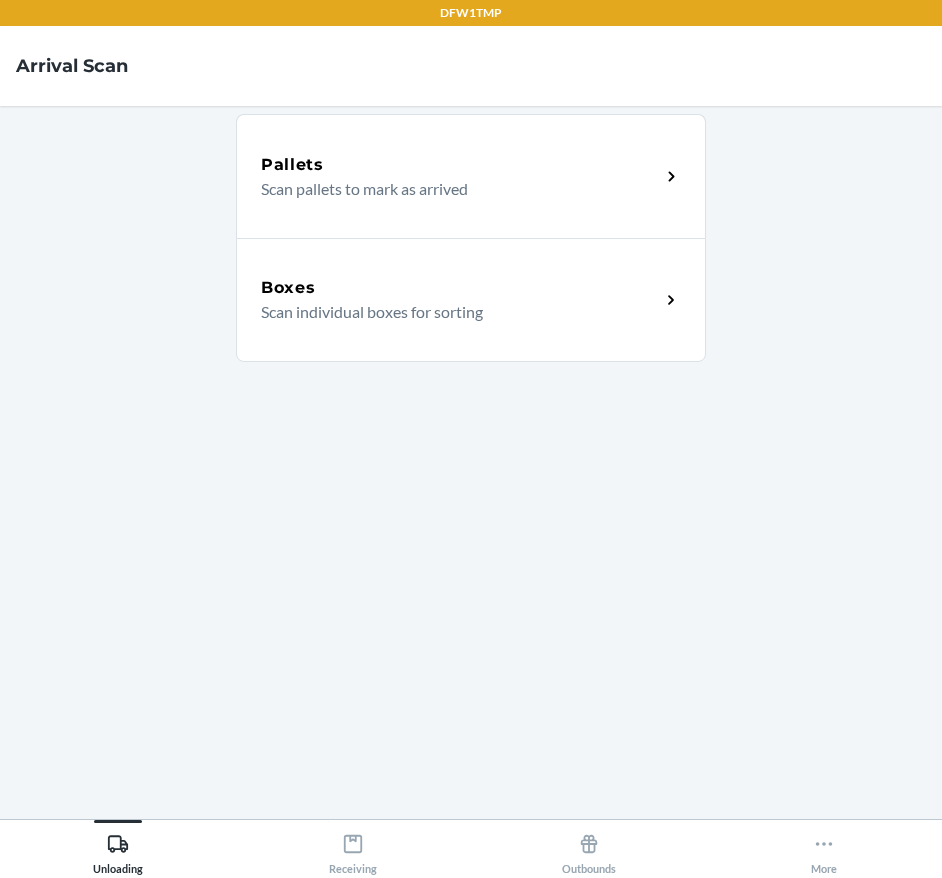 click on "Boxes" at bounding box center [460, 288] 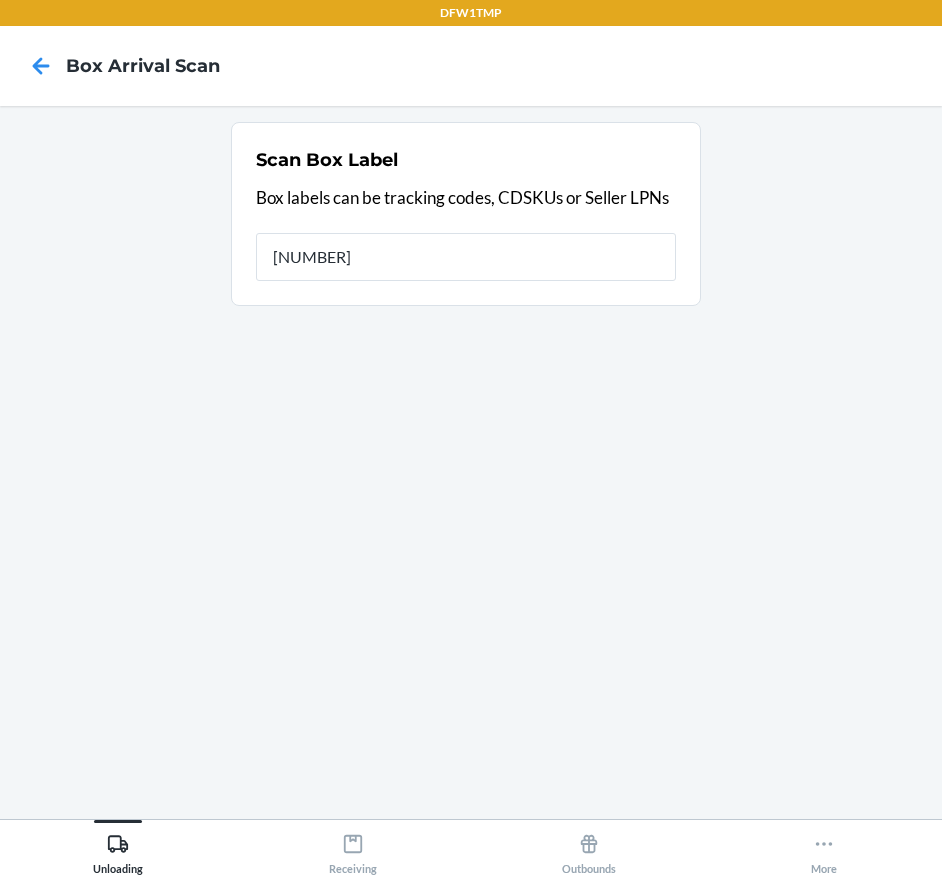 type on "[NUMBER]" 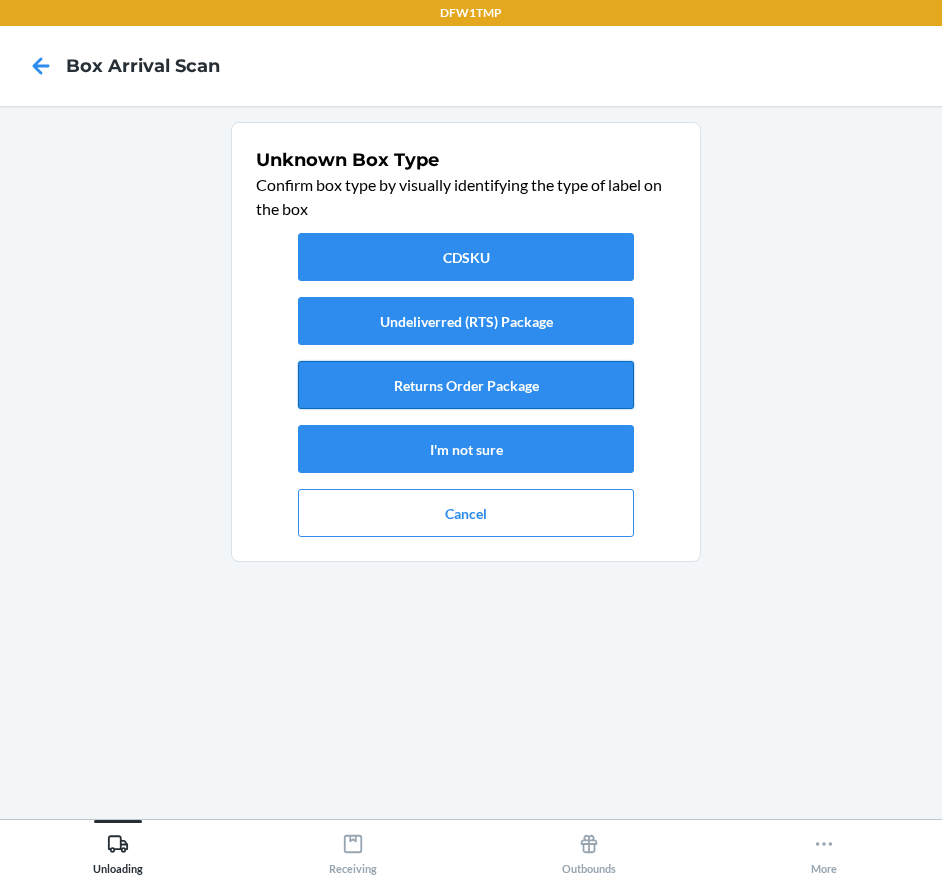 click on "Returns Order Package" at bounding box center [466, 385] 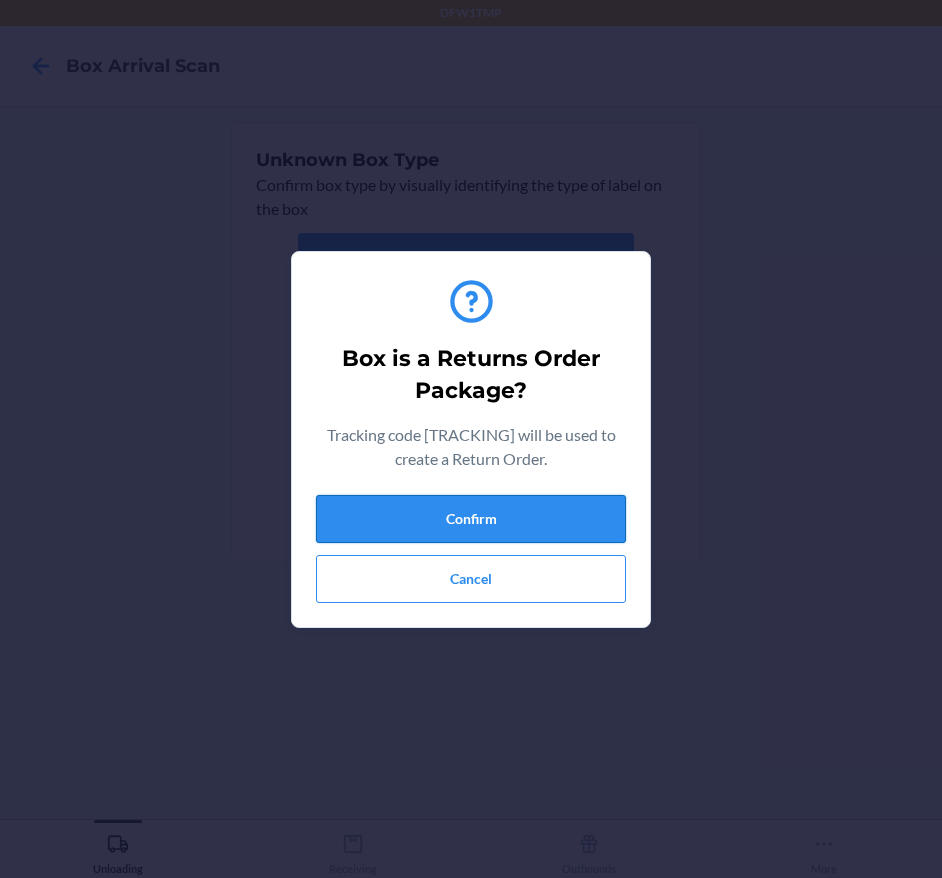 click on "Confirm" at bounding box center [471, 519] 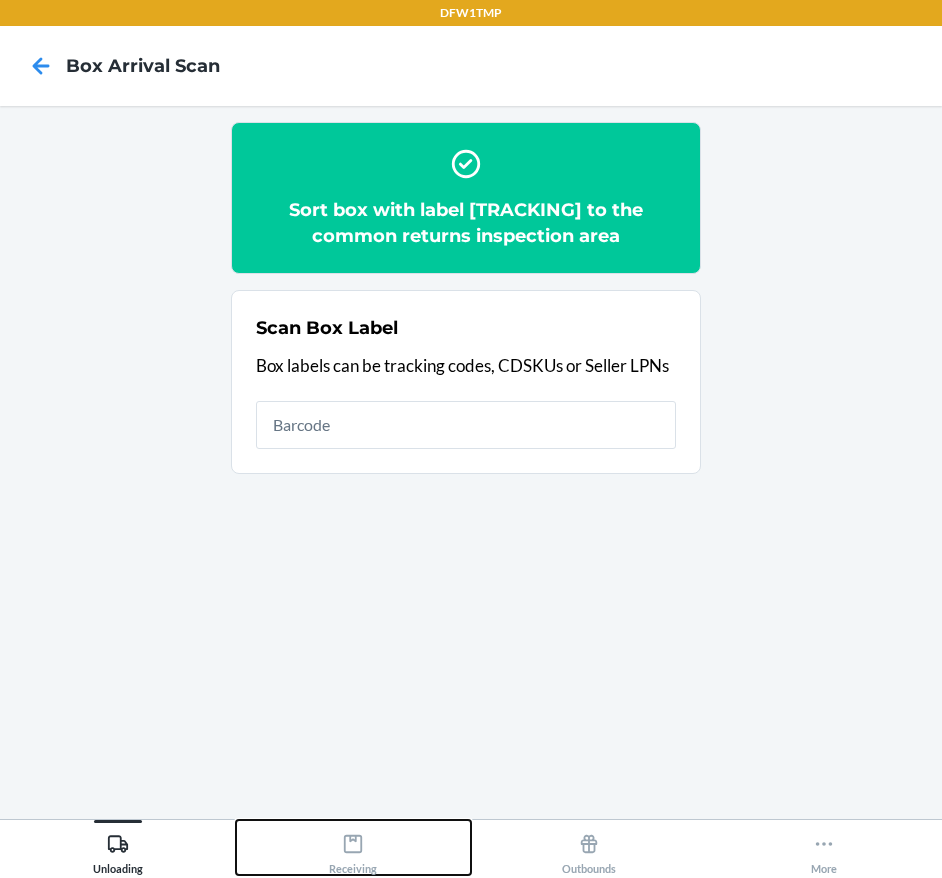click on "Receiving" at bounding box center [353, 850] 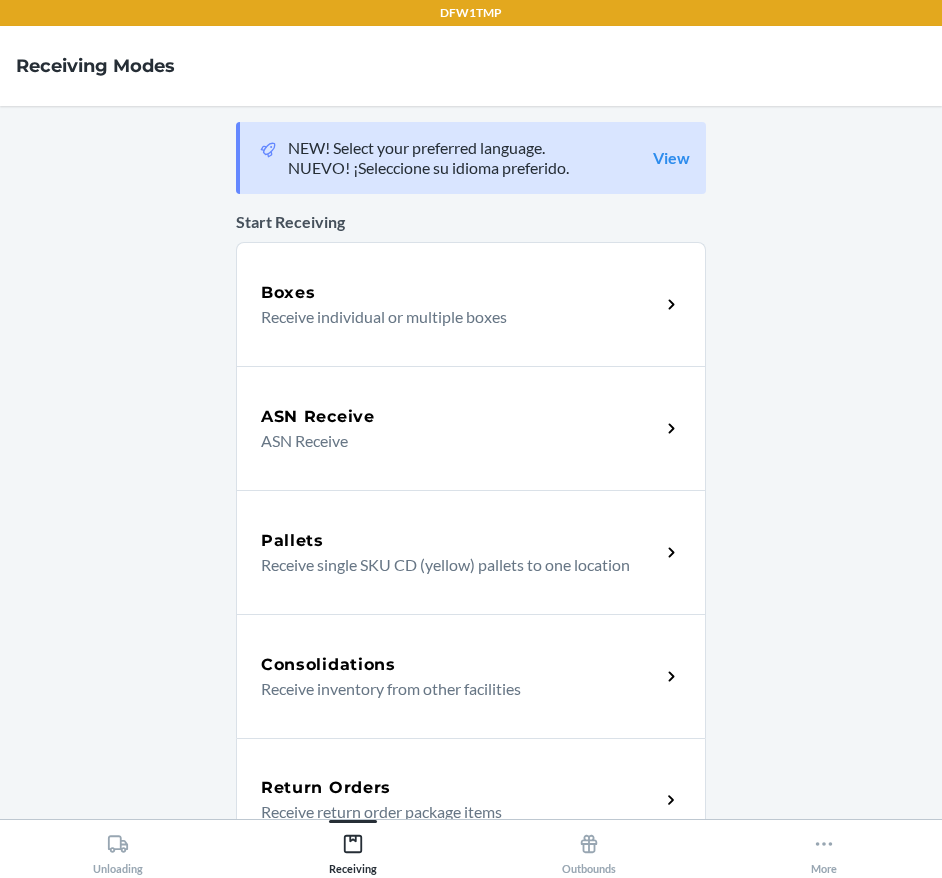 click on "Return Orders Receive return order package items" at bounding box center (471, 800) 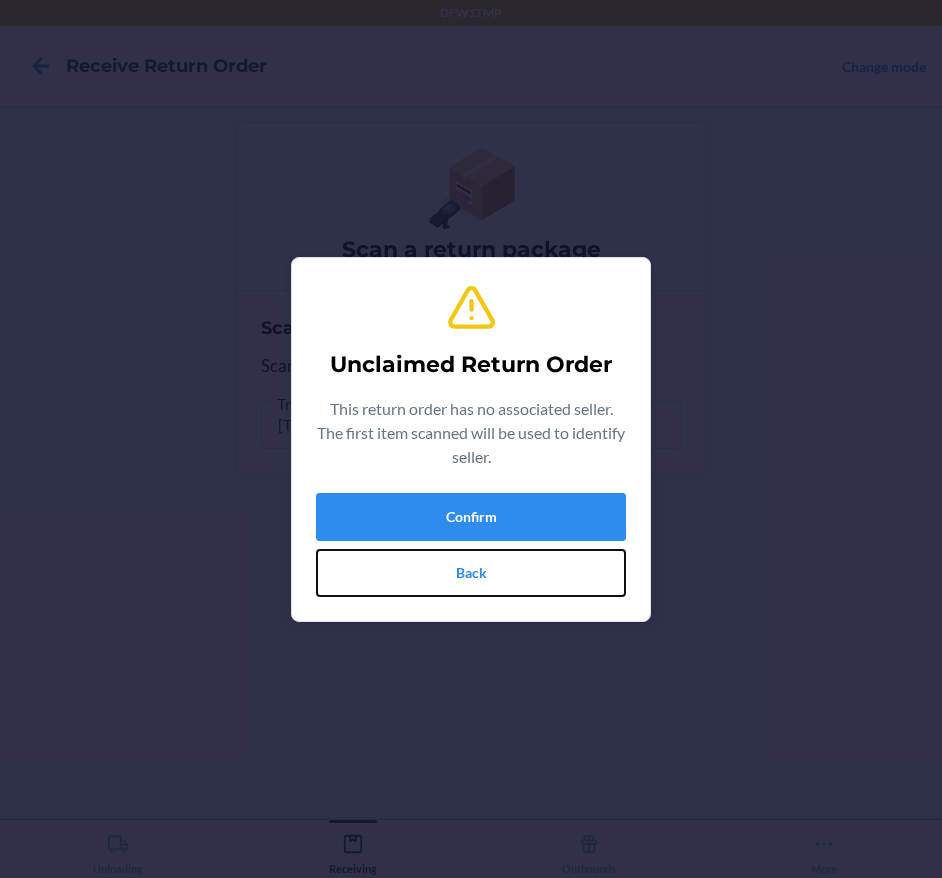 drag, startPoint x: 371, startPoint y: 550, endPoint x: 374, endPoint y: 581, distance: 31.144823 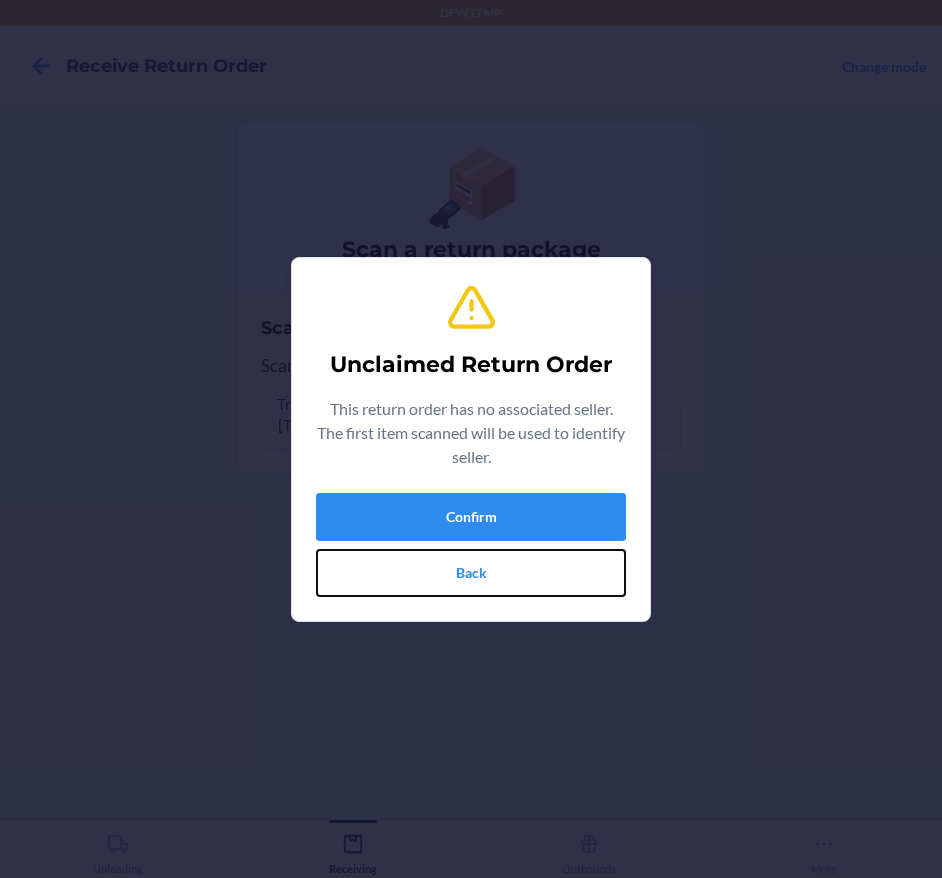 click on "Back" at bounding box center (471, 573) 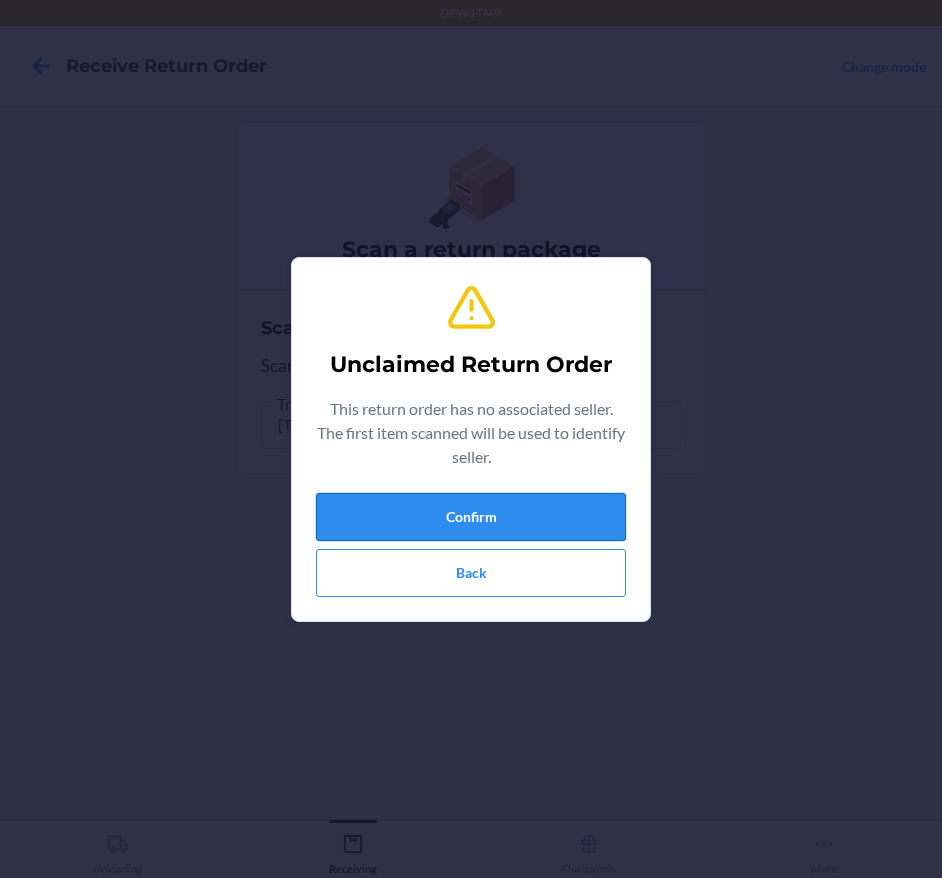 click on "Confirm" at bounding box center (471, 517) 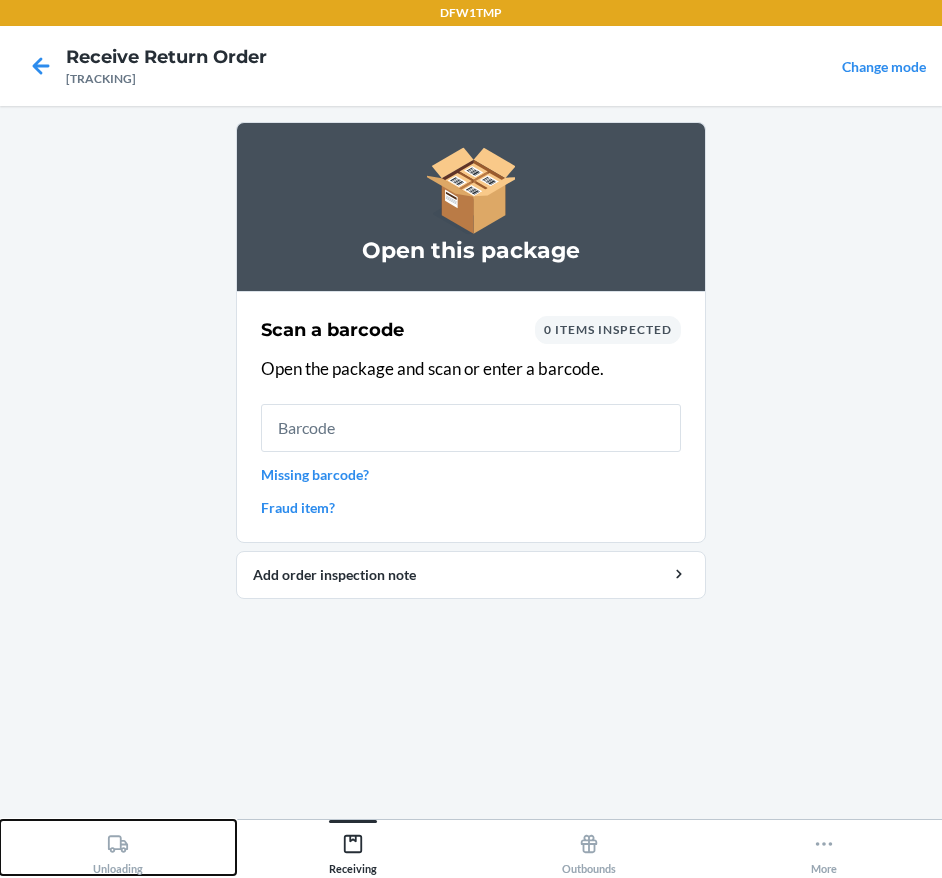 drag, startPoint x: 128, startPoint y: 854, endPoint x: 136, endPoint y: 818, distance: 36.878178 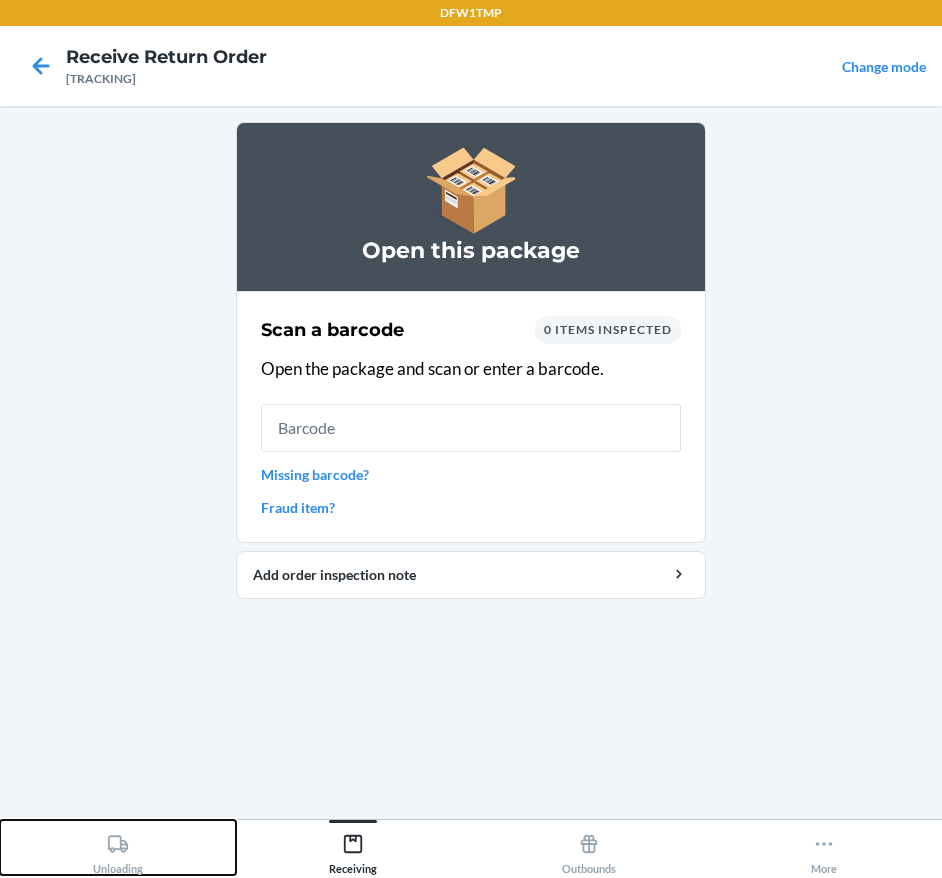 click on "Unloading" at bounding box center [118, 850] 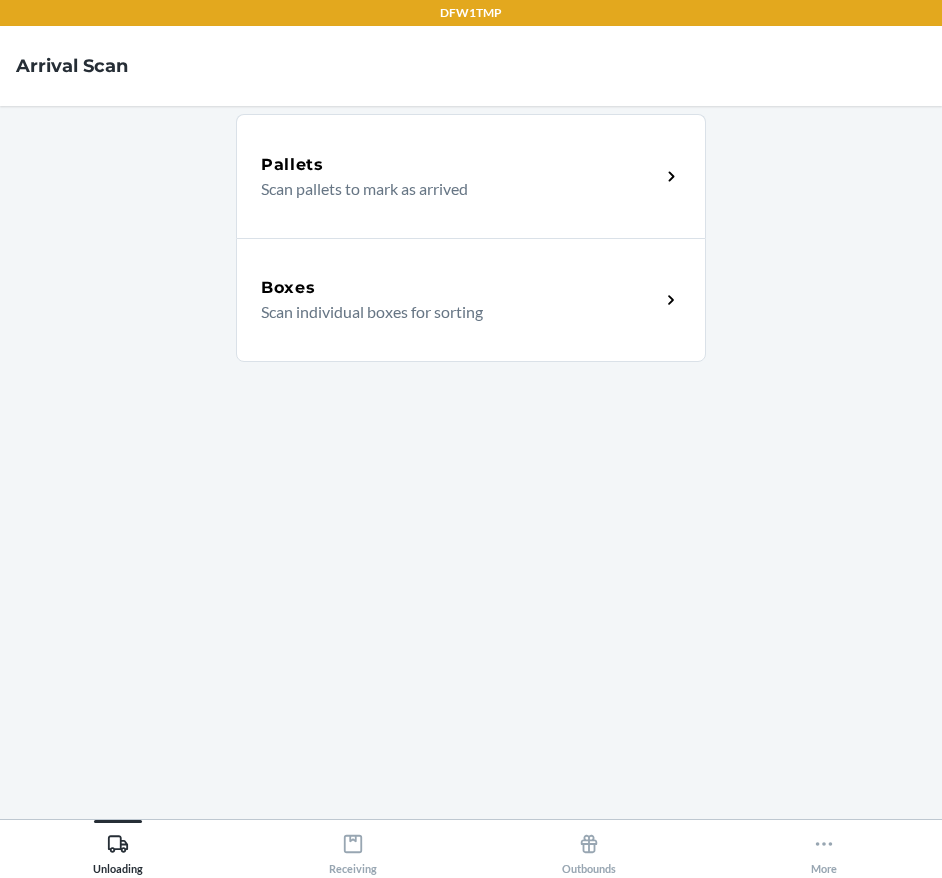 click on "Scan individual boxes for sorting" at bounding box center [452, 312] 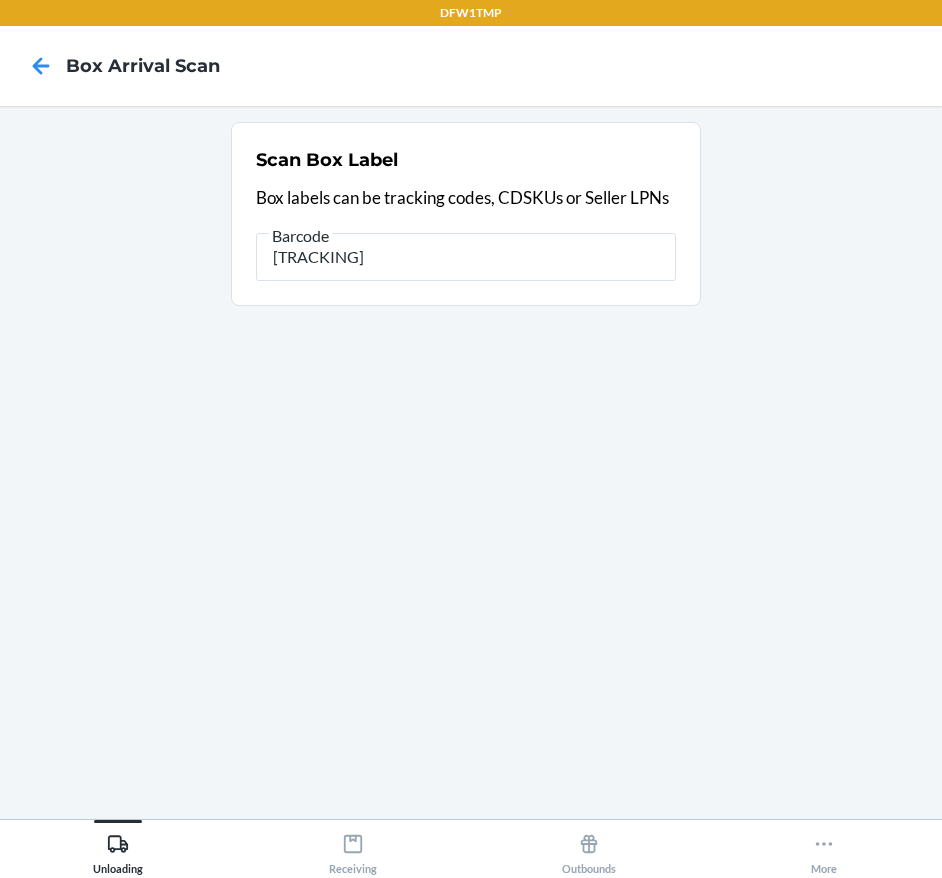 type on "[TRACKING]" 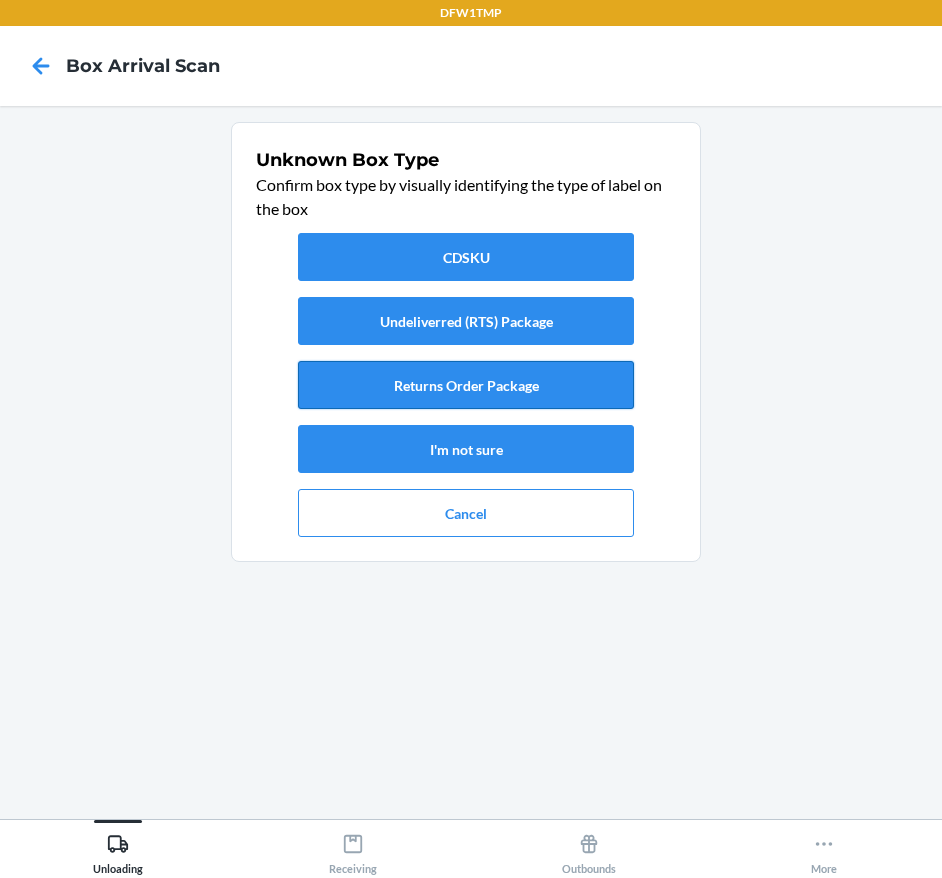 click on "Returns Order Package" at bounding box center [466, 385] 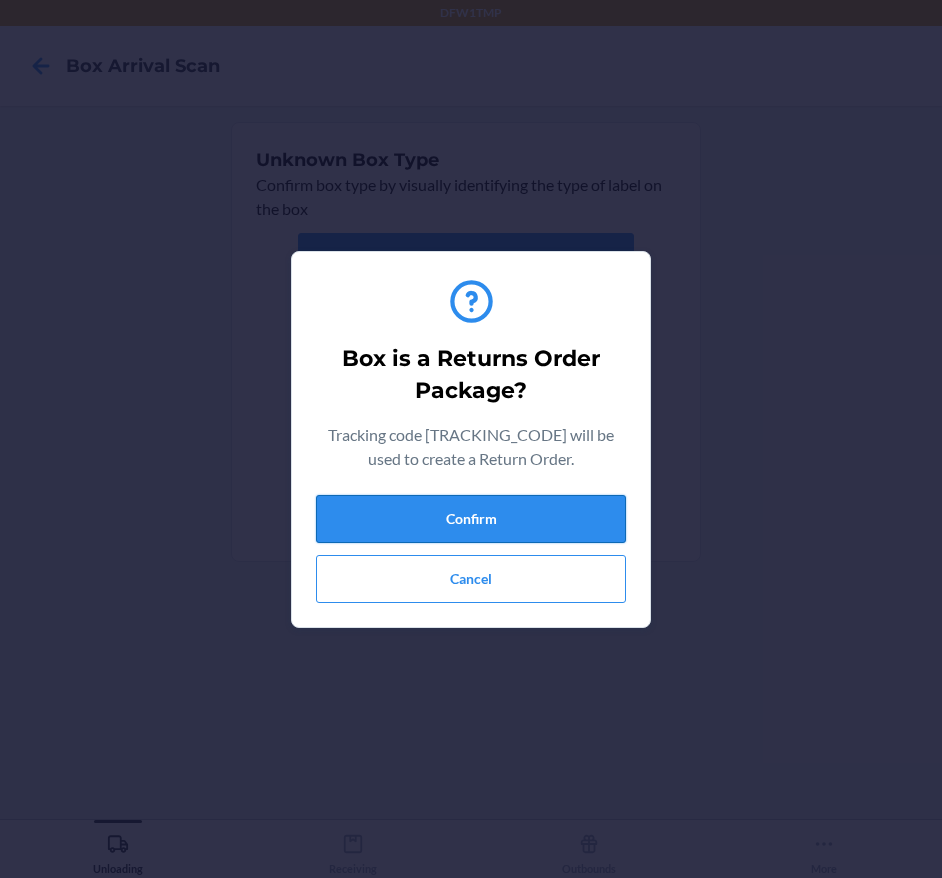 click on "Confirm" at bounding box center (471, 519) 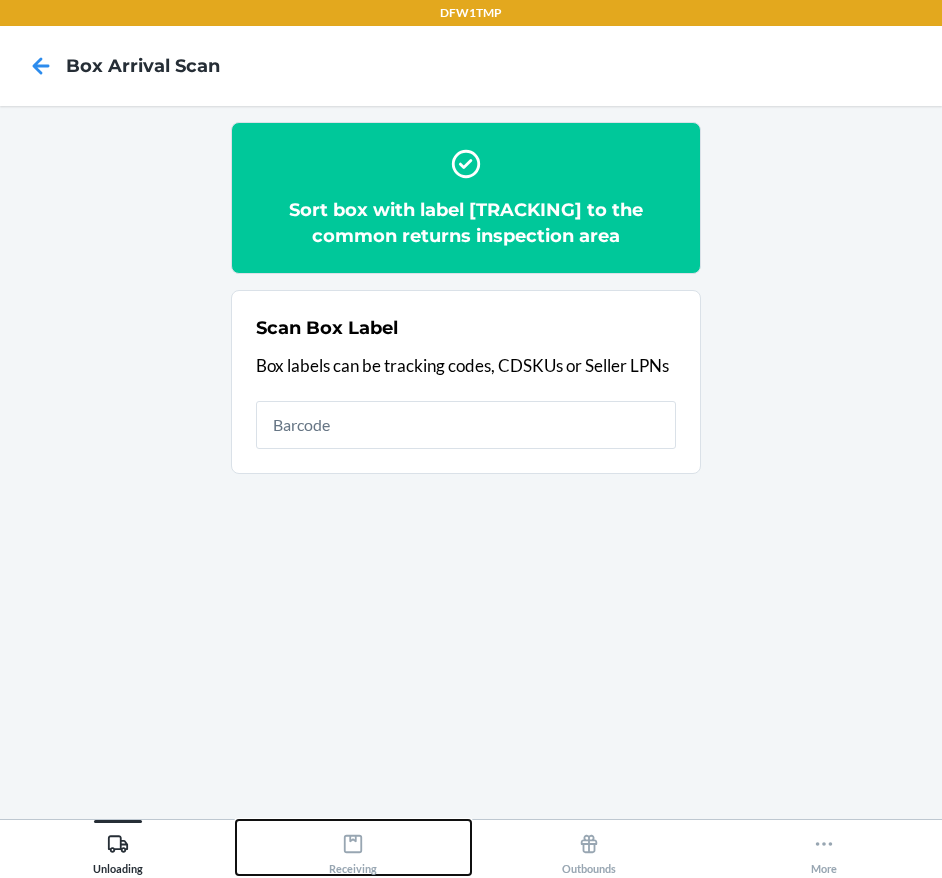 drag, startPoint x: 345, startPoint y: 836, endPoint x: 349, endPoint y: 819, distance: 17.464249 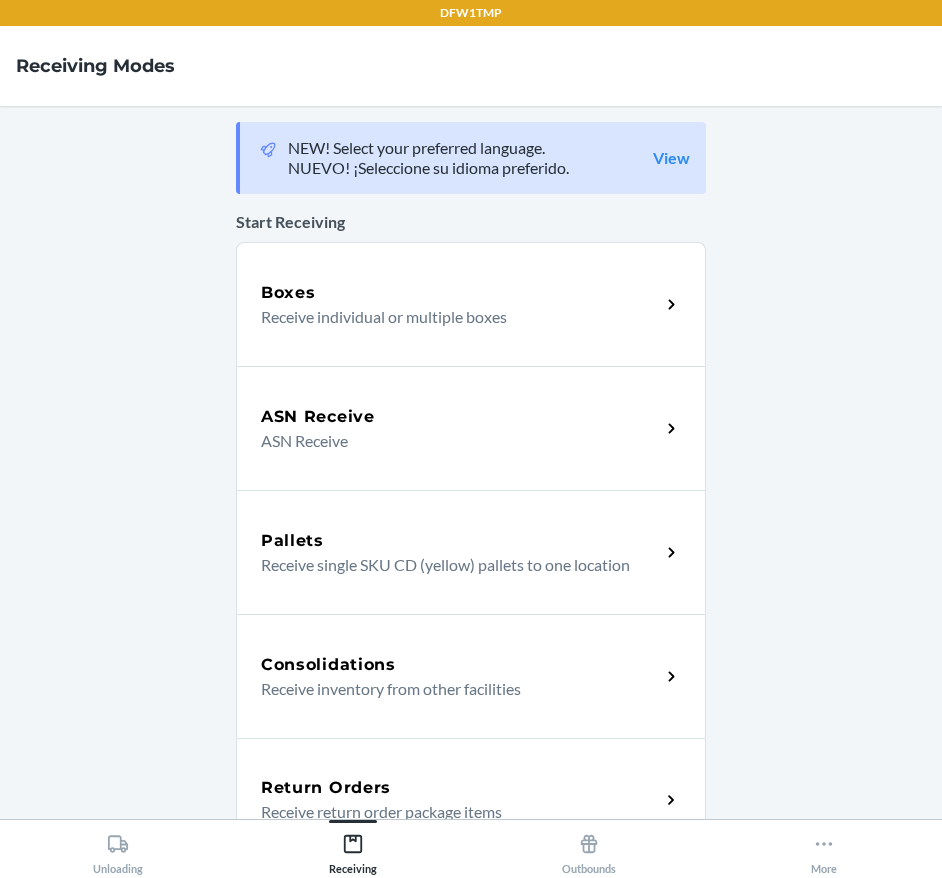 click on "Return Orders Receive return order package items" at bounding box center (471, 800) 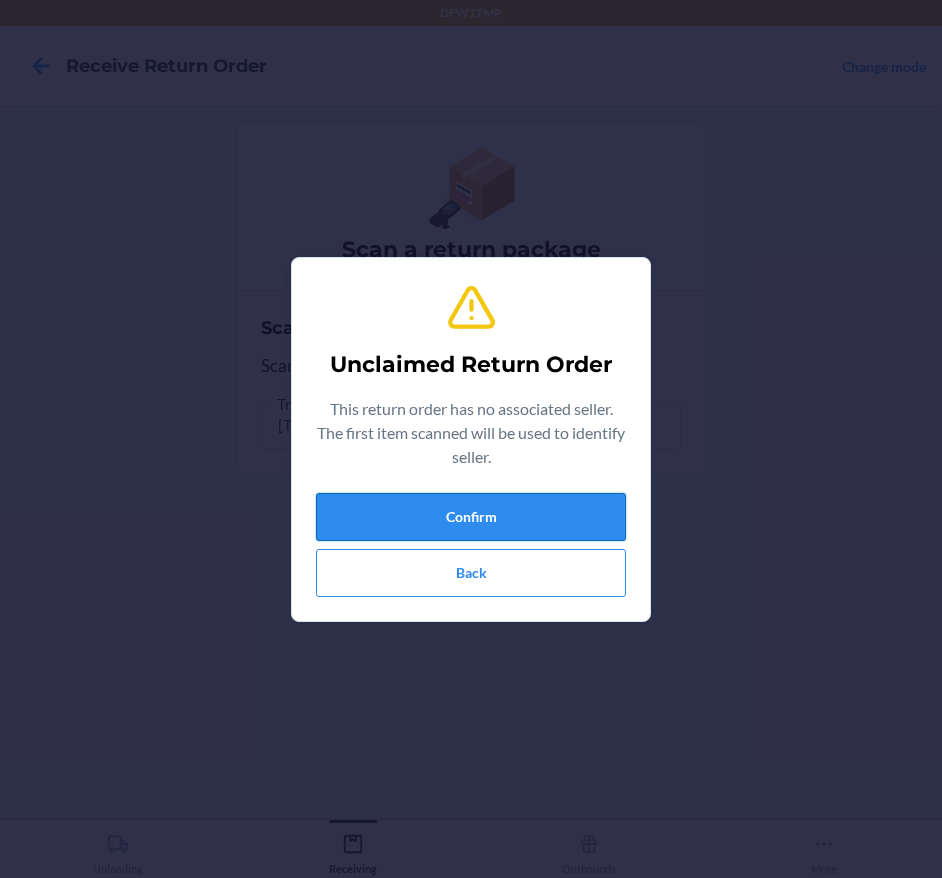 click on "Confirm" at bounding box center [471, 517] 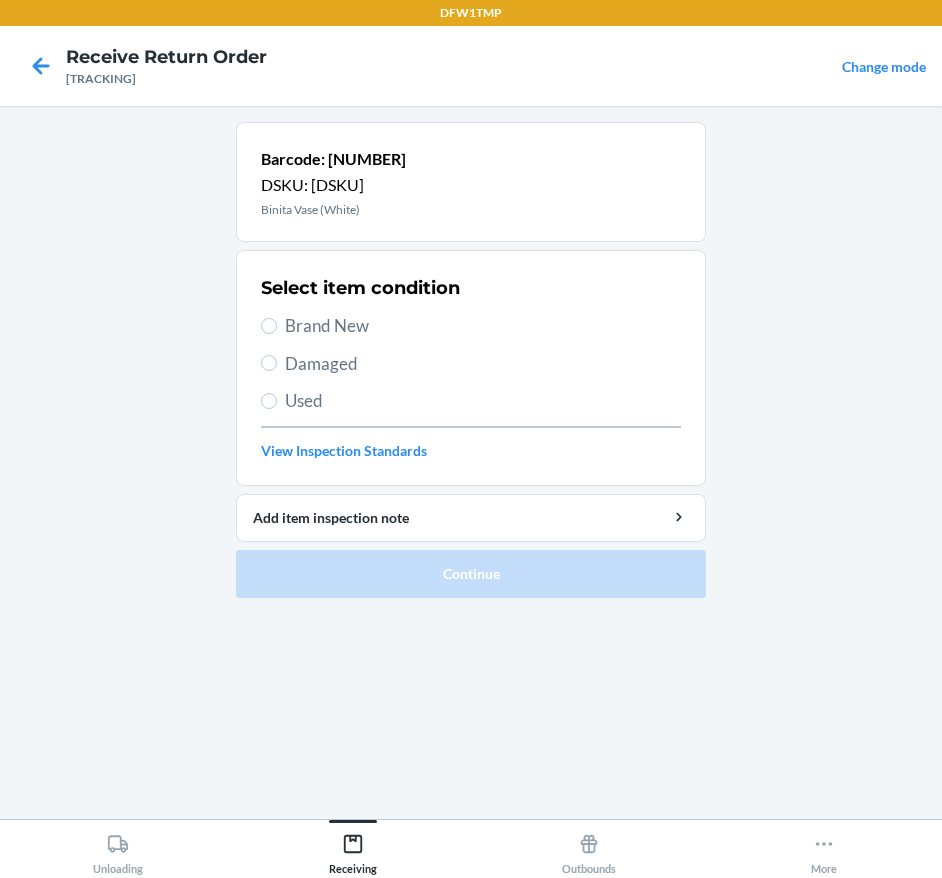 click on "Brand New" at bounding box center (483, 326) 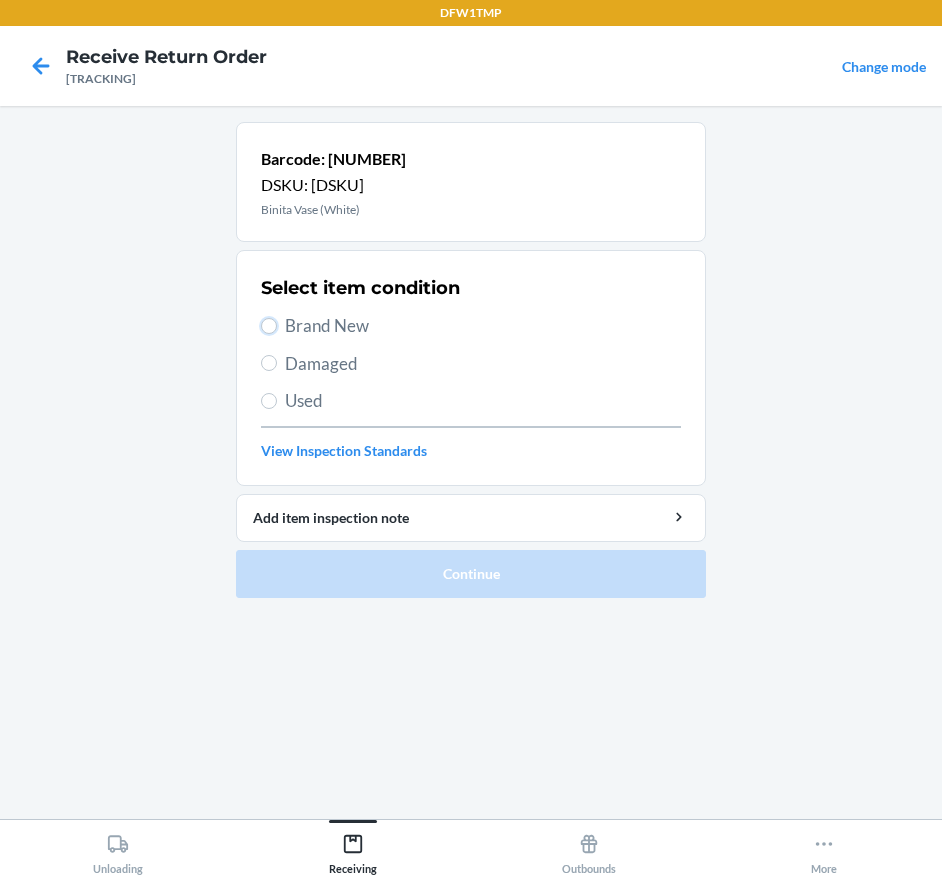 click on "Brand New" at bounding box center [269, 326] 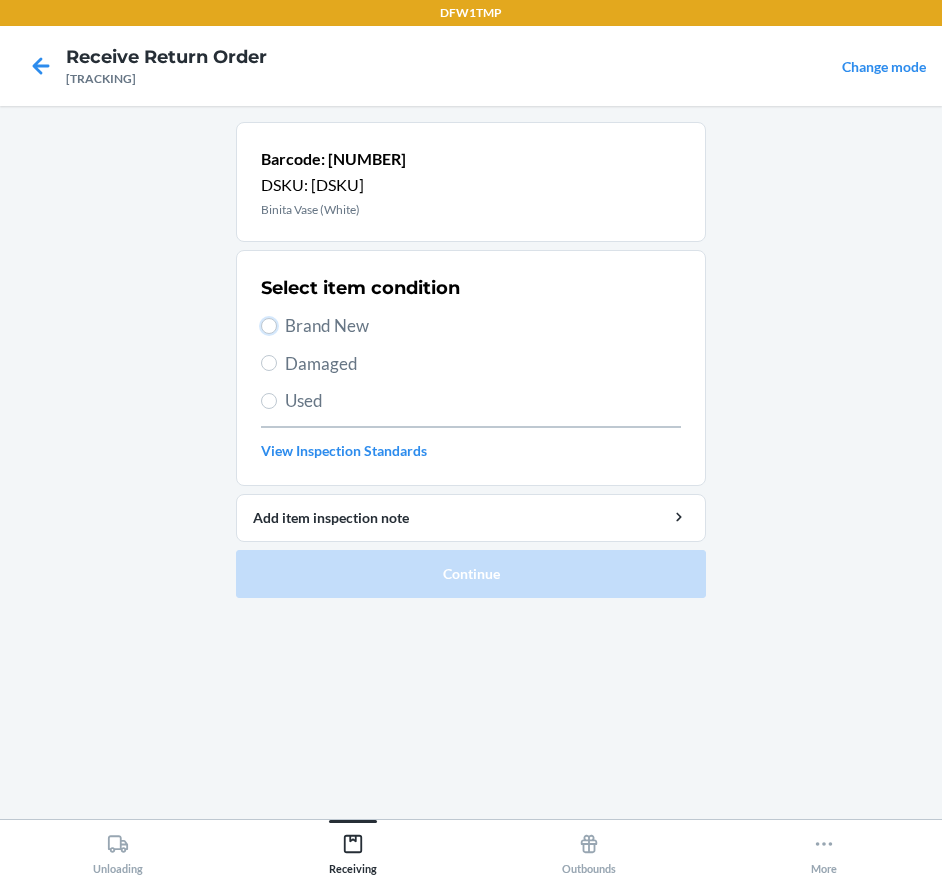 radio on "true" 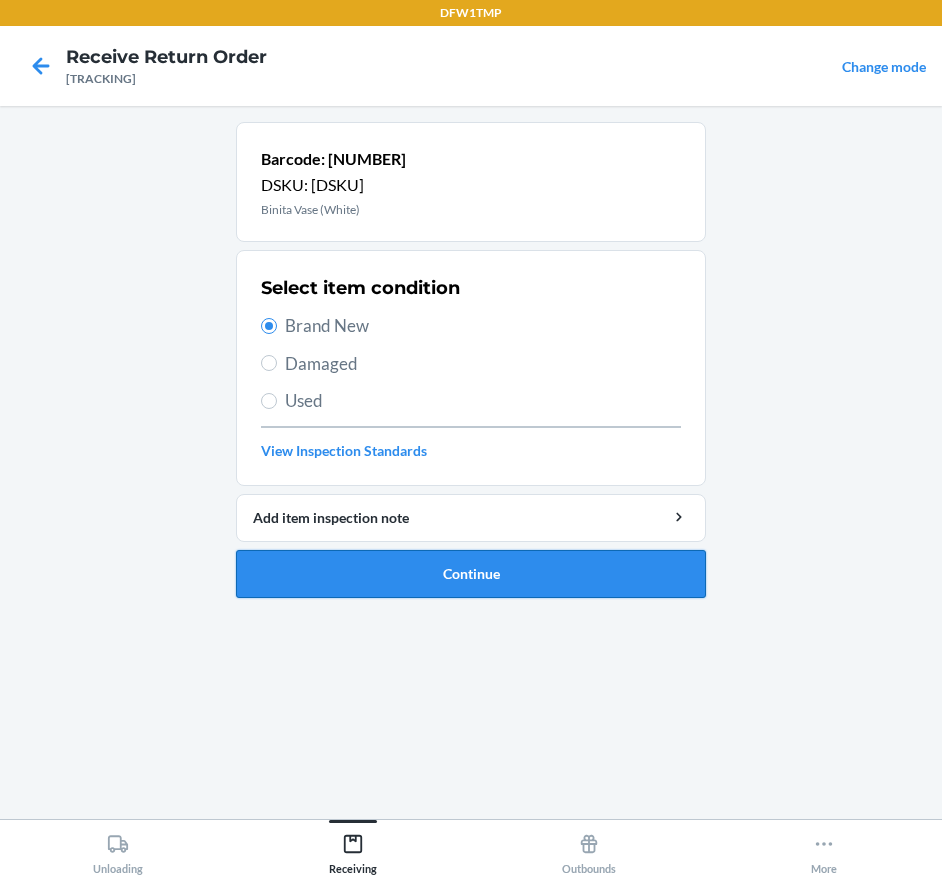 click on "Continue" at bounding box center (471, 574) 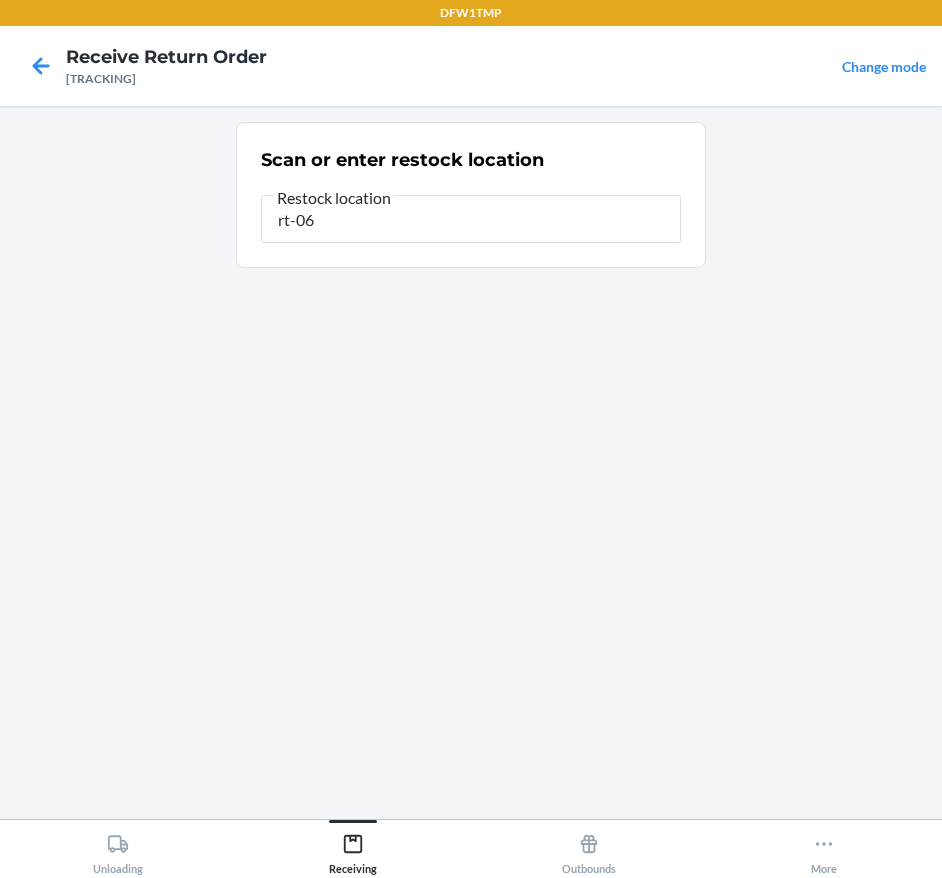 type on "rt-06" 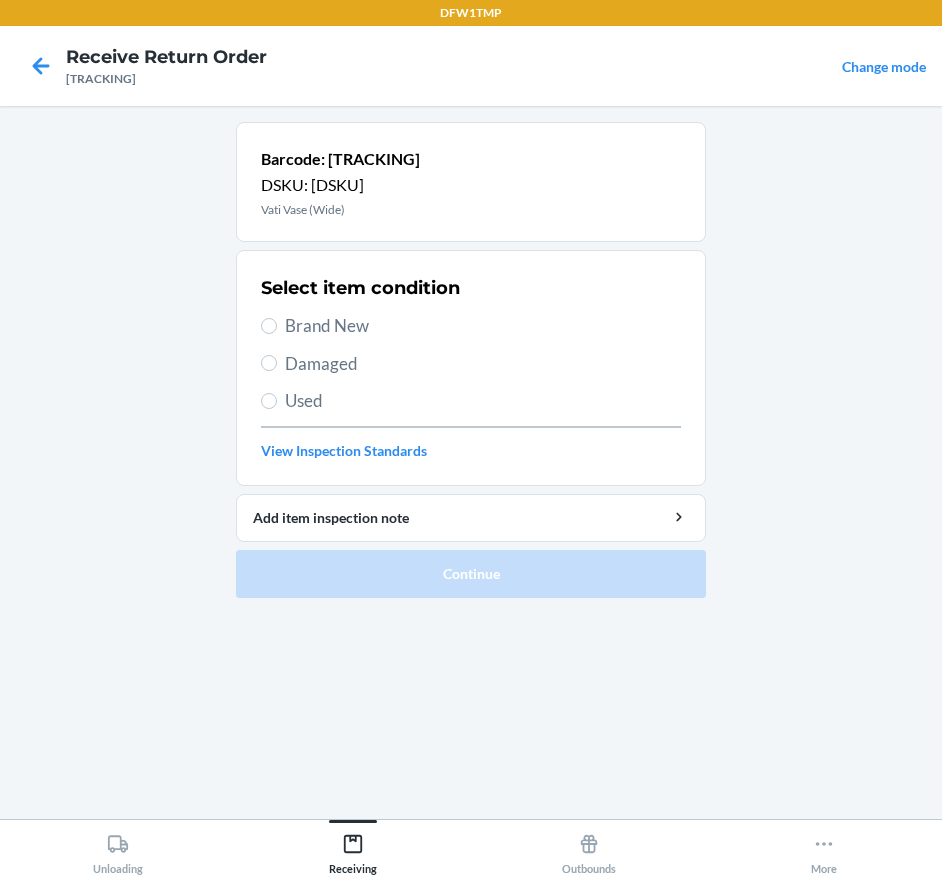 click on "Brand New" at bounding box center [483, 326] 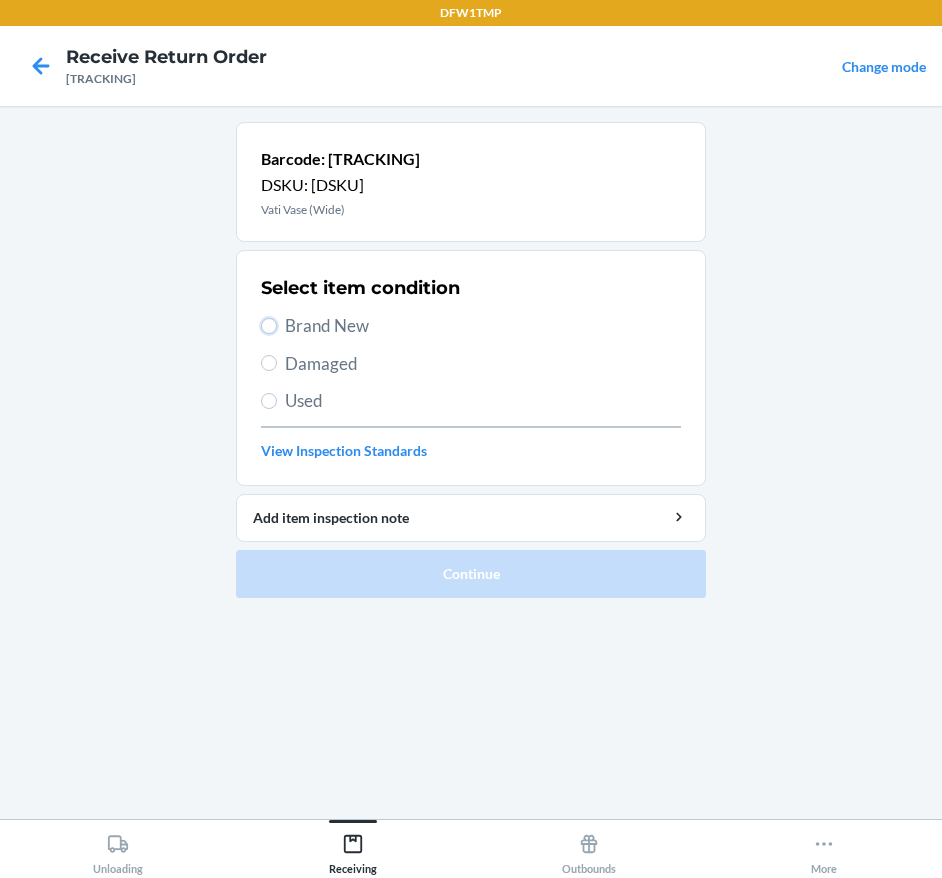 click on "Brand New" at bounding box center (269, 326) 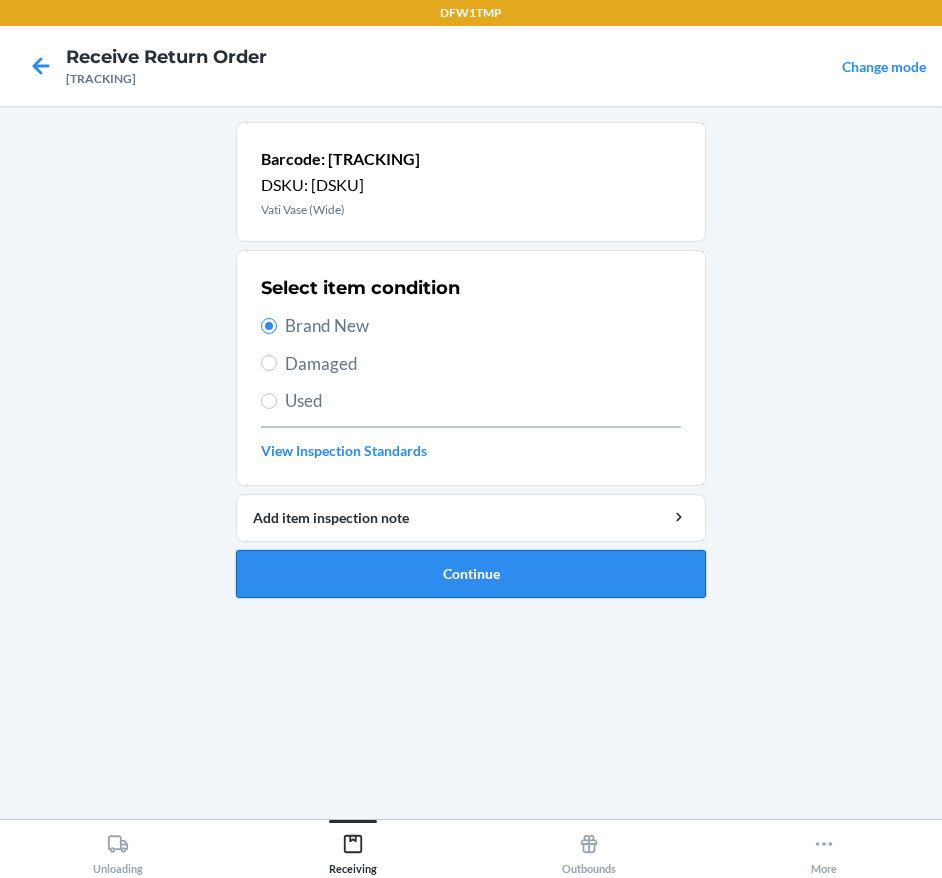 click on "Continue" at bounding box center [471, 574] 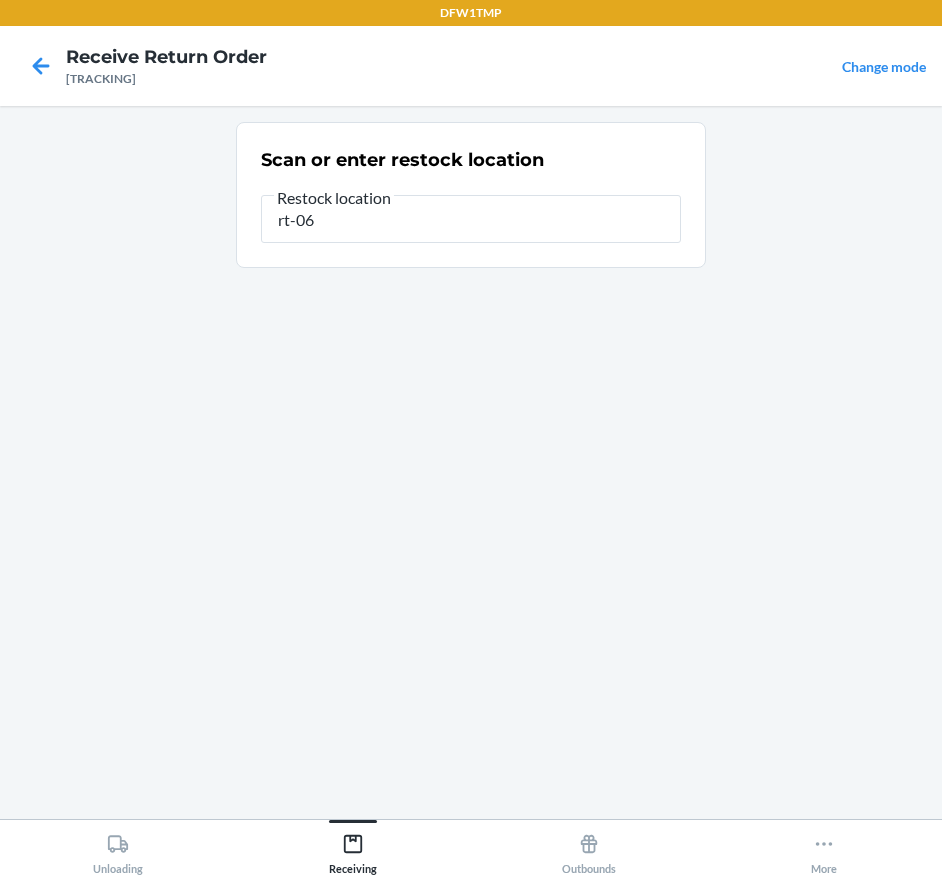 type on "rt-06" 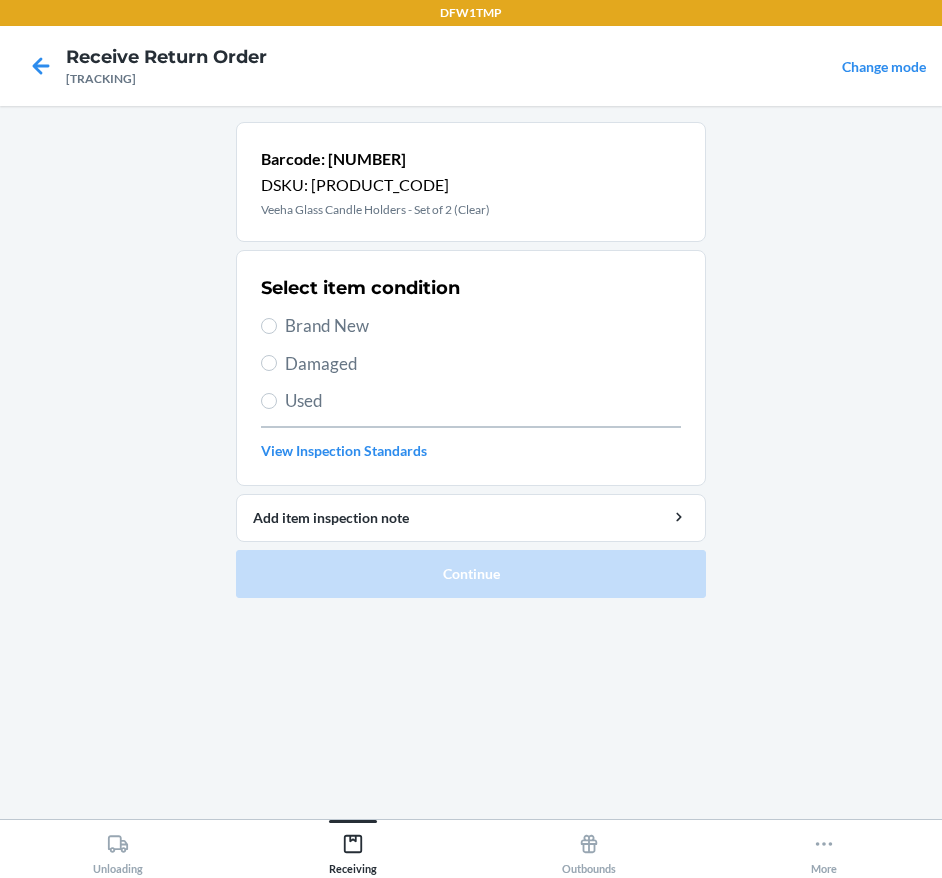 click on "Brand New" at bounding box center (483, 326) 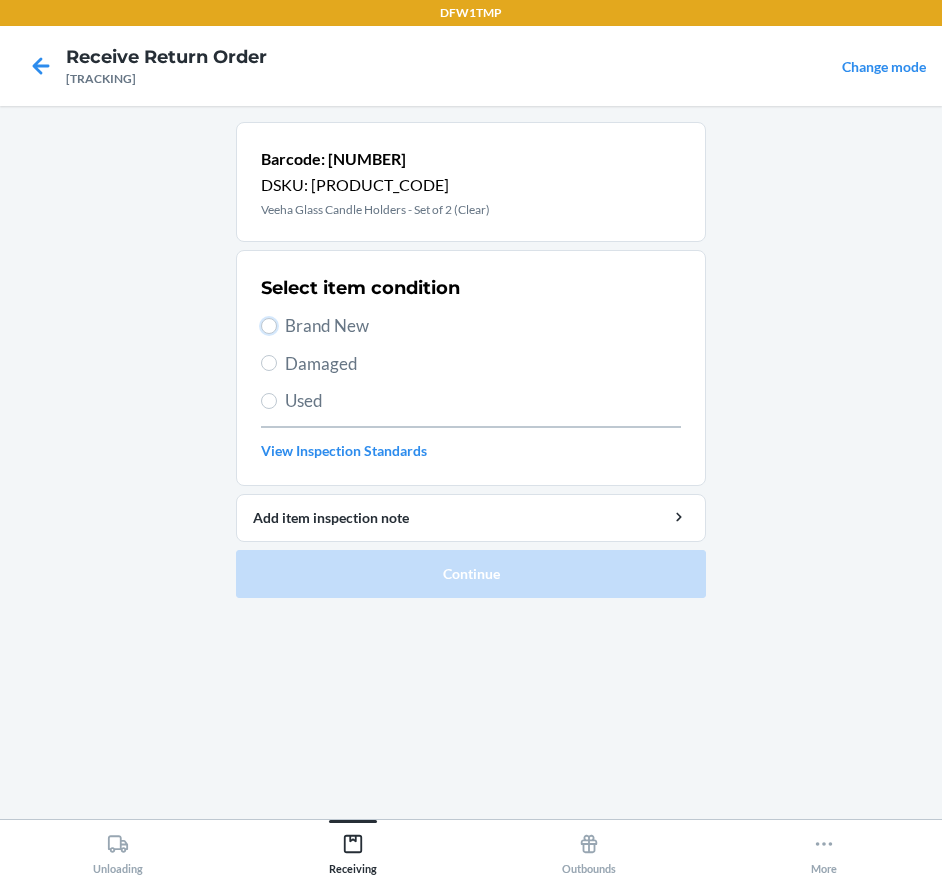 click on "Brand New" at bounding box center [269, 326] 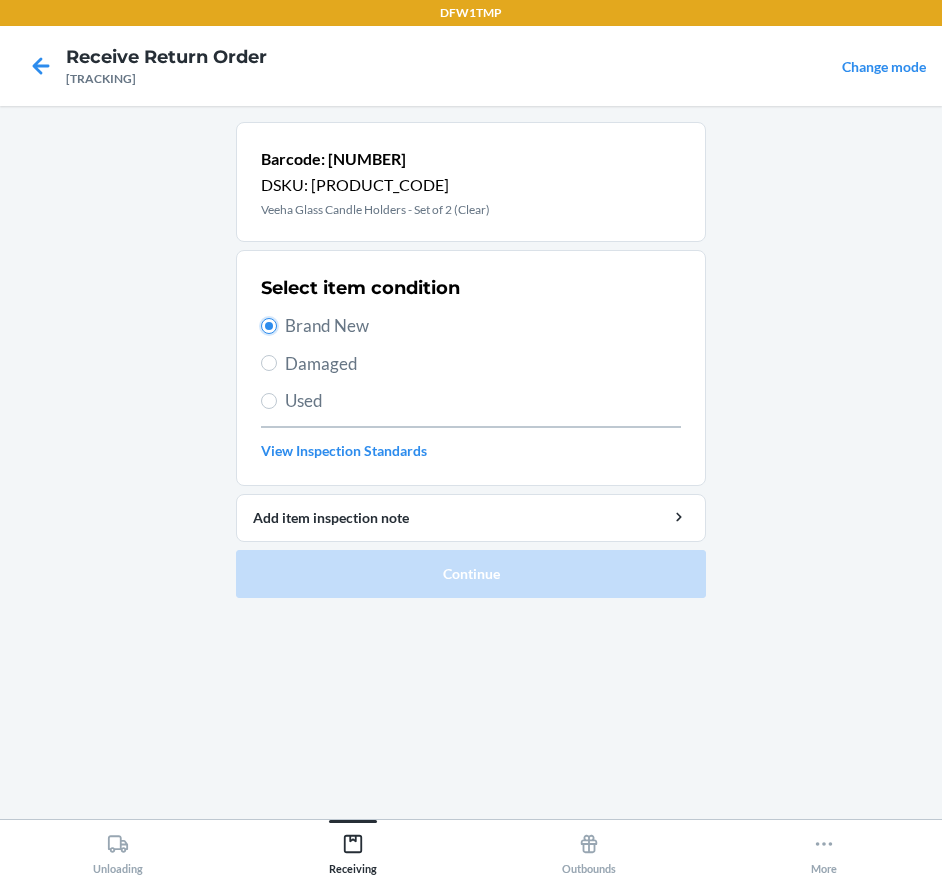 radio on "true" 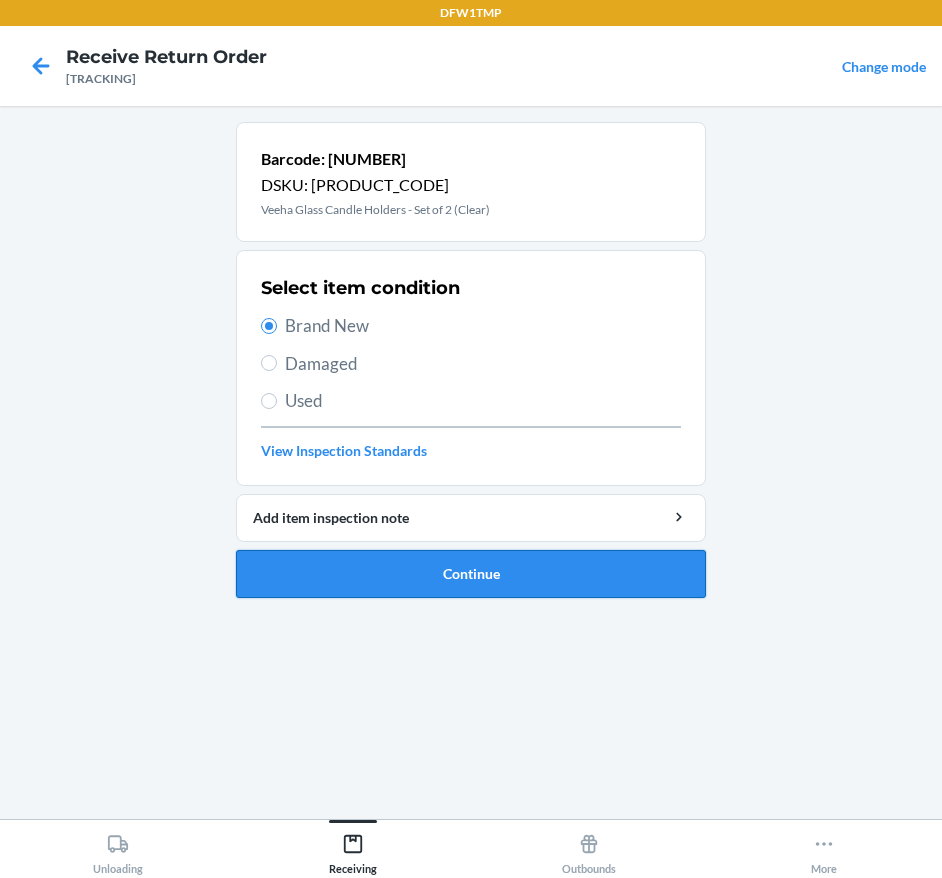 click on "Continue" at bounding box center [471, 574] 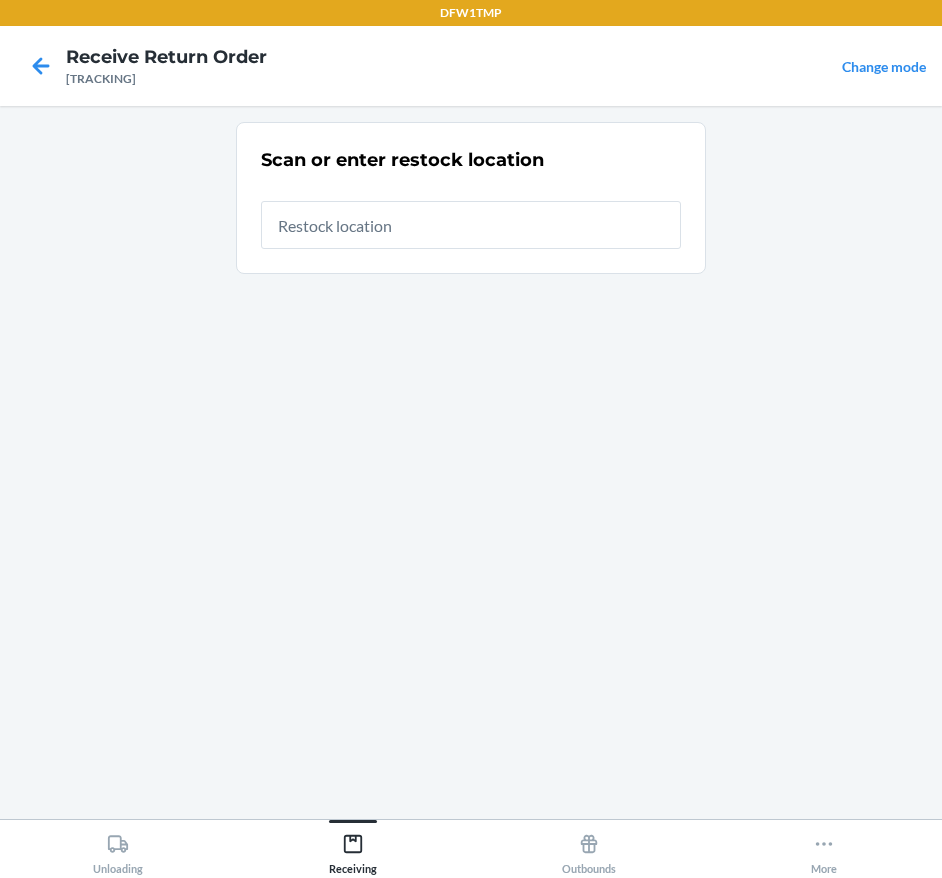 type on "e" 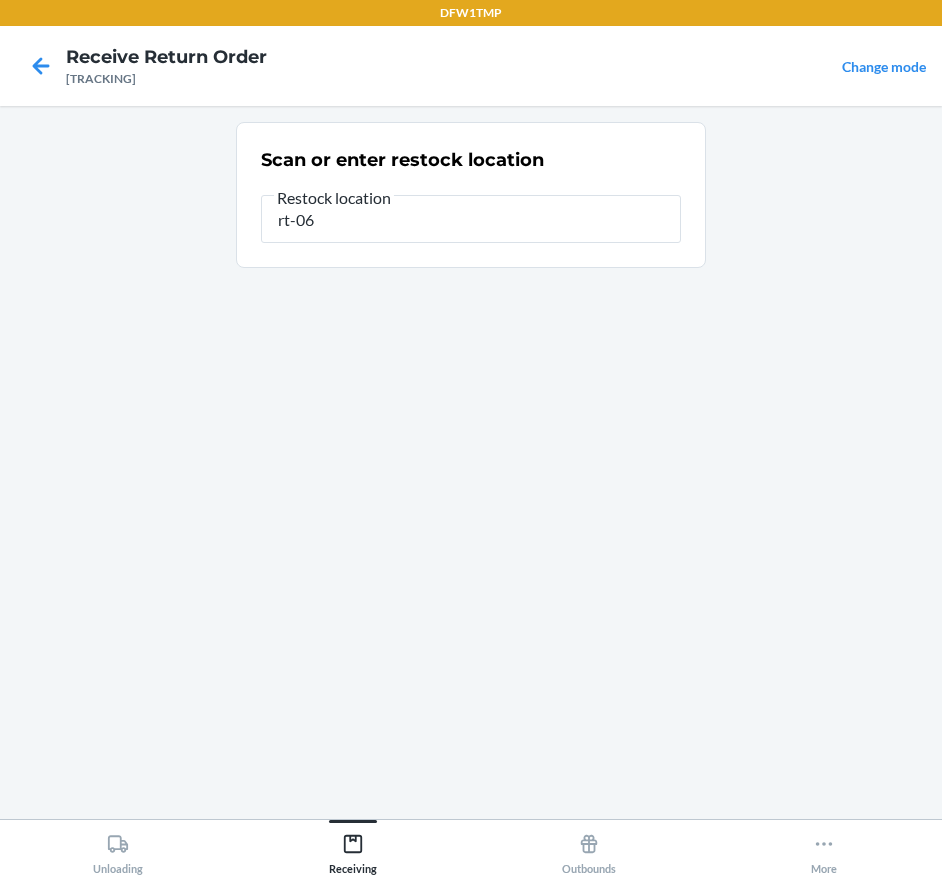 type on "rt-06" 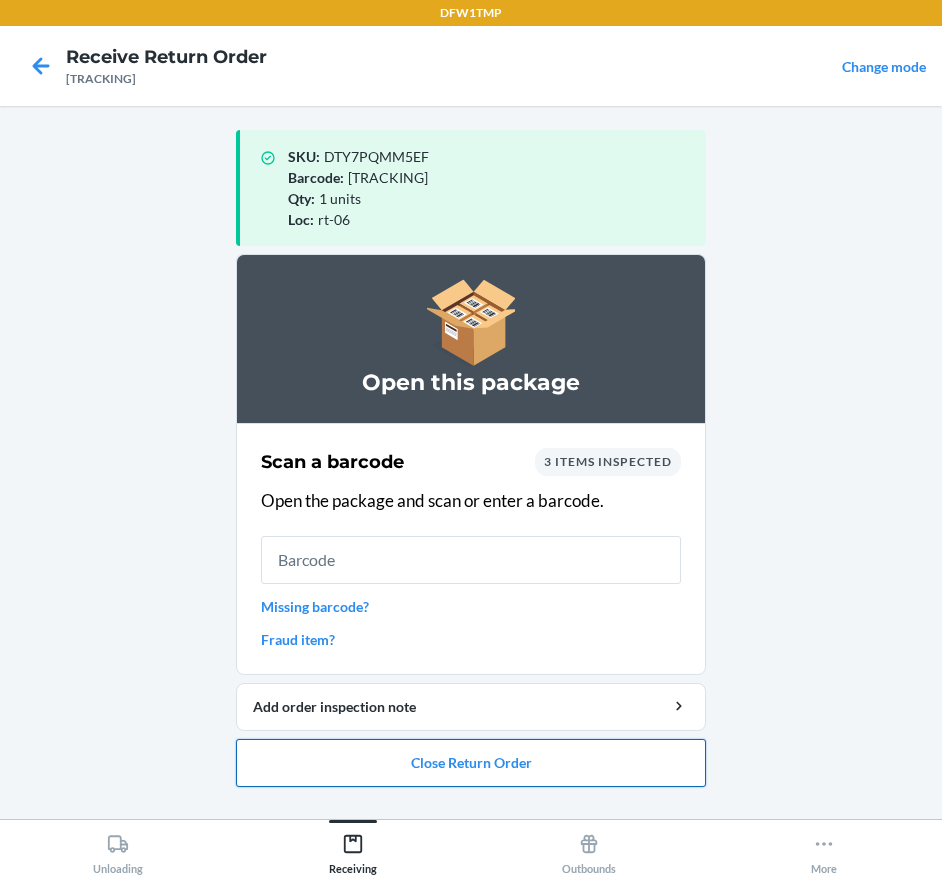 click on "Close Return Order" at bounding box center [471, 763] 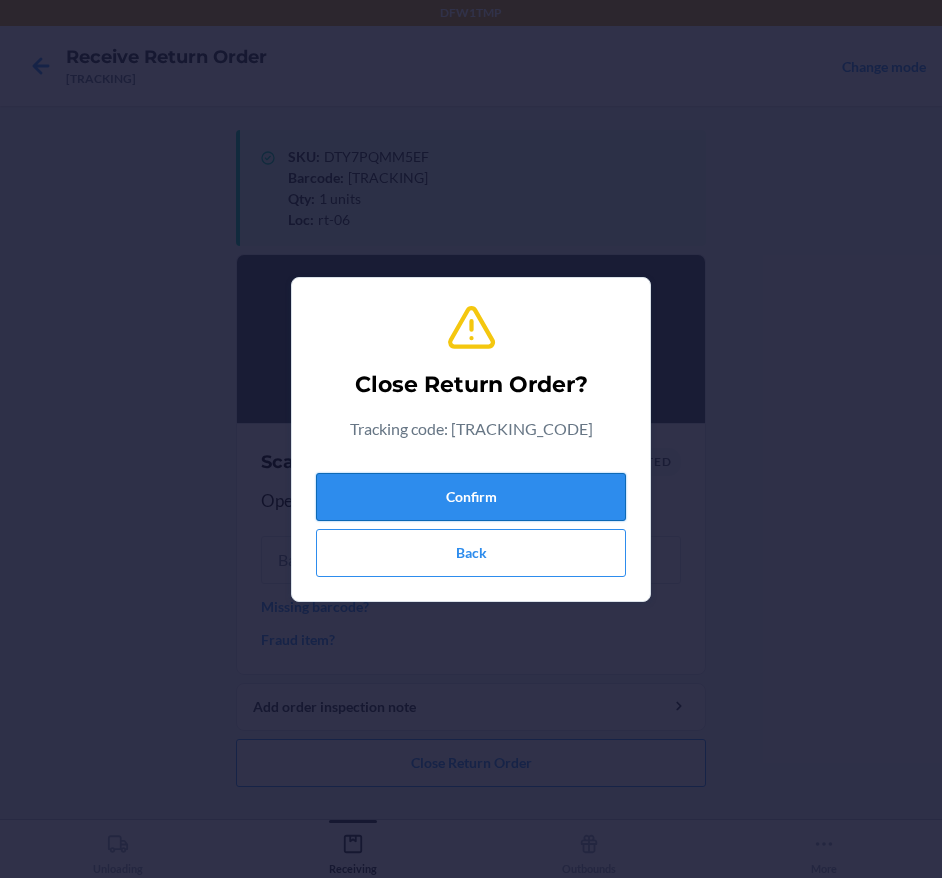 click on "Confirm" at bounding box center (471, 497) 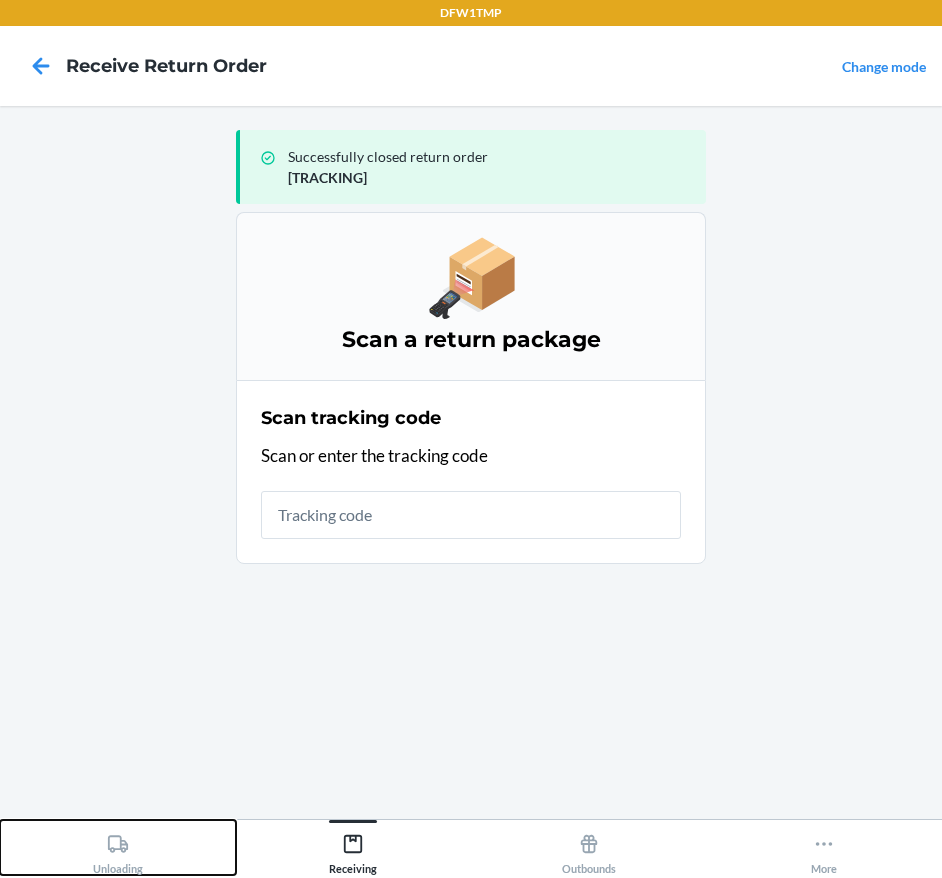 click on "Unloading" at bounding box center [118, 850] 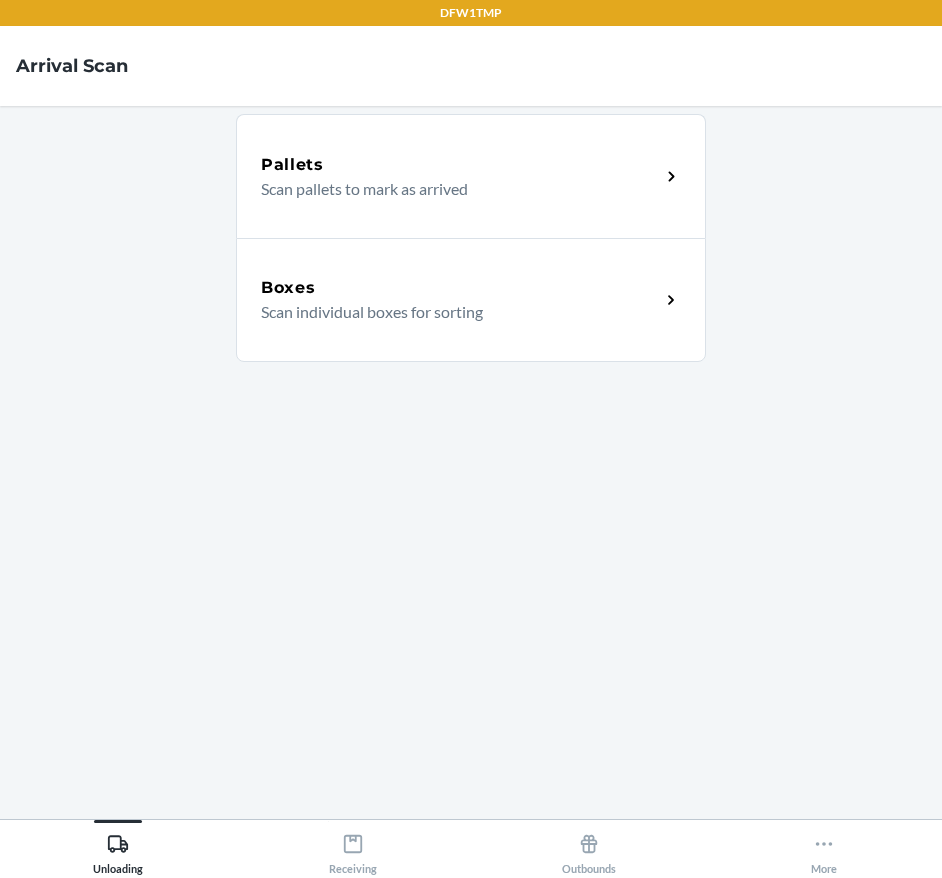click on "Boxes Scan individual boxes for sorting" at bounding box center (471, 300) 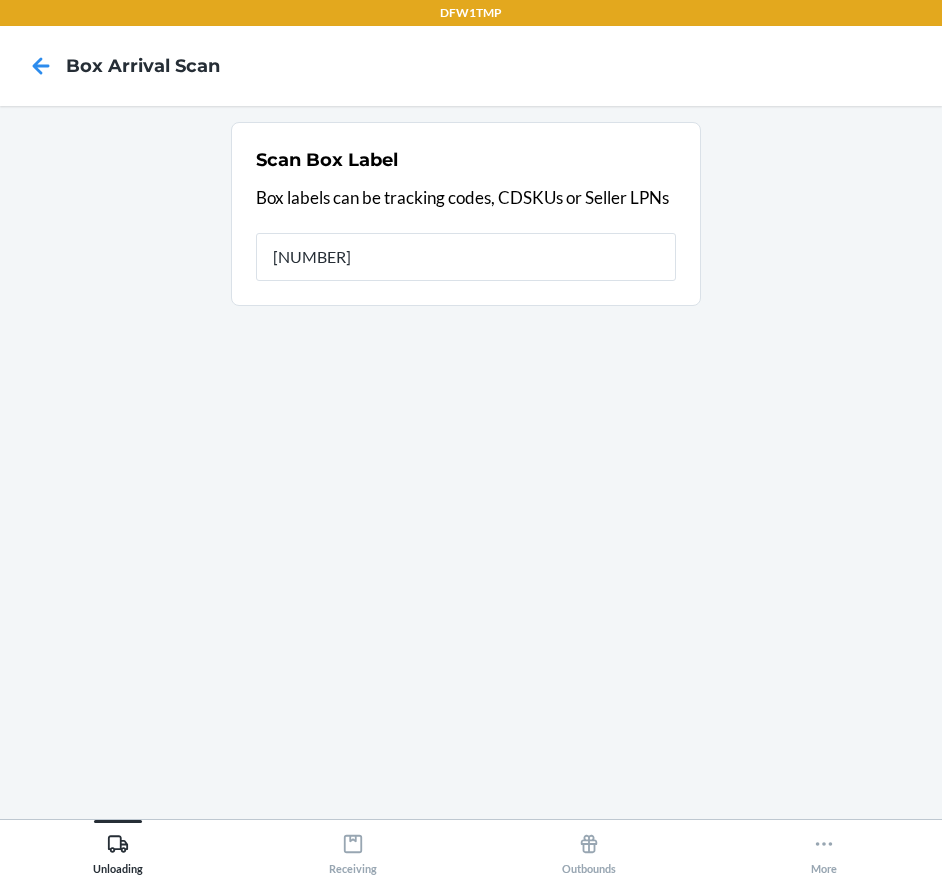 type on "[NUMBER]" 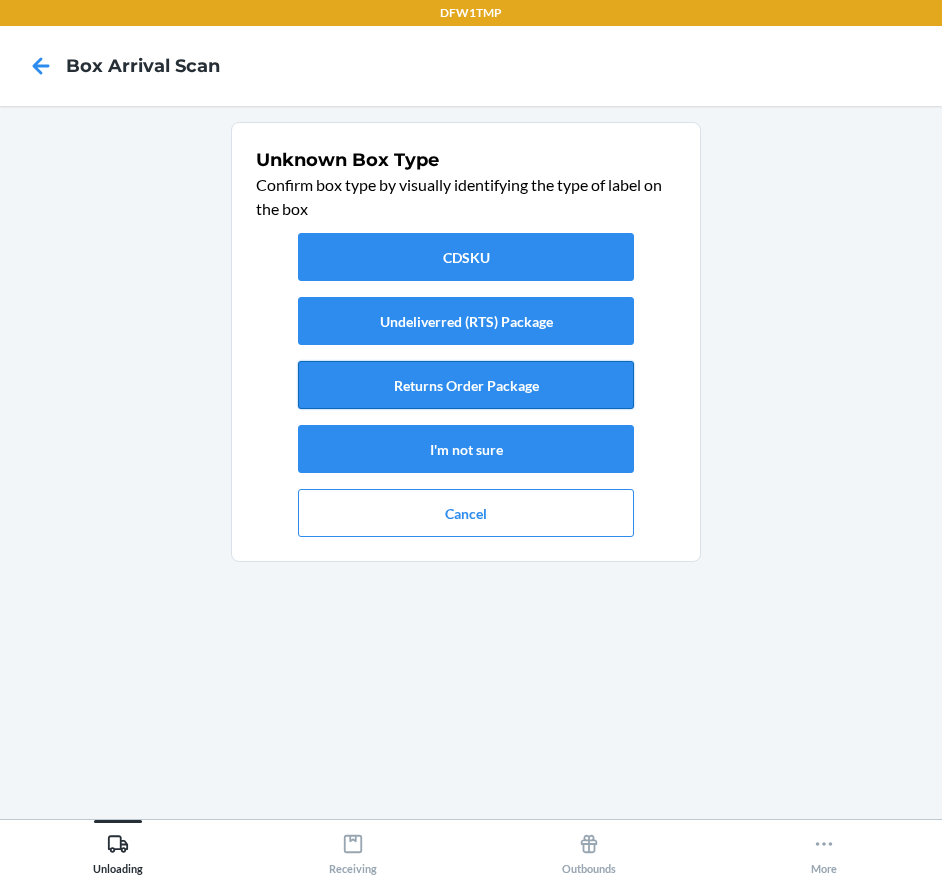 click on "Returns Order Package" at bounding box center [466, 385] 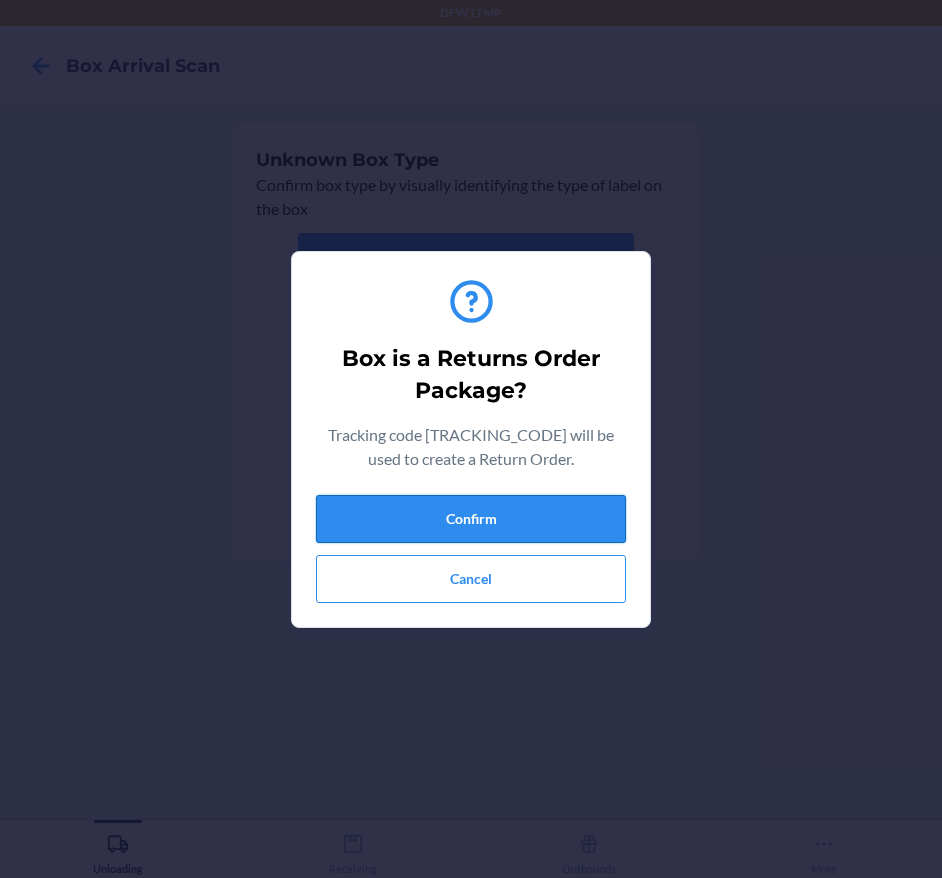 click on "Confirm" at bounding box center (471, 519) 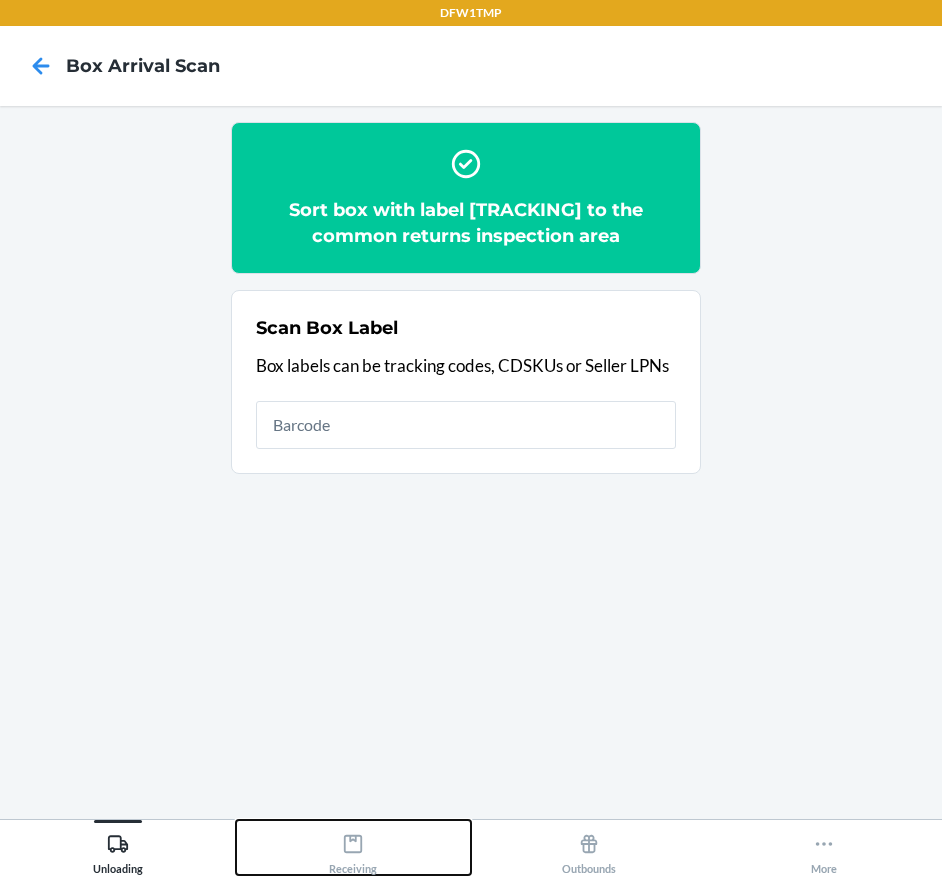 click on "Receiving" at bounding box center [354, 847] 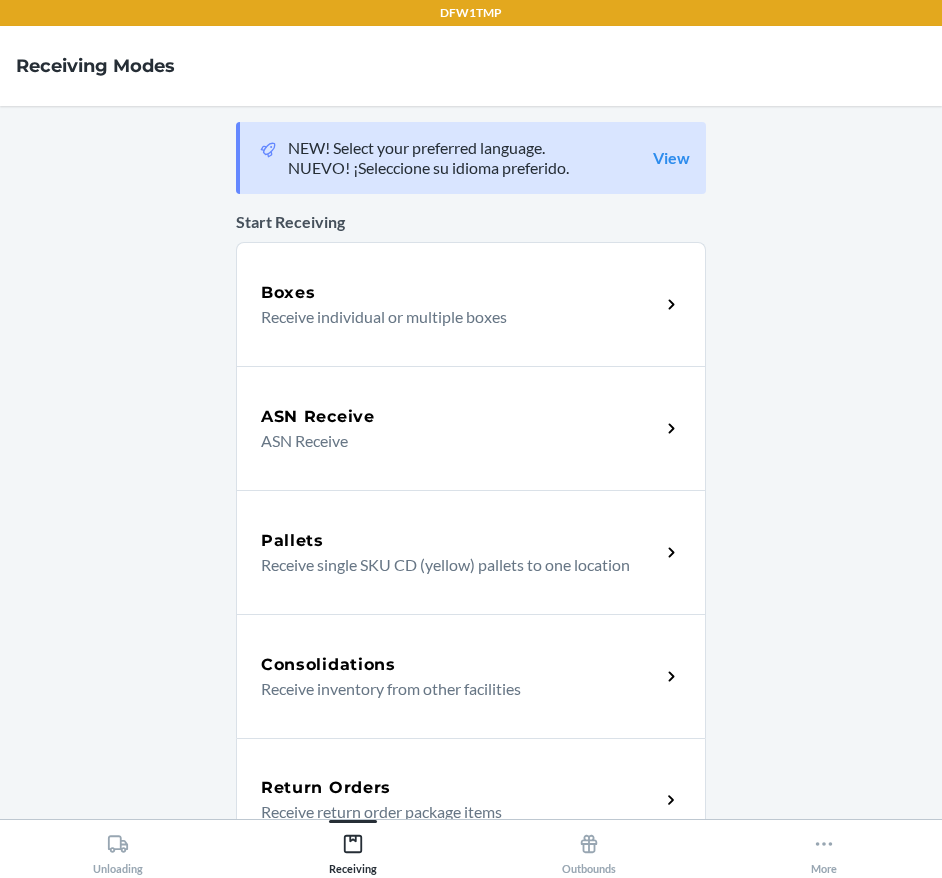 click on "Return Orders Receive return order package items" at bounding box center (471, 800) 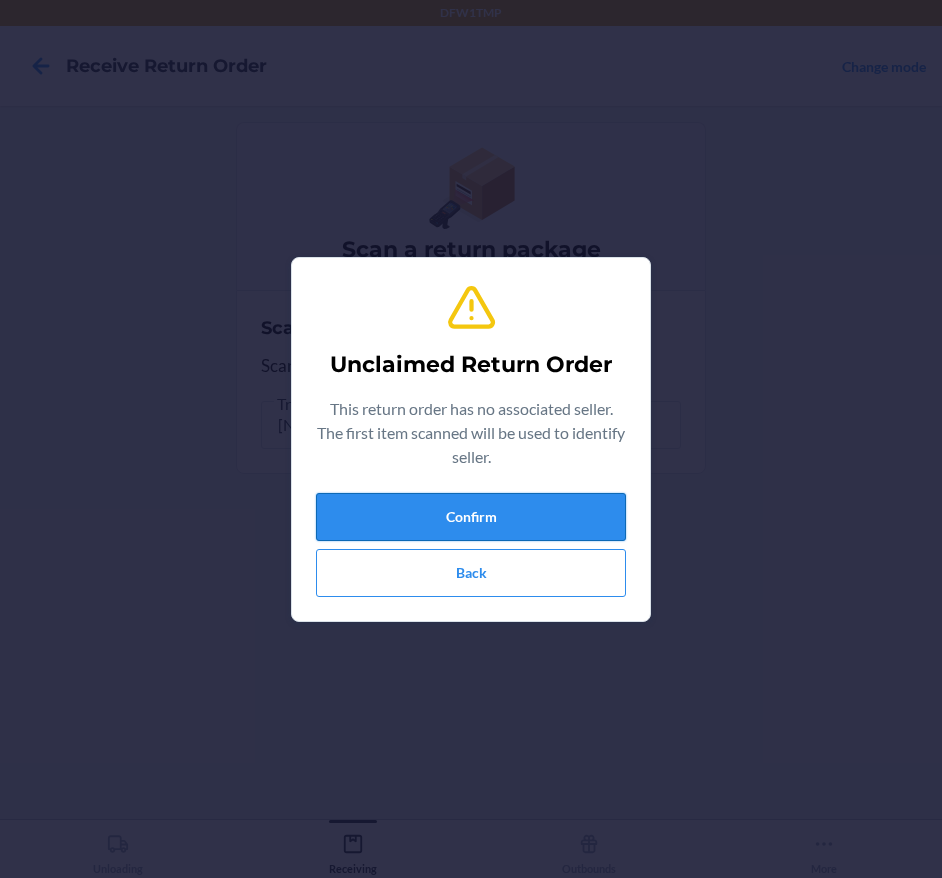 click on "Confirm" at bounding box center (471, 517) 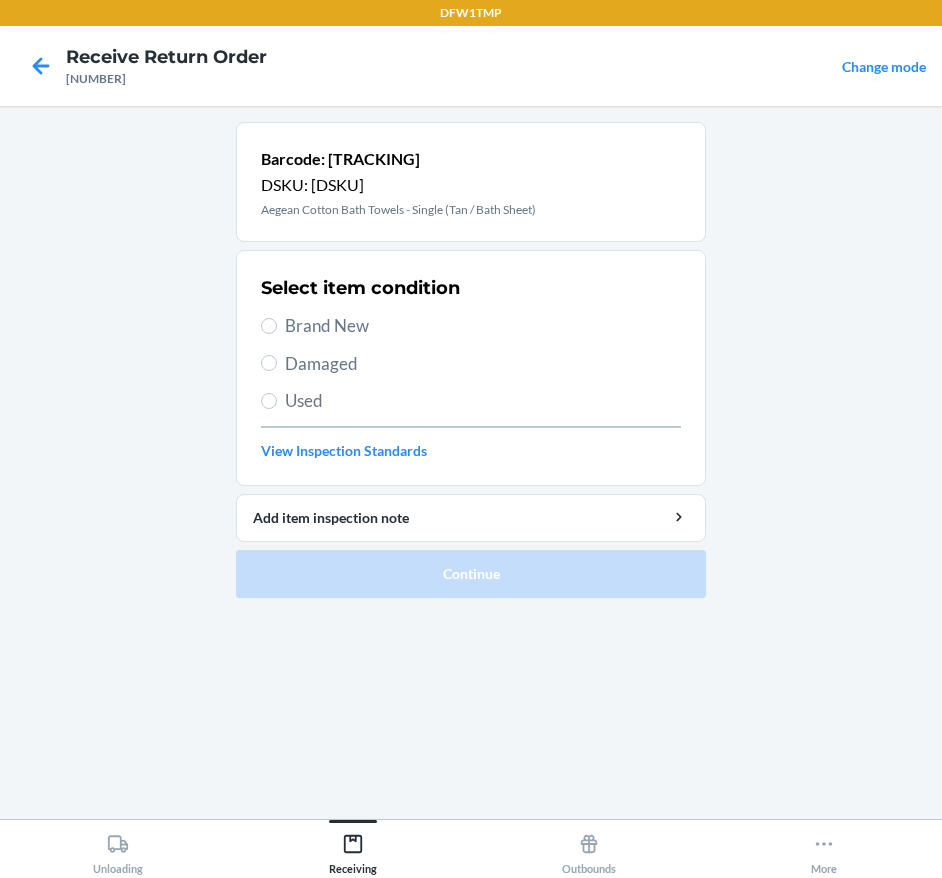 click on "Select item condition Brand New Damaged Used View Inspection Standards" at bounding box center [471, 368] 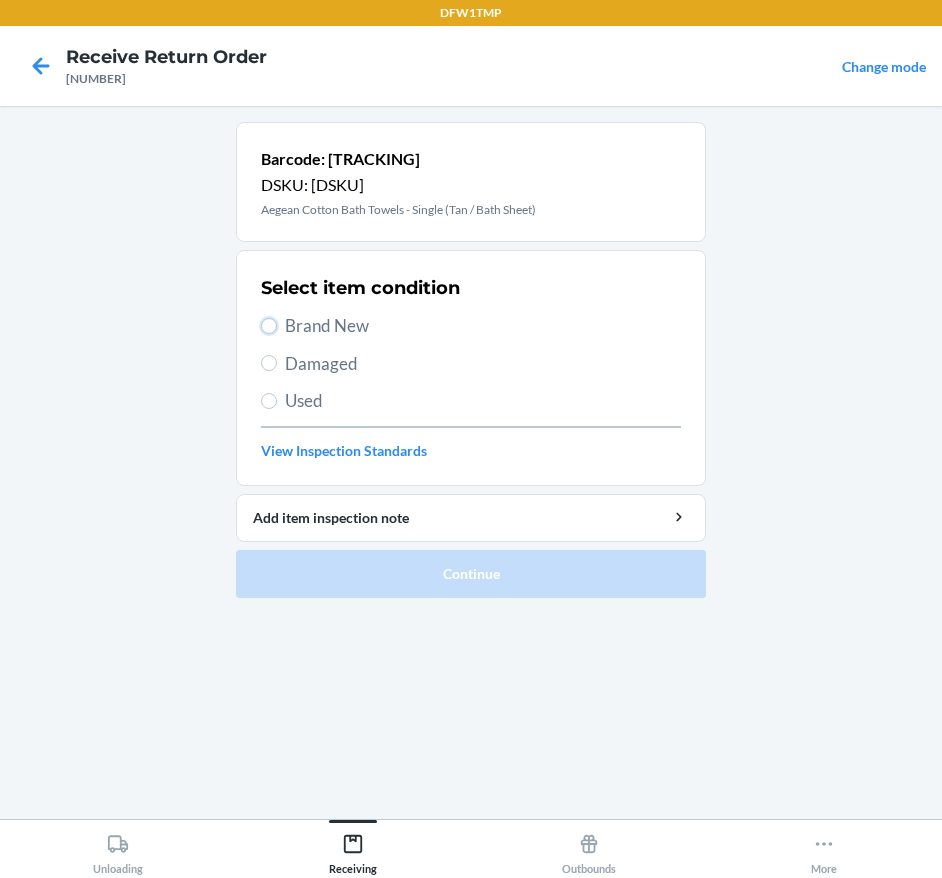 click on "Brand New" at bounding box center (269, 326) 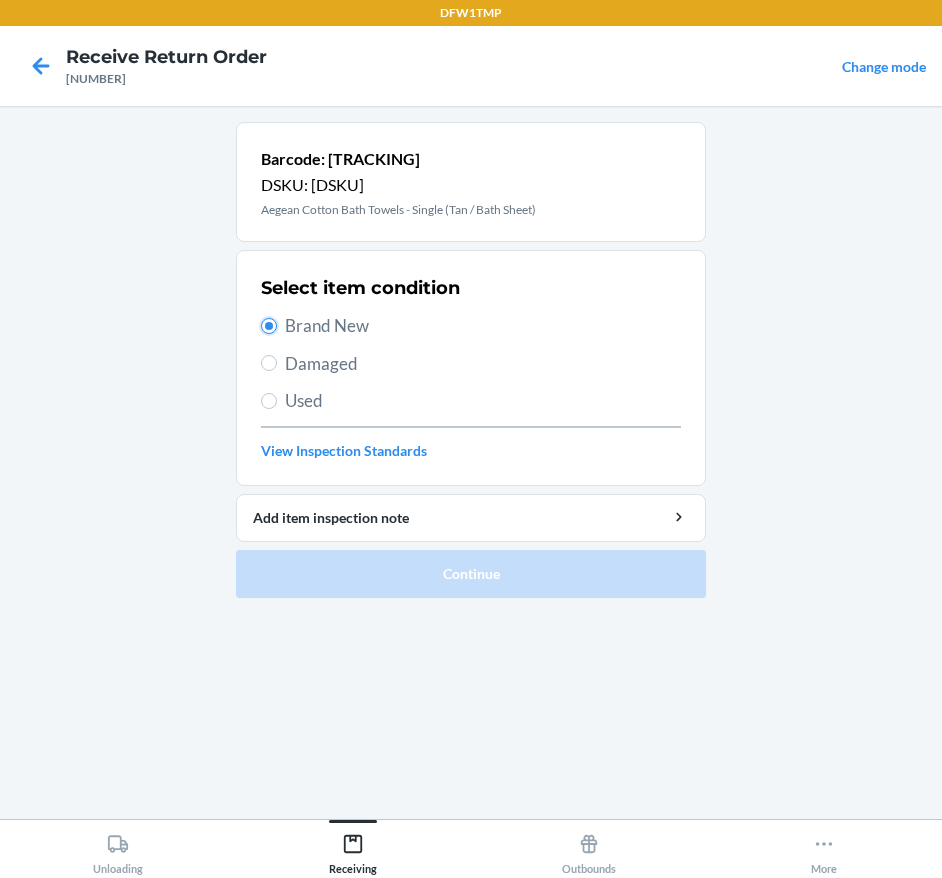 radio on "true" 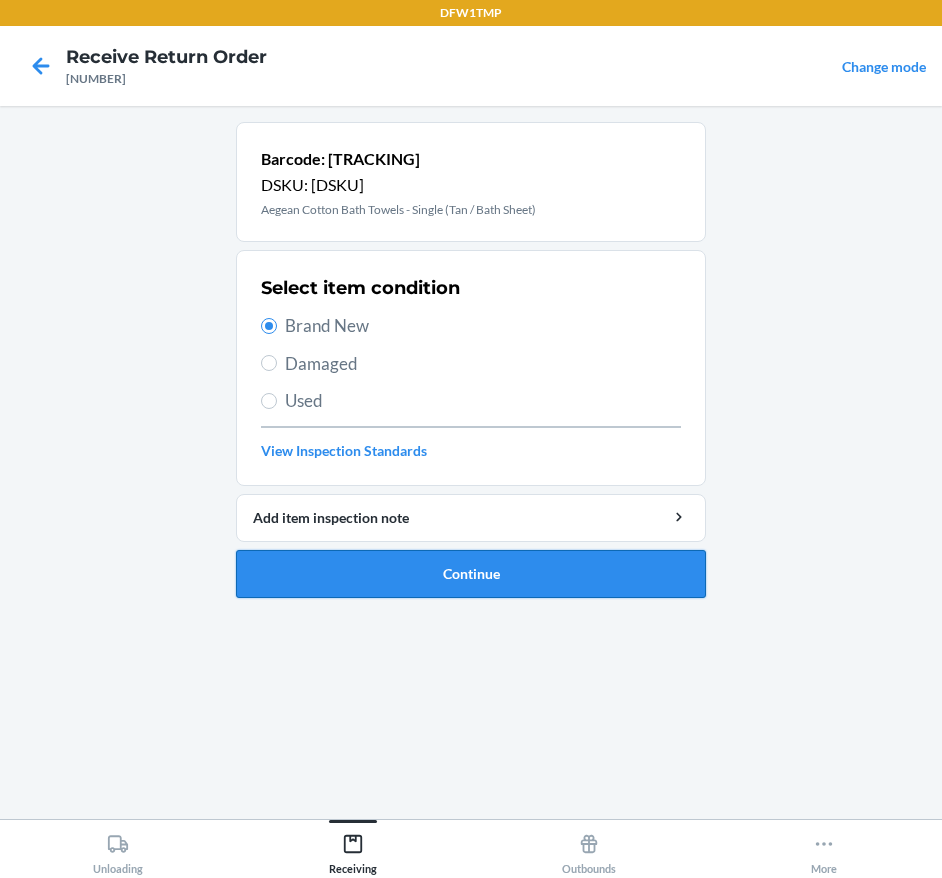 click on "Continue" at bounding box center (471, 574) 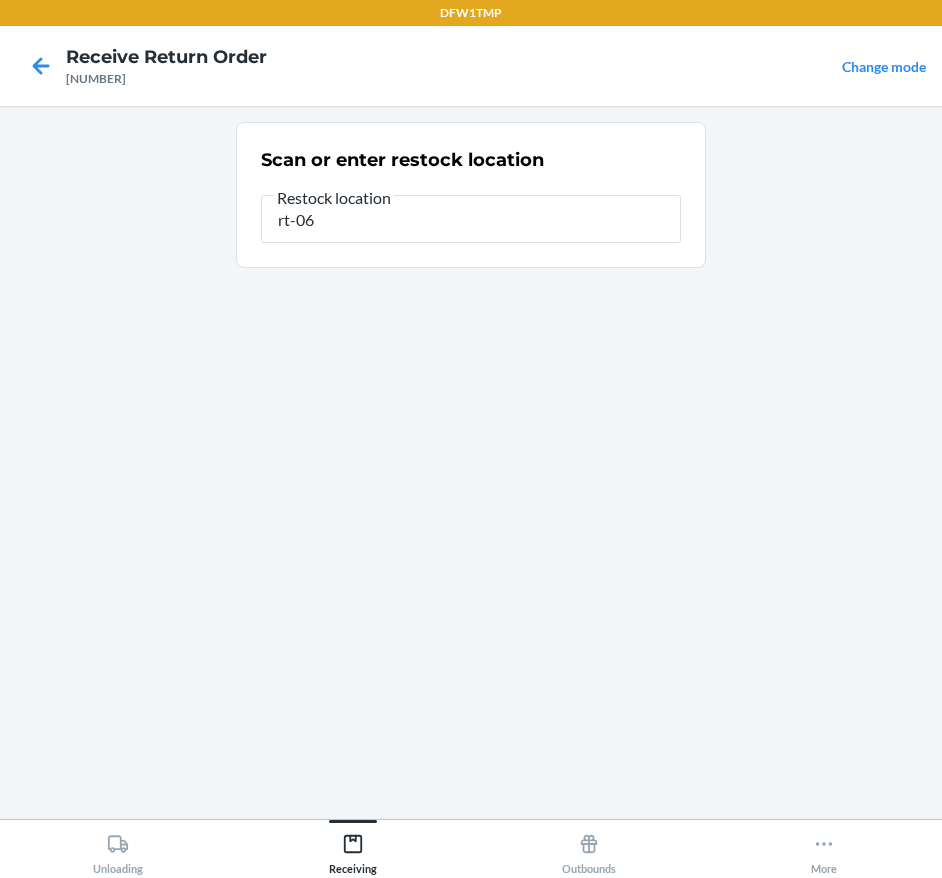 type on "rt-06" 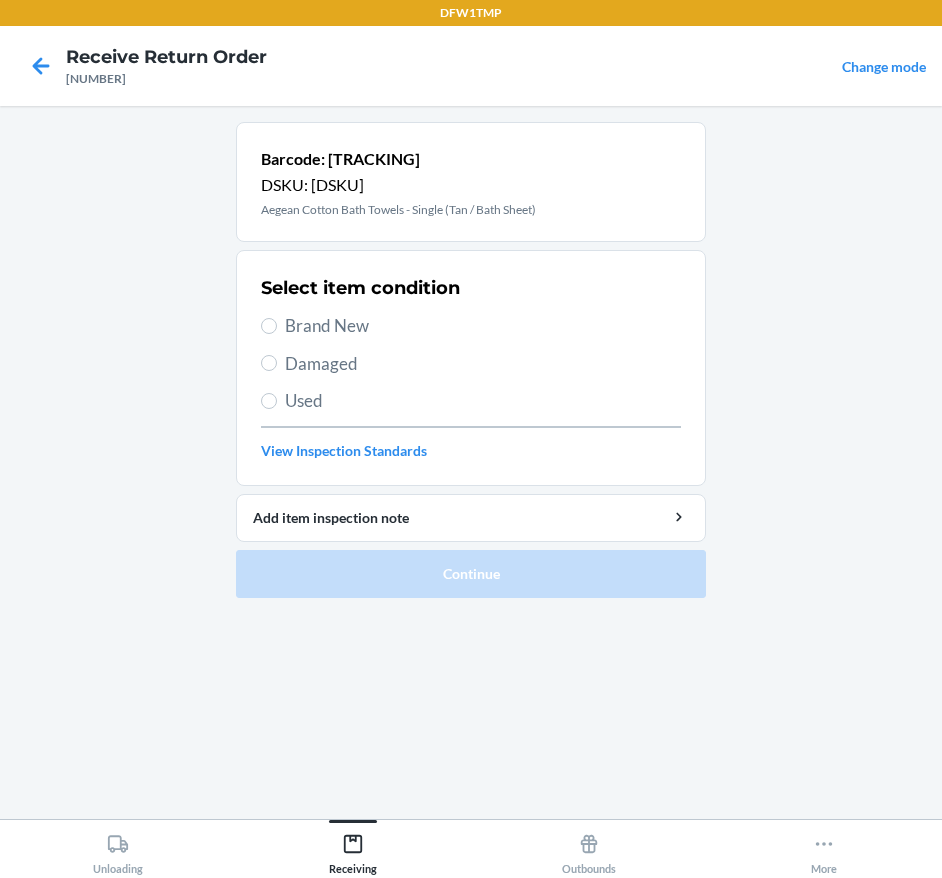 click on "Brand New" at bounding box center [483, 326] 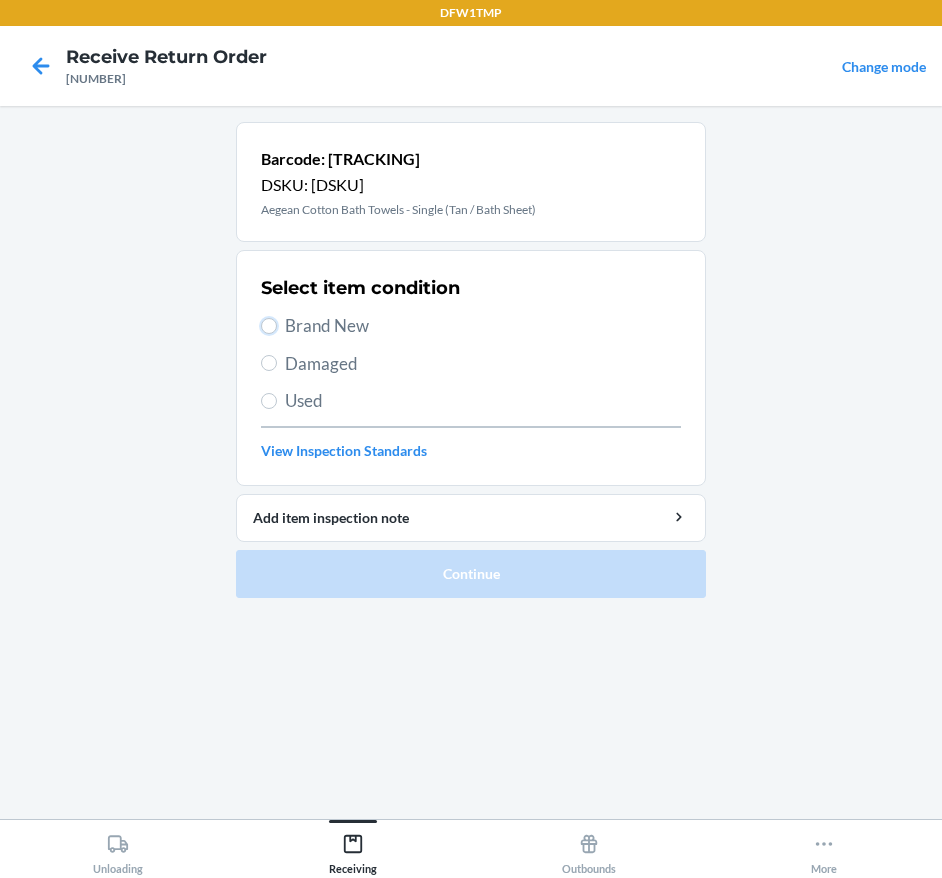 click on "Brand New" at bounding box center (269, 326) 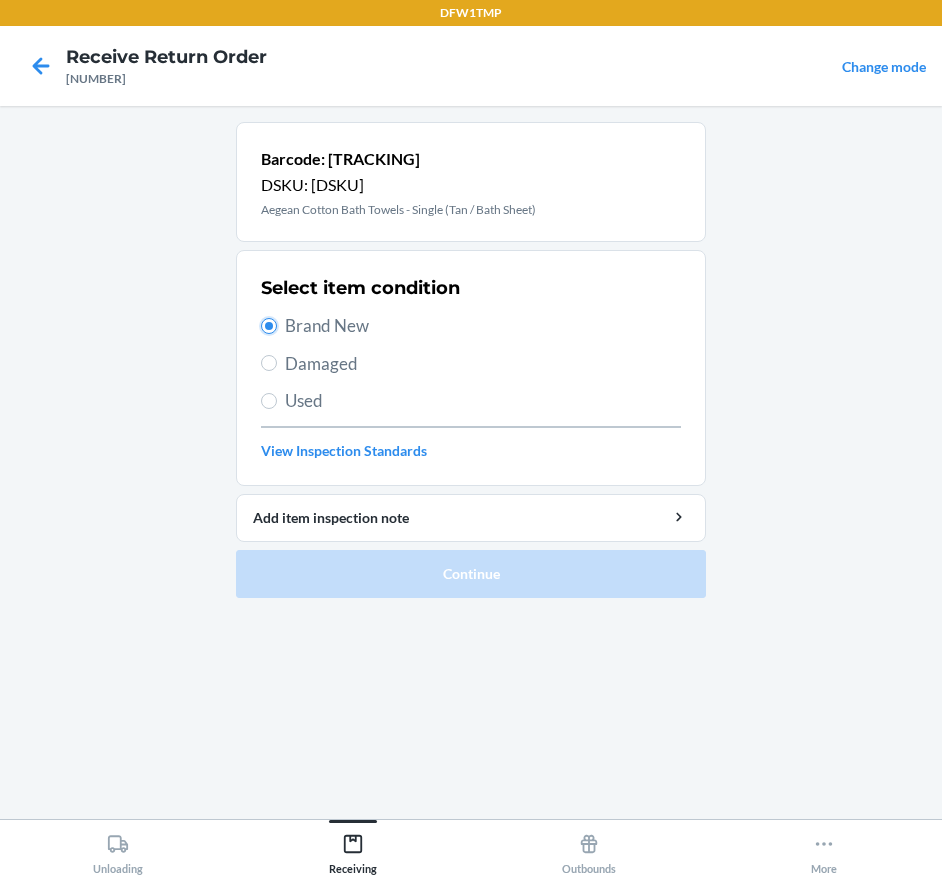 radio on "true" 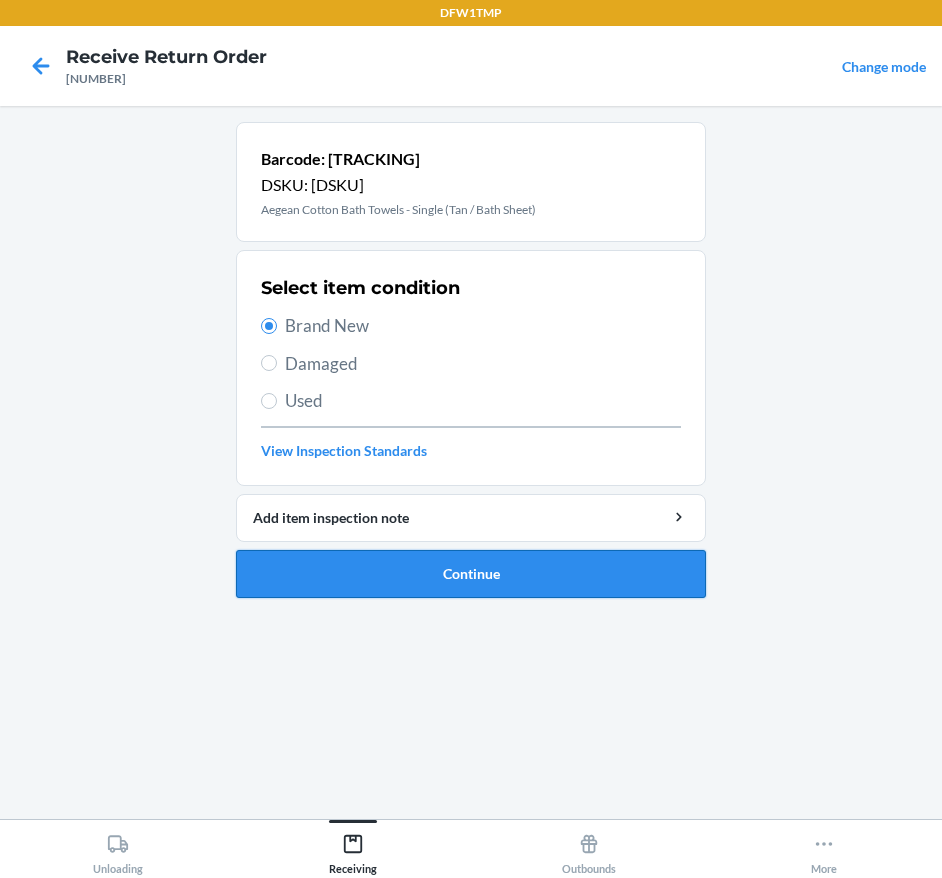 click on "Continue" at bounding box center [471, 574] 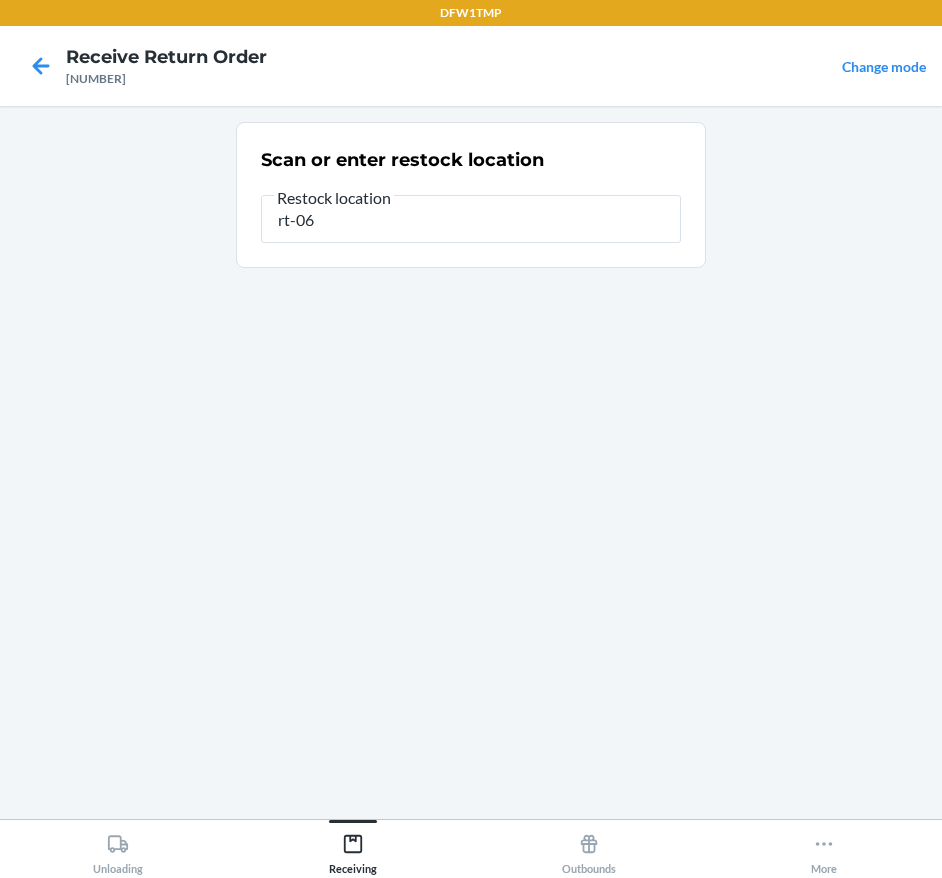 type on "rt-06" 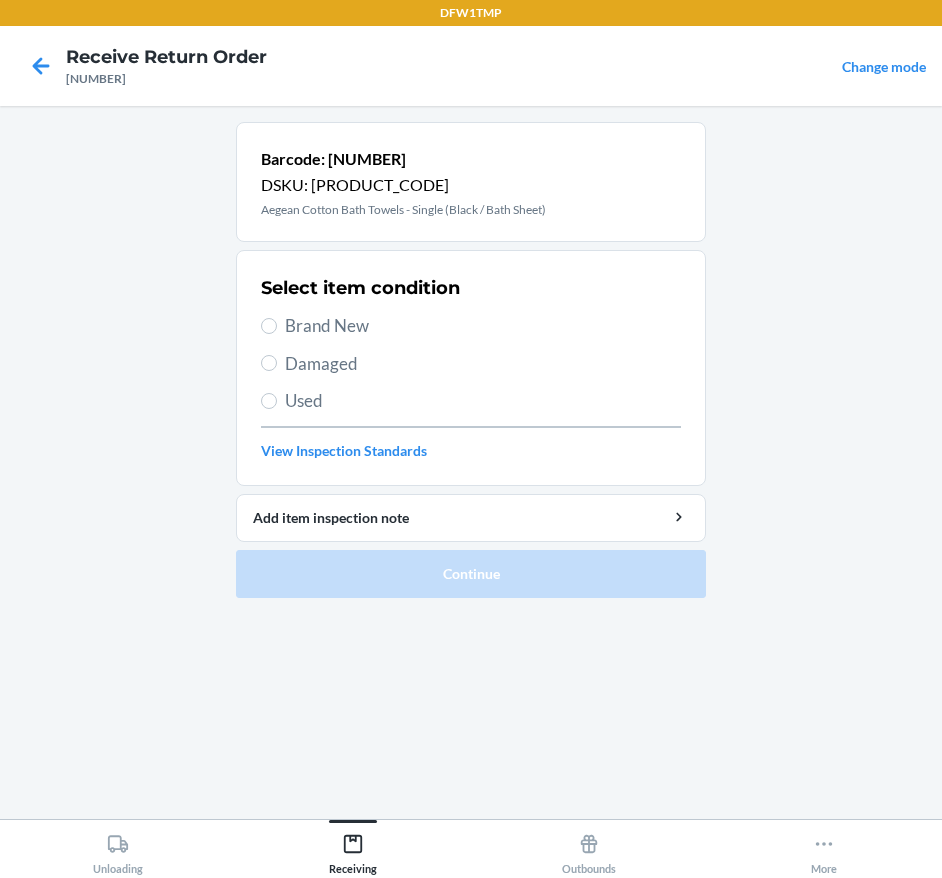 click on "Select item condition Brand New Damaged Used View Inspection Standards" at bounding box center [471, 368] 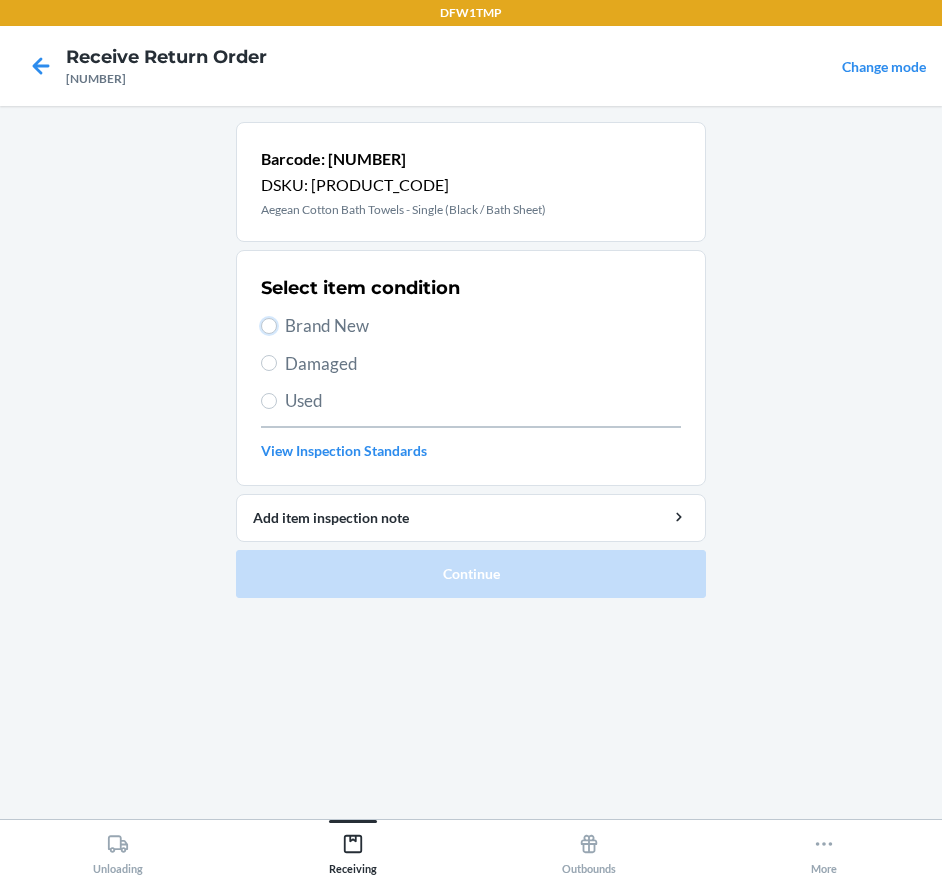 click on "Brand New" at bounding box center [269, 326] 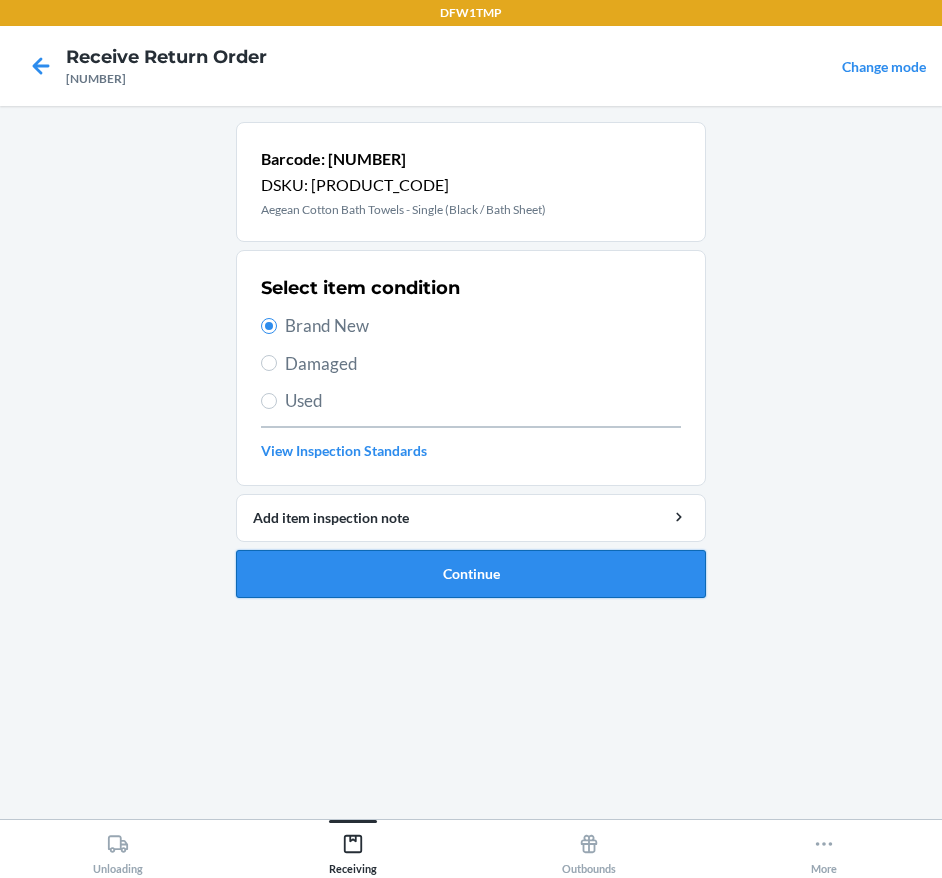 click on "Continue" at bounding box center (471, 574) 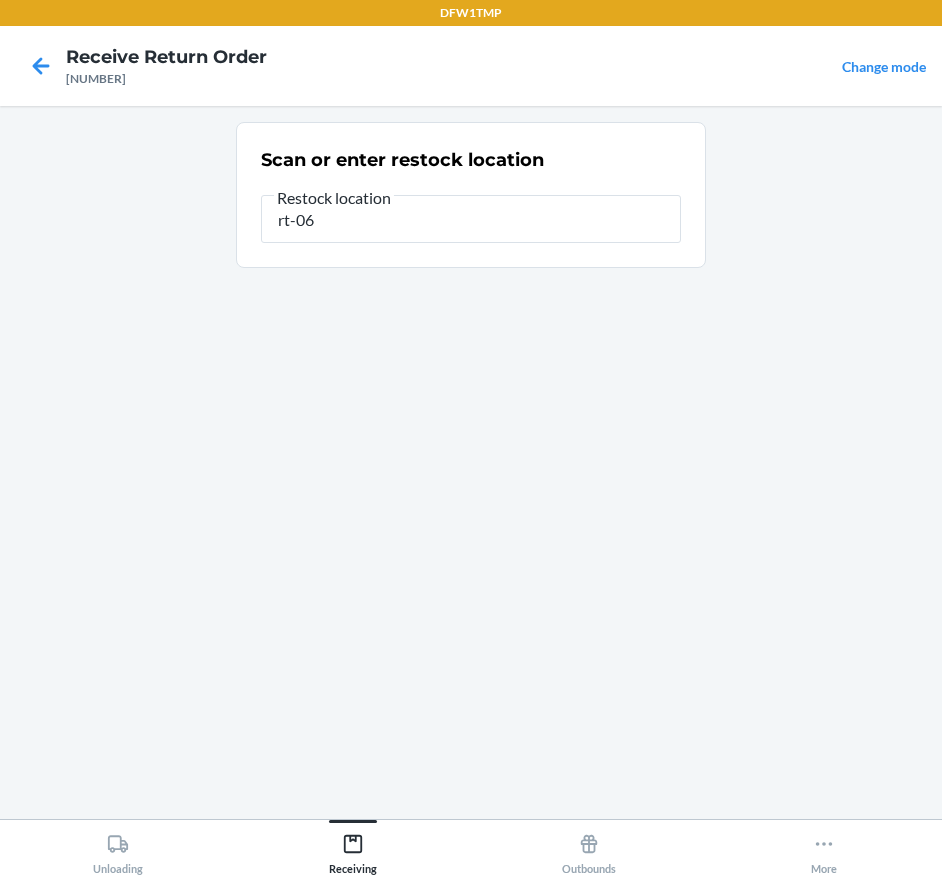 type on "rt-06" 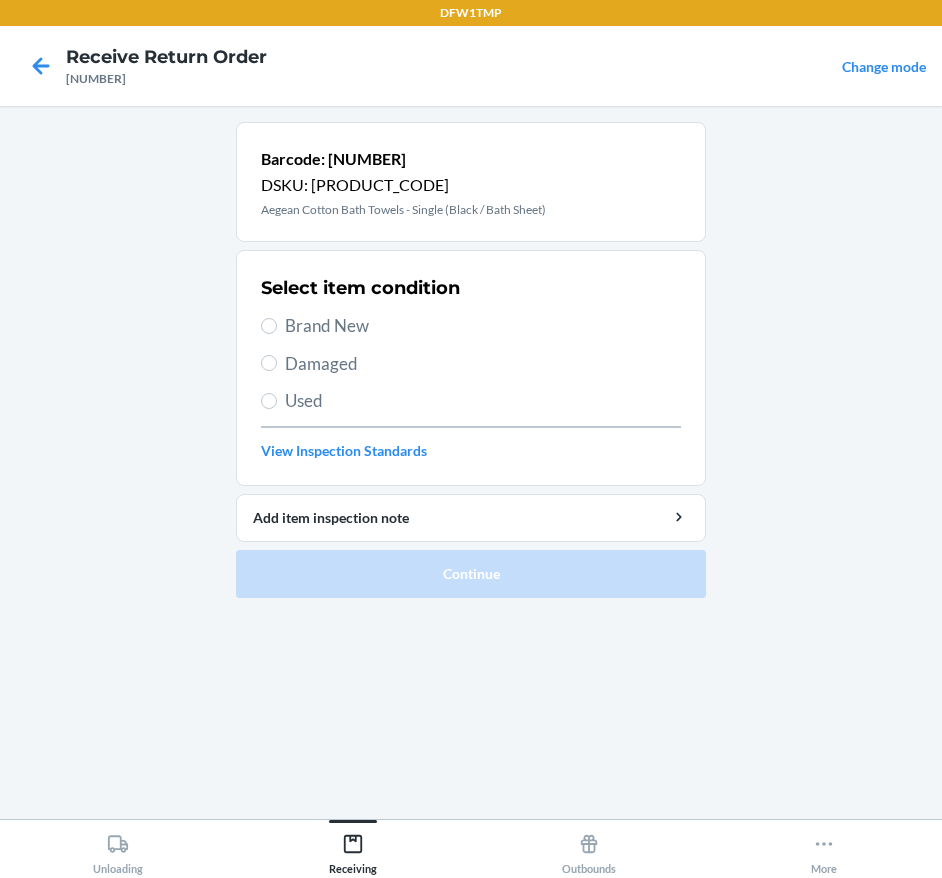 click on "Brand New" at bounding box center (483, 326) 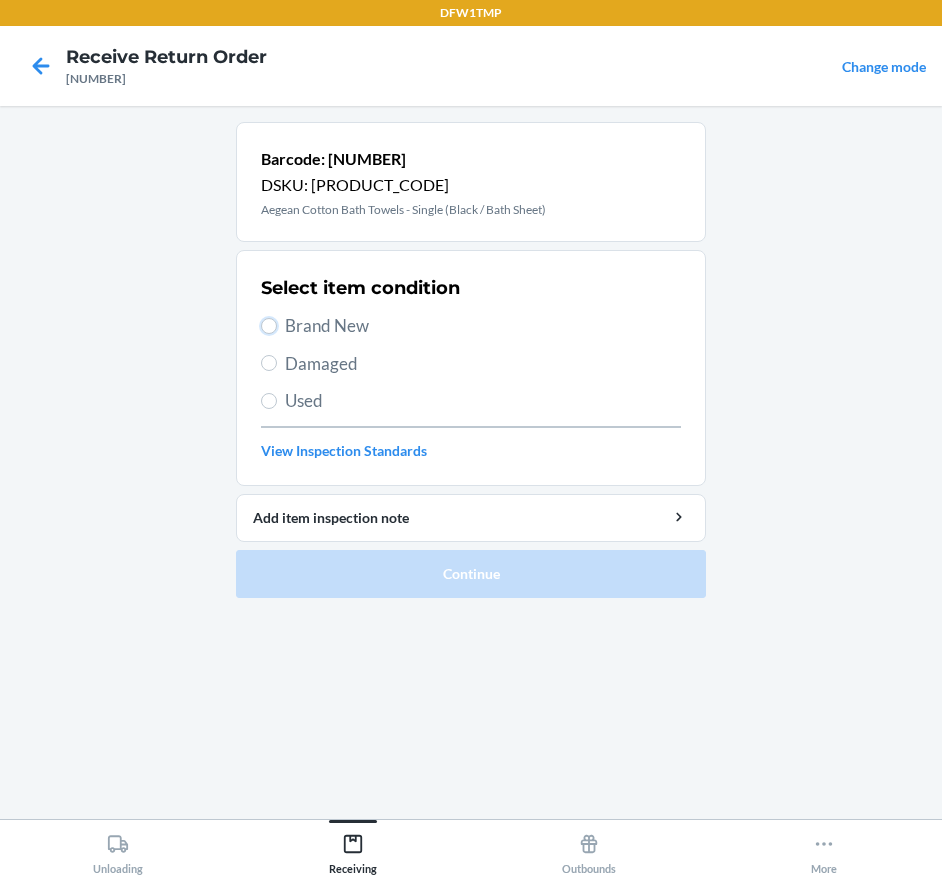 click on "Brand New" at bounding box center [269, 326] 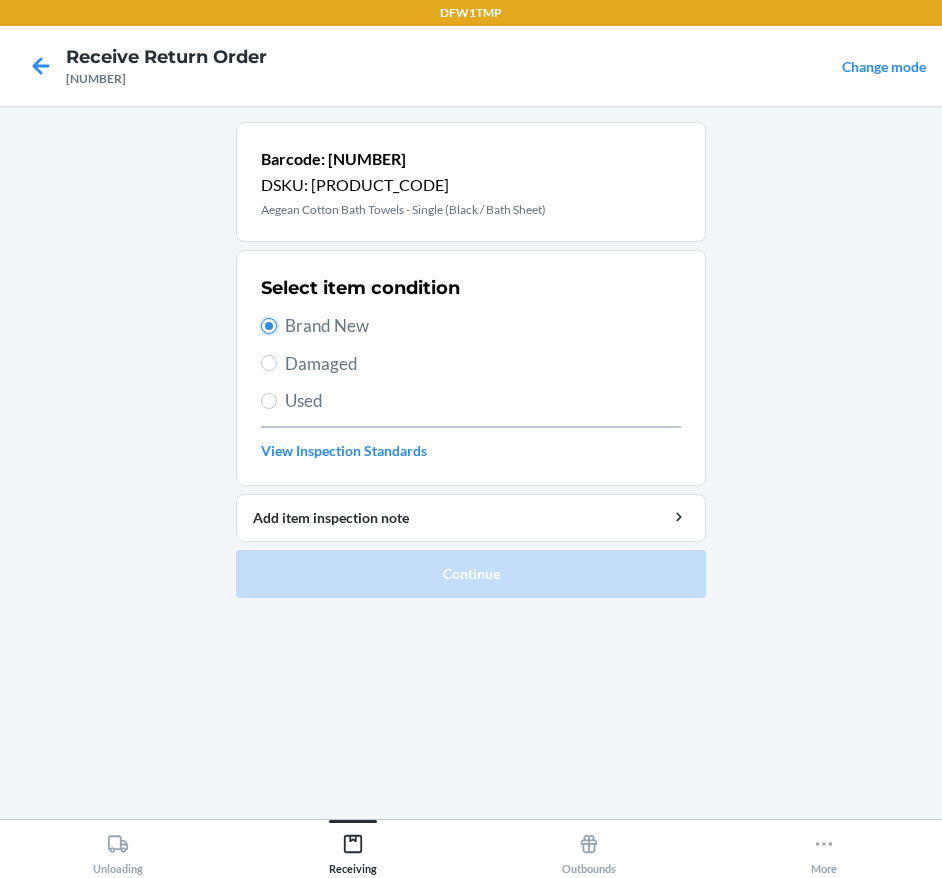radio on "true" 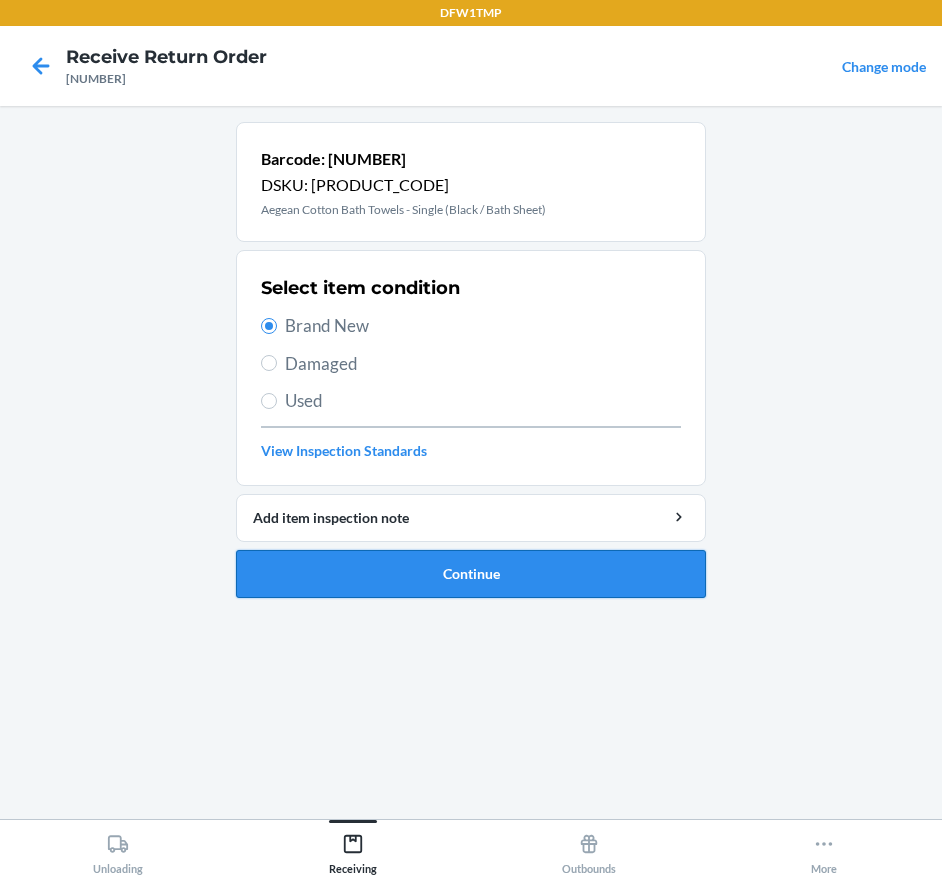 click on "Continue" at bounding box center [471, 574] 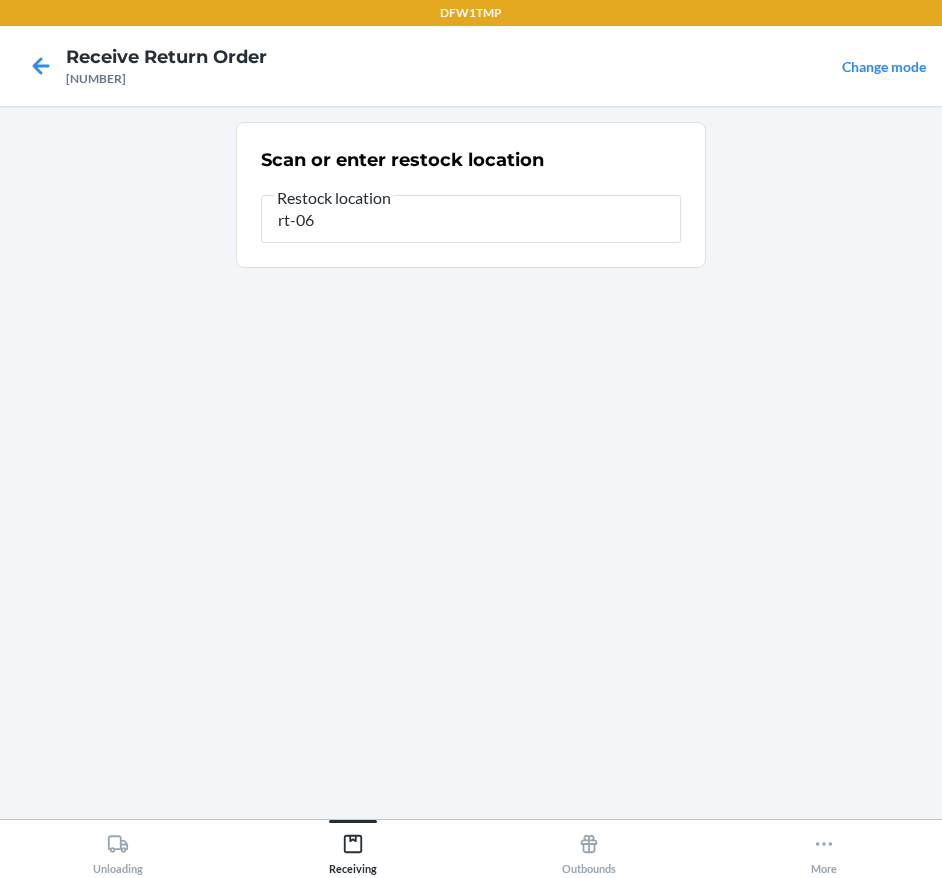 type on "rt-06" 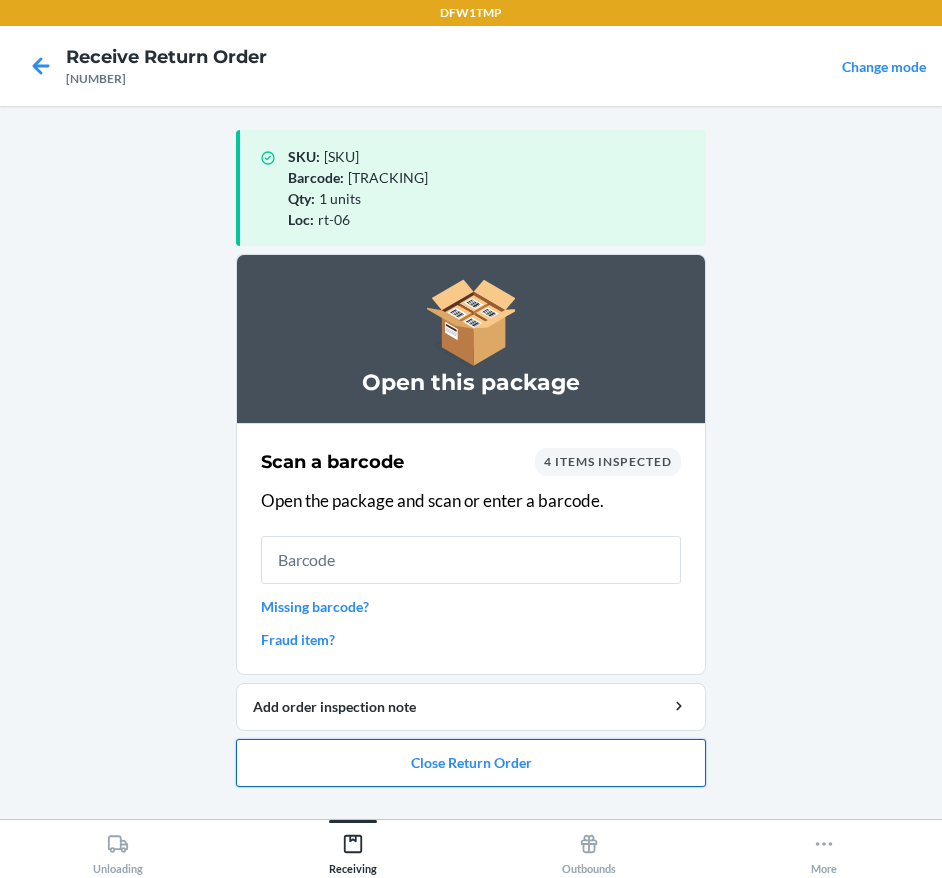 click on "Close Return Order" at bounding box center (471, 763) 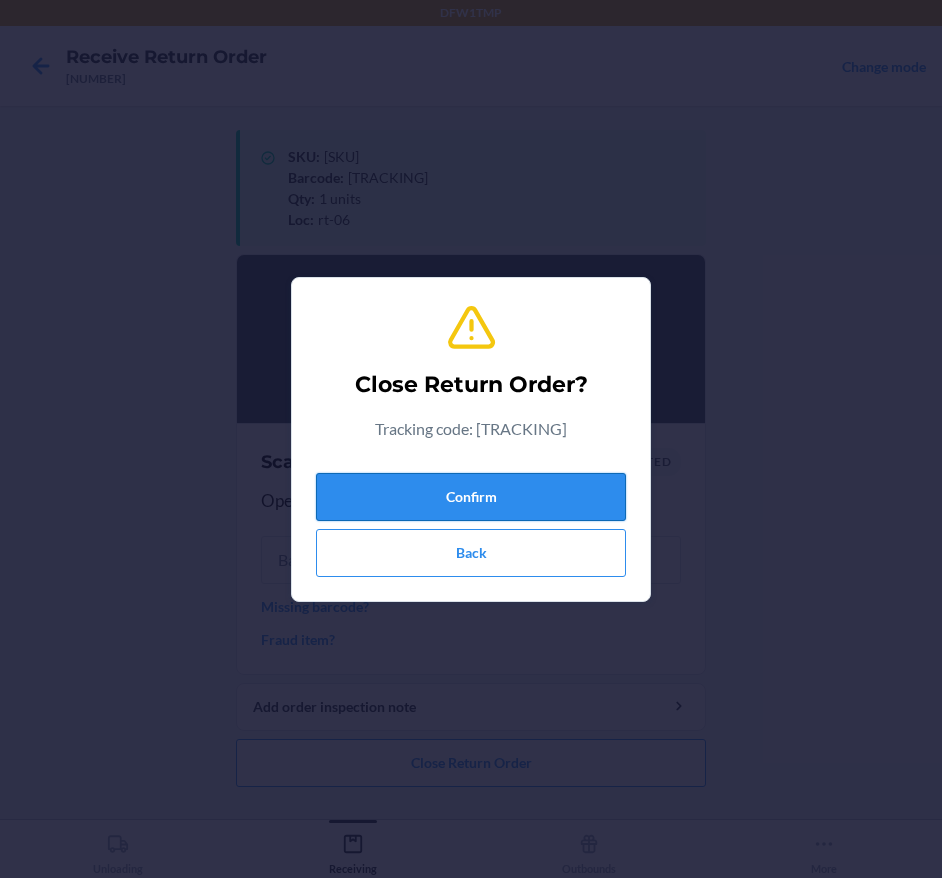 click on "Confirm" at bounding box center (471, 497) 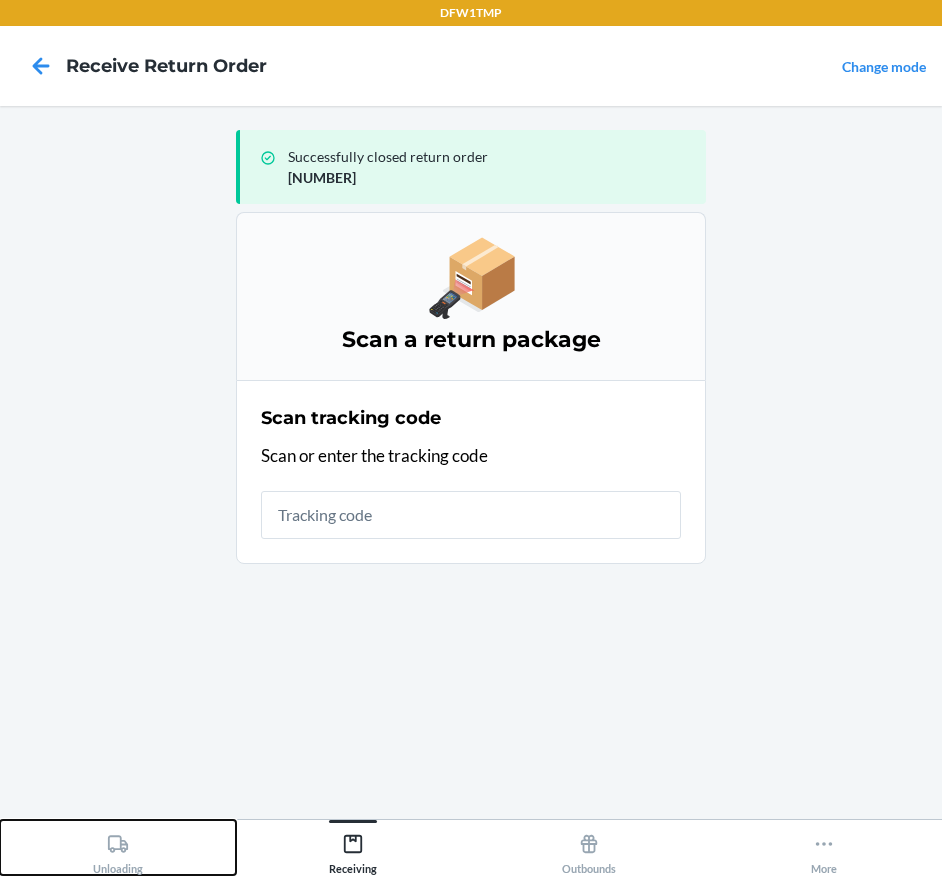 click 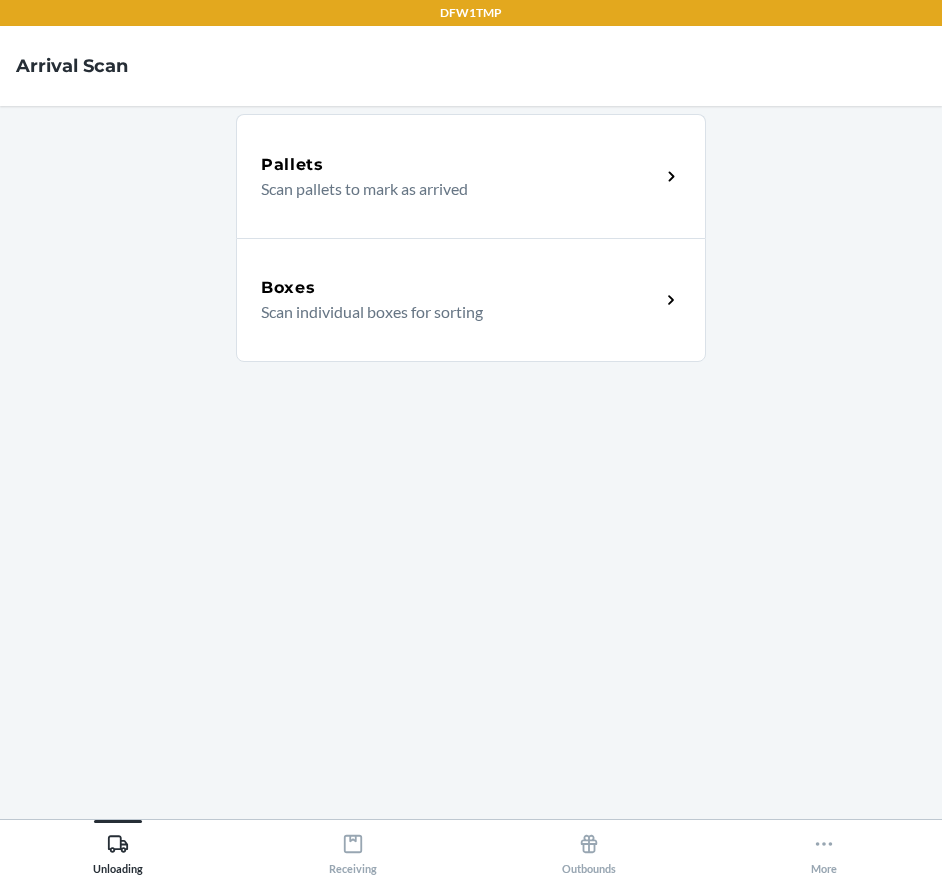 click on "Scan individual boxes for sorting" at bounding box center (452, 312) 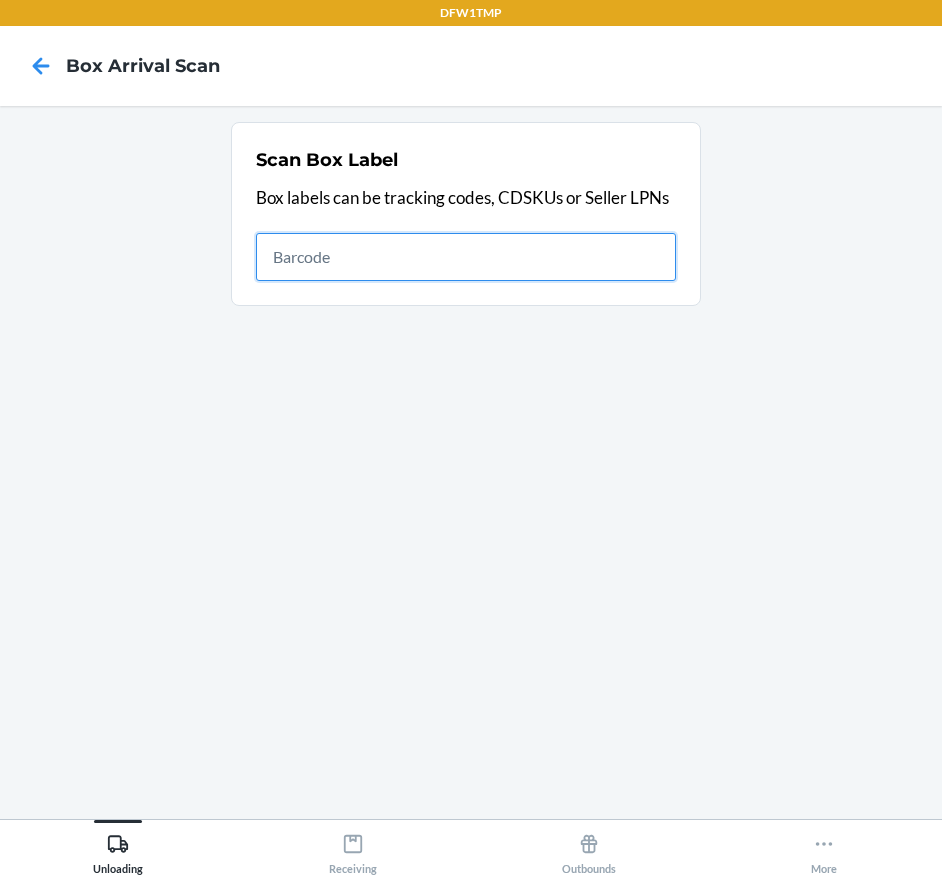 click at bounding box center [466, 257] 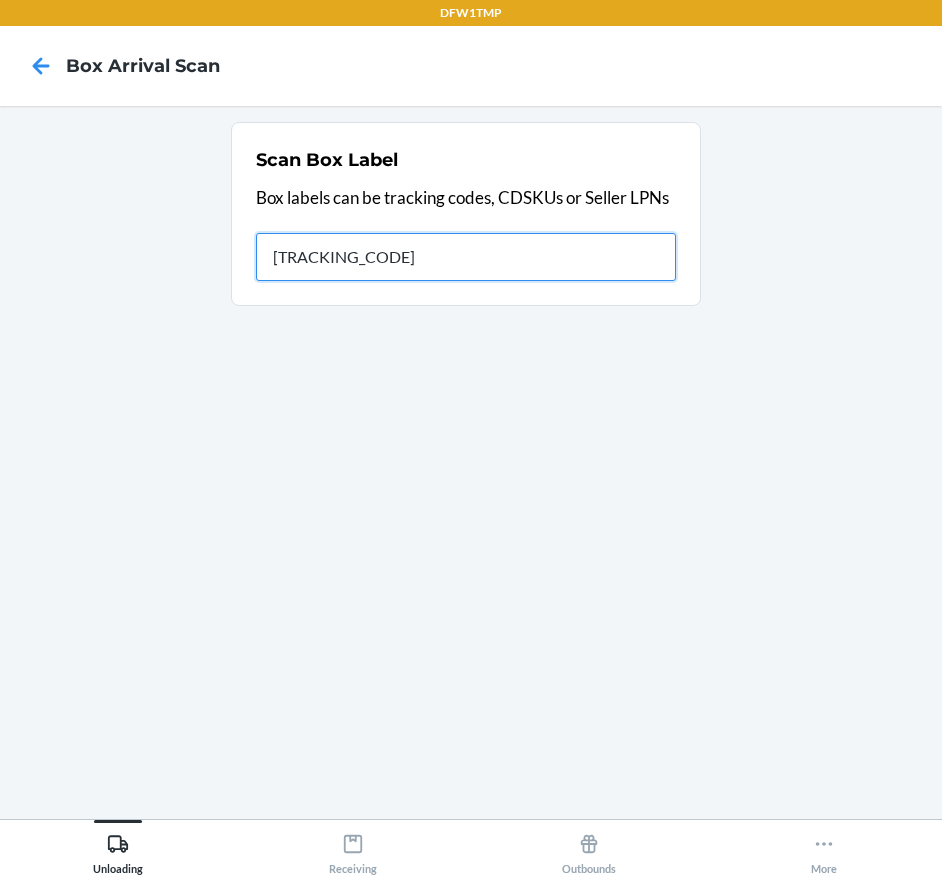 type on "[NUMBER]" 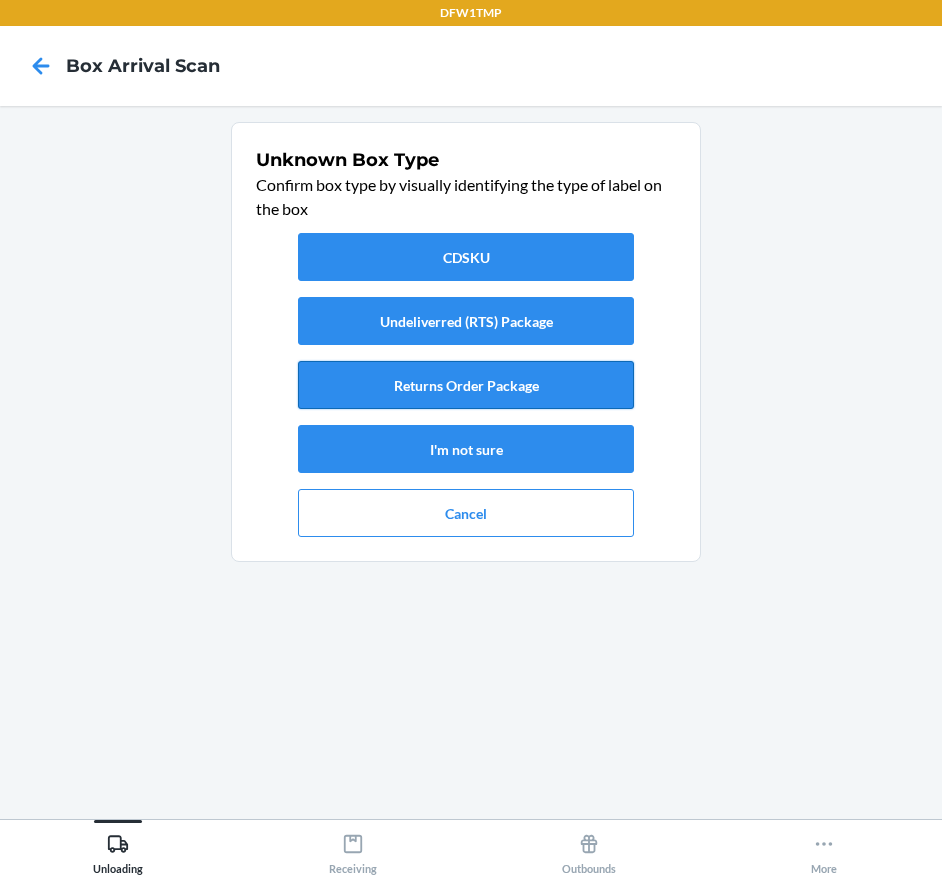 click on "Returns Order Package" at bounding box center (466, 385) 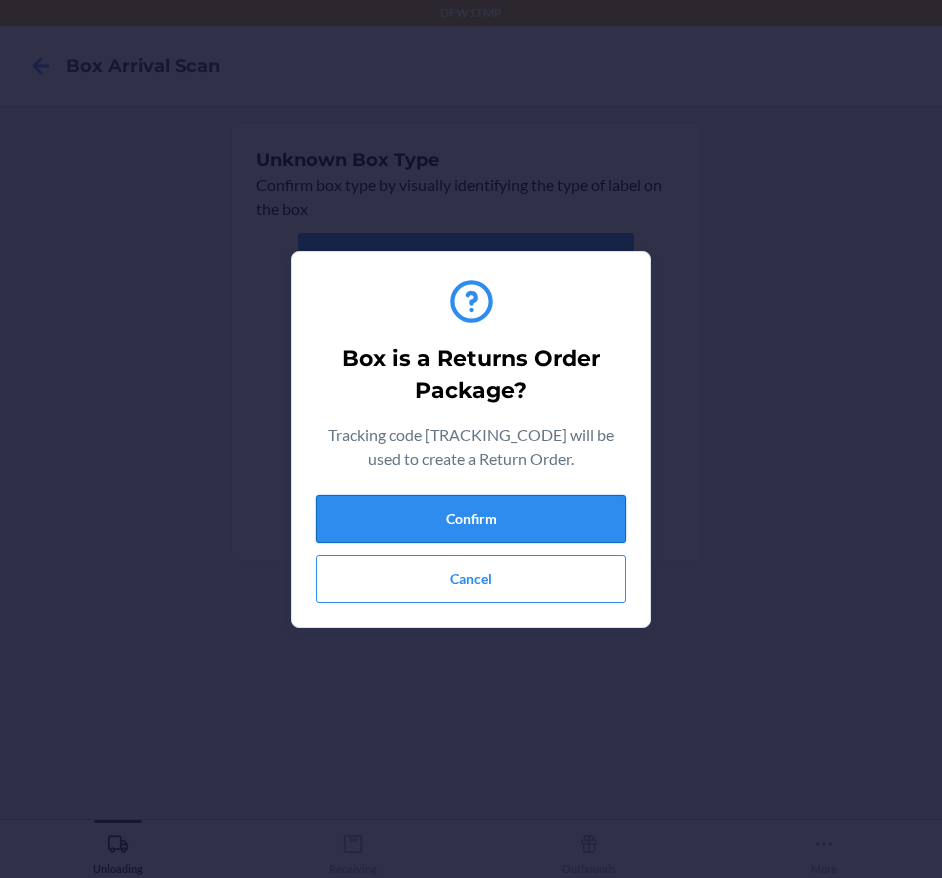 click on "Confirm" at bounding box center (471, 519) 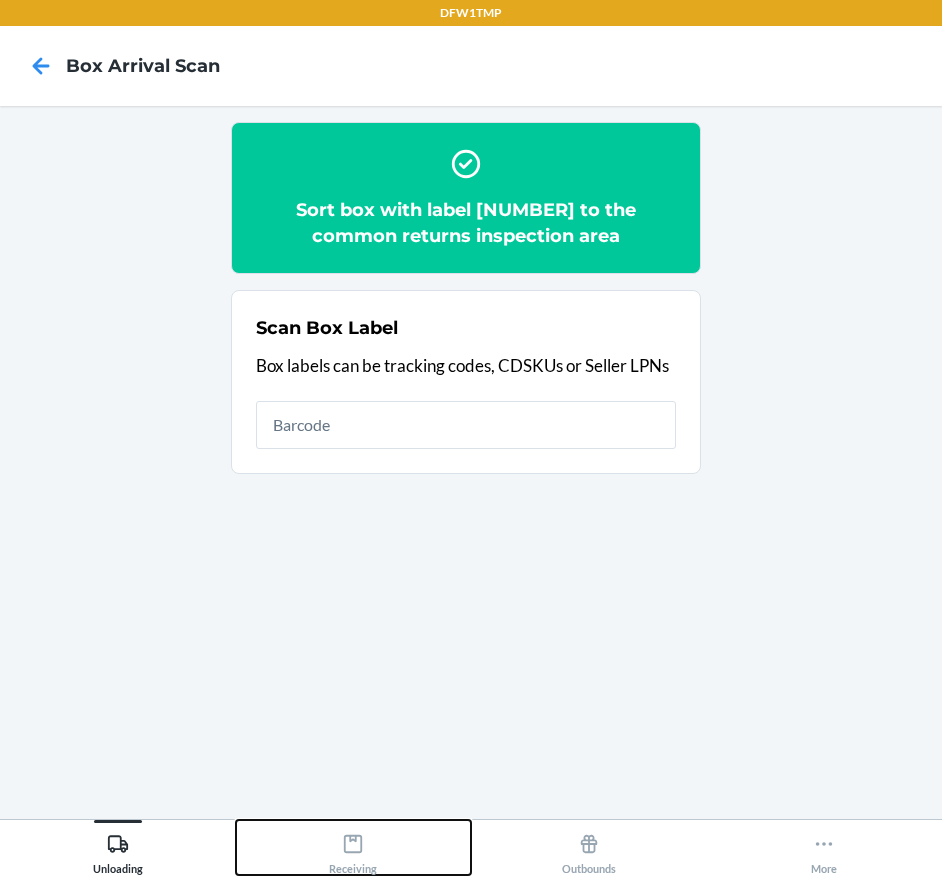 click on "Receiving" at bounding box center (353, 850) 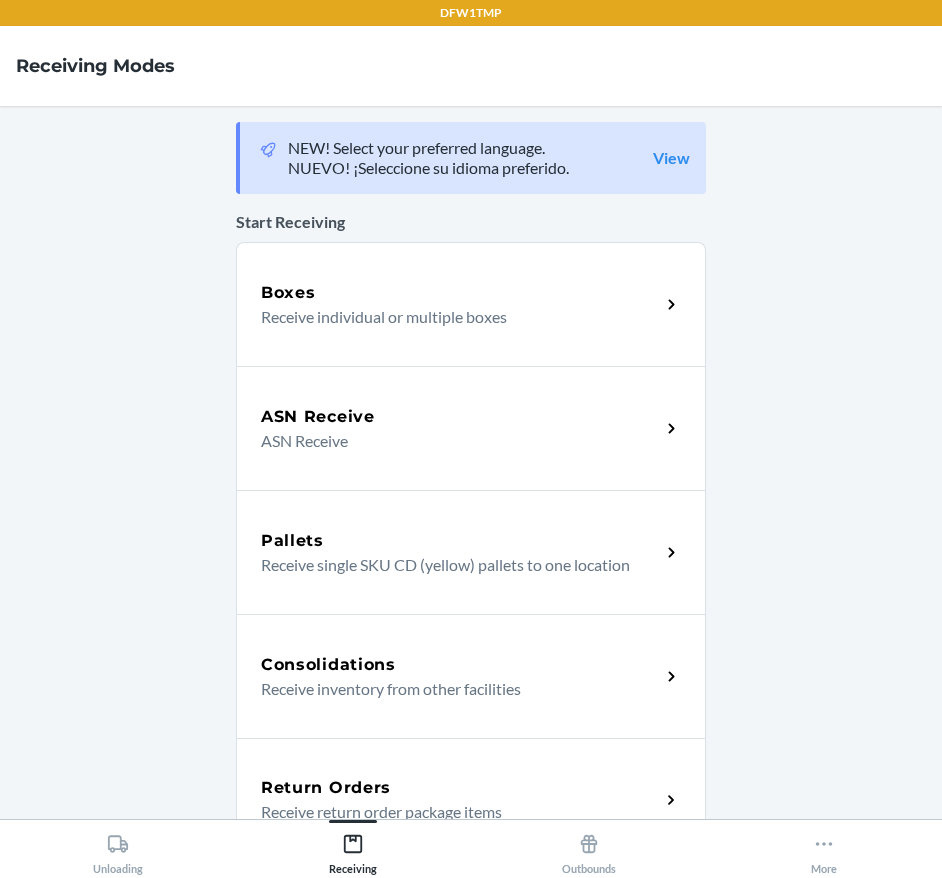click on "Return Orders" at bounding box center (460, 788) 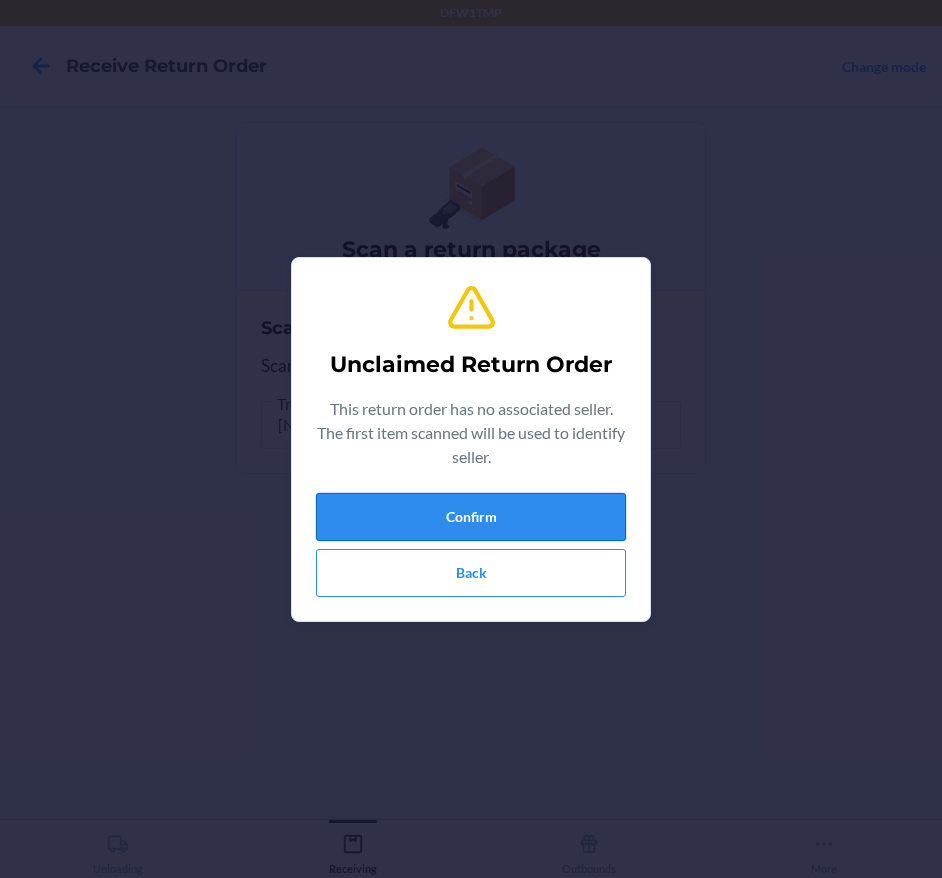 click on "Confirm" at bounding box center (471, 517) 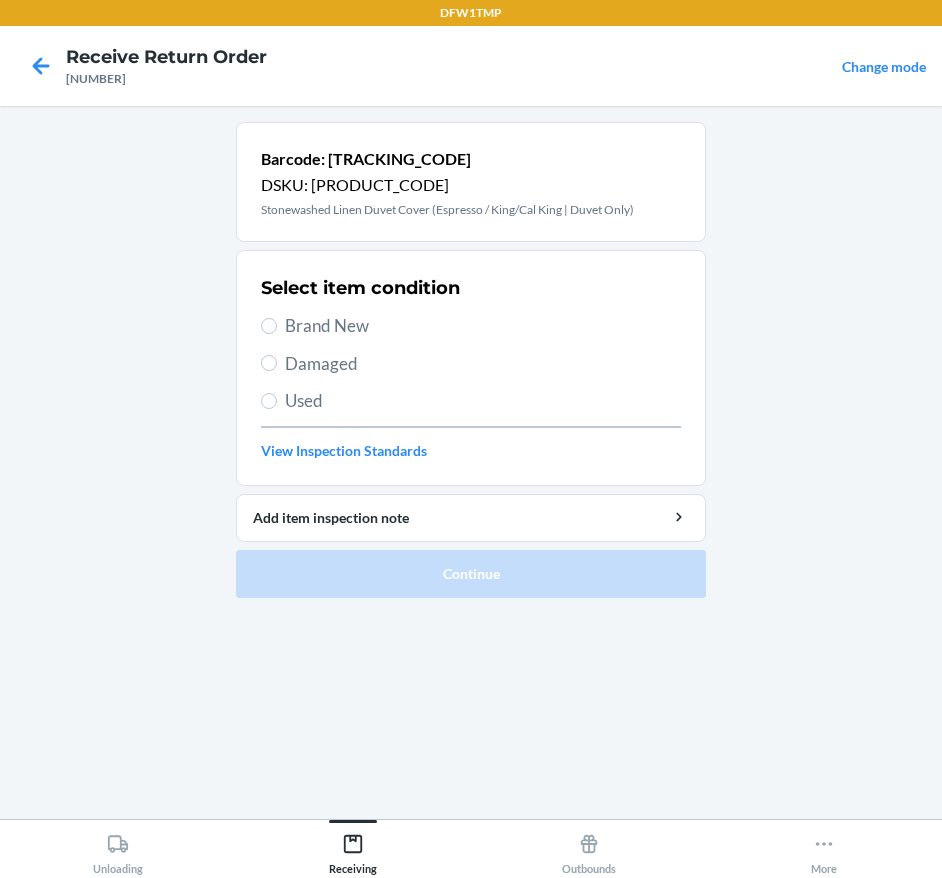 click on "Select item condition Brand New Damaged Used View Inspection Standards" at bounding box center (471, 368) 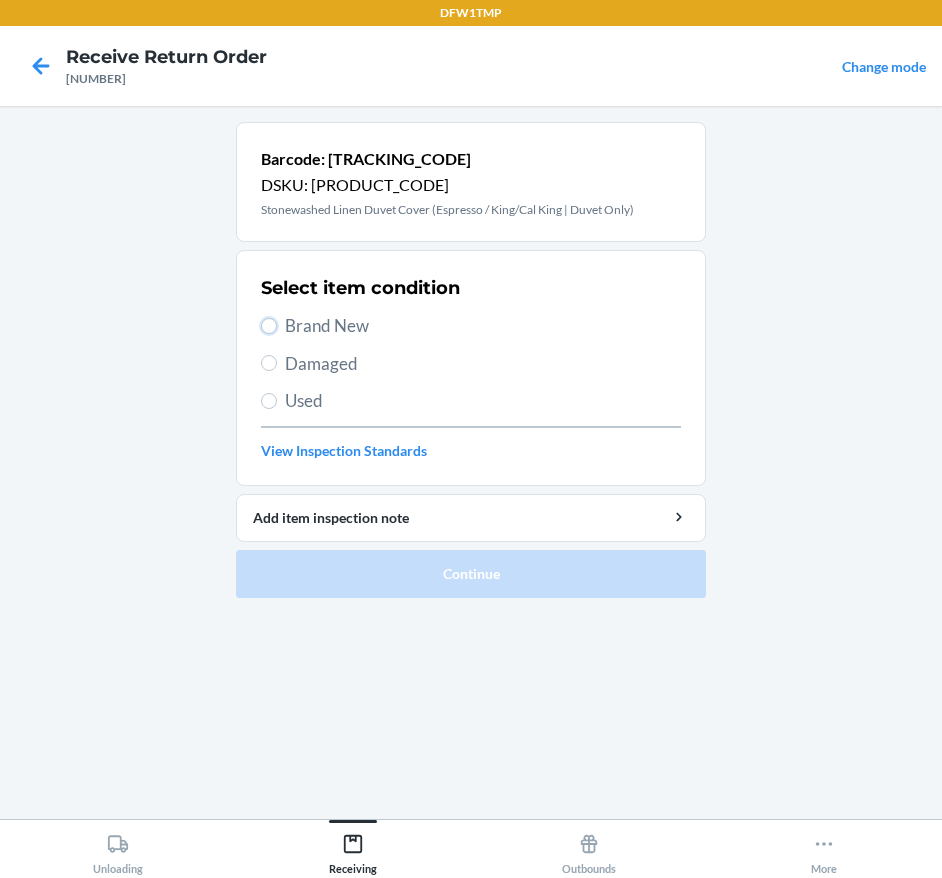 radio on "true" 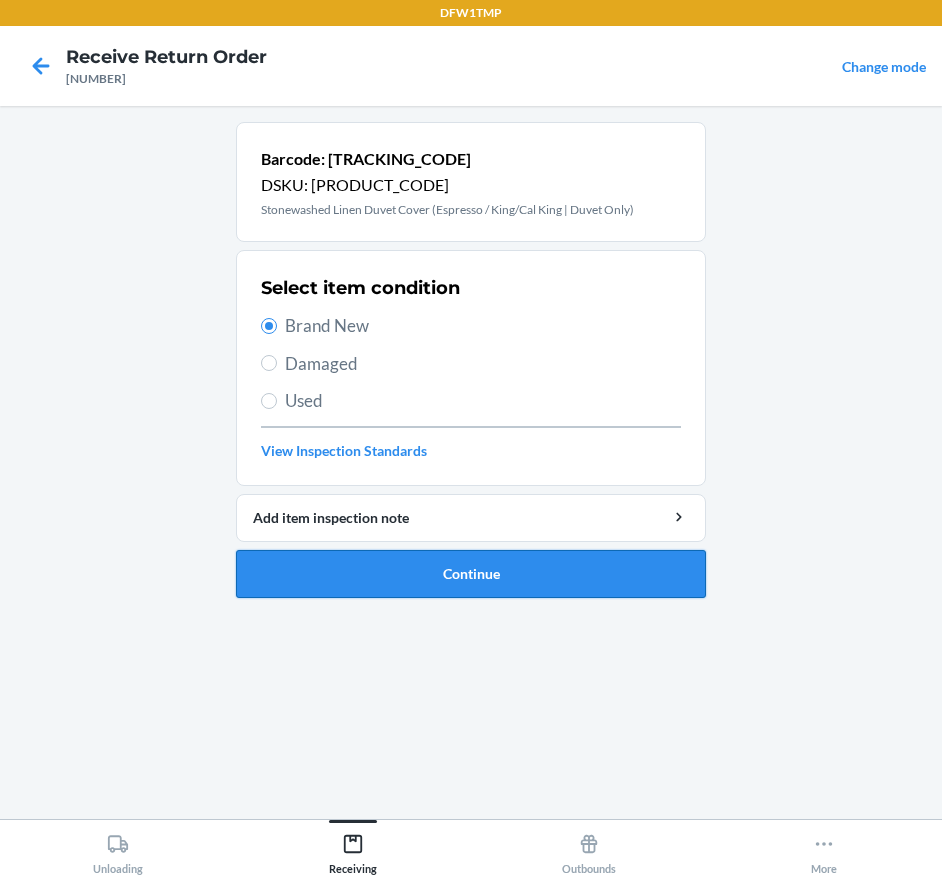 click on "Continue" at bounding box center [471, 574] 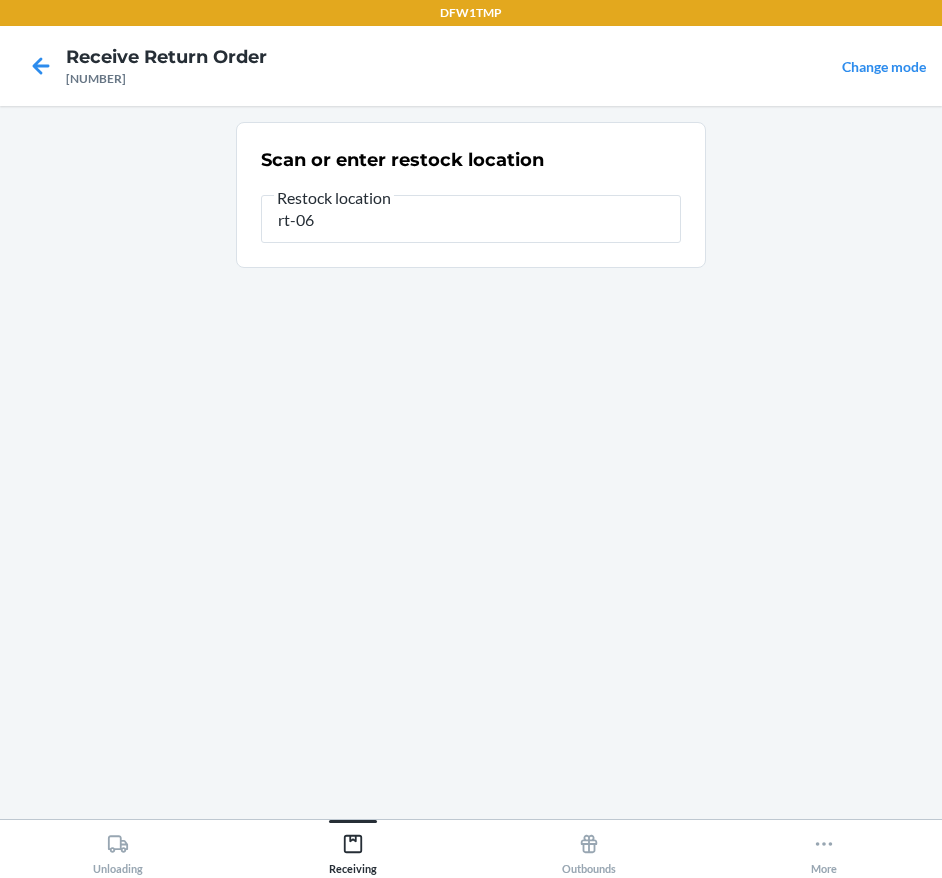 type on "rt-06" 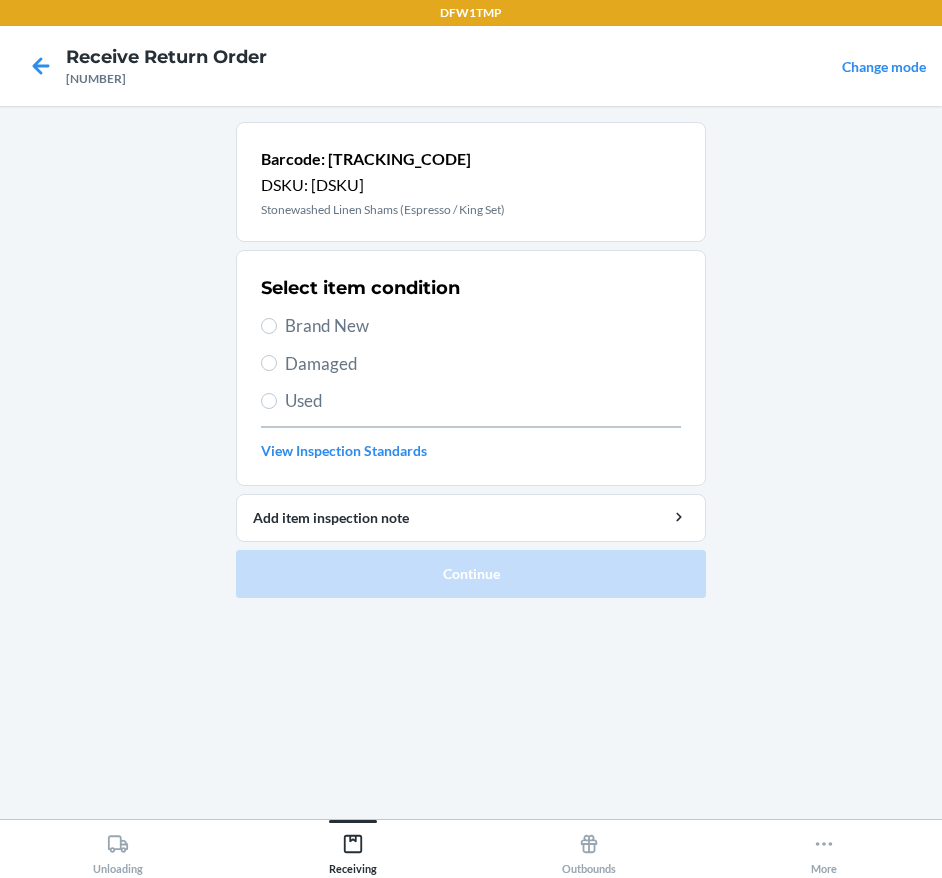 click on "Brand New" at bounding box center (483, 326) 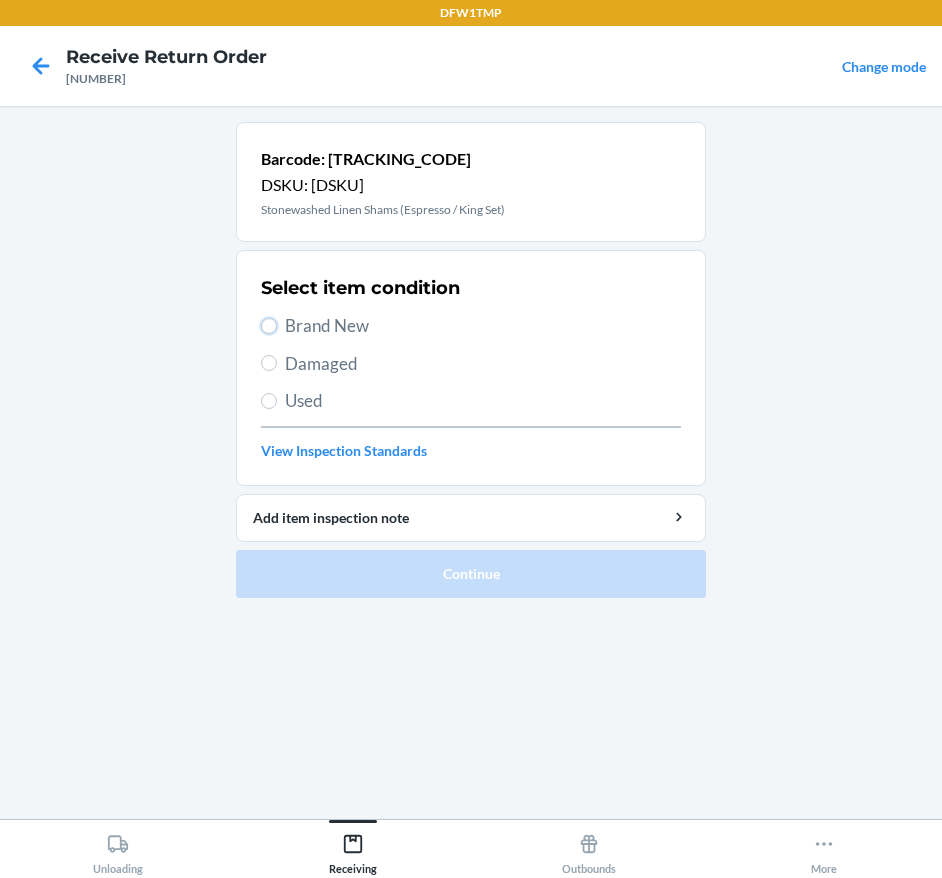 click on "Brand New" at bounding box center (269, 326) 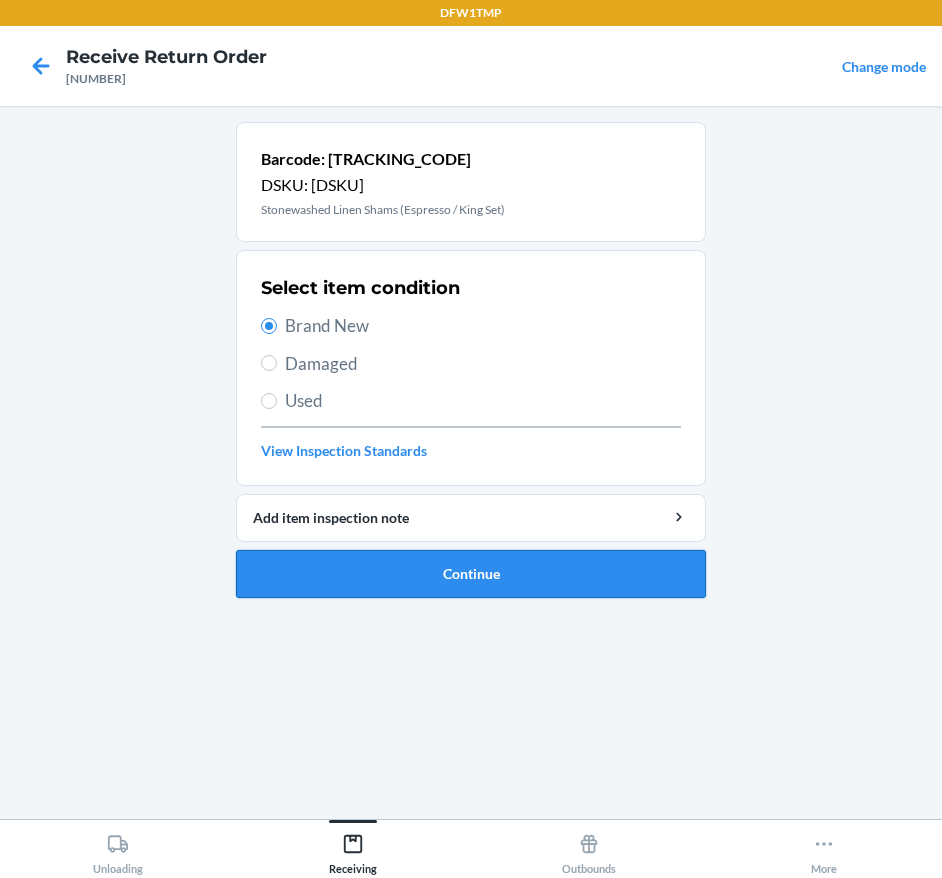 click on "Continue" at bounding box center [471, 574] 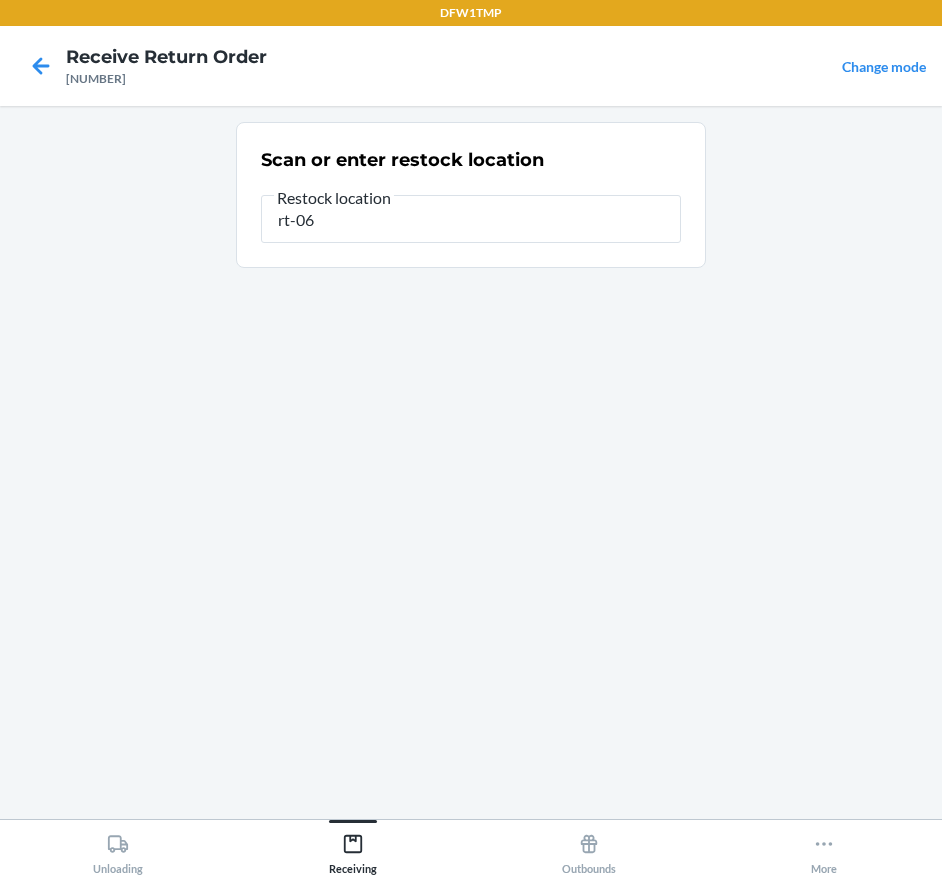 type on "rt-06" 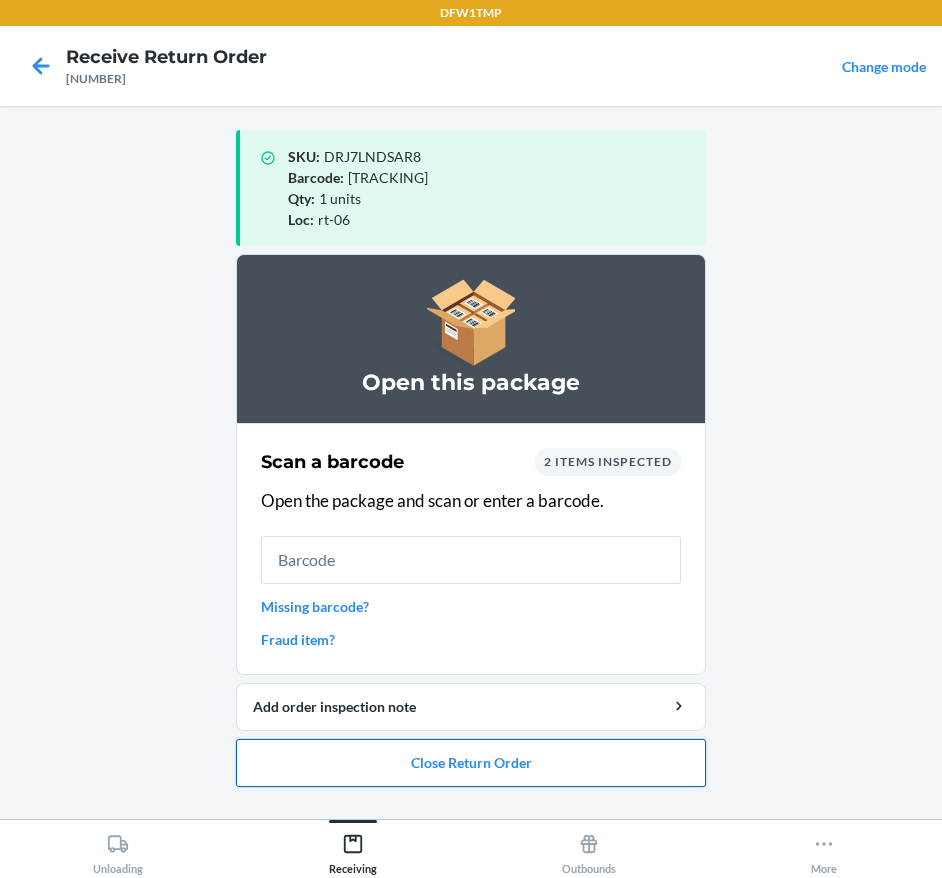 click on "Close Return Order" at bounding box center (471, 763) 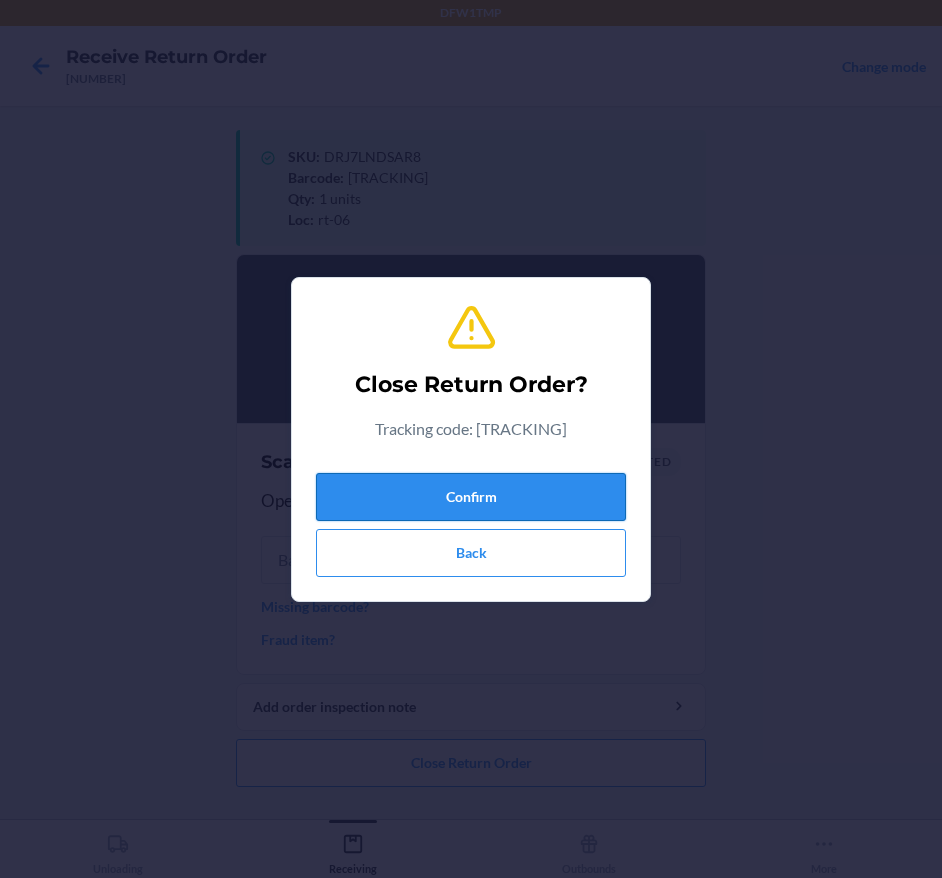 click on "Confirm" at bounding box center (471, 497) 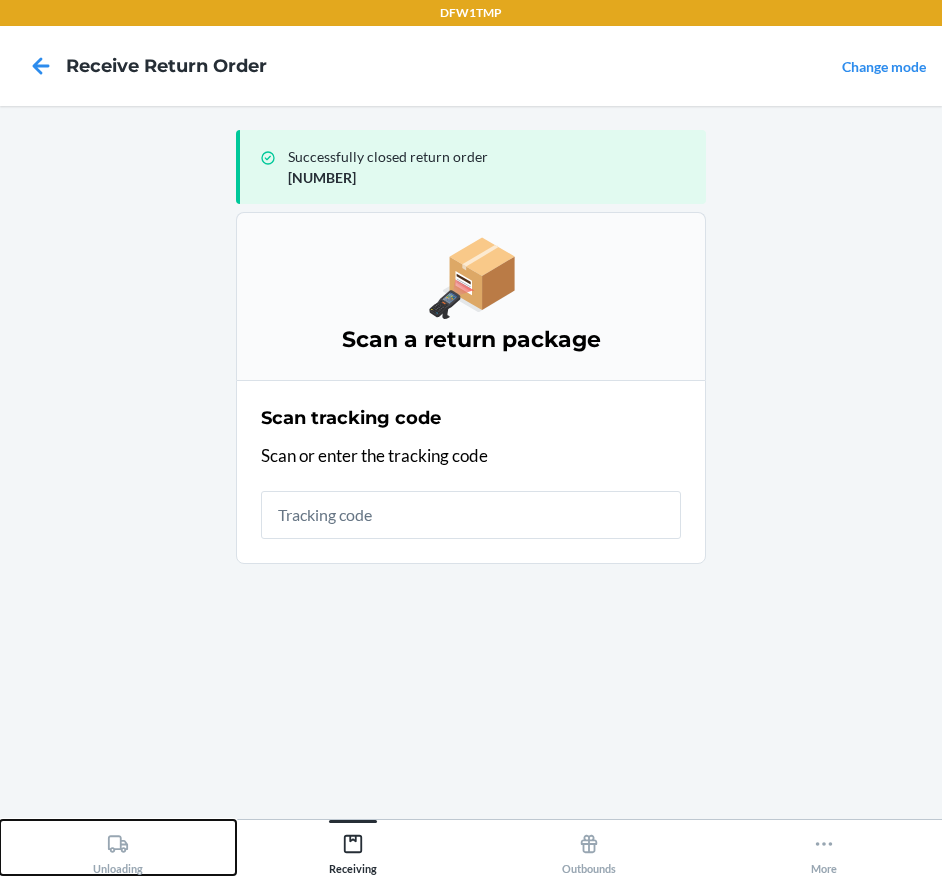 click 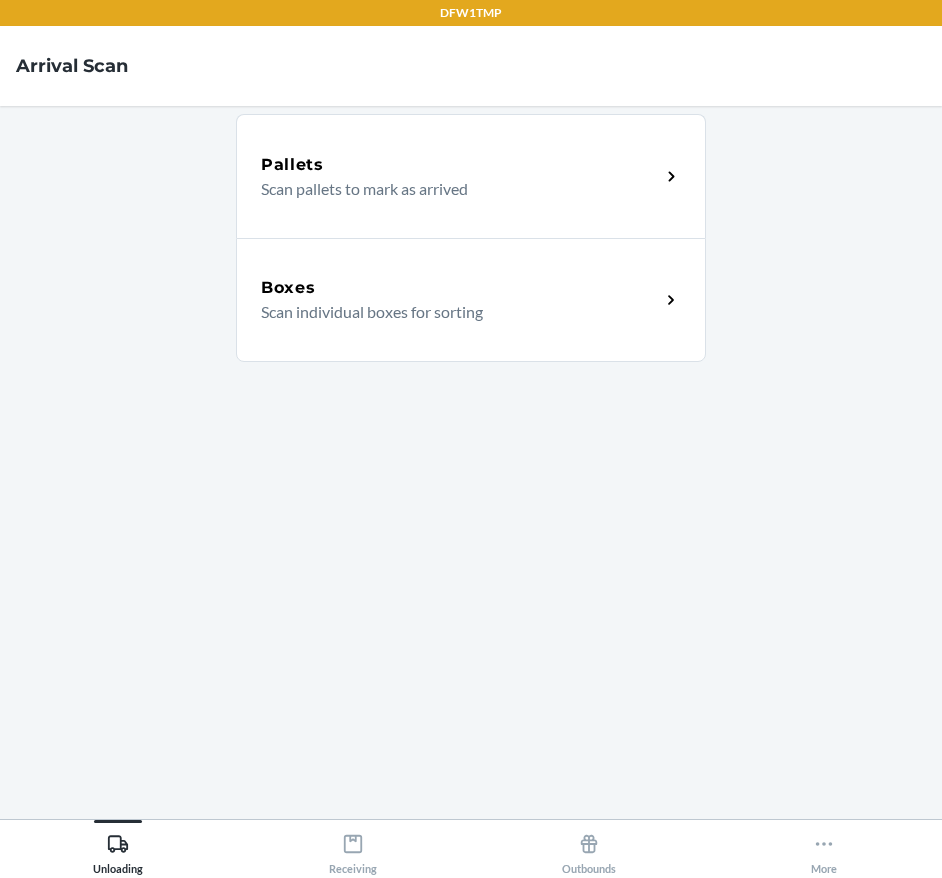 click on "Boxes" at bounding box center [460, 288] 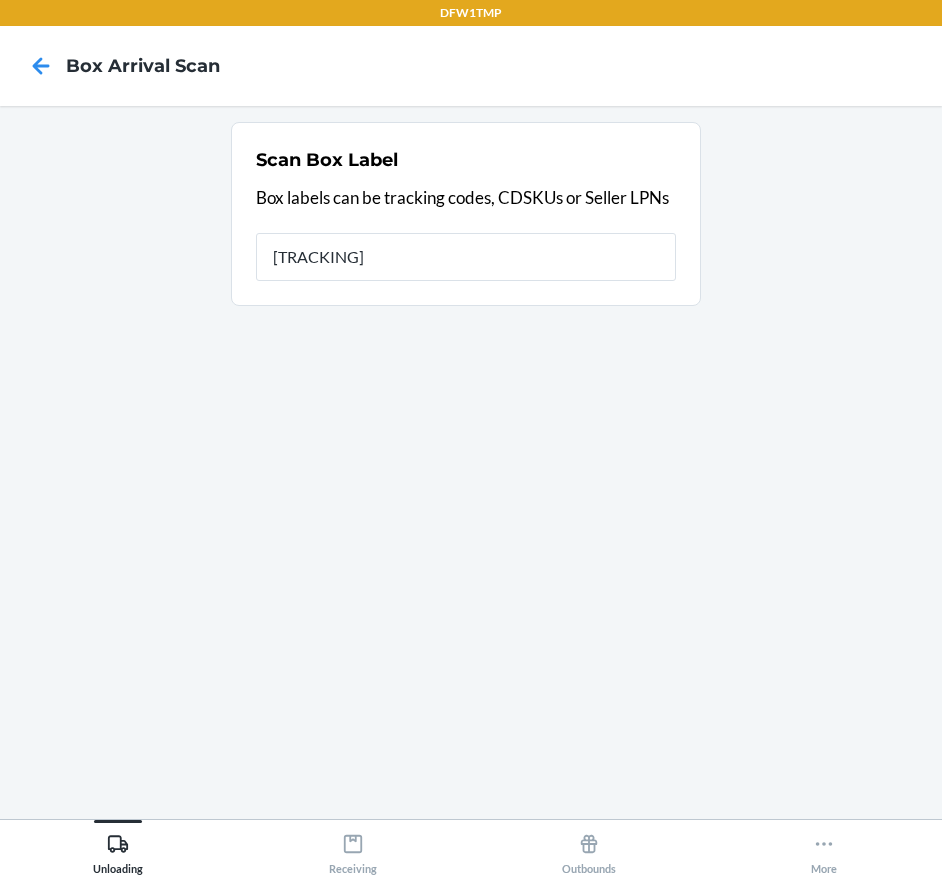 type on "[NUMBER]" 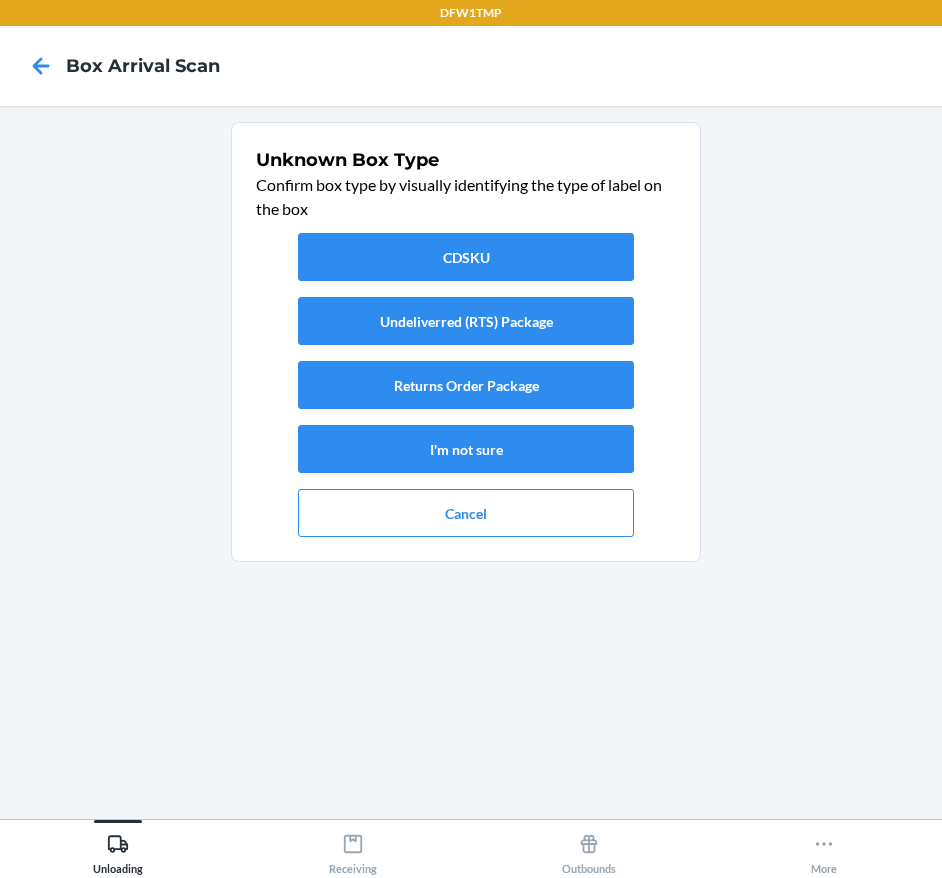 click on "CDSKU Undeliverred (RTS) Package Returns Order Package I'm not sure Cancel" at bounding box center [466, 385] 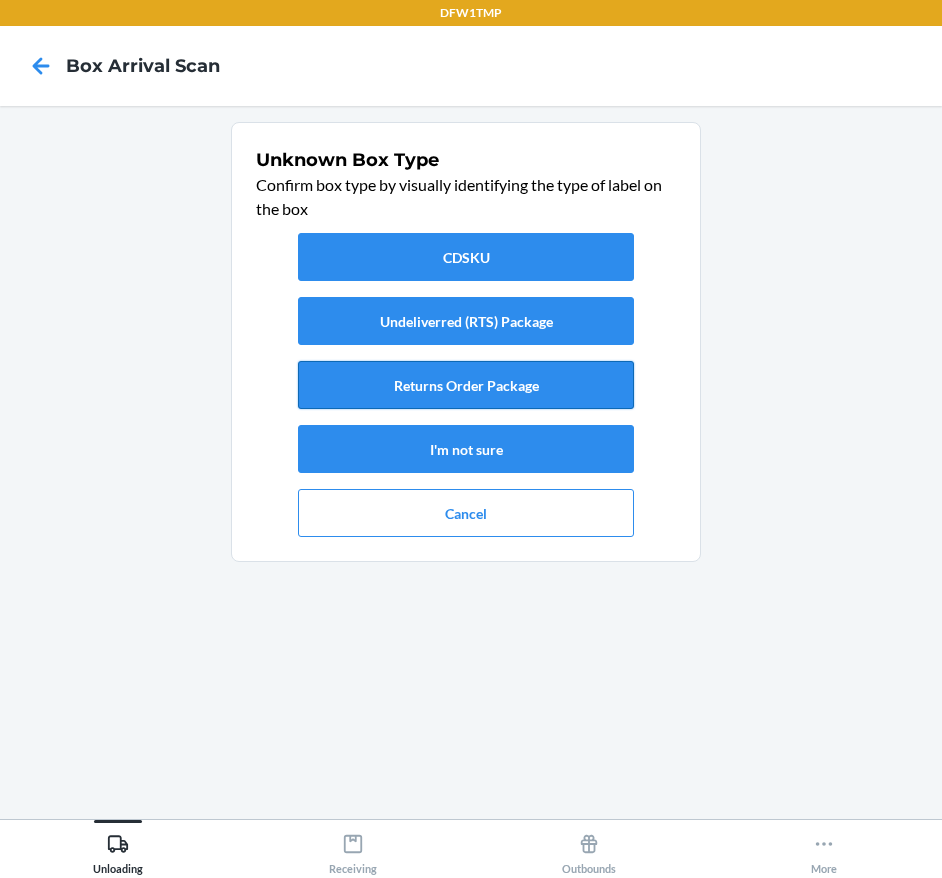 click on "Returns Order Package" at bounding box center [466, 385] 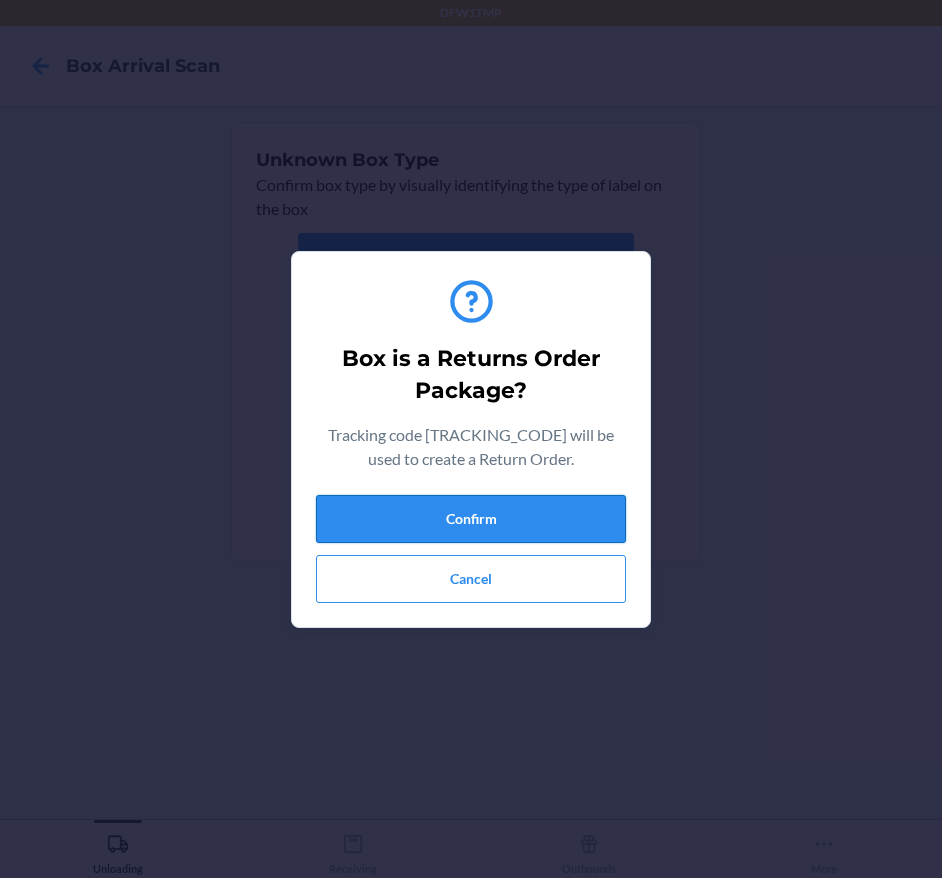click on "Confirm" at bounding box center [471, 519] 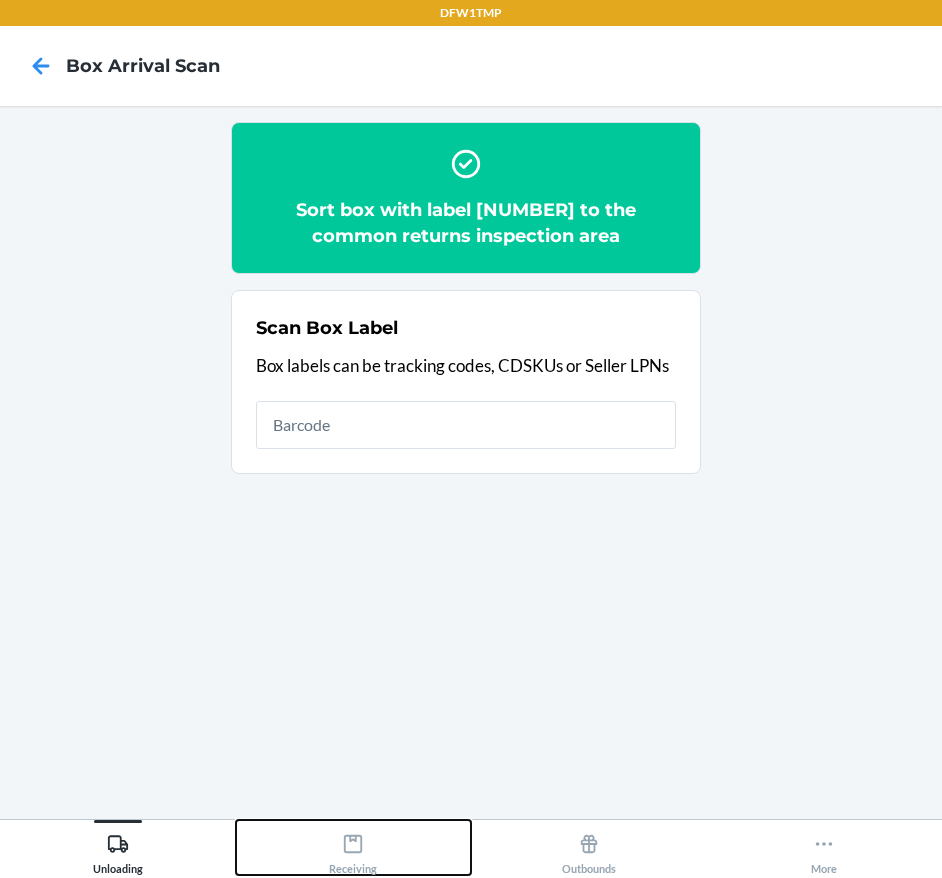 click on "Receiving" at bounding box center [354, 847] 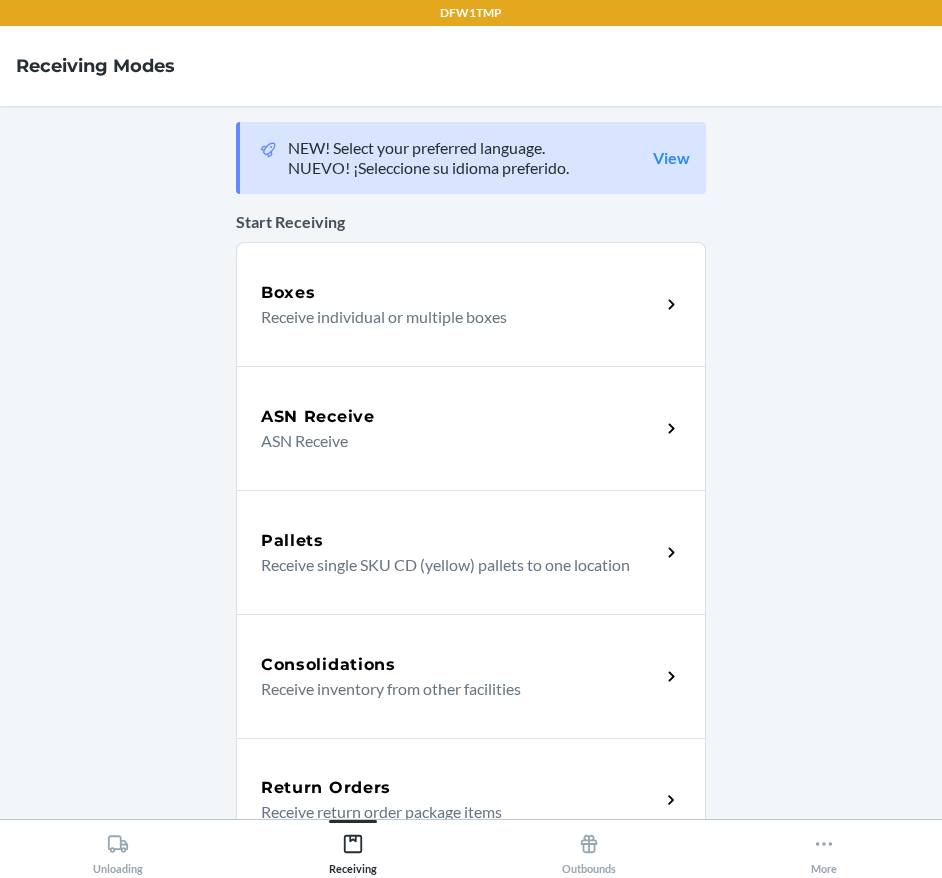 click on "Return Orders" at bounding box center [460, 788] 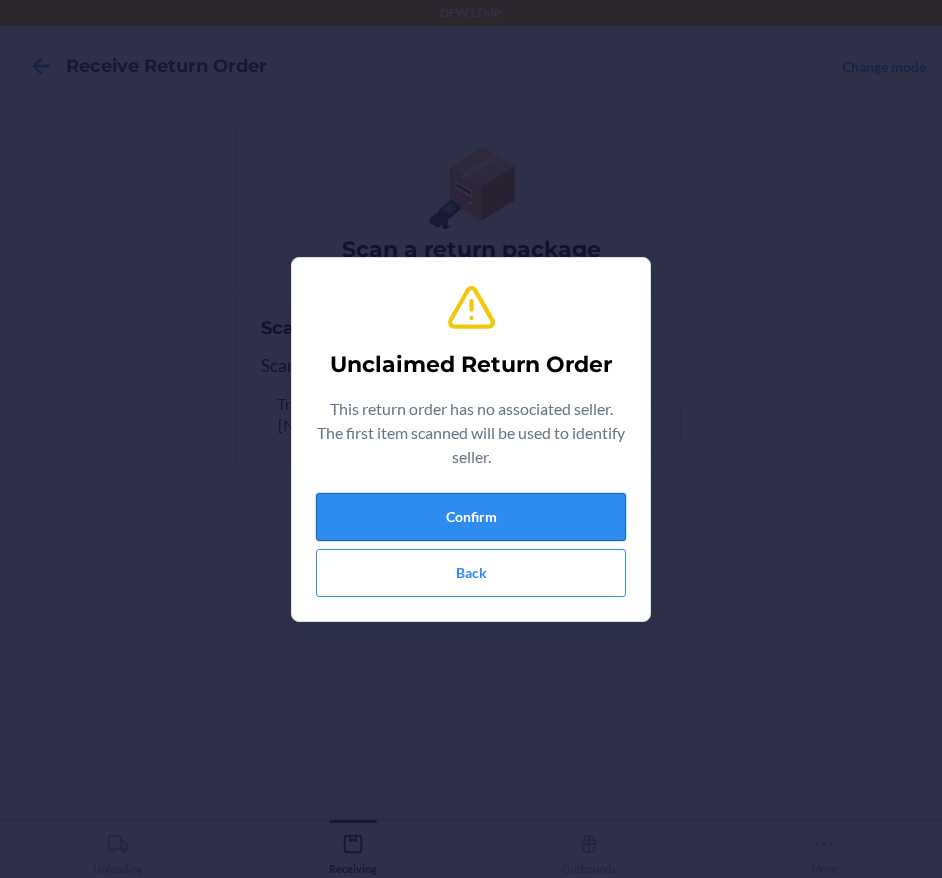 click on "Confirm" at bounding box center (471, 517) 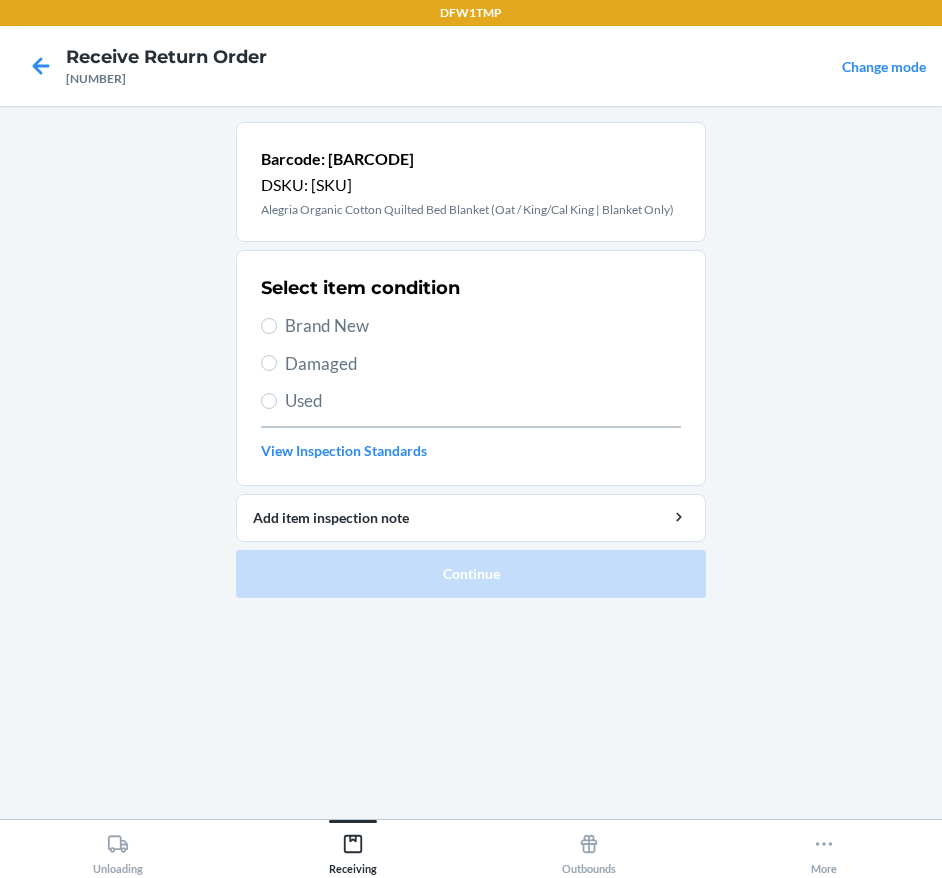 click on "Select item condition Brand New Damaged Used View Inspection Standards" at bounding box center (471, 368) 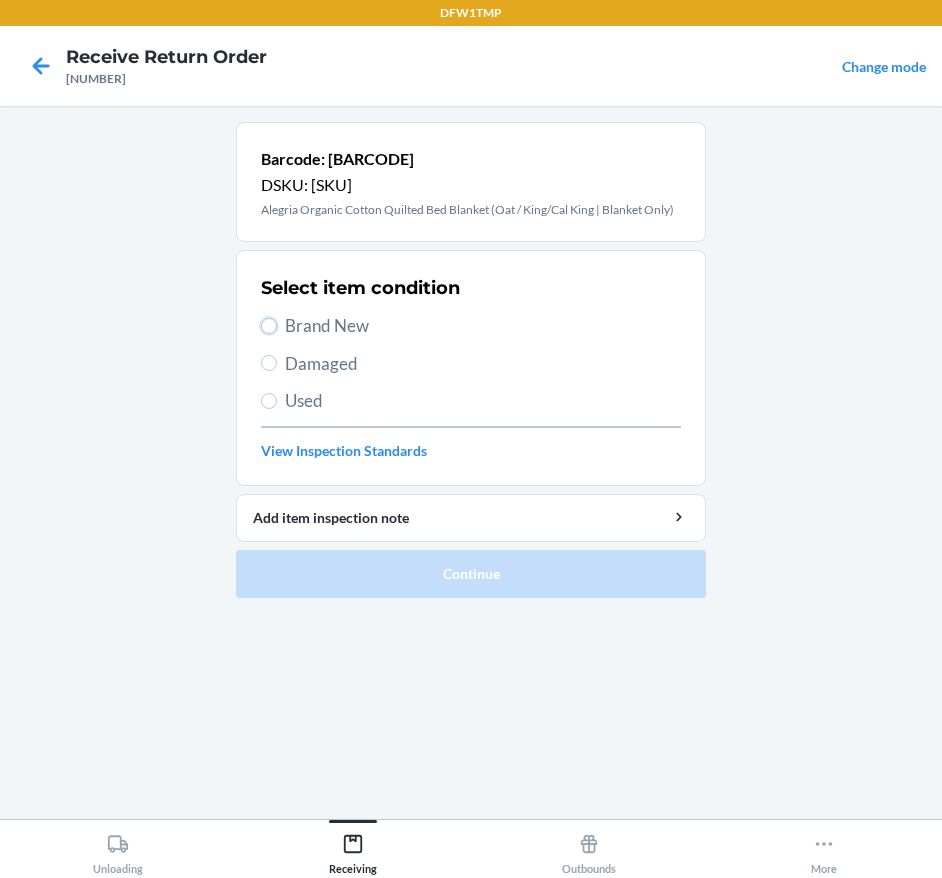 click on "Brand New" at bounding box center [269, 326] 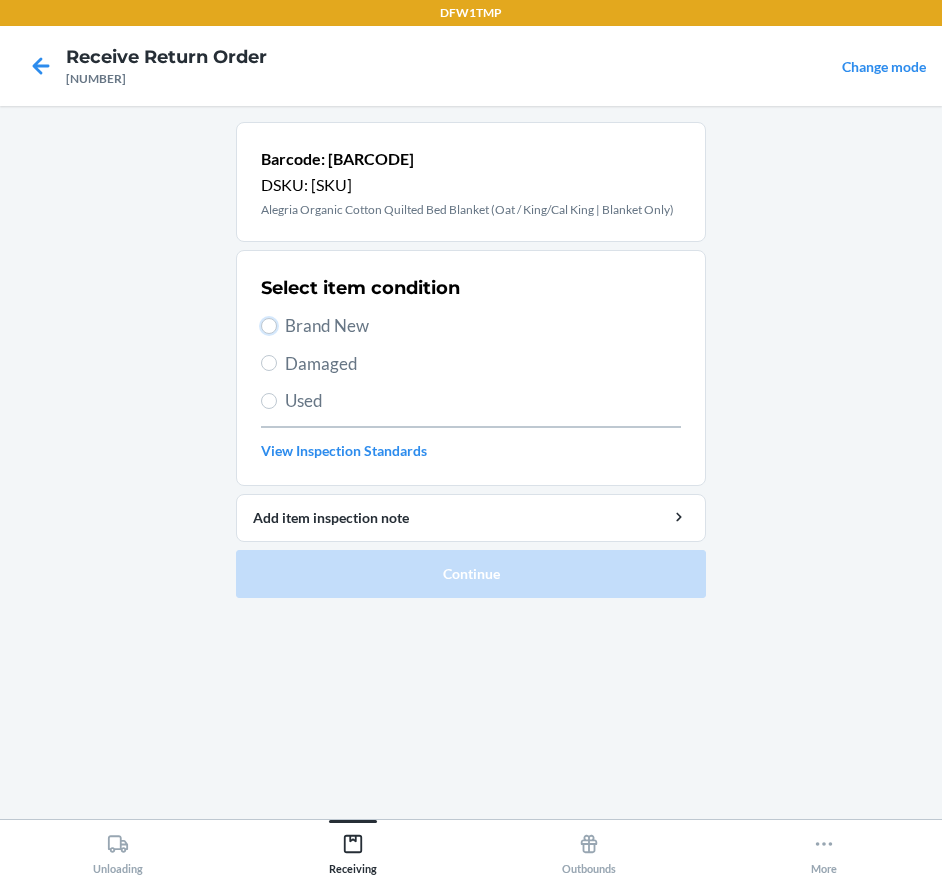 radio on "true" 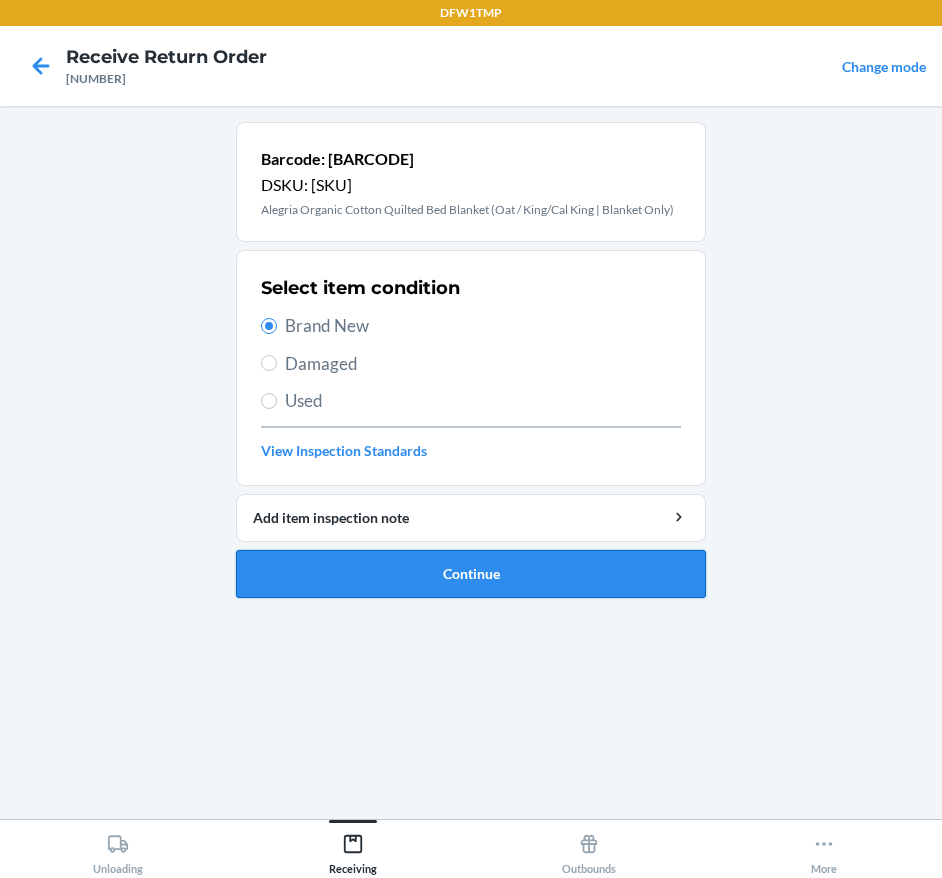 click on "Continue" at bounding box center (471, 574) 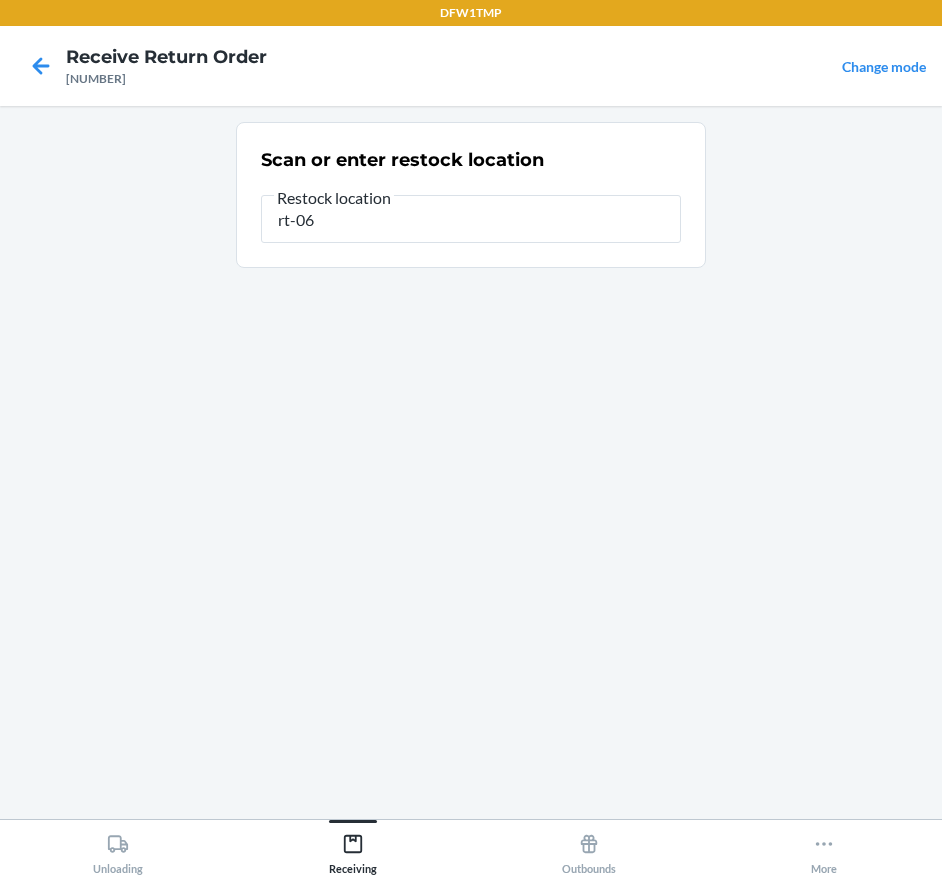 type on "rt-06" 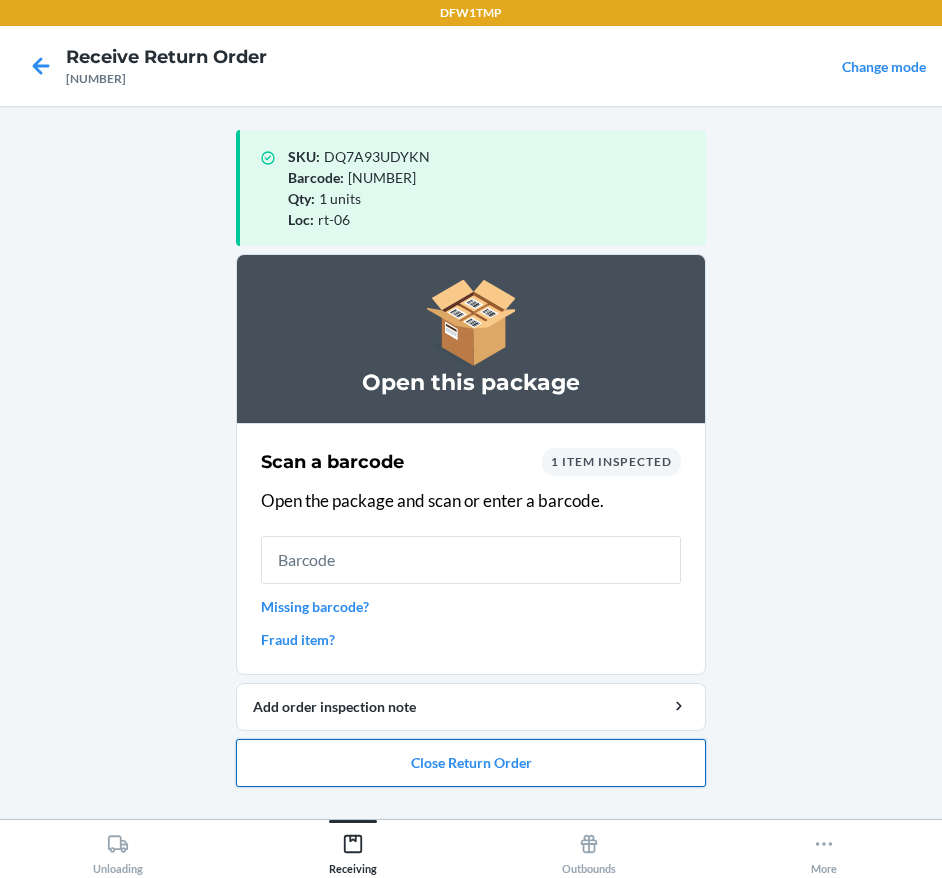 click on "Close Return Order" at bounding box center (471, 763) 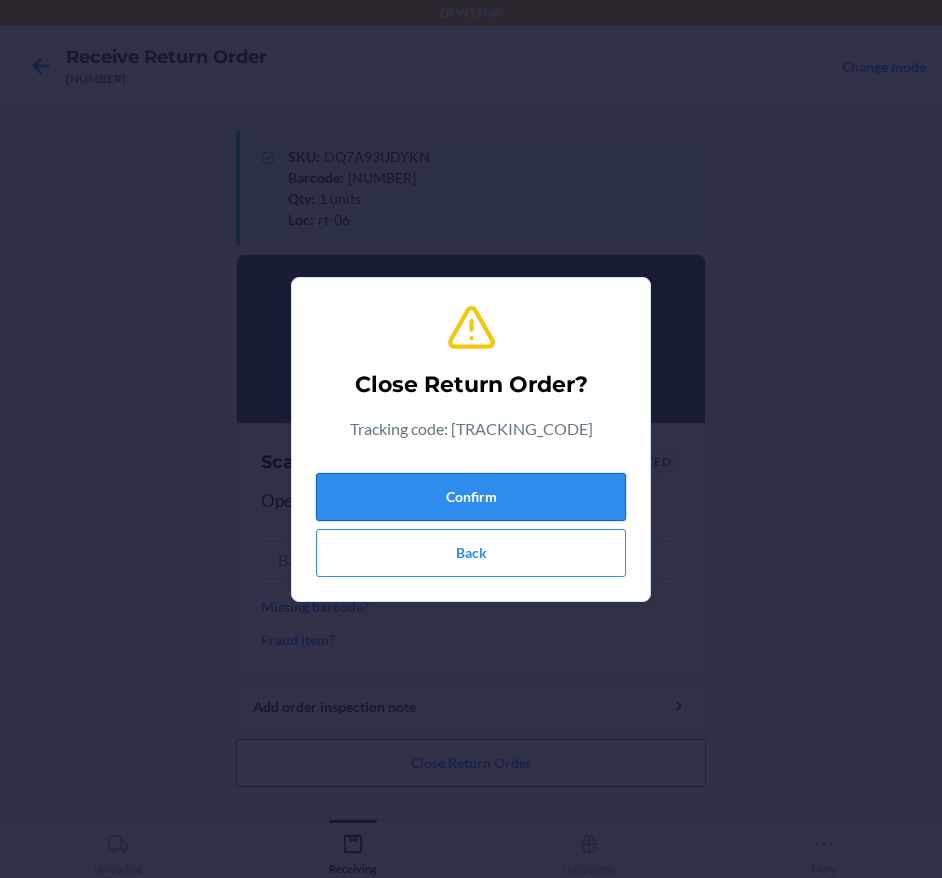 click on "Confirm" at bounding box center (471, 497) 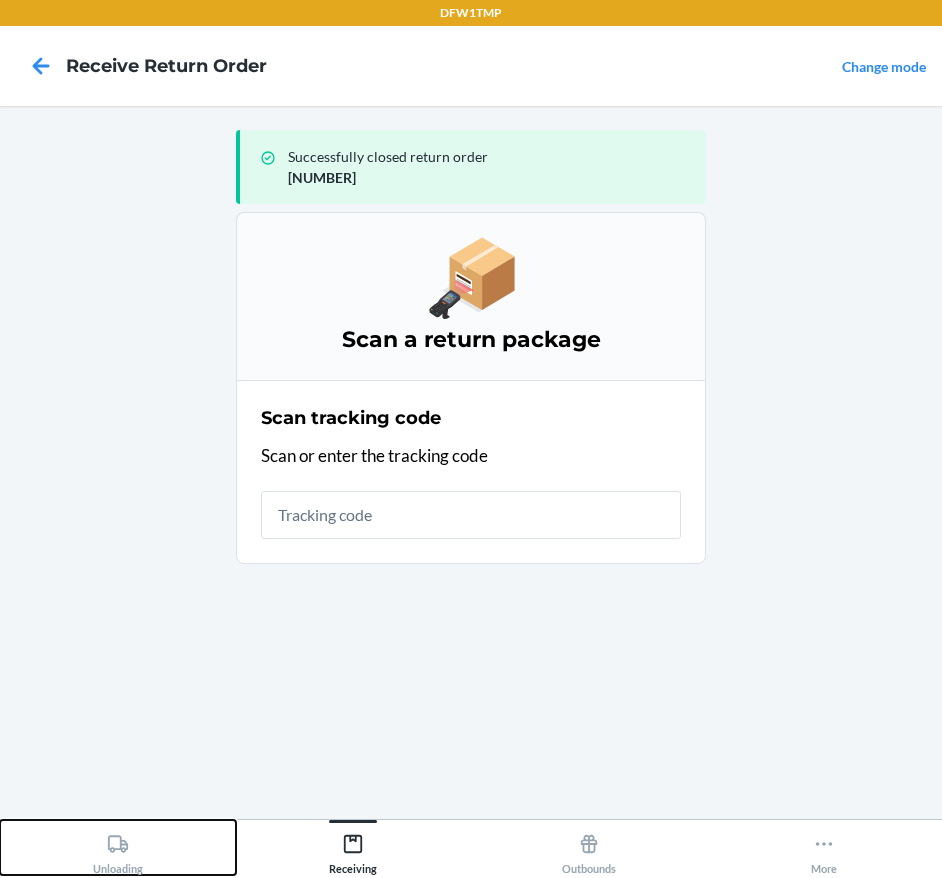 click on "Unloading" at bounding box center [118, 847] 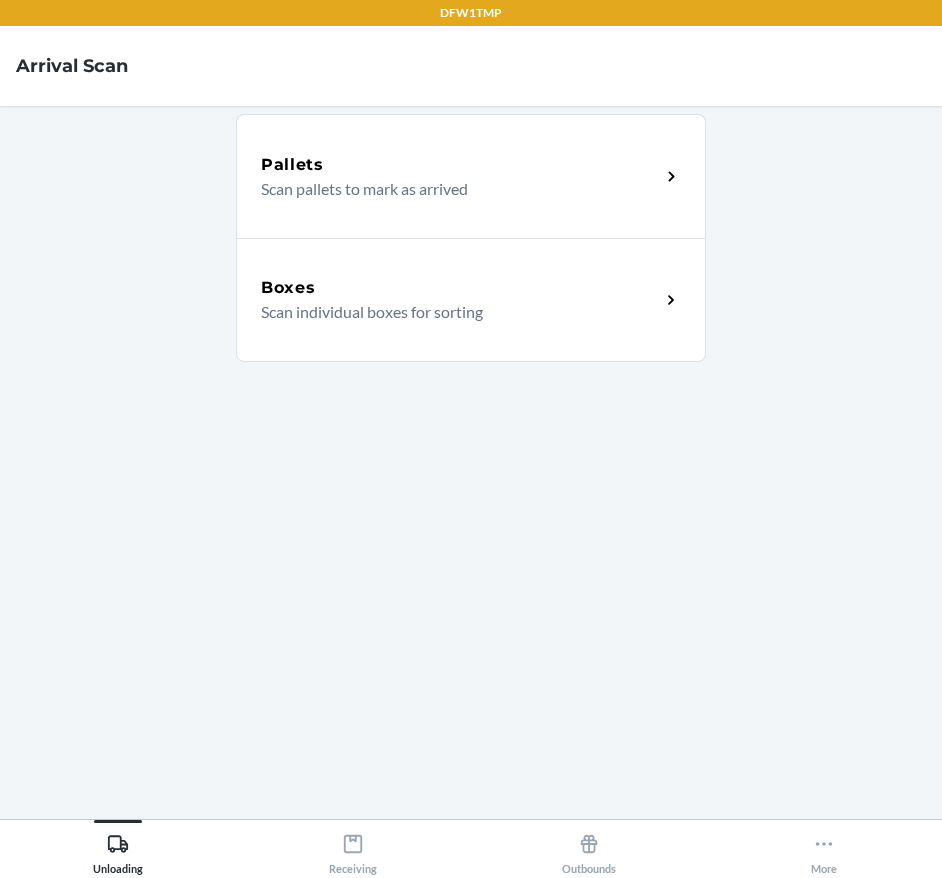 click on "Boxes Scan individual boxes for sorting" at bounding box center (471, 300) 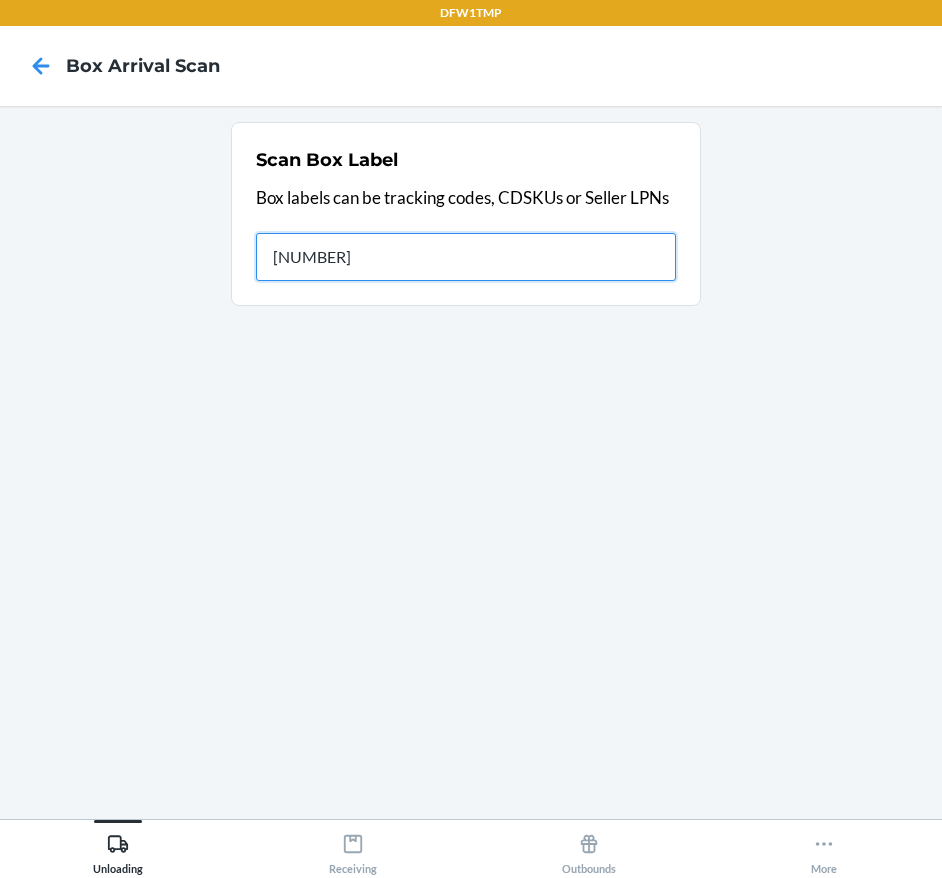 type on "[NUMBER]" 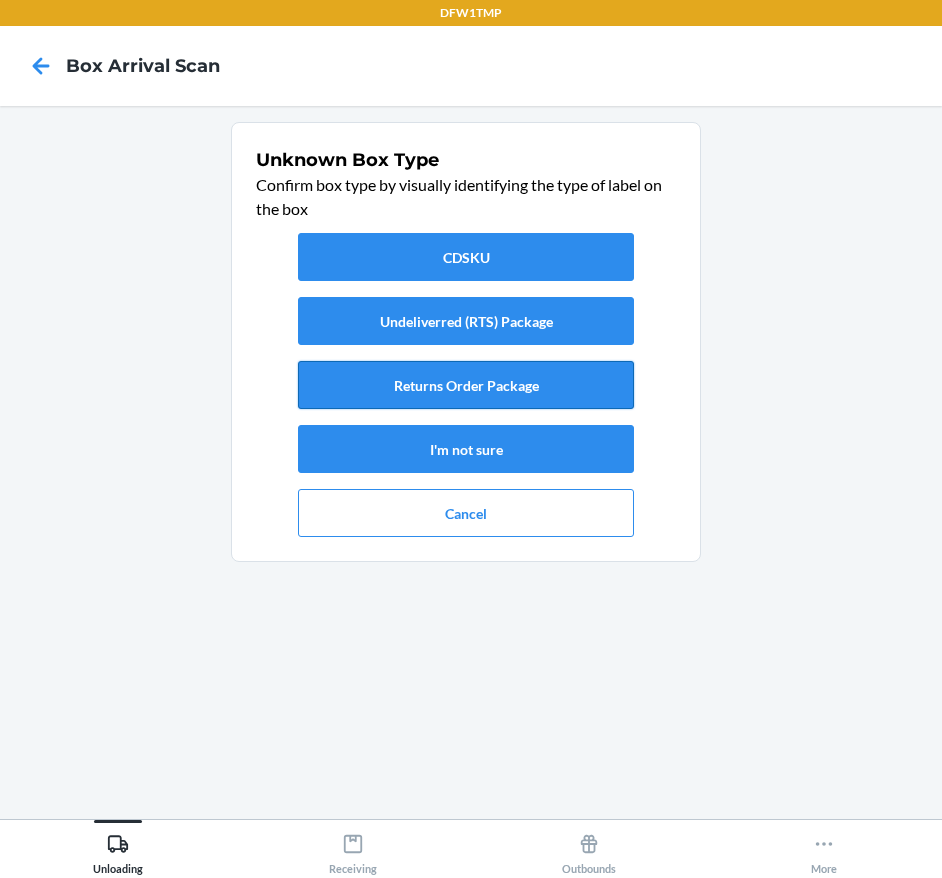 click on "Returns Order Package" at bounding box center [466, 385] 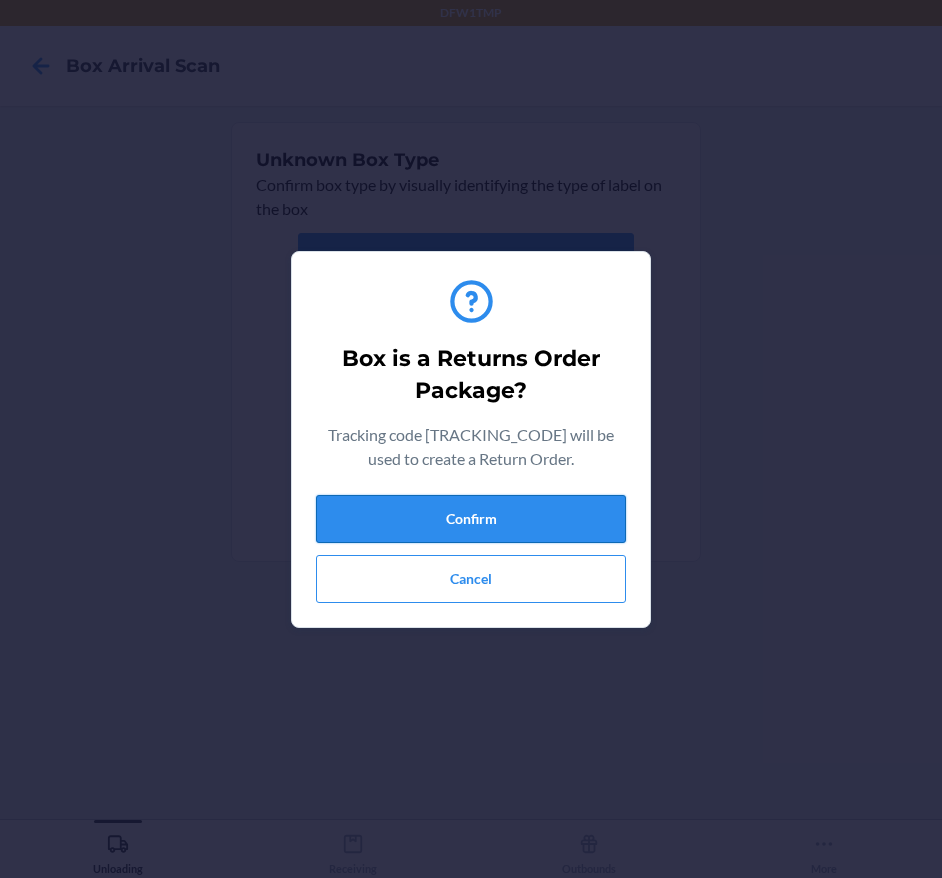 click on "Confirm" at bounding box center (471, 519) 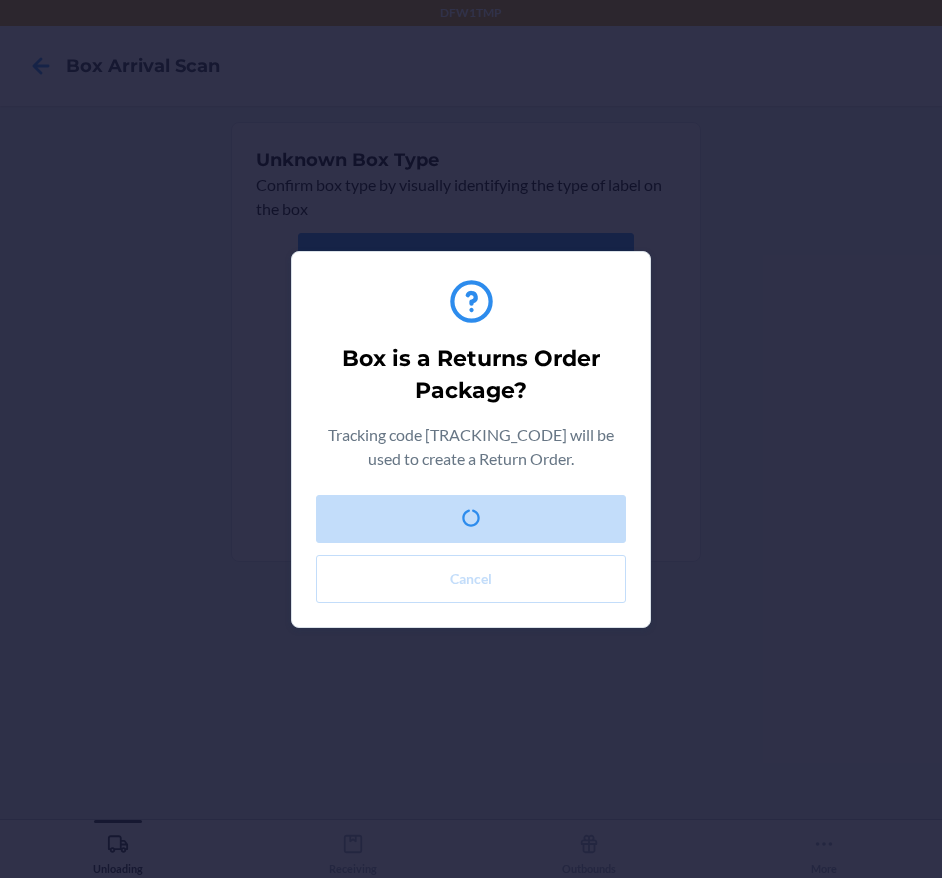 click on "Tracking code [TRACKING_CODE] will be used to create a Return Order. Confirm Cancel" at bounding box center [471, 439] 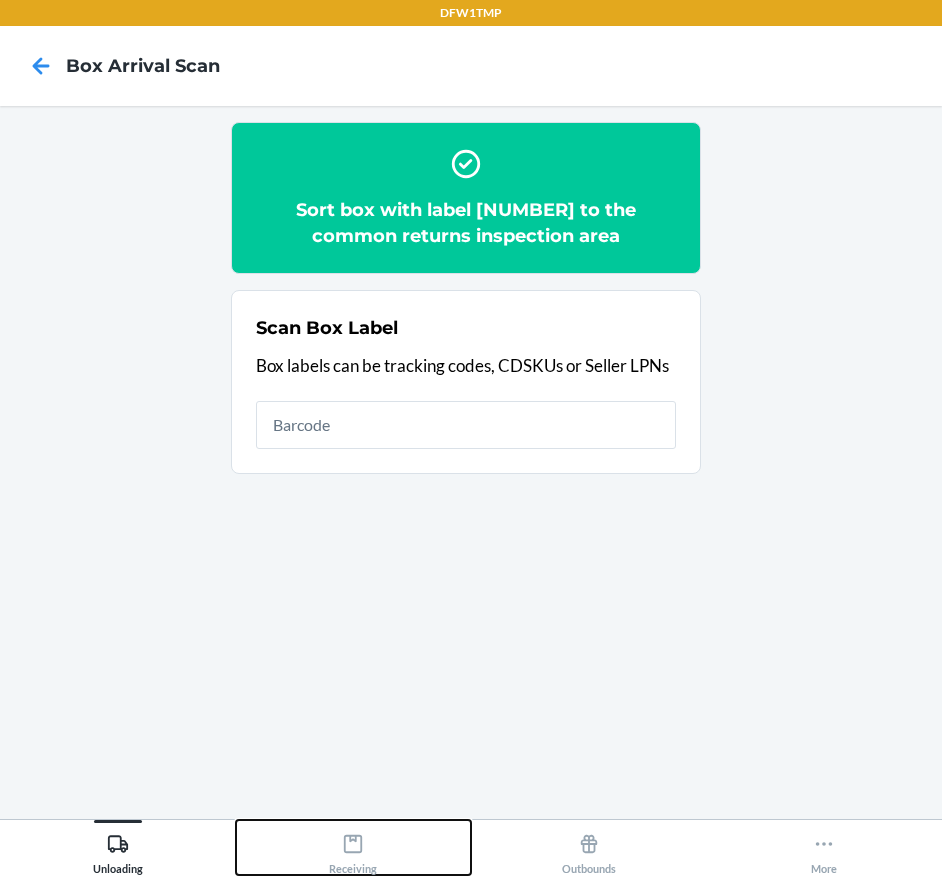 click on "Receiving" at bounding box center (353, 850) 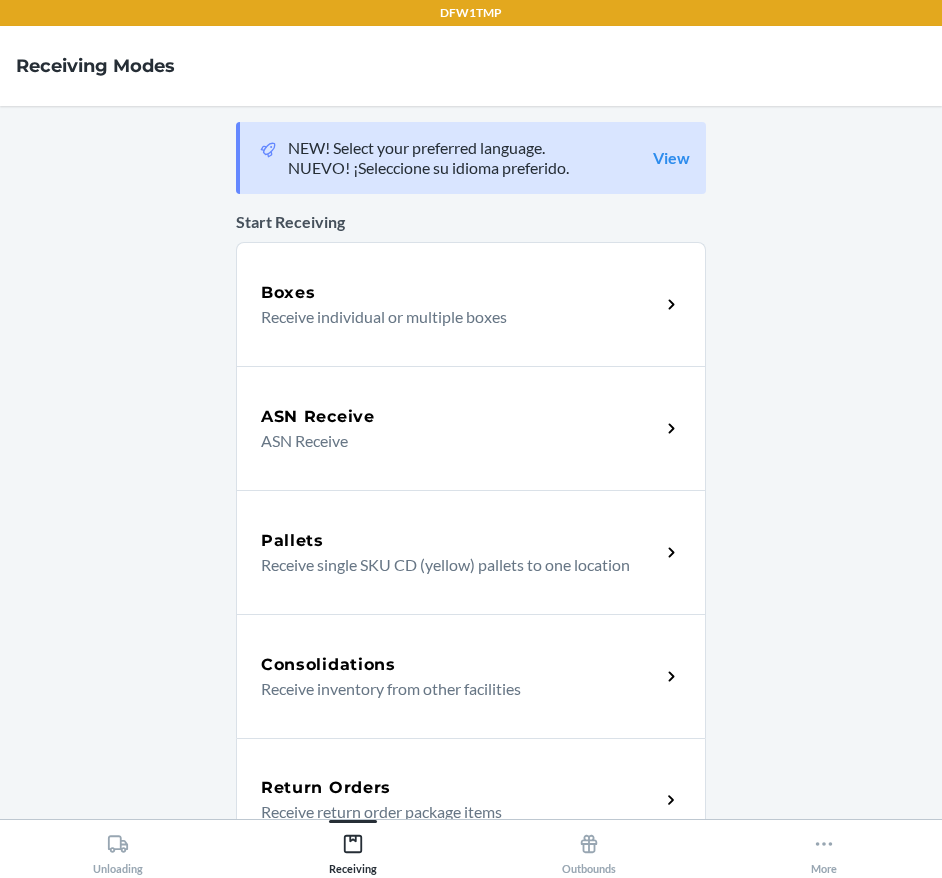 click on "Return Orders Receive return order package items" at bounding box center [471, 800] 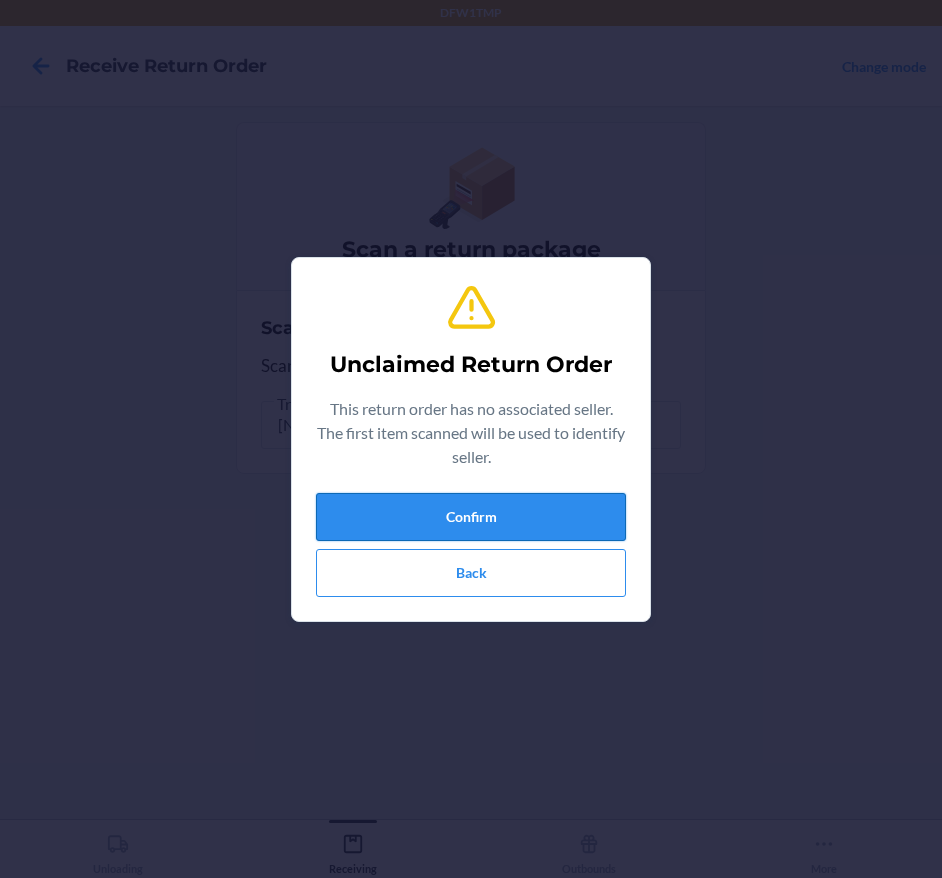 click on "Confirm" at bounding box center (471, 517) 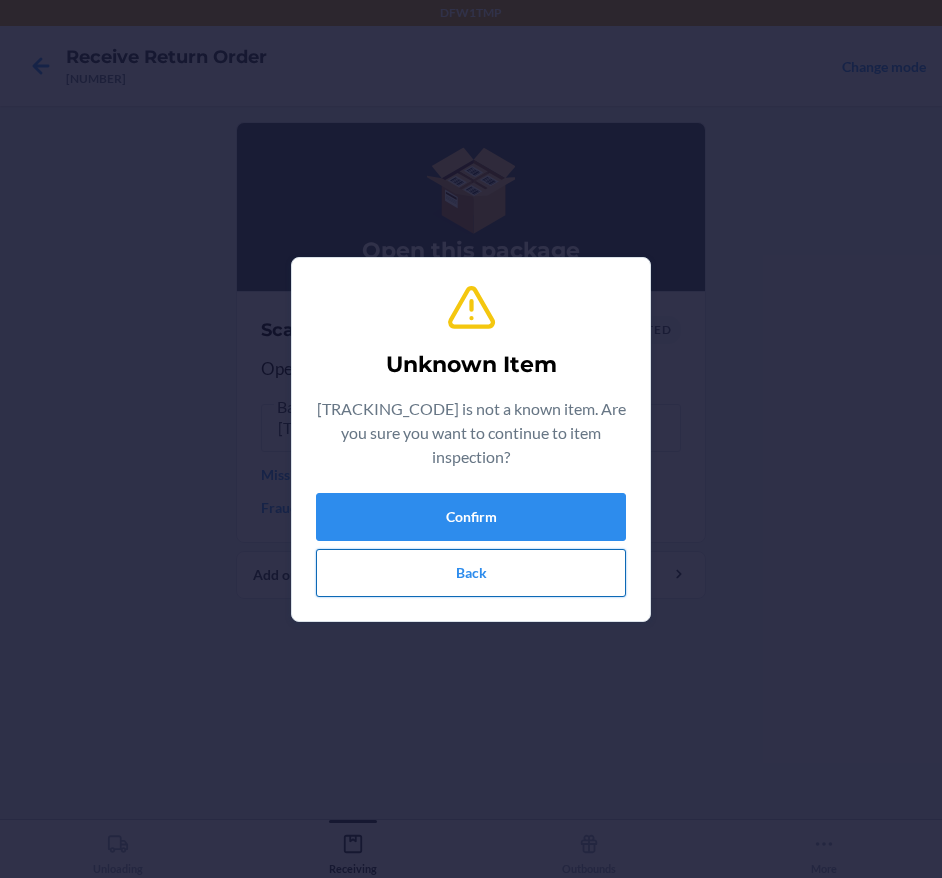 click on "Back" at bounding box center [471, 573] 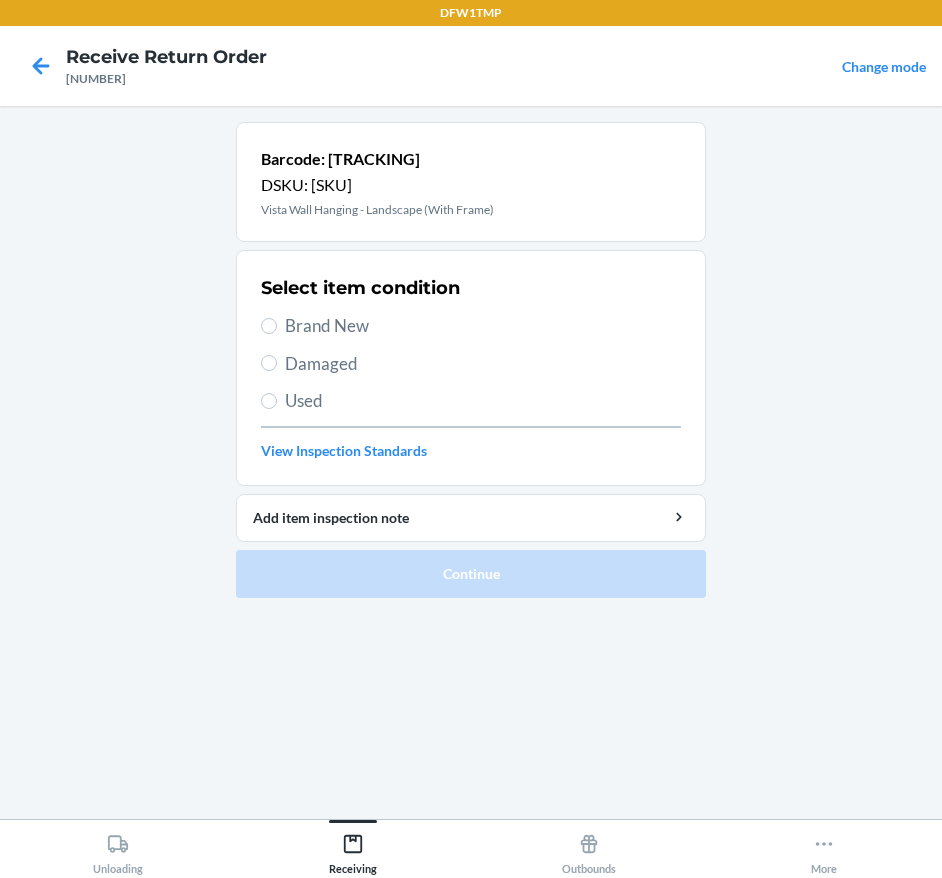 click on "Brand New" at bounding box center [483, 326] 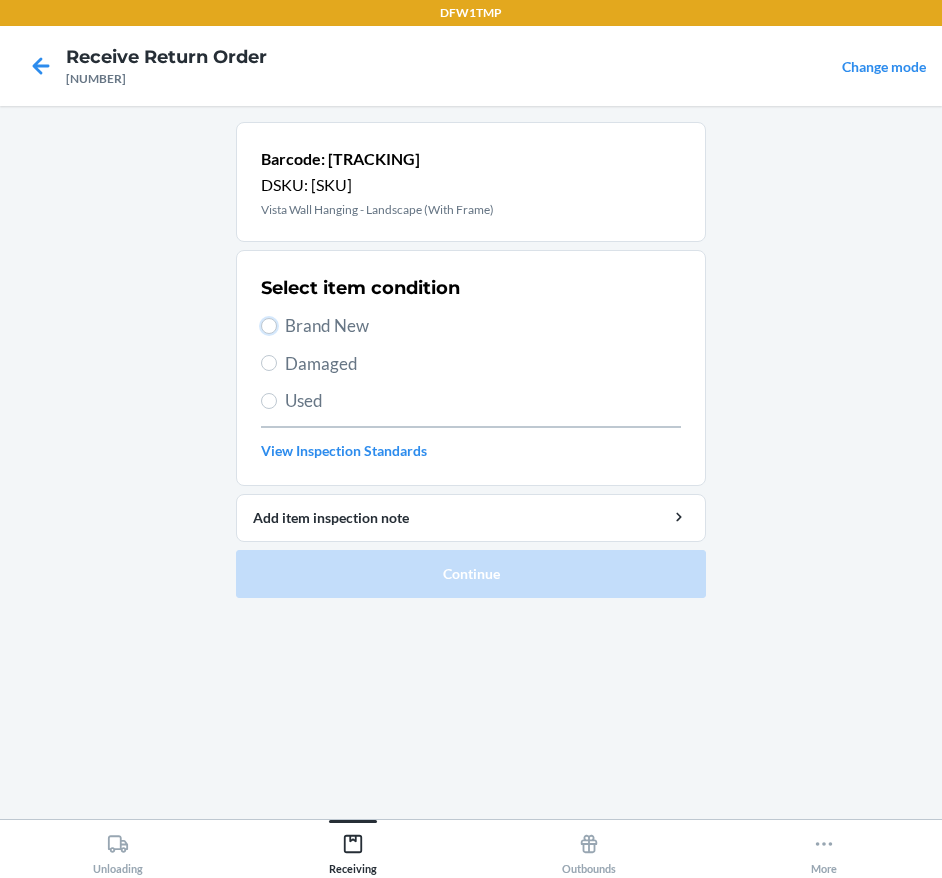click on "Brand New" at bounding box center [269, 326] 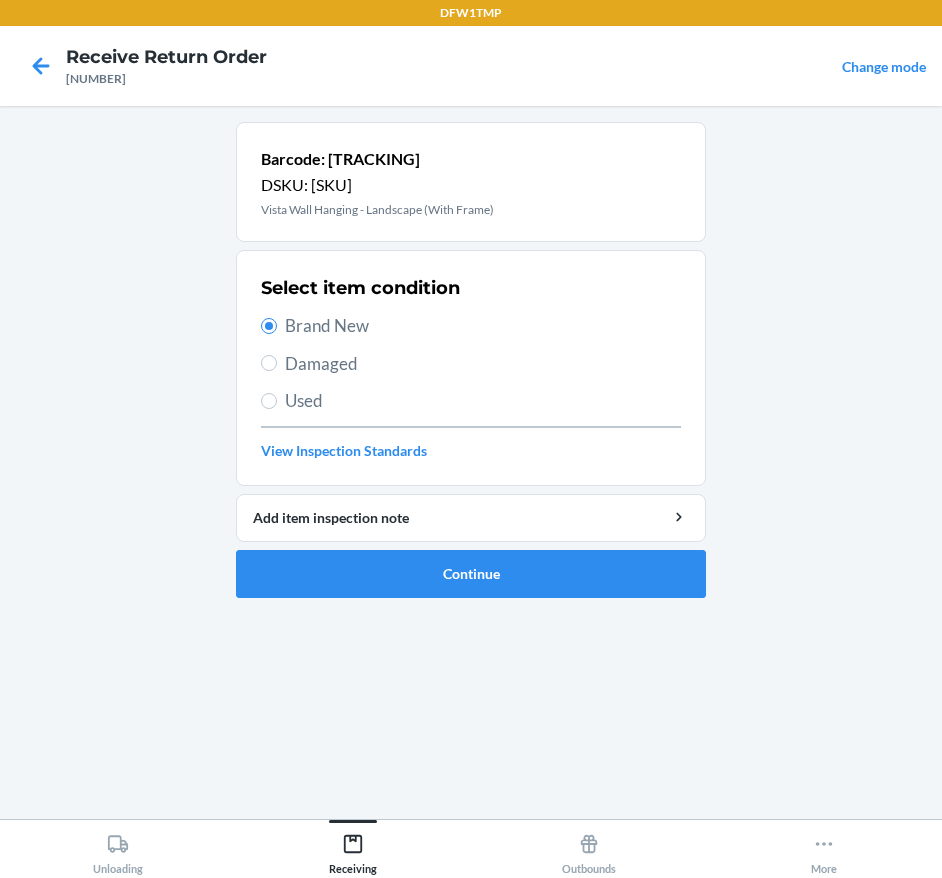 click on "Barcode: [BARCODE] DSKU: [DSKU] Vista Wall Hanging - Landscape (With Frame) Select item condition Brand New Damaged Used View Inspection Standards Add item inspection note Continue" at bounding box center (471, 368) 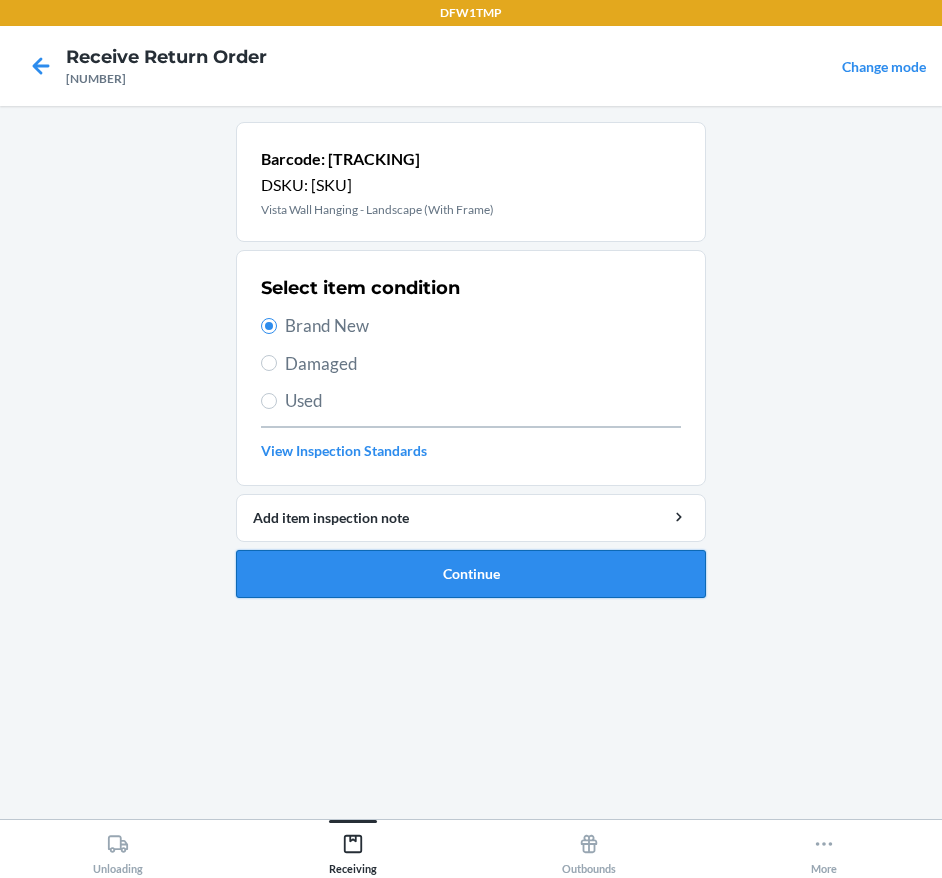 click on "Continue" at bounding box center [471, 574] 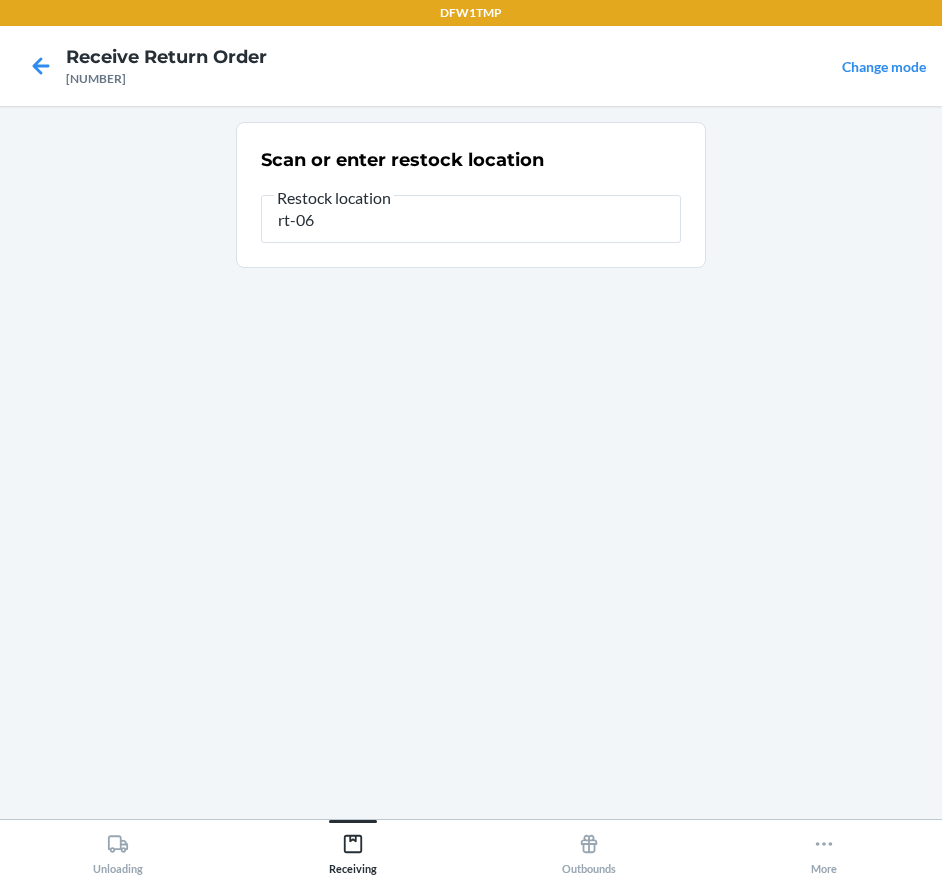 type on "rt-06" 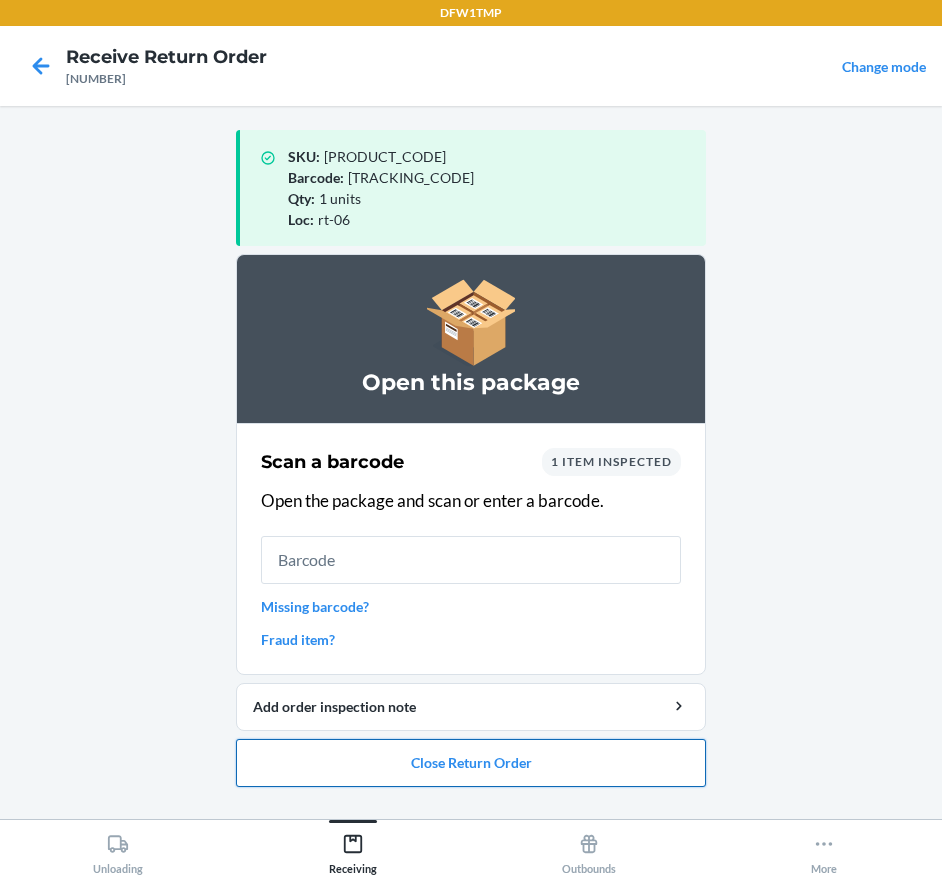 click on "Close Return Order" at bounding box center (471, 763) 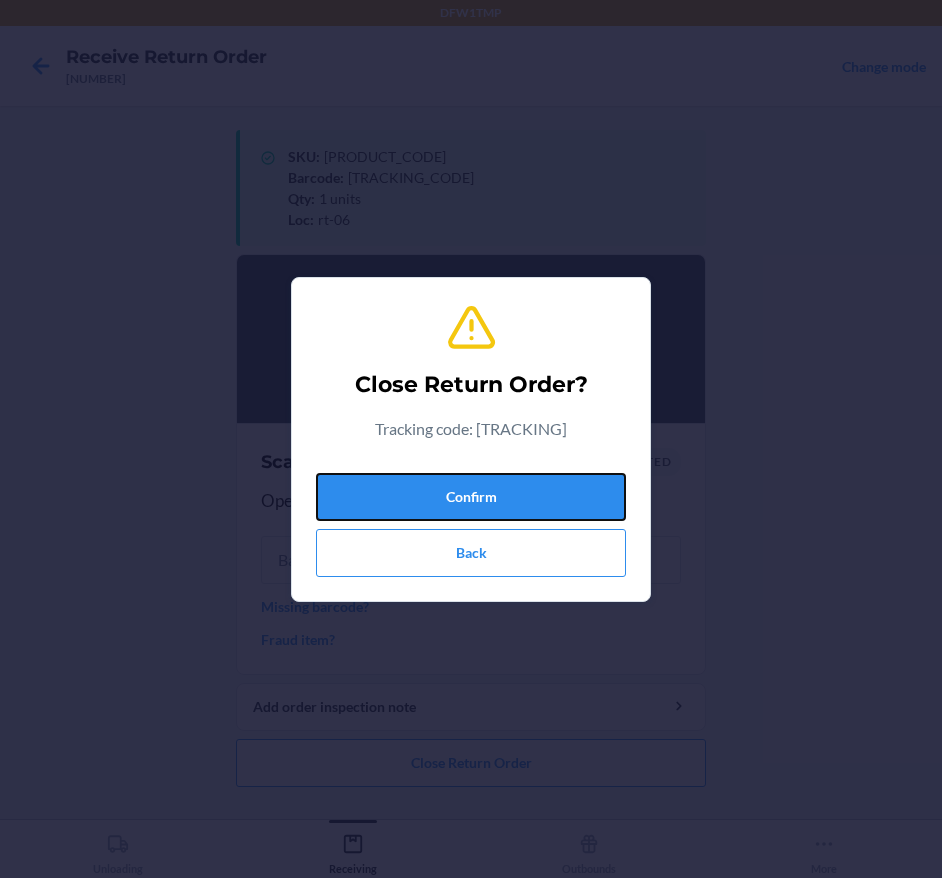drag, startPoint x: 493, startPoint y: 514, endPoint x: 448, endPoint y: 527, distance: 46.840153 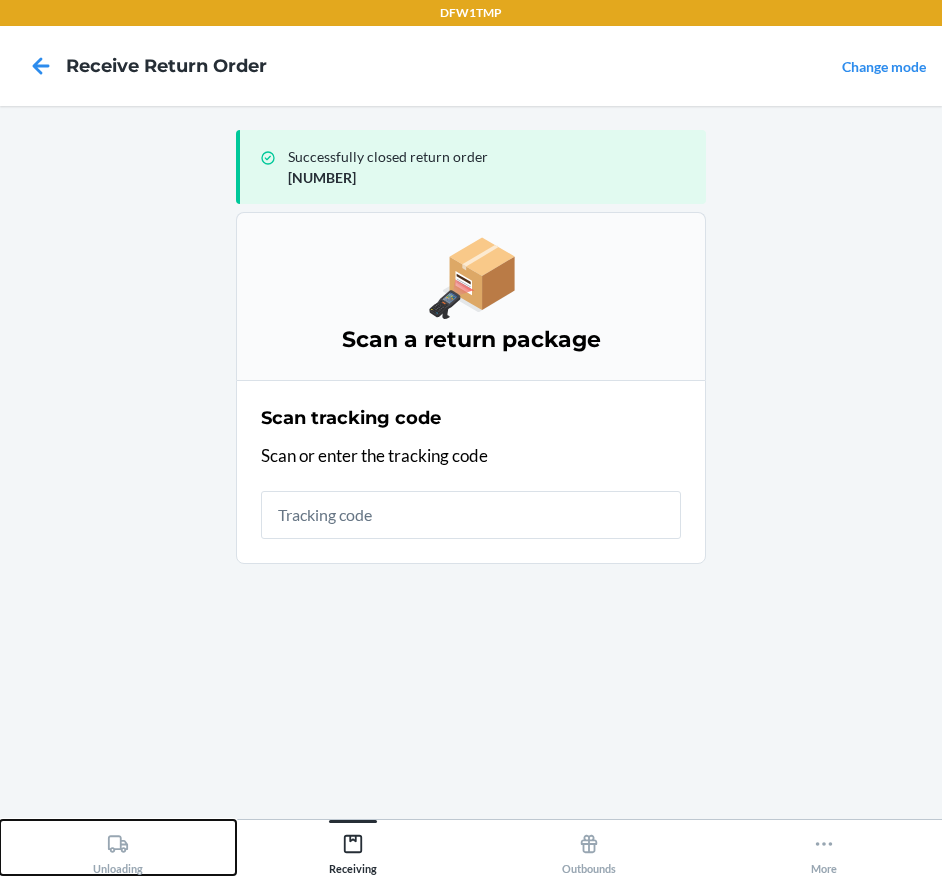 click on "Unloading" at bounding box center [118, 850] 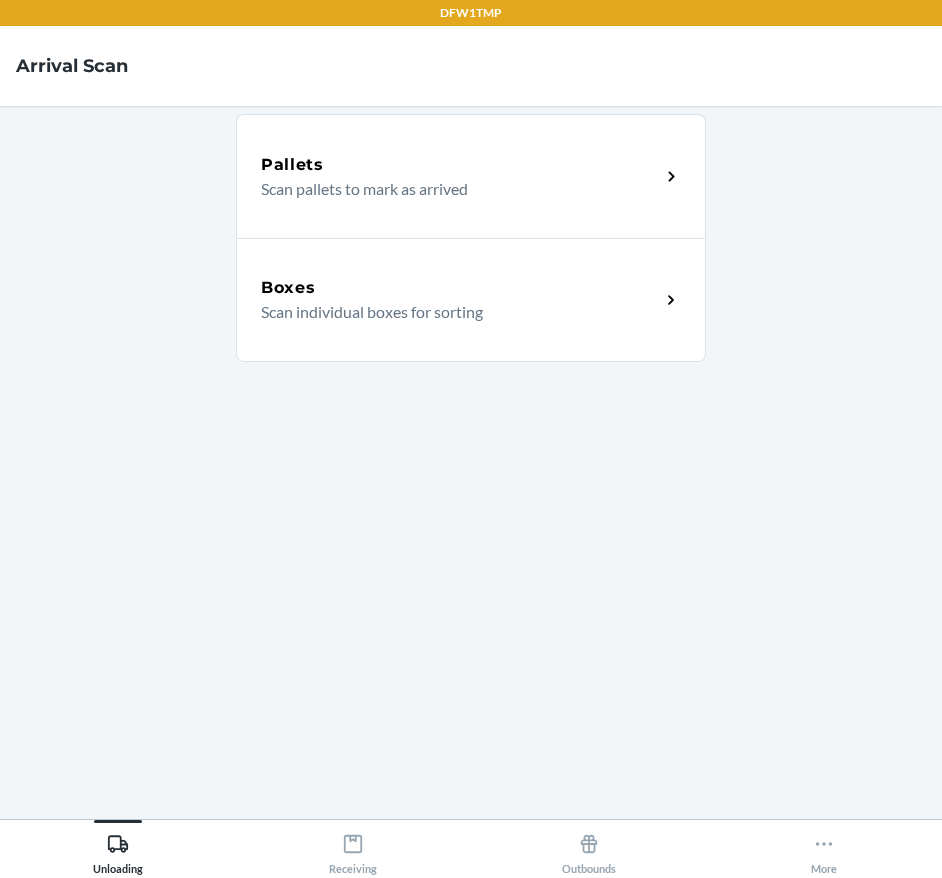 click on "Scan individual boxes for sorting" at bounding box center (452, 312) 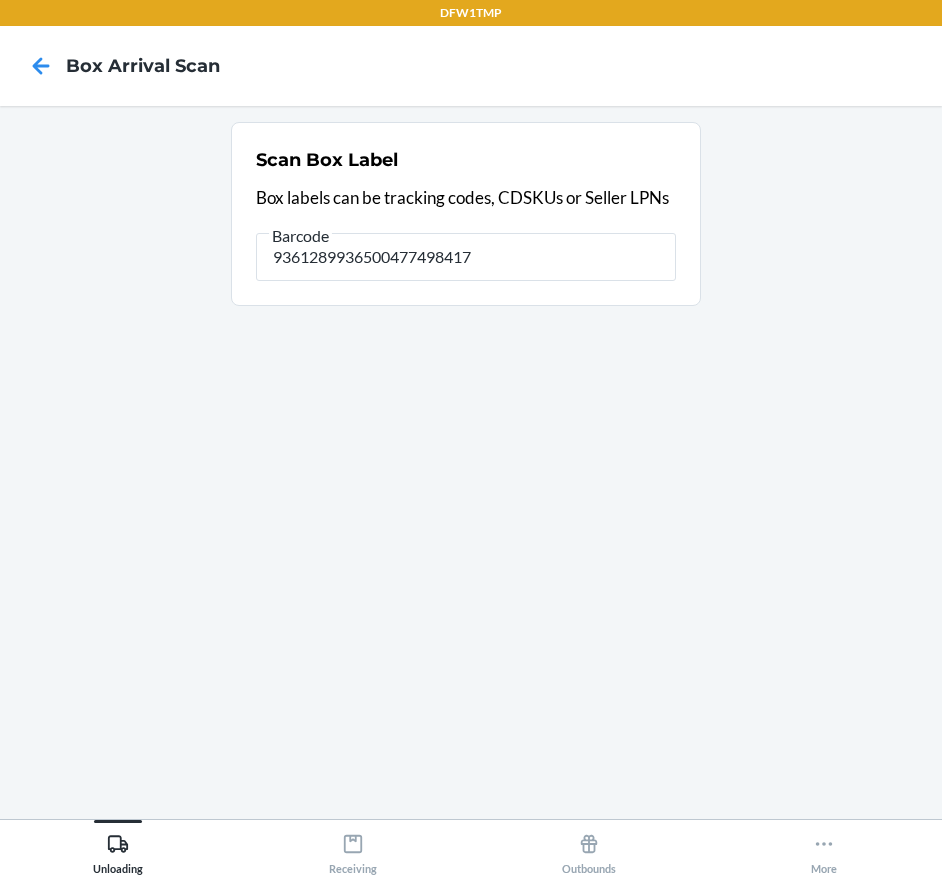 drag, startPoint x: 545, startPoint y: 269, endPoint x: 243, endPoint y: 278, distance: 302.13406 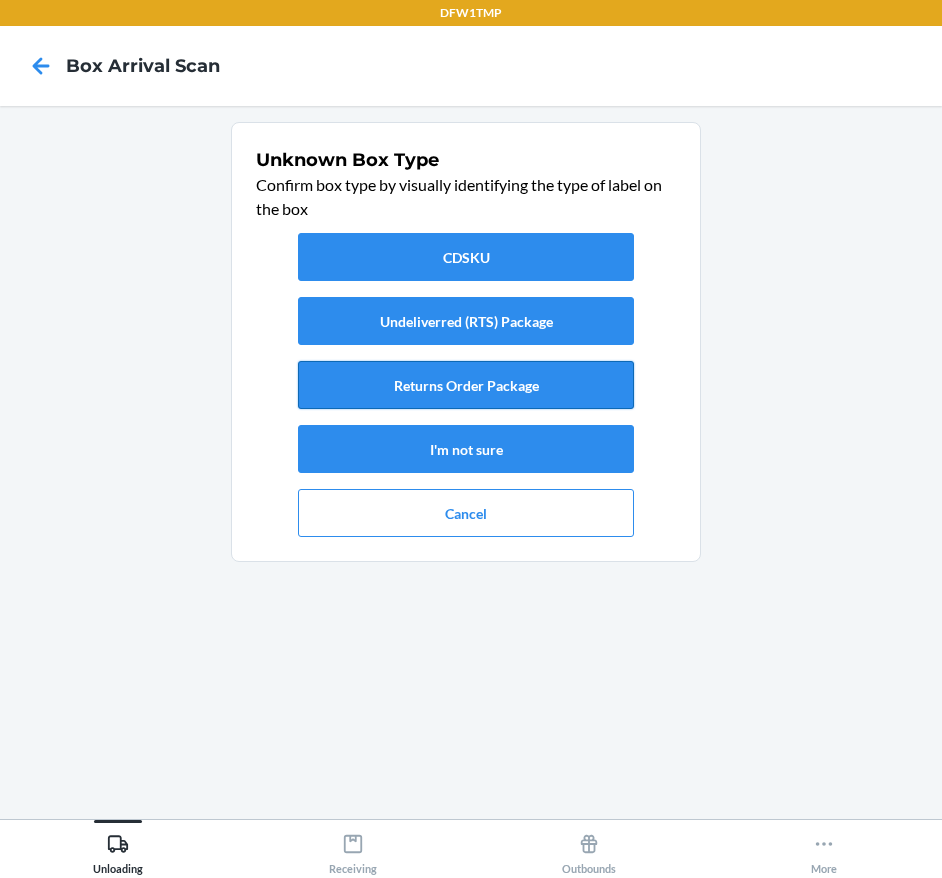 click on "Returns Order Package" at bounding box center (466, 385) 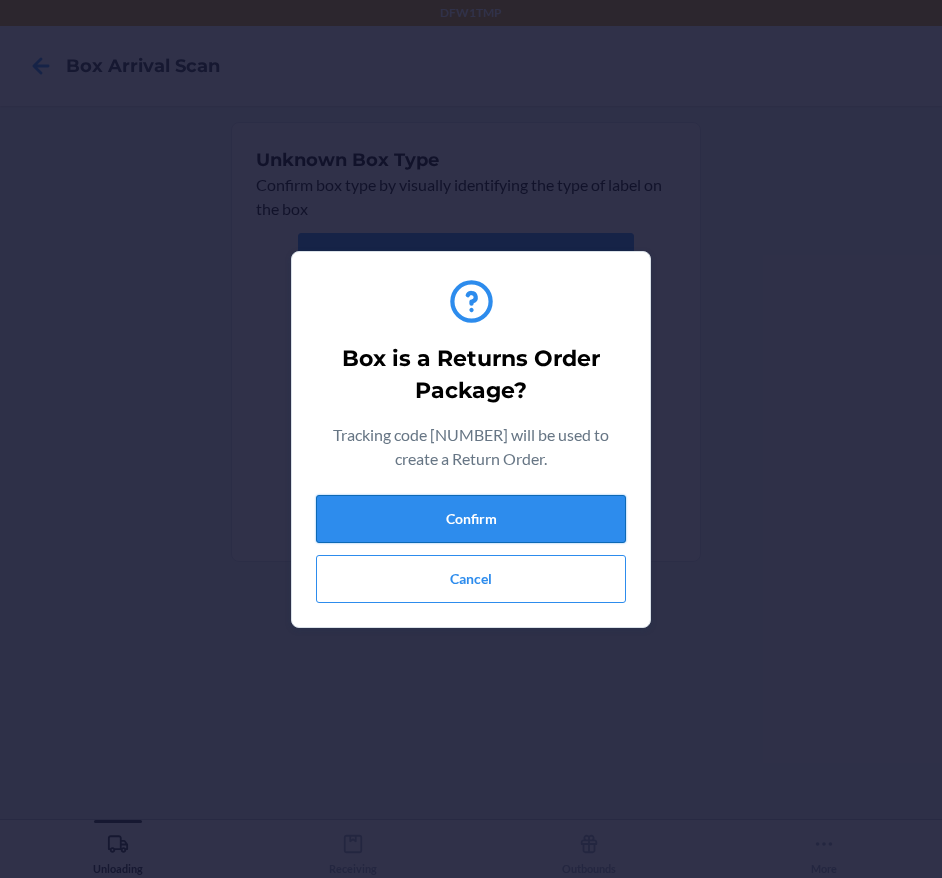click on "Confirm" at bounding box center [471, 519] 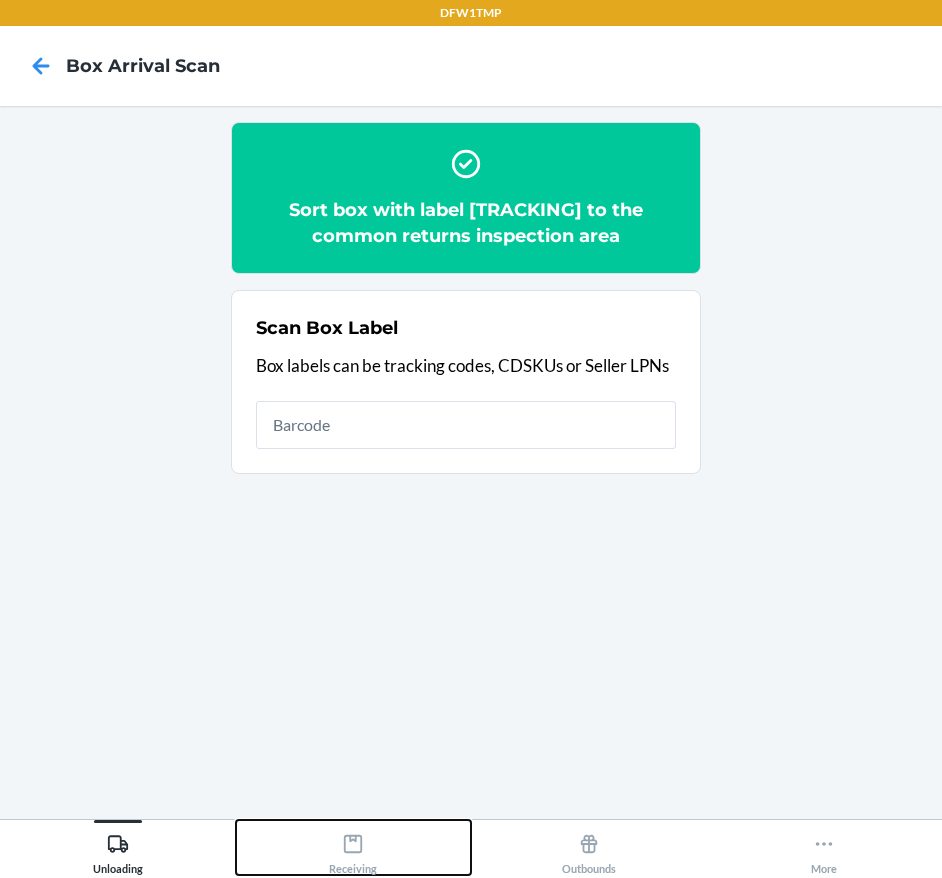 click on "Receiving" at bounding box center (353, 850) 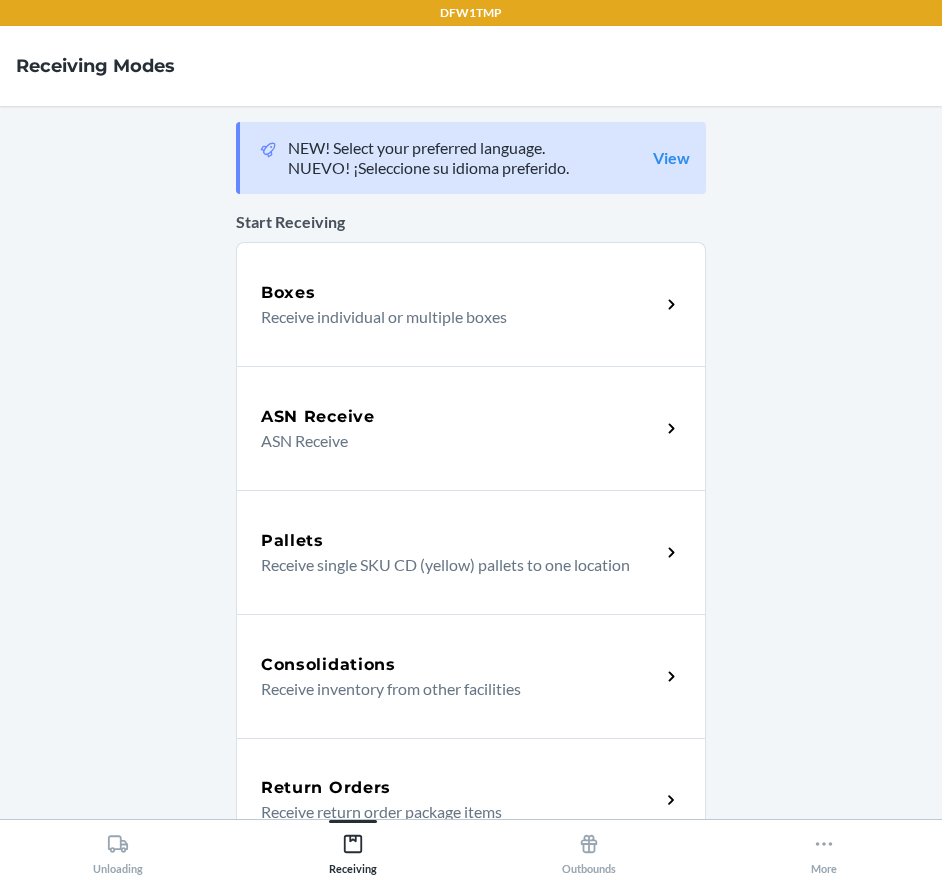 click on "Return Orders Receive return order package items" at bounding box center [471, 800] 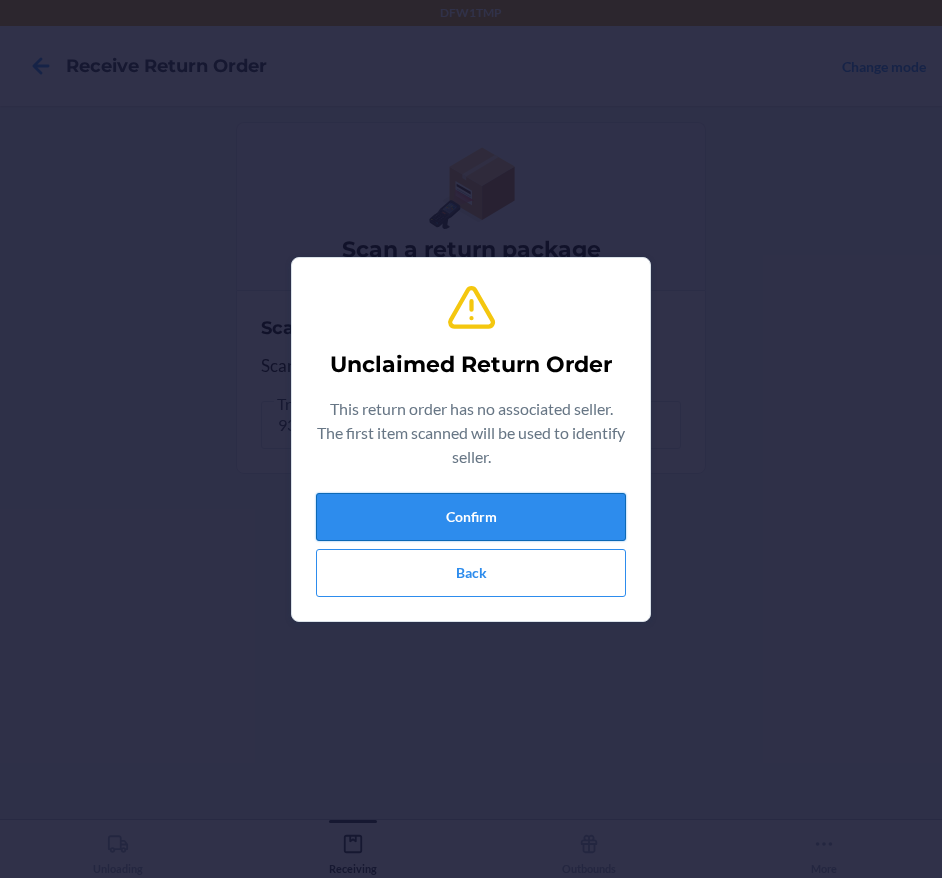 click on "Confirm" at bounding box center (471, 517) 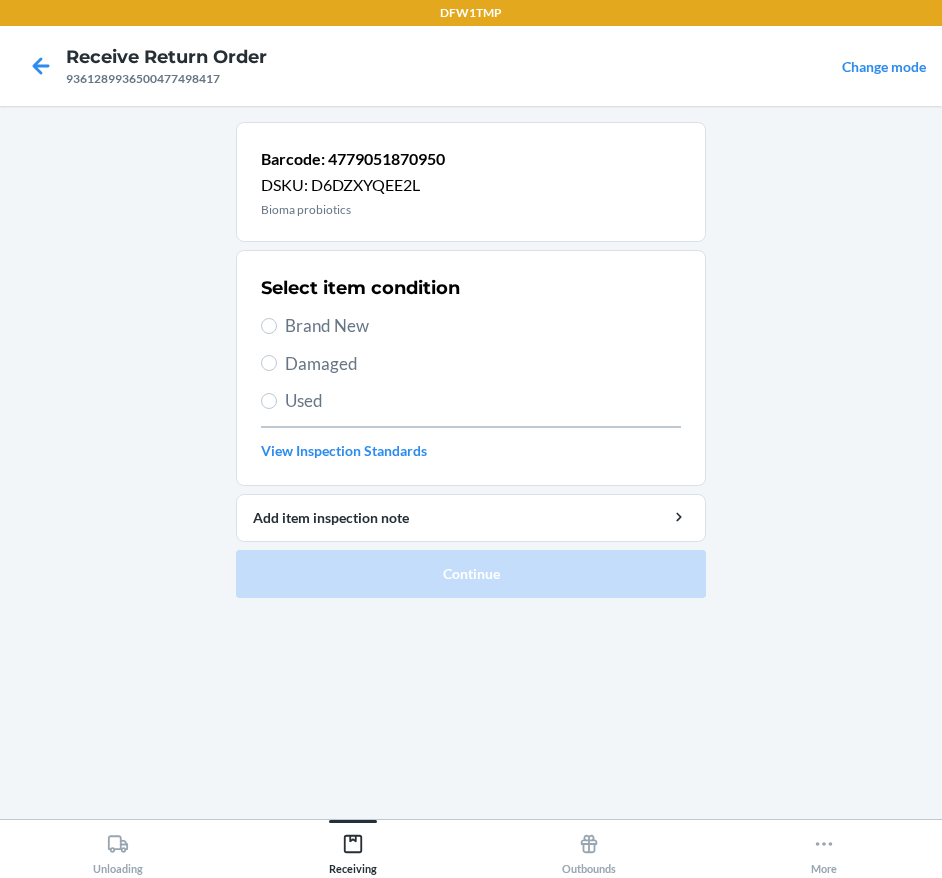 click on "Brand New" at bounding box center [483, 326] 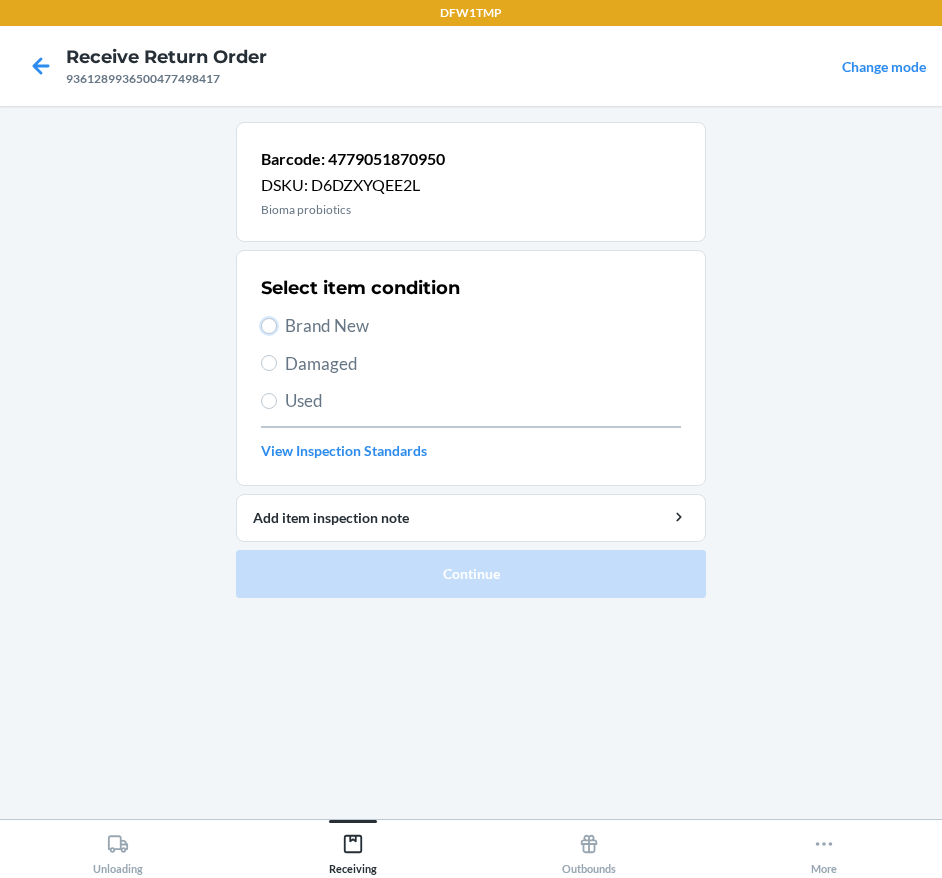 click on "Brand New" at bounding box center (269, 326) 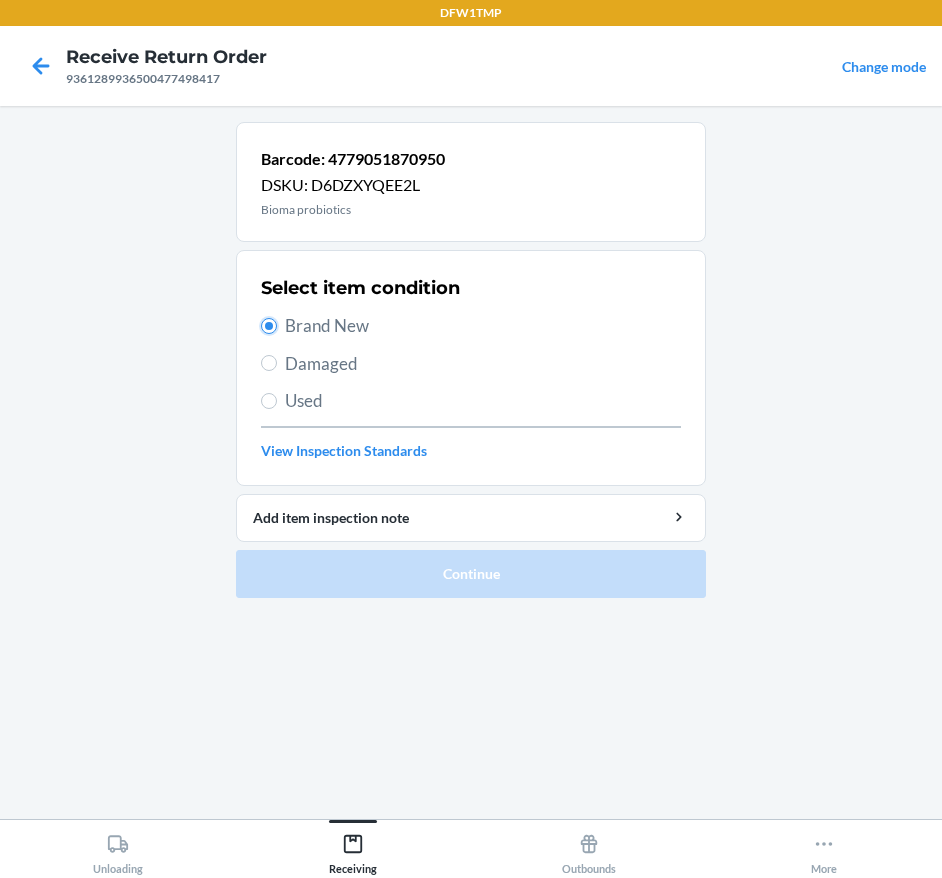 radio on "true" 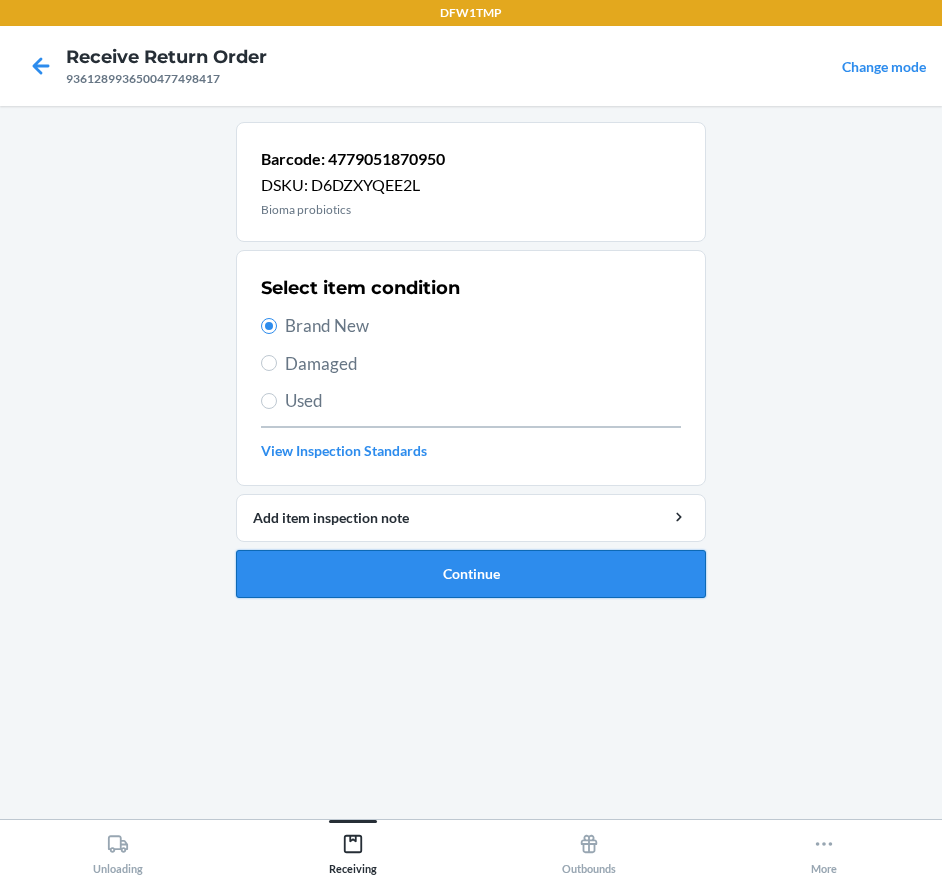 click on "Continue" at bounding box center (471, 574) 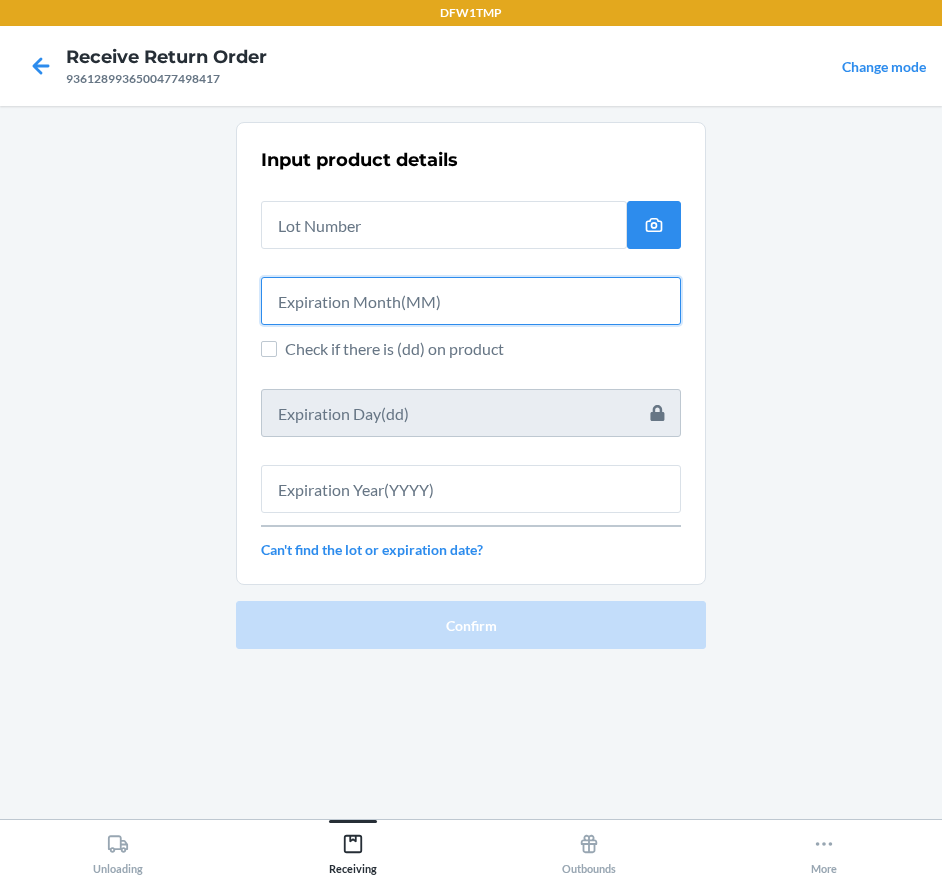 click at bounding box center (471, 301) 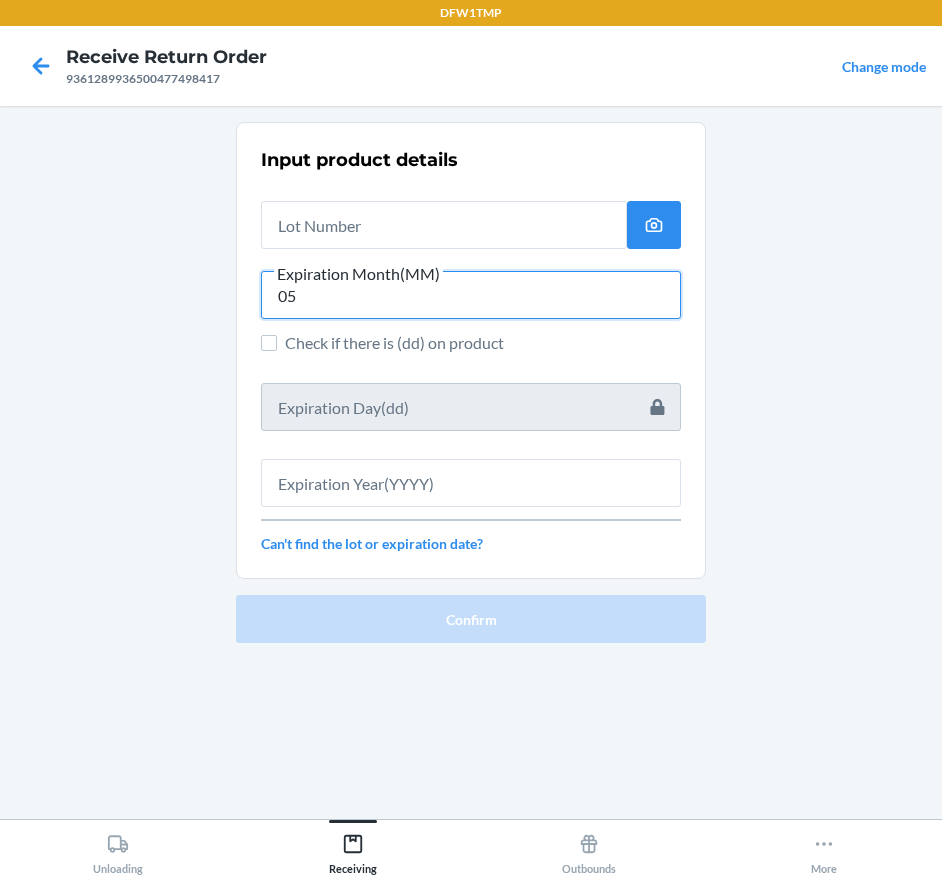 type 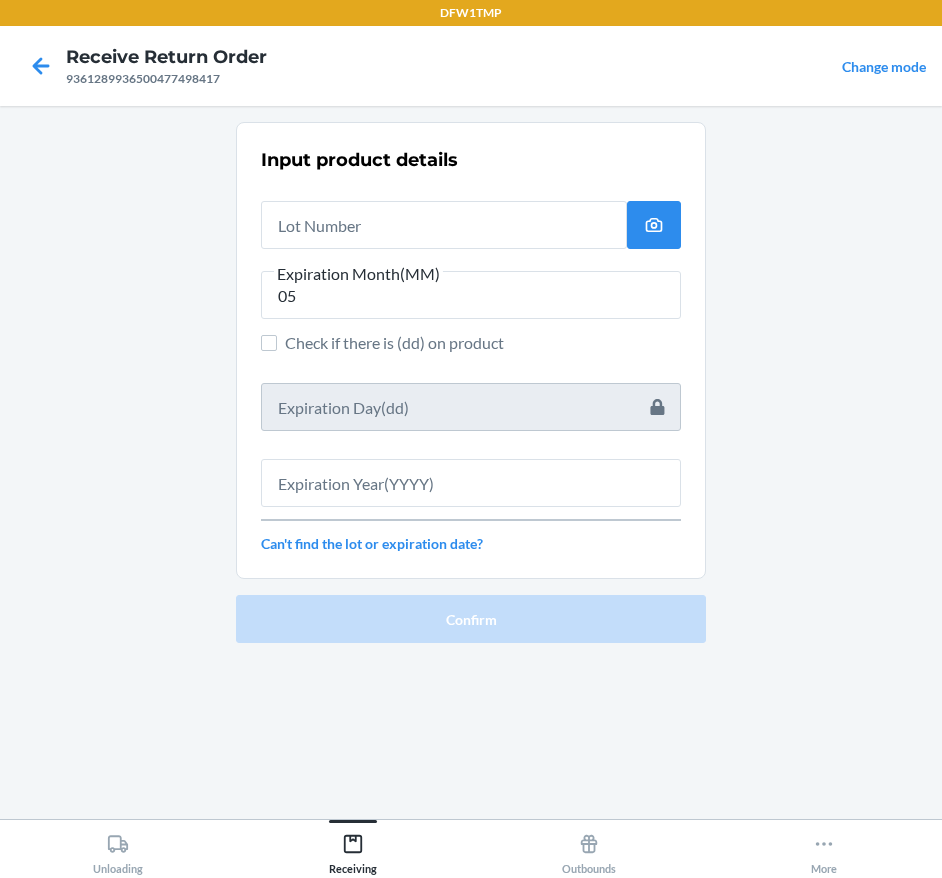click on "Input product details Expiration Month(MM) [MONTH] Check if there is (dd) on product Can't find the lot or expiration date?" at bounding box center [471, 350] 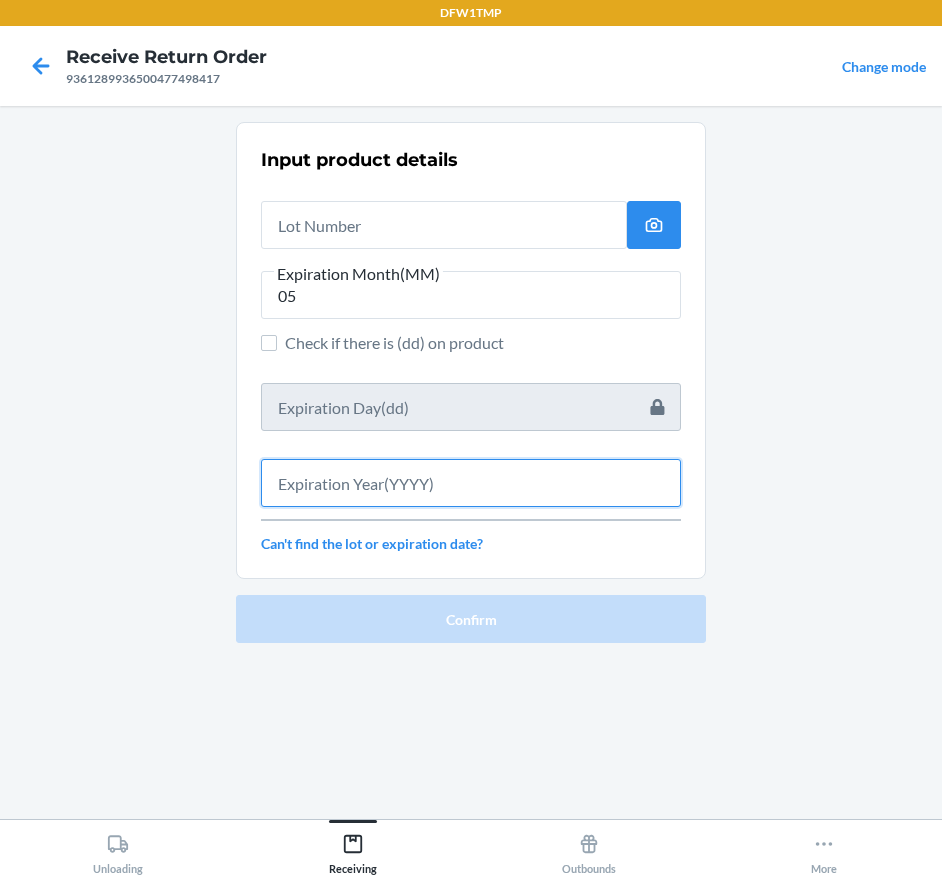 click at bounding box center [471, 483] 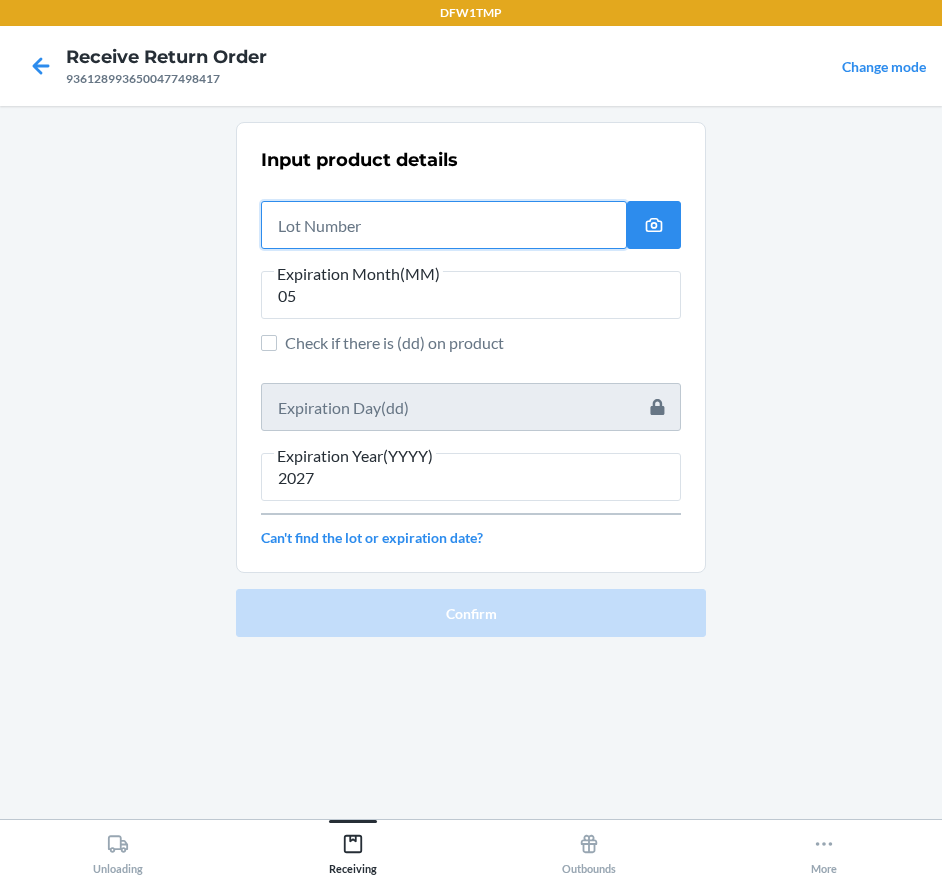 click at bounding box center (444, 225) 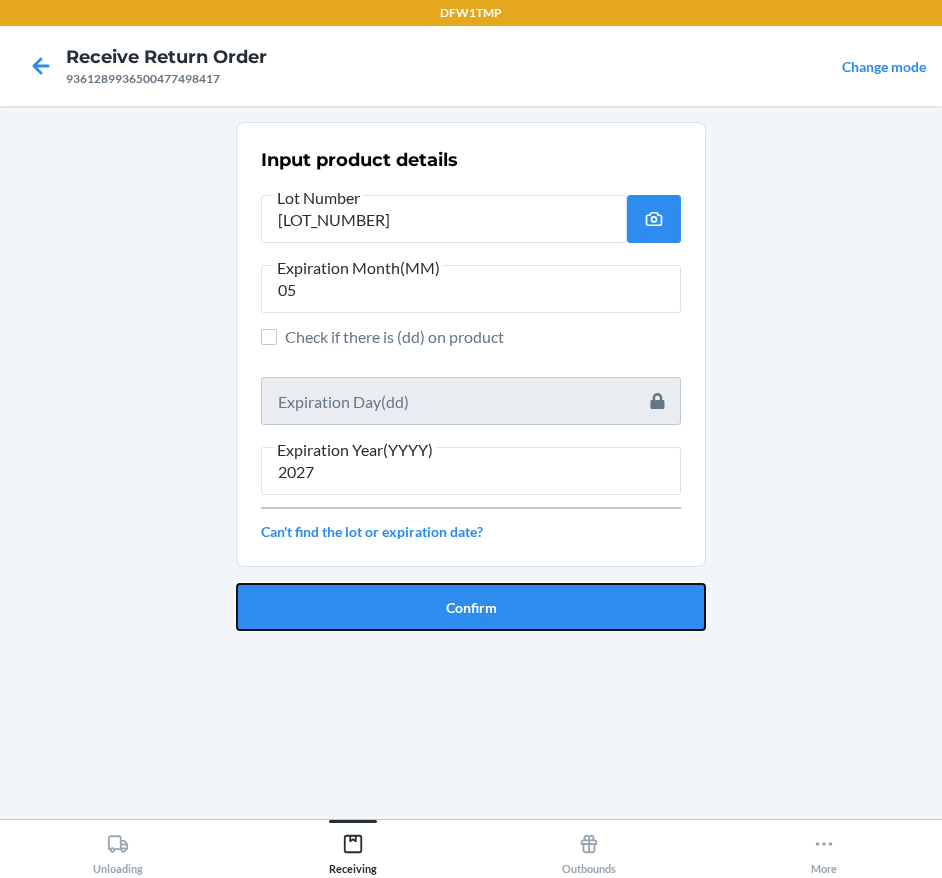 click on "Confirm" at bounding box center (471, 607) 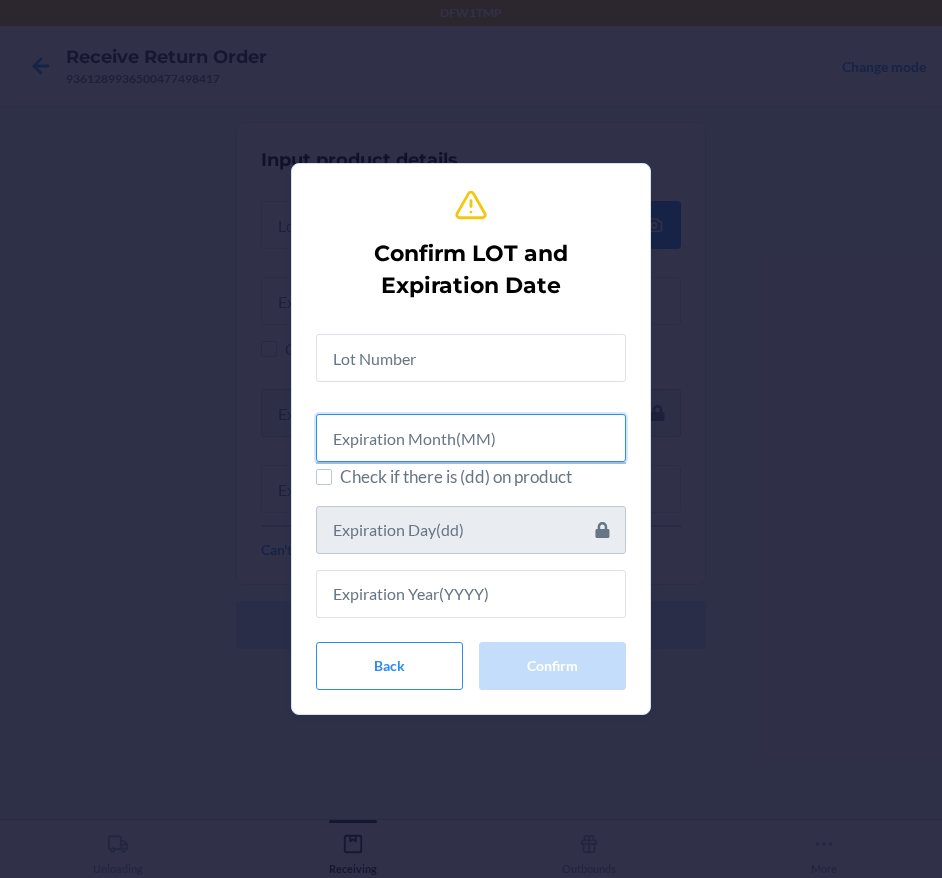 click at bounding box center (471, 438) 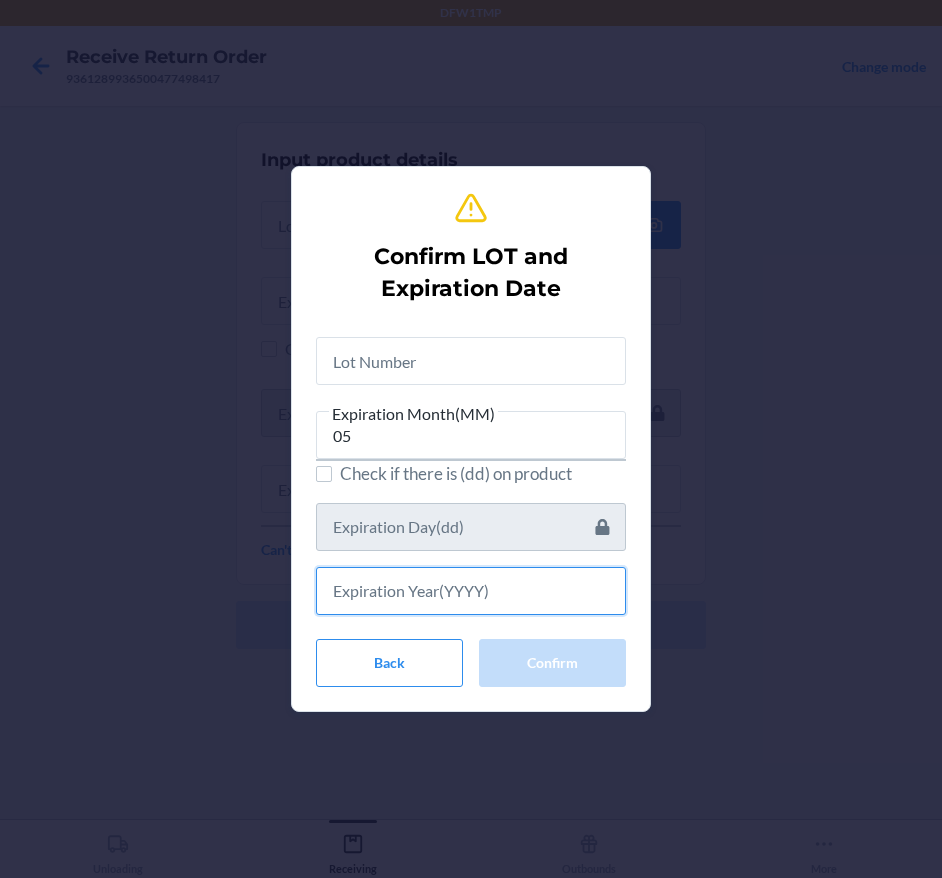click at bounding box center [471, 591] 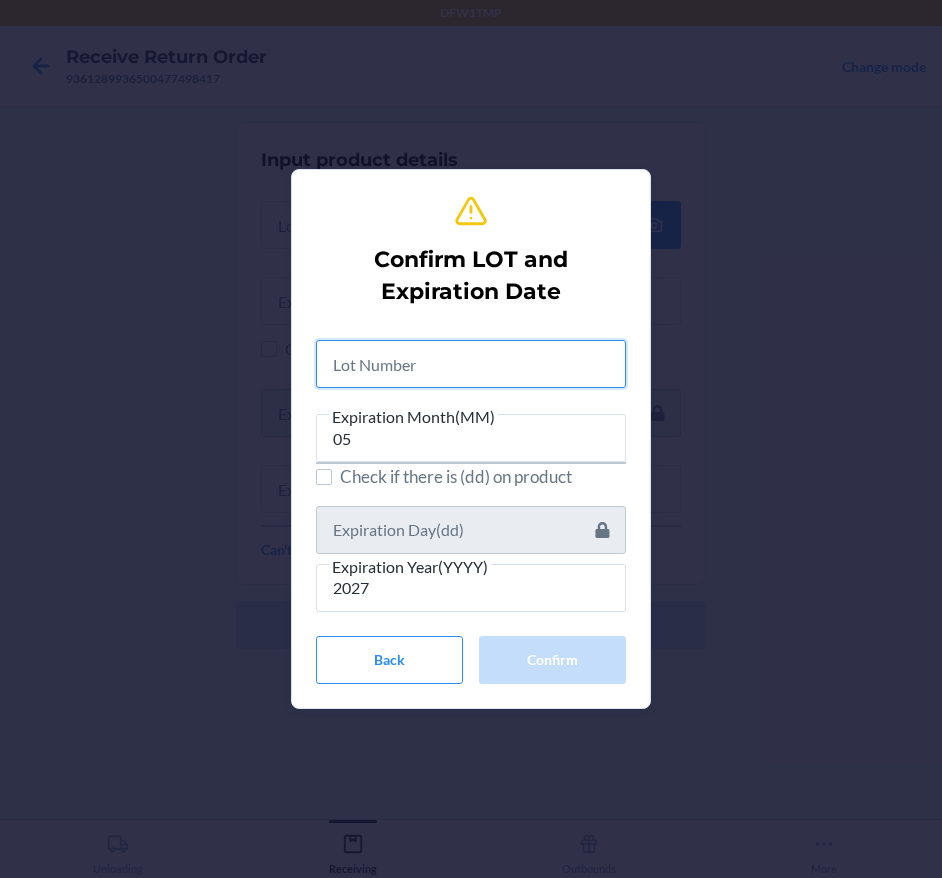 click at bounding box center [471, 364] 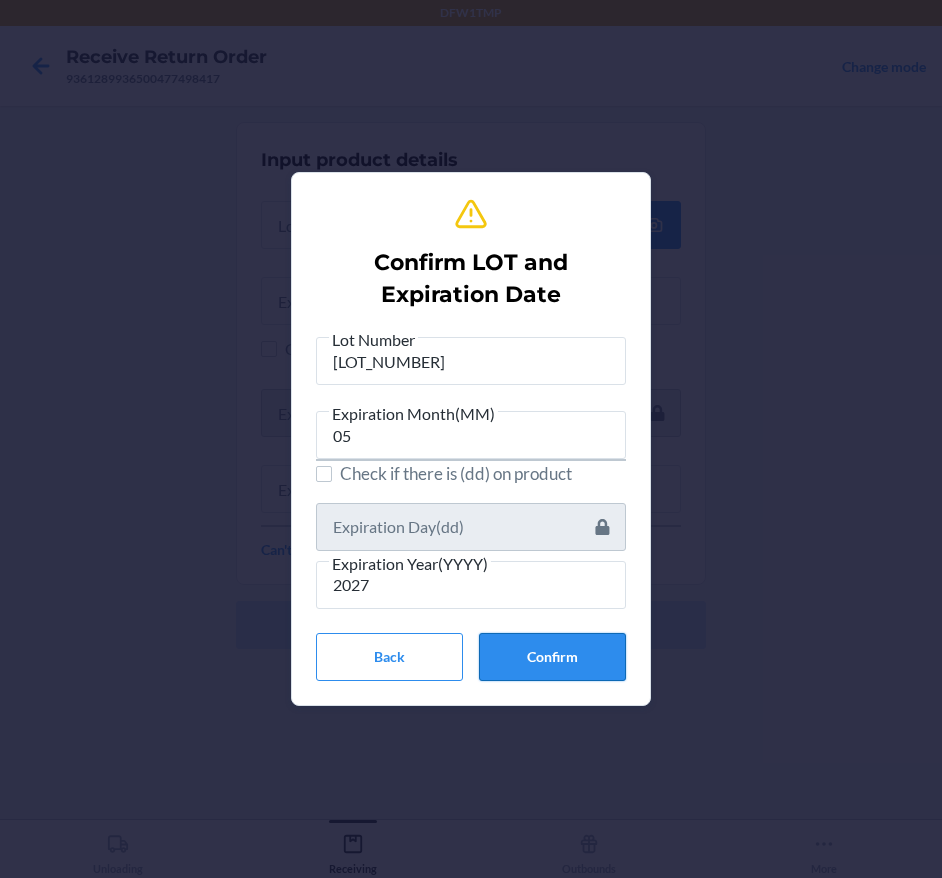 click on "Confirm" at bounding box center (552, 657) 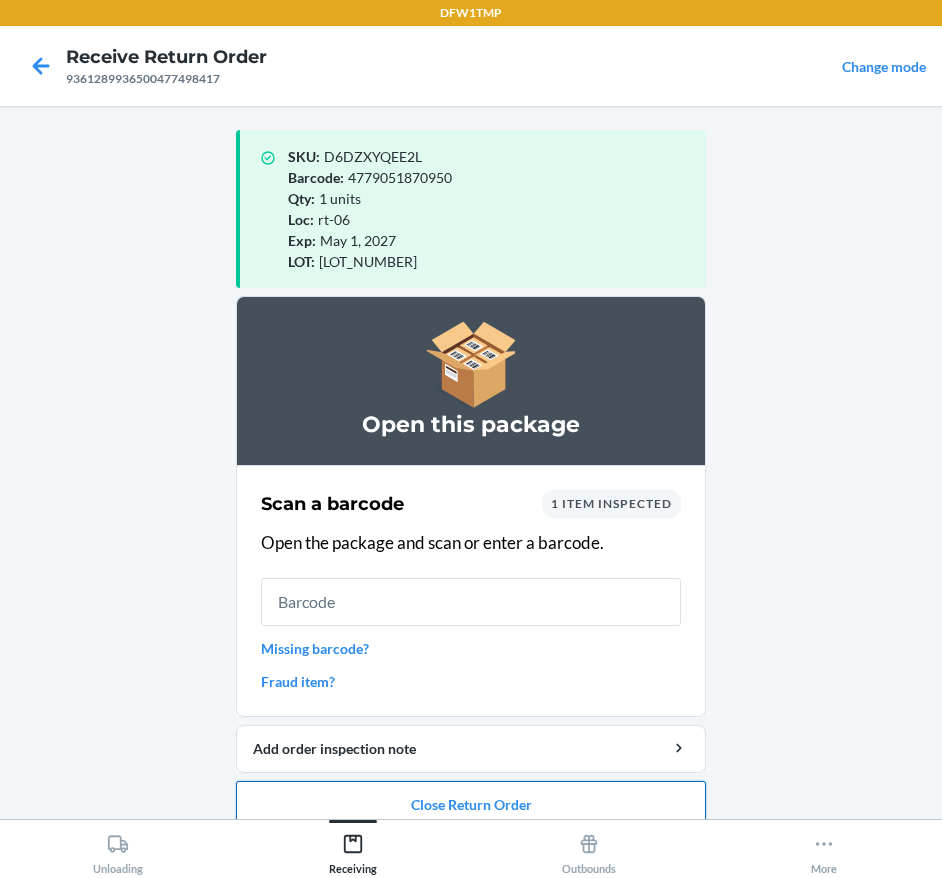 click on "Close Return Order" at bounding box center (471, 805) 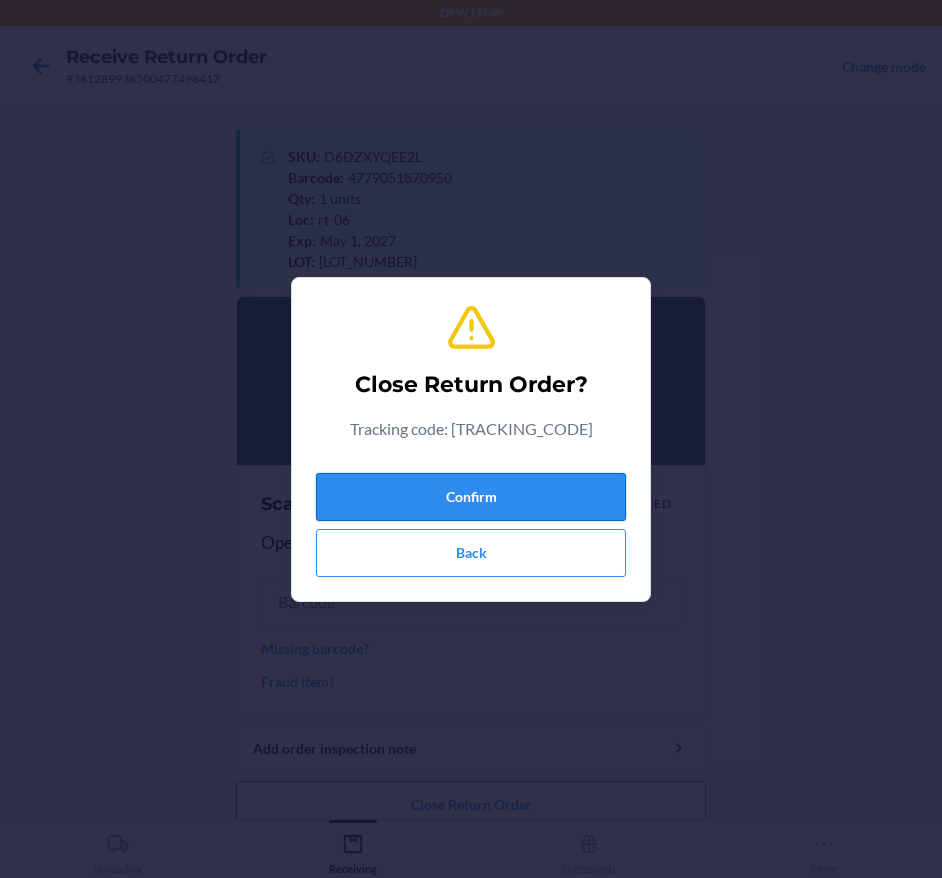 click on "Confirm" at bounding box center [471, 497] 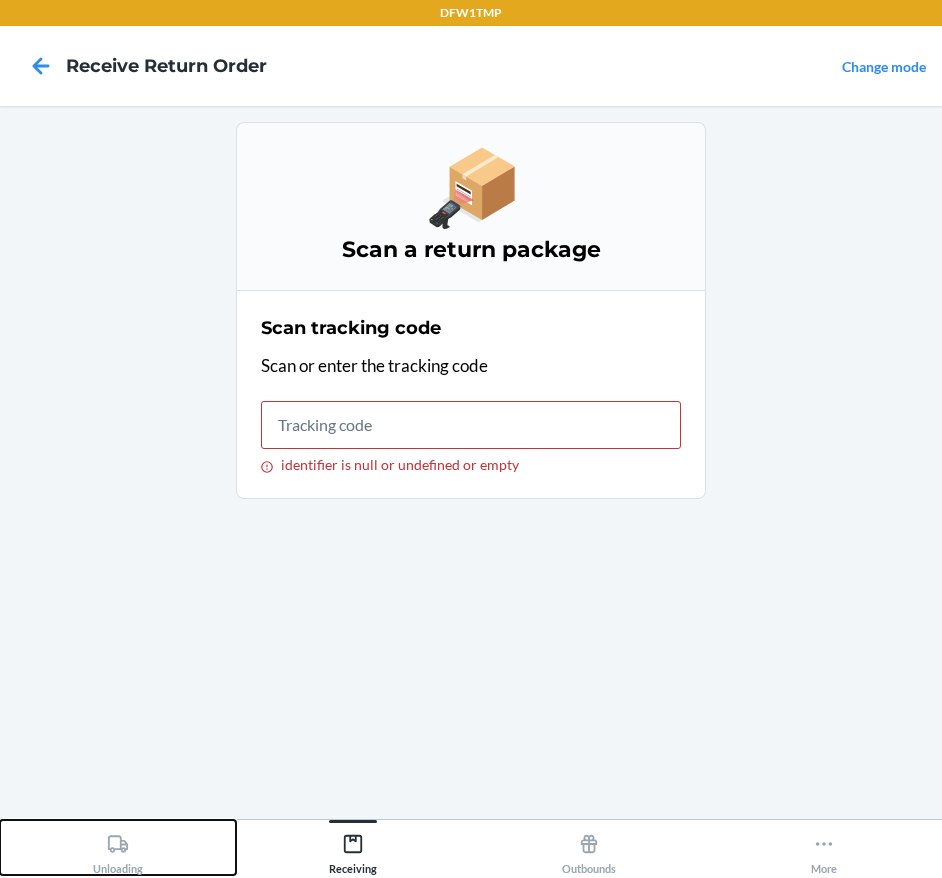 click on "Unloading" at bounding box center (118, 847) 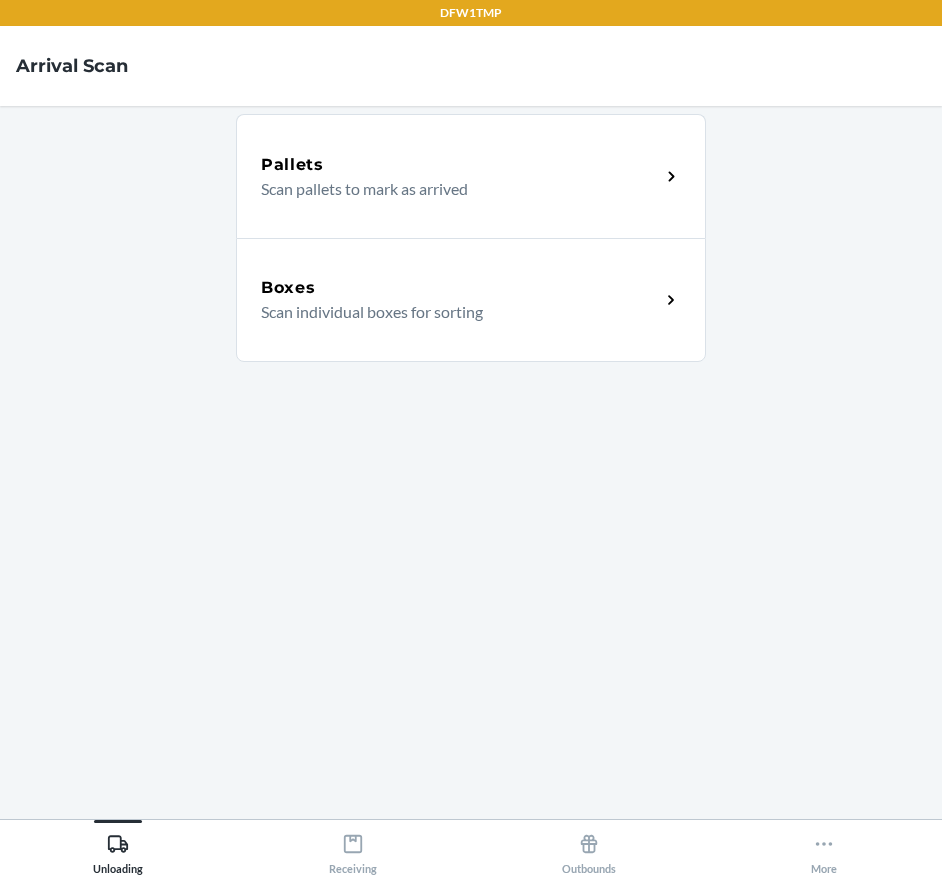 click on "Scan individual boxes for sorting" at bounding box center (452, 312) 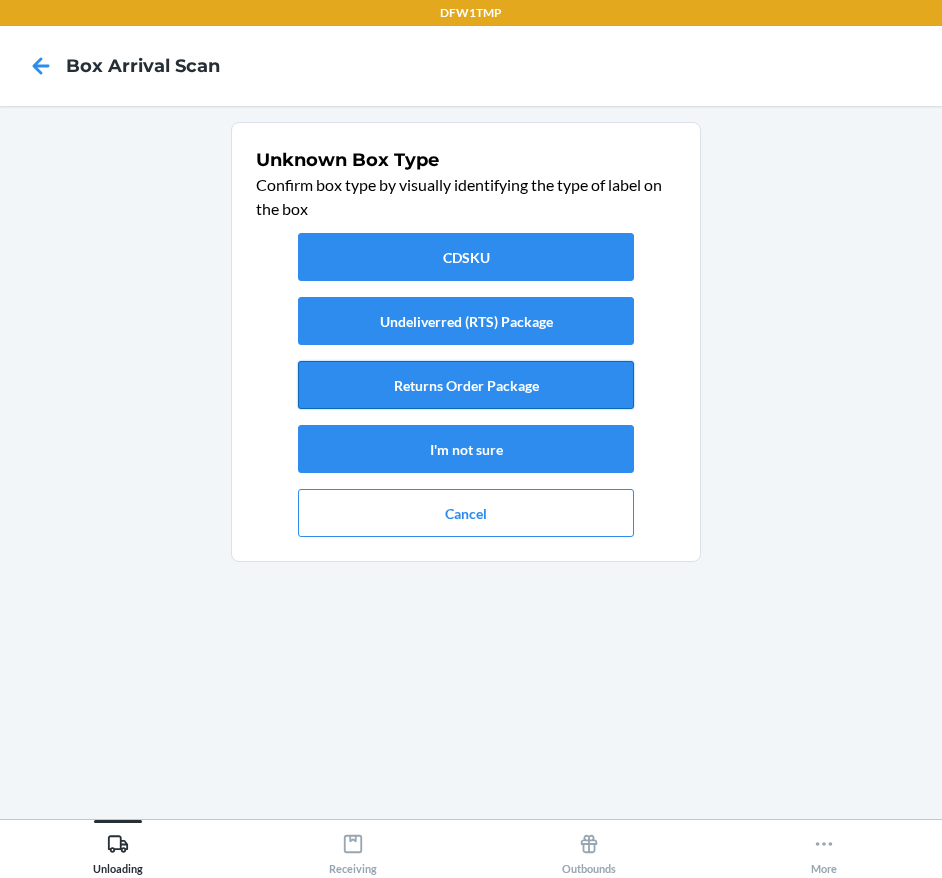 click on "Returns Order Package" at bounding box center [466, 385] 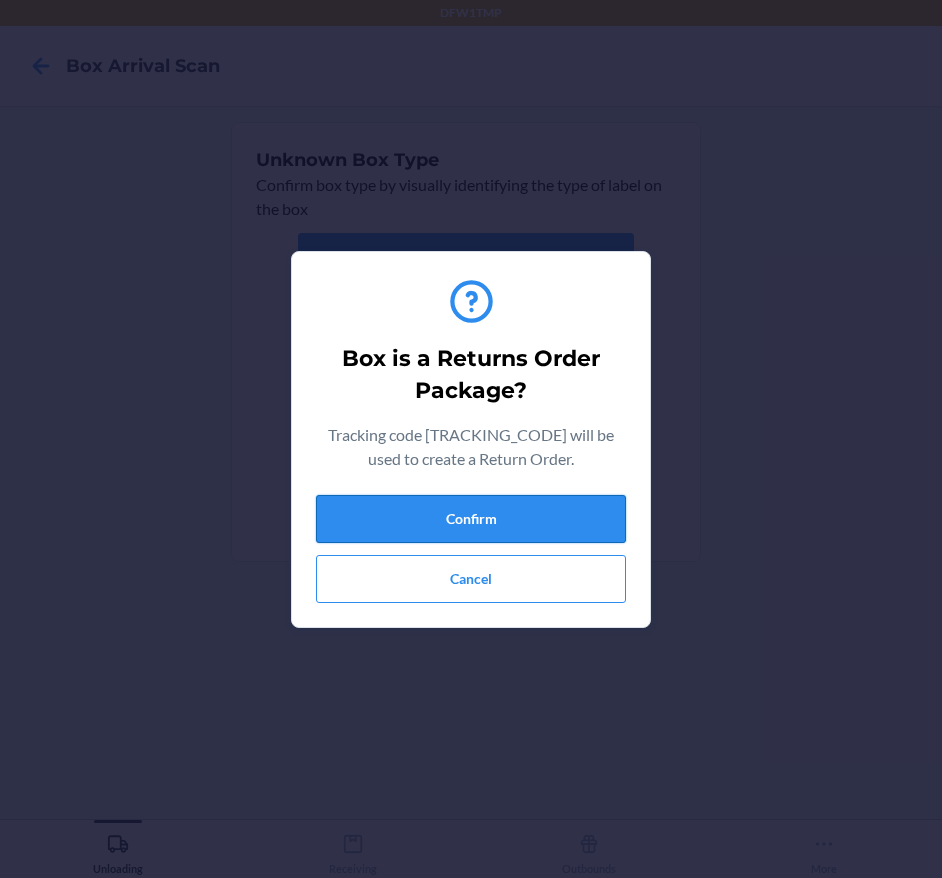 click on "Confirm" at bounding box center [471, 519] 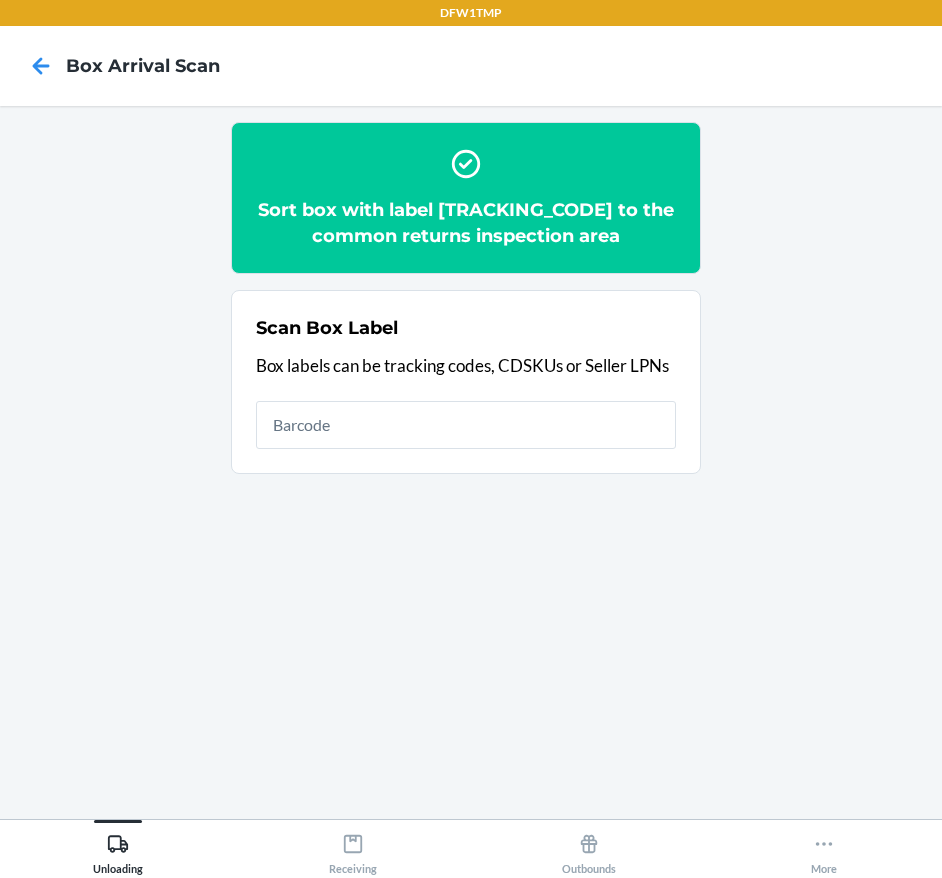 click on "Unloading Receiving Outbounds More" at bounding box center [471, 848] 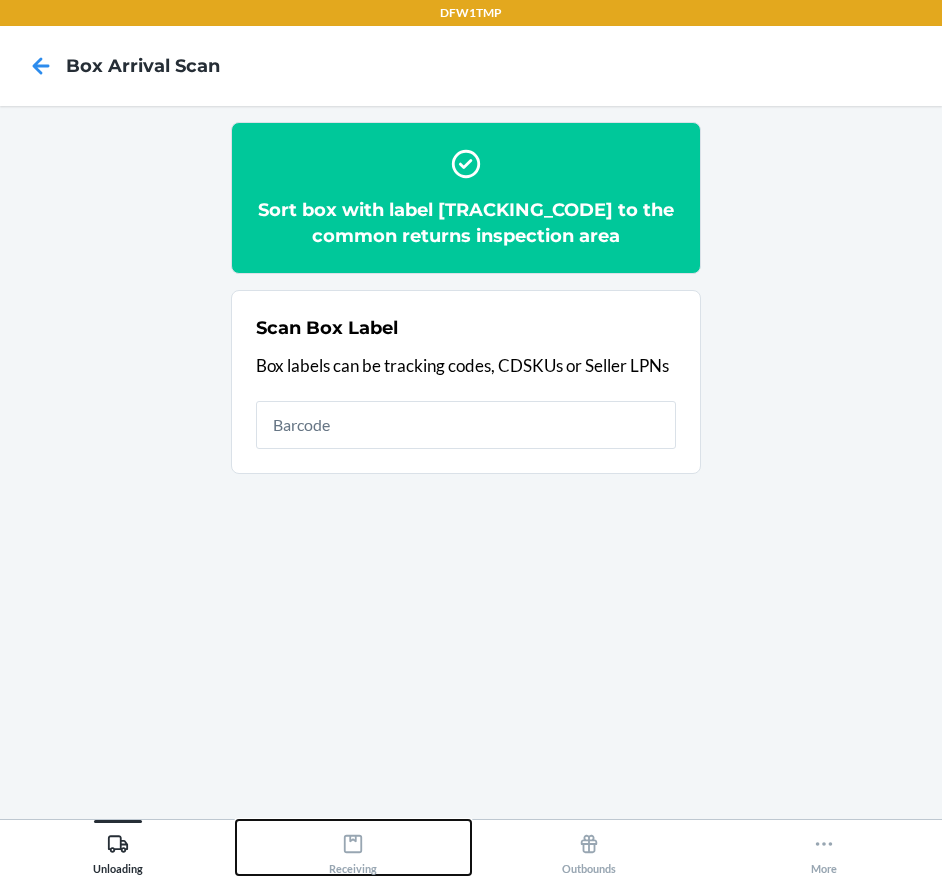 click 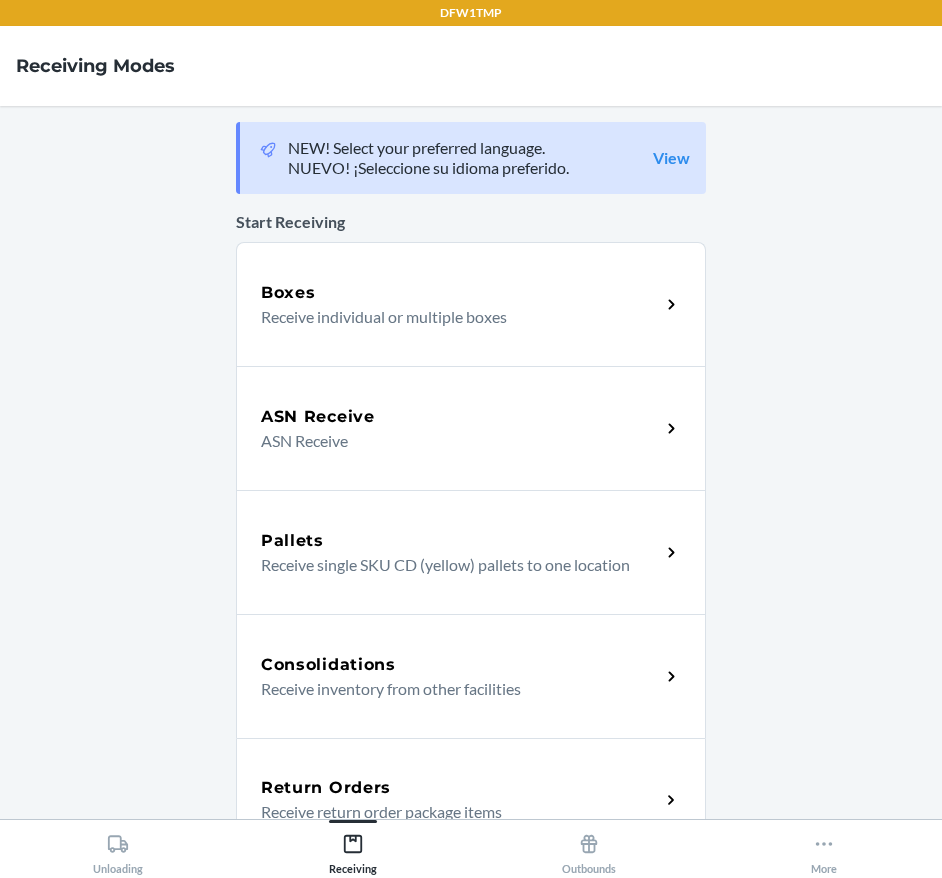 click on "Return Orders Receive return order package items" at bounding box center [471, 800] 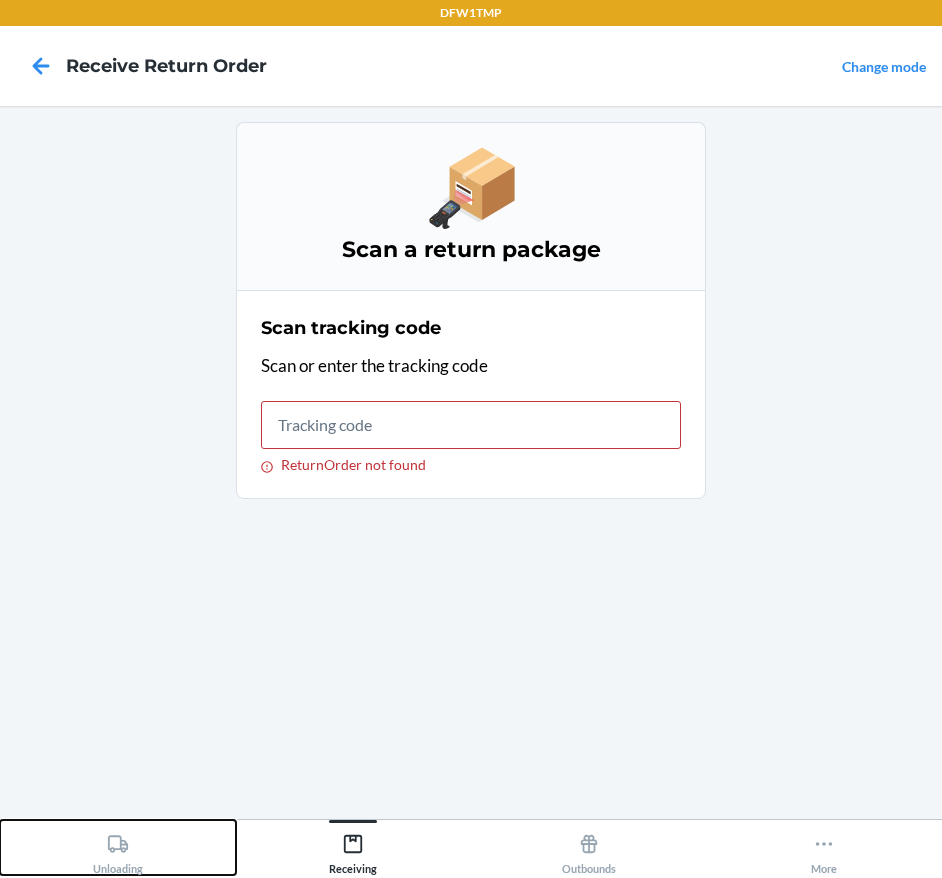 click on "Unloading" at bounding box center (118, 850) 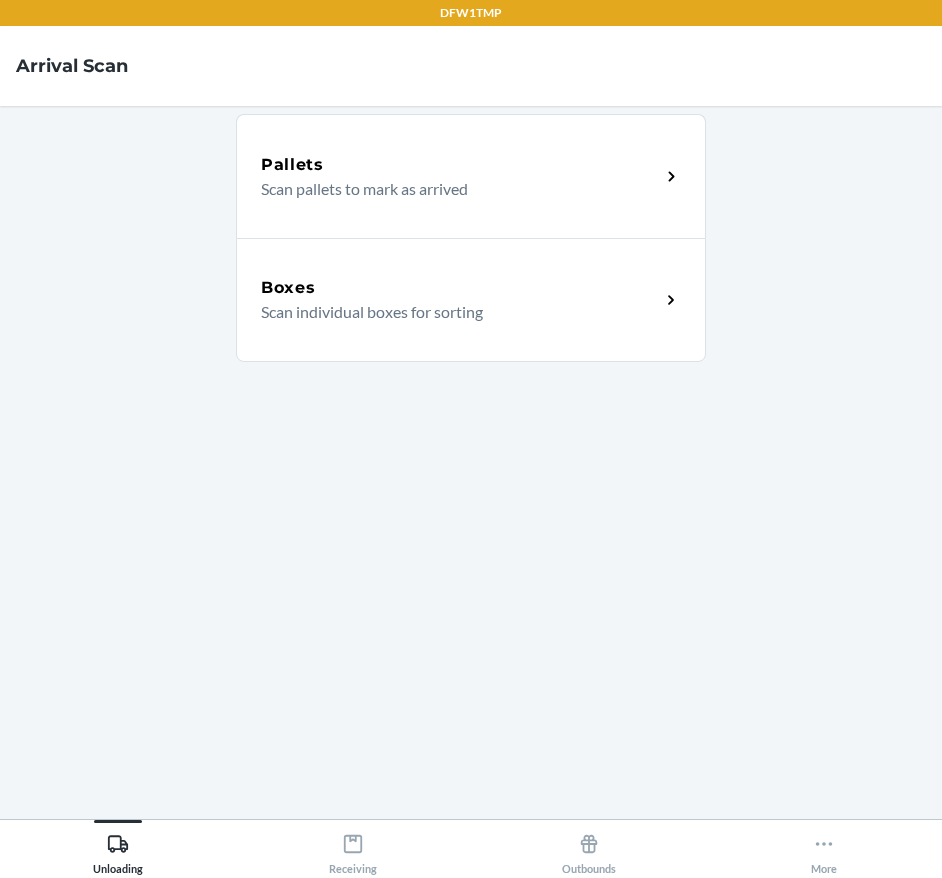 click on "Boxes Scan individual boxes for sorting" at bounding box center [471, 300] 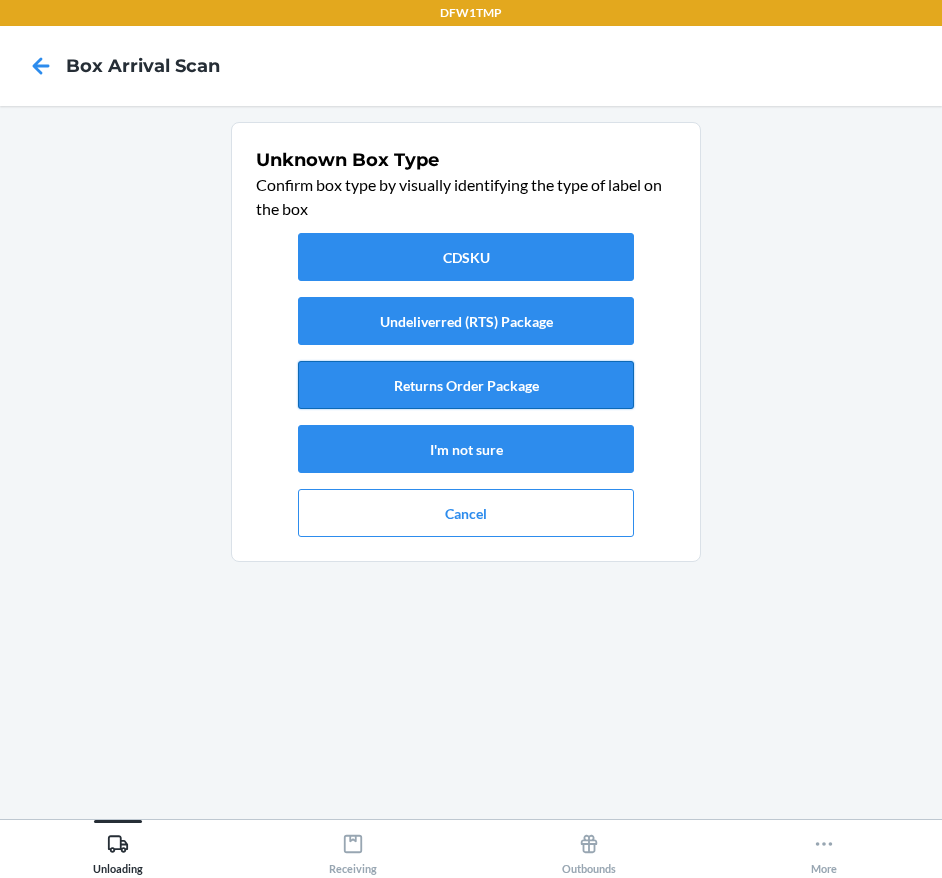 click on "Returns Order Package" at bounding box center (466, 385) 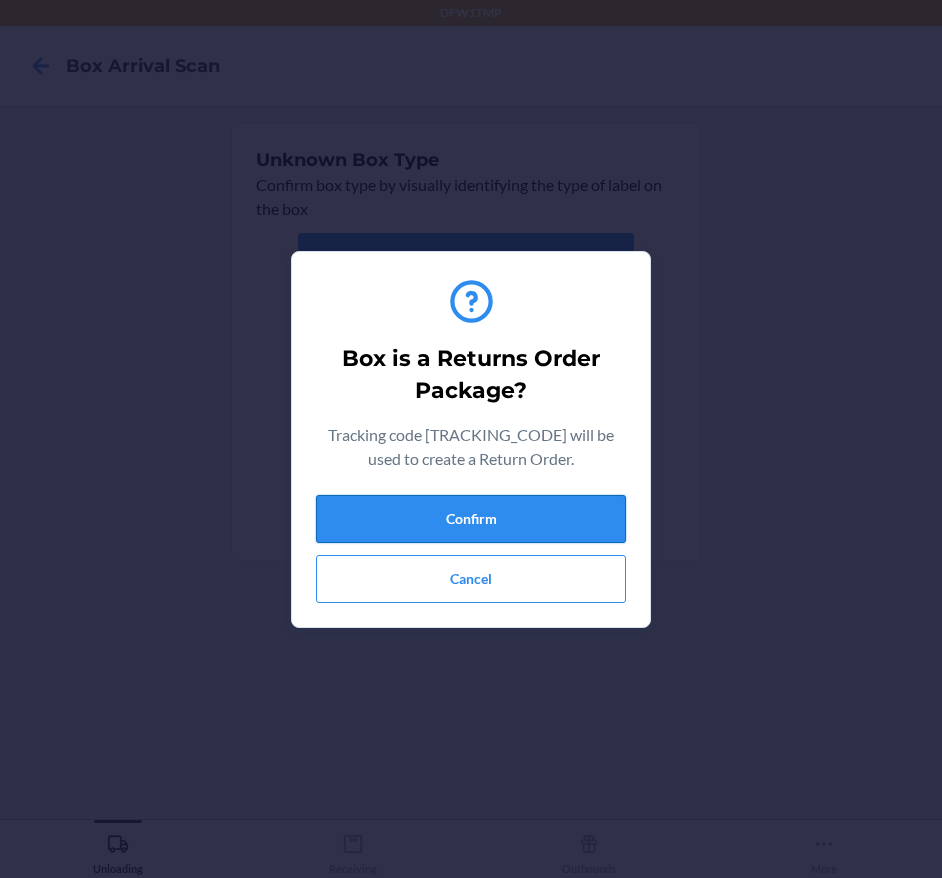 click on "Confirm" at bounding box center [471, 519] 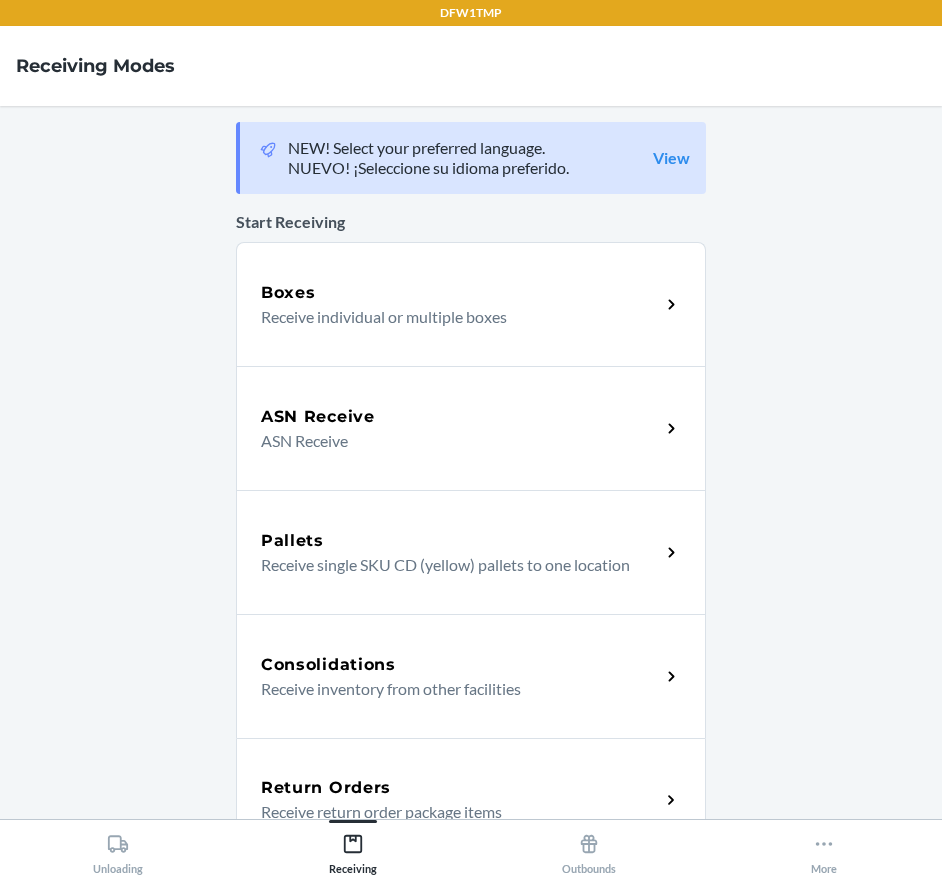 click on "Return Orders" at bounding box center [326, 788] 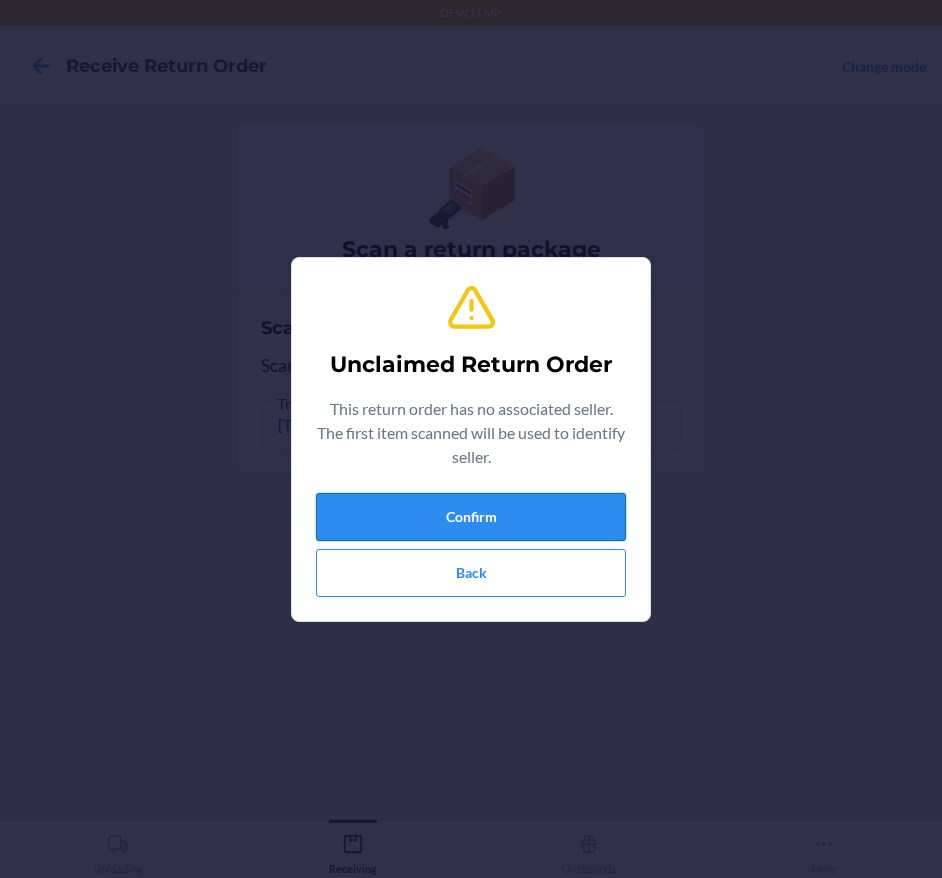 click on "Confirm" at bounding box center [471, 517] 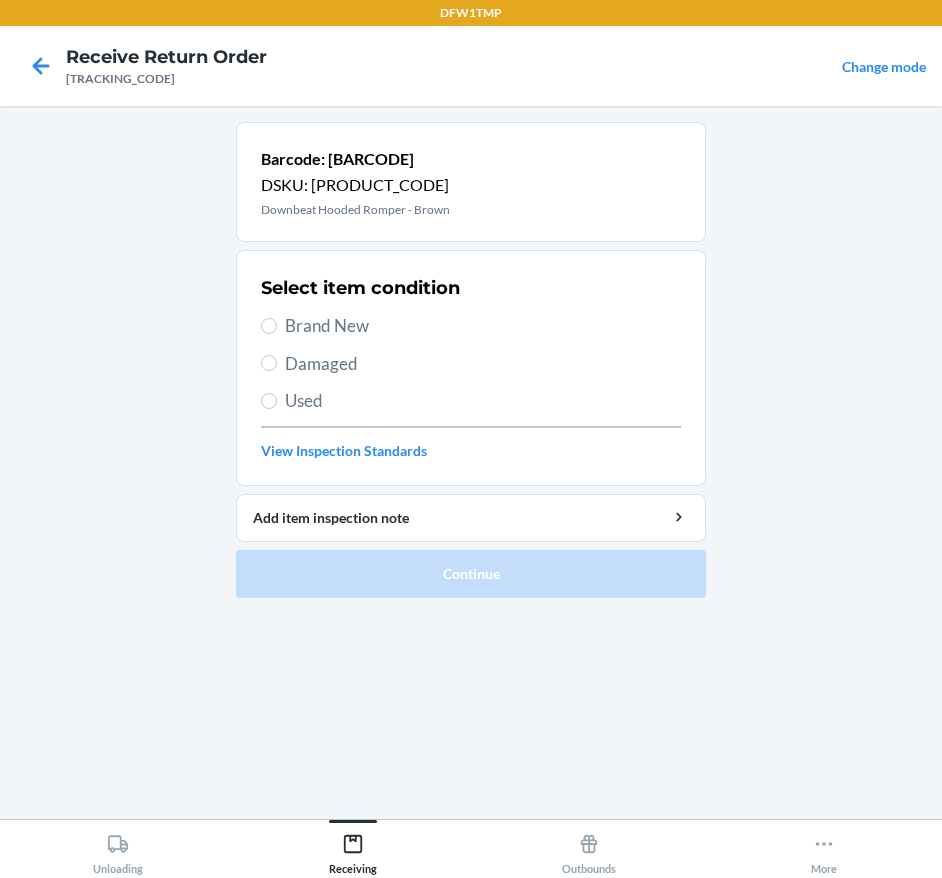 click on "Brand New" at bounding box center [483, 326] 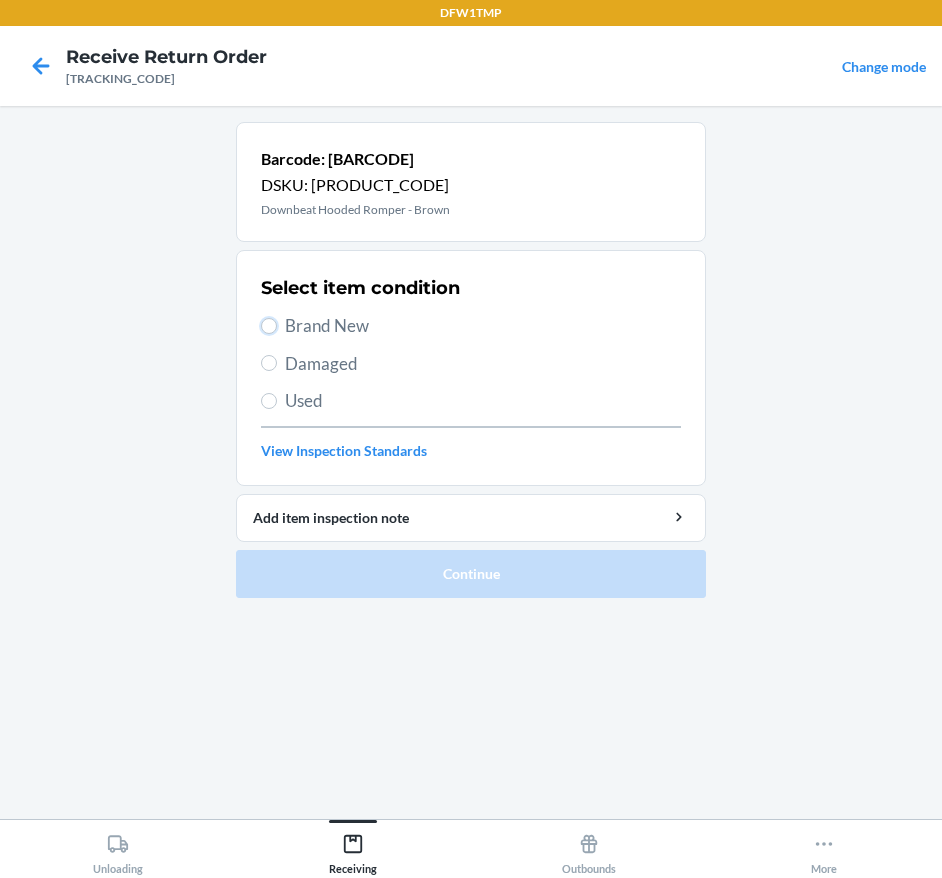 click on "Brand New" at bounding box center [269, 326] 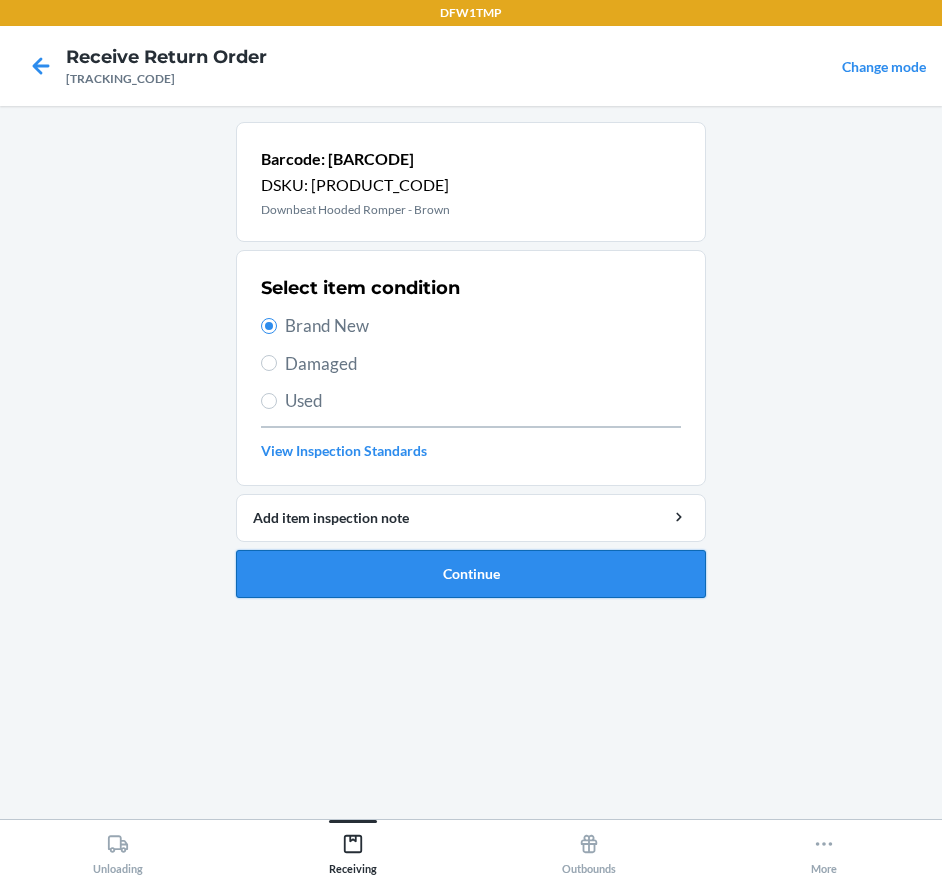 click on "Continue" at bounding box center [471, 574] 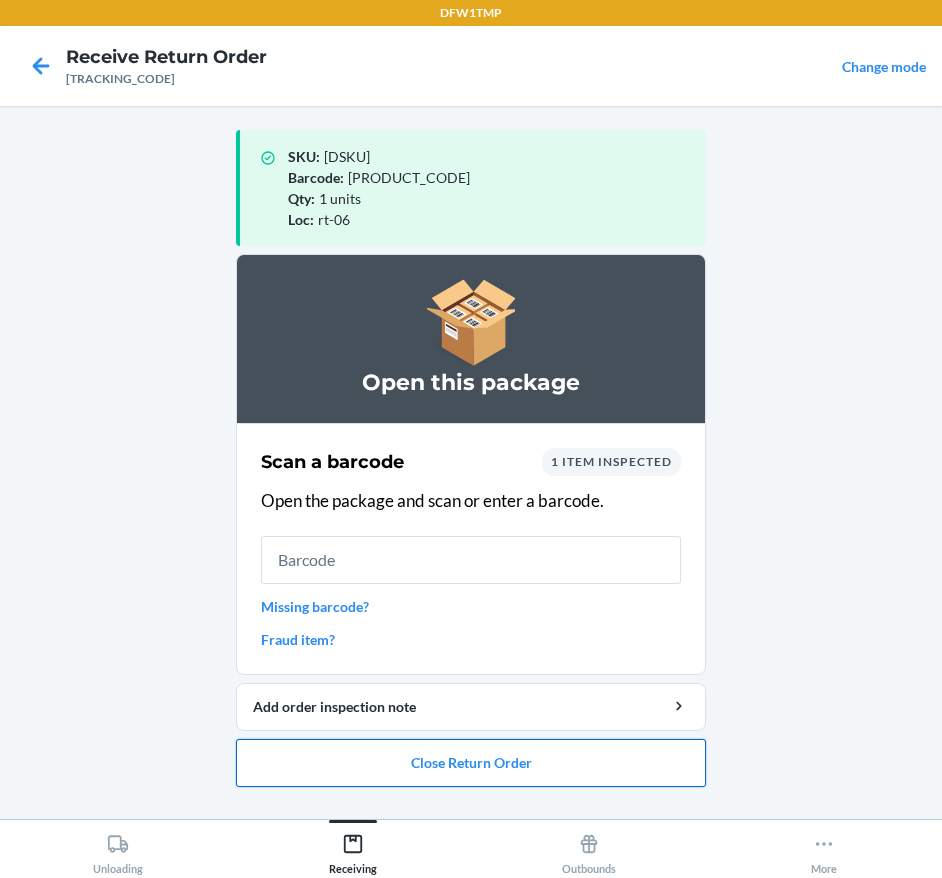 click on "Close Return Order" at bounding box center [471, 763] 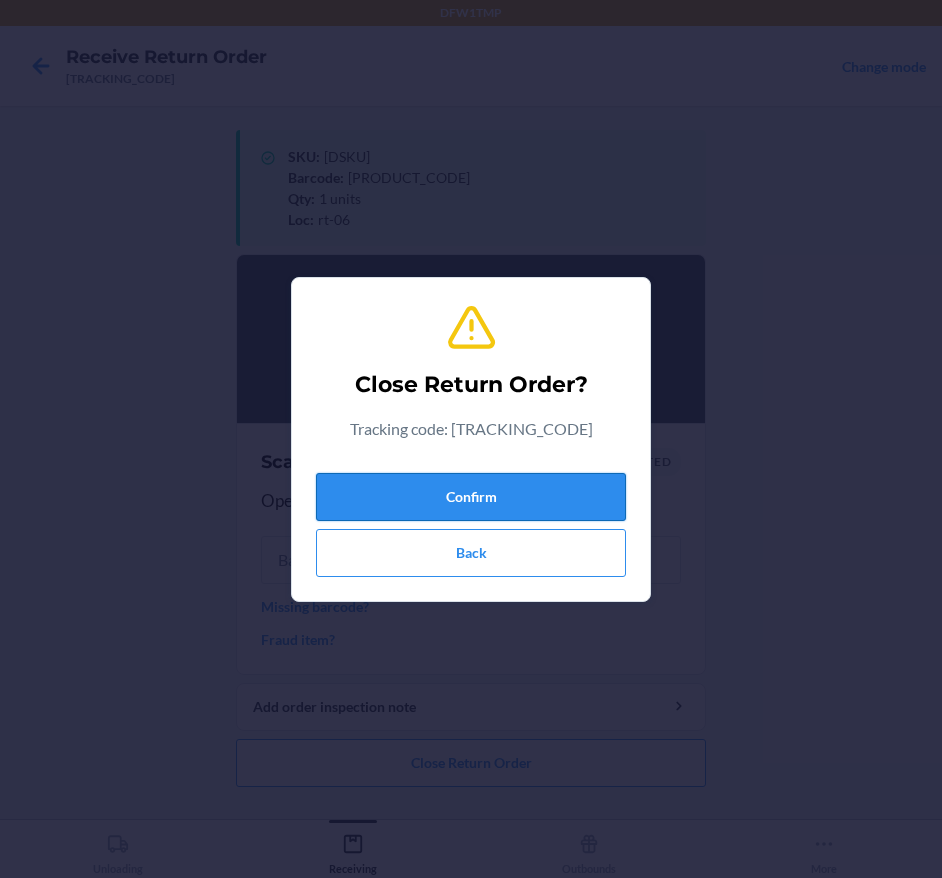 click on "Confirm" at bounding box center [471, 497] 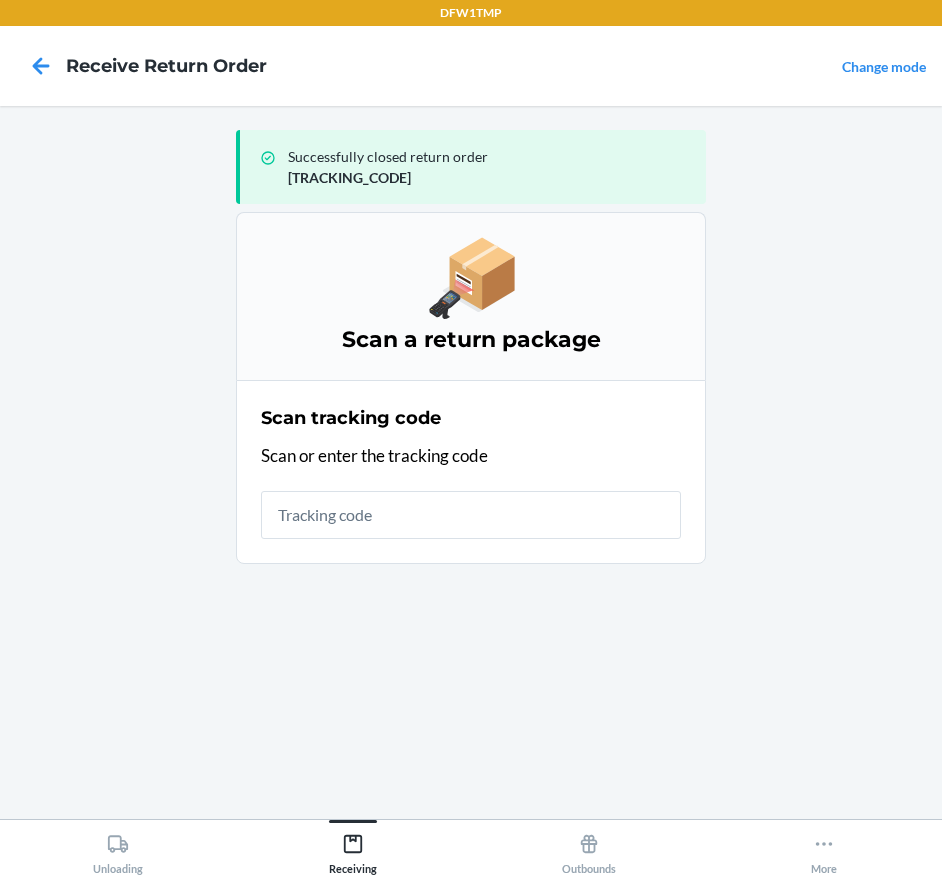 click on "Successfully closed return order [TRACKING]   Scan a return package Scan tracking code Scan or enter the tracking code" at bounding box center [471, 462] 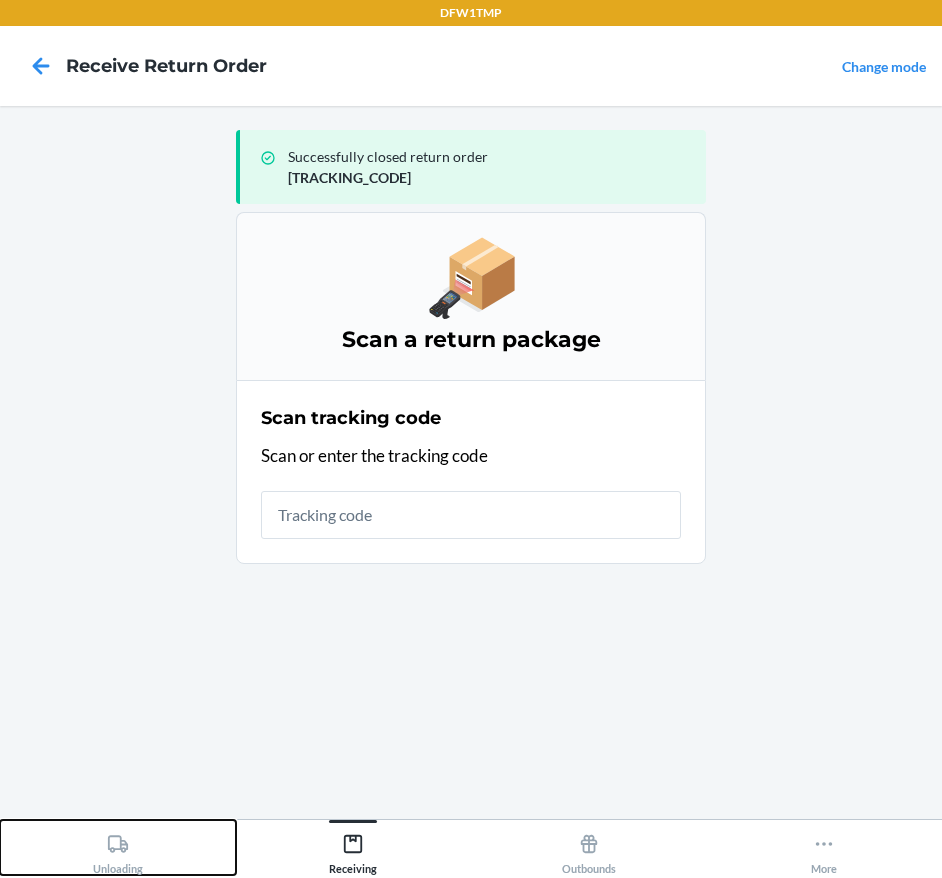click on "Unloading" at bounding box center [118, 847] 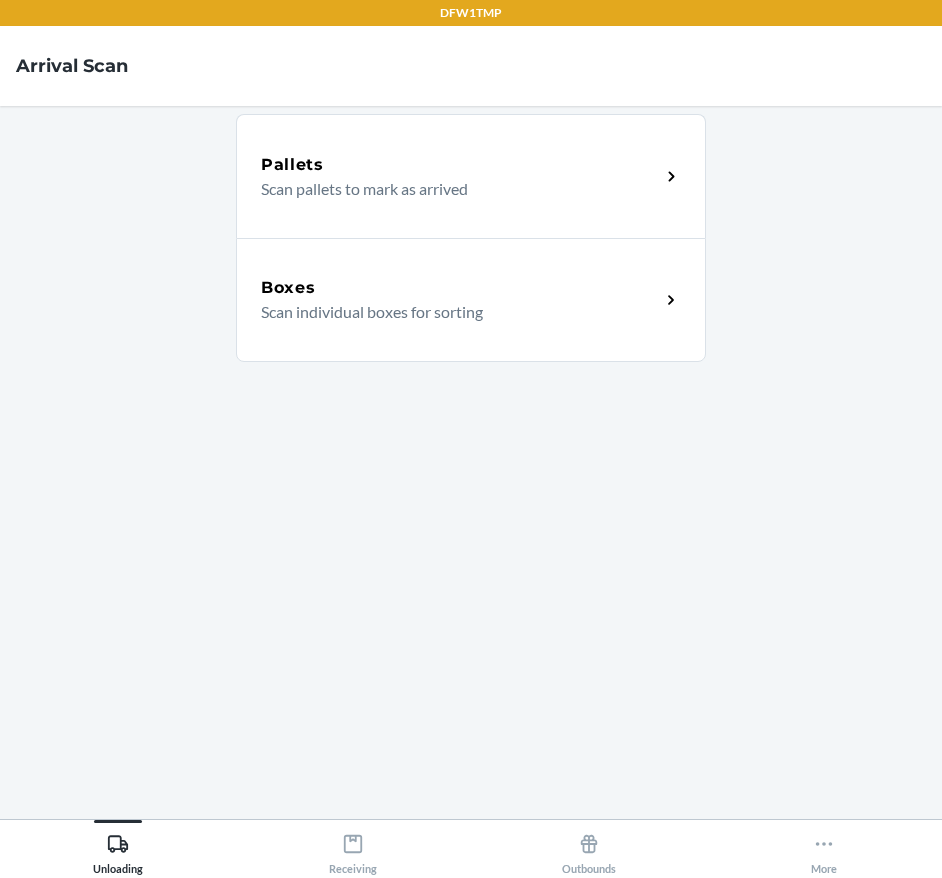 click on "Boxes Scan individual boxes for sorting" at bounding box center [471, 300] 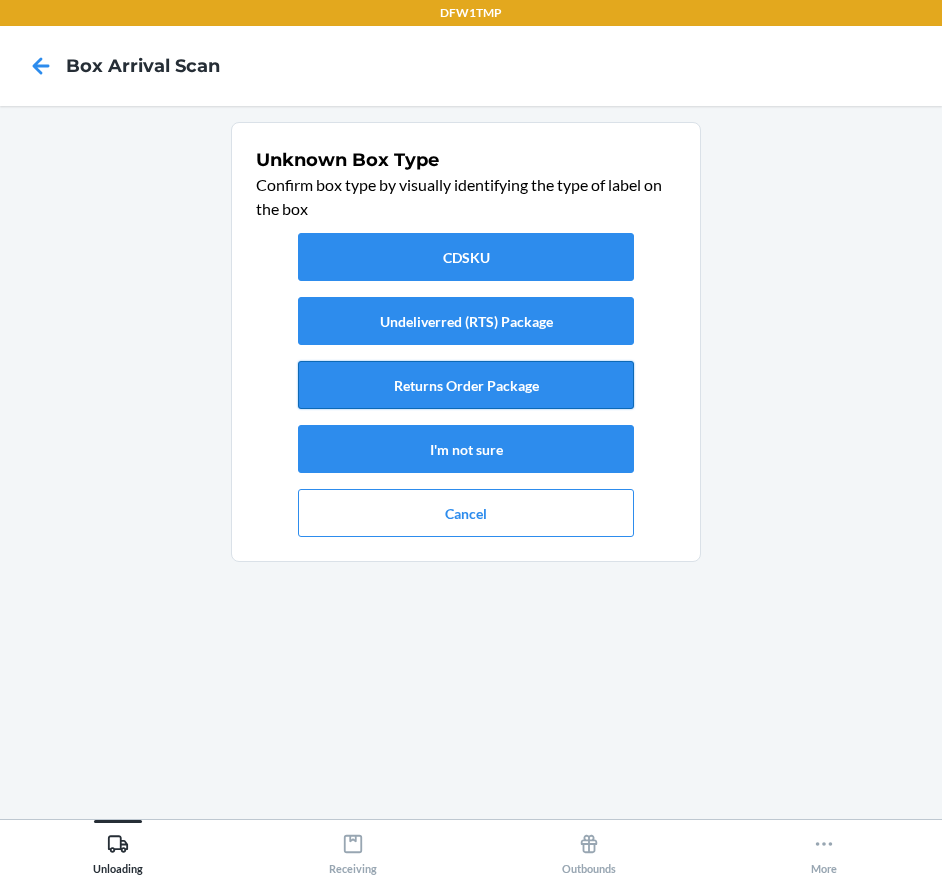 click on "Returns Order Package" at bounding box center [466, 385] 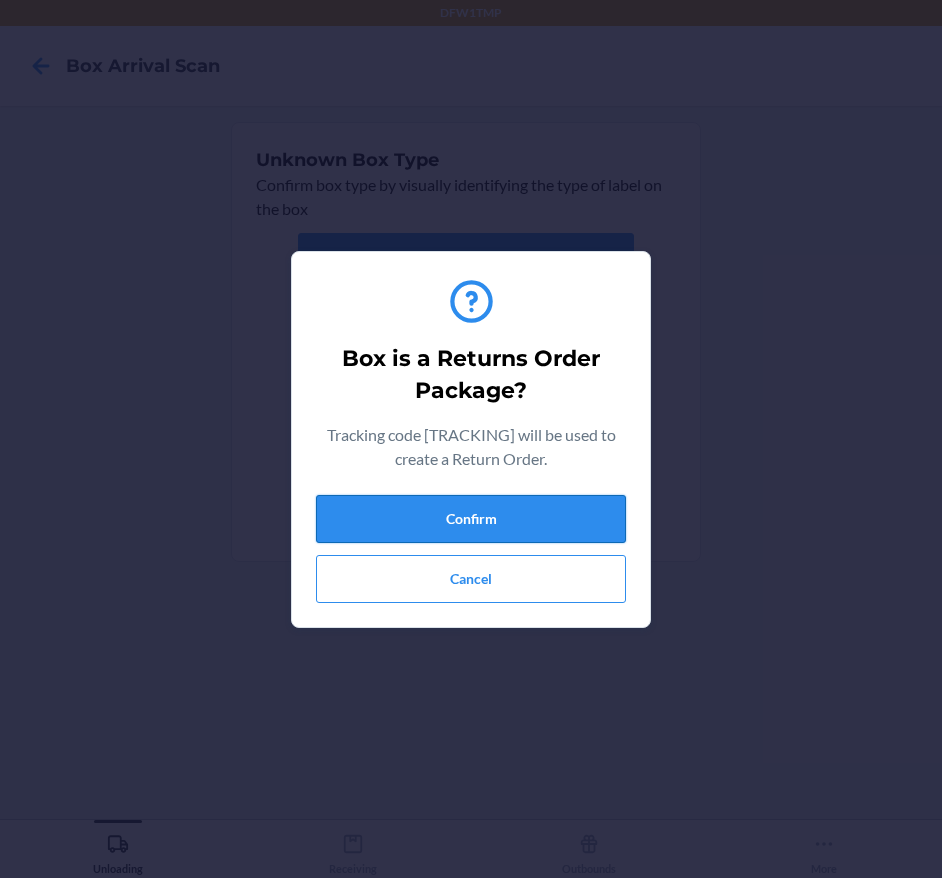 click on "Confirm" at bounding box center (471, 519) 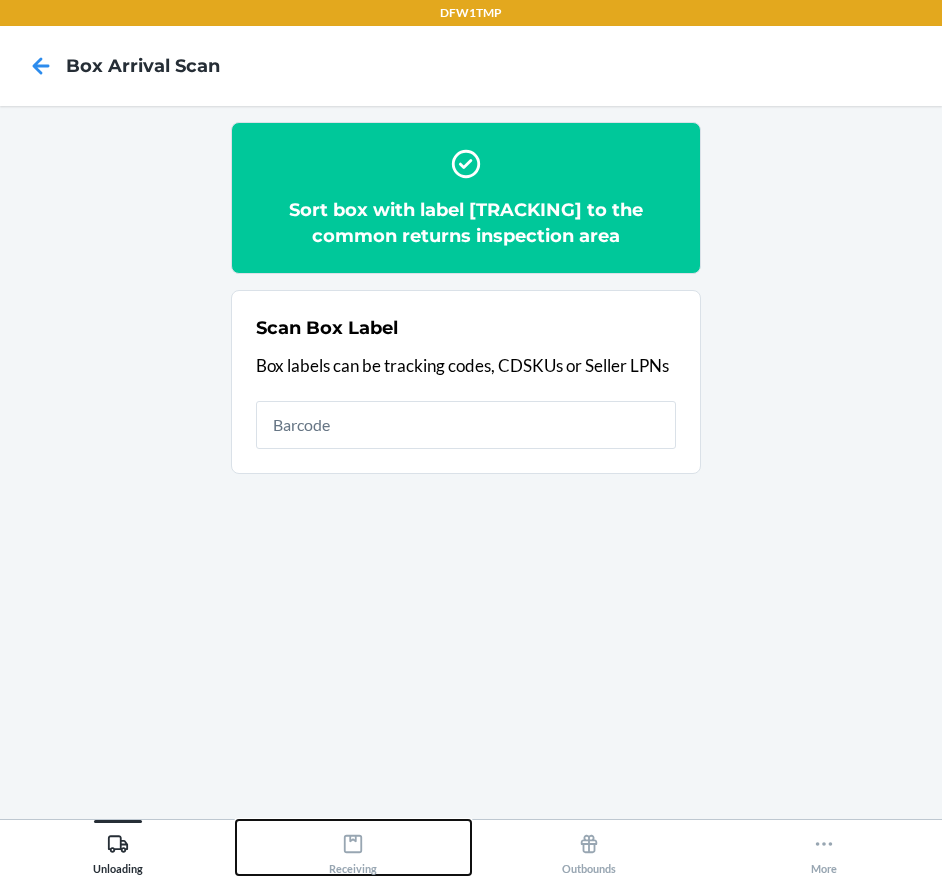 click on "Receiving" at bounding box center (353, 850) 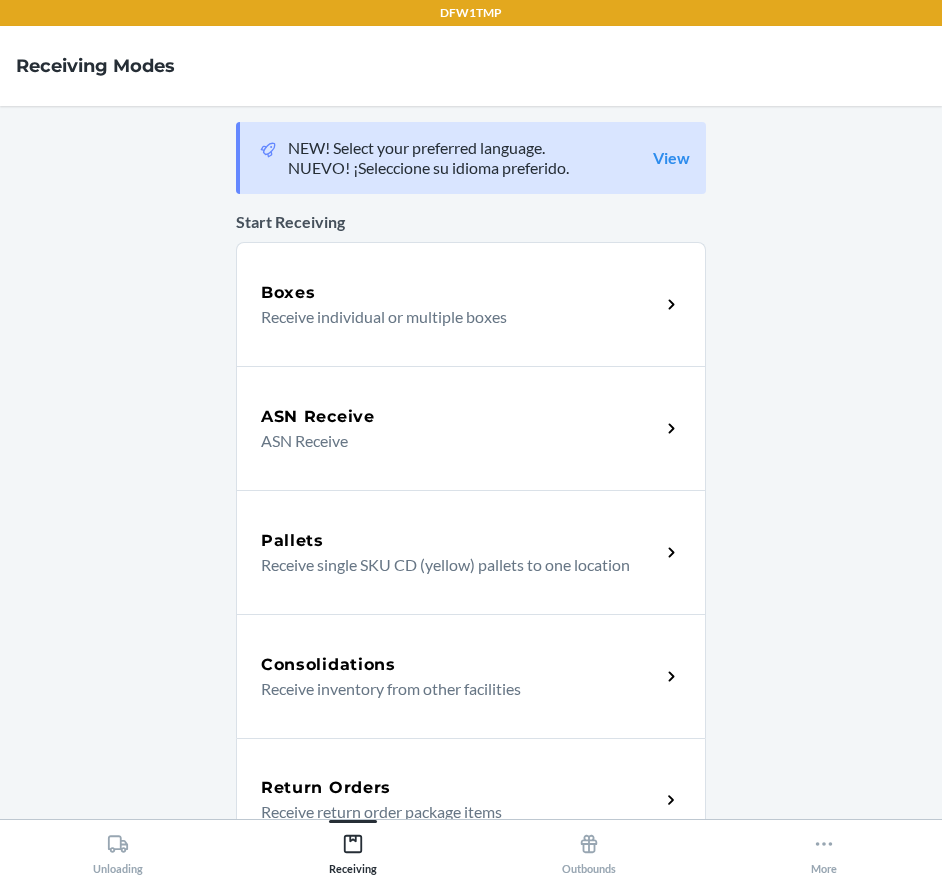 click on "Return Orders Receive return order package items" at bounding box center (471, 800) 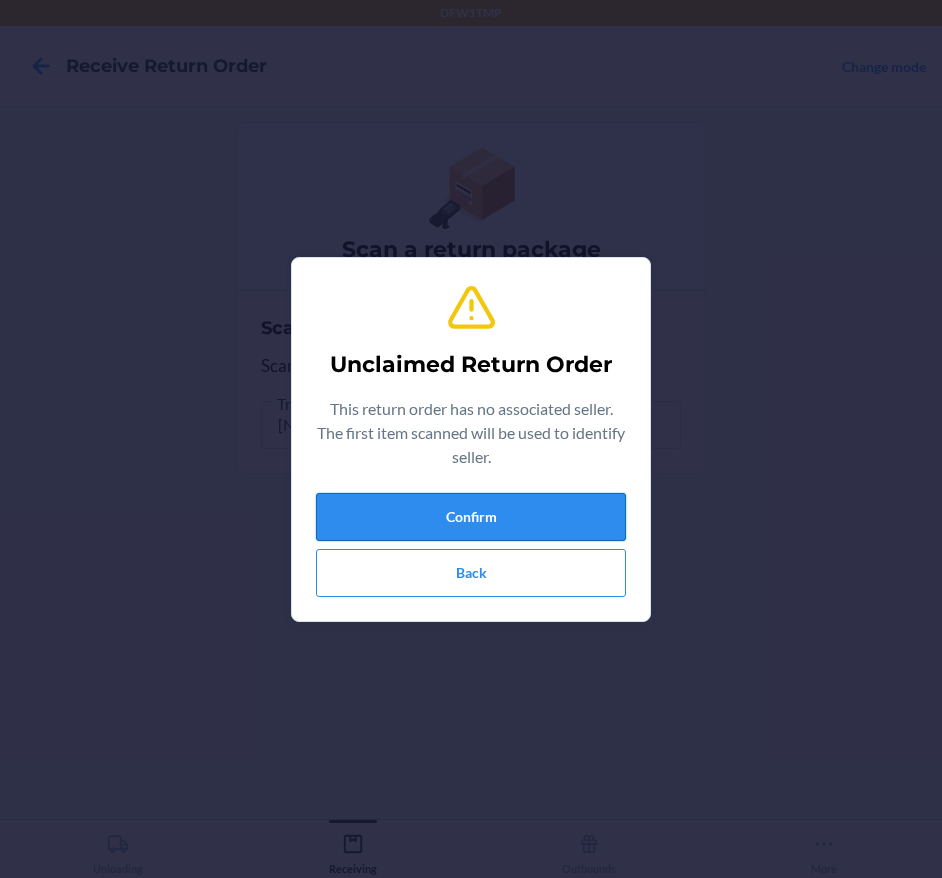 click on "Confirm" at bounding box center [471, 517] 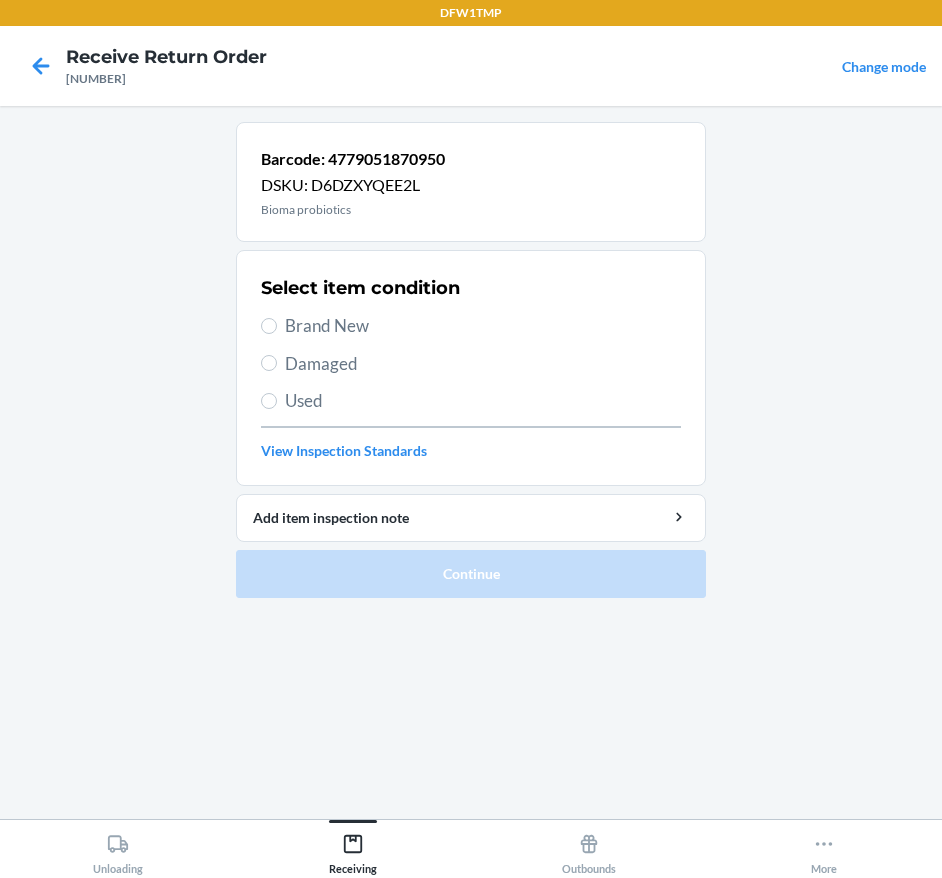 click on "Select item condition Brand New Damaged Used View Inspection Standards" at bounding box center [471, 368] 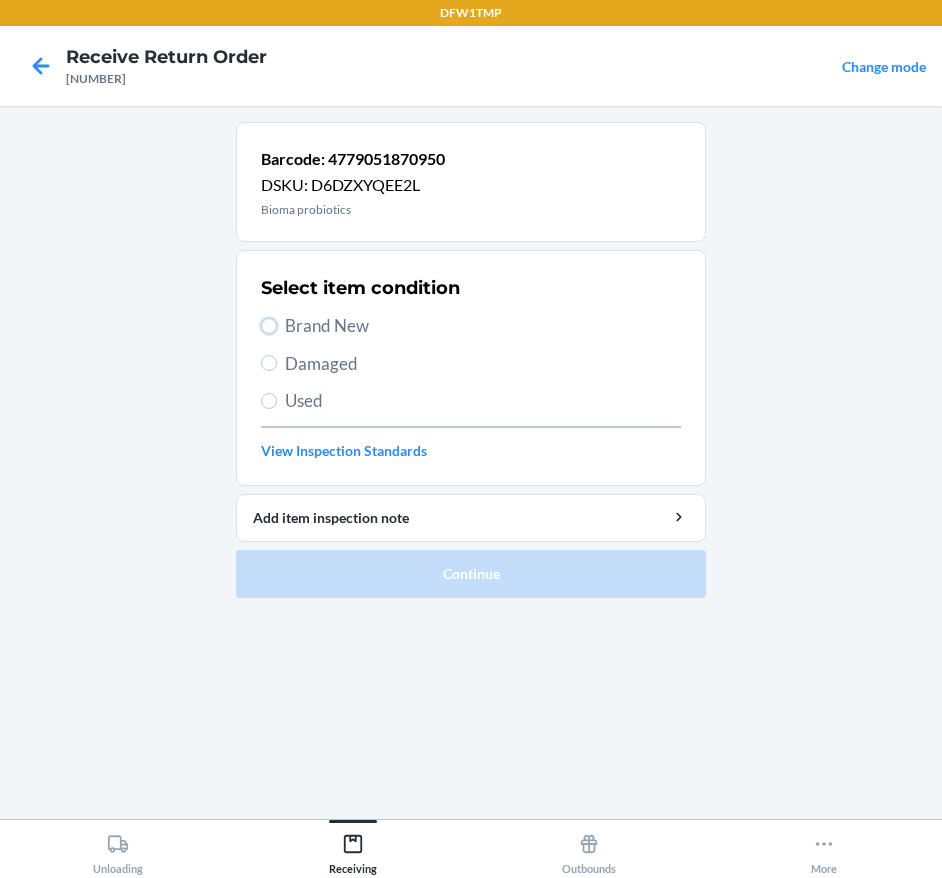 click on "Brand New" at bounding box center (269, 326) 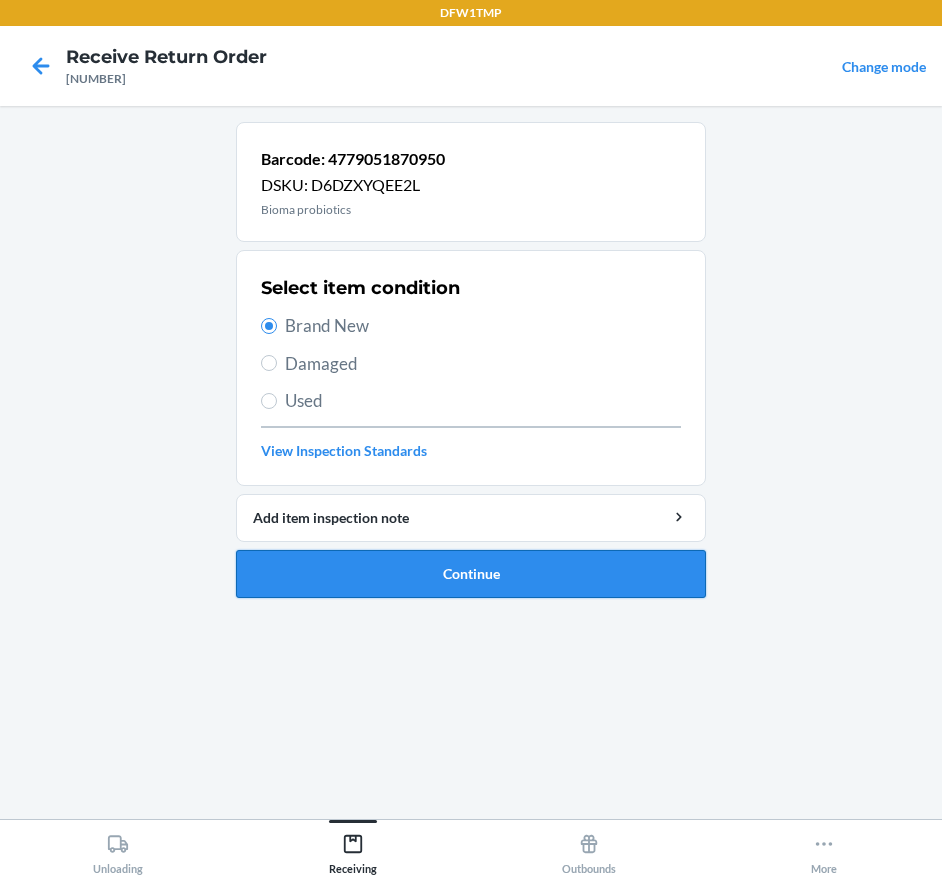 click on "Continue" at bounding box center (471, 574) 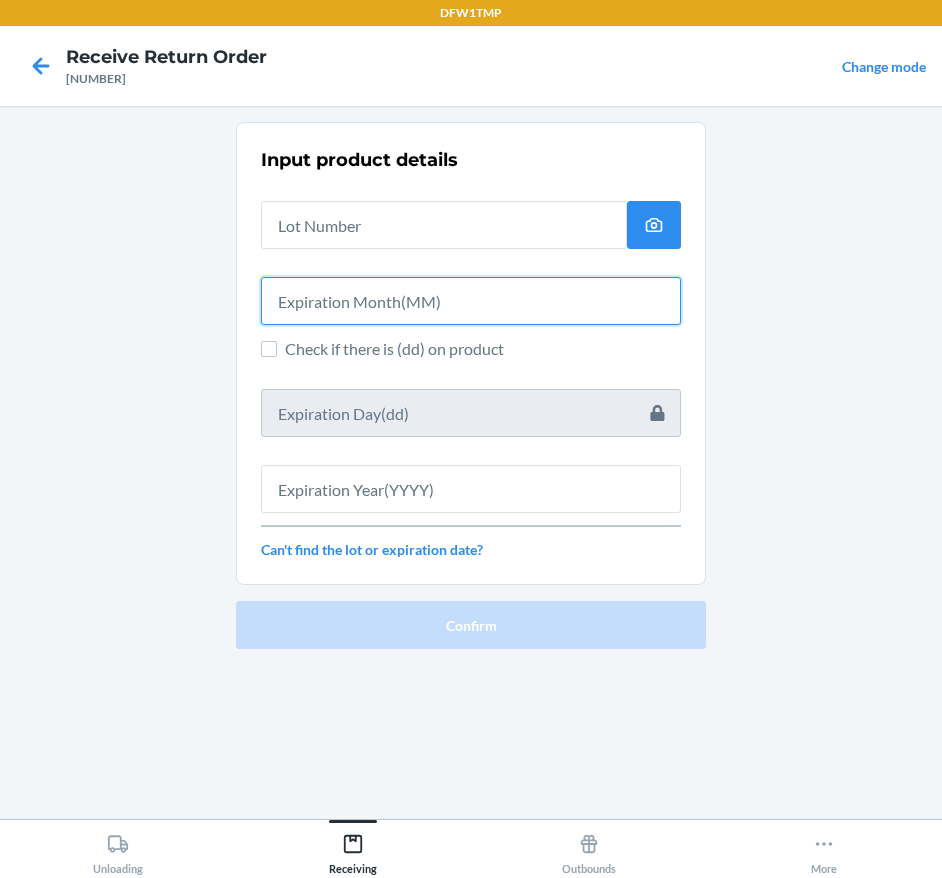 click at bounding box center [471, 301] 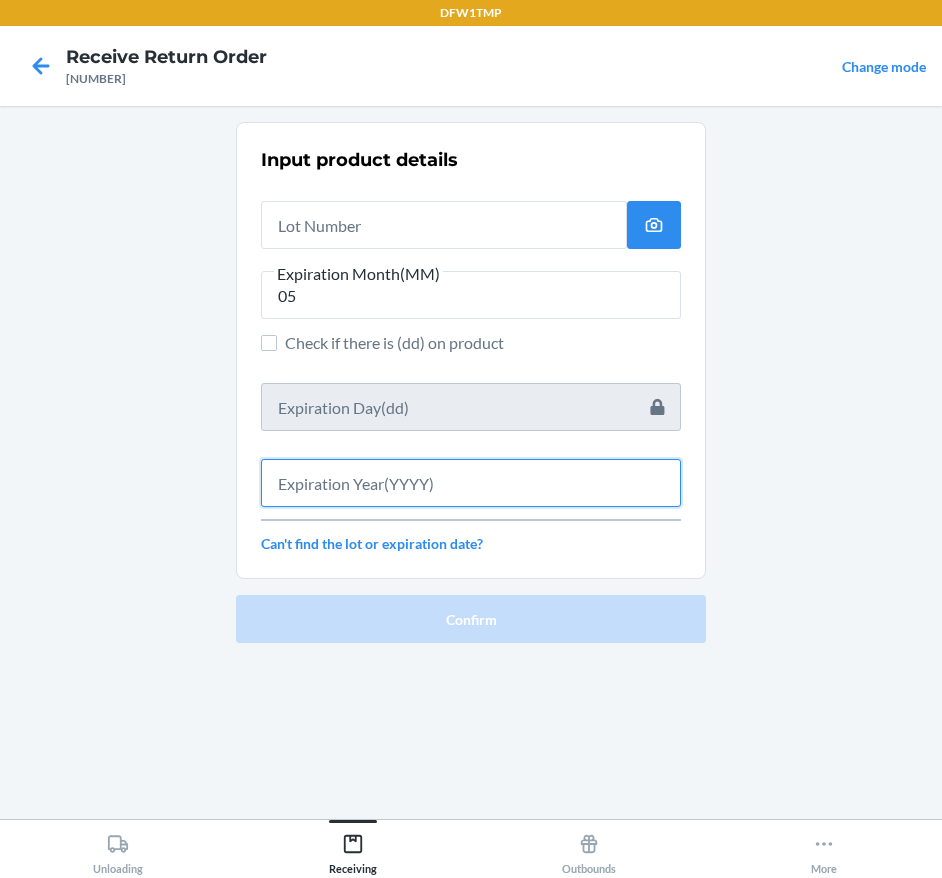 click at bounding box center (471, 483) 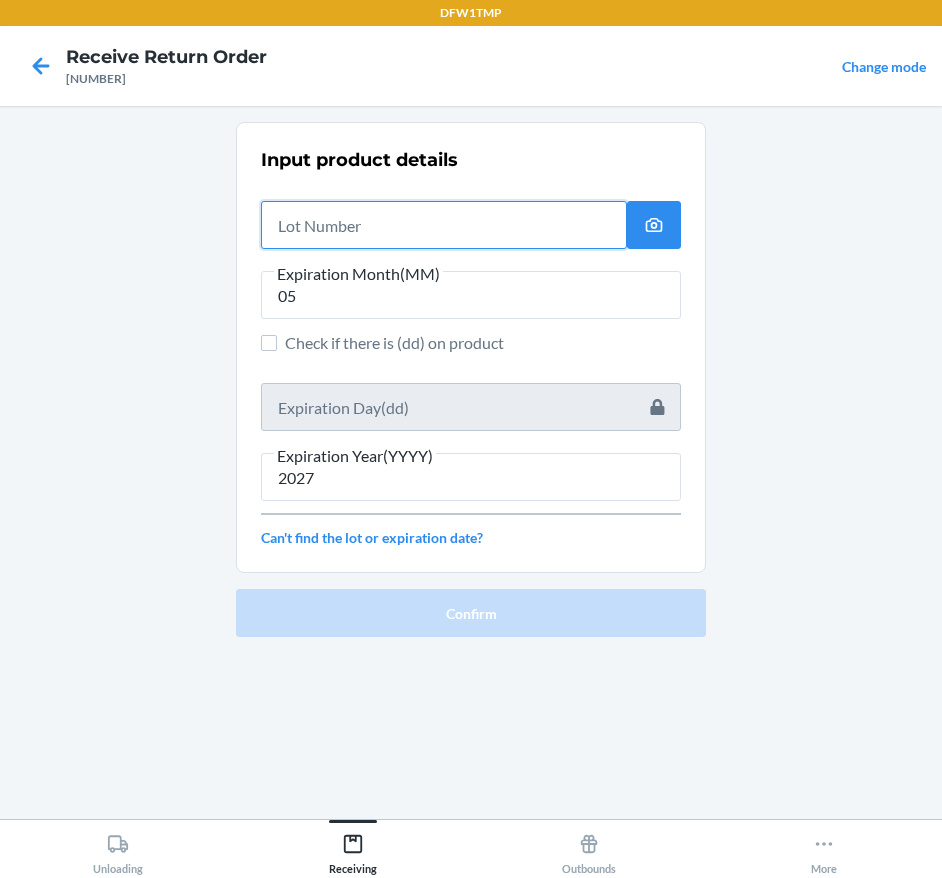 click at bounding box center [444, 225] 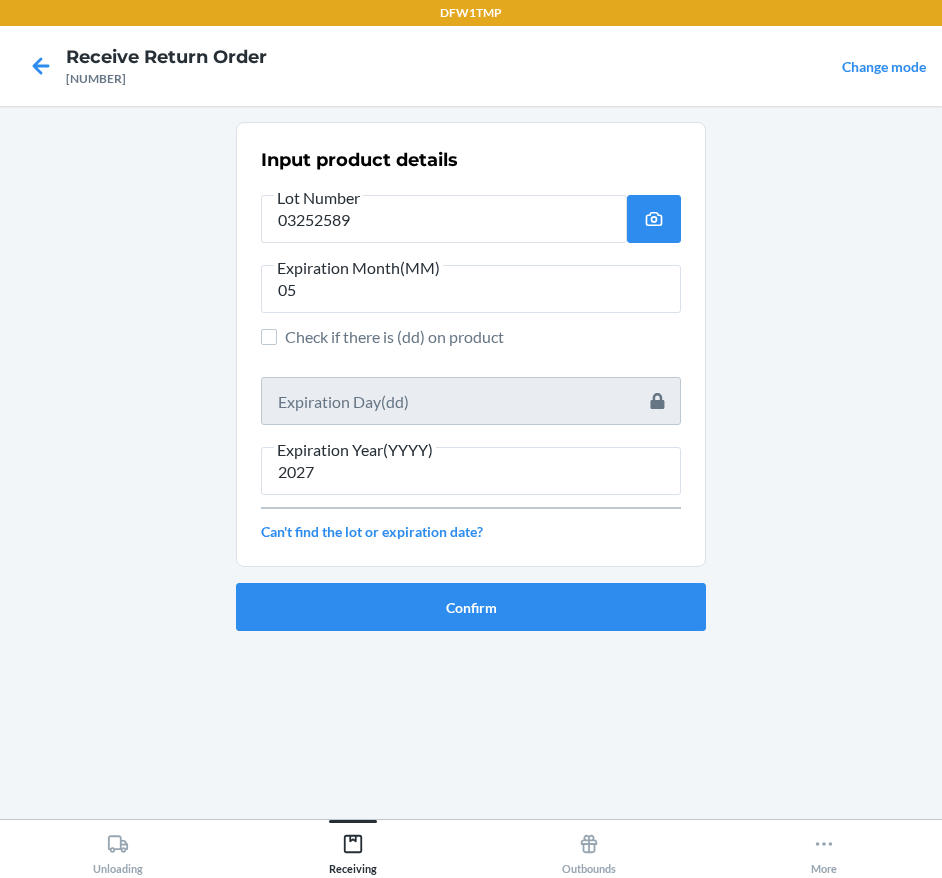 click on "Input product details Lot Number [LOT_NUMBER] Expiration Month(MM) 05 Check if there is (dd) on product Expiration Year(YYYY) 2027 Can't find the lot or expiration date? Confirm" at bounding box center [471, 384] 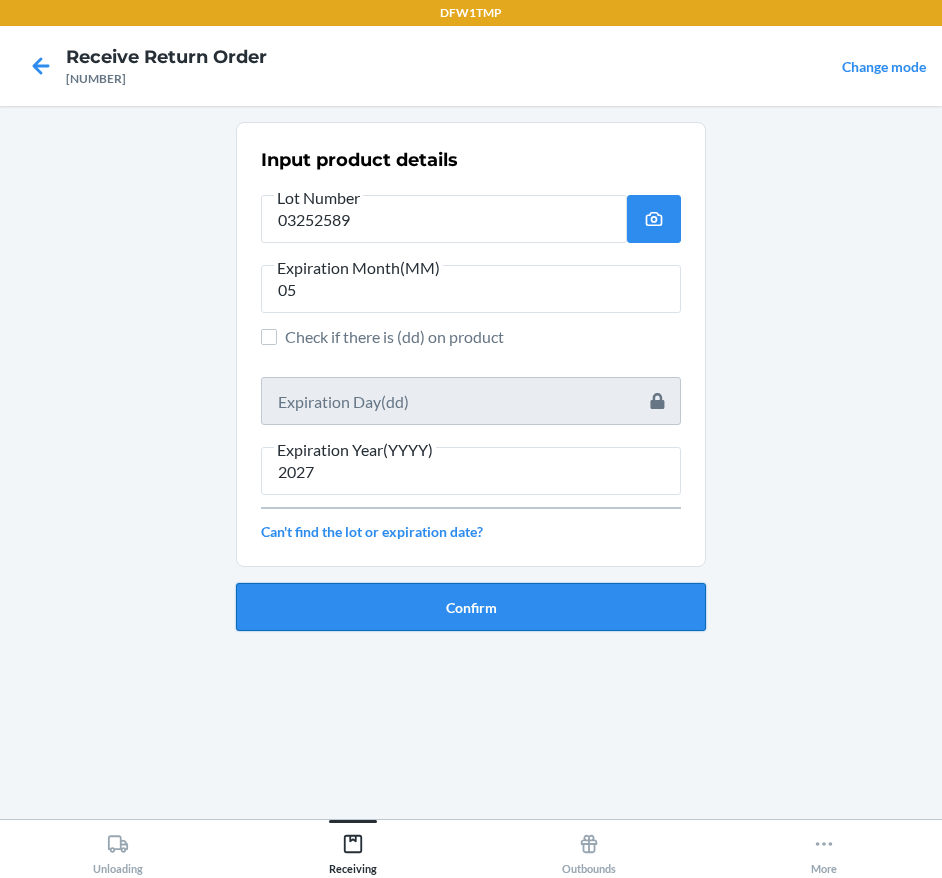 click on "Confirm" at bounding box center (471, 607) 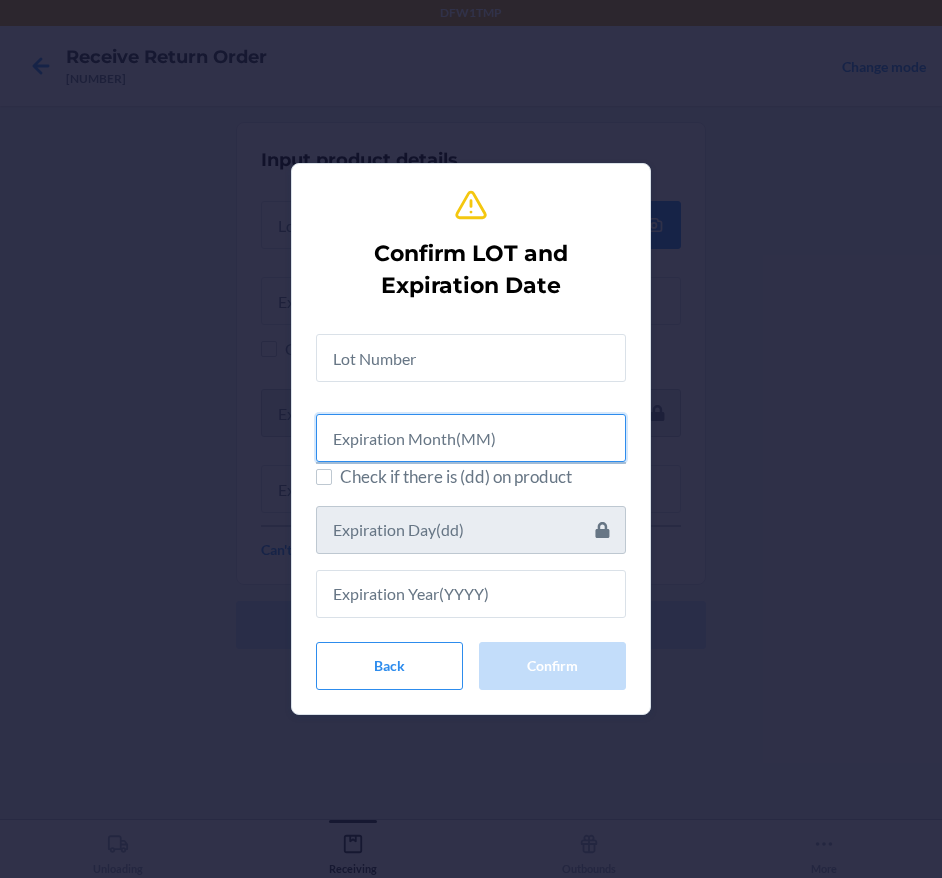 click at bounding box center (471, 438) 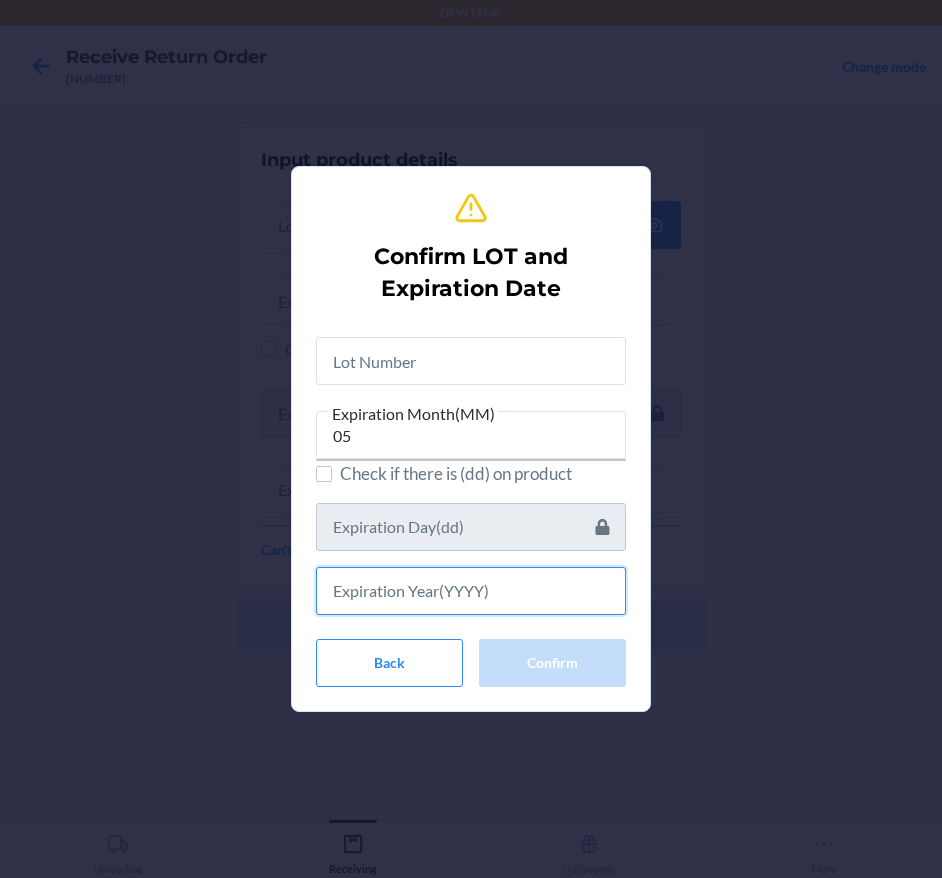 click at bounding box center (471, 591) 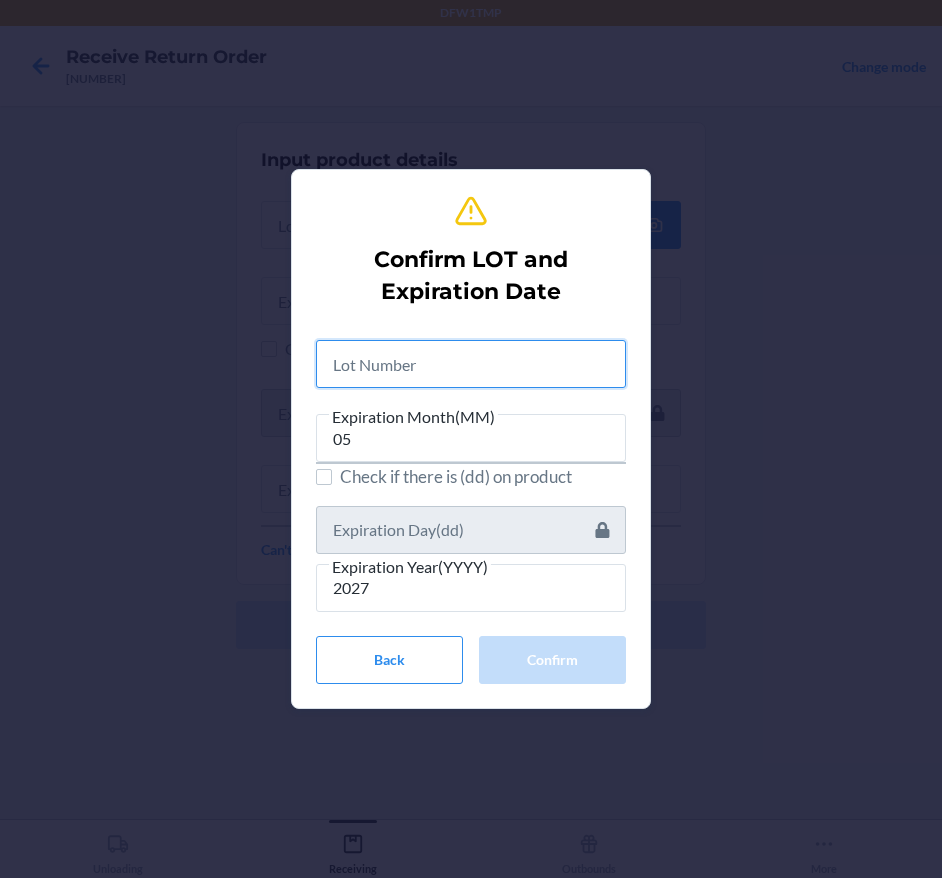 click at bounding box center [471, 364] 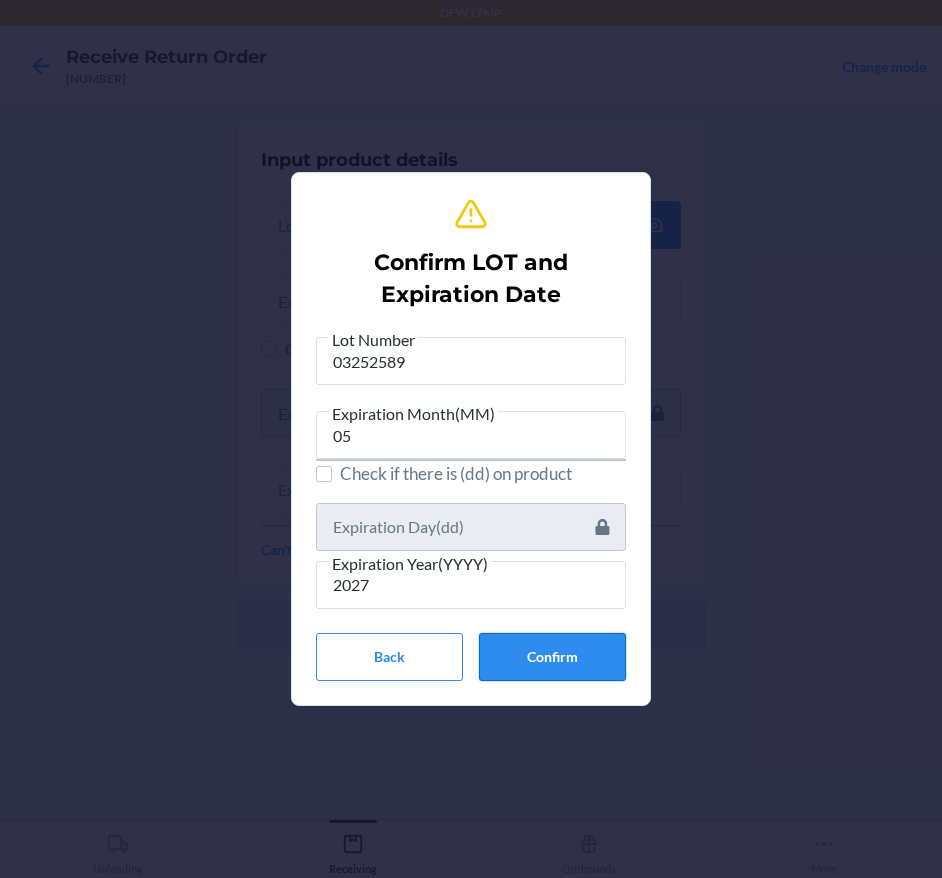 click on "Confirm" at bounding box center [552, 657] 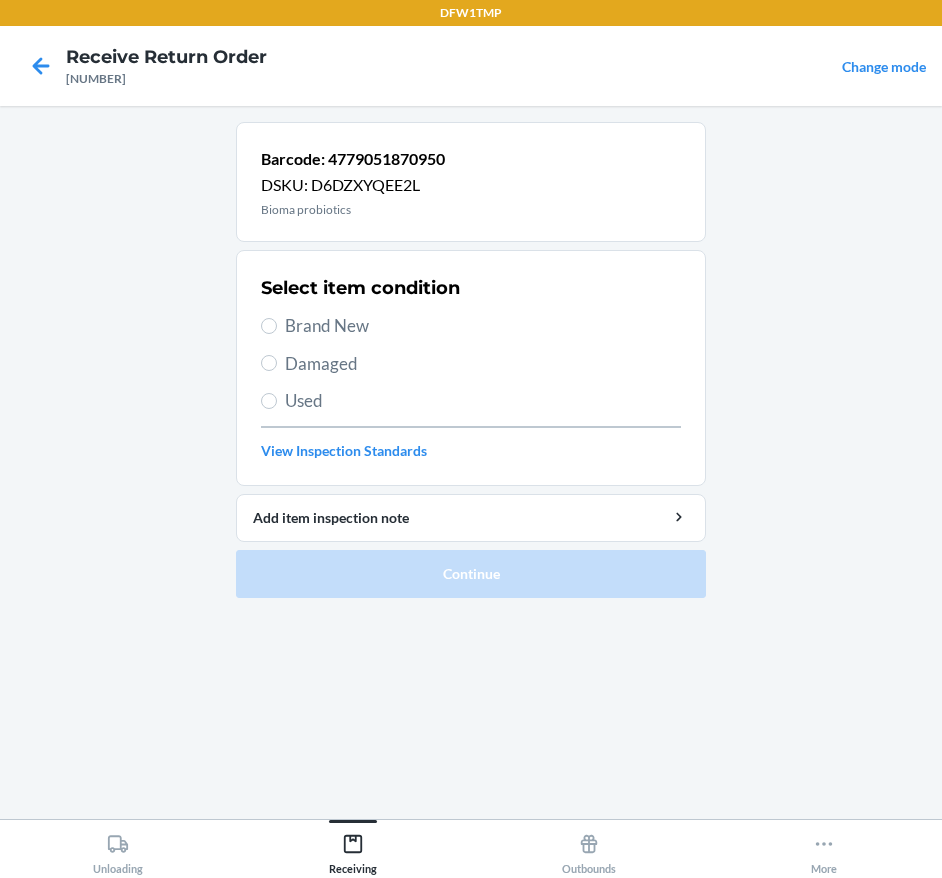 click on "Brand New" at bounding box center (471, 326) 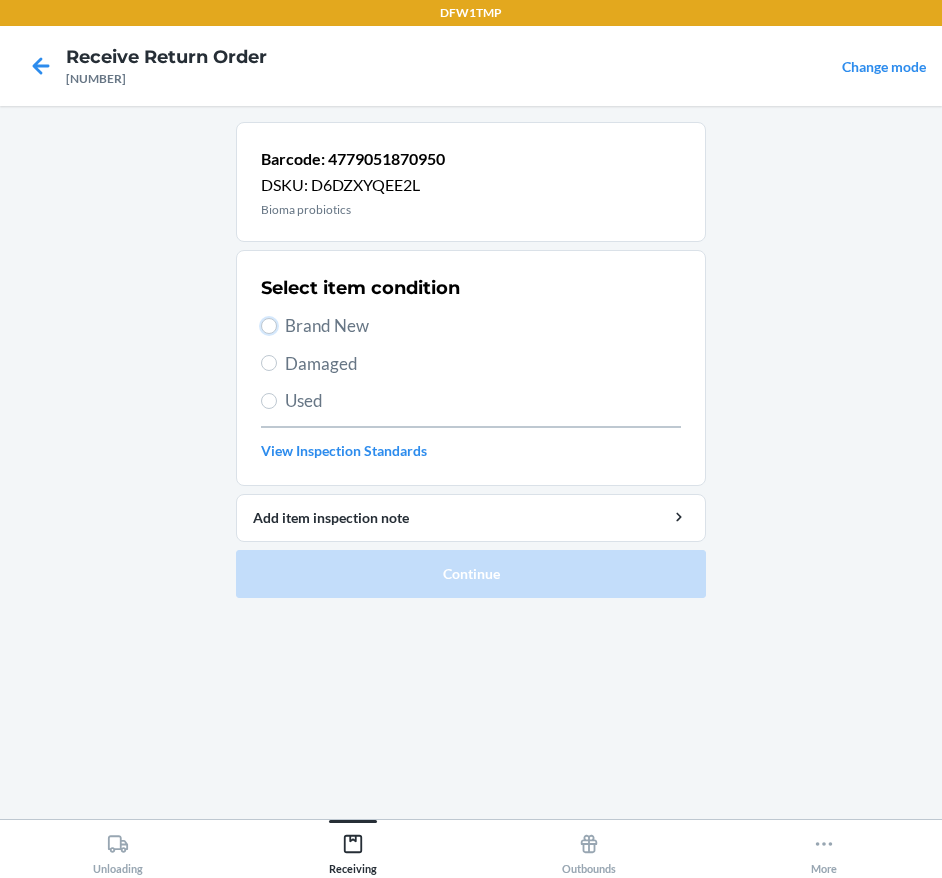 click on "Brand New" at bounding box center [269, 326] 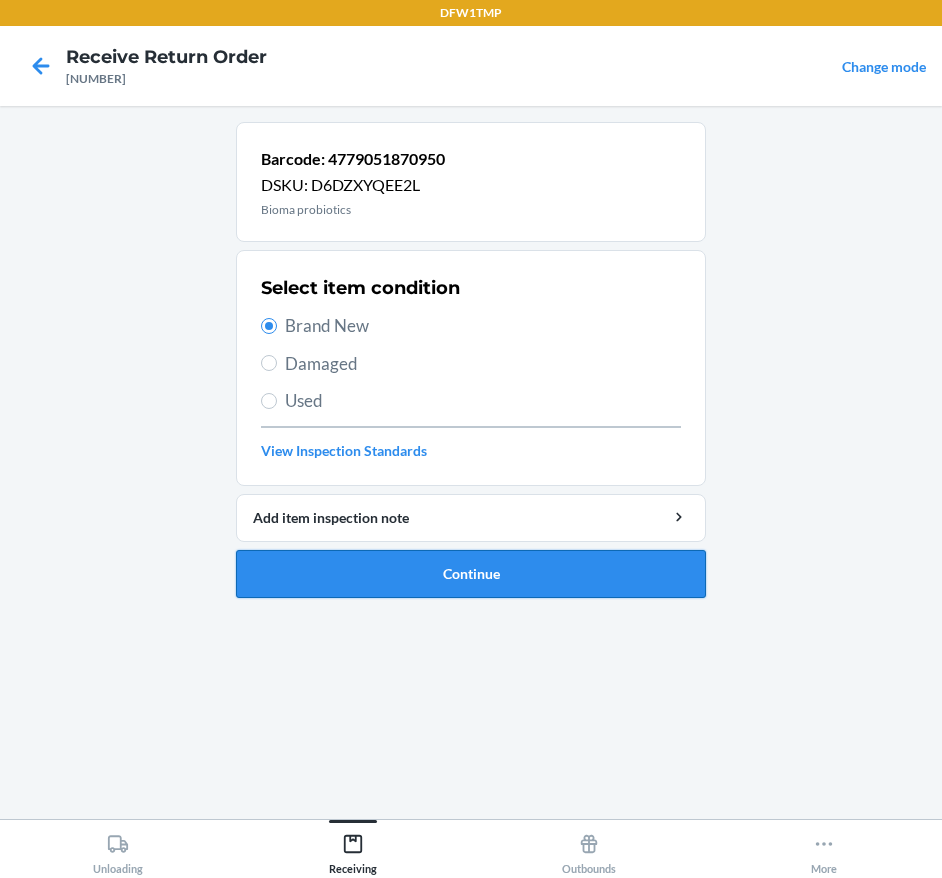 click on "Continue" at bounding box center (471, 574) 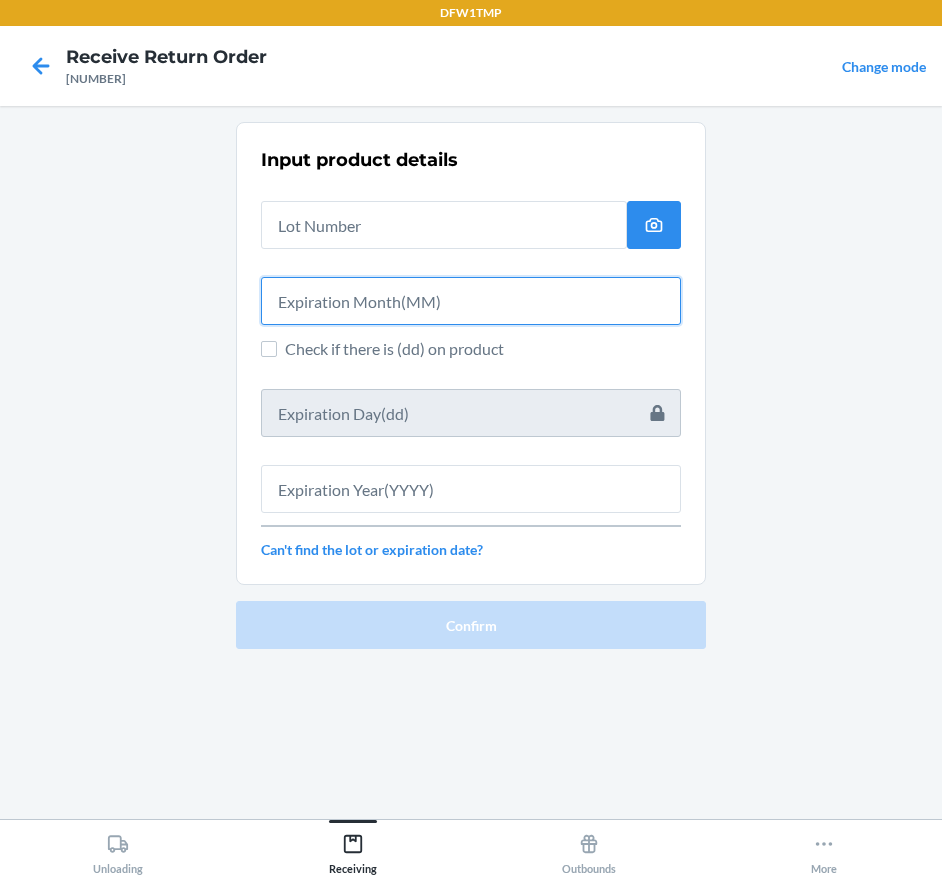 click at bounding box center (471, 301) 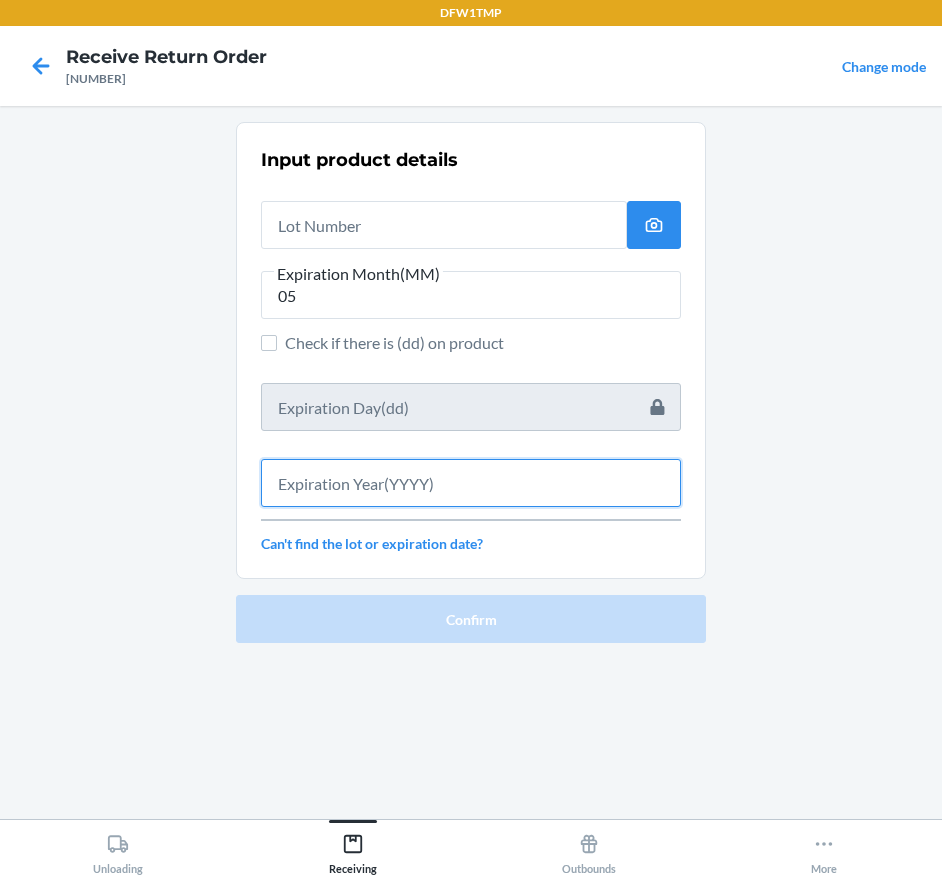 click at bounding box center (471, 483) 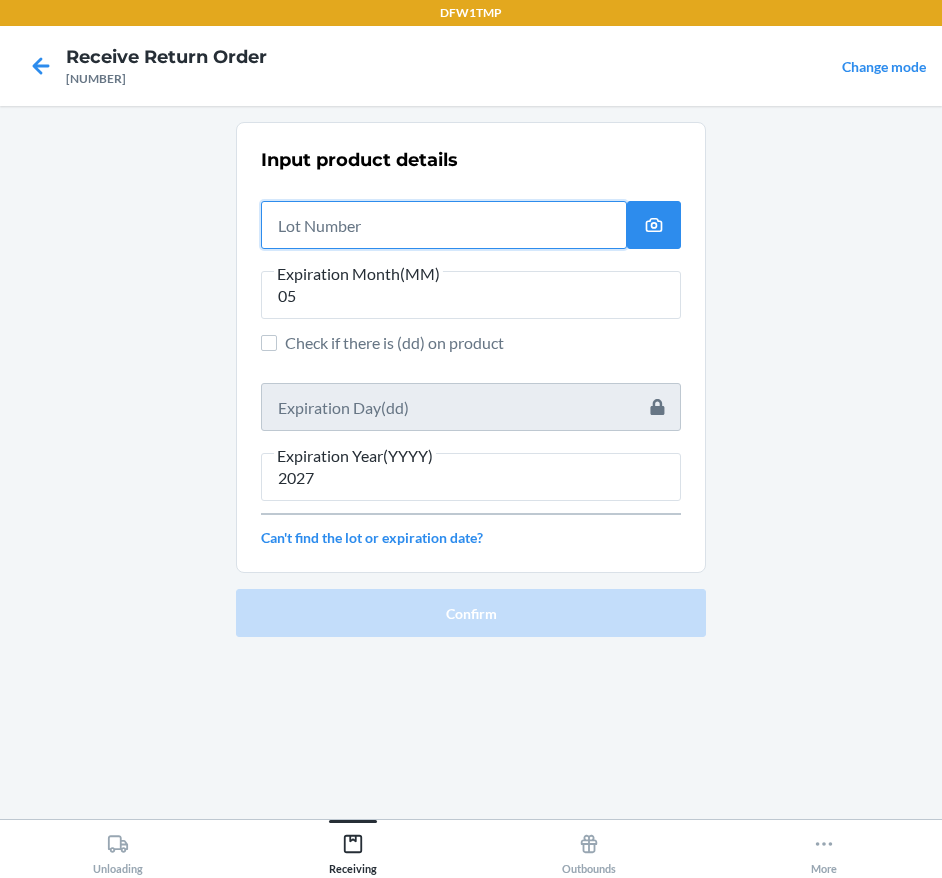 click at bounding box center [444, 225] 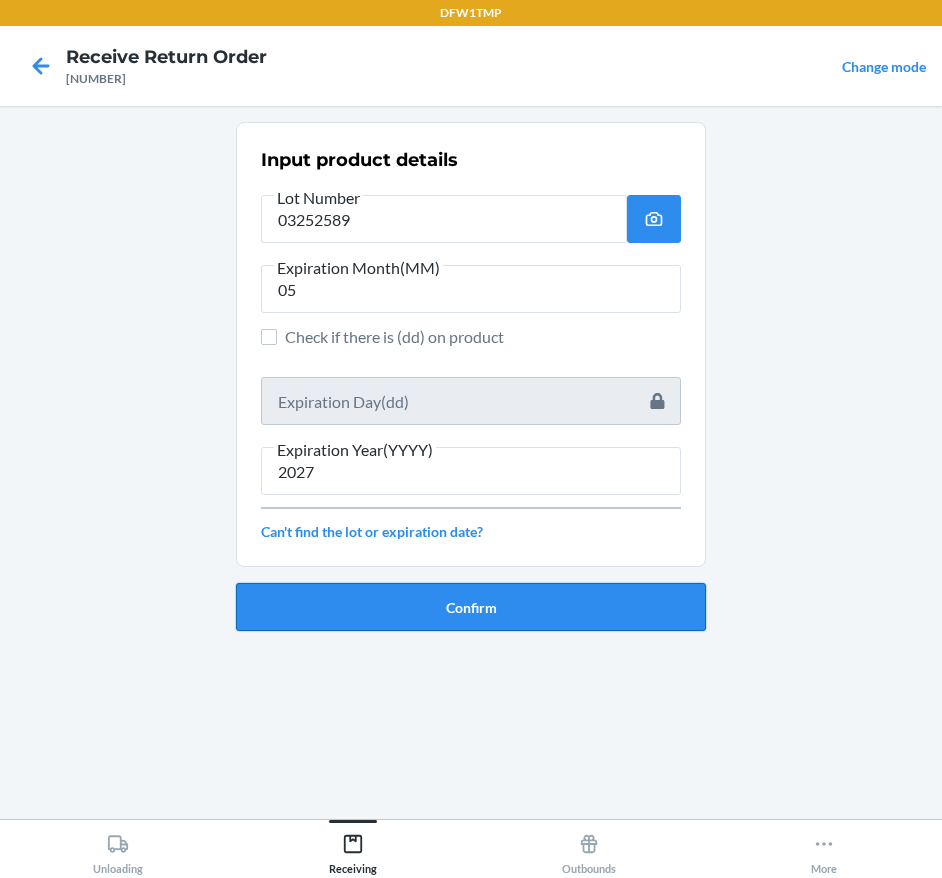 click on "Confirm" at bounding box center [471, 607] 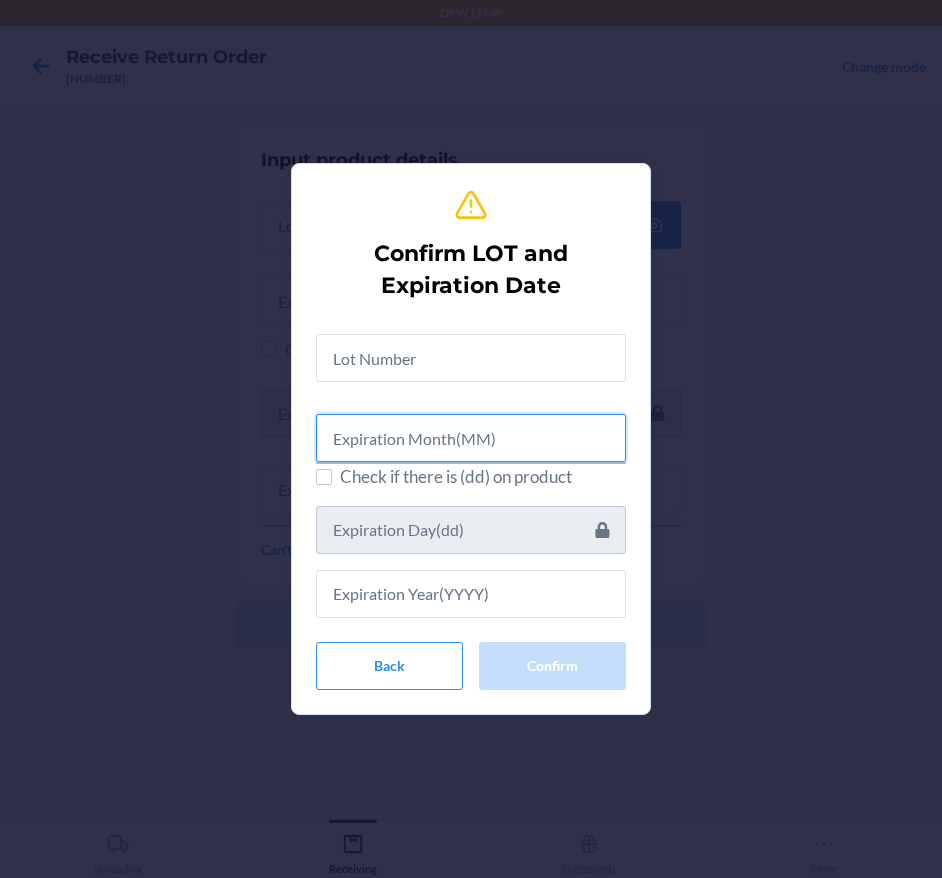 click at bounding box center [471, 438] 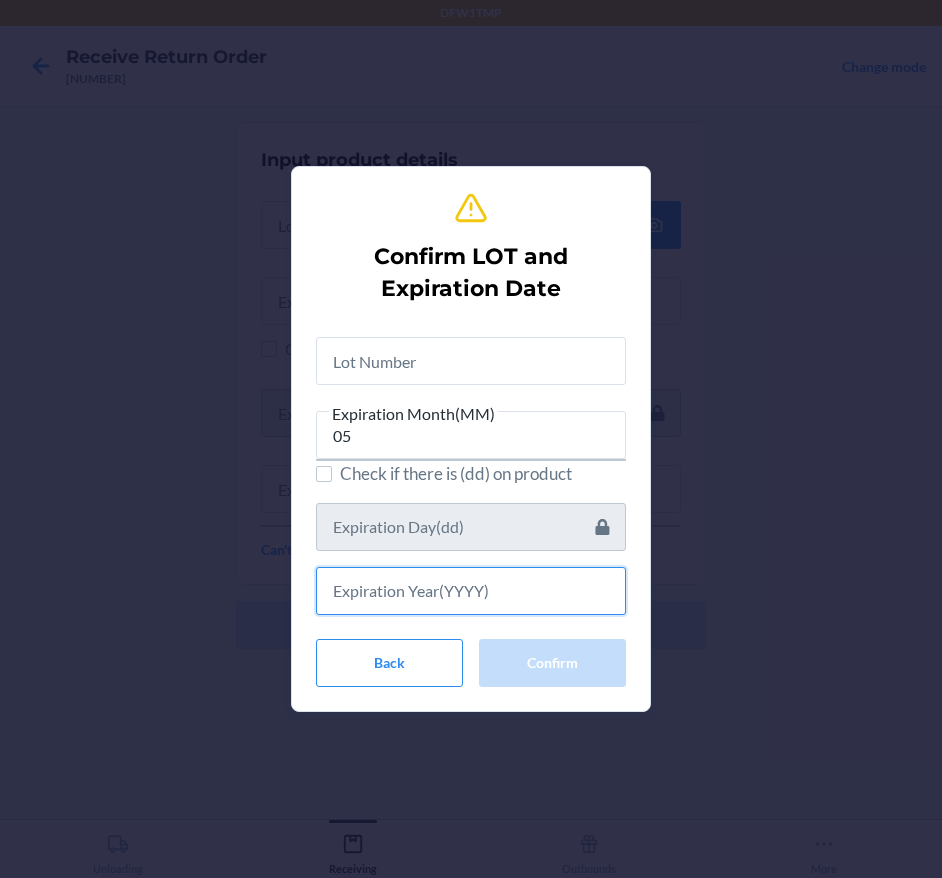 drag, startPoint x: 491, startPoint y: 611, endPoint x: 495, endPoint y: 596, distance: 15.524175 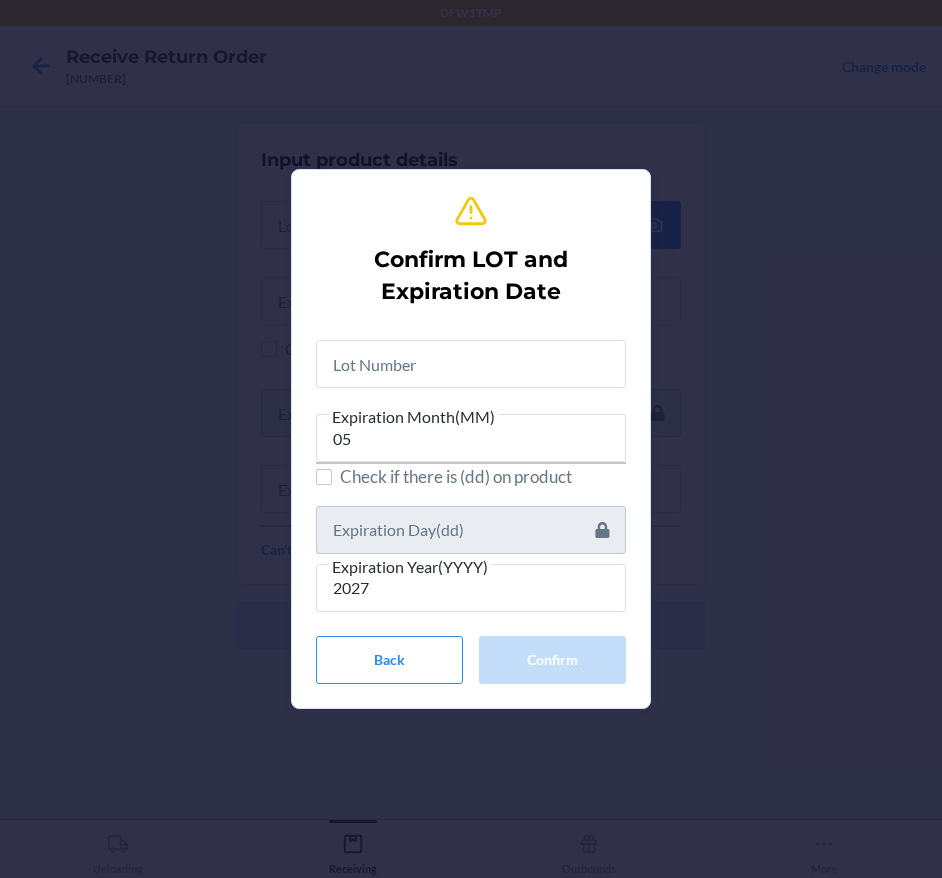 click at bounding box center (471, 356) 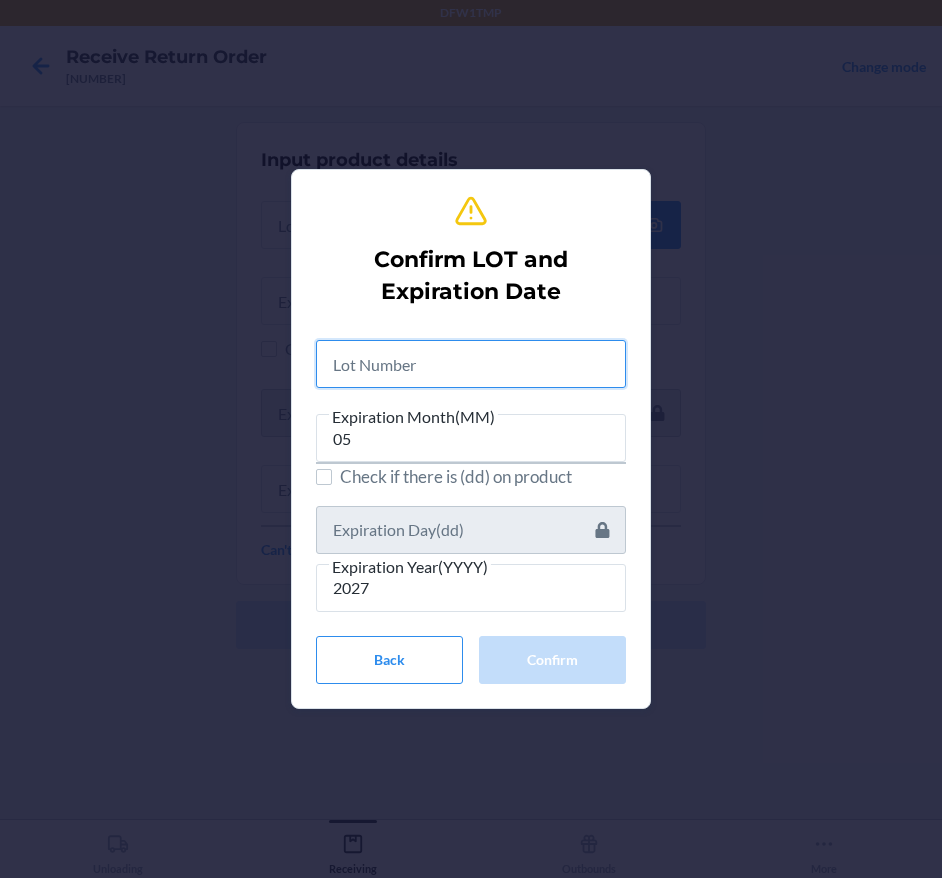 click at bounding box center (471, 364) 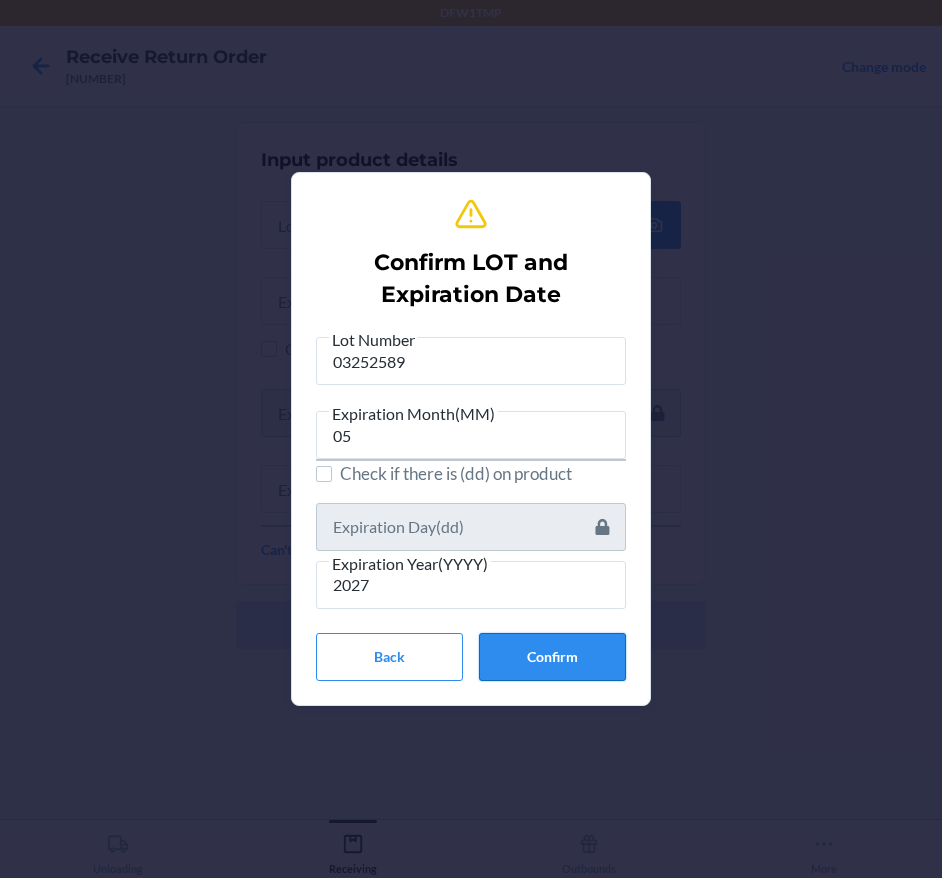 click on "Confirm" at bounding box center [552, 657] 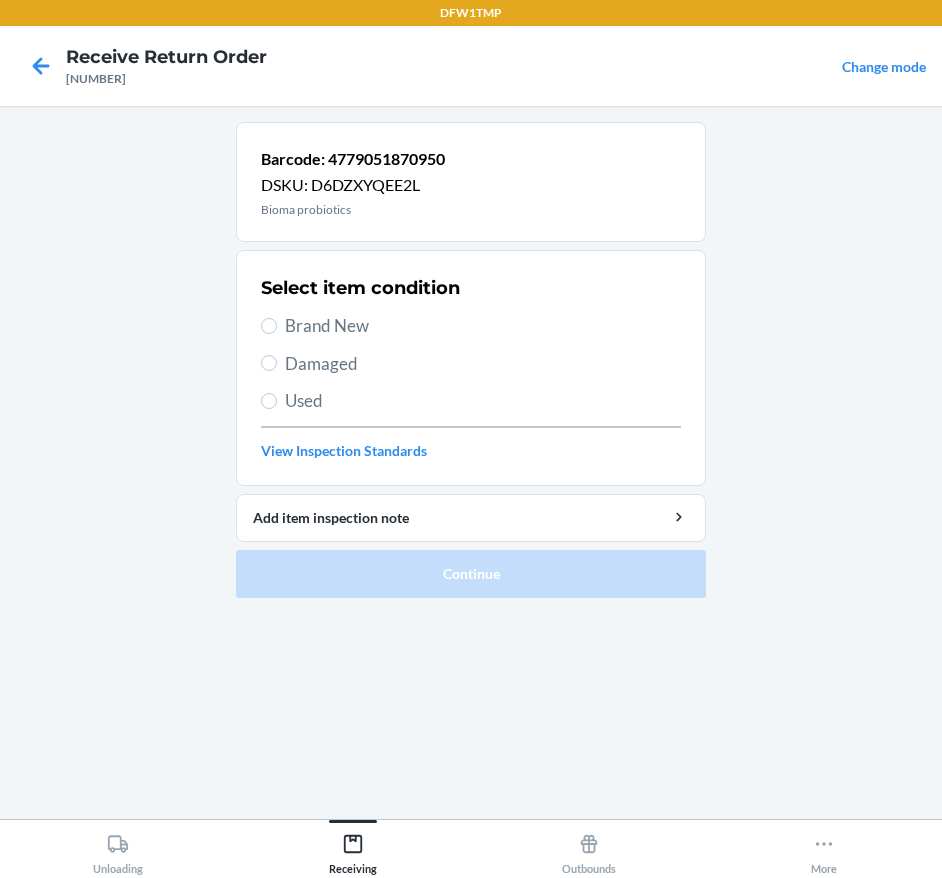 click on "Brand New" at bounding box center (483, 326) 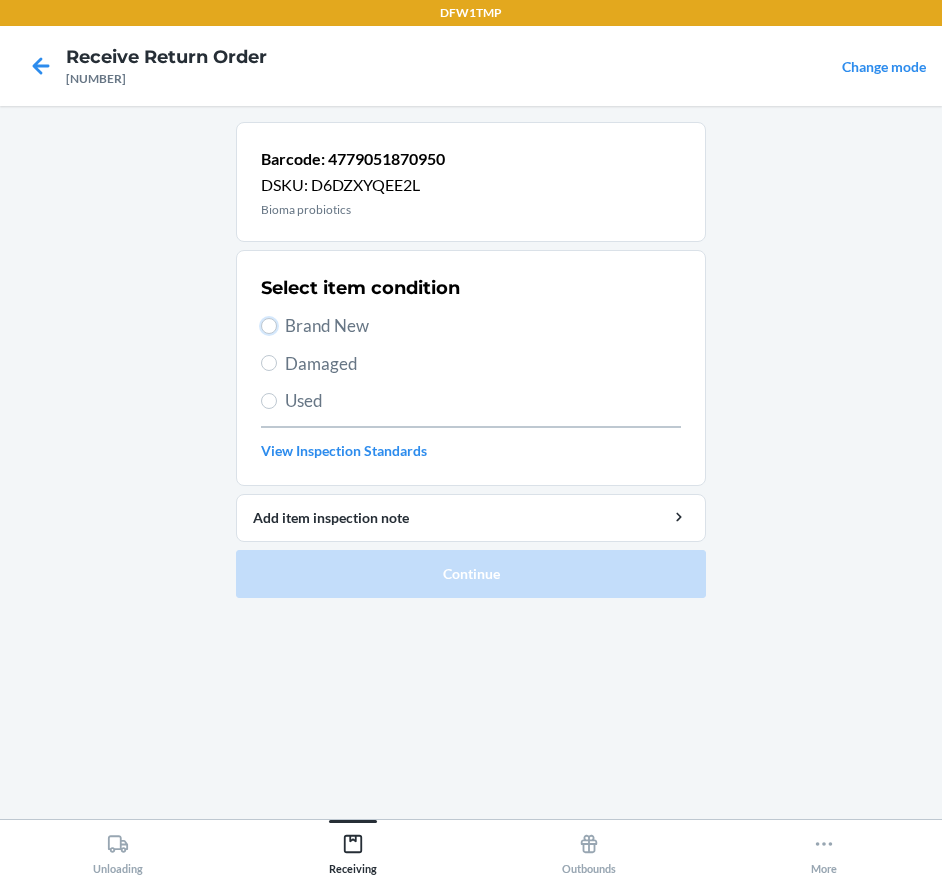 click on "Brand New" at bounding box center [269, 326] 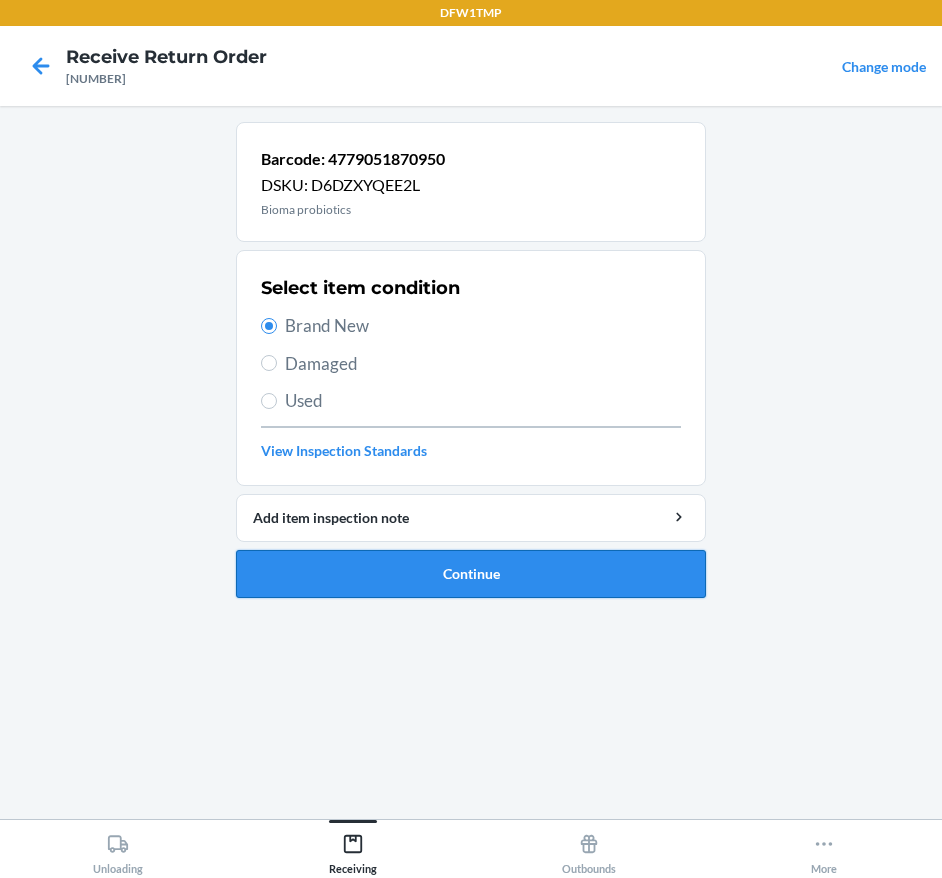 click on "Continue" at bounding box center [471, 574] 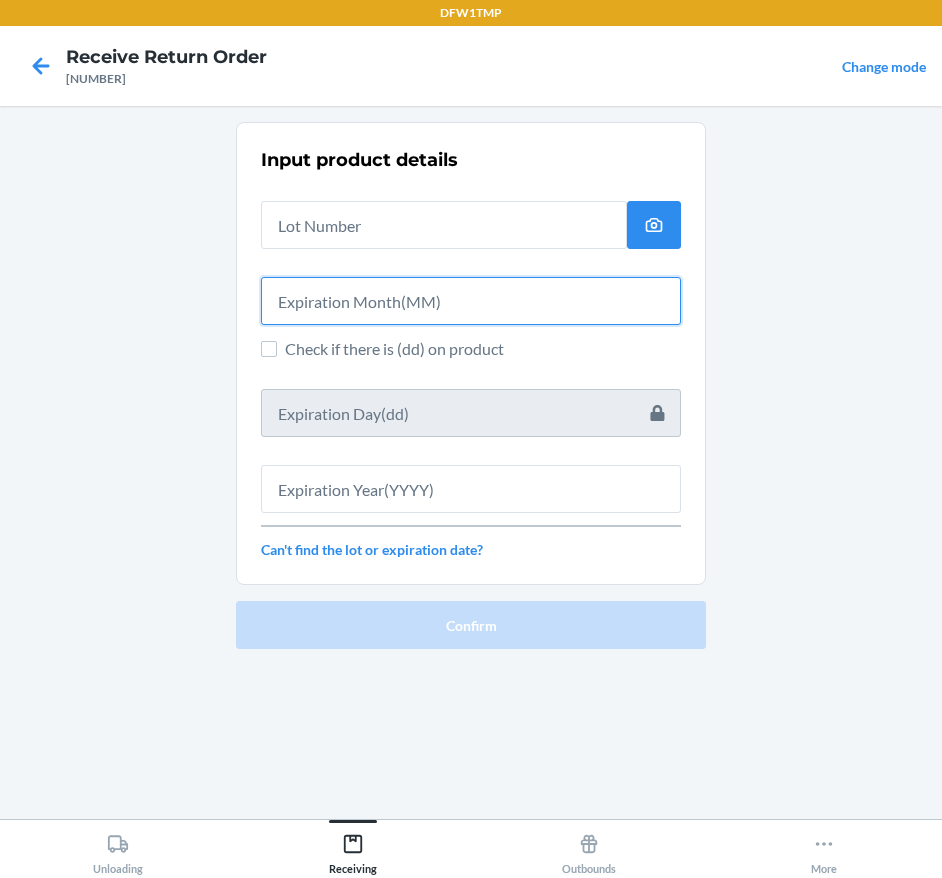 click at bounding box center (471, 301) 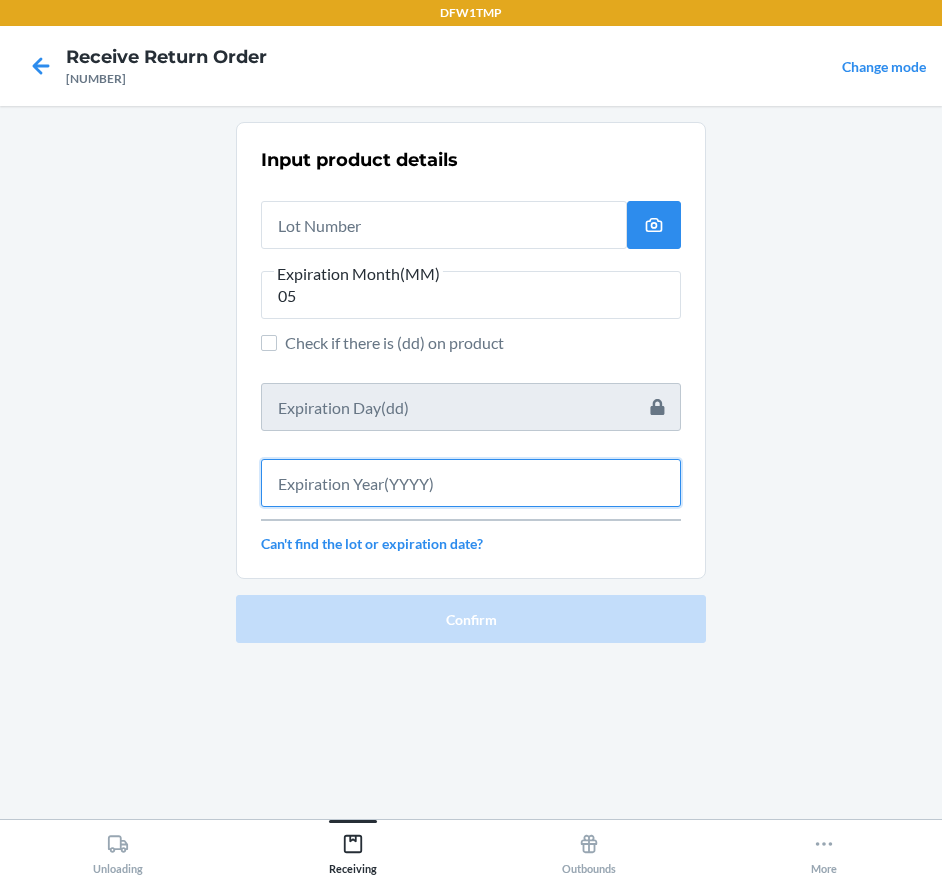click at bounding box center [471, 483] 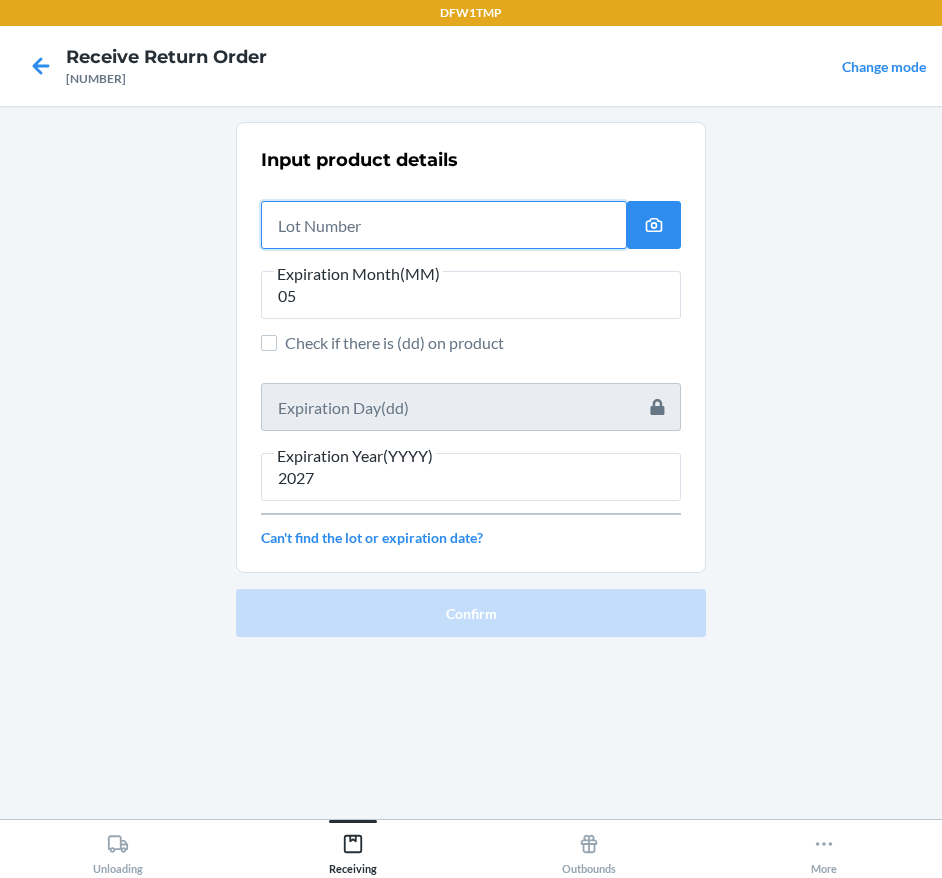 click at bounding box center [444, 225] 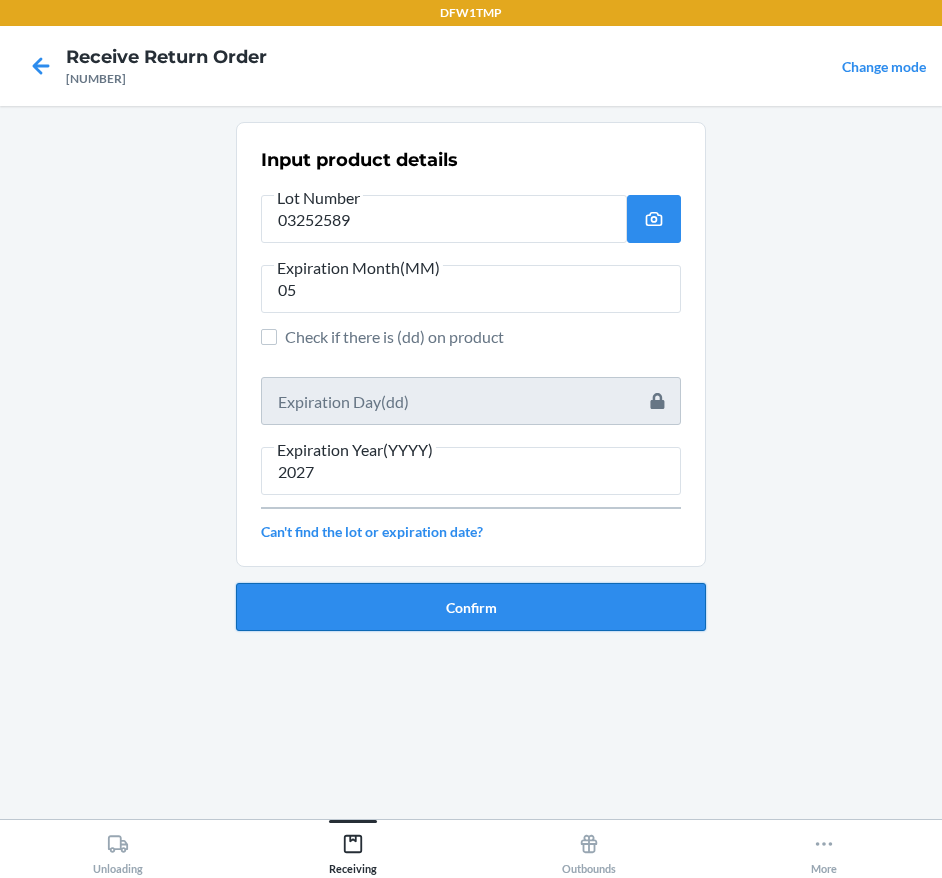 click on "Confirm" at bounding box center [471, 607] 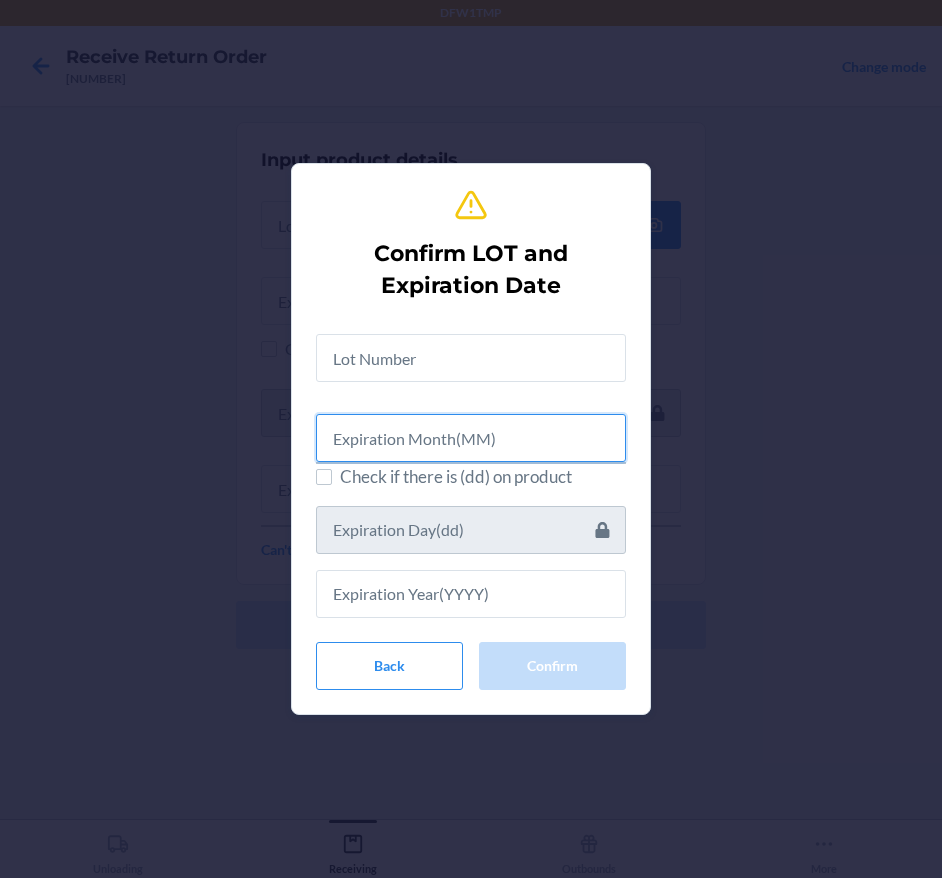 click at bounding box center (471, 438) 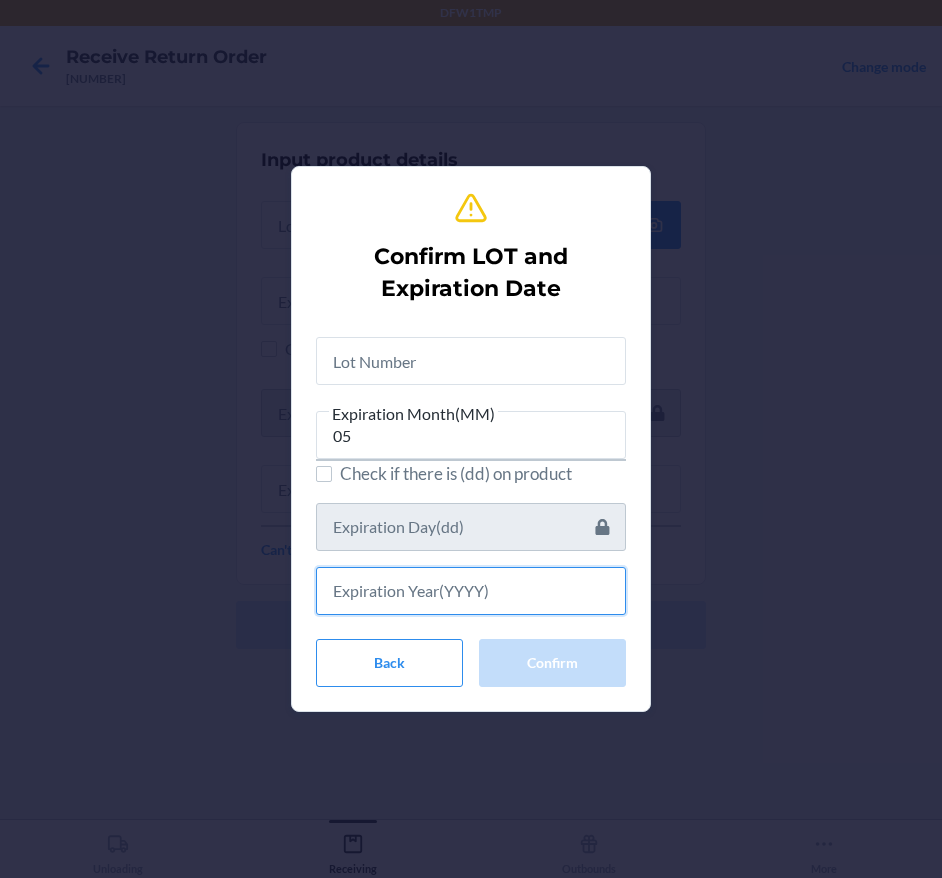 click at bounding box center [471, 591] 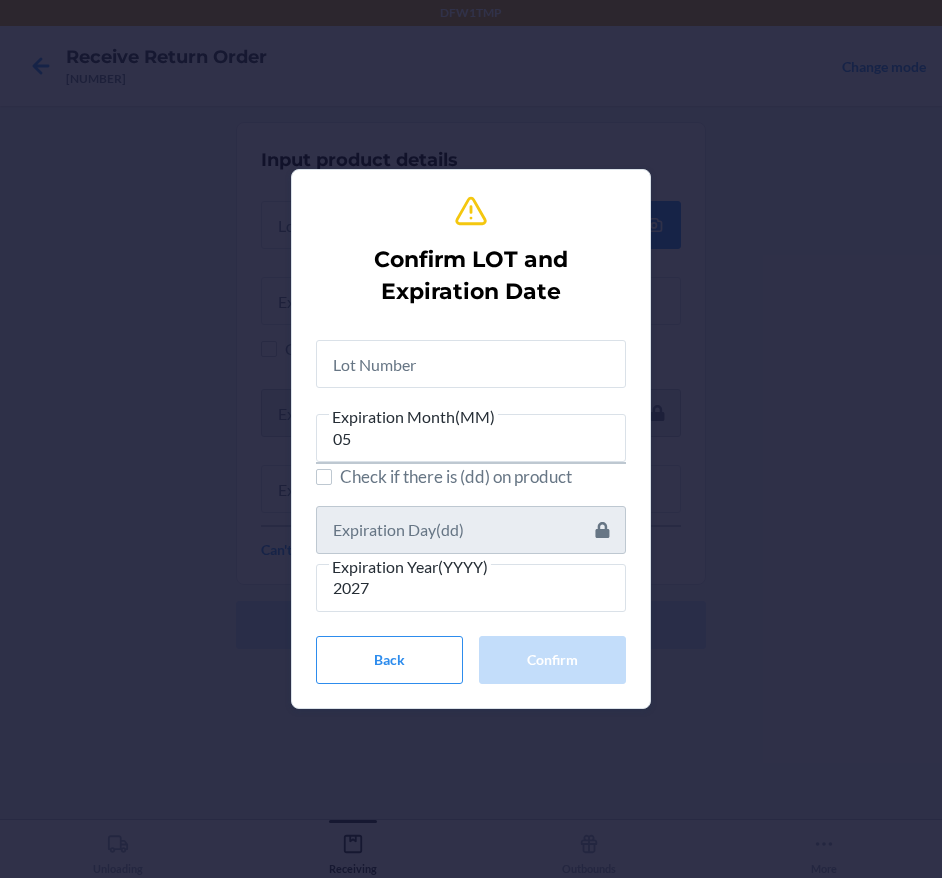click at bounding box center (471, 356) 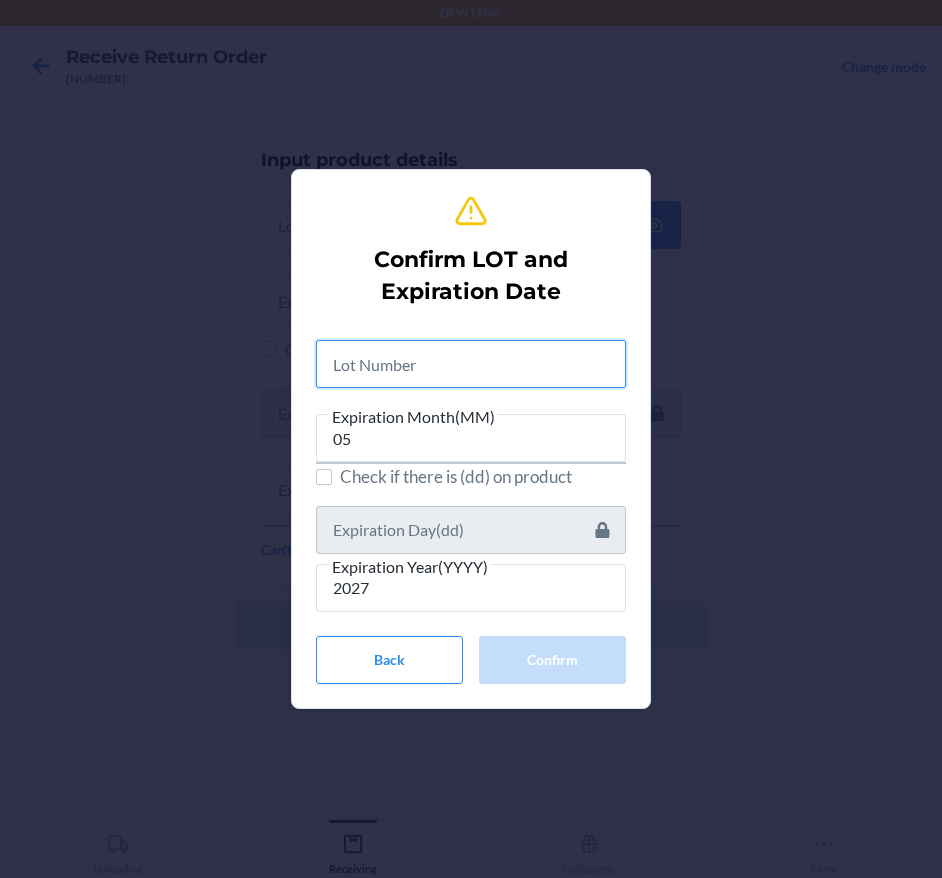 click at bounding box center [471, 364] 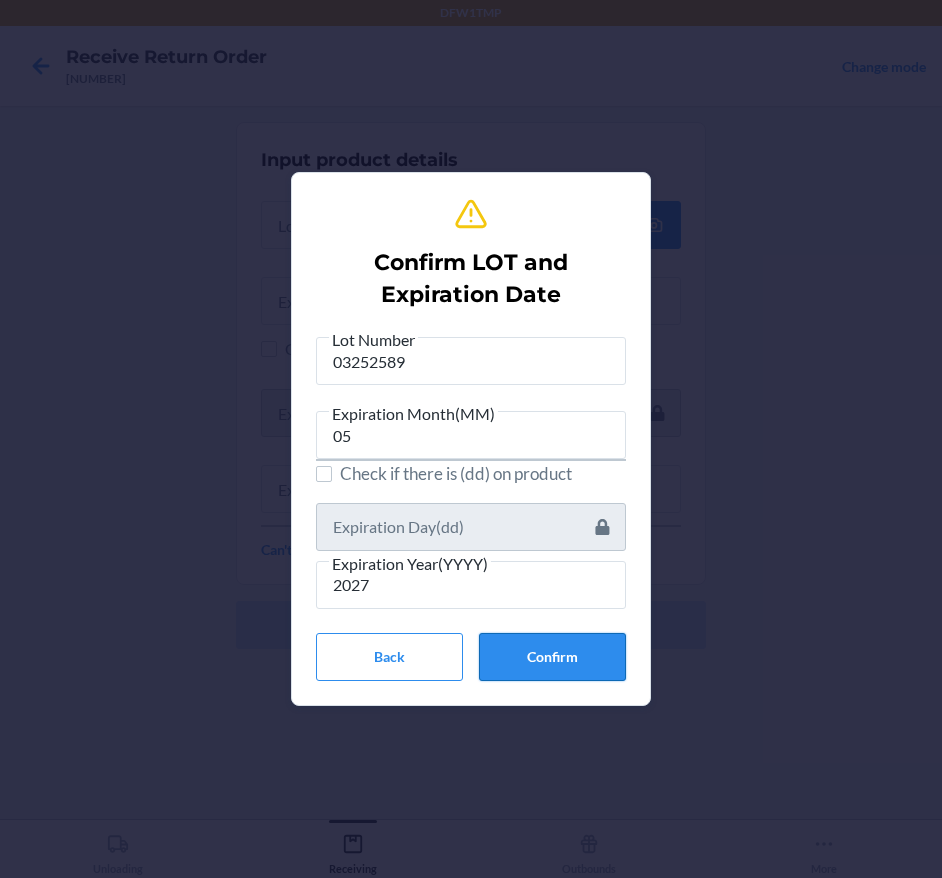 click on "Confirm" at bounding box center (552, 657) 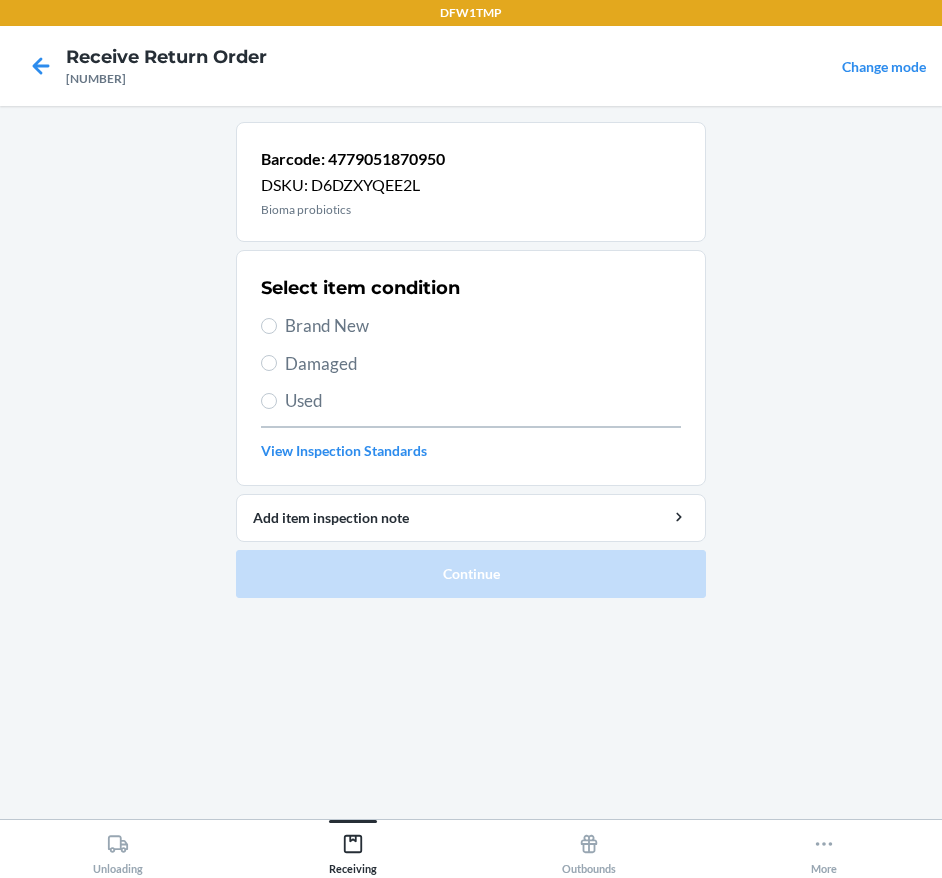click on "Brand New" at bounding box center [483, 326] 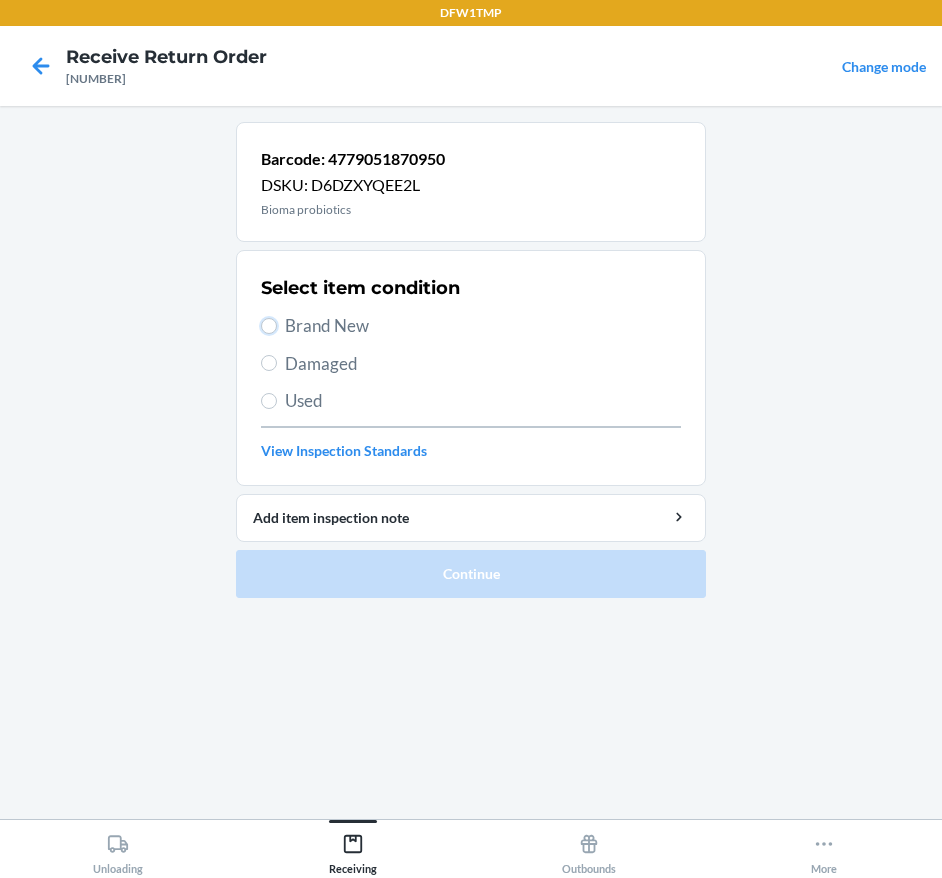 click on "Brand New" at bounding box center [269, 326] 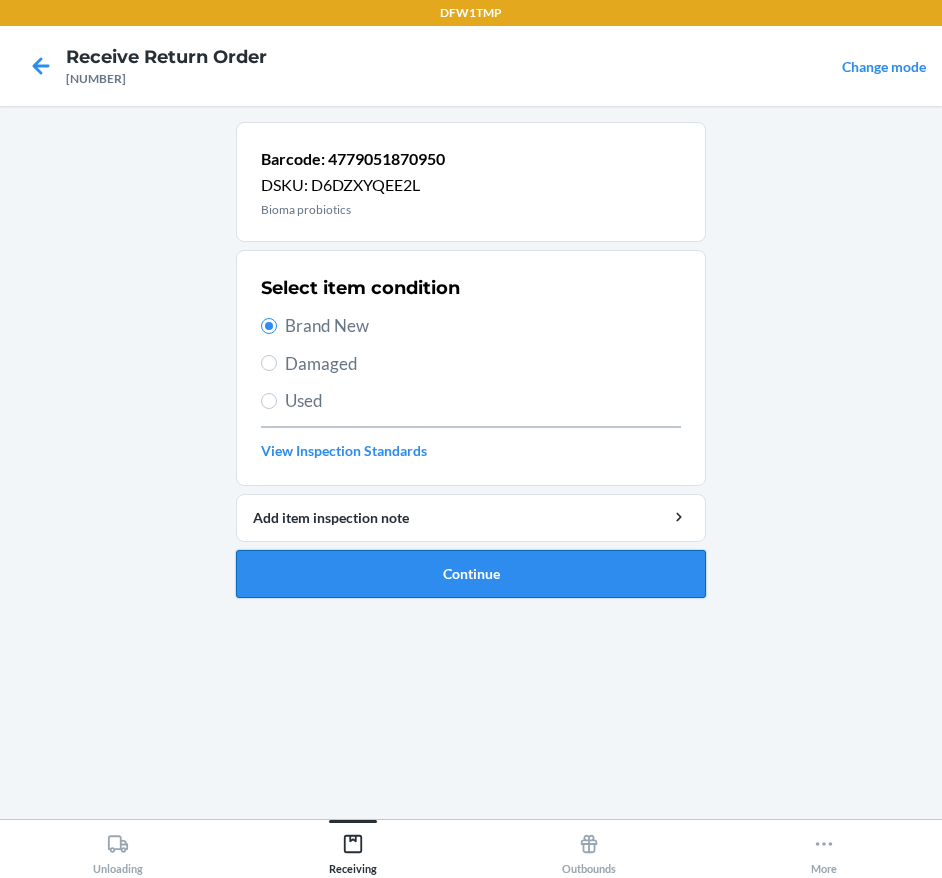 click on "Continue" at bounding box center (471, 574) 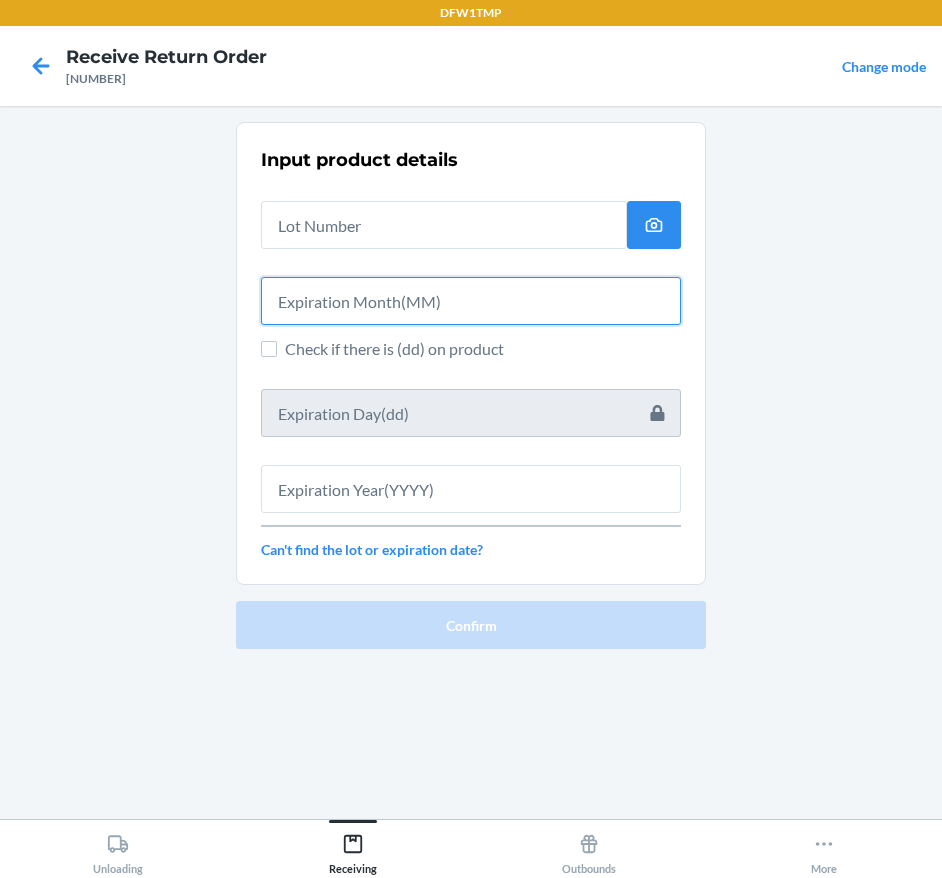 click at bounding box center [471, 301] 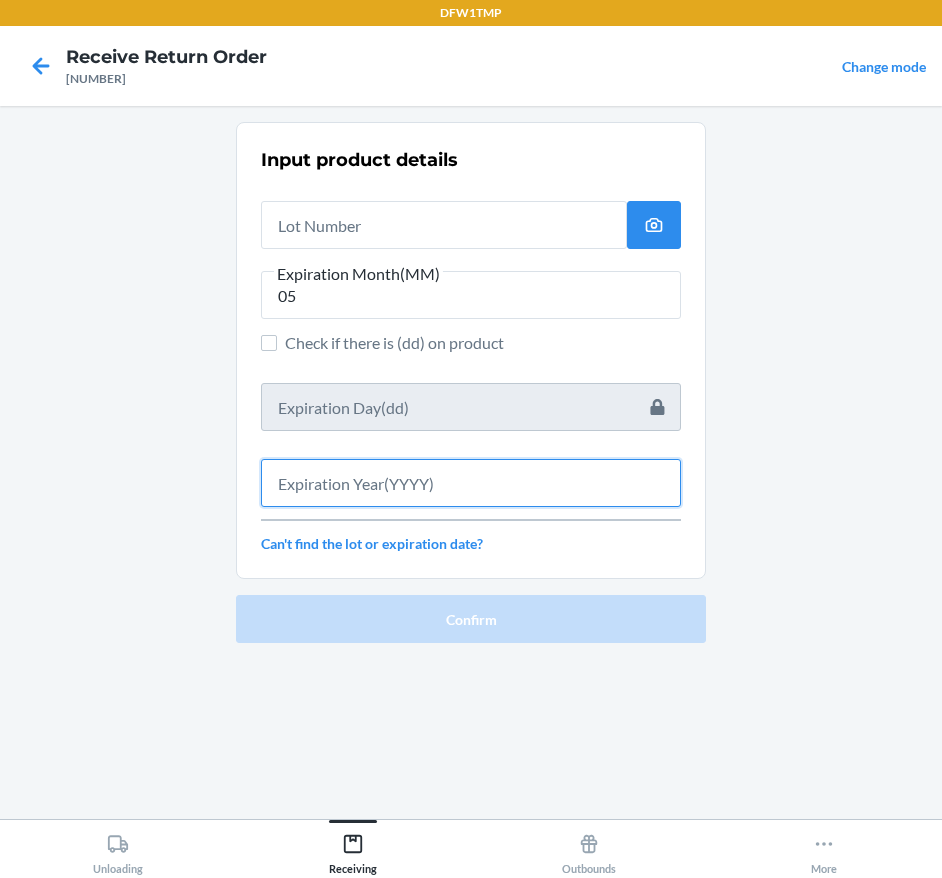 click at bounding box center (471, 483) 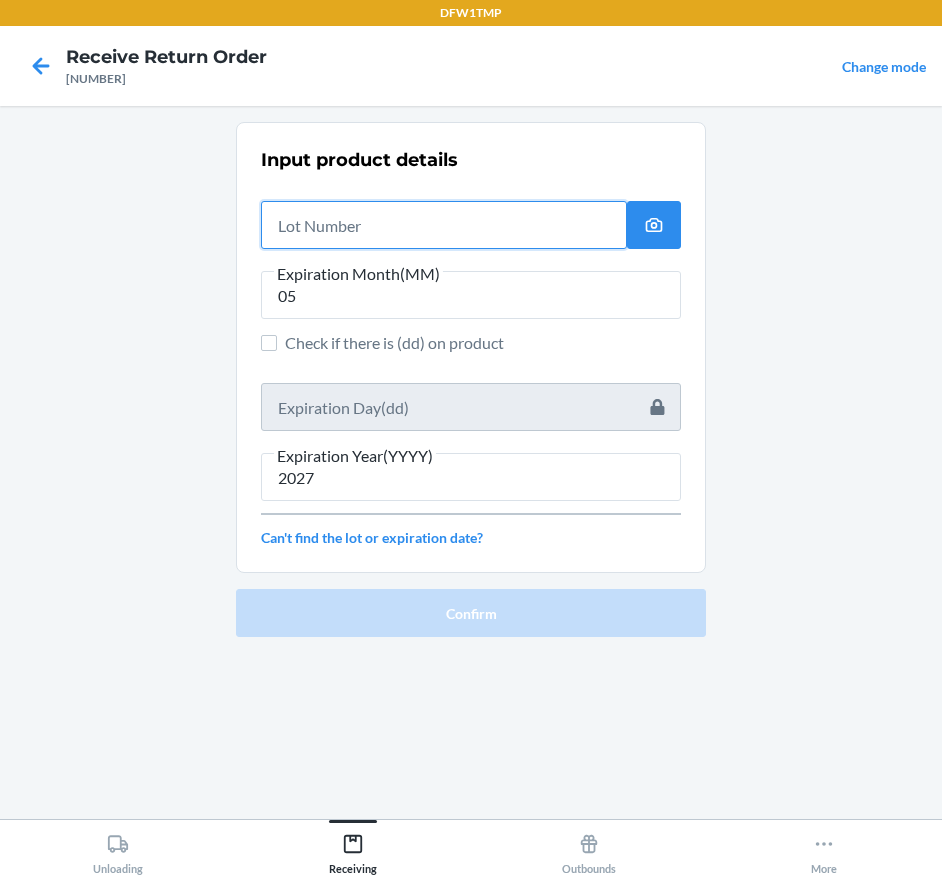 click at bounding box center (444, 225) 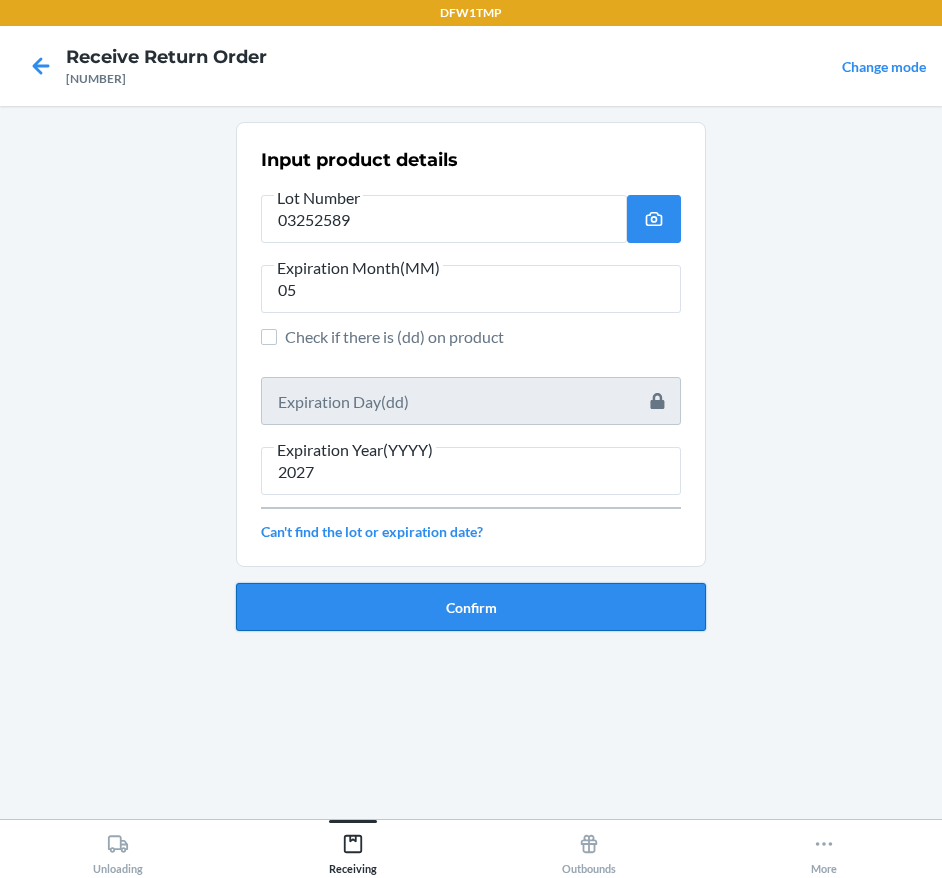click on "Confirm" at bounding box center [471, 607] 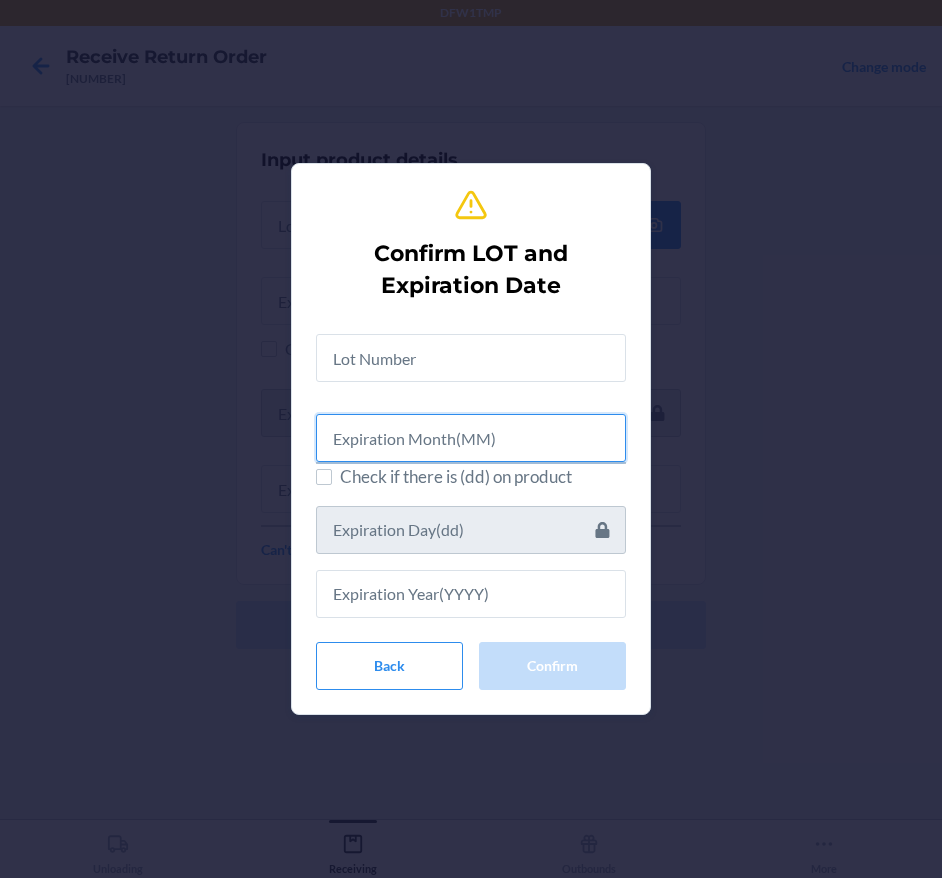 click at bounding box center [471, 438] 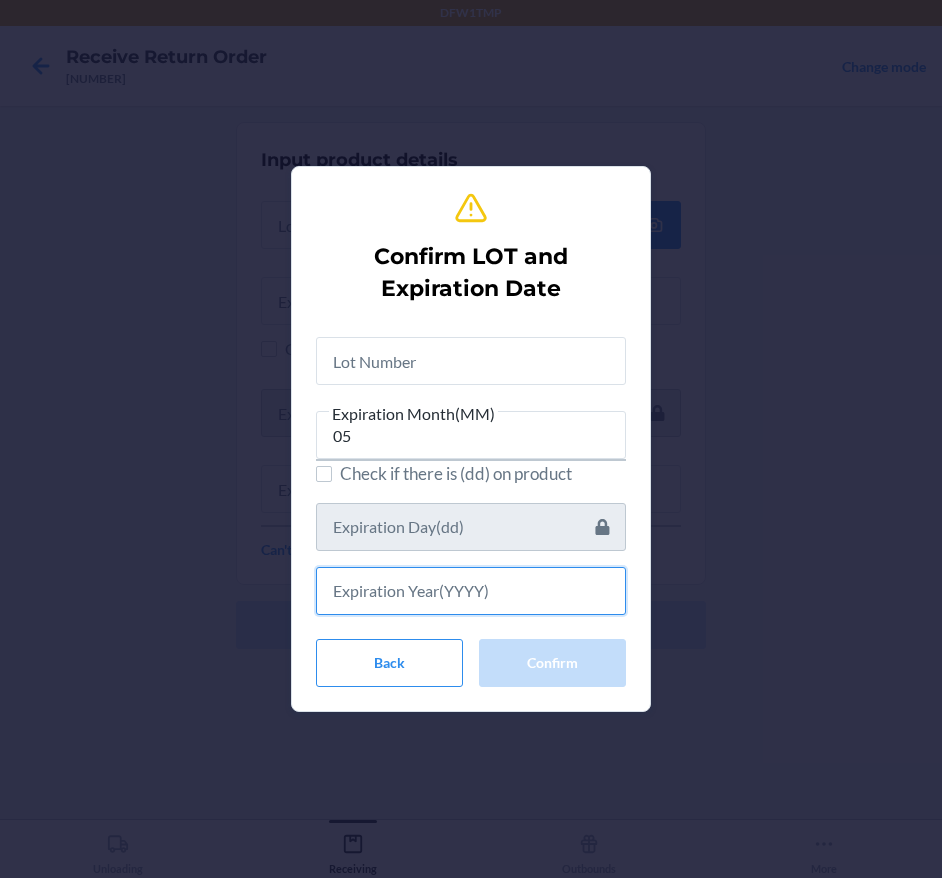 click at bounding box center (471, 591) 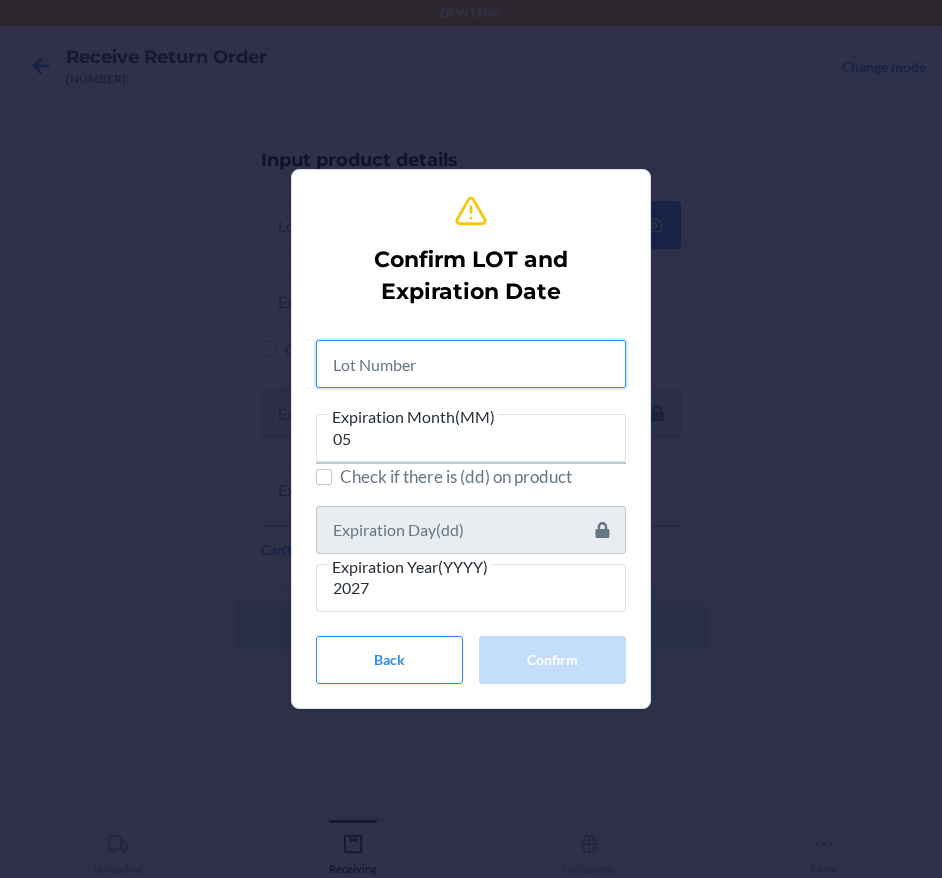 click at bounding box center (471, 364) 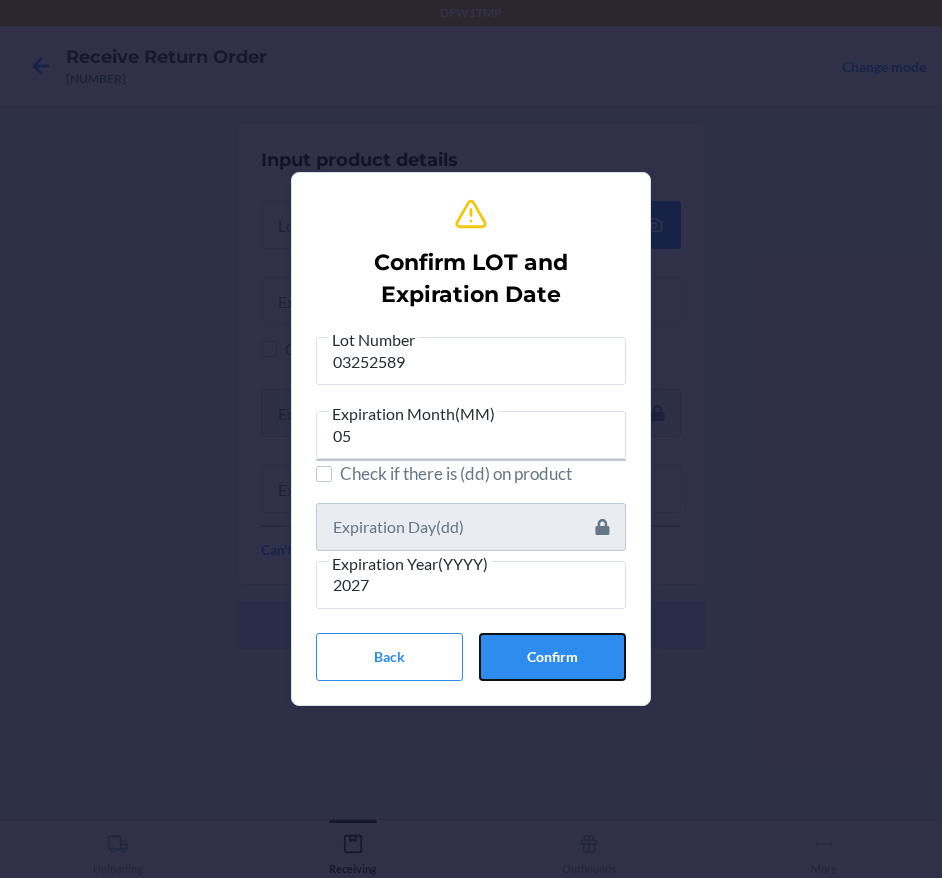 drag, startPoint x: 503, startPoint y: 670, endPoint x: 465, endPoint y: 676, distance: 38.470768 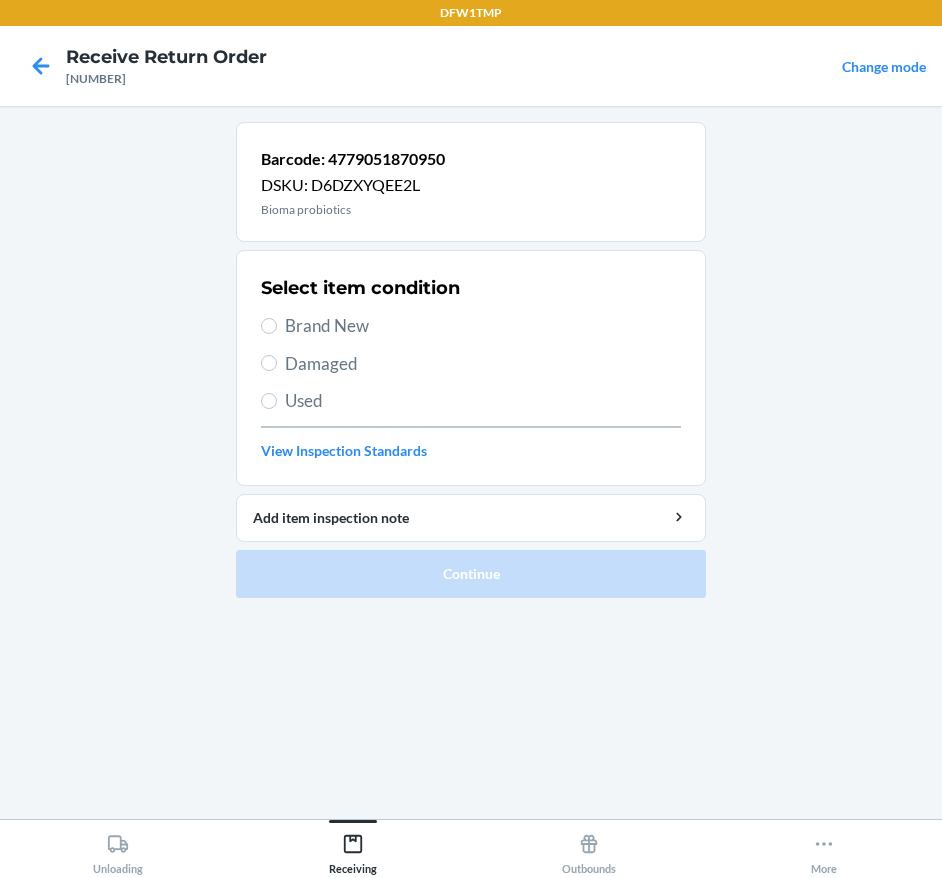 click on "Brand New" at bounding box center [483, 326] 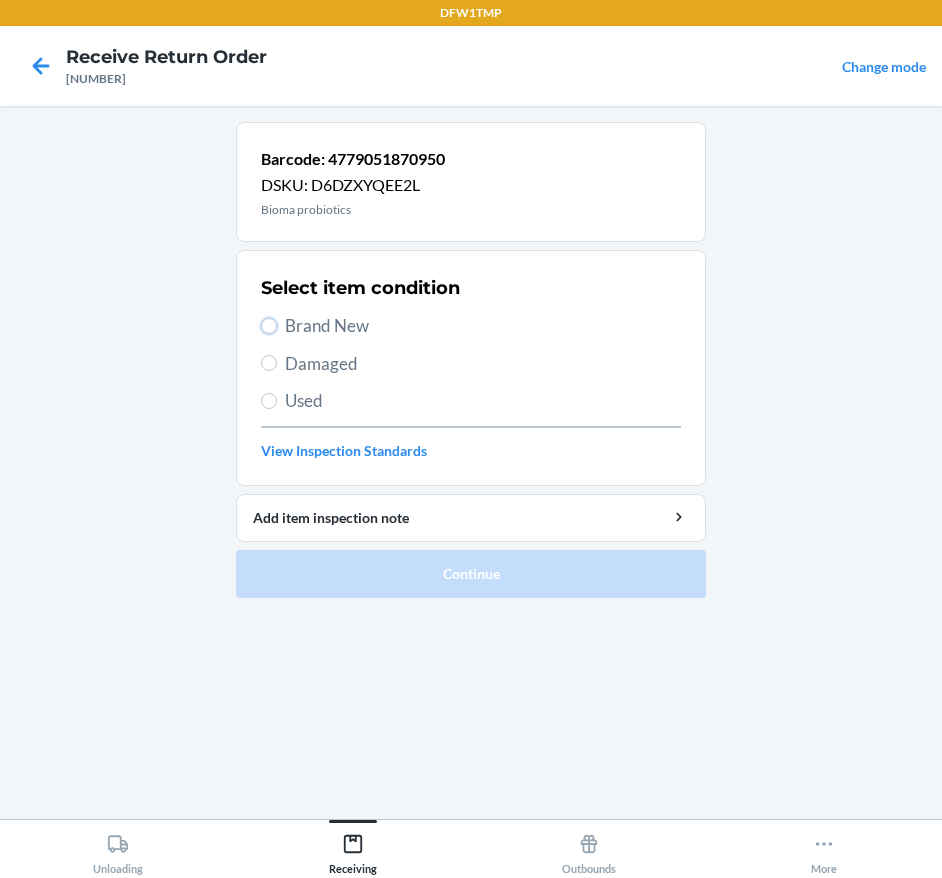 click on "Brand New" at bounding box center [269, 326] 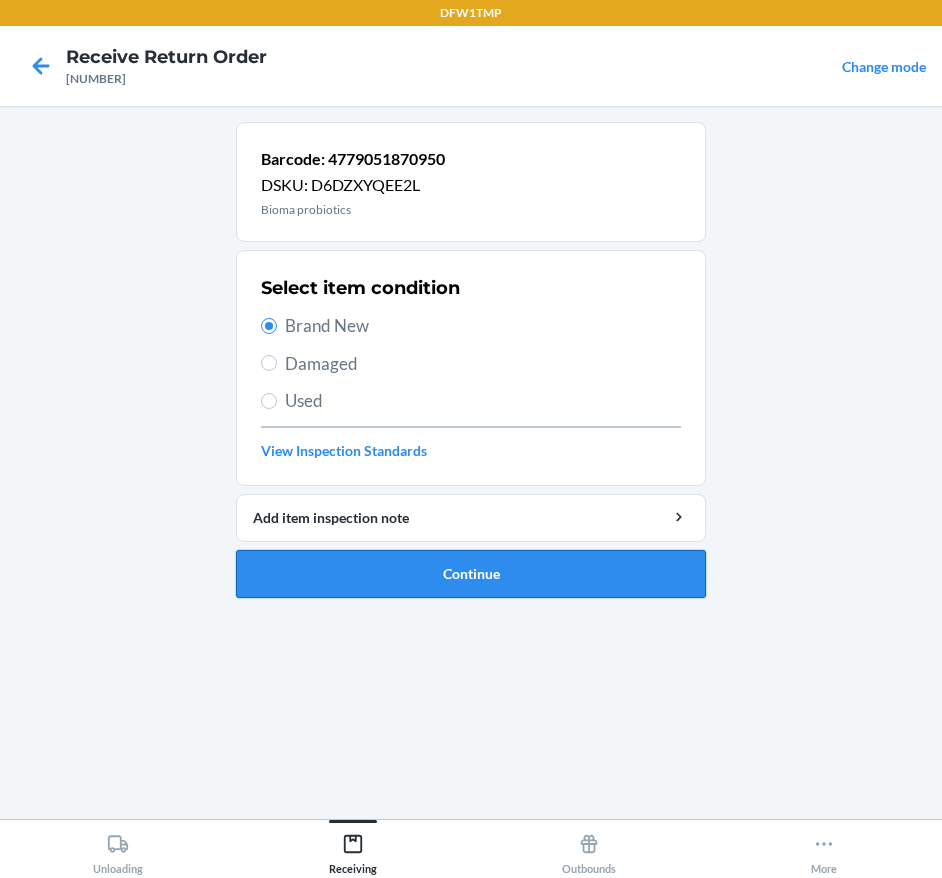 click on "Continue" at bounding box center [471, 574] 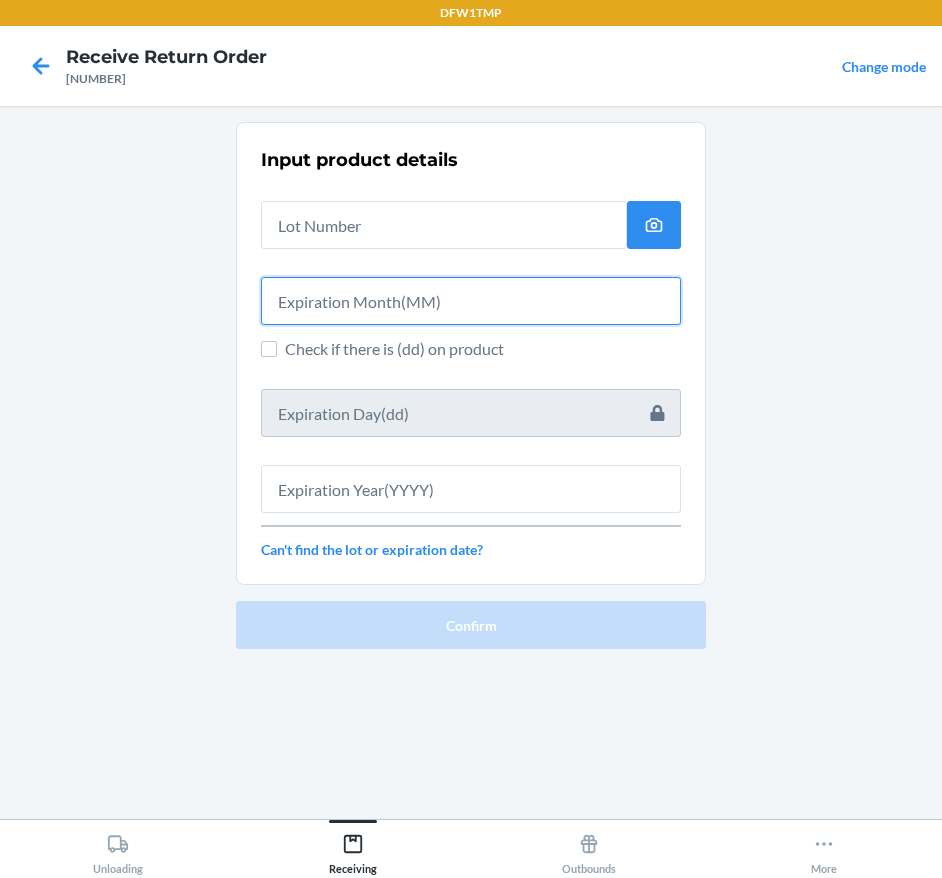 click at bounding box center (471, 301) 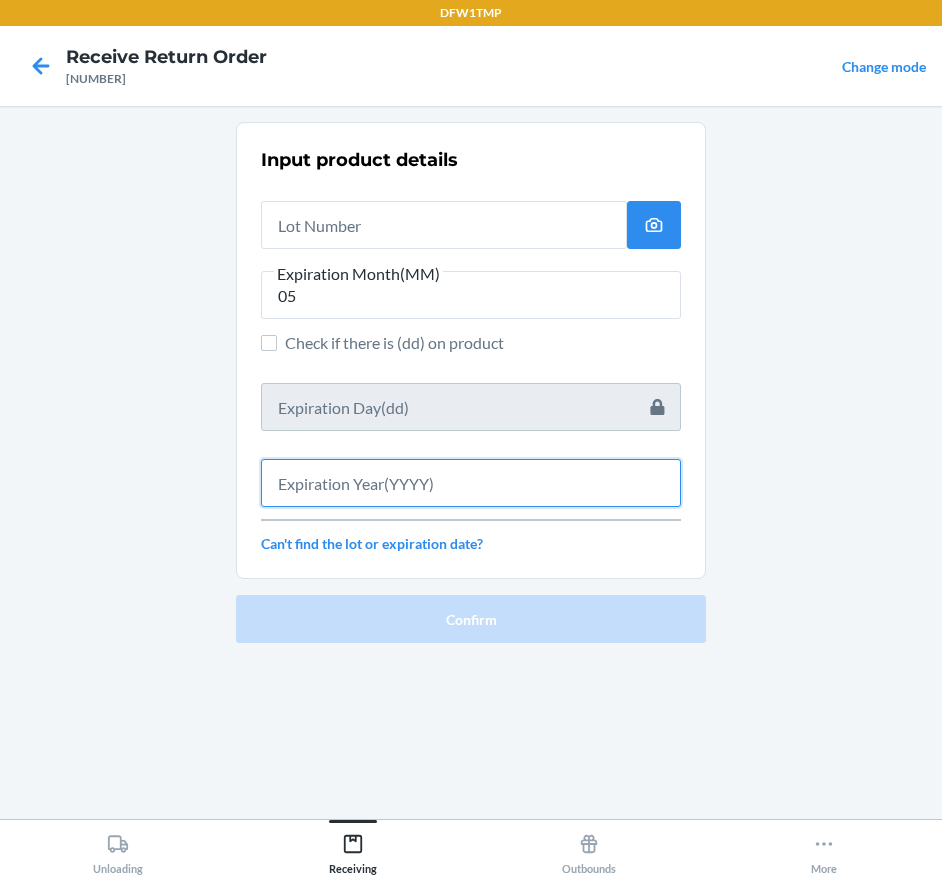 click at bounding box center (471, 483) 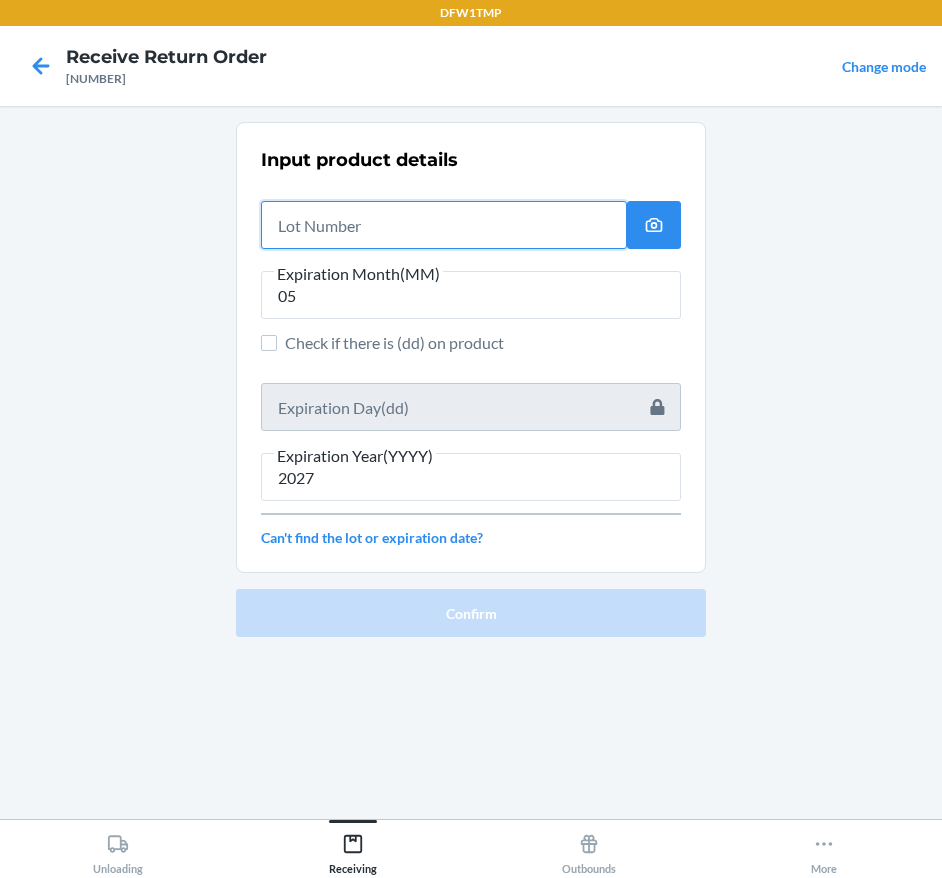 click at bounding box center [444, 225] 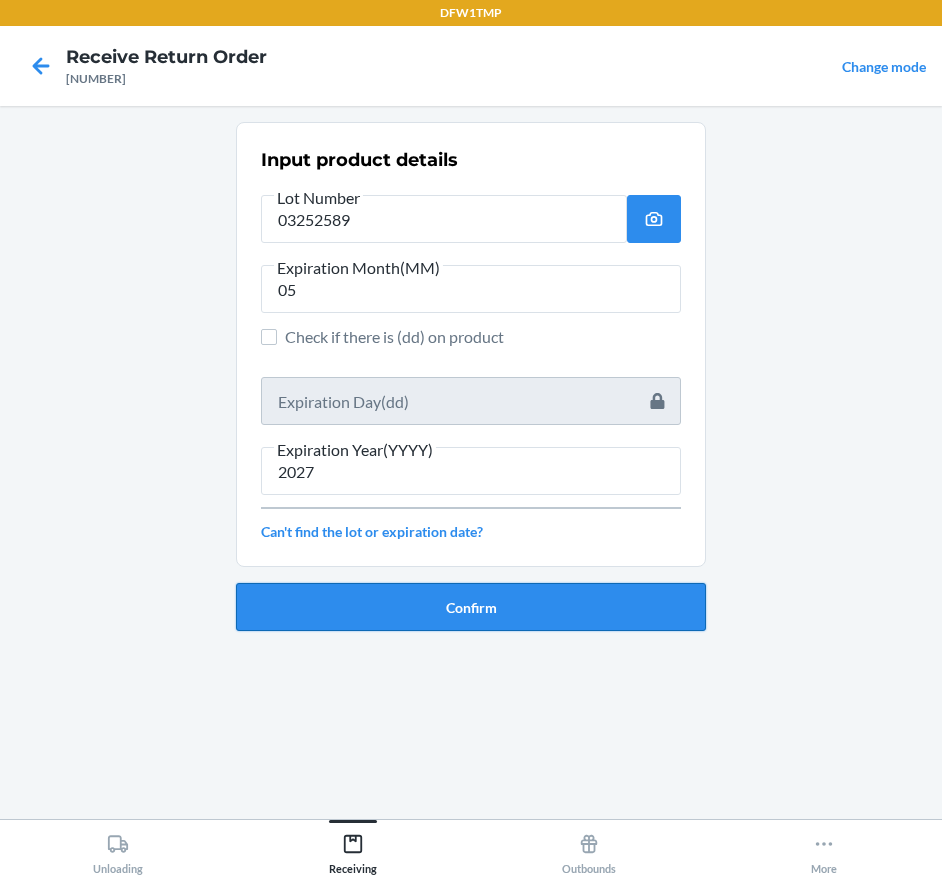 click on "Confirm" at bounding box center [471, 607] 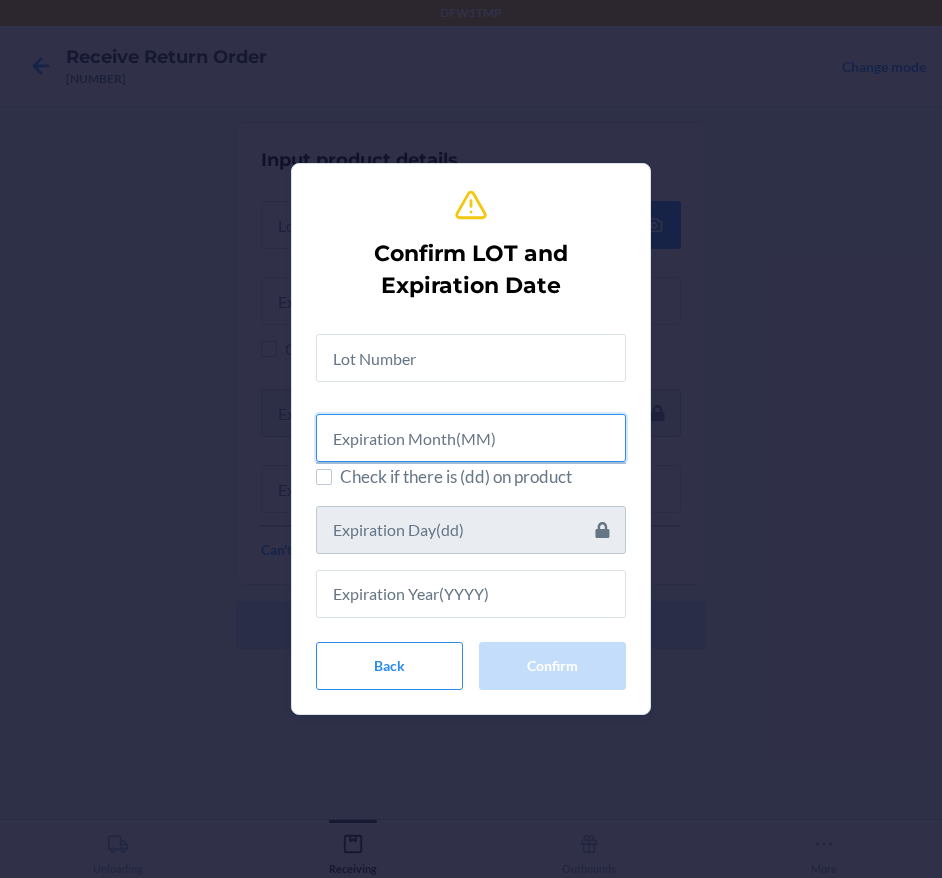 click at bounding box center [471, 438] 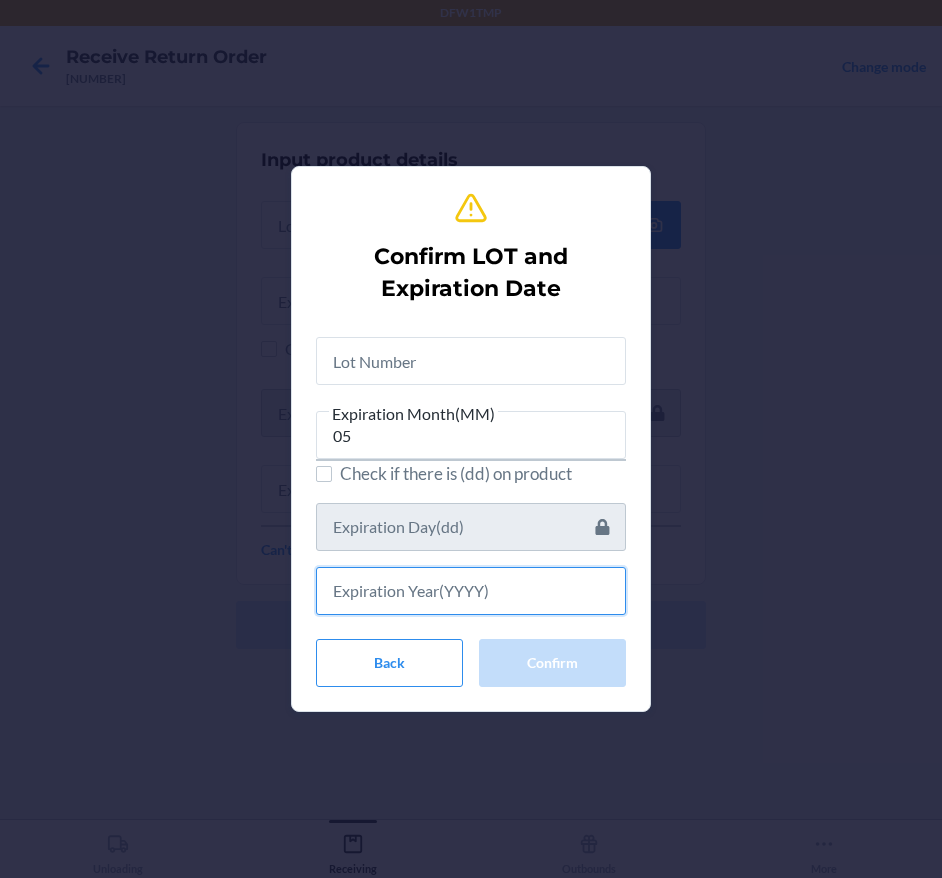 click at bounding box center [471, 591] 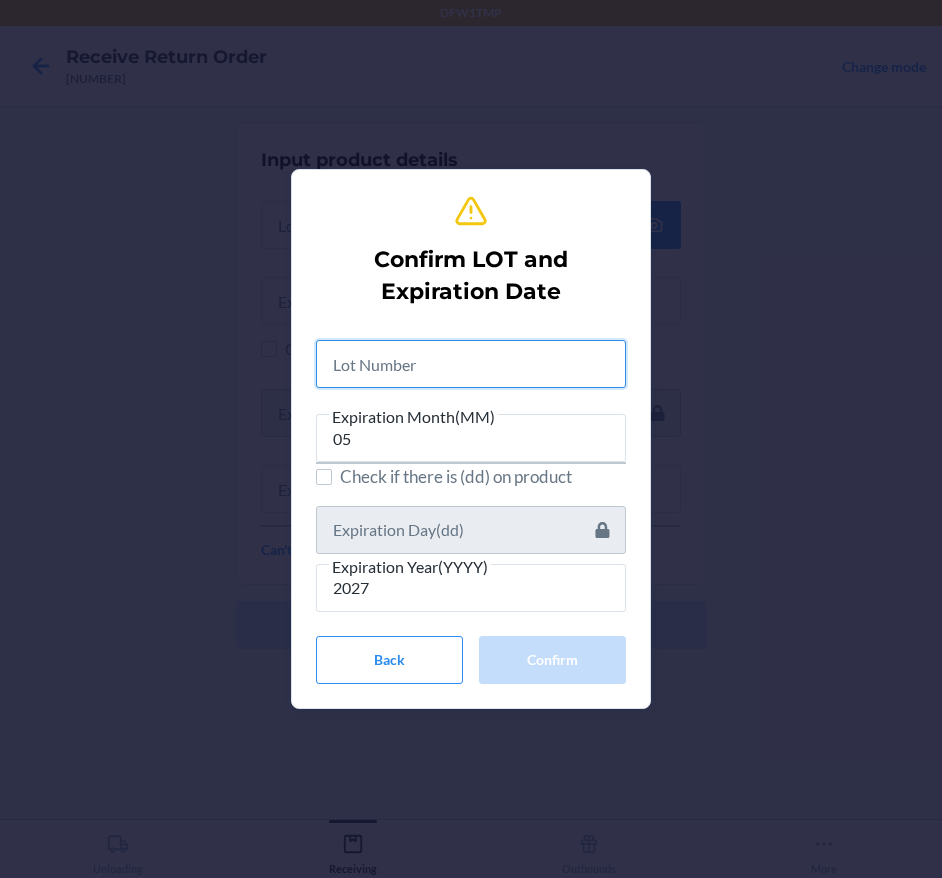 click at bounding box center (471, 364) 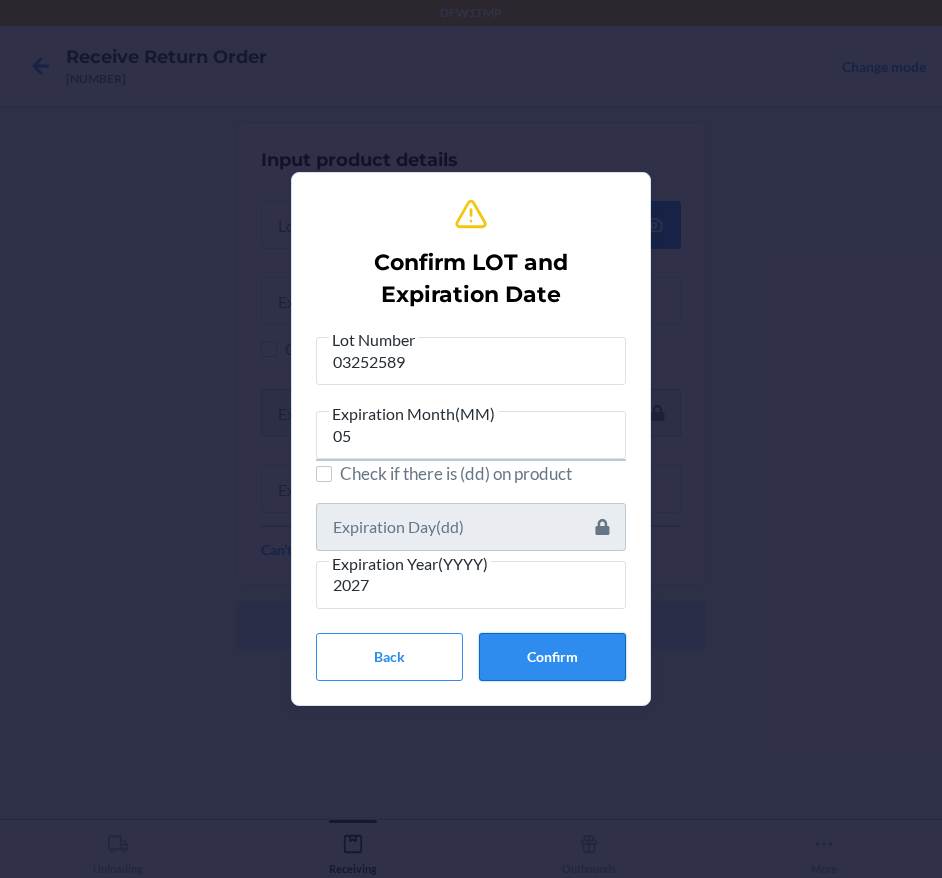 click on "Confirm" at bounding box center (552, 657) 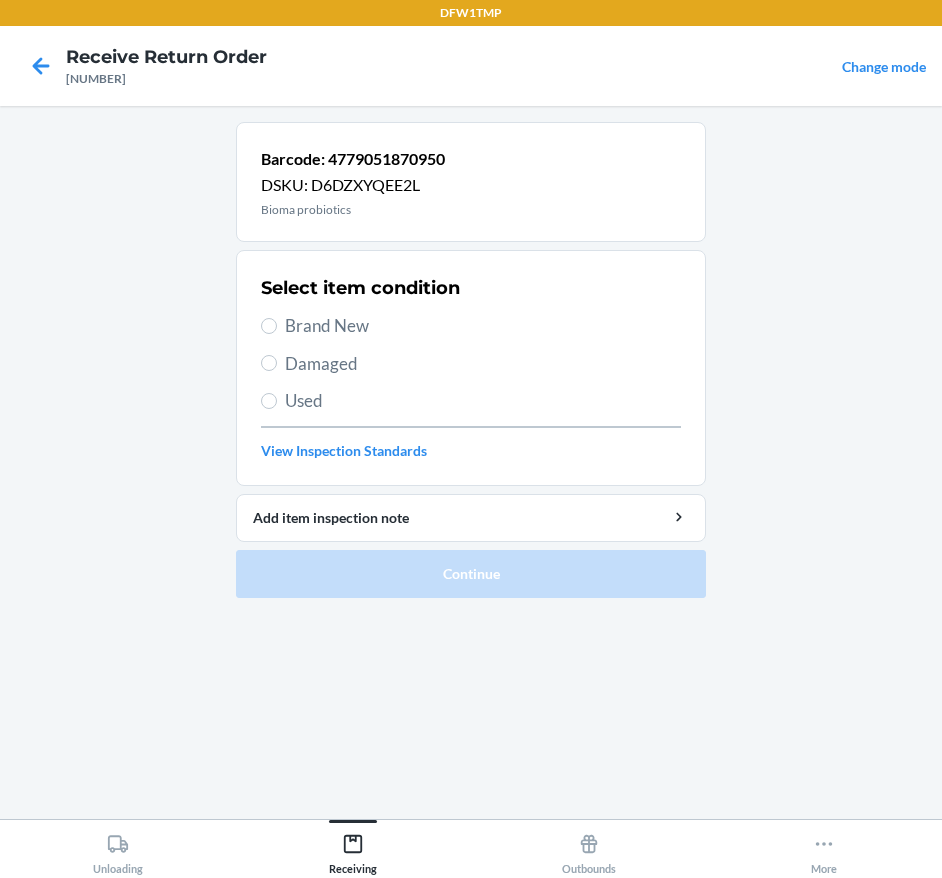 click on "Brand New" at bounding box center [483, 326] 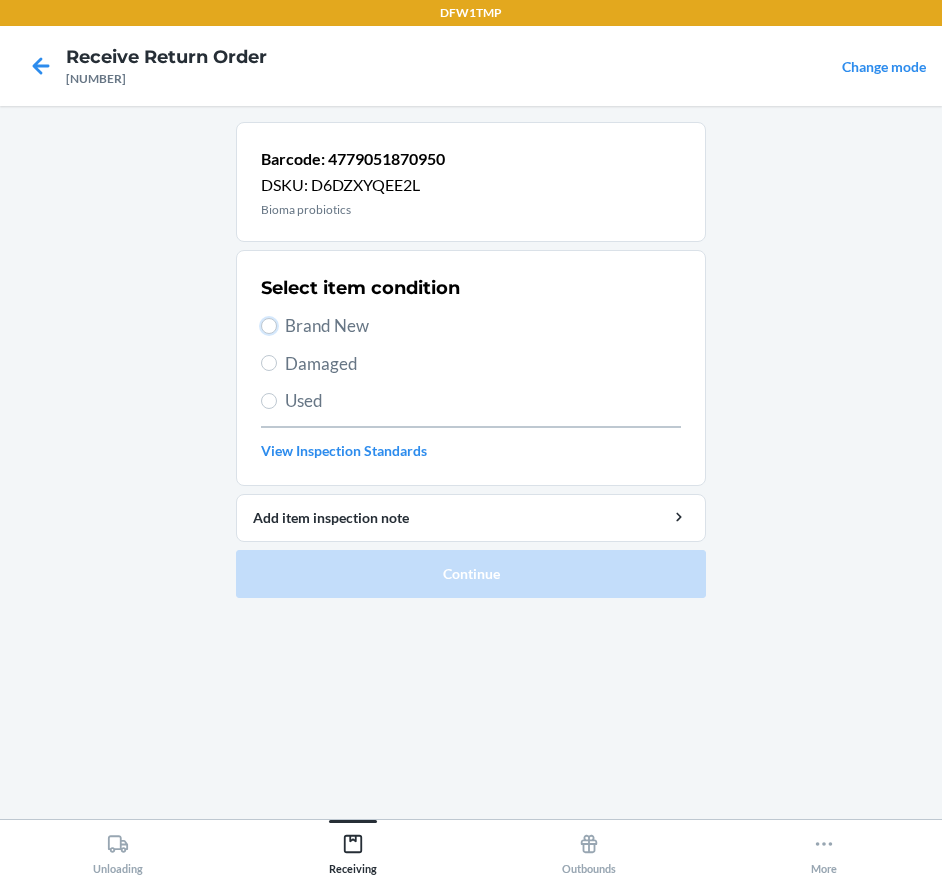 click on "Brand New" at bounding box center [269, 326] 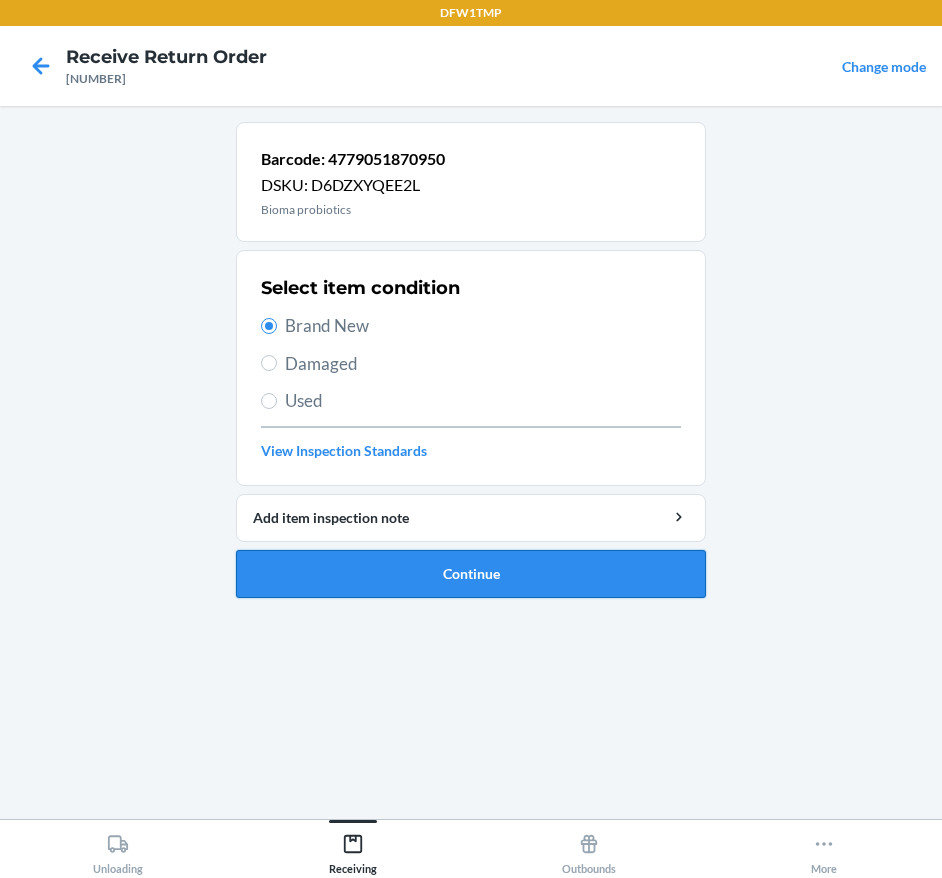 click on "Continue" at bounding box center (471, 574) 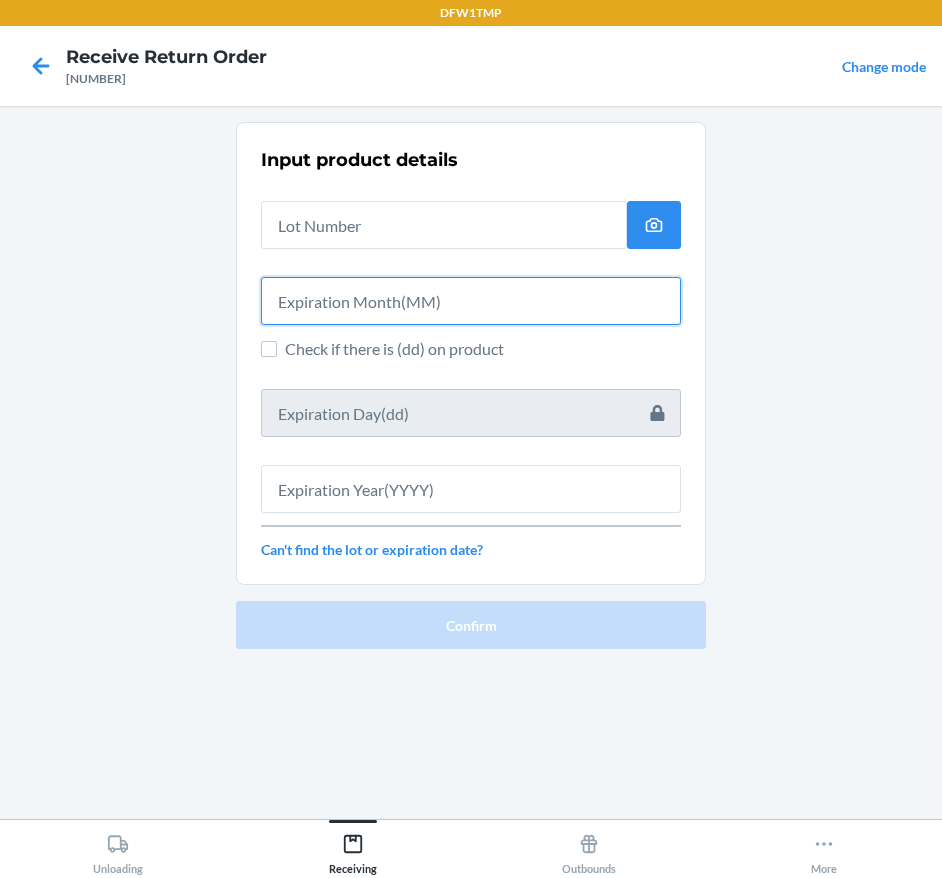 click at bounding box center [471, 301] 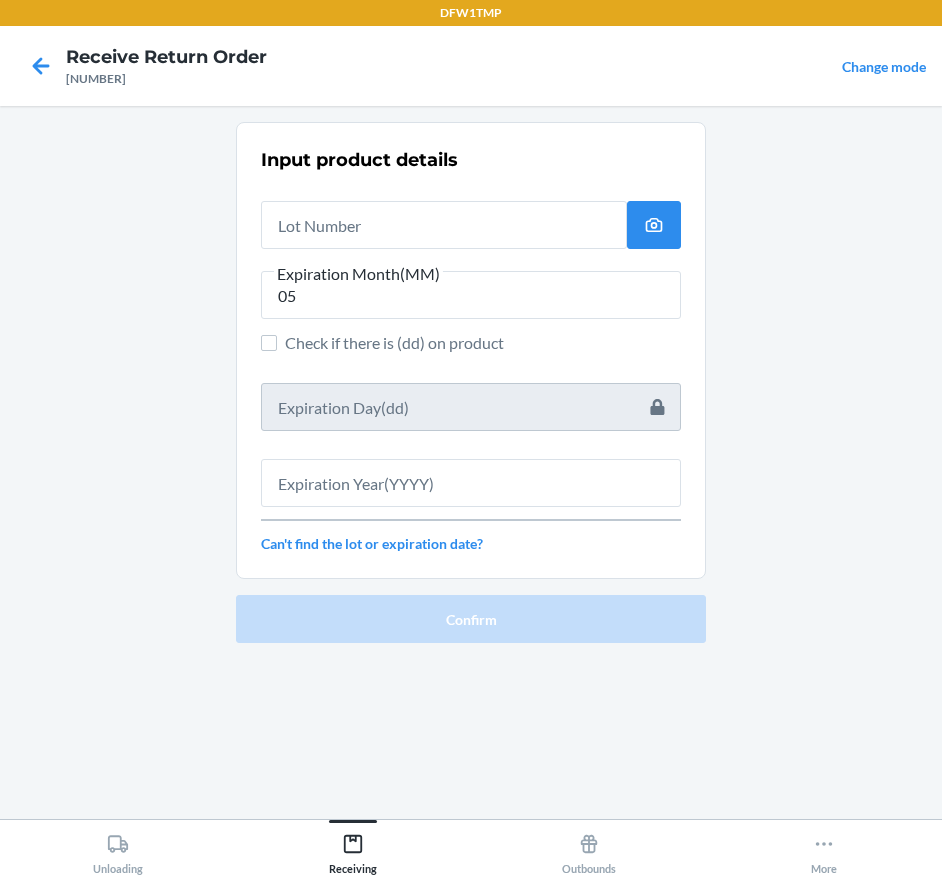 click at bounding box center (471, 475) 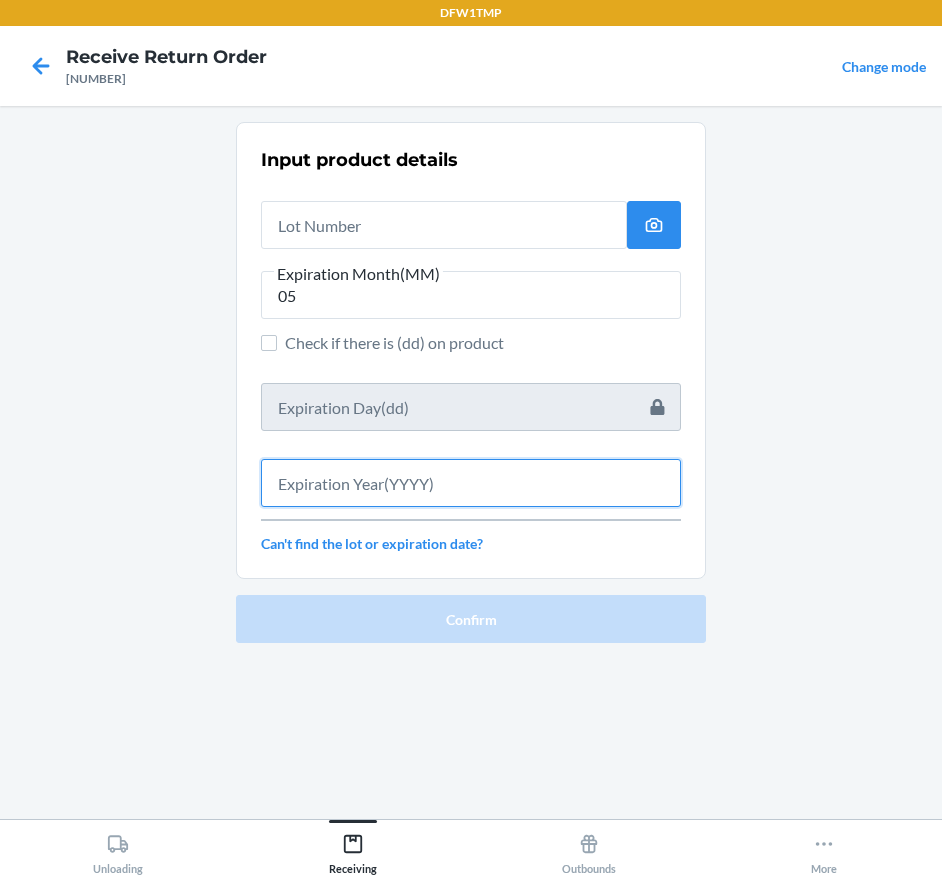 click at bounding box center [471, 483] 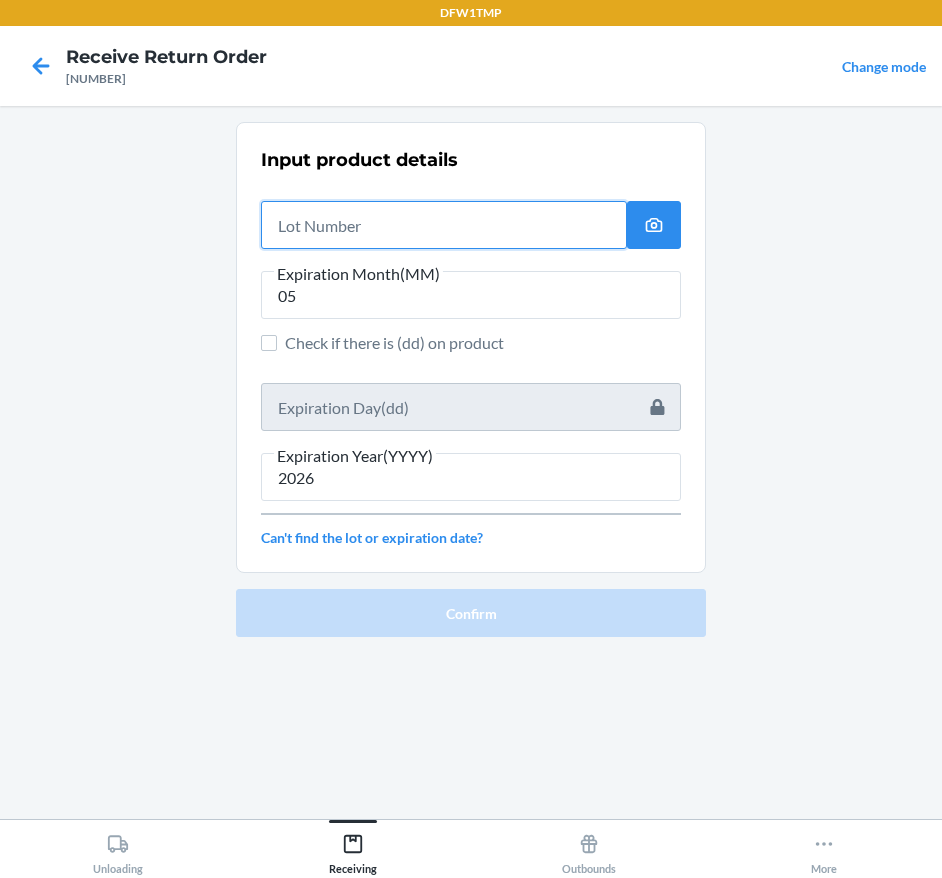 click at bounding box center (444, 225) 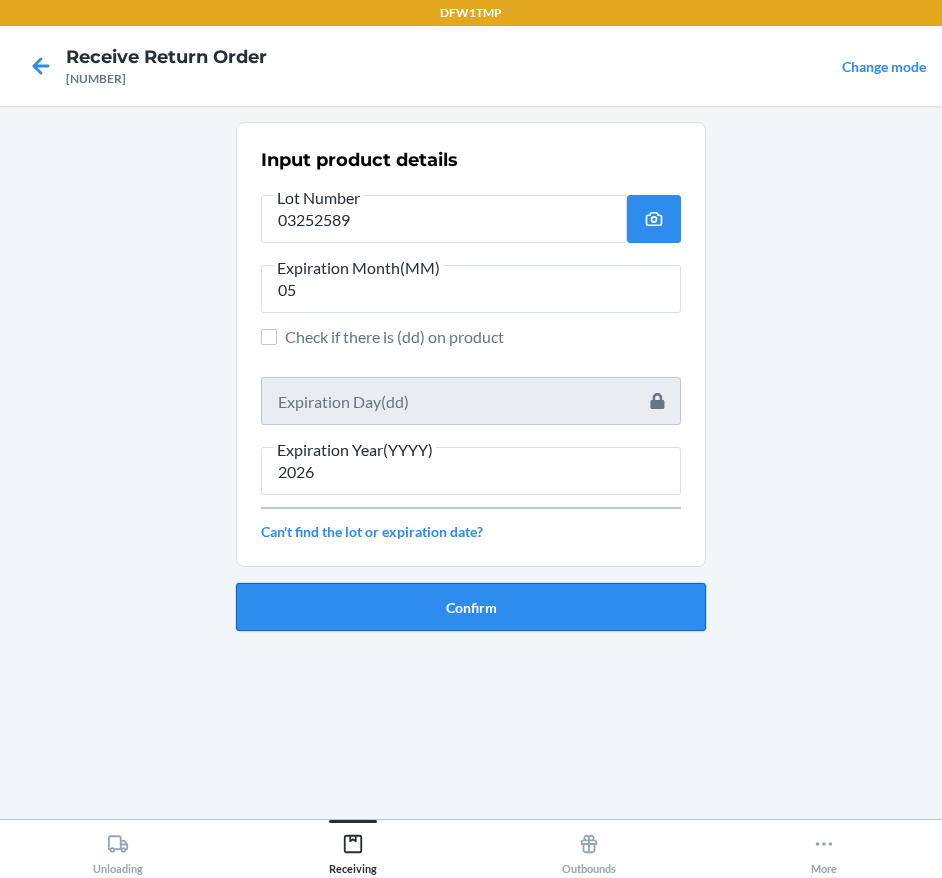 click on "Confirm" at bounding box center [471, 607] 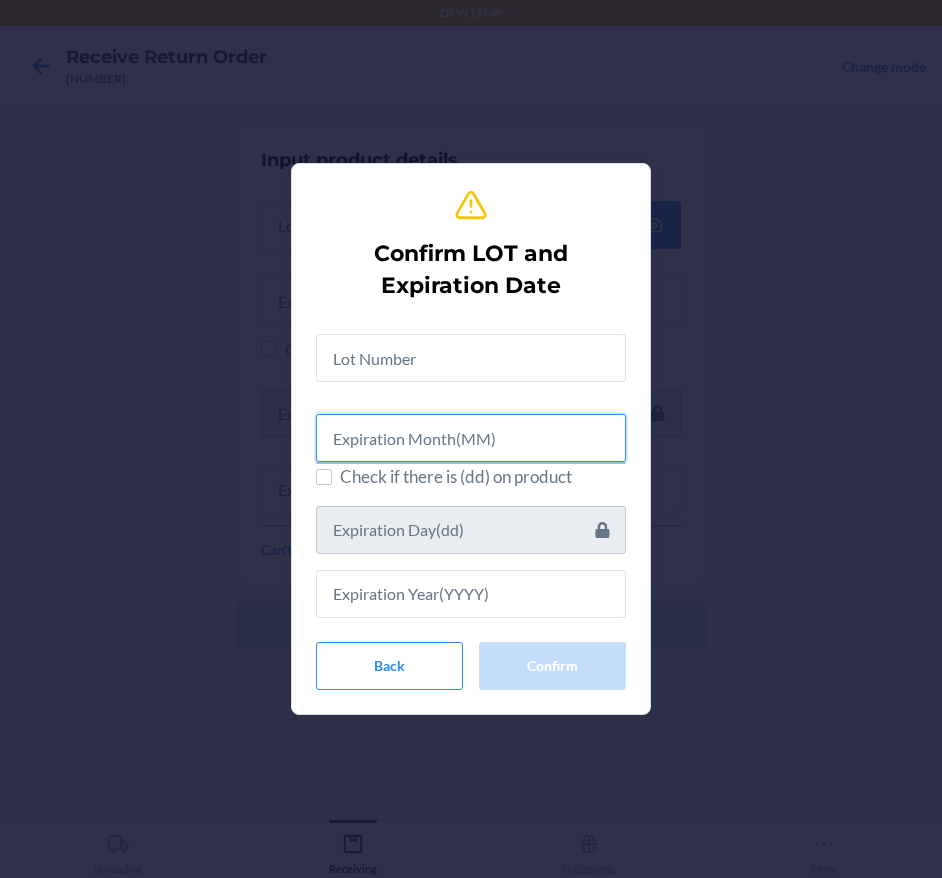 click at bounding box center [471, 438] 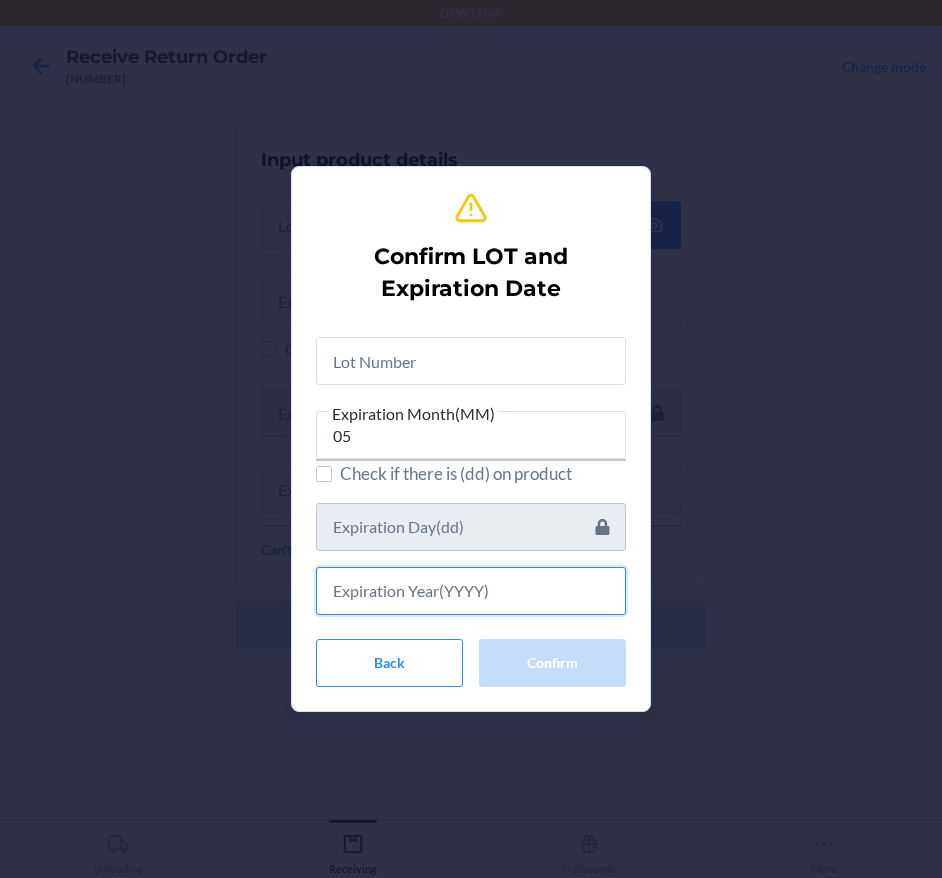 click at bounding box center (471, 591) 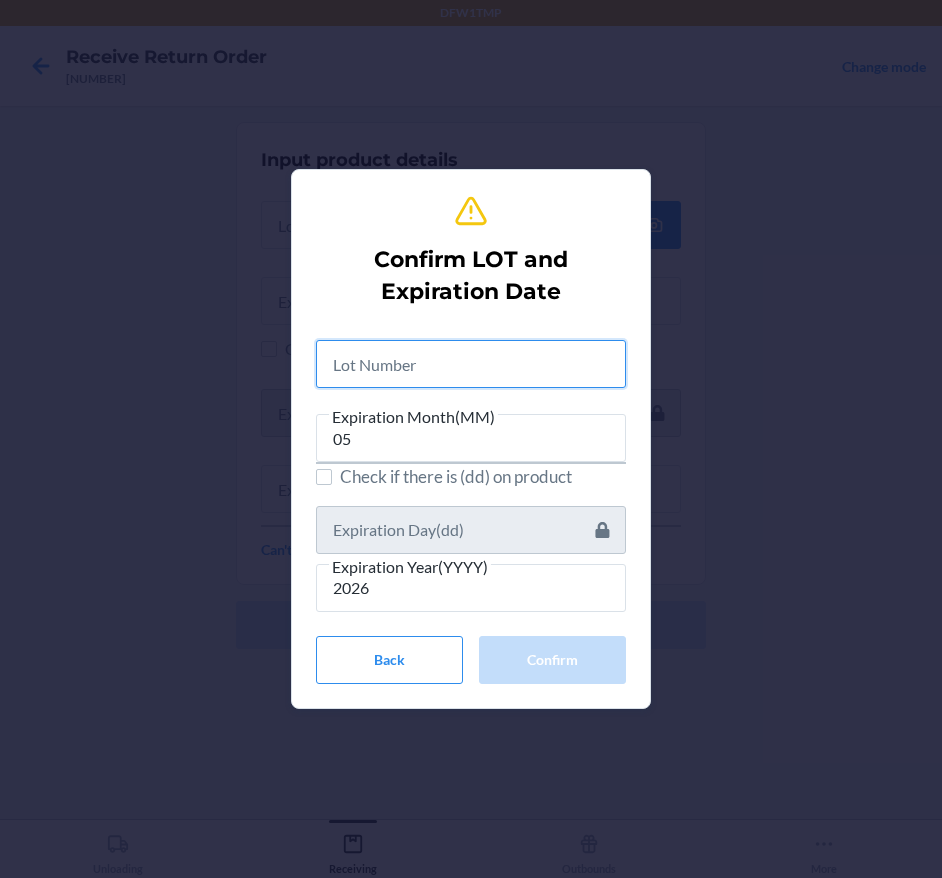 click at bounding box center (471, 364) 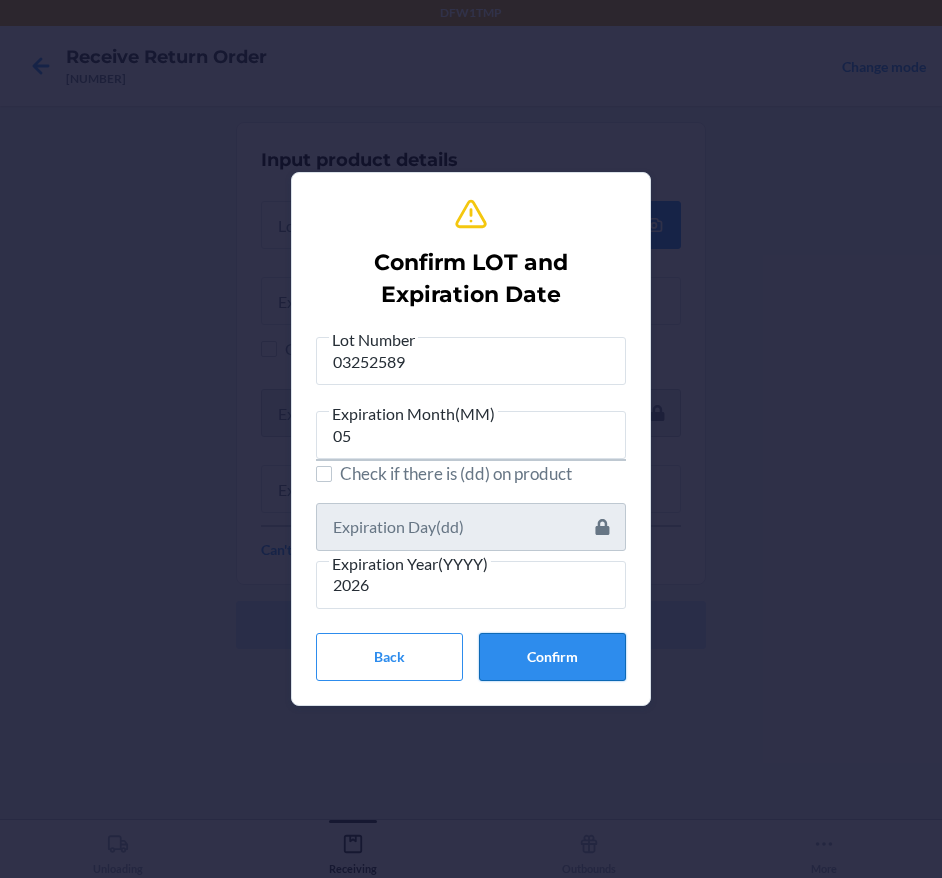 click on "Confirm" at bounding box center (552, 657) 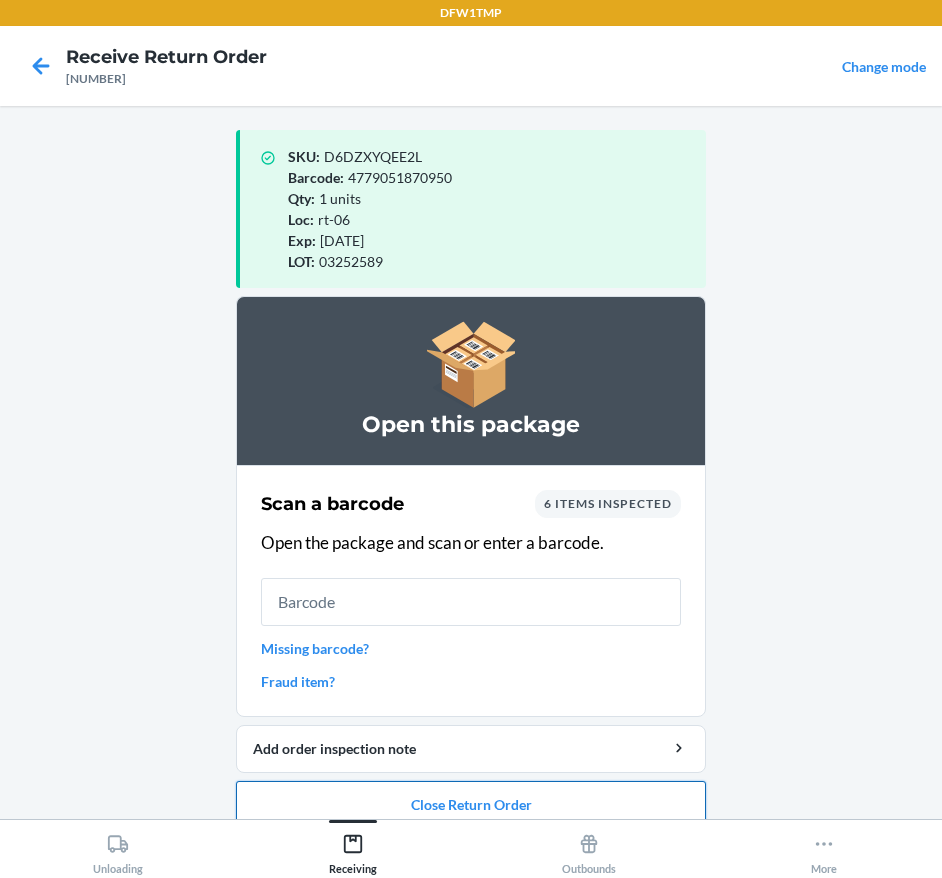 click on "Close Return Order" at bounding box center (471, 805) 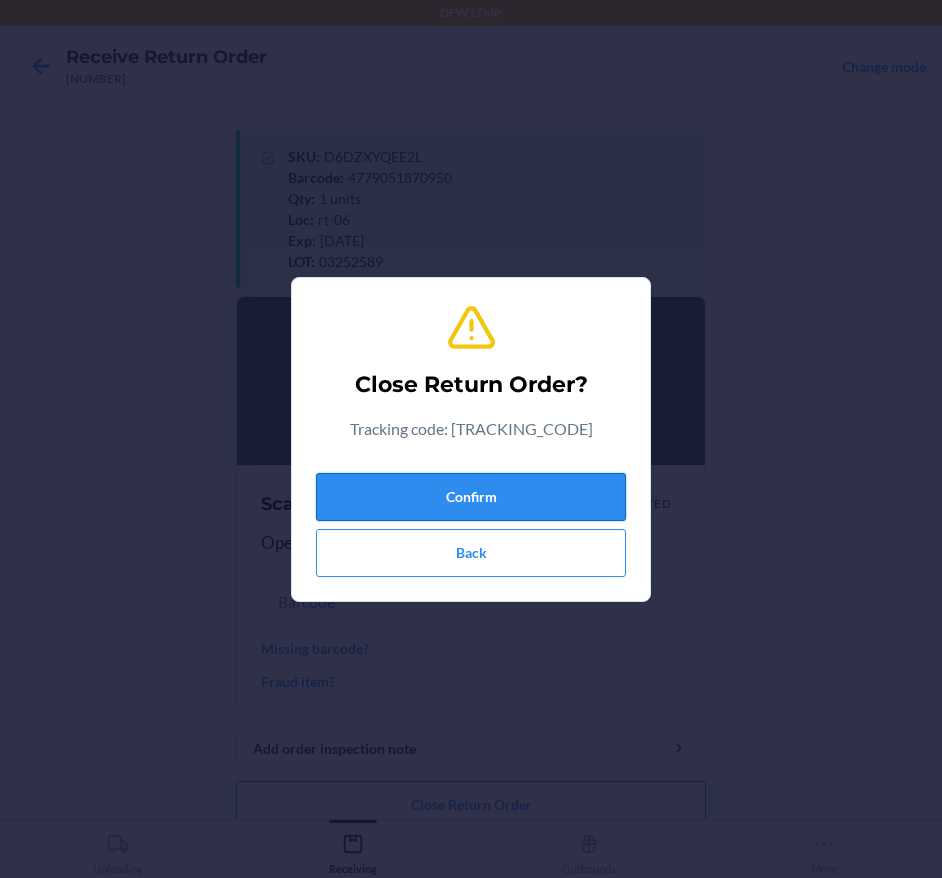 click on "Confirm" at bounding box center (471, 497) 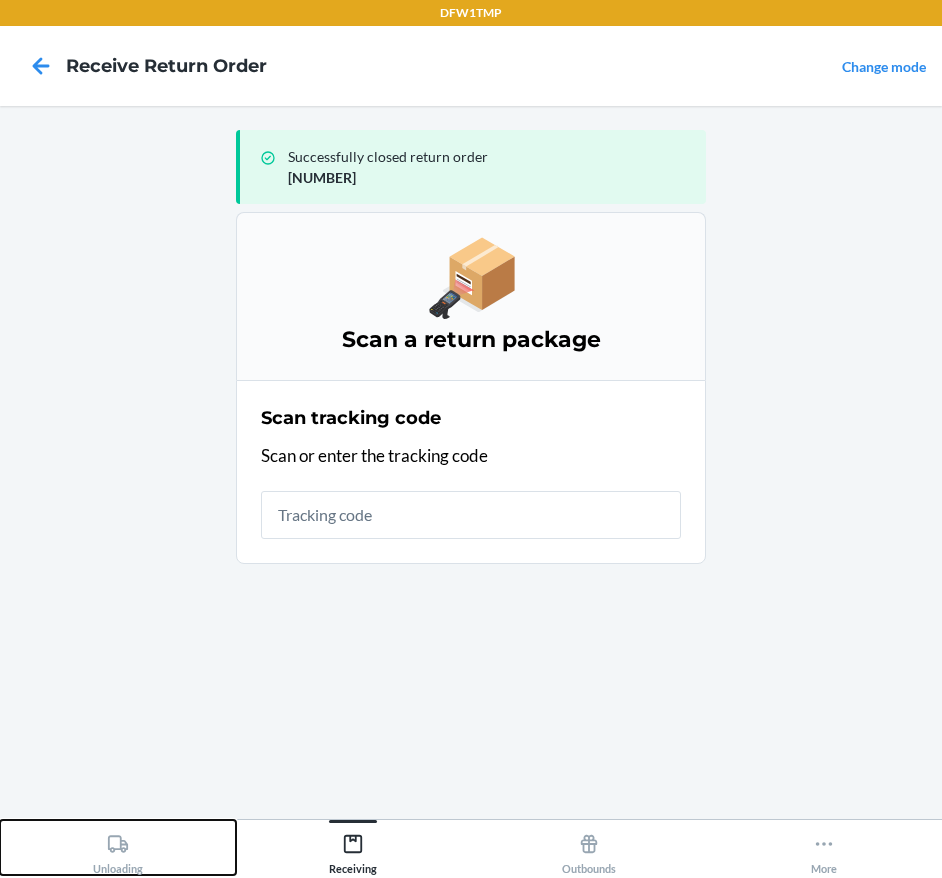 click 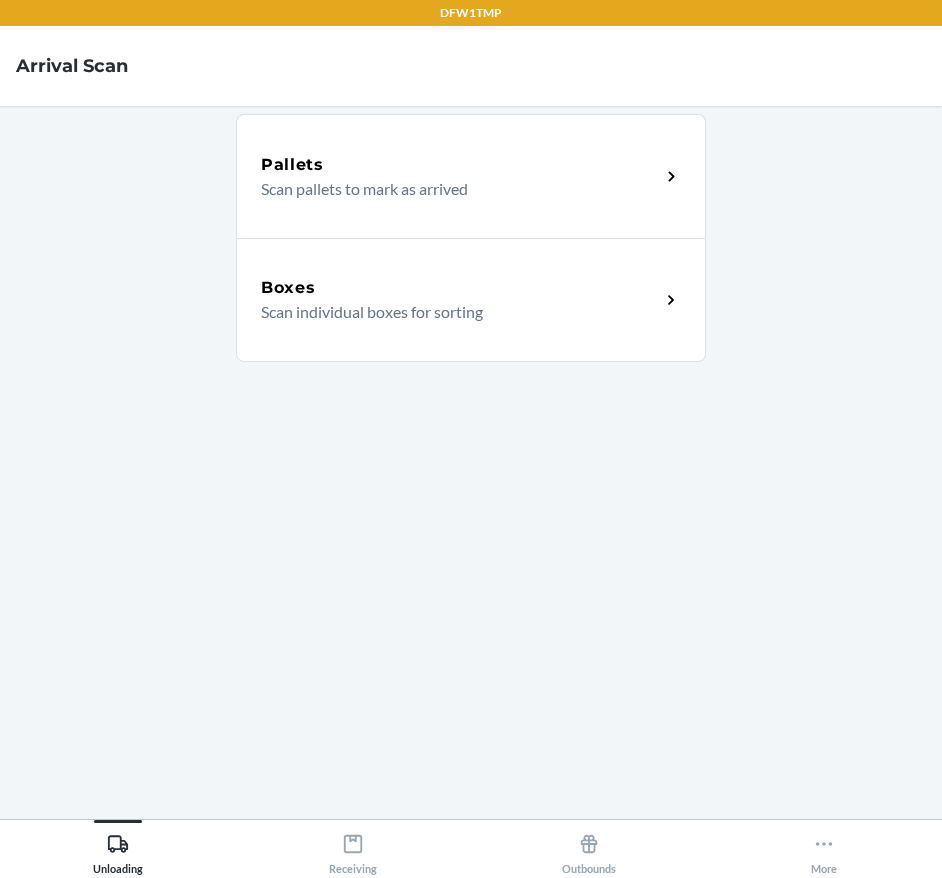 click on "Scan individual boxes for sorting" at bounding box center (452, 312) 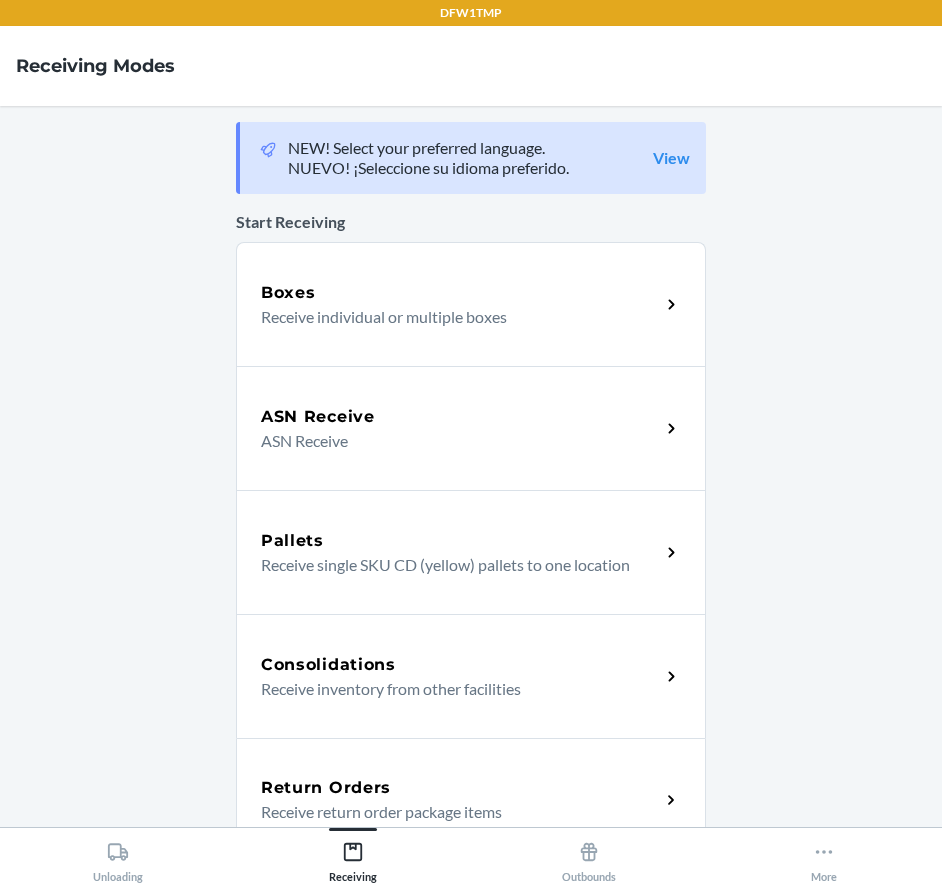 scroll, scrollTop: 0, scrollLeft: 0, axis: both 